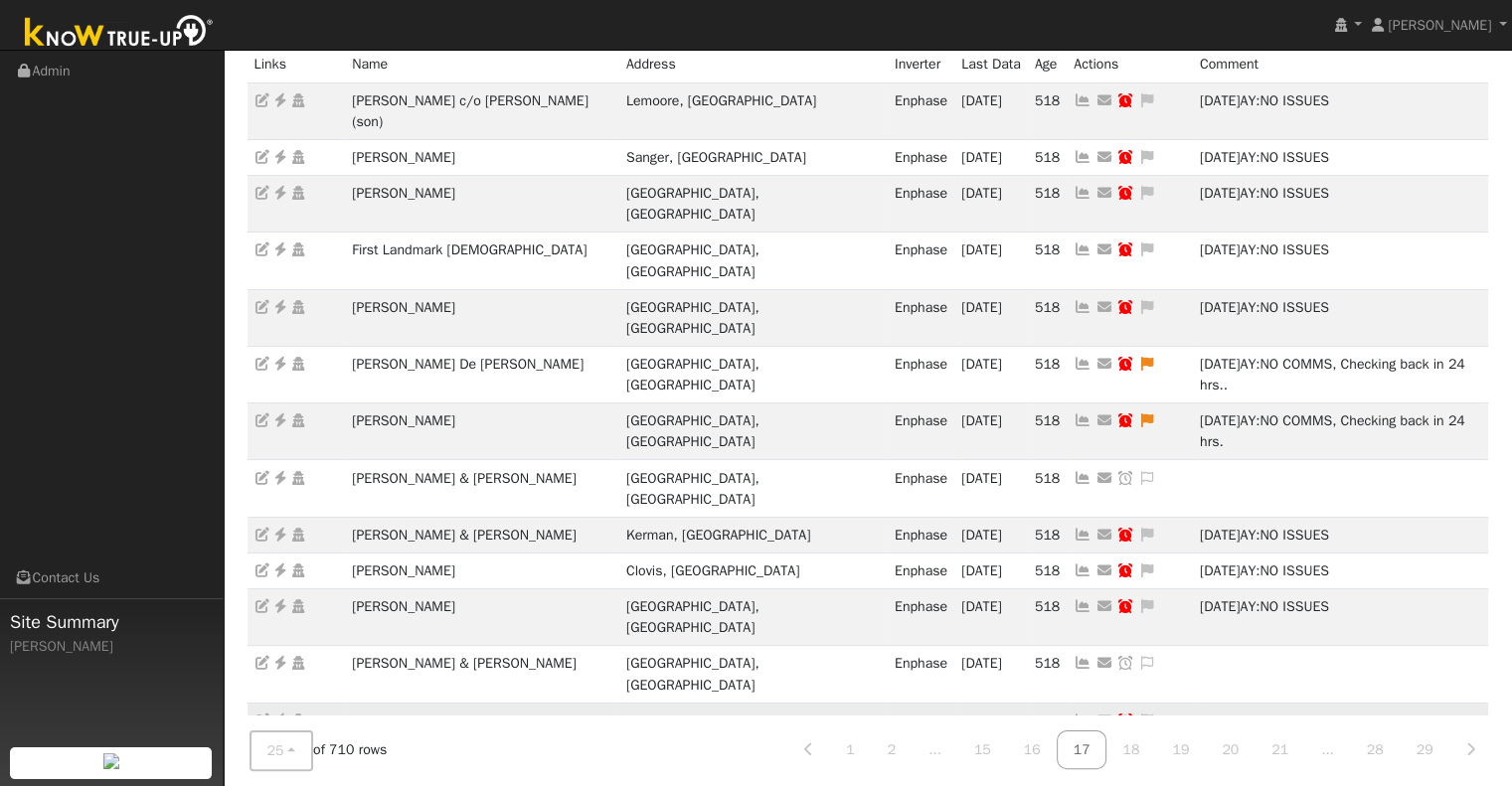 scroll, scrollTop: 0, scrollLeft: 0, axis: both 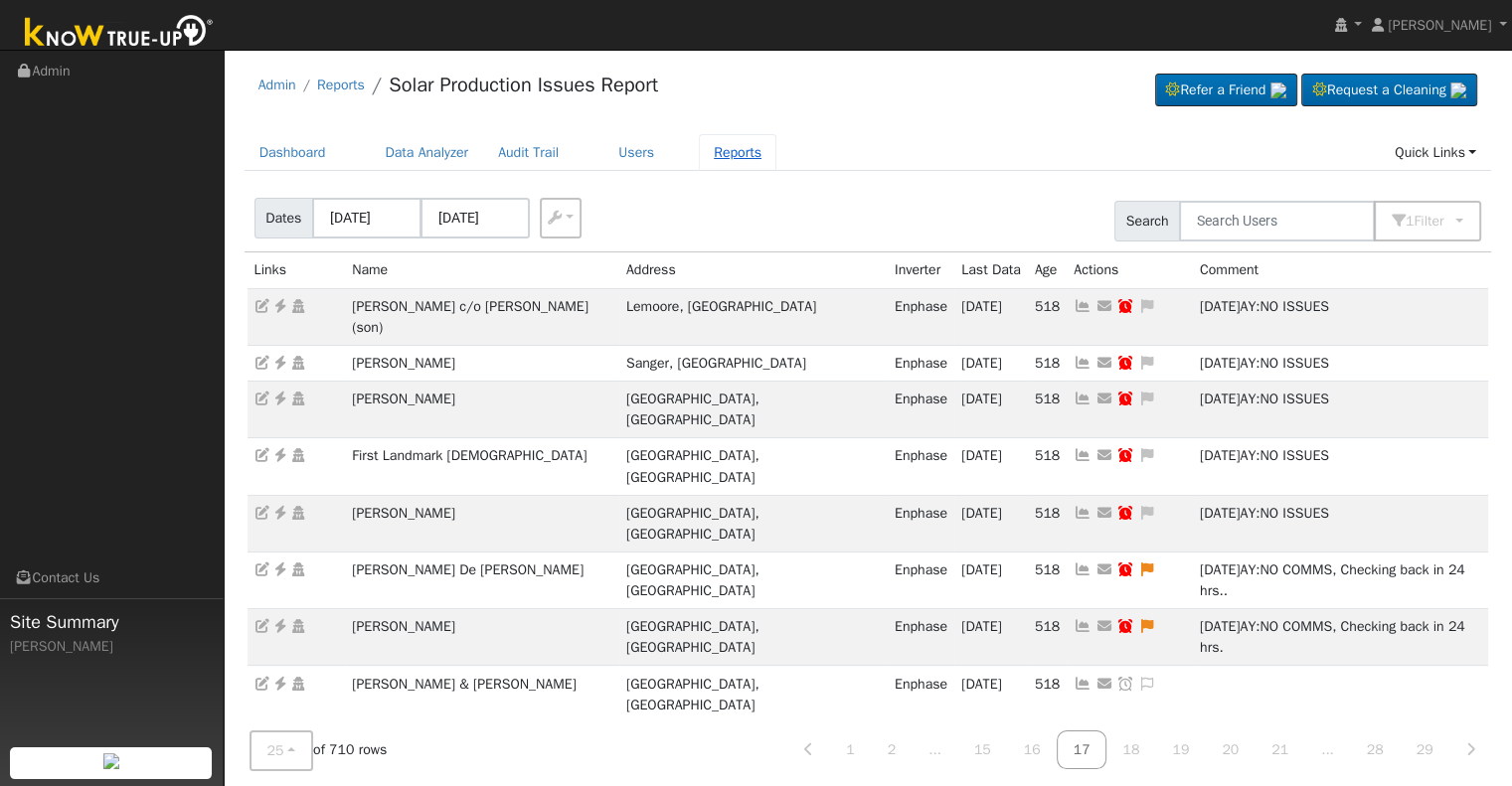 click on "Reports" at bounding box center [738, 152] 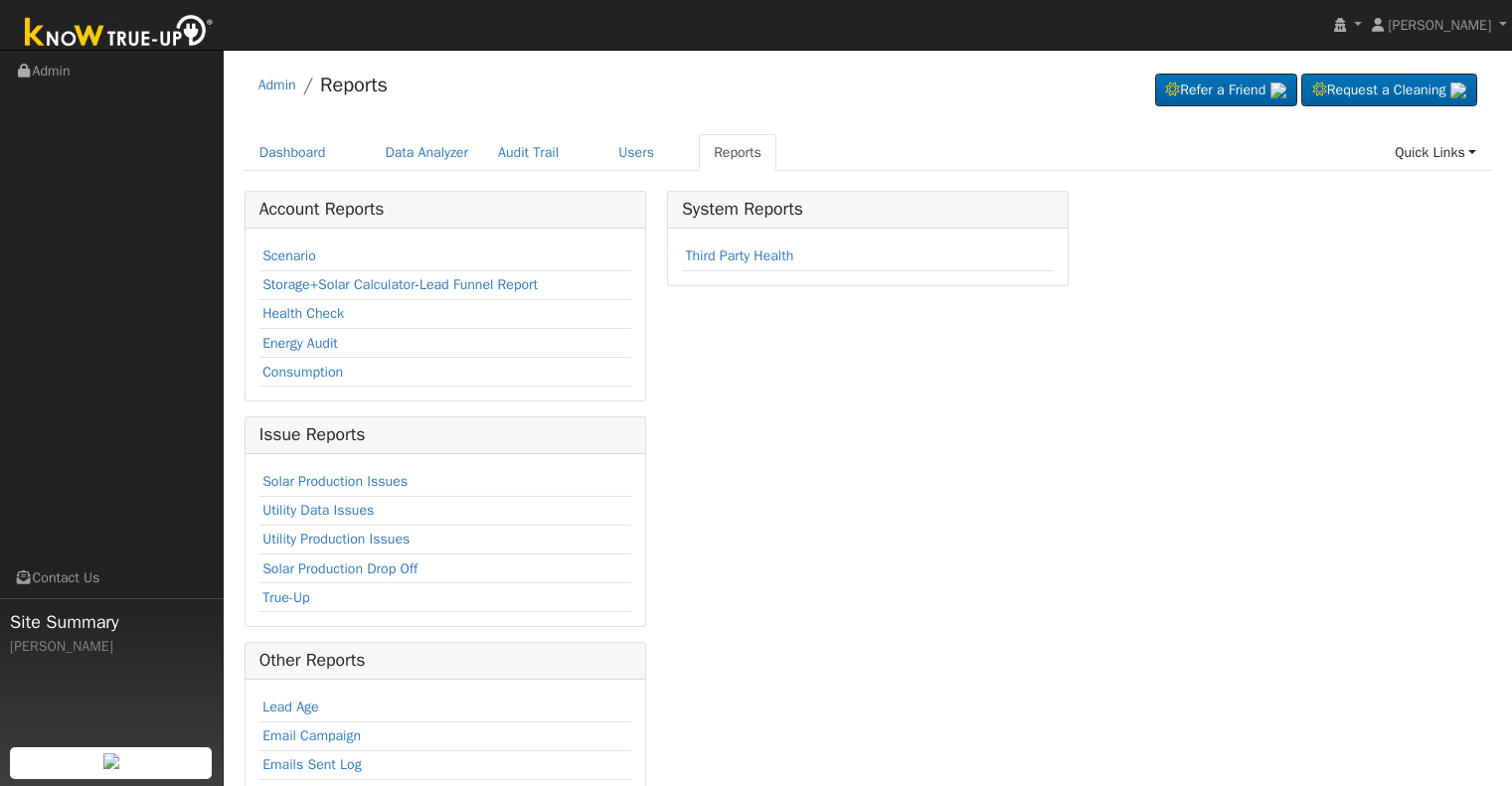 scroll, scrollTop: 0, scrollLeft: 0, axis: both 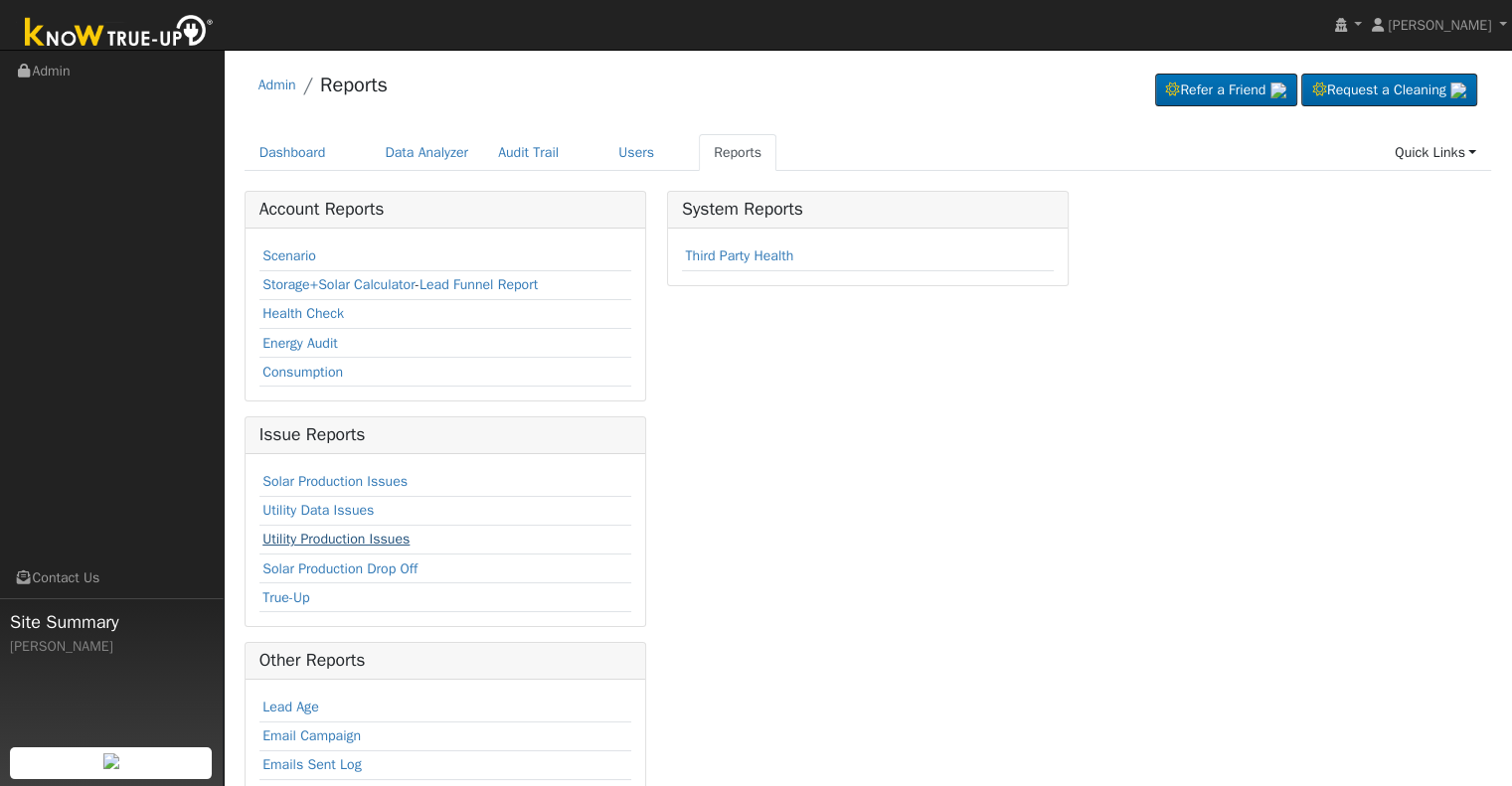 click on "Utility Production Issues" at bounding box center (336, 539) 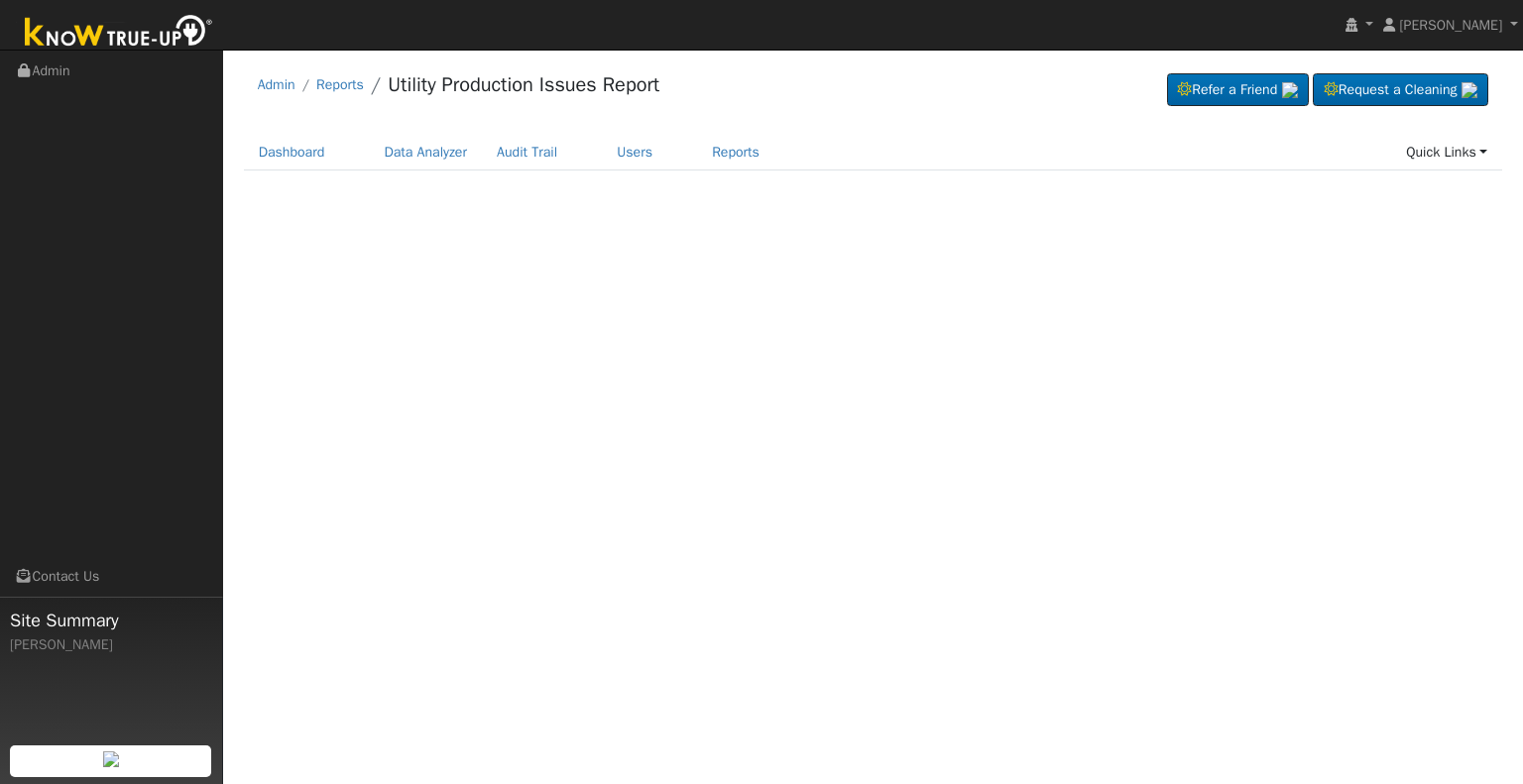 scroll, scrollTop: 0, scrollLeft: 0, axis: both 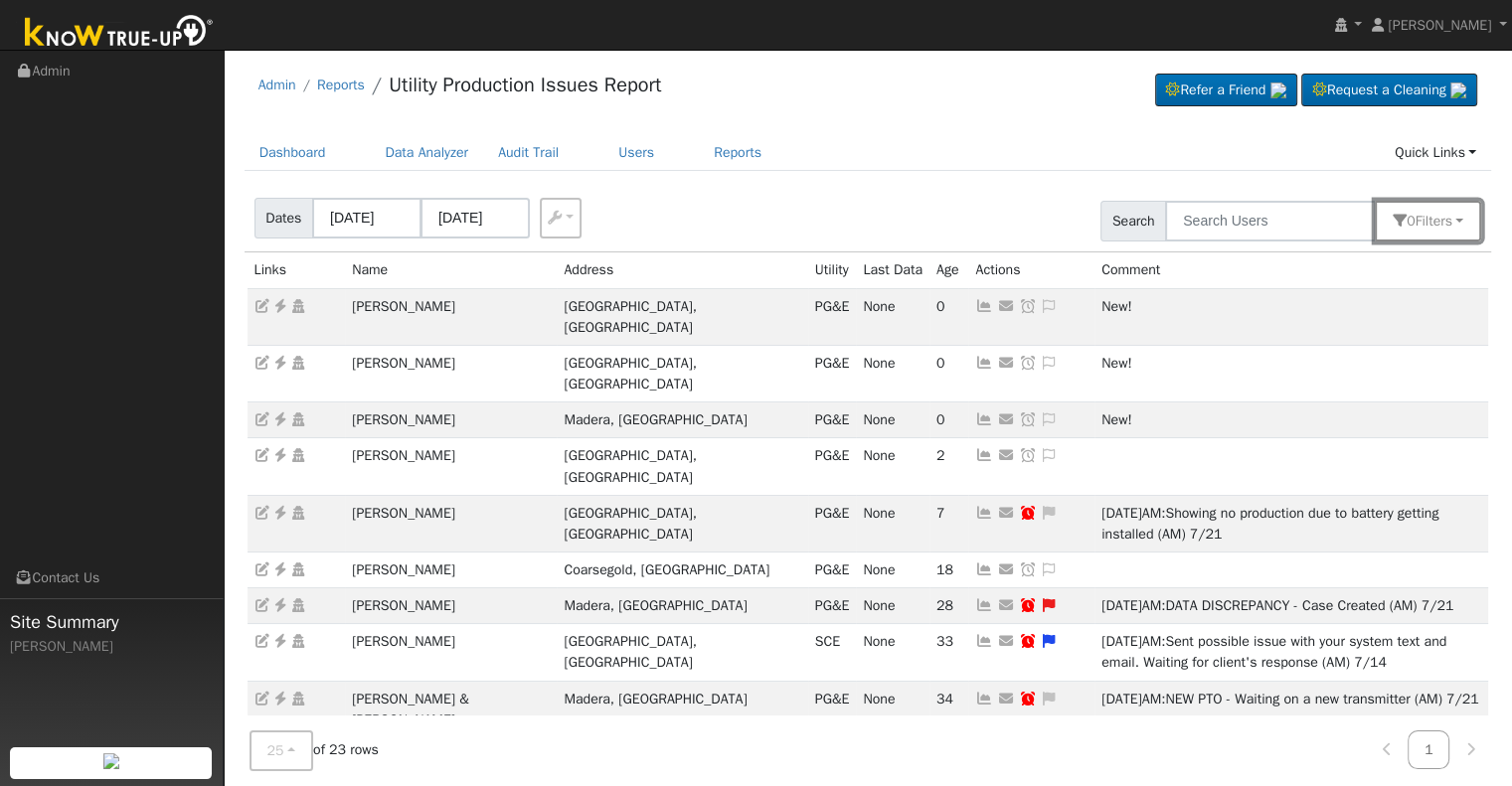click on "0  Filter s" at bounding box center (1428, 221) 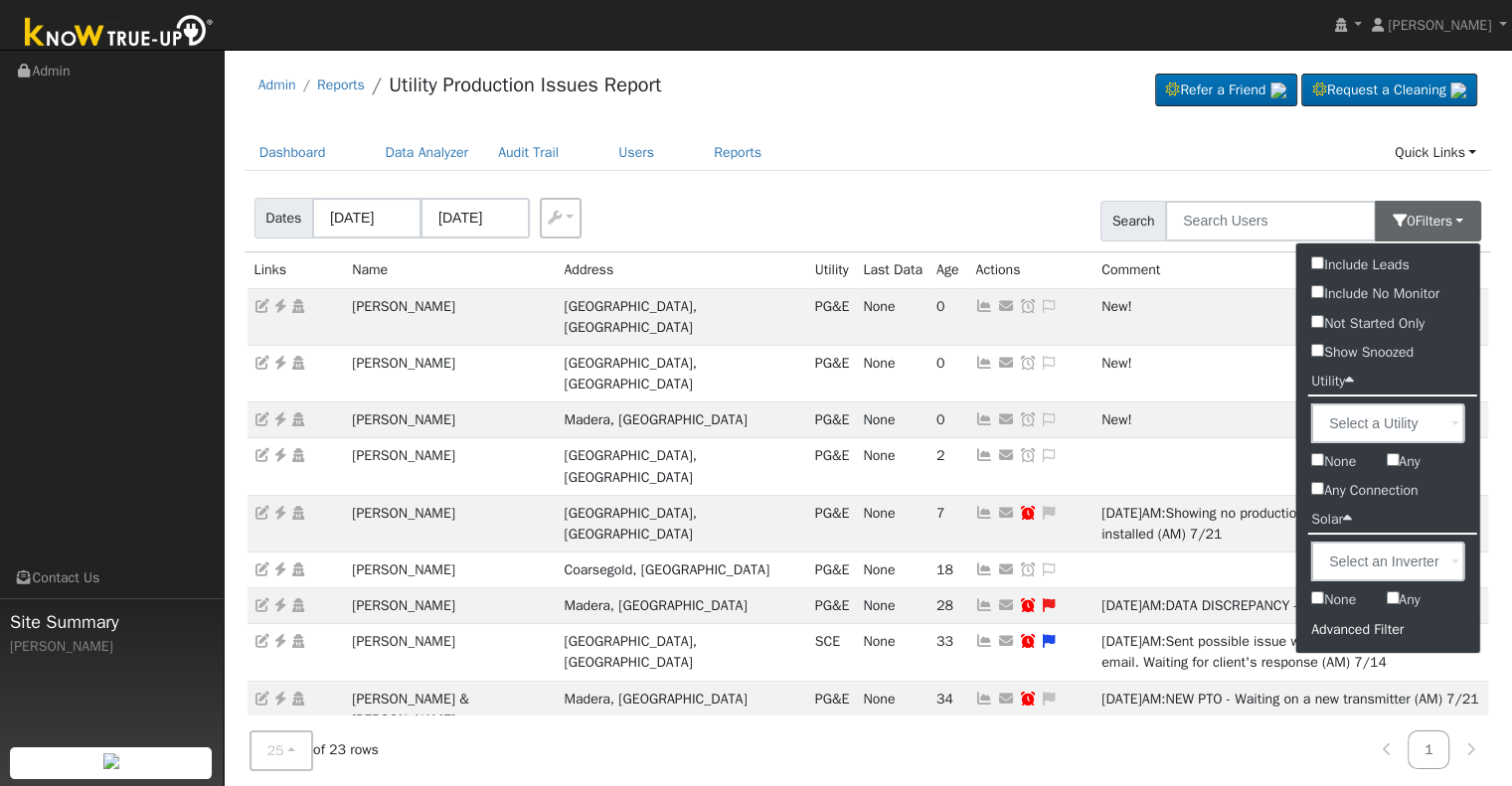 click on "Advanced Filter" at bounding box center (1388, 629) 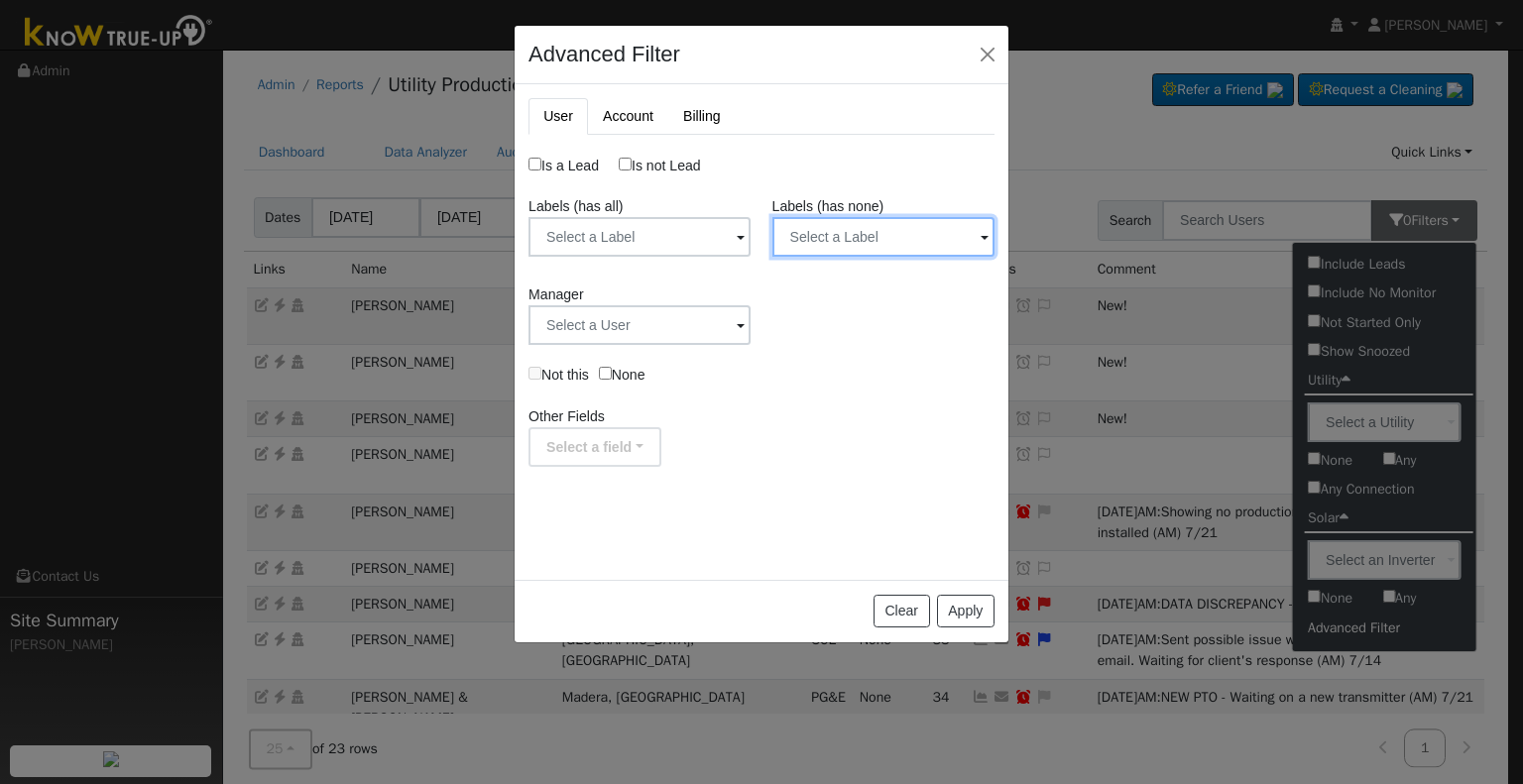 click at bounding box center (640, 237) 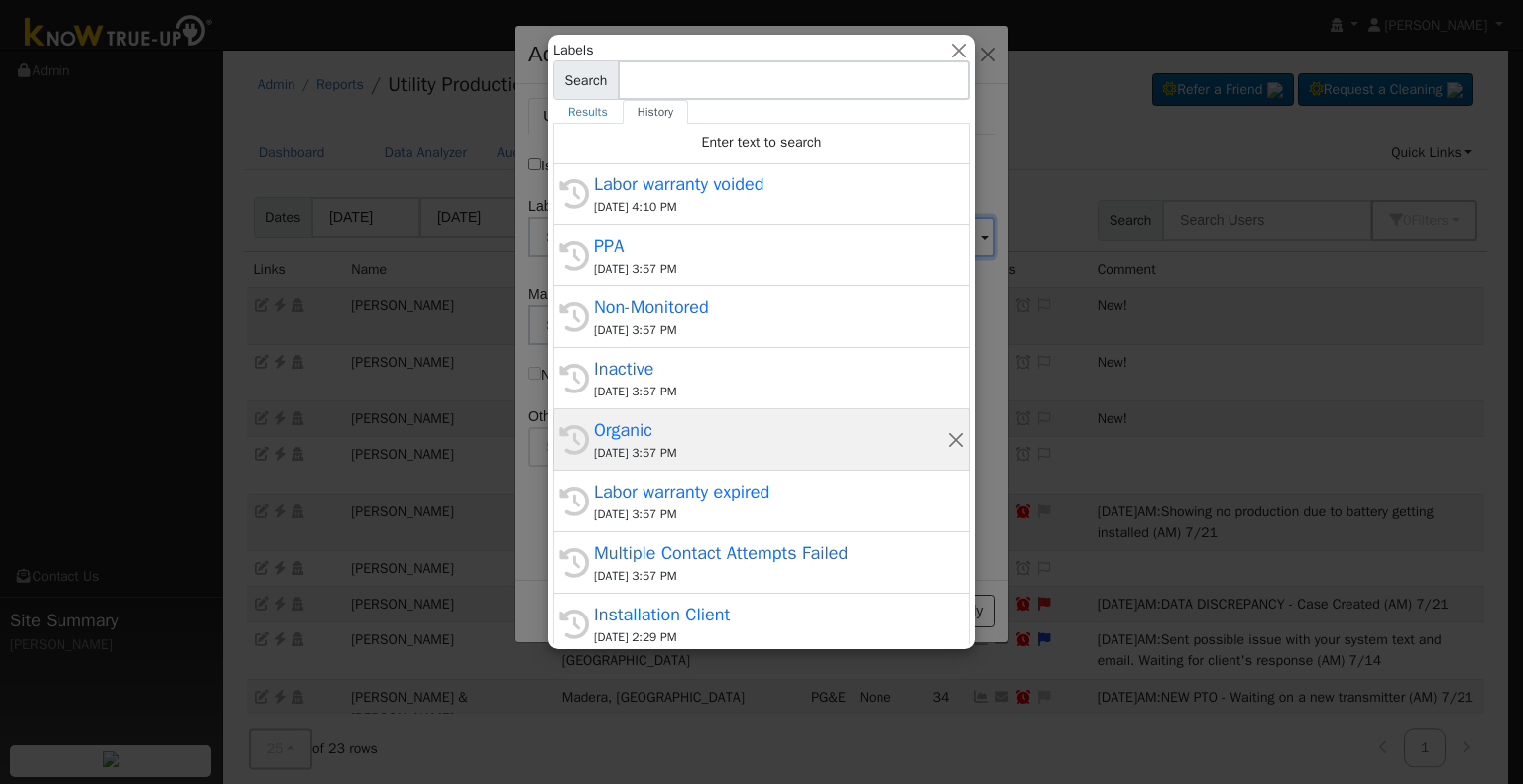 click on "Organic" at bounding box center [770, 430] 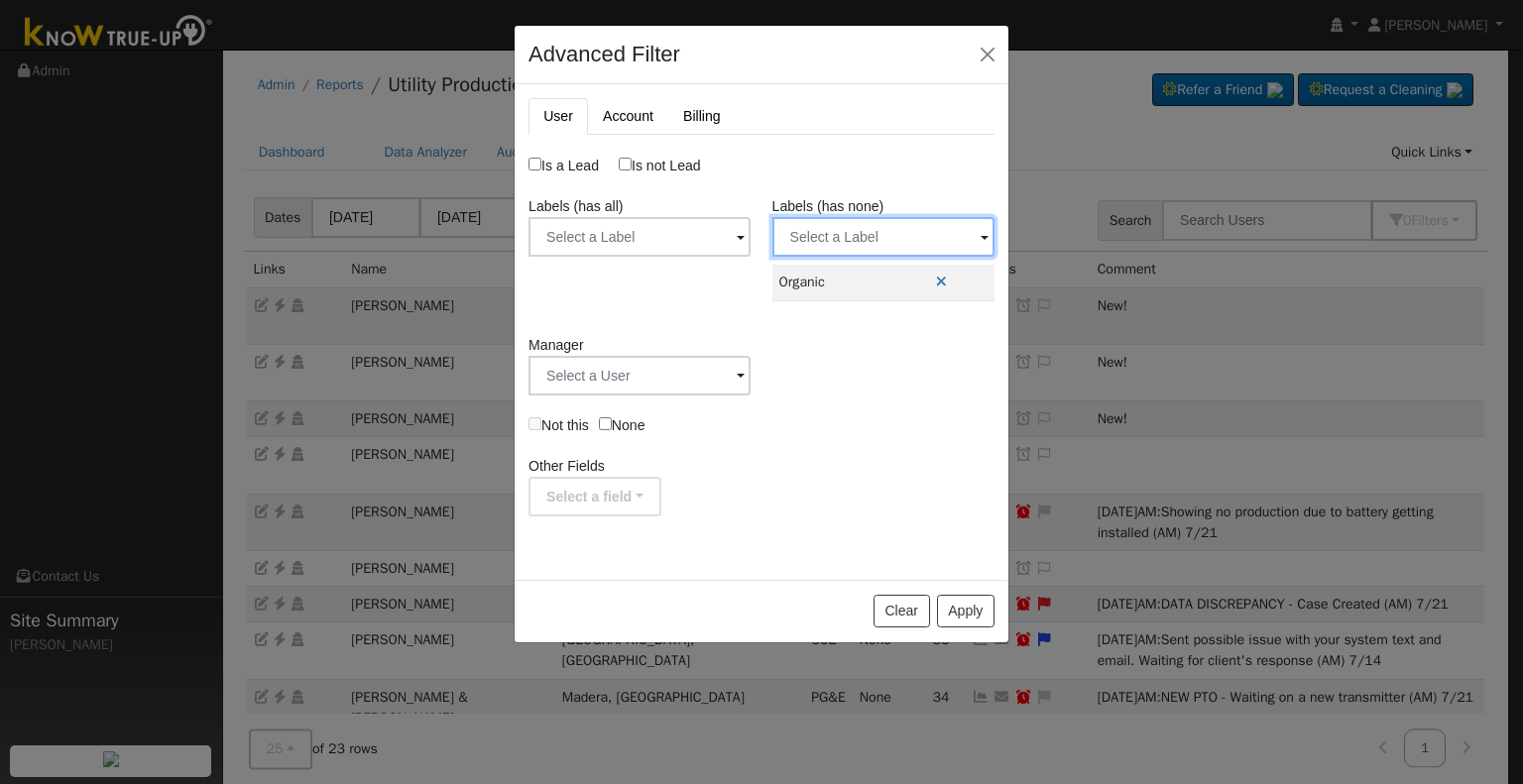 click at bounding box center (640, 237) 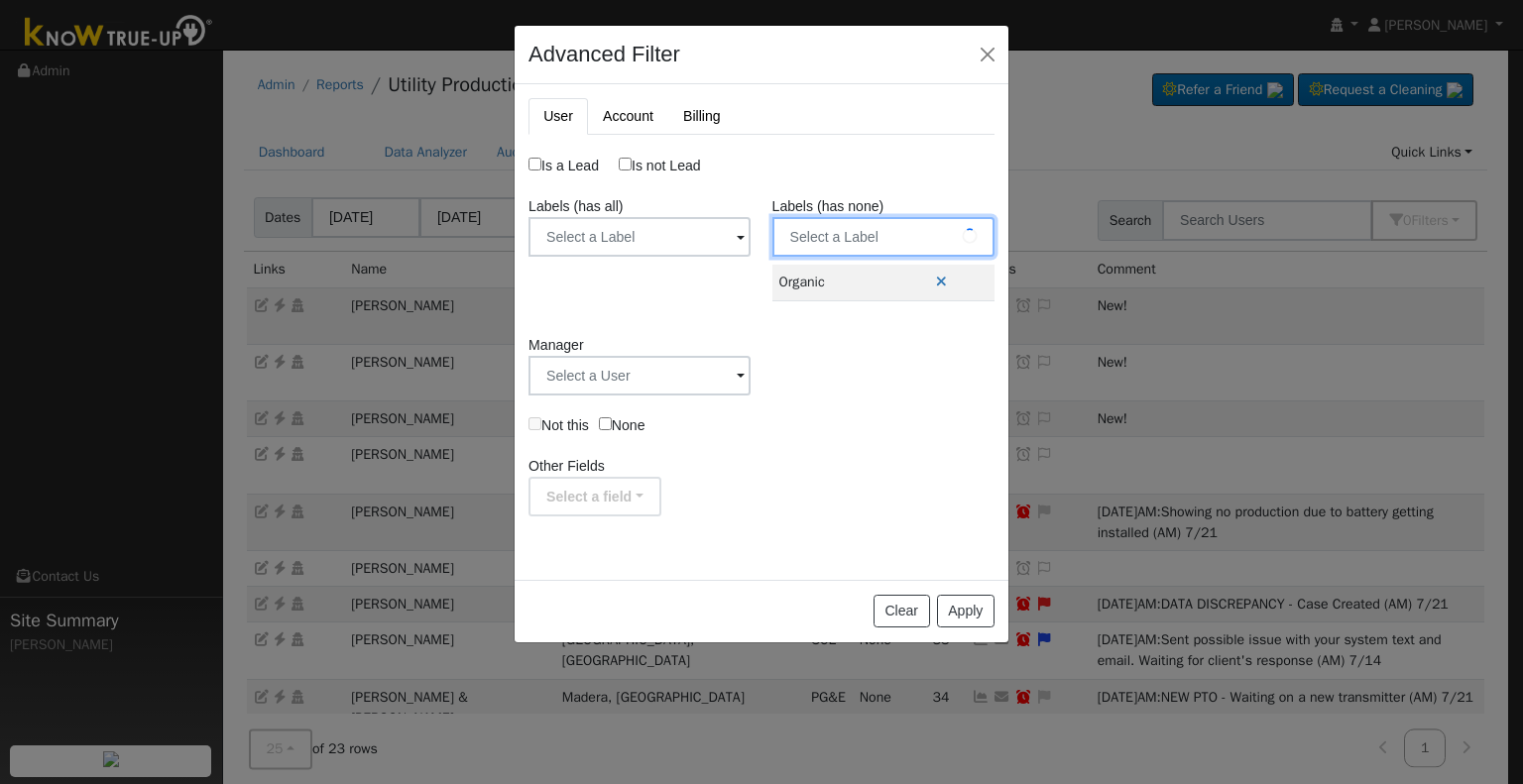 click at bounding box center [640, 237] 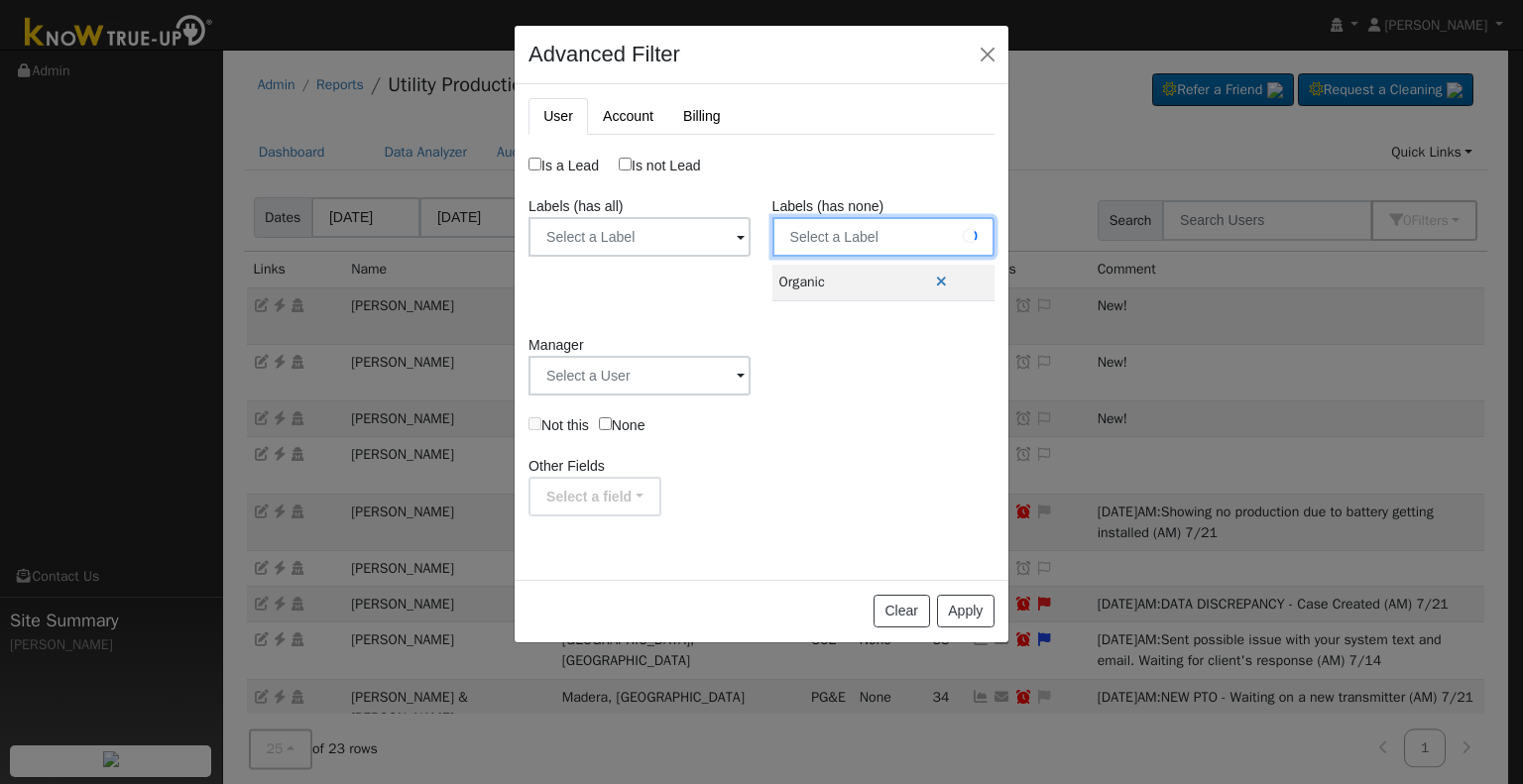 click at bounding box center (640, 237) 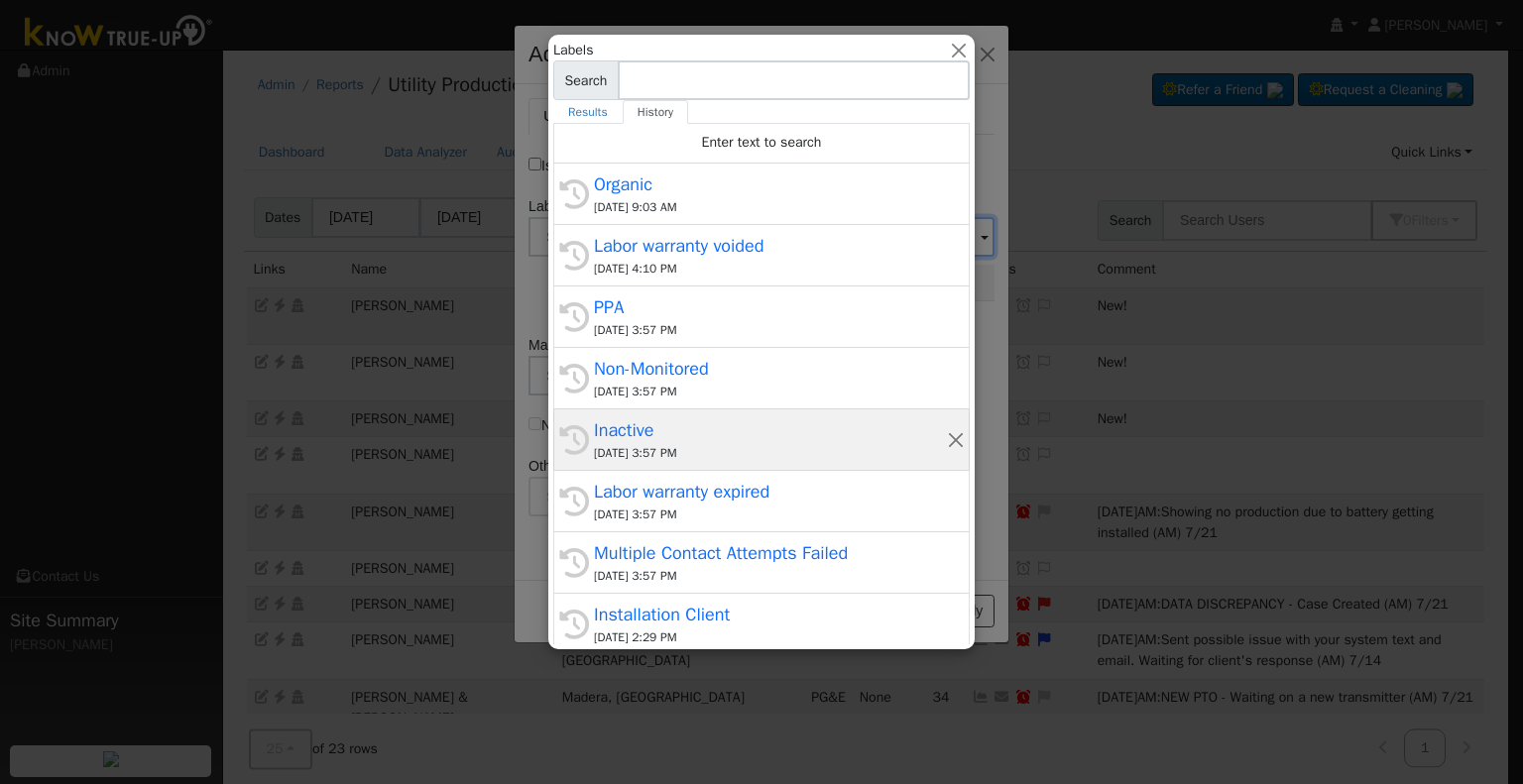 click on "Inactive" at bounding box center (770, 430) 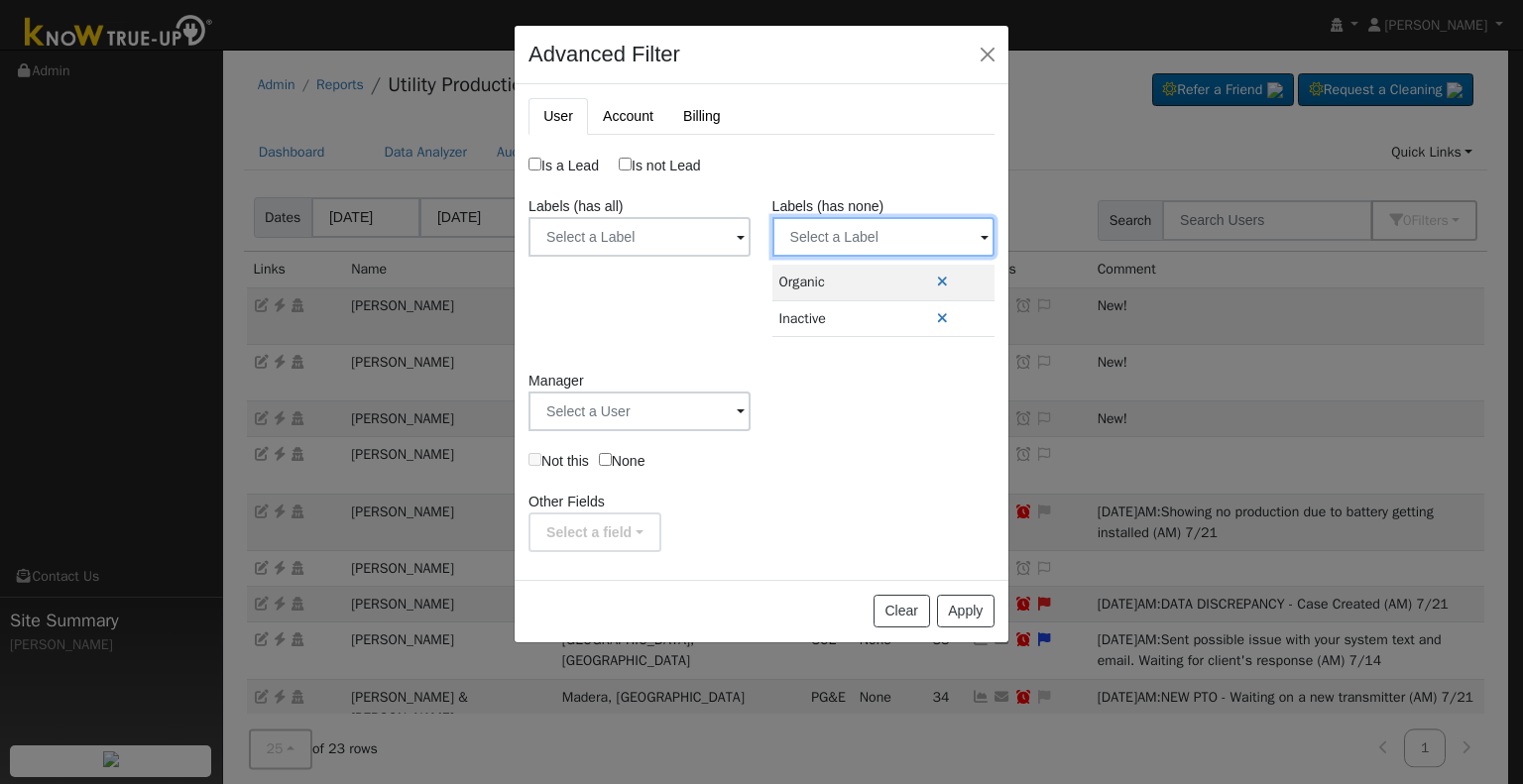 click at bounding box center [640, 237] 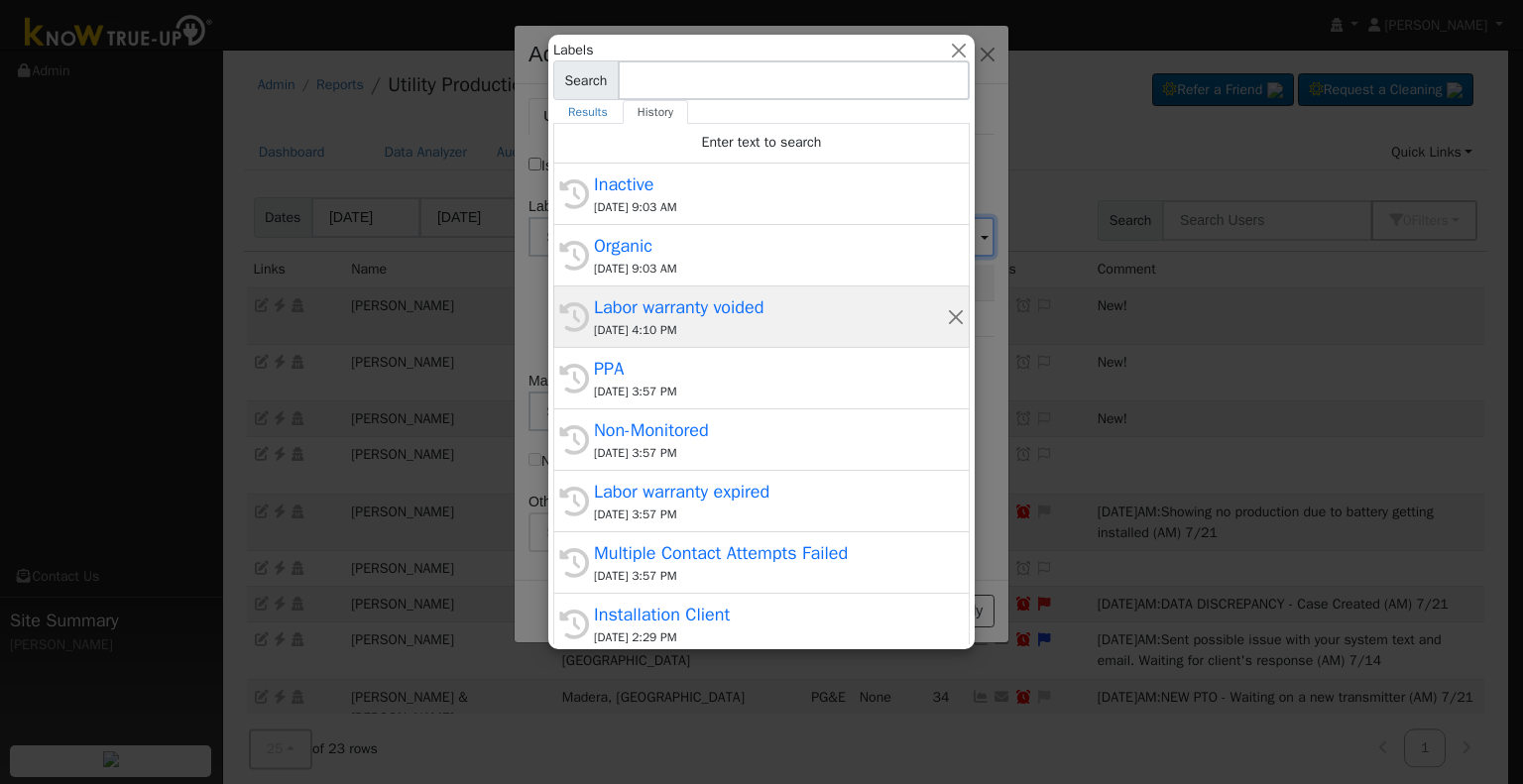 click on "Labor warranty voided" at bounding box center (770, 307) 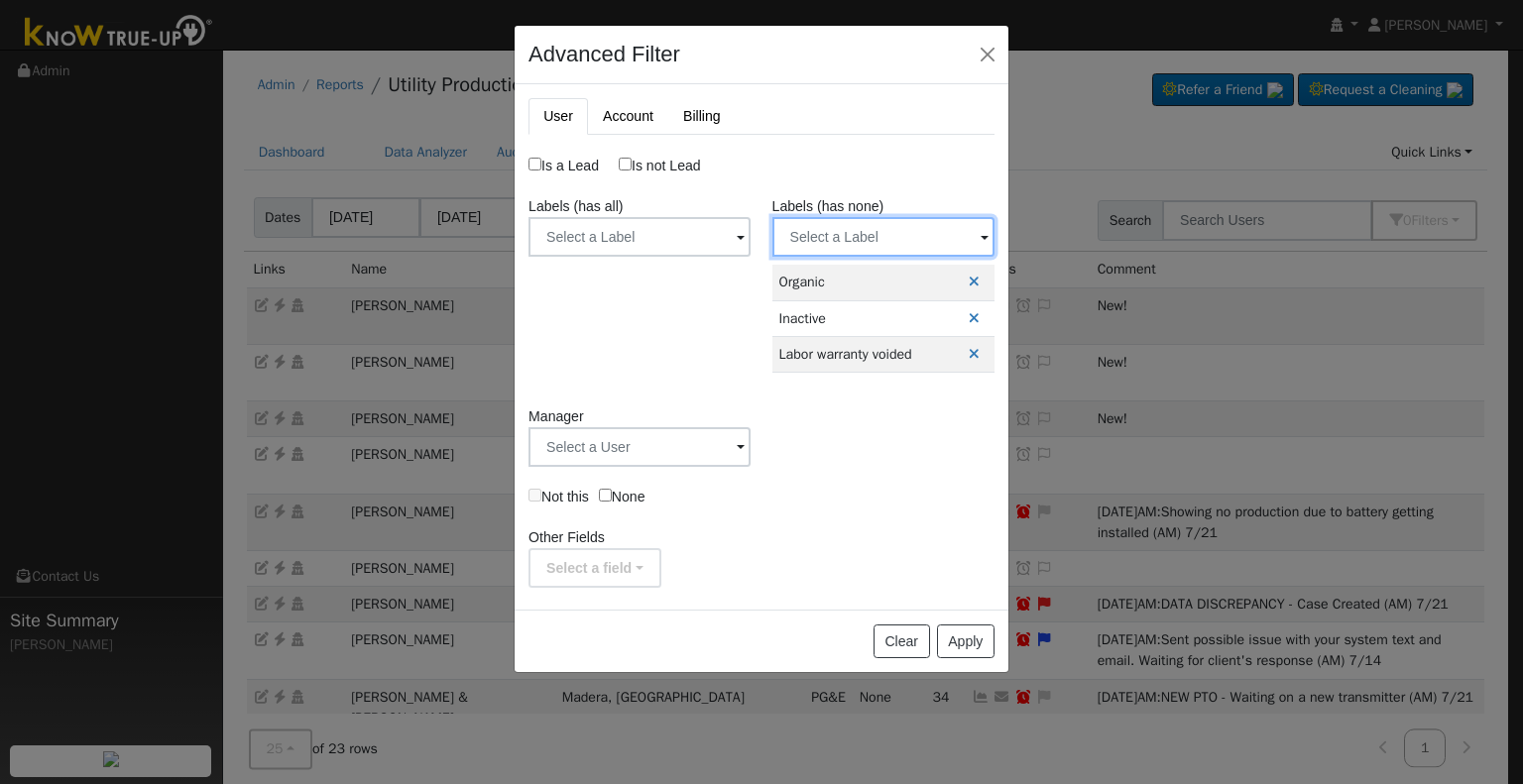click at bounding box center (640, 237) 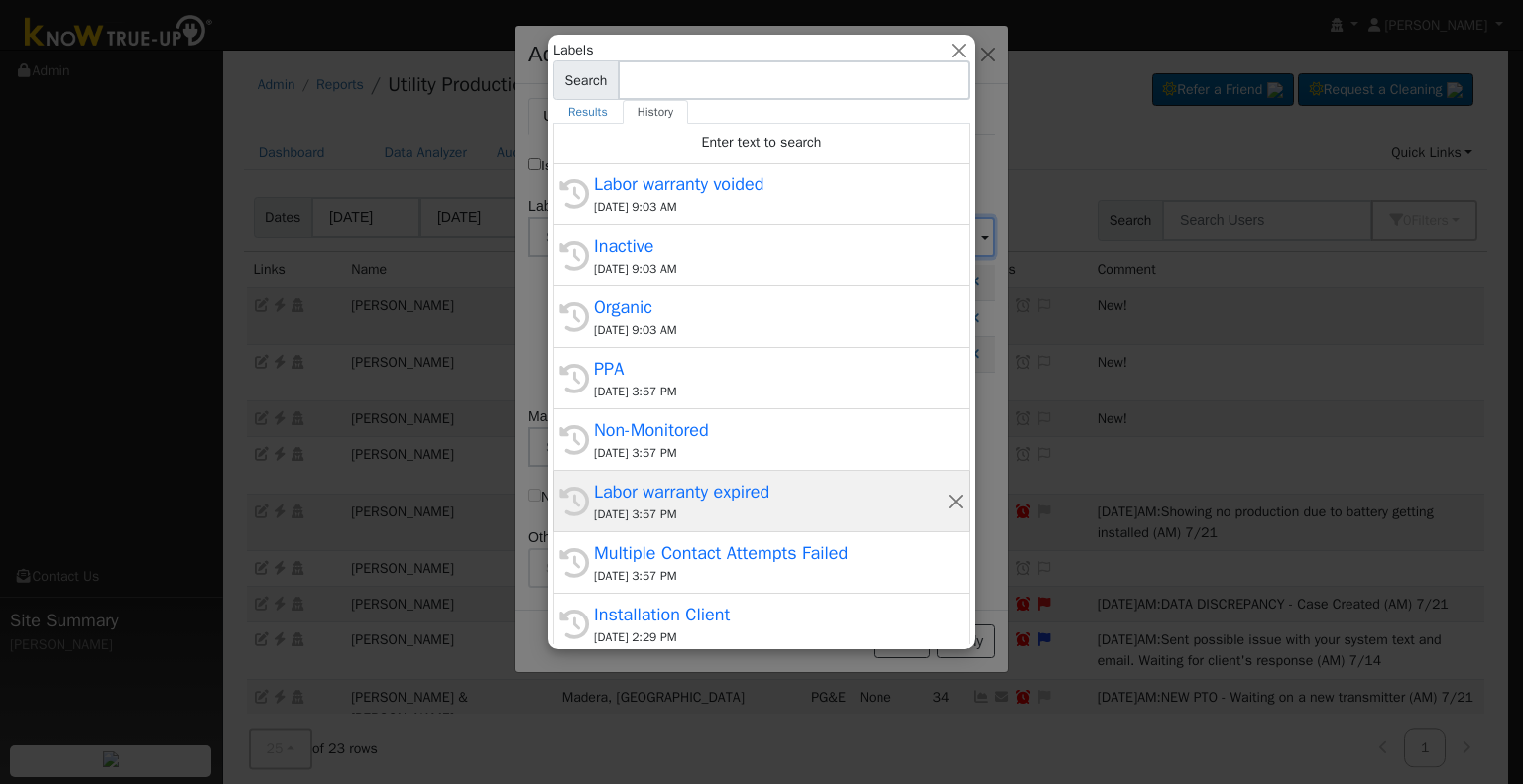 click on "History Labor warranty expired 07/25/2025 3:57 PM" 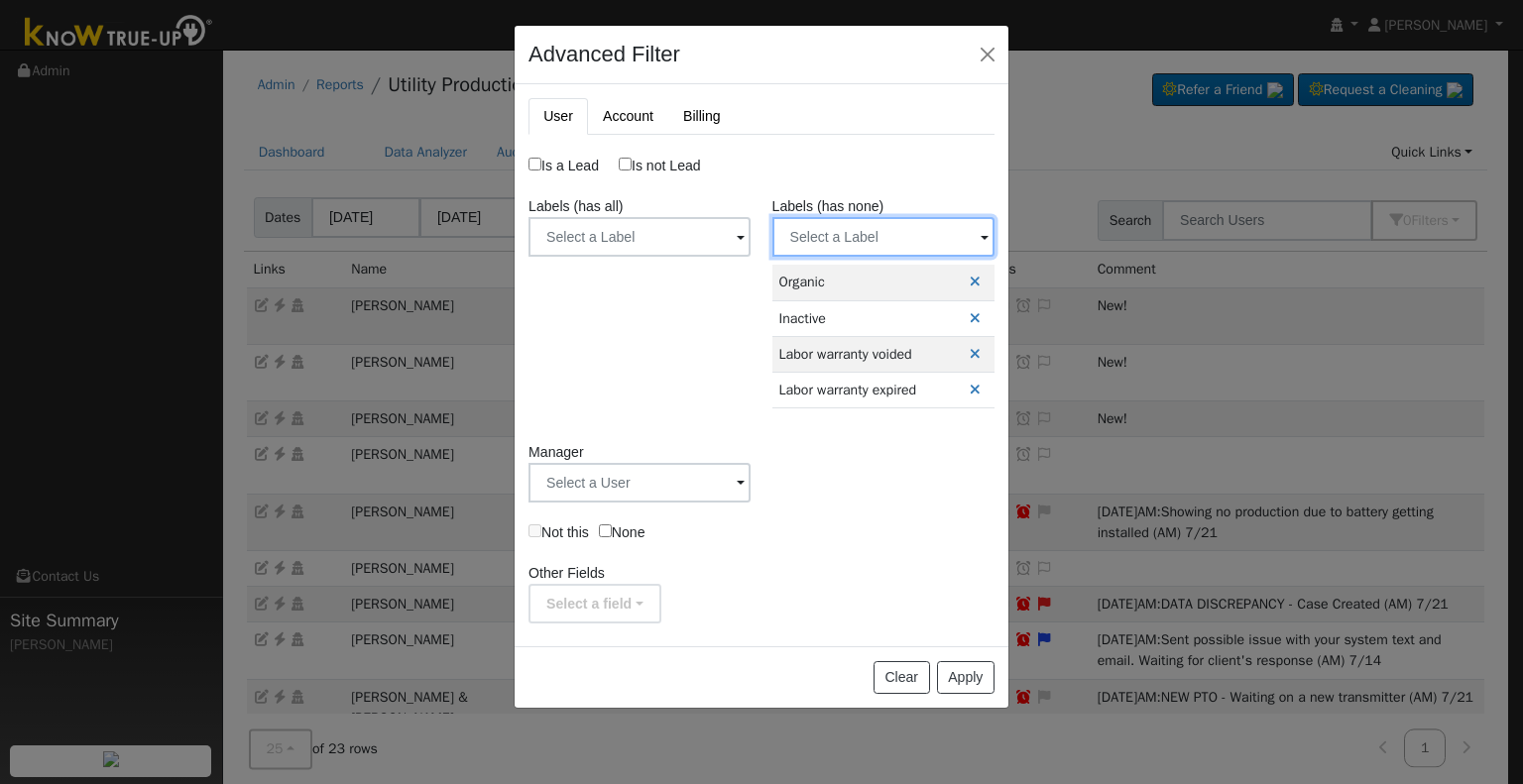 click at bounding box center [640, 237] 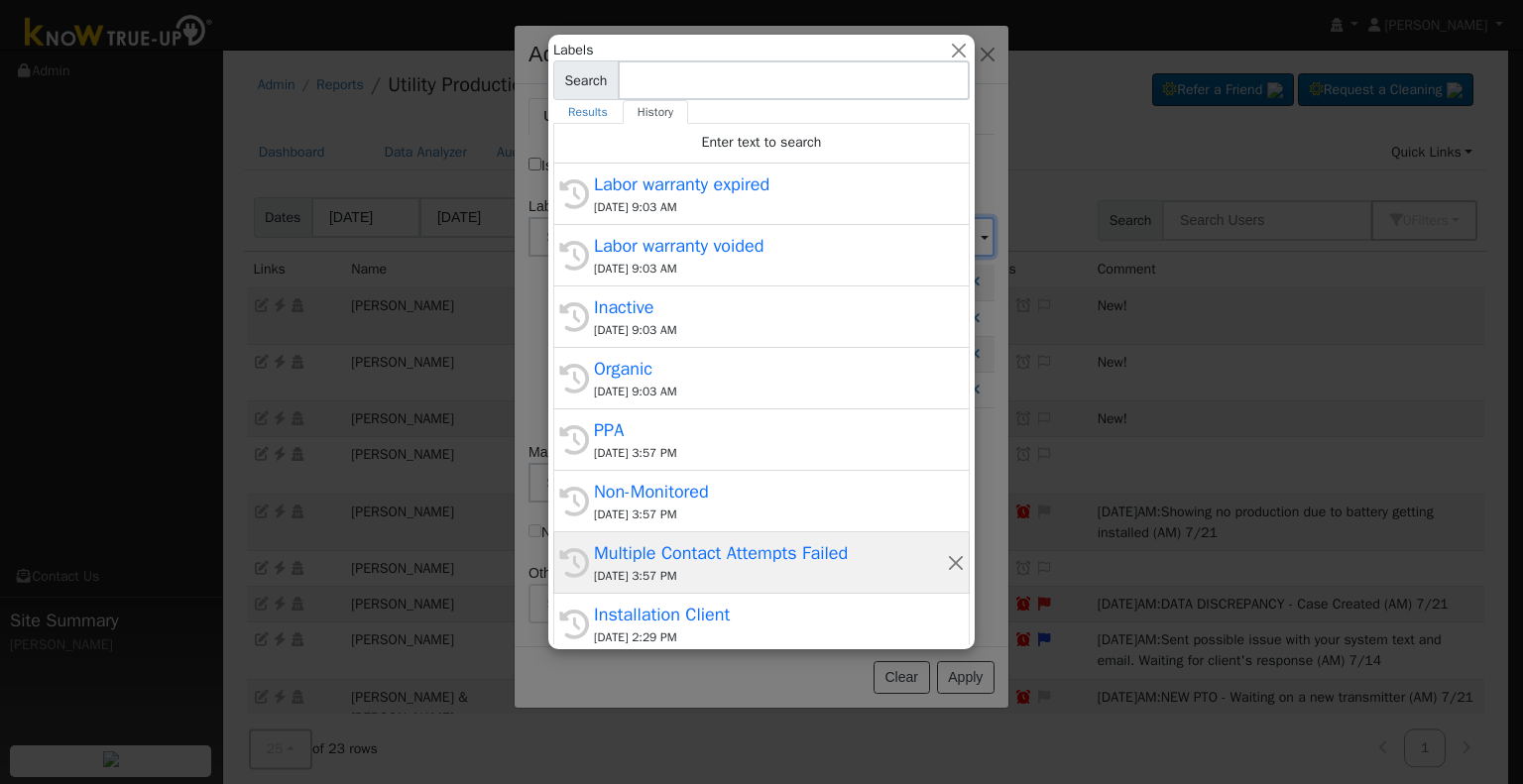click on "07/25/2025 3:57 PM" at bounding box center (770, 576) 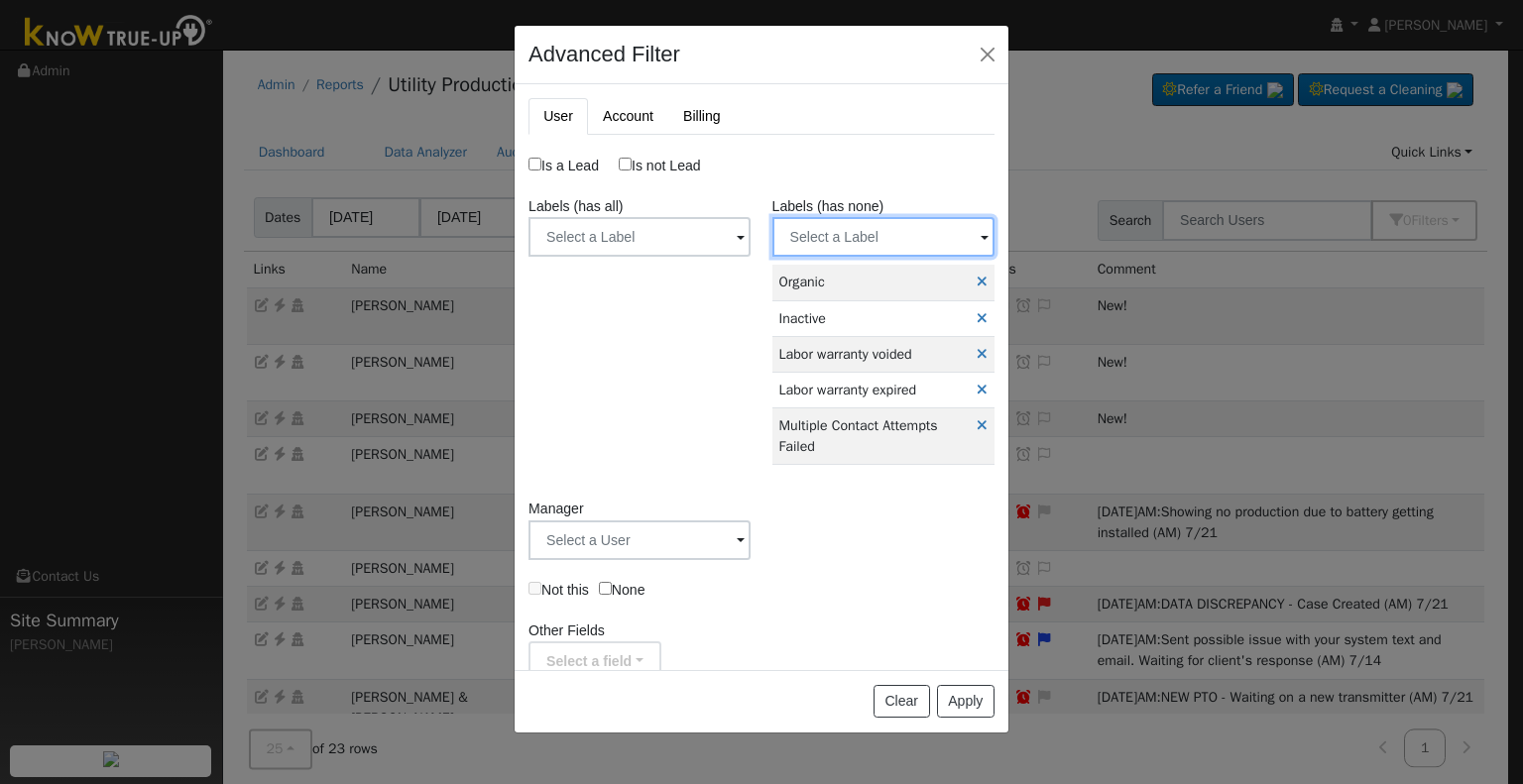 click at bounding box center (640, 237) 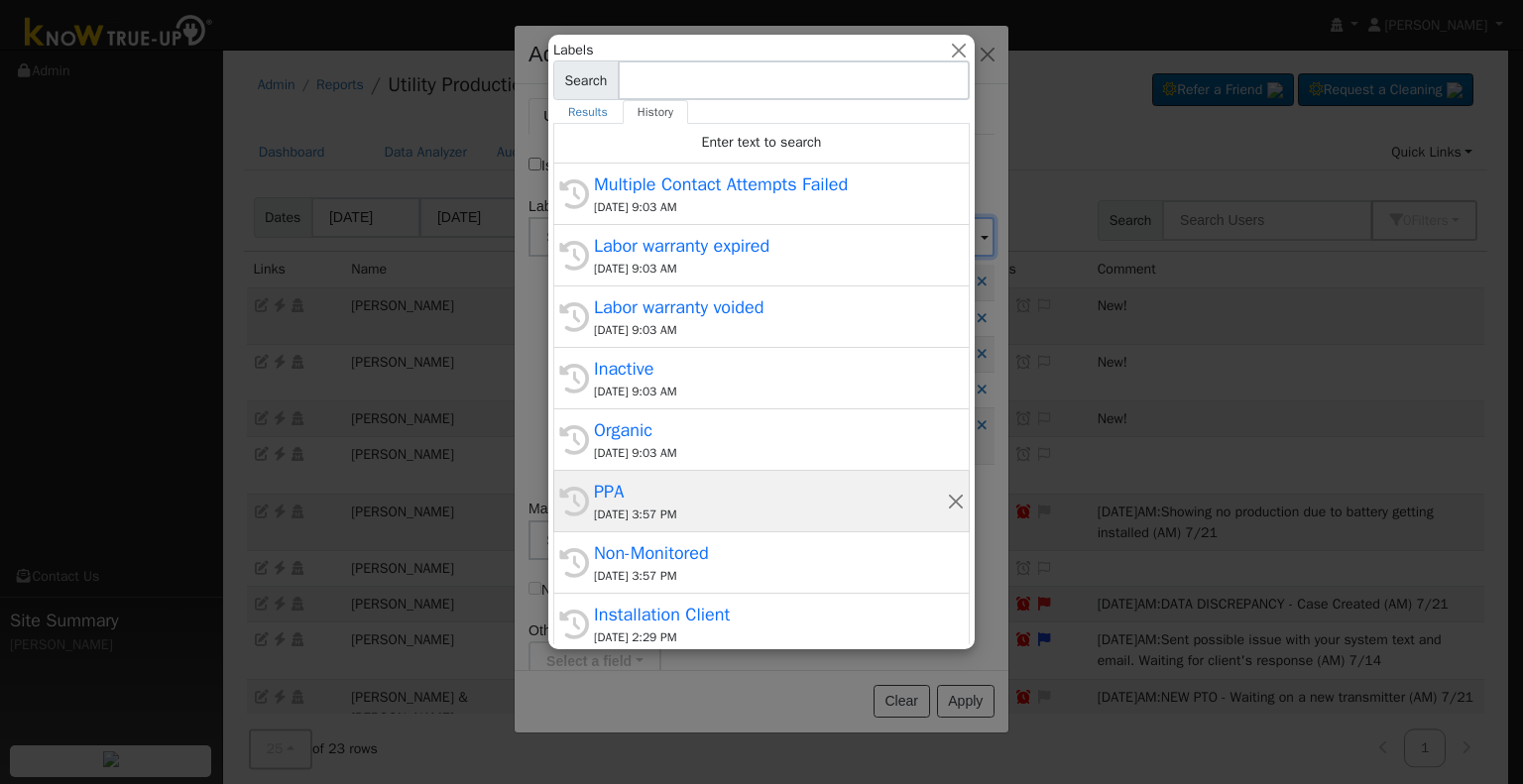 click on "07/25/2025 3:57 PM" at bounding box center (770, 514) 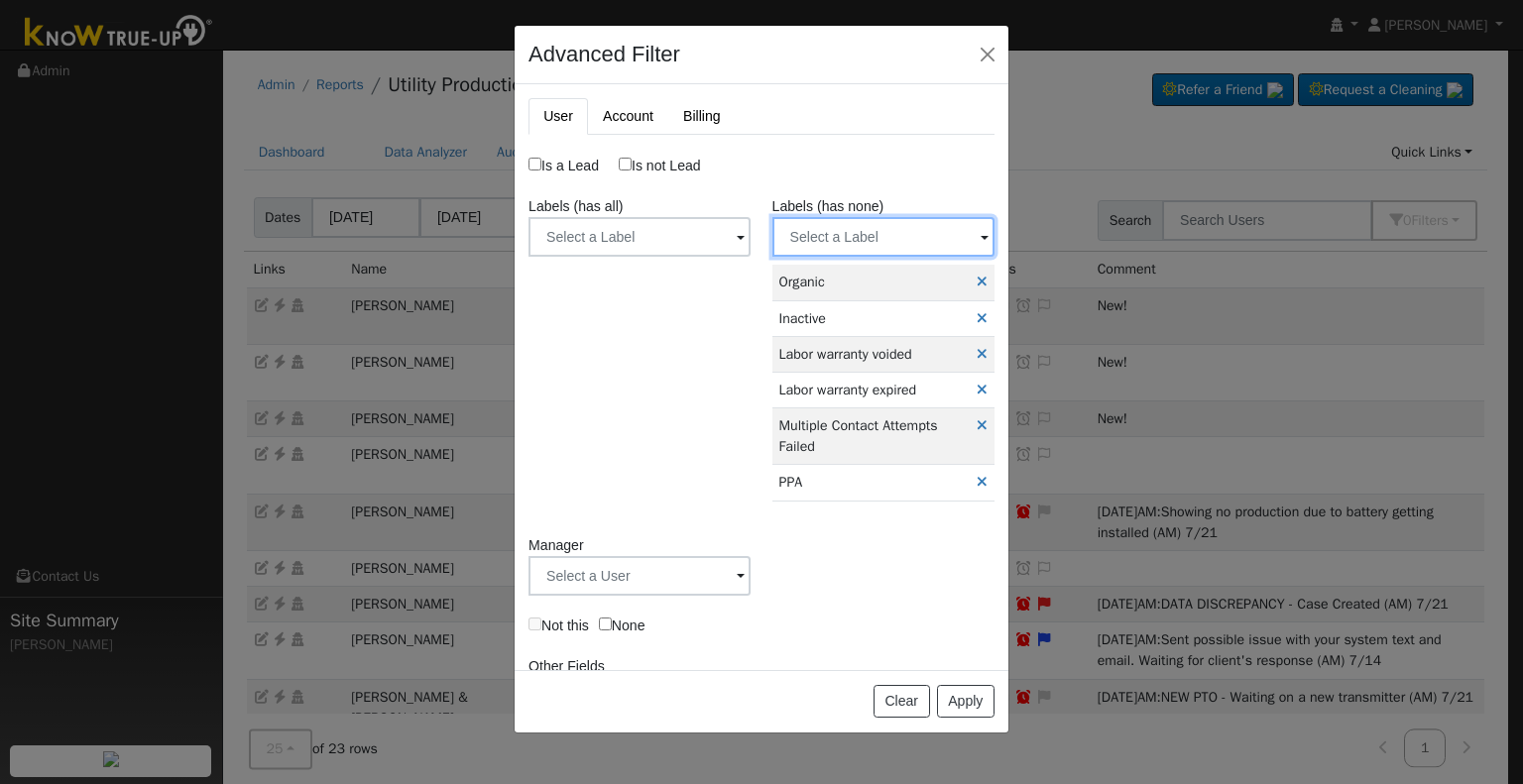 click at bounding box center [640, 237] 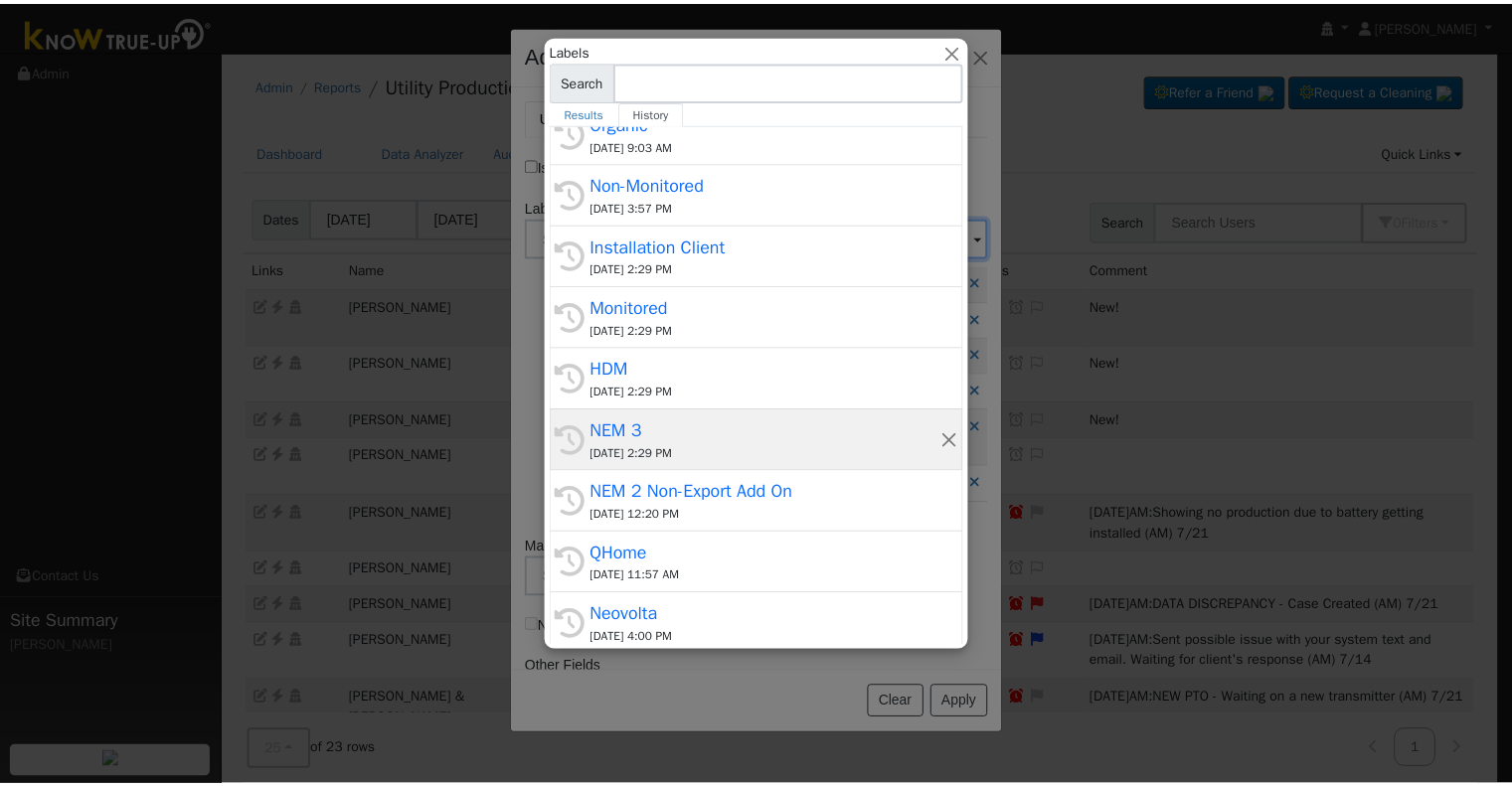 scroll, scrollTop: 378, scrollLeft: 0, axis: vertical 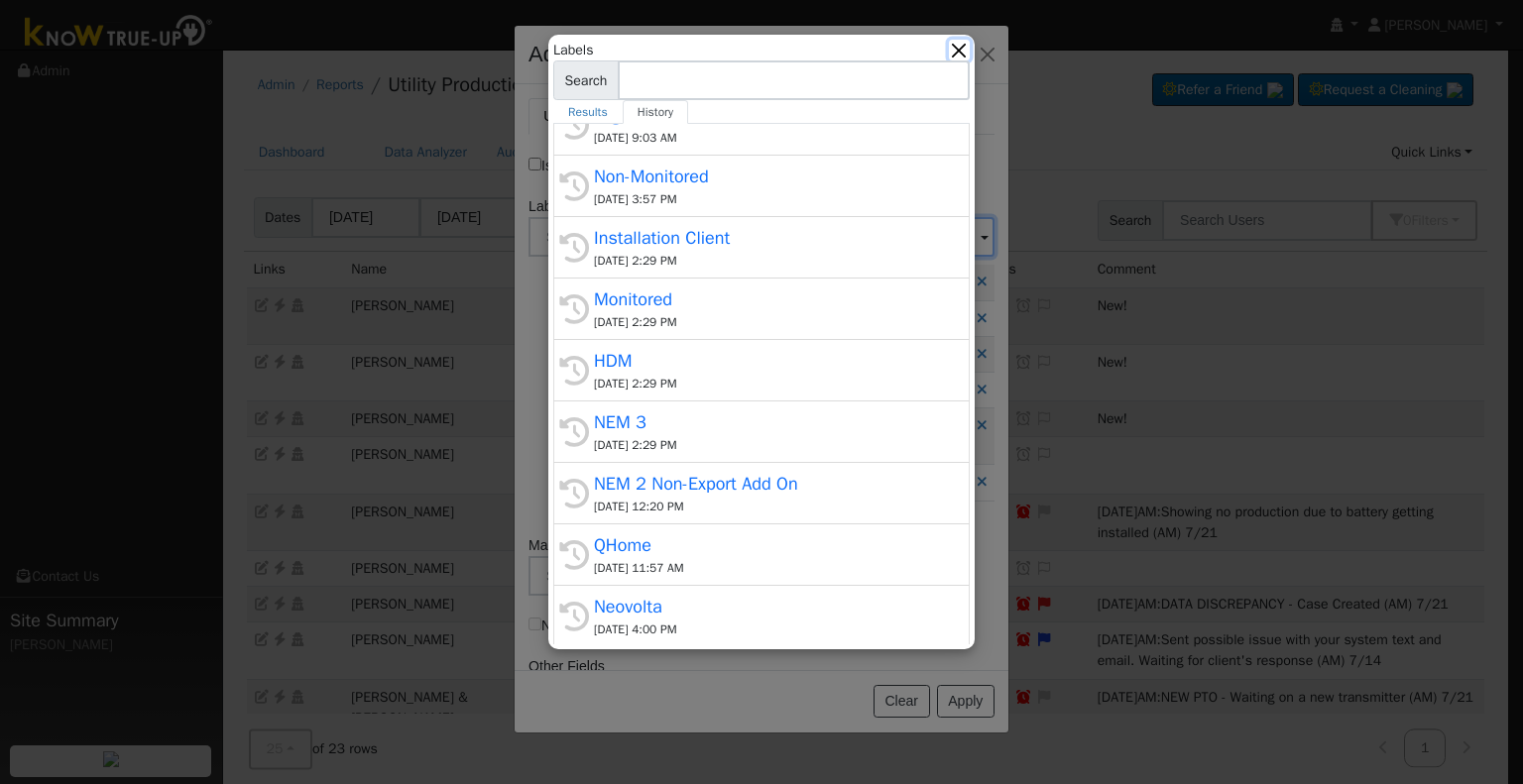 click at bounding box center (959, 50) 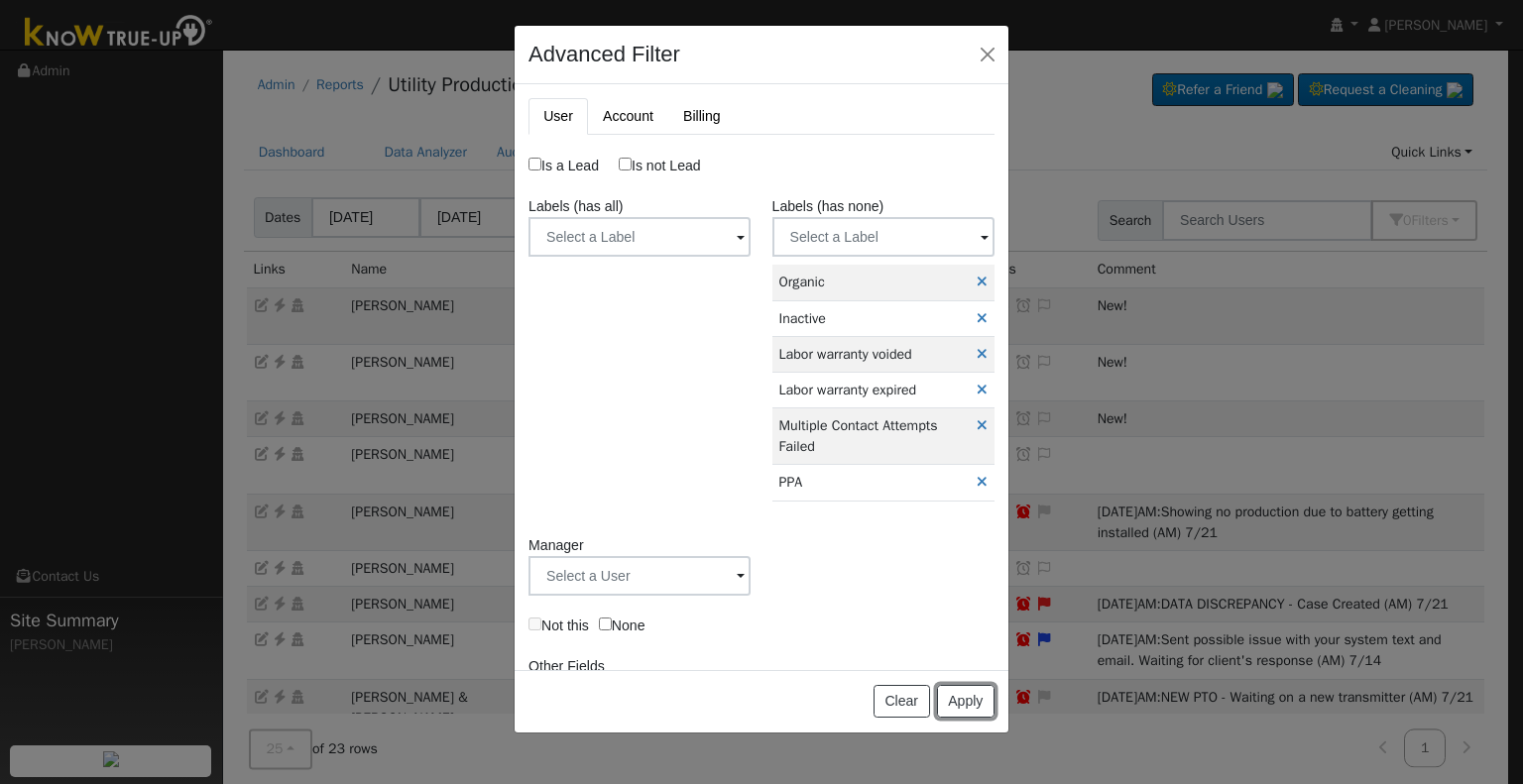 click on "Apply" at bounding box center [966, 702] 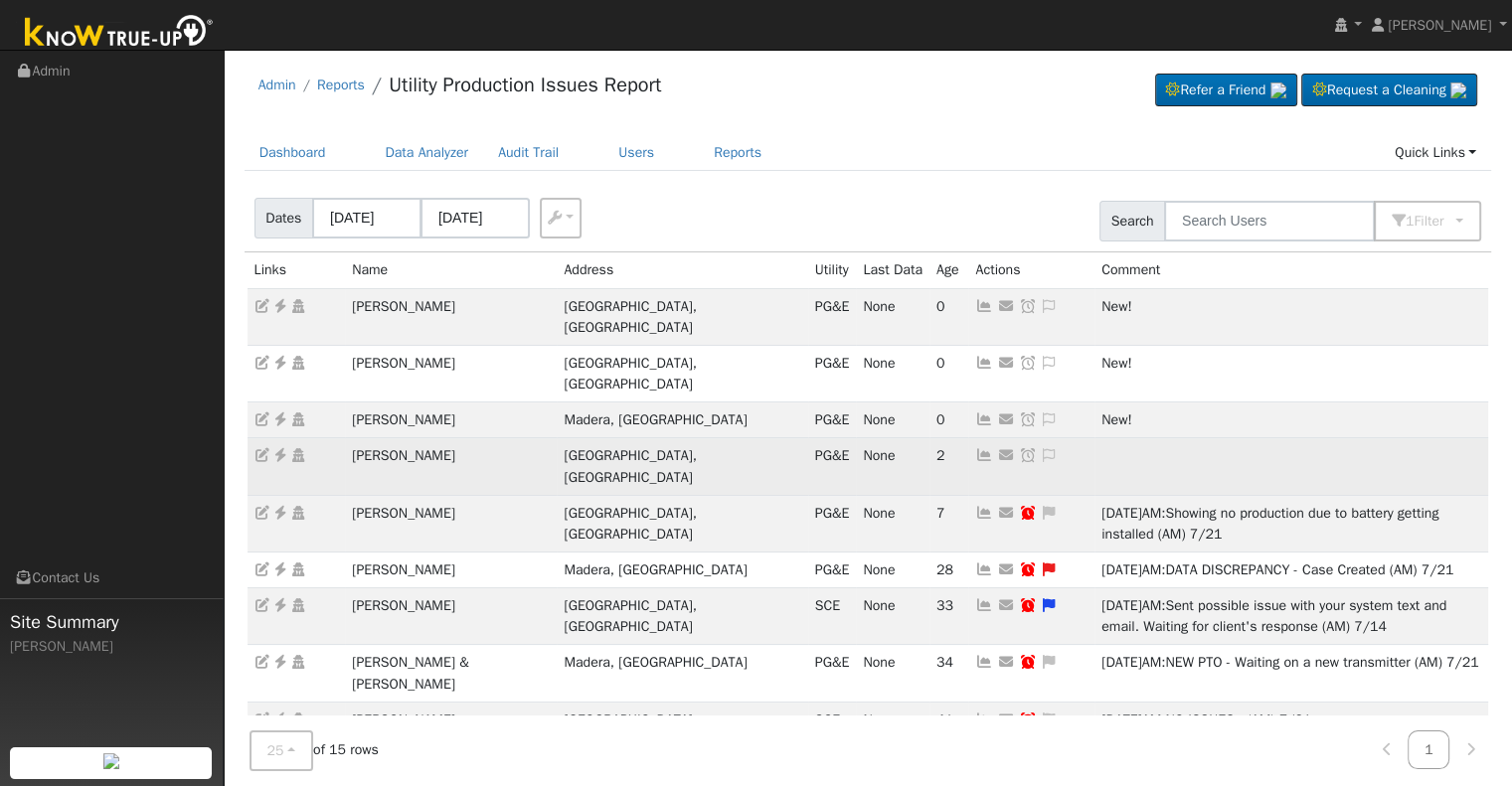 click at bounding box center [984, 455] 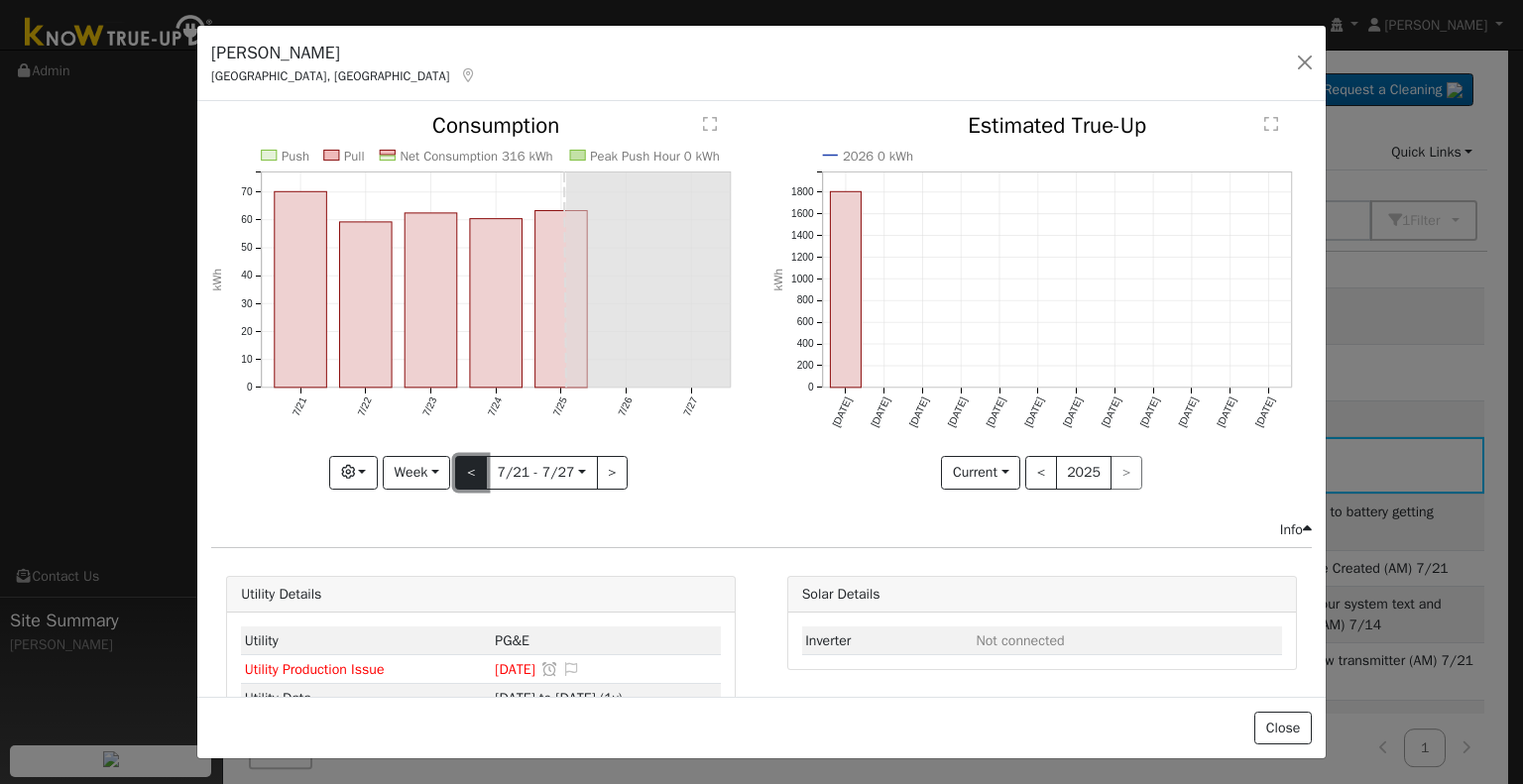 click on "<" at bounding box center (471, 473) 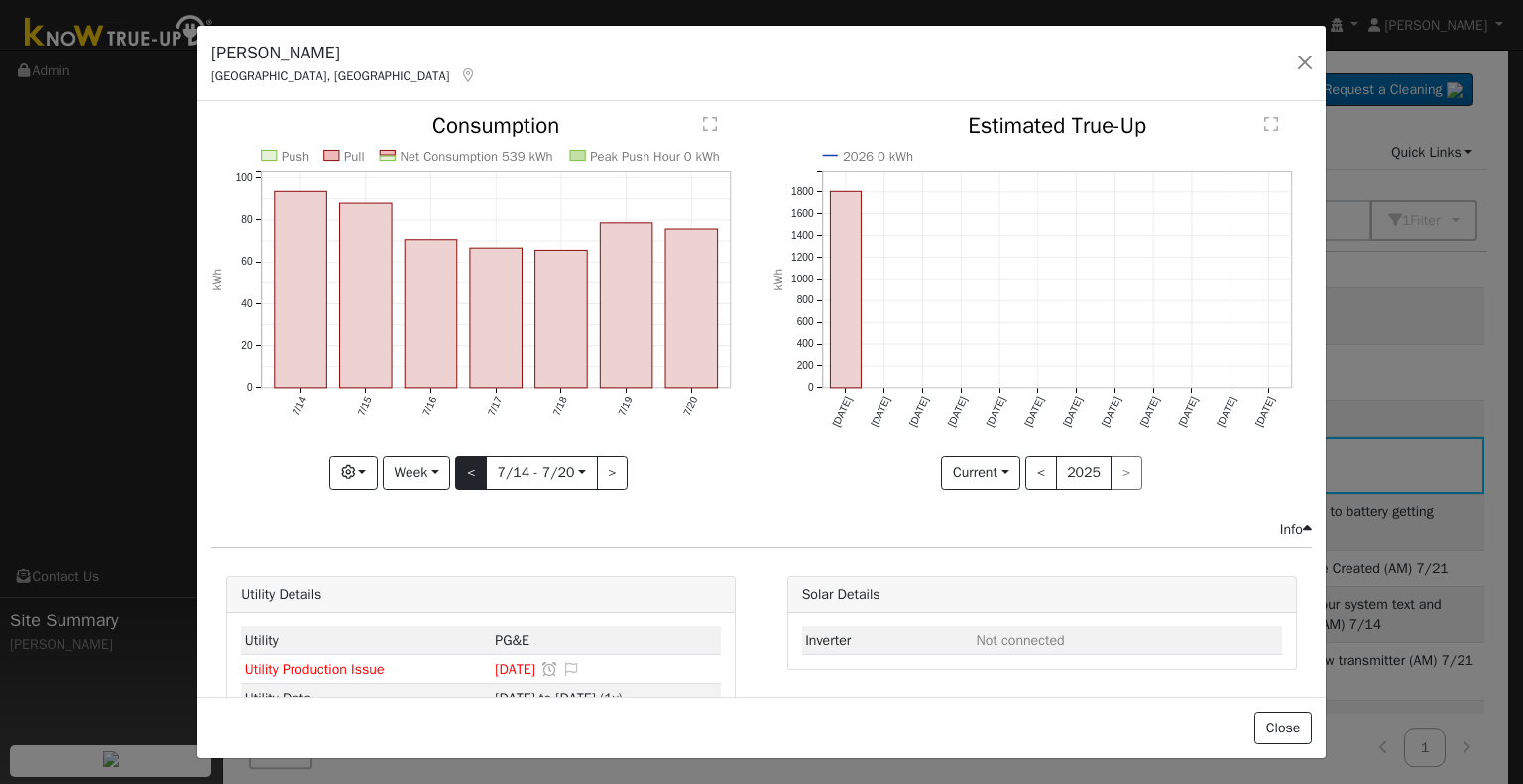 click on "Push Pull Net Consumption 539 kWh Peak Push Hour 0 kWh 7/14 7/15 7/16 7/17 7/18 7/19 7/20 0 20 40 60 80 100  Consumption kWh onclick="" onclick="" onclick="" onclick="" onclick="" onclick="" onclick="" onclick="" onclick="" onclick="" onclick="" onclick="" onclick="" onclick="" Graphs Estimated Production Previous Year Consumption Previous Year Total Consumption Previous Year Cumulative Consumption Previous Year Options Weather °F kWh $ Net Push/Pull Previous Year Period Week Day Week Month Year Custom < 7/14 - 7/20  2025-07-14 >" 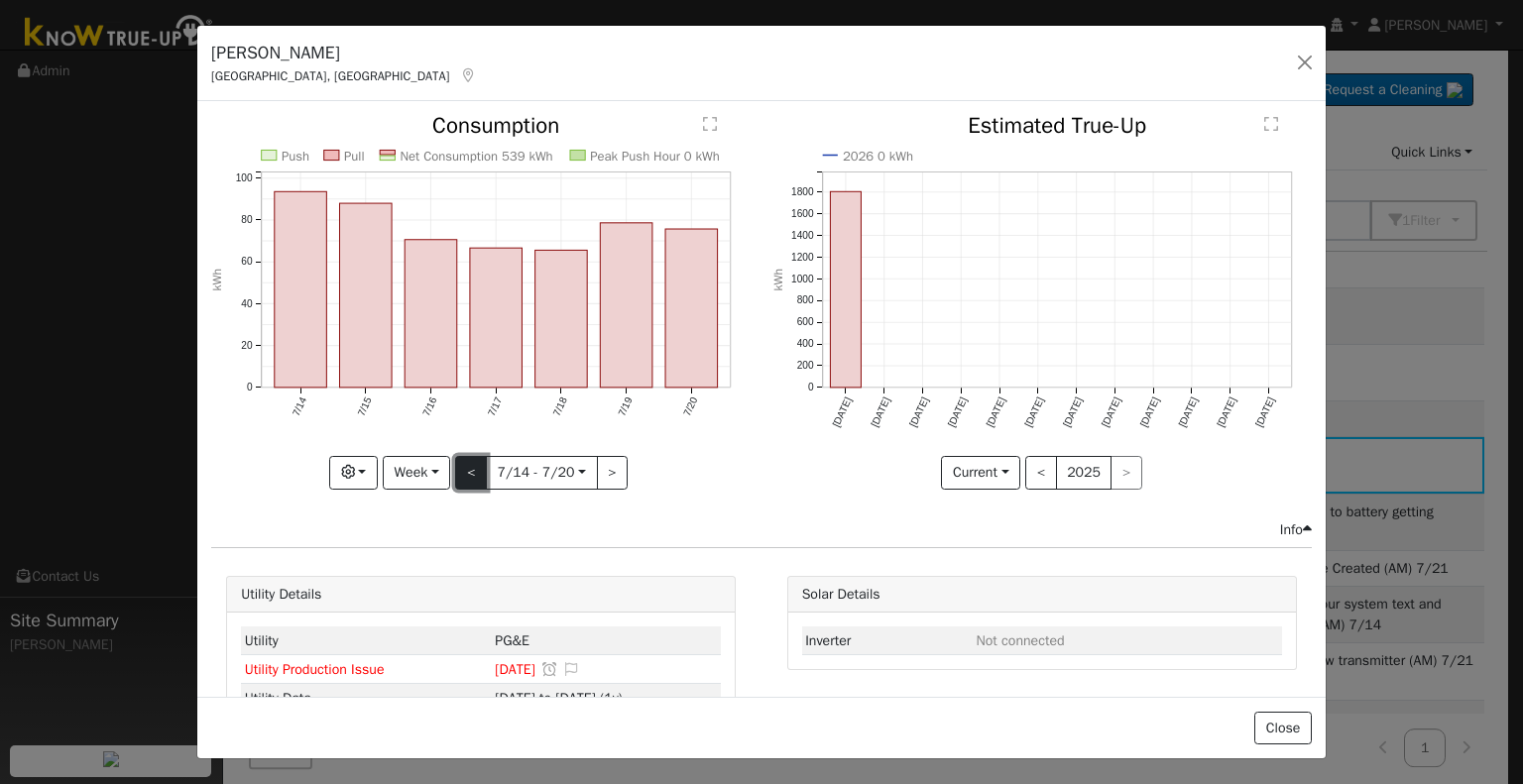 click on "<" at bounding box center (471, 473) 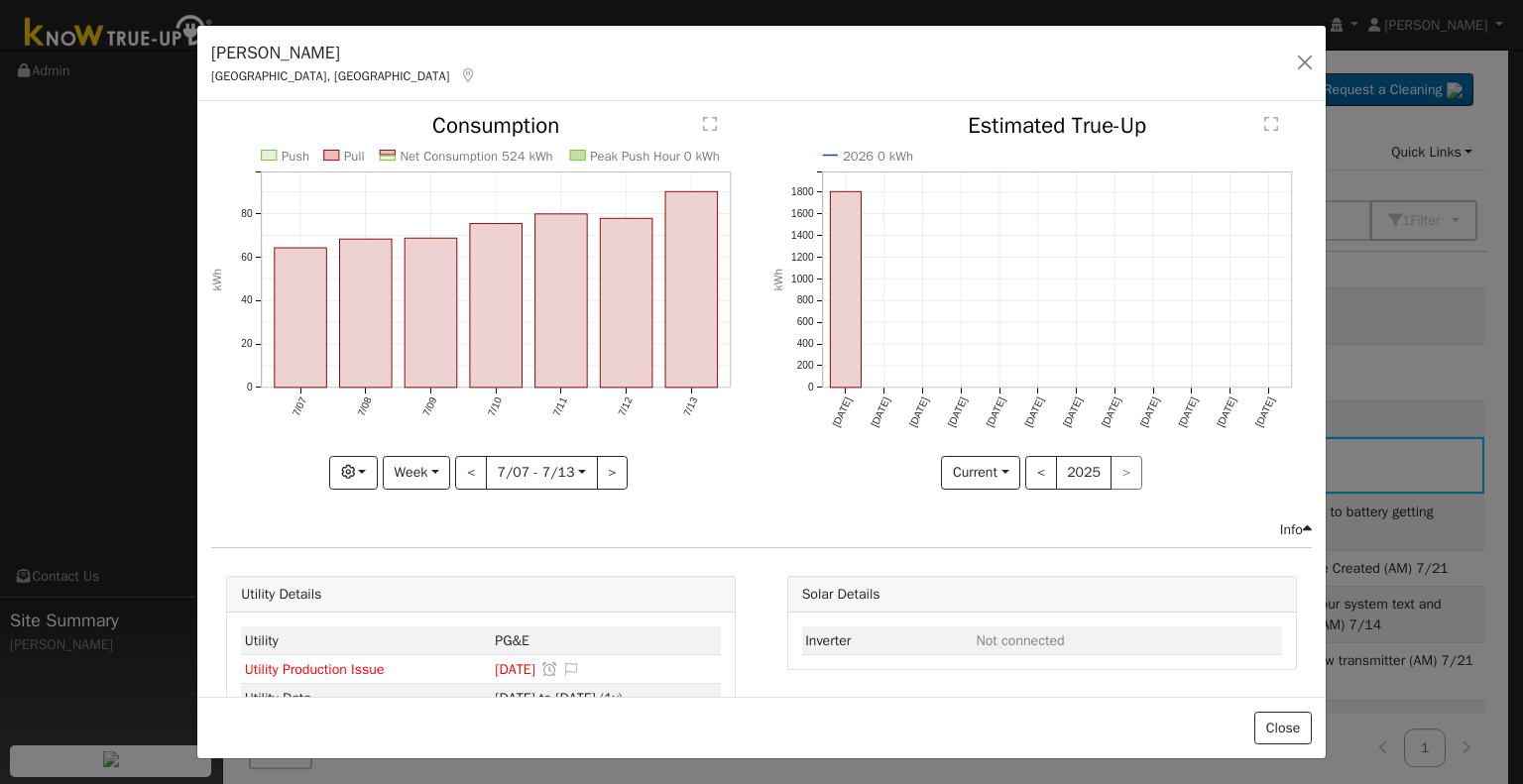 click on "Push Pull Net Consumption 524 kWh Peak Push Hour 0 kWh 7/07 7/08 7/09 7/10 7/11 7/12 7/13 0 20 40 60 80  Consumption kWh onclick="" onclick="" onclick="" onclick="" onclick="" onclick="" onclick="" onclick="" onclick="" onclick="" onclick="" onclick="" onclick="" onclick="" Graphs Estimated Production Previous Year Consumption Previous Year Total Consumption Previous Year Cumulative Consumption Previous Year Options Weather °F kWh $ Net Push/Pull Previous Year Period Week Day Week Month Year Custom < 7/07 - 7/13  2025-07-07 >" 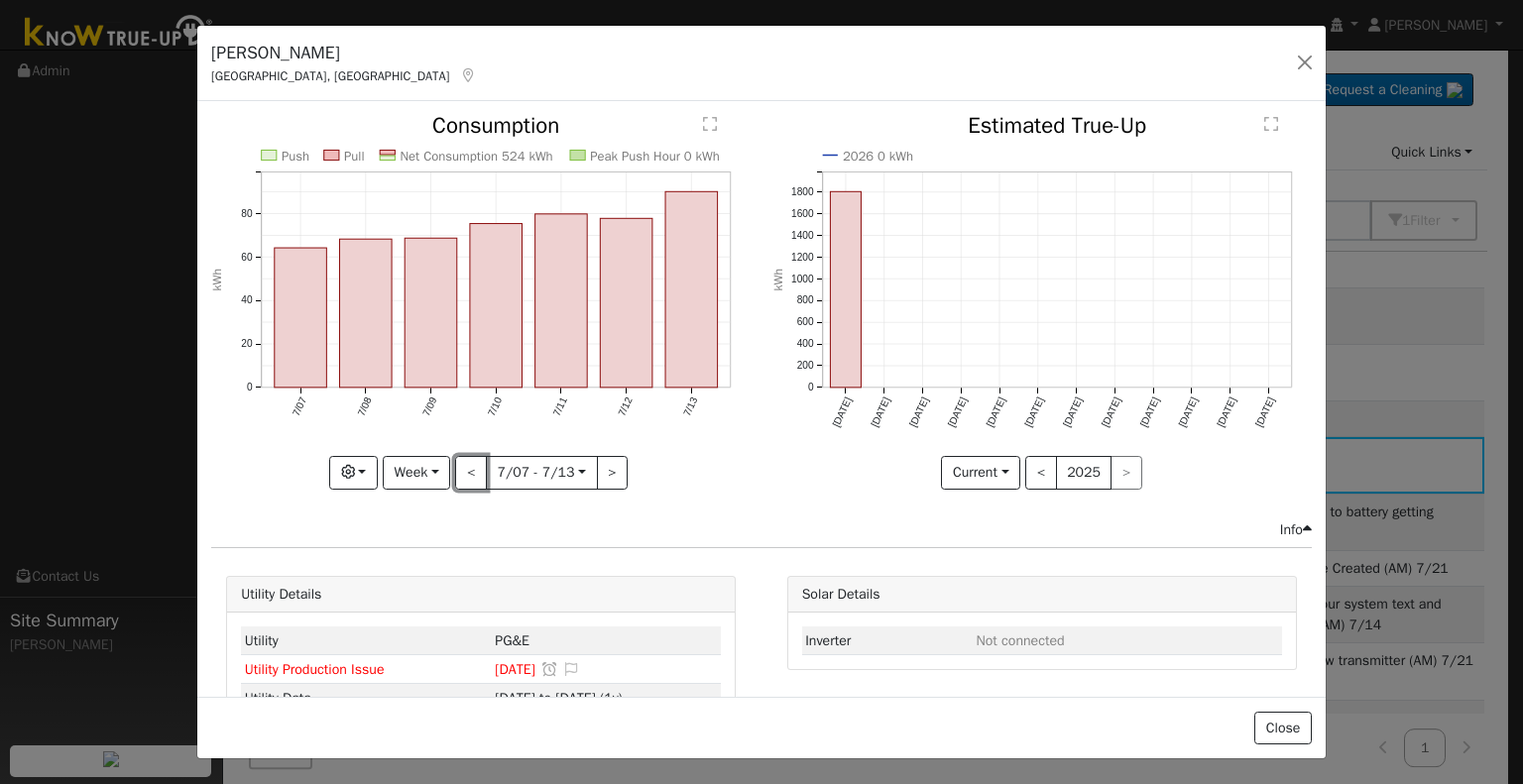 click on "<" at bounding box center [471, 473] 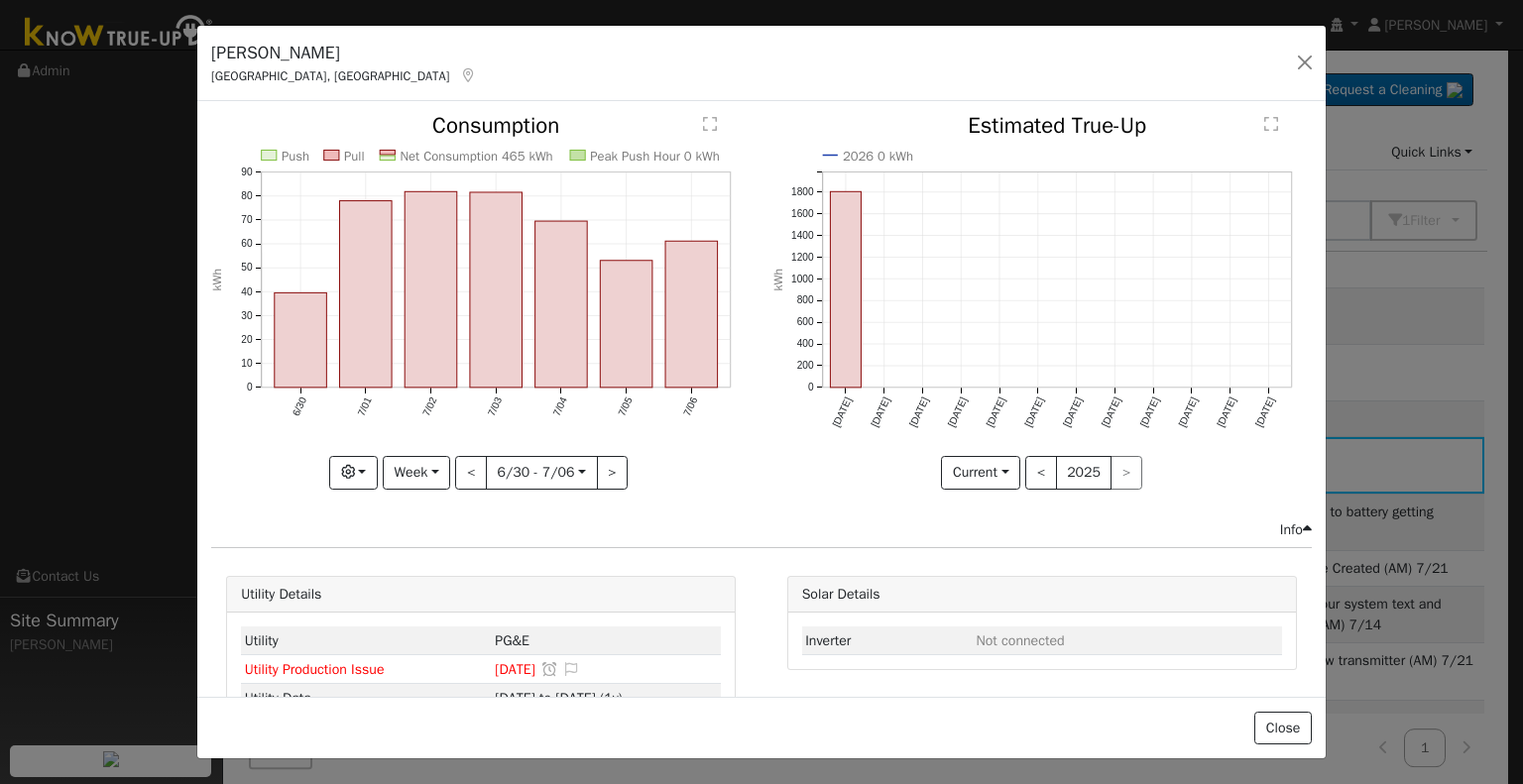 click at bounding box center [481, 301] 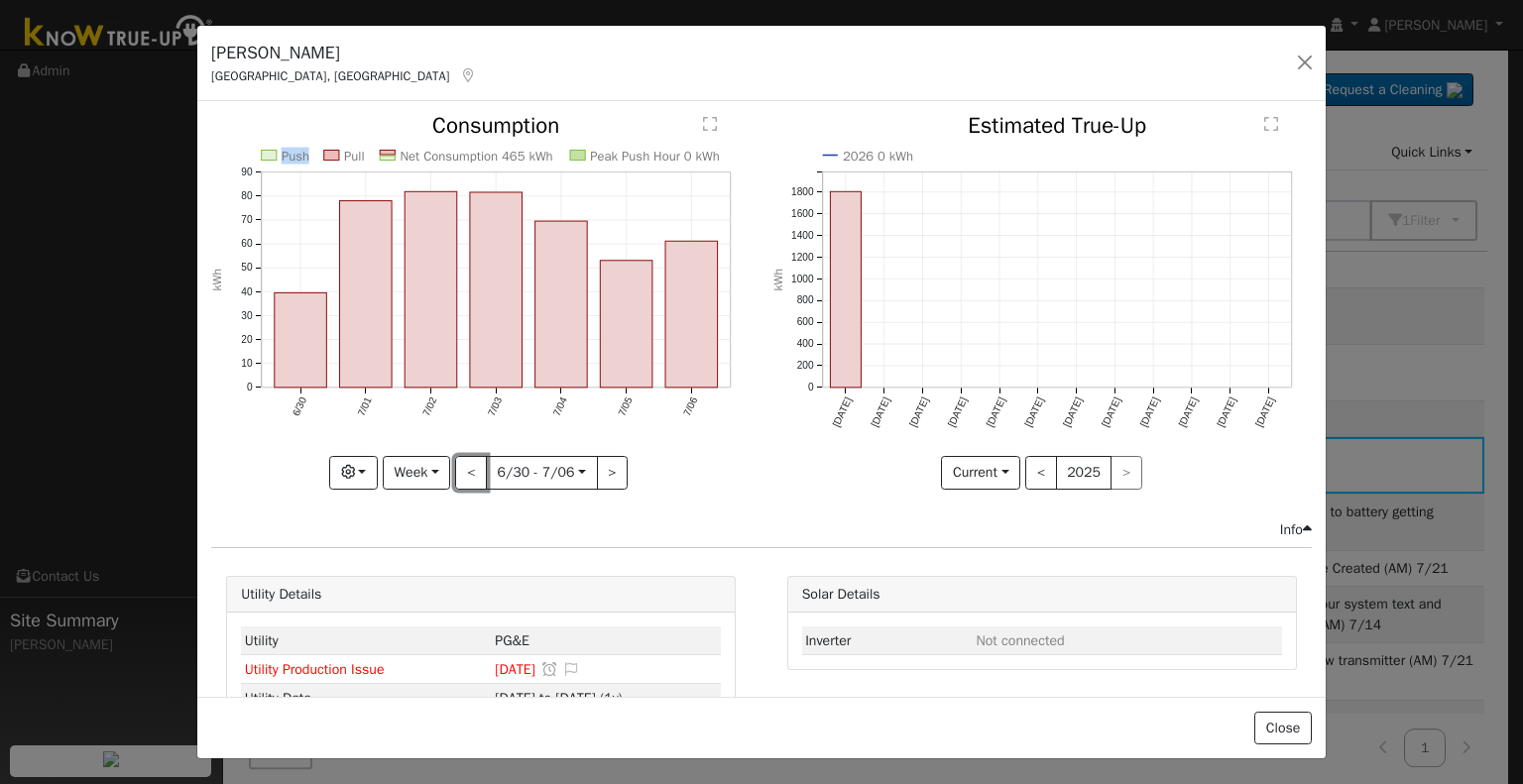 click on "<" at bounding box center (471, 473) 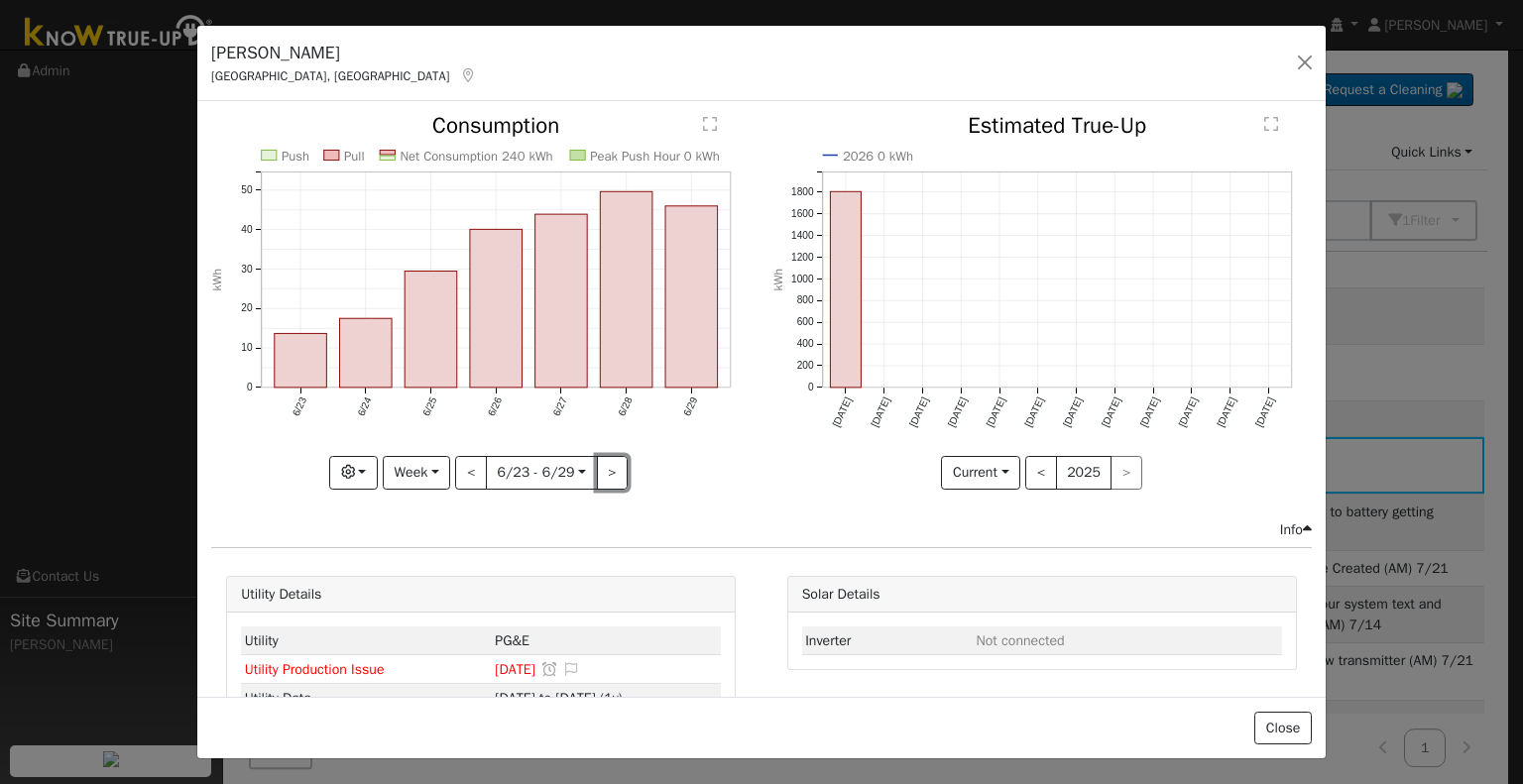 click on ">" at bounding box center (613, 473) 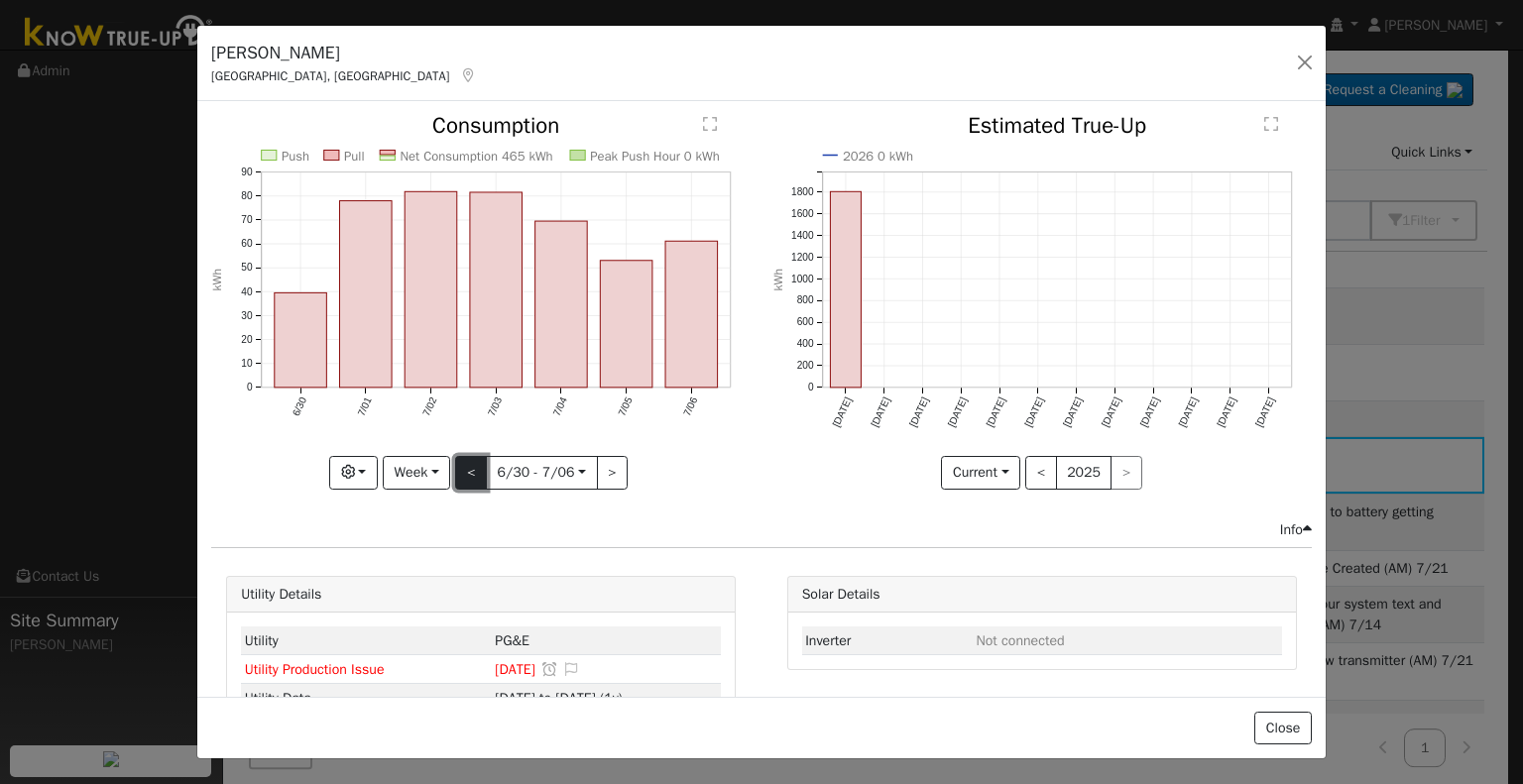 click on "<" at bounding box center (471, 473) 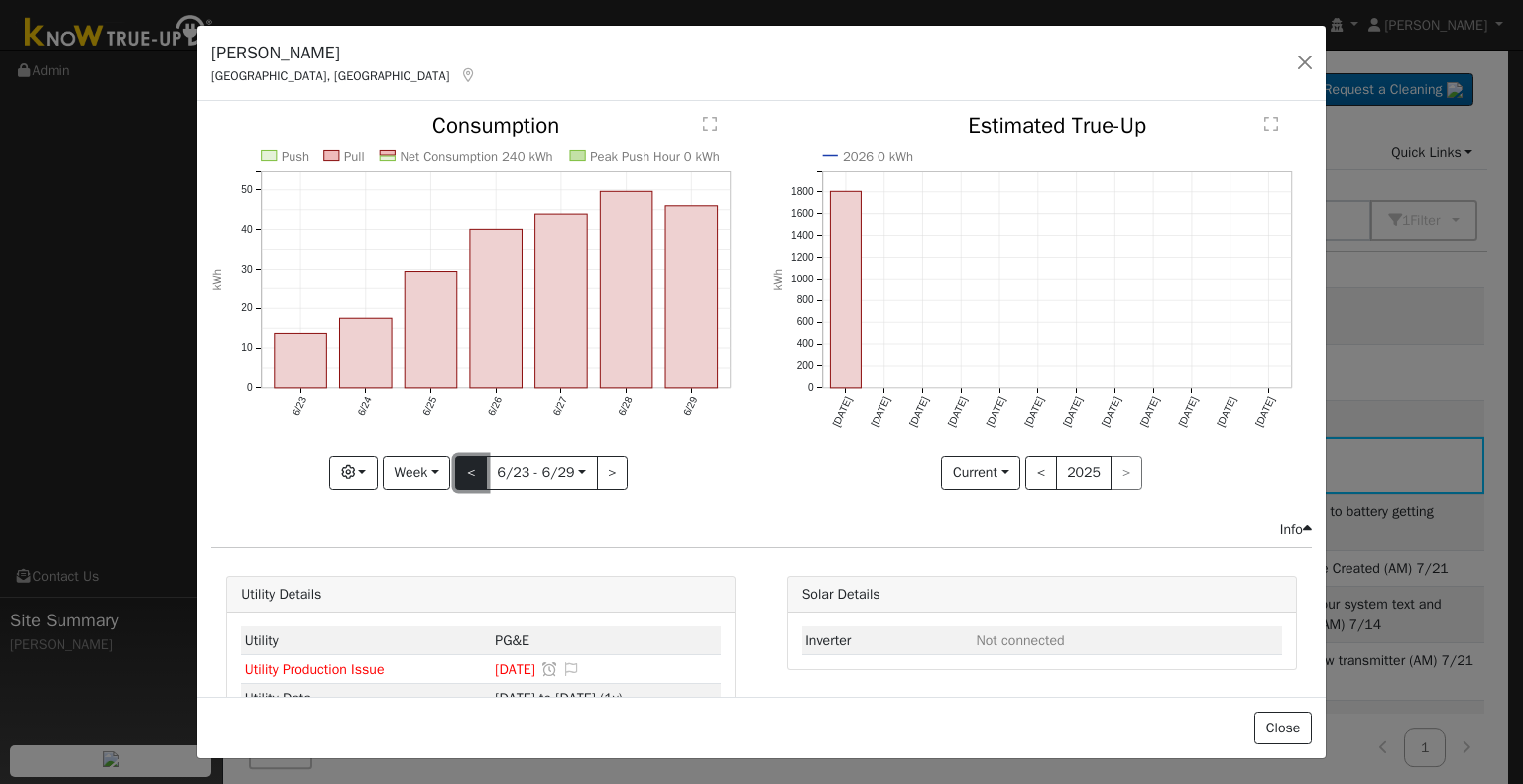 click on "<" at bounding box center (471, 473) 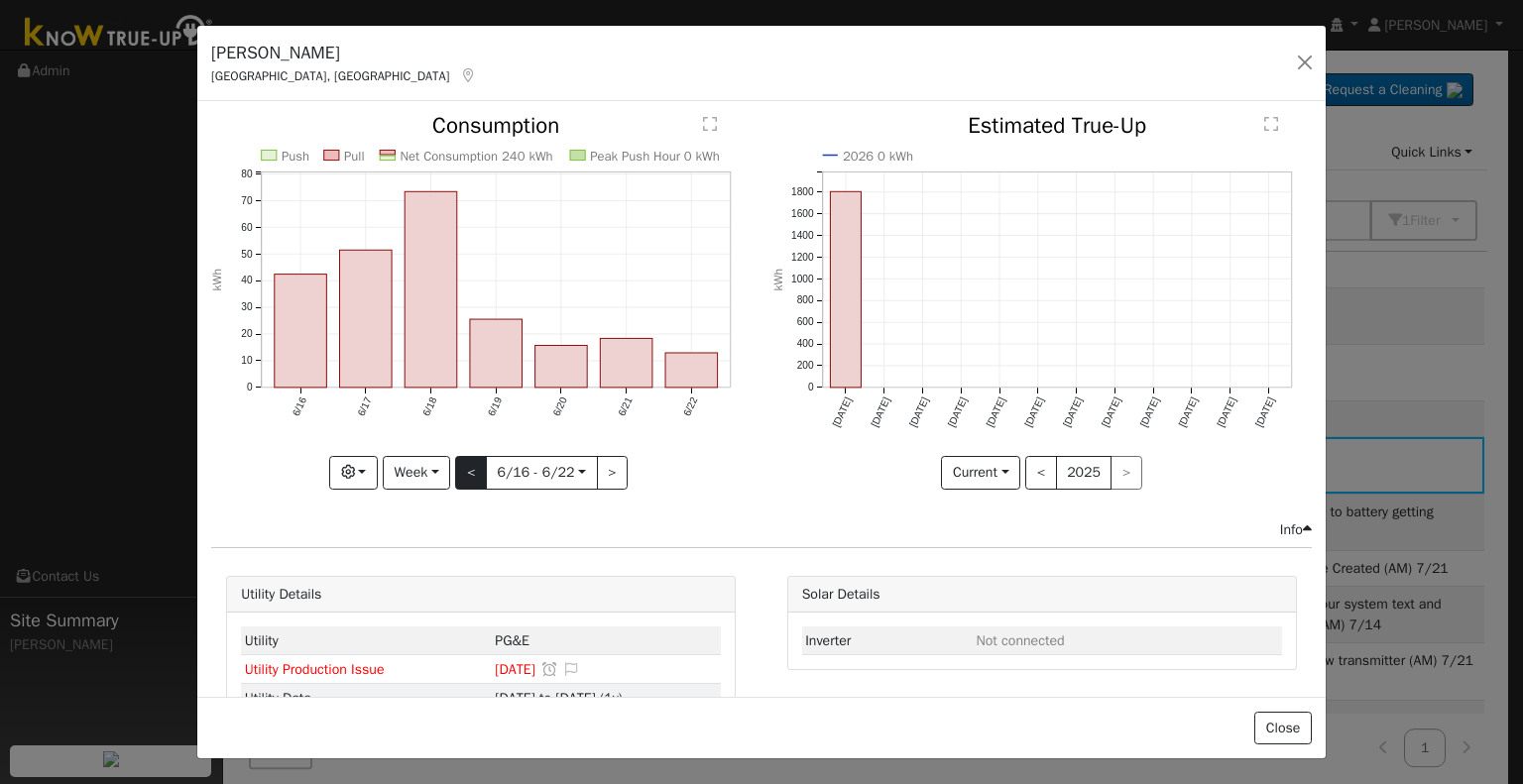 click on "Push Pull Net Consumption 240 kWh Peak Push Hour 0 kWh 6/16 6/17 6/18 6/19 6/20 6/21 6/22 0 10 20 30 40 50 60 70 80  Consumption kWh onclick="" onclick="" onclick="" onclick="" onclick="" onclick="" onclick="" onclick="" onclick="" onclick="" onclick="" onclick="" onclick="" onclick="" Graphs Estimated Production Previous Year Consumption Previous Year Total Consumption Previous Year Cumulative Consumption Previous Year Options Weather °F kWh $ Net Push/Pull Previous Year Period Week Day Week Month Year Custom < 6/16 - 6/22  2025-06-16 >" 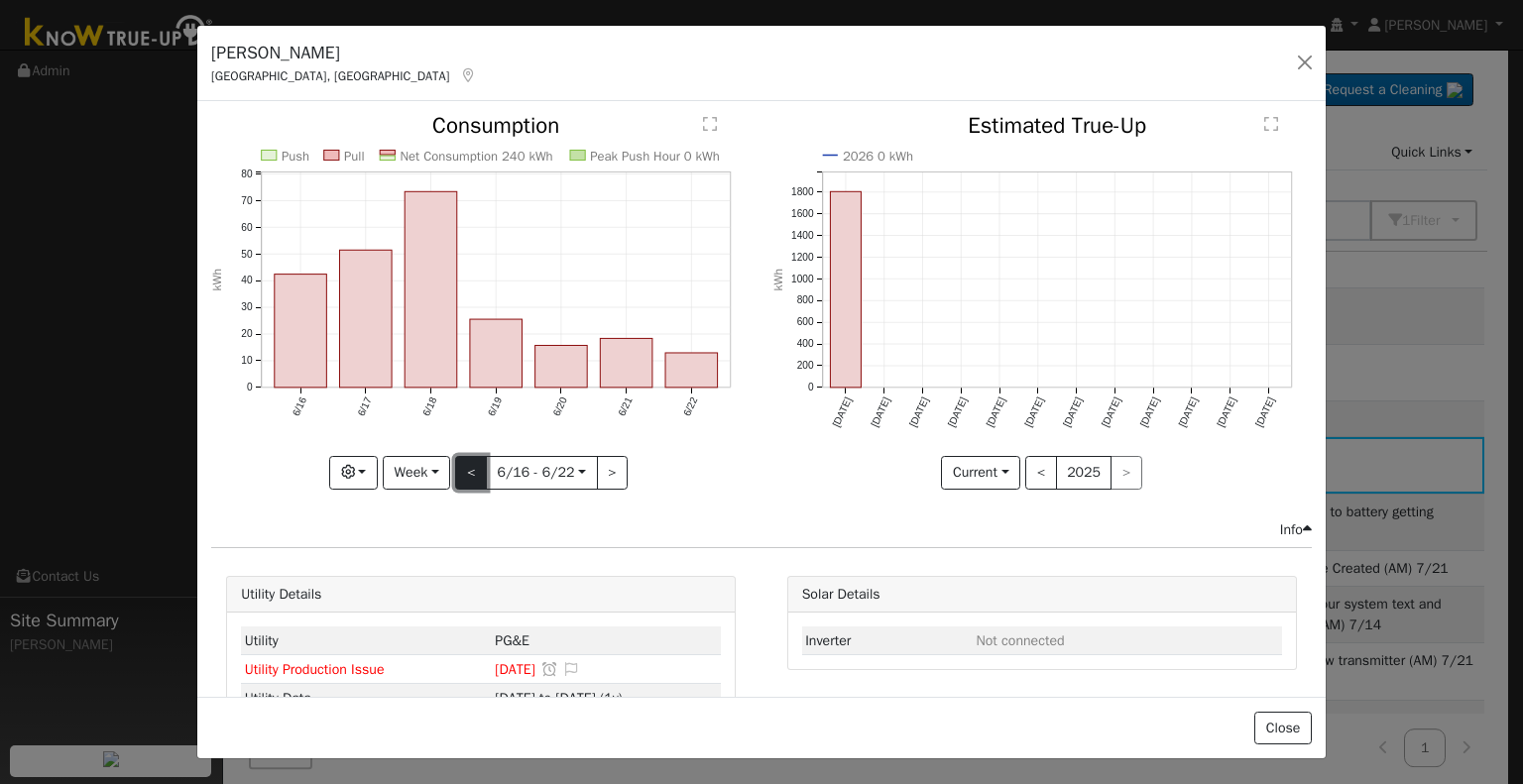 click on "<" at bounding box center (471, 473) 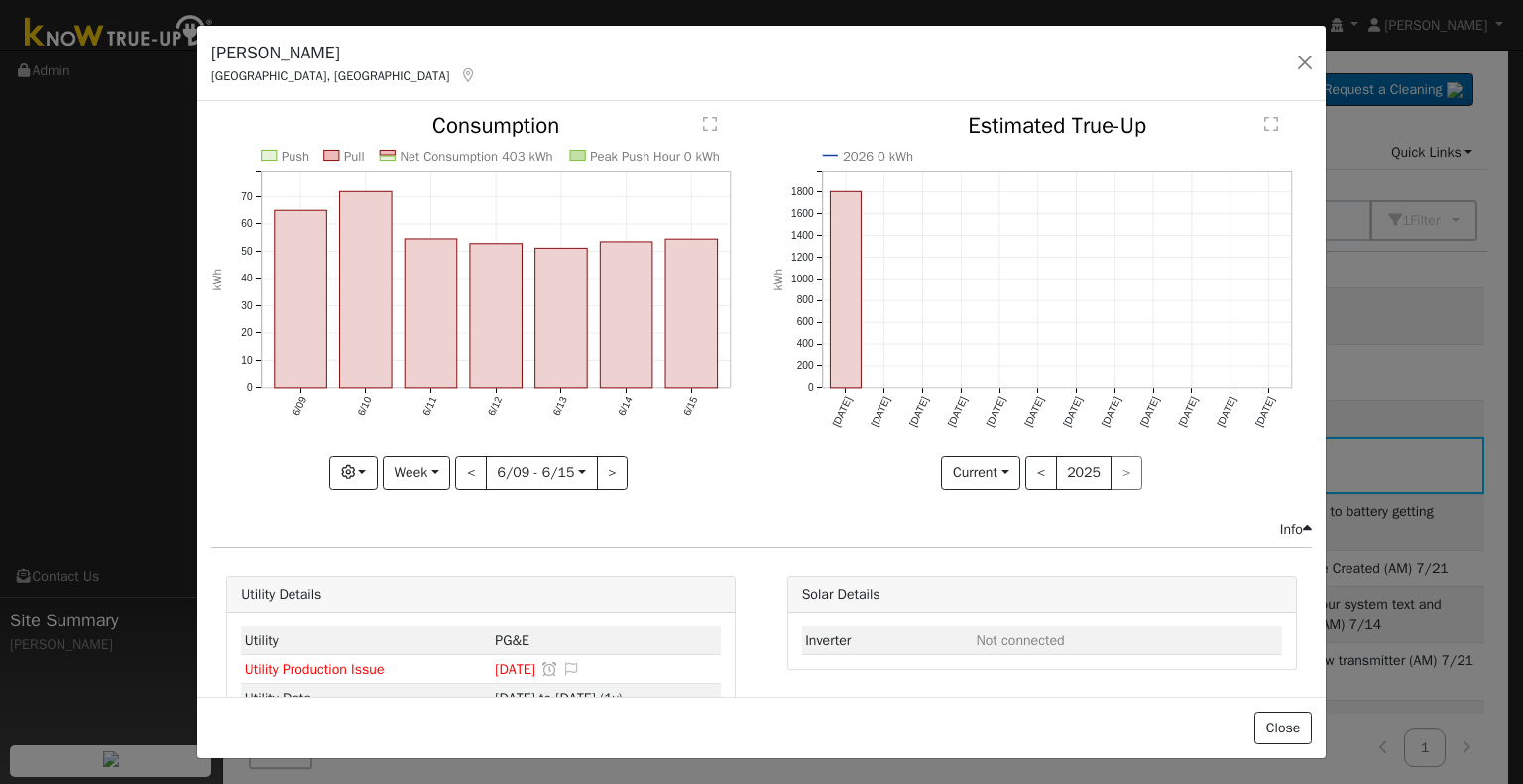 click on "Push Pull Net Consumption 403 kWh Peak Push Hour 0 kWh 6/09 6/10 6/11 6/12 6/13 6/14 6/15 0 10 20 30 40 50 60 70  Consumption kWh onclick="" onclick="" onclick="" onclick="" onclick="" onclick="" onclick="" onclick="" onclick="" onclick="" onclick="" onclick="" onclick="" onclick="" Graphs Estimated Production Previous Year Consumption Previous Year Total Consumption Previous Year Cumulative Consumption Previous Year Options Weather °F kWh $ Net Push/Pull Previous Year Period Week Day Week Month Year Custom < 6/09 - 6/15  2025-06-09 >" 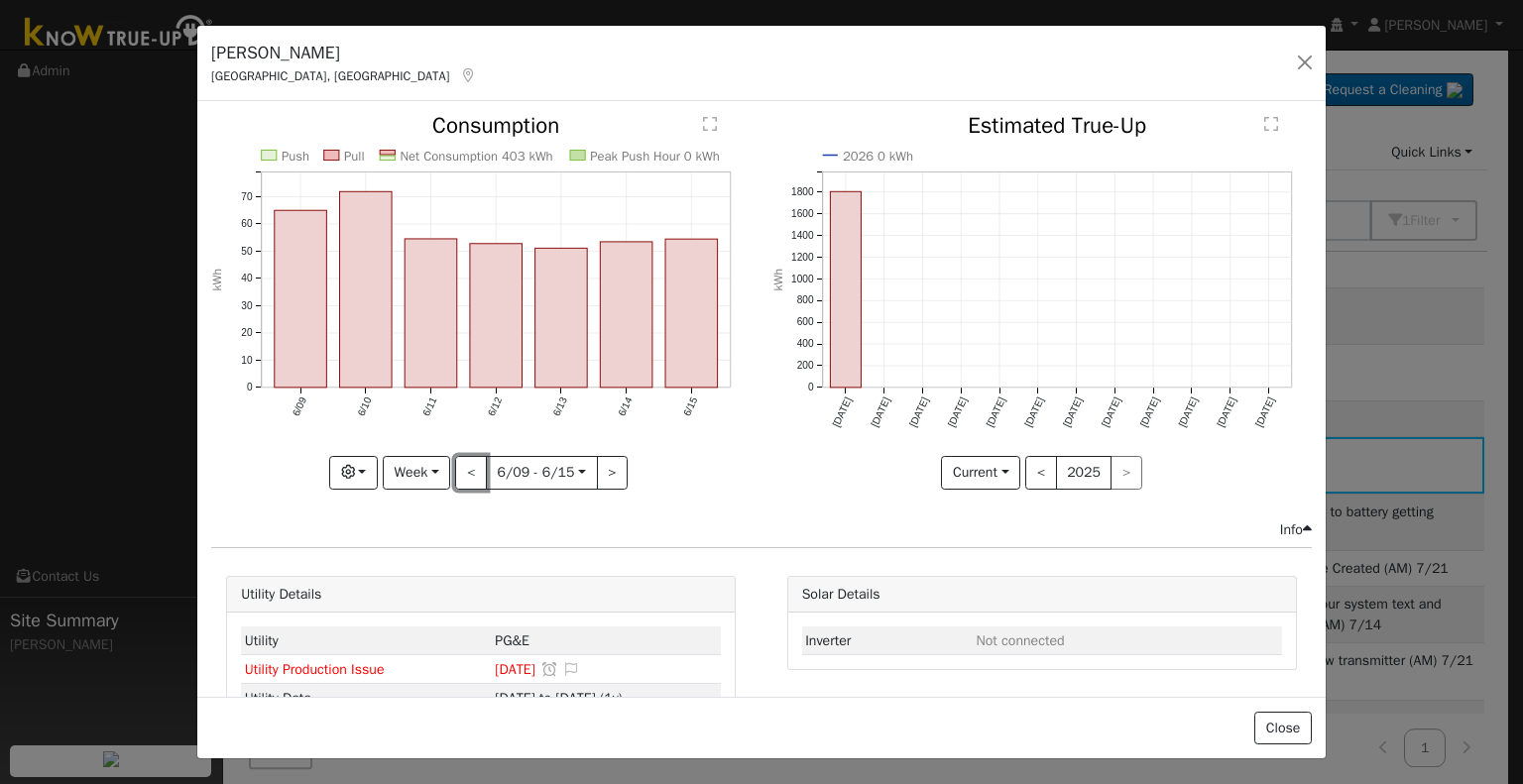click on "<" at bounding box center (471, 473) 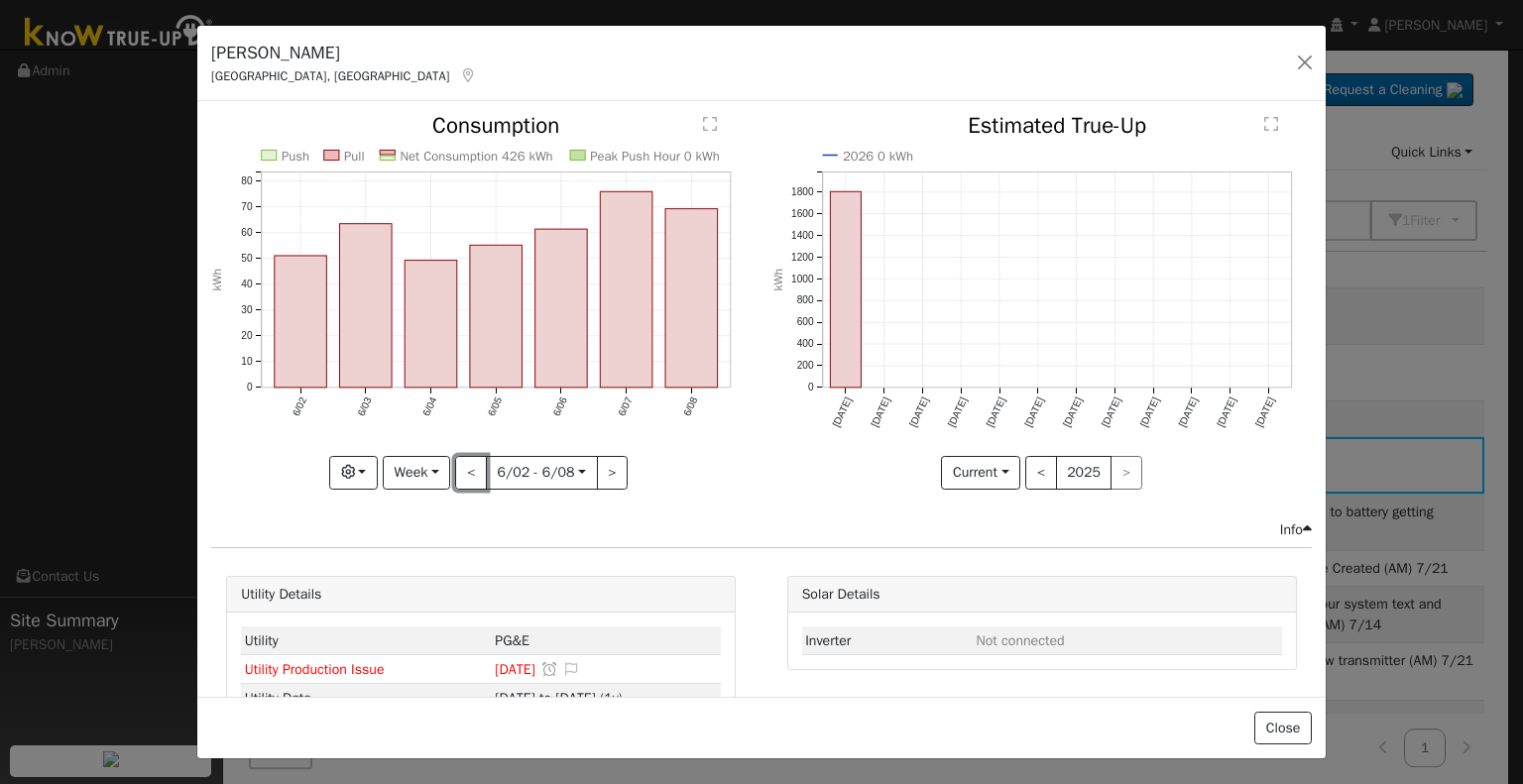 click on "<" at bounding box center [471, 473] 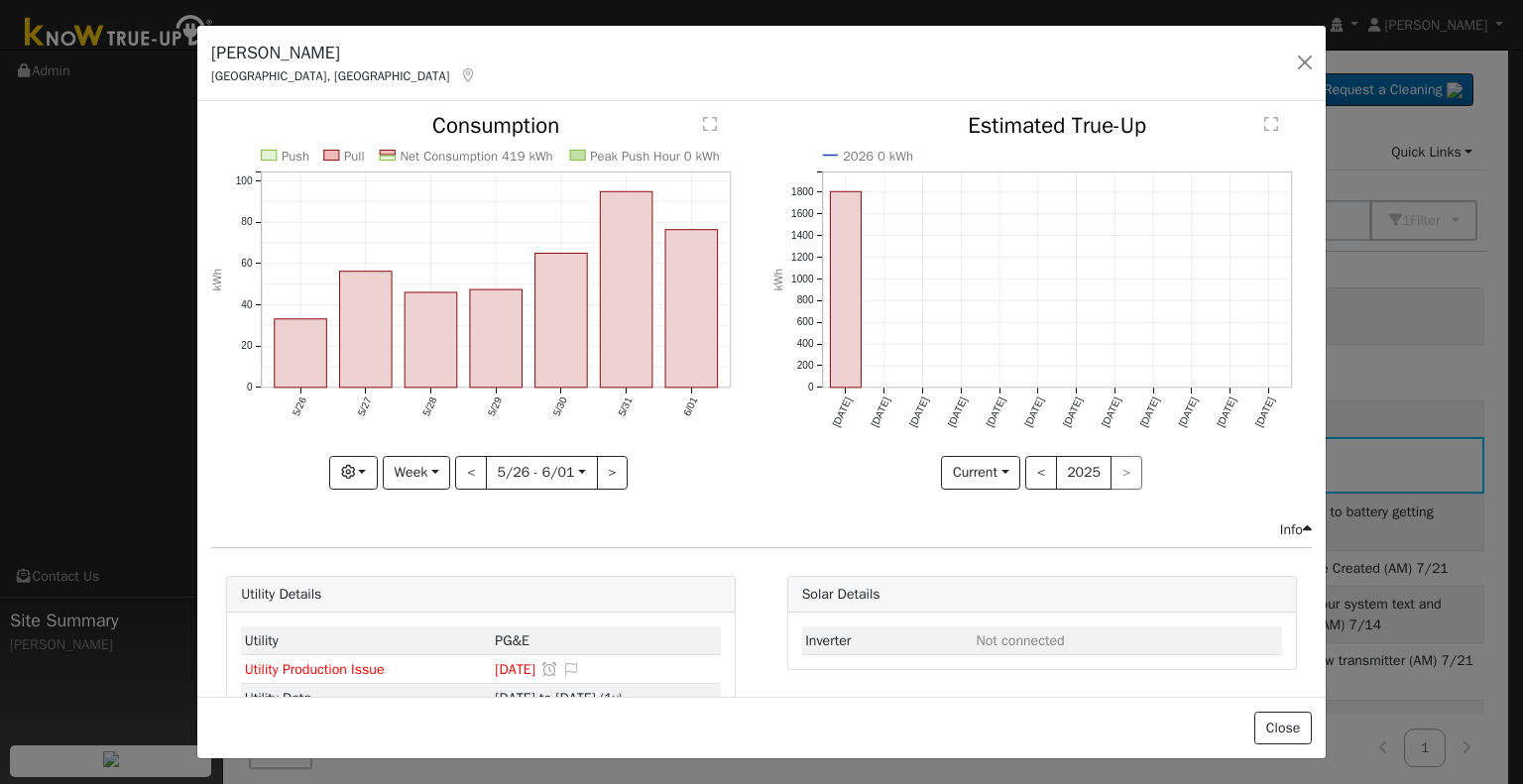 click on "Push Pull Net Consumption 419 kWh Peak Push Hour 0 kWh 5/26 5/27 5/28 5/29 5/30 5/31 6/01 0 20 40 60 80 100  Consumption kWh onclick="" onclick="" onclick="" onclick="" onclick="" onclick="" onclick="" onclick="" onclick="" onclick="" onclick="" onclick="" onclick="" onclick="" Graphs Estimated Production Previous Year Consumption Previous Year Total Consumption Previous Year Cumulative Consumption Previous Year Options Weather °F kWh $ Net Push/Pull Previous Year Period Week Day Week Month Year Custom < 5/26 - 6/01  2025-05-26 >" 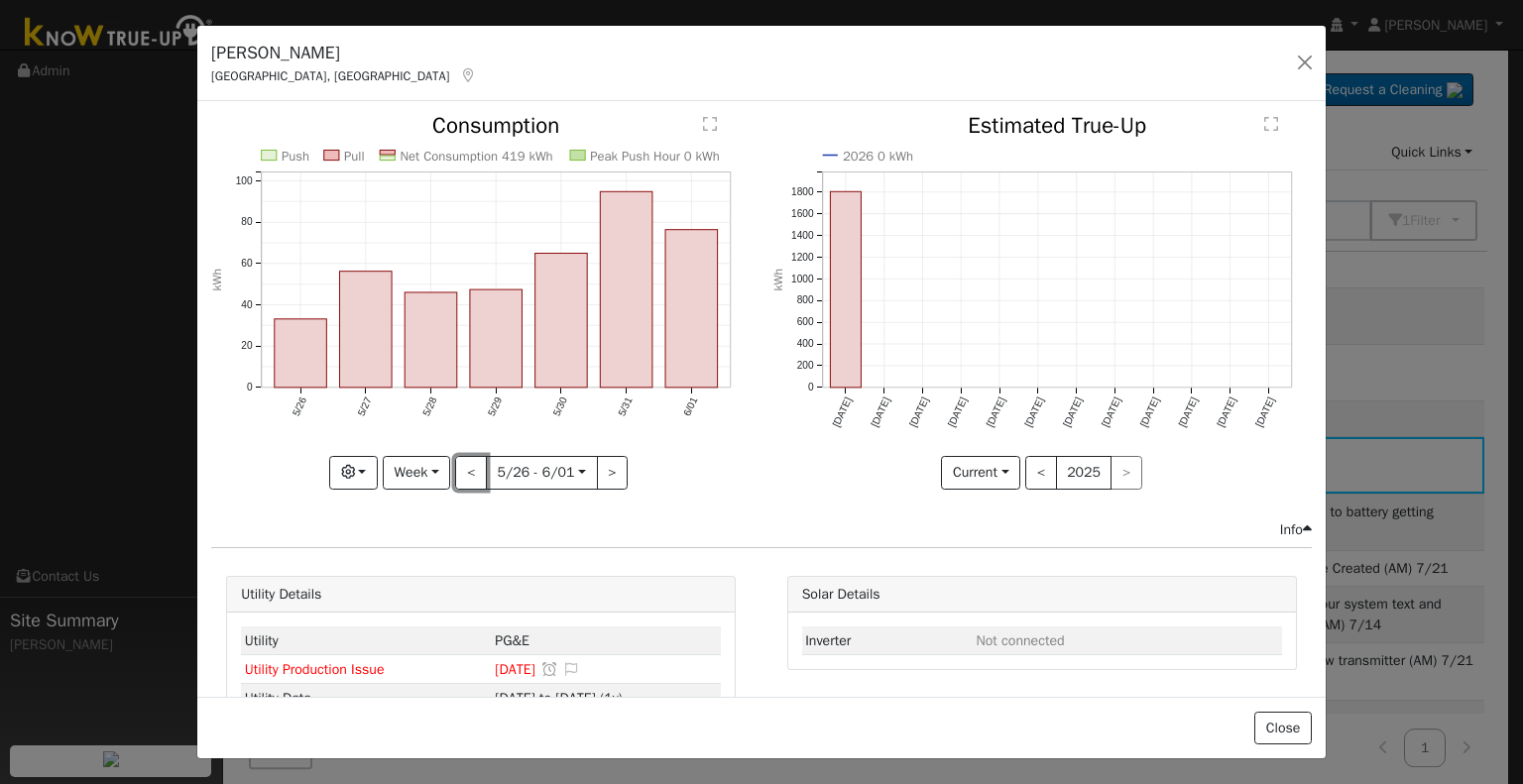click on "<" at bounding box center (471, 473) 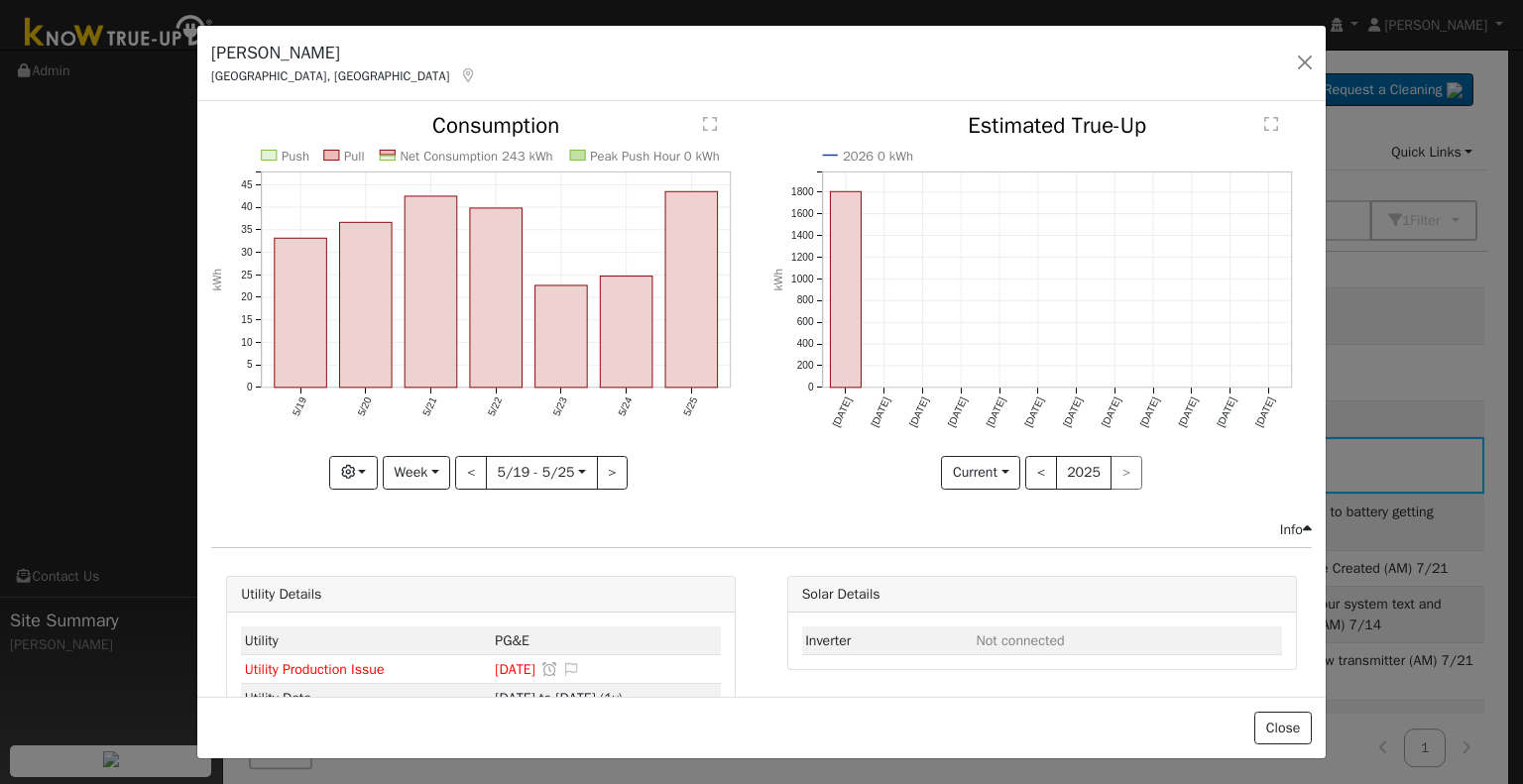 click on "Push Pull Net Consumption 243 kWh Peak Push Hour 0 kWh 5/19 5/20 5/21 5/22 5/23 5/24 5/25 0 5 10 15 20 25 30 35 40 45  Consumption kWh onclick="" onclick="" onclick="" onclick="" onclick="" onclick="" onclick="" onclick="" onclick="" onclick="" onclick="" onclick="" onclick="" onclick="" Graphs Estimated Production Previous Year Consumption Previous Year Total Consumption Previous Year Cumulative Consumption Previous Year Options Weather °F kWh $ Net Push/Pull Previous Year Period Week Day Week Month Year Custom < 5/19 - 5/25  2025-05-19 >" 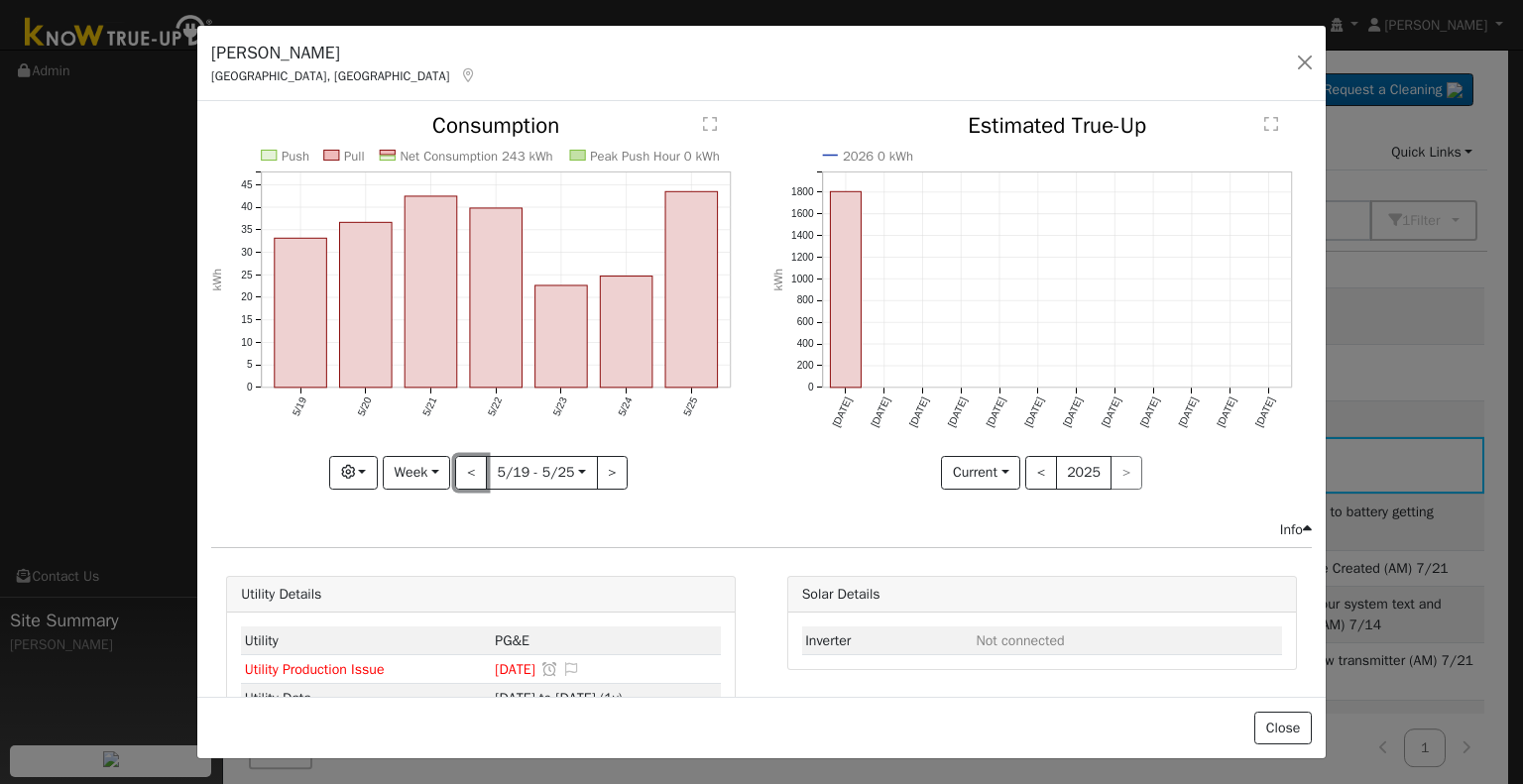 click on "<" at bounding box center [471, 473] 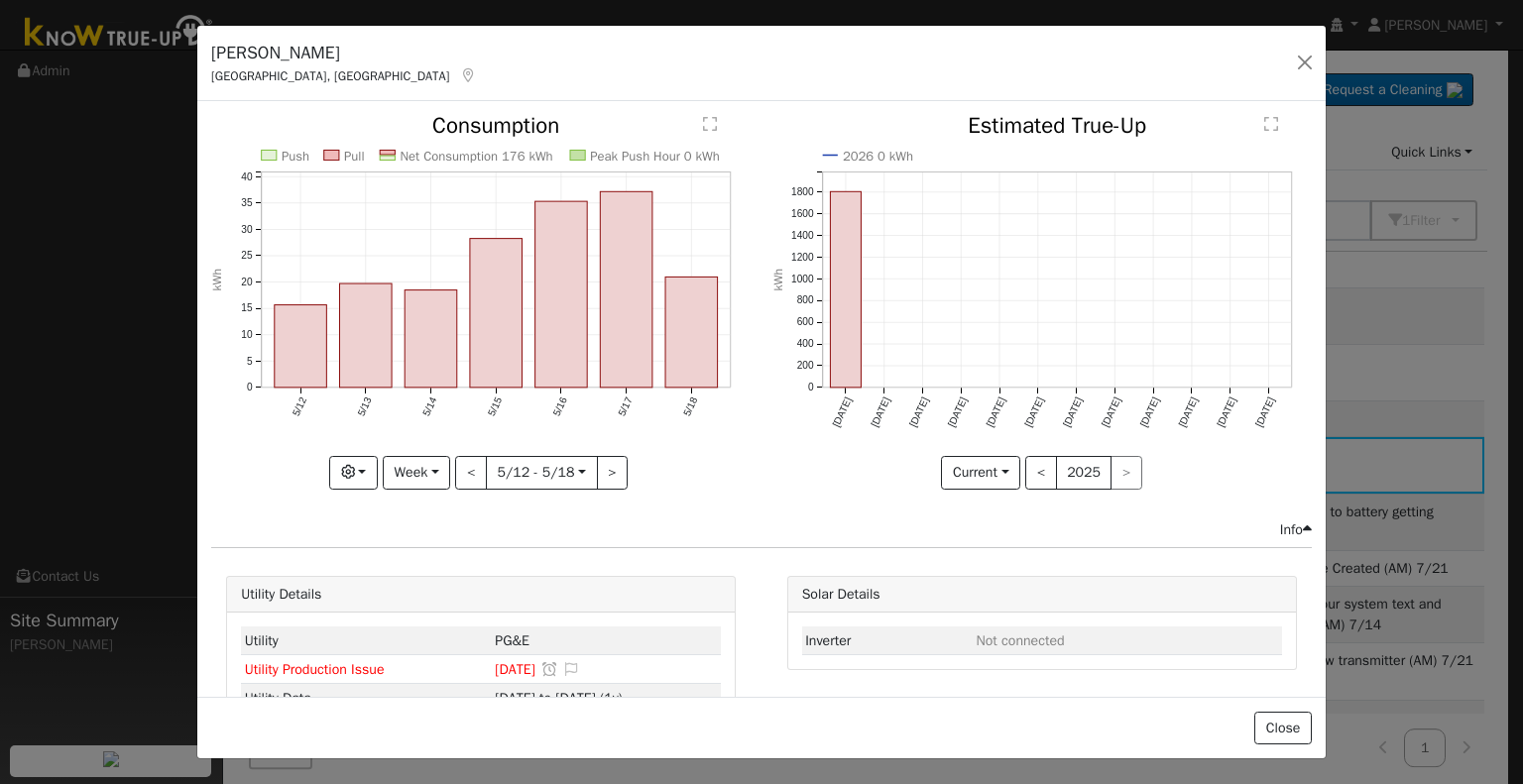 click on "Push Pull Net Consumption 176 kWh Peak Push Hour 0 kWh 5/12 5/13 5/14 5/15 5/16 5/17 5/18 0 5 10 15 20 25 30 35 40  Consumption kWh onclick="" onclick="" onclick="" onclick="" onclick="" onclick="" onclick="" onclick="" onclick="" onclick="" onclick="" onclick="" onclick="" onclick="" Graphs Estimated Production Previous Year Consumption Previous Year Total Consumption Previous Year Cumulative Consumption Previous Year Options Weather °F kWh $ Net Push/Pull Previous Year Period Week Day Week Month Year Custom < 5/12 - 5/18  2025-05-12 >" 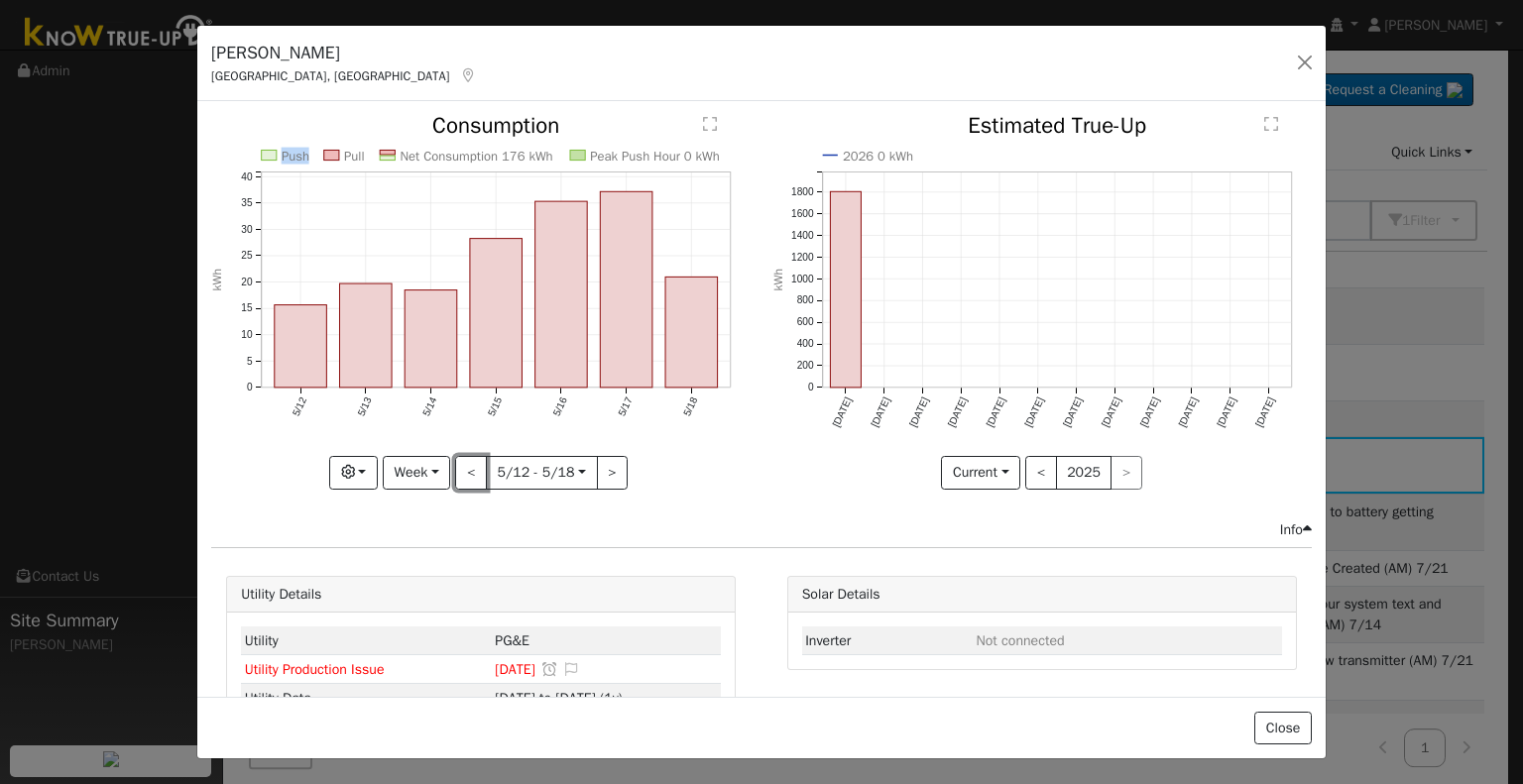 click on "<" at bounding box center [471, 473] 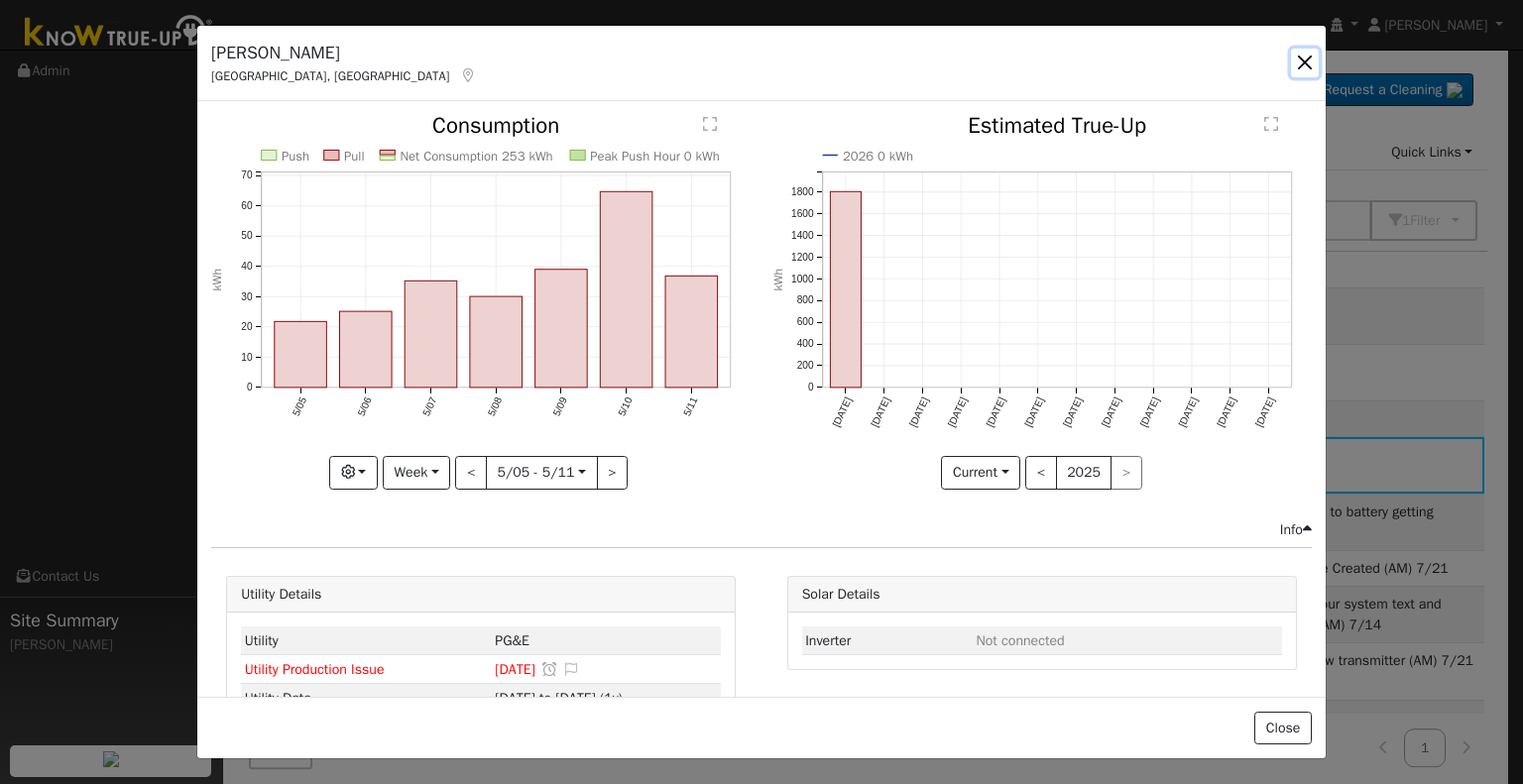 click at bounding box center (1305, 62) 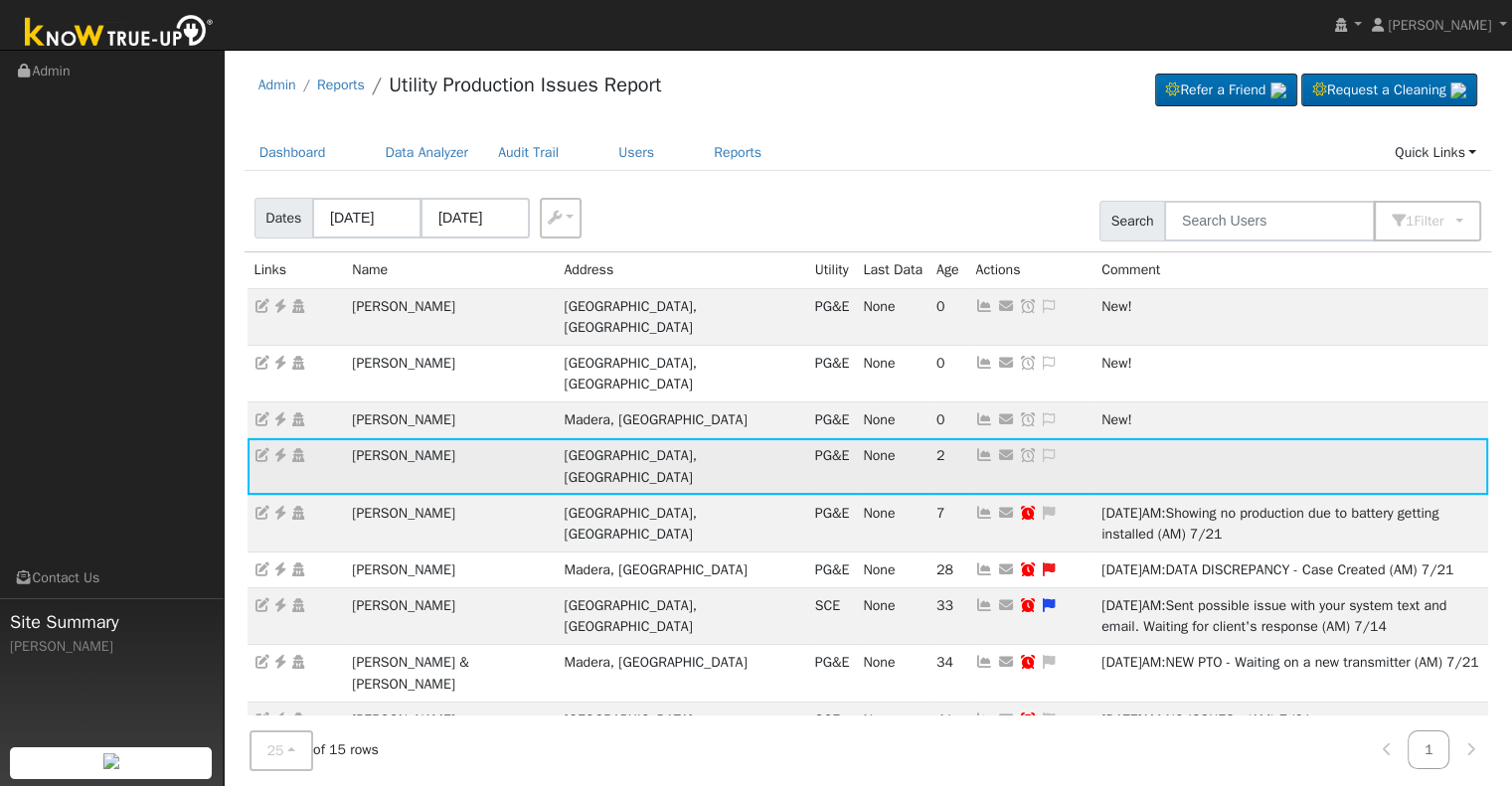 click at bounding box center (280, 455) 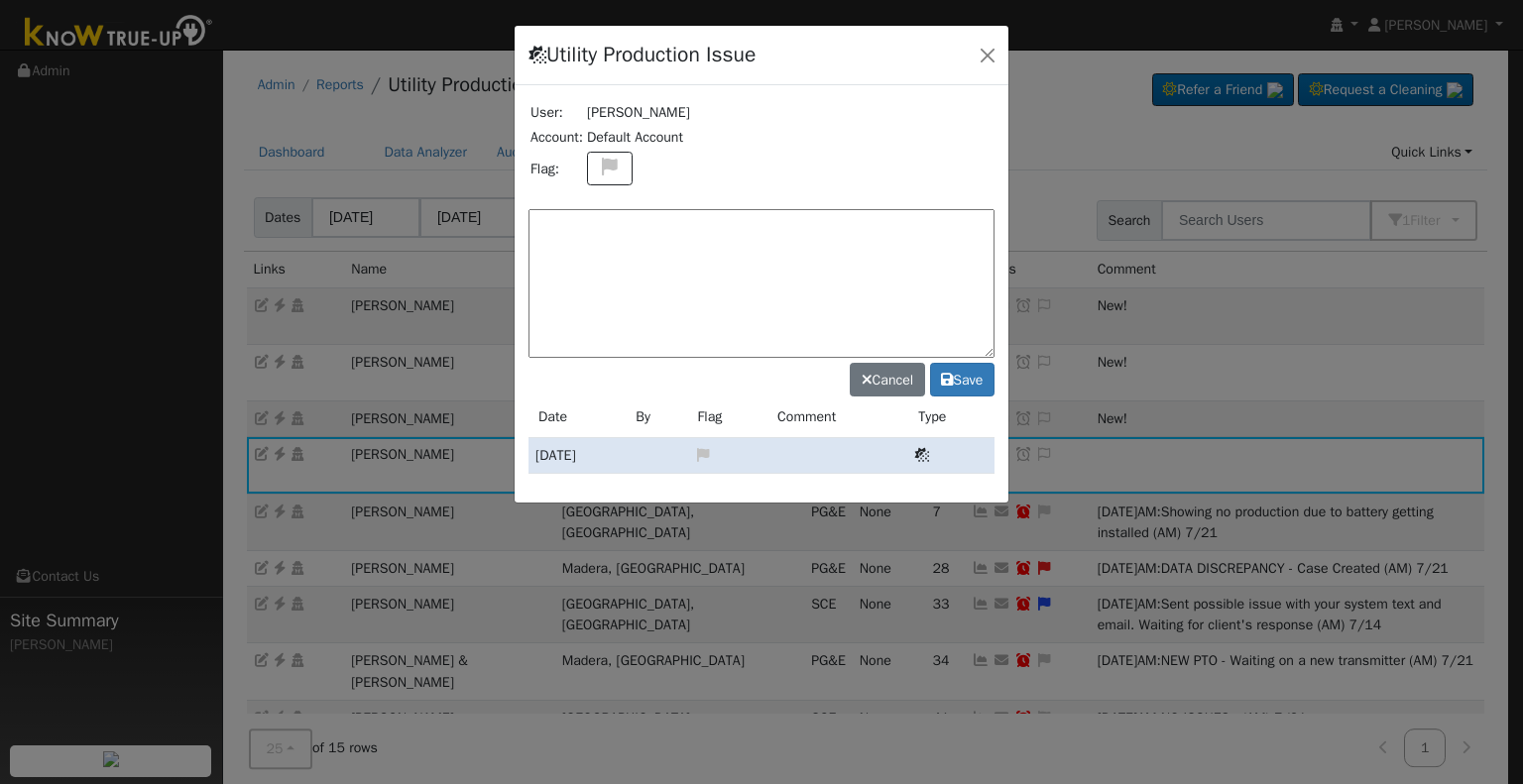 click at bounding box center (762, 283) 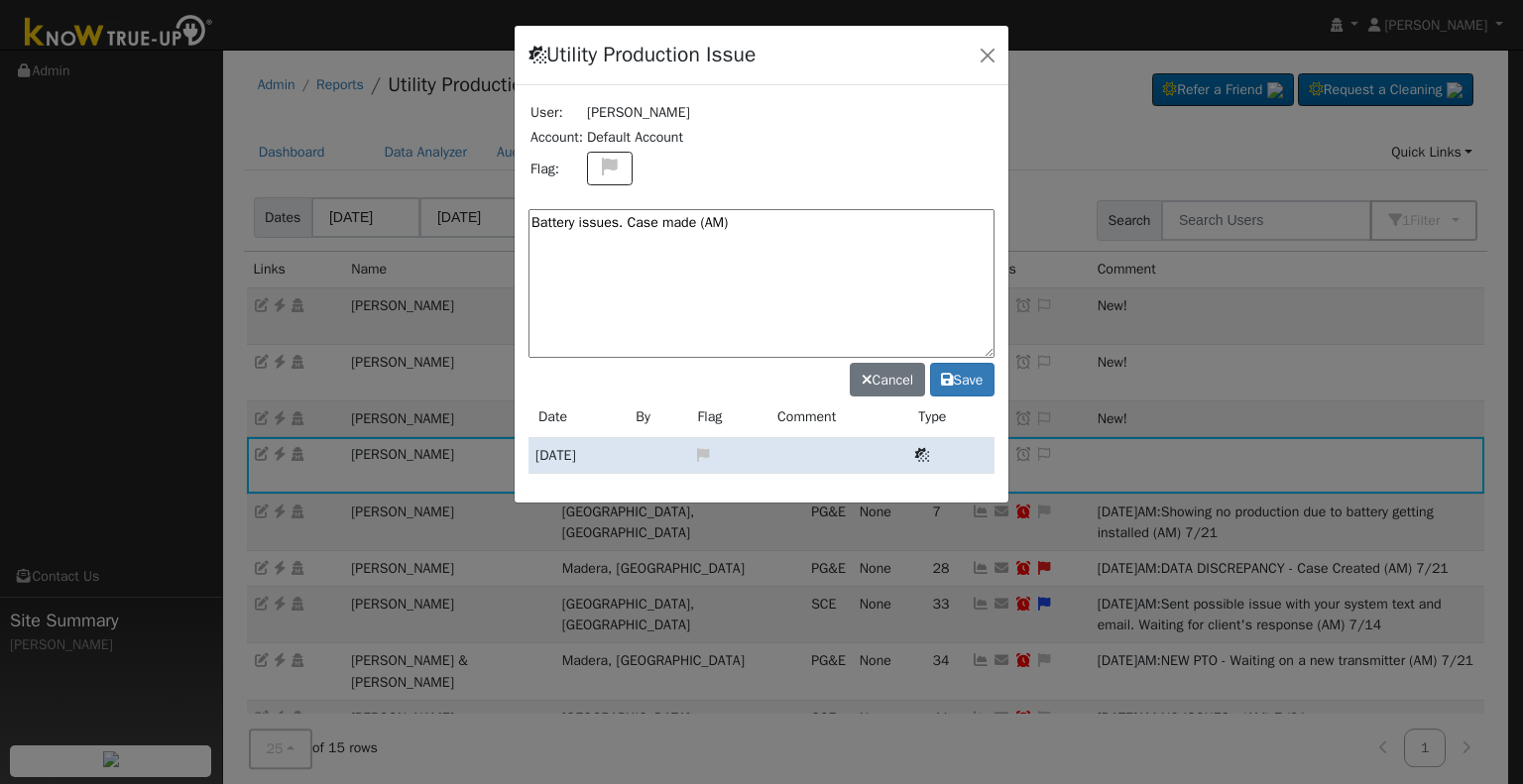 drag, startPoint x: 718, startPoint y: 219, endPoint x: 737, endPoint y: 257, distance: 42.48529 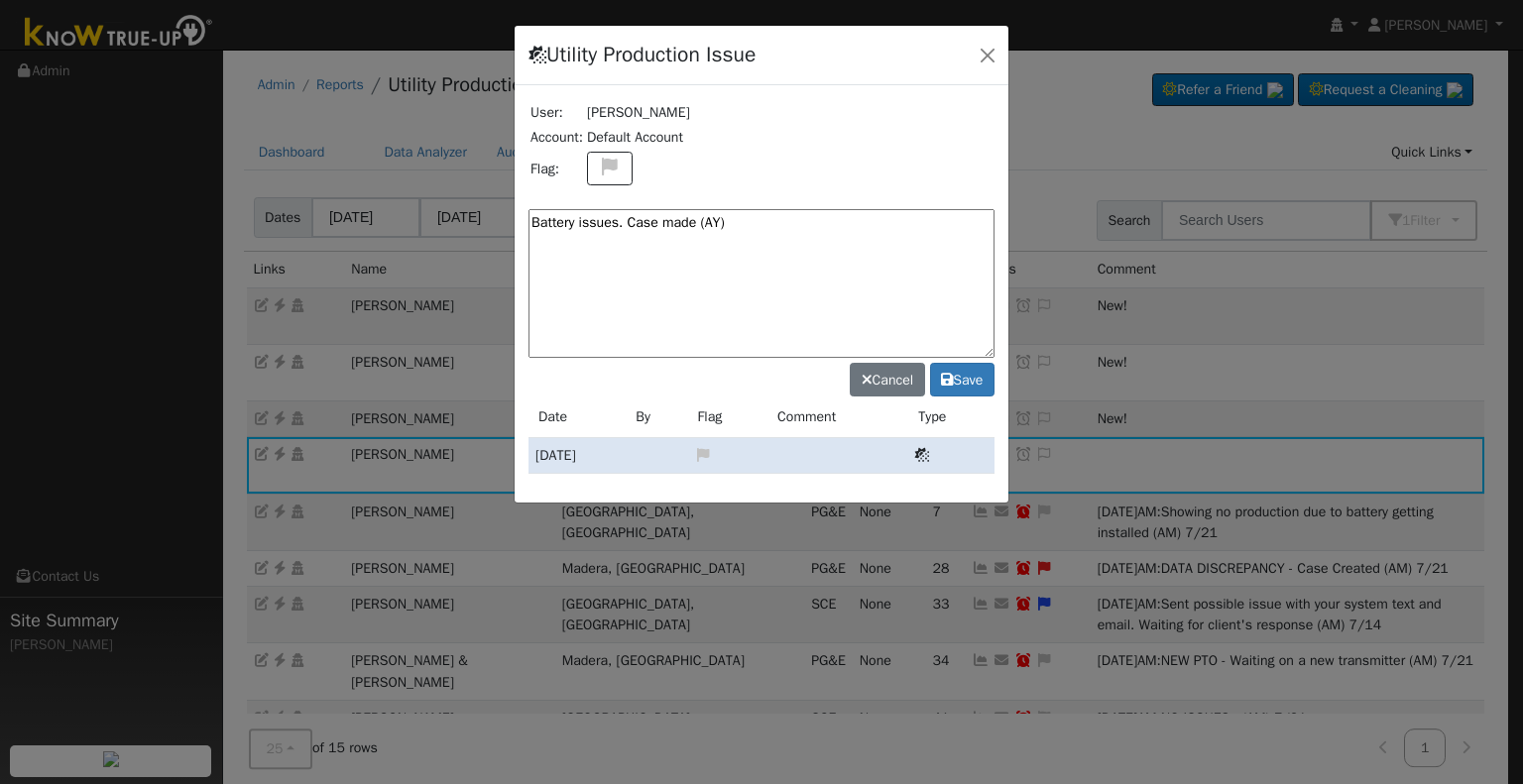 click on "Battery issues. Case made (AY)" at bounding box center [762, 283] 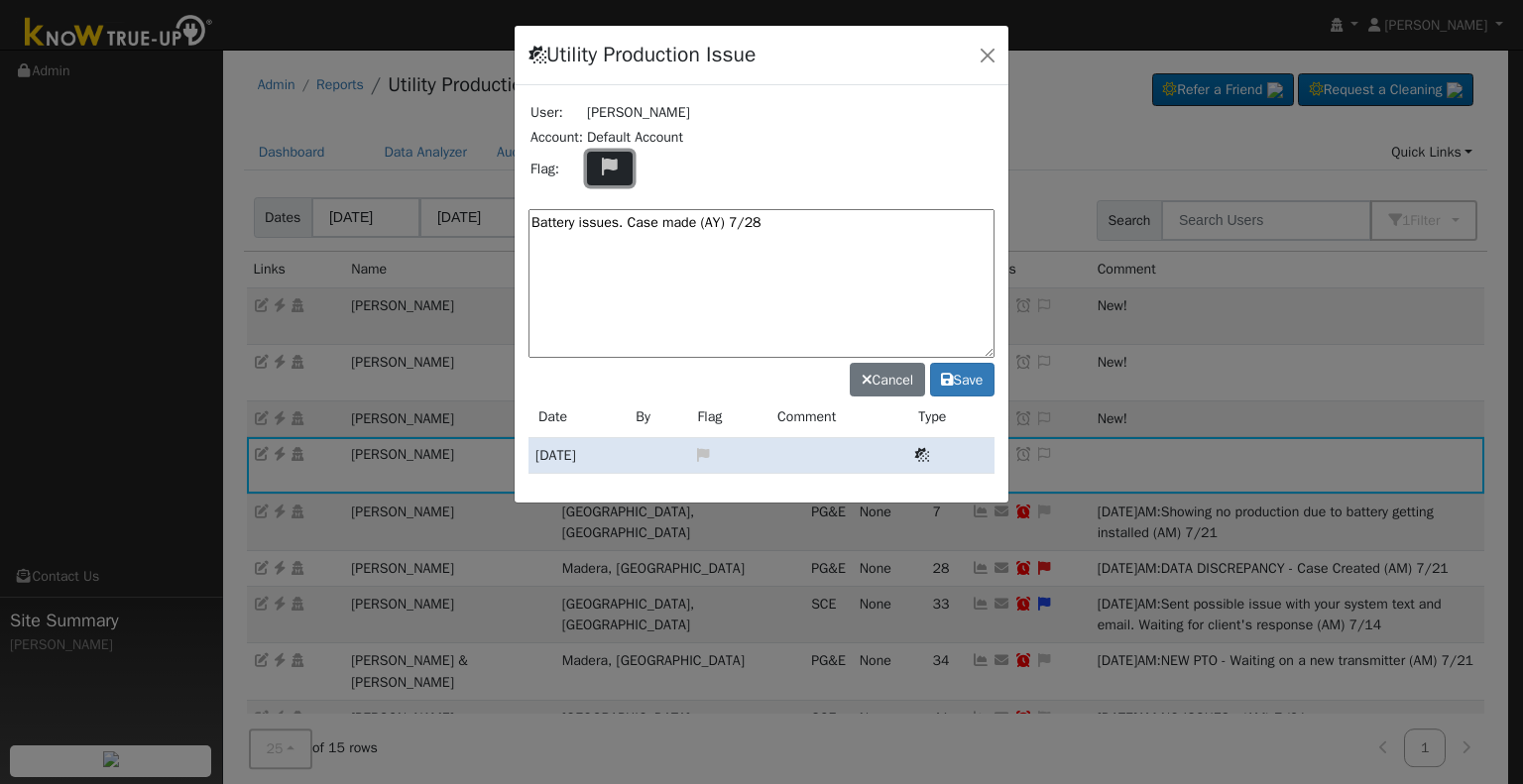 click at bounding box center (610, 168) 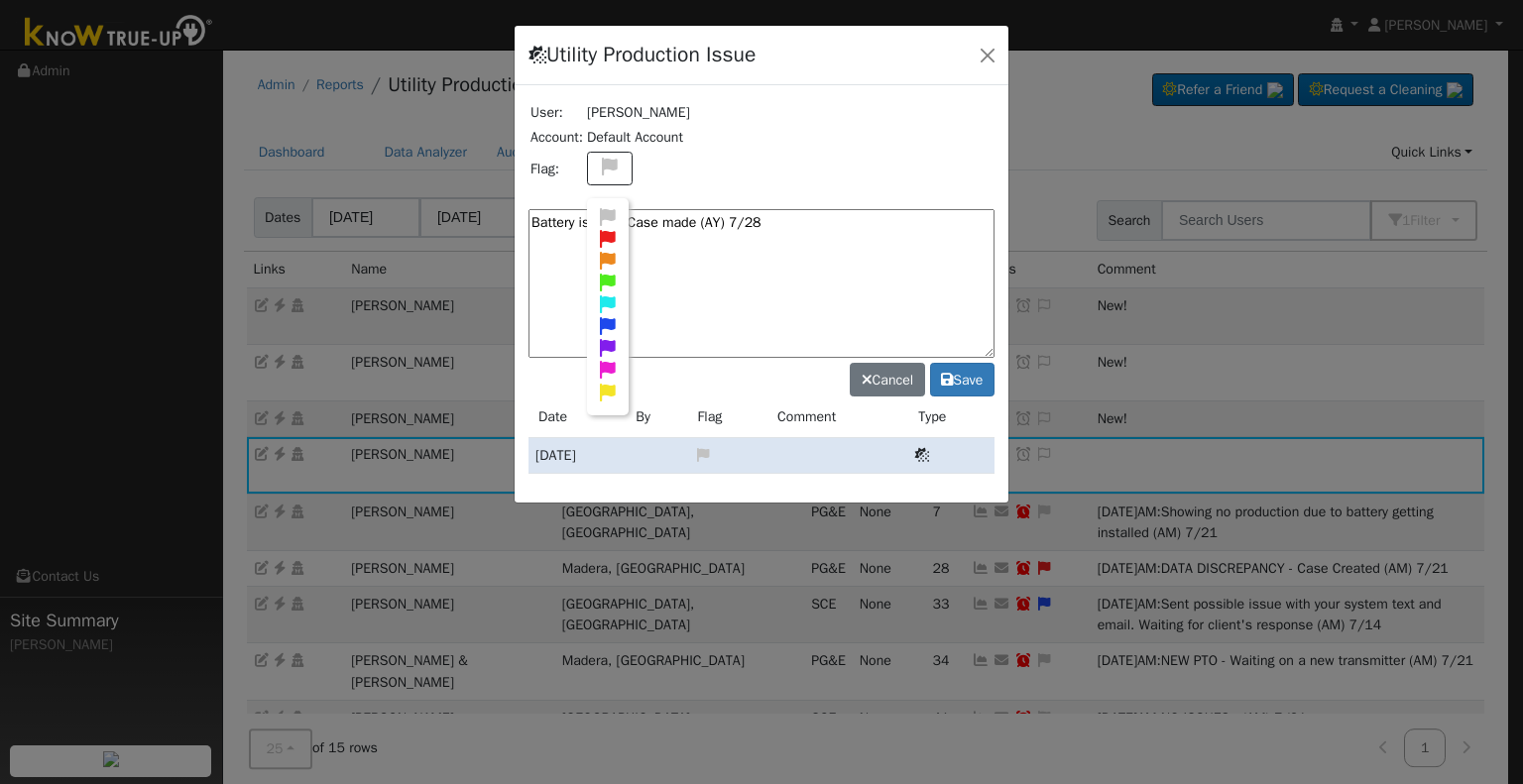 click at bounding box center [608, 239] 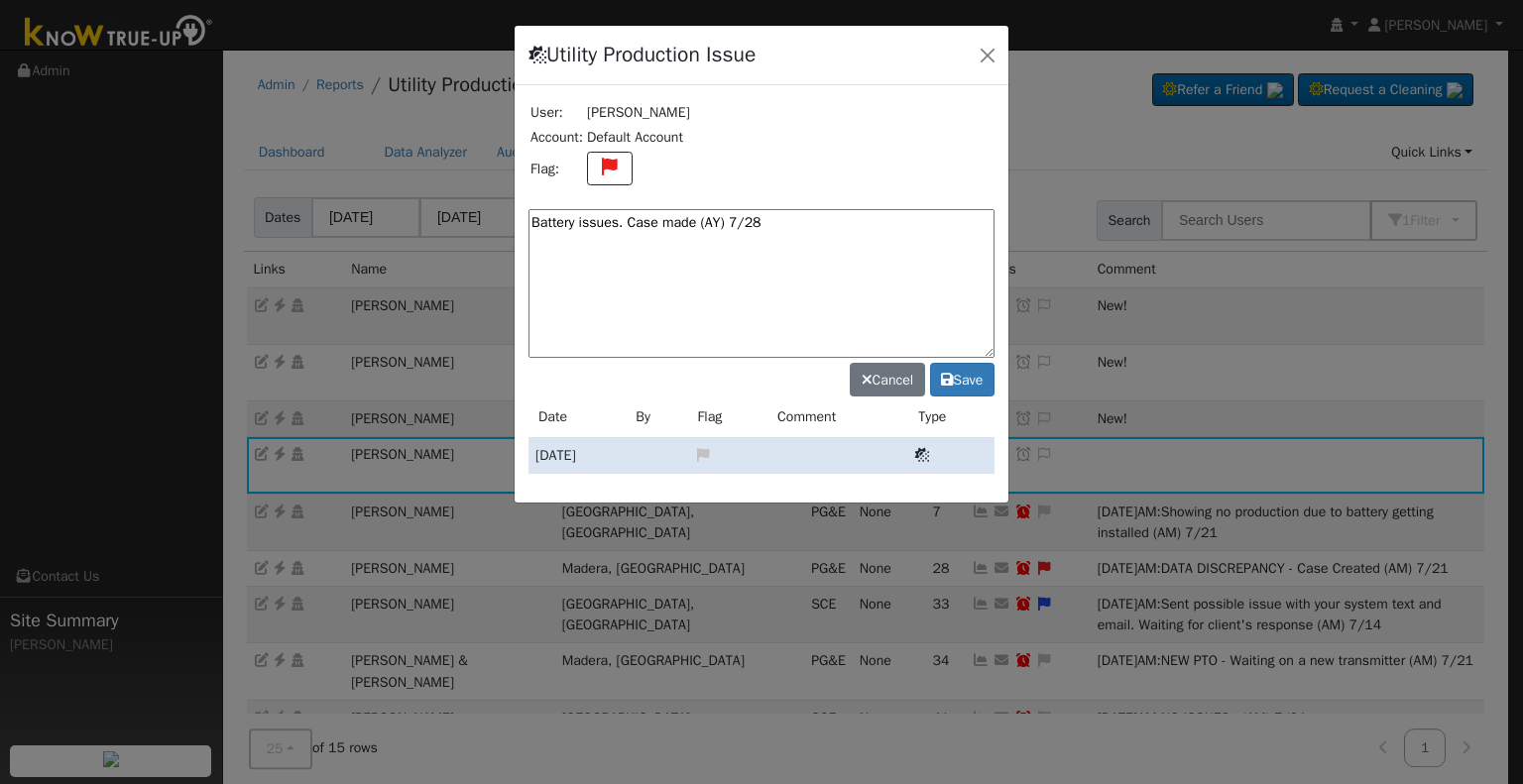 drag, startPoint x: 572, startPoint y: 219, endPoint x: 505, endPoint y: 217, distance: 67.0298 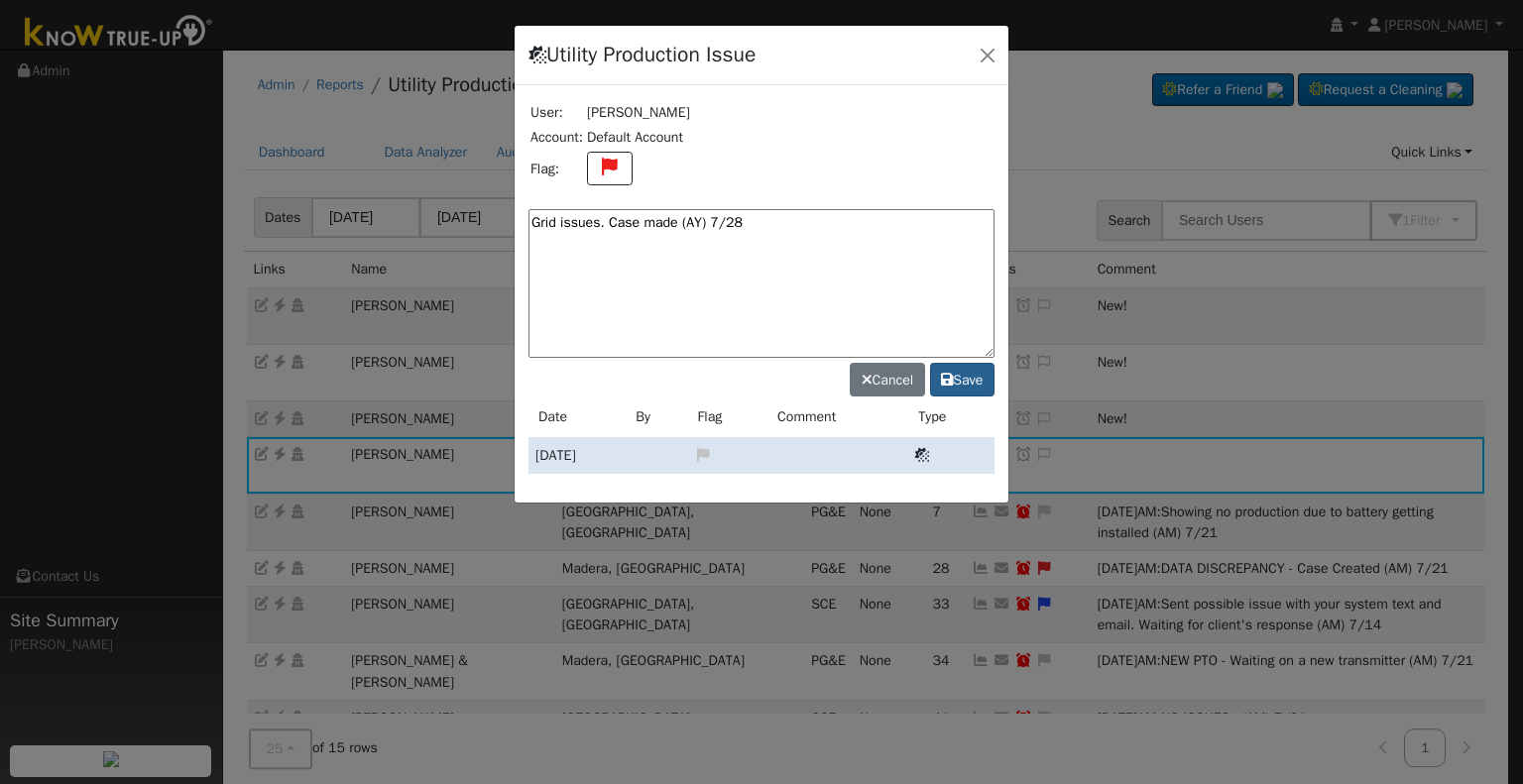 type on "Grid issues. Case made (AY) 7/28" 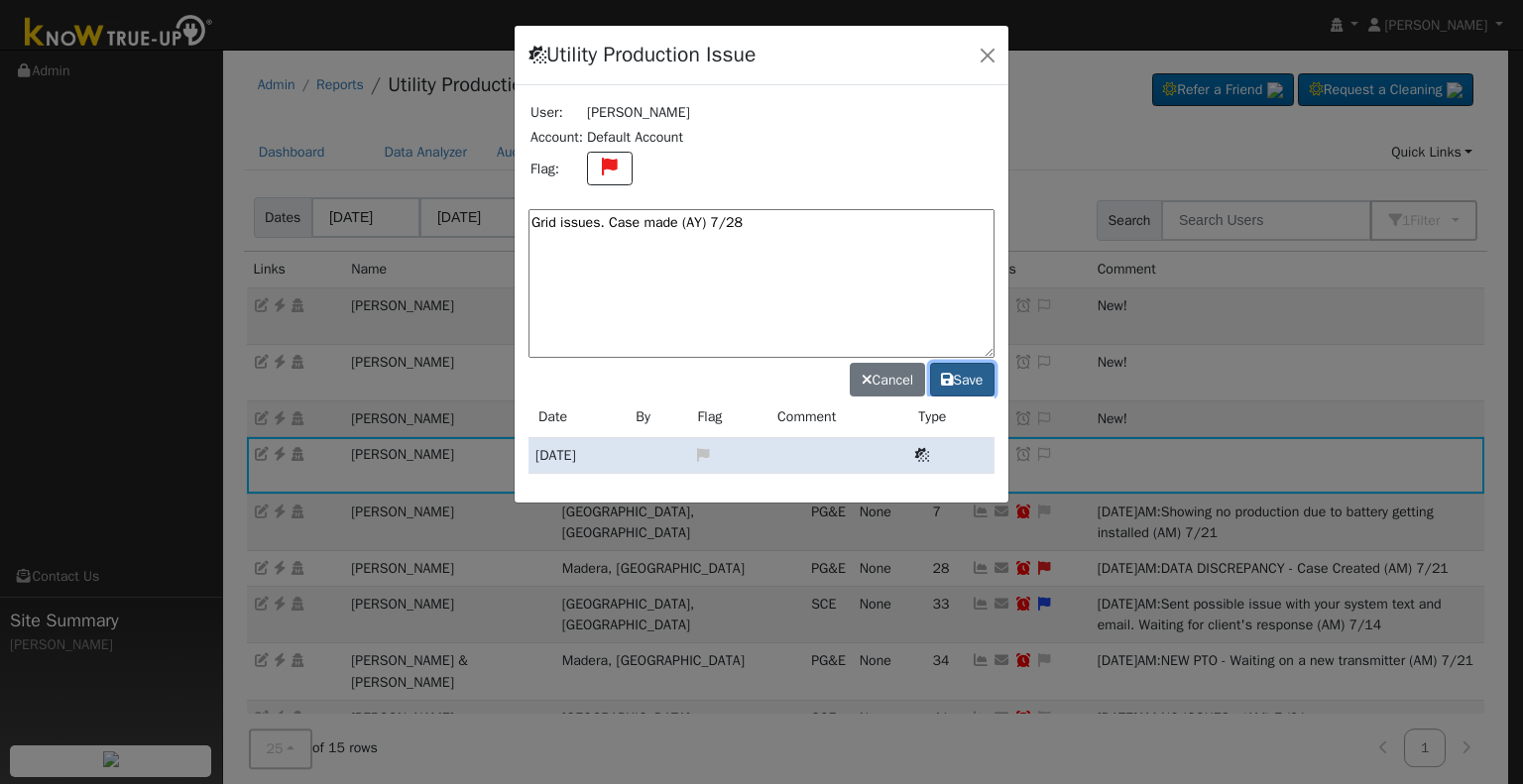 click on "Save" at bounding box center [962, 380] 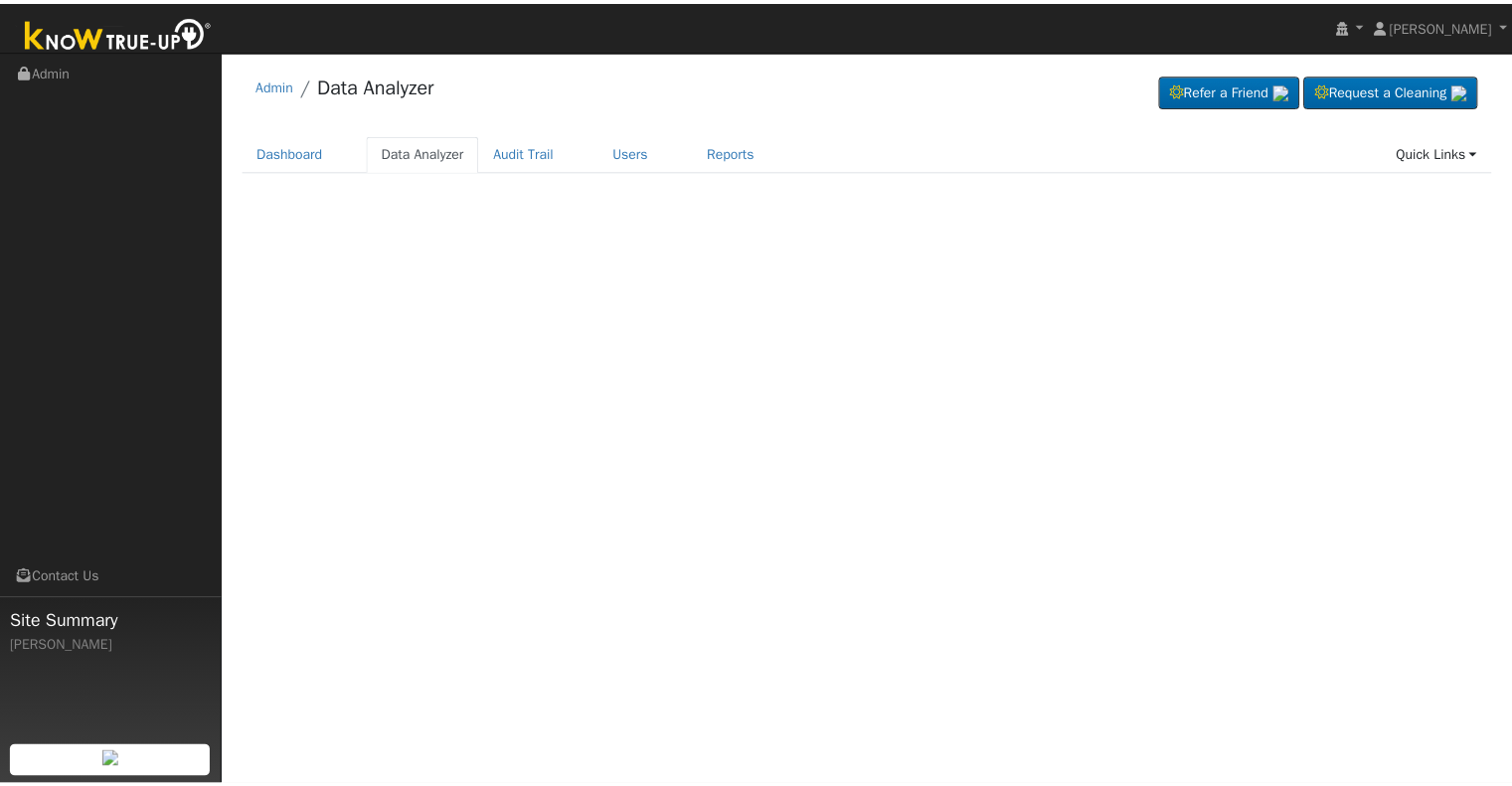scroll, scrollTop: 0, scrollLeft: 0, axis: both 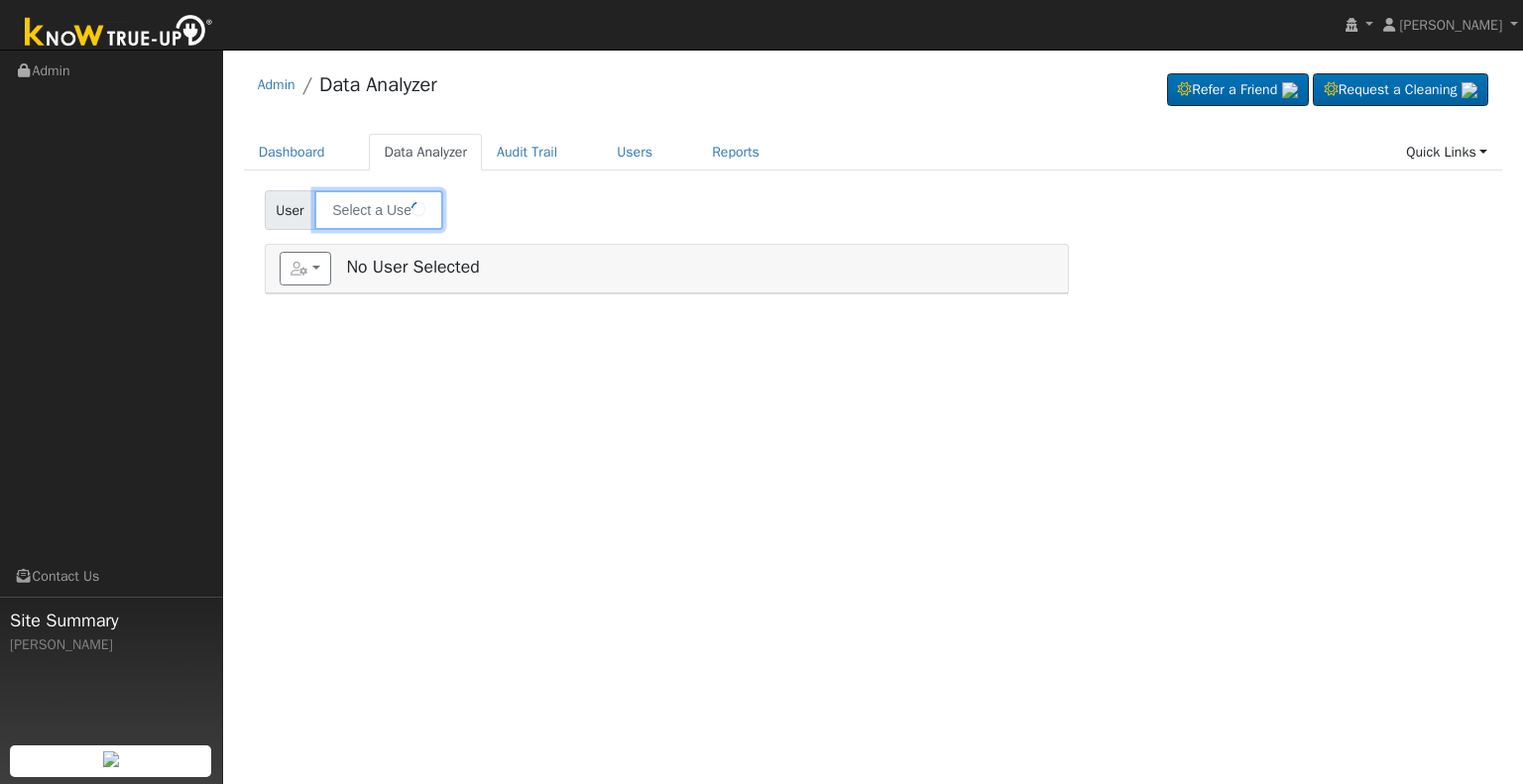 type on "[PERSON_NAME]" 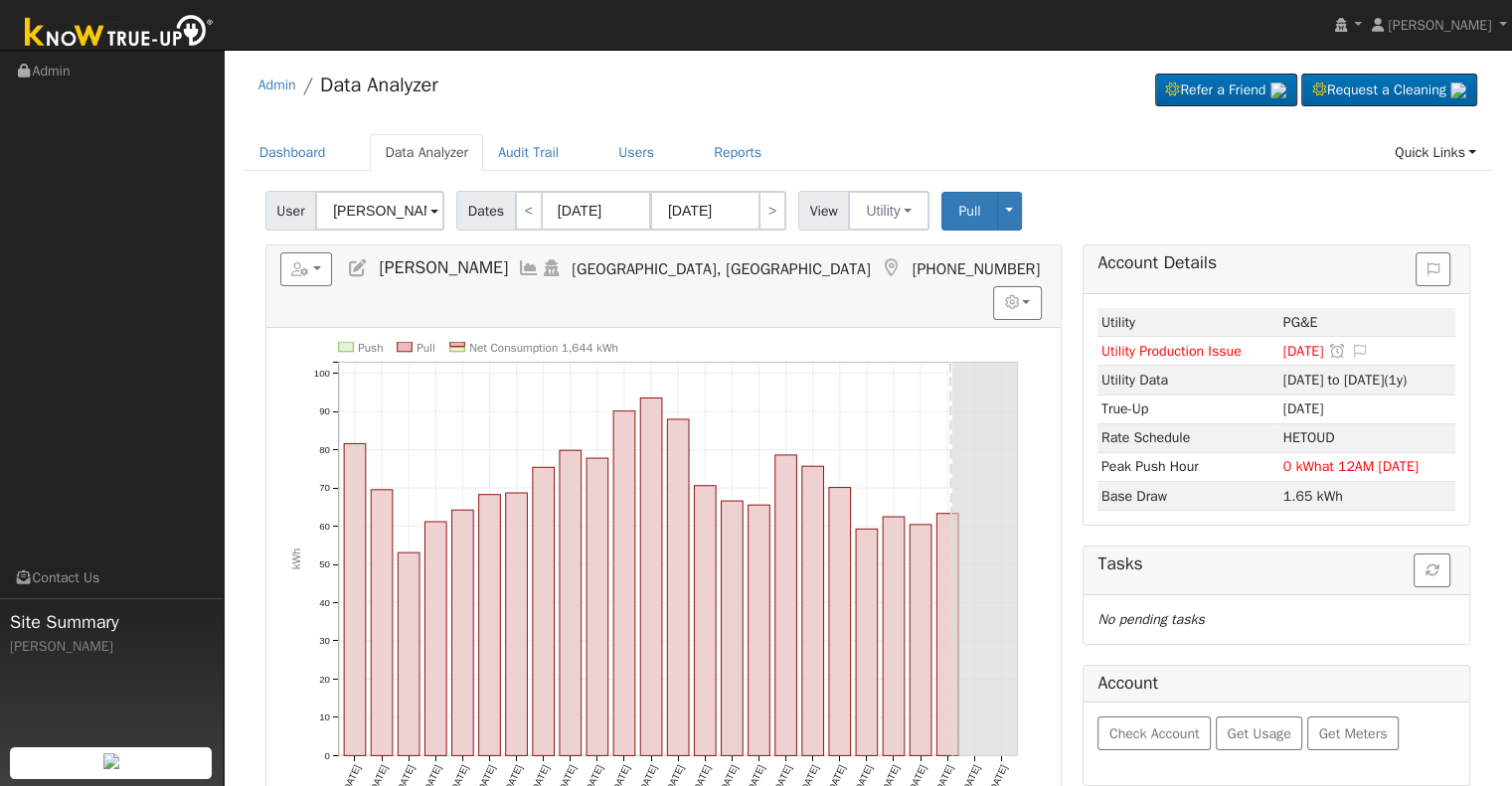 click at bounding box center (358, 268) 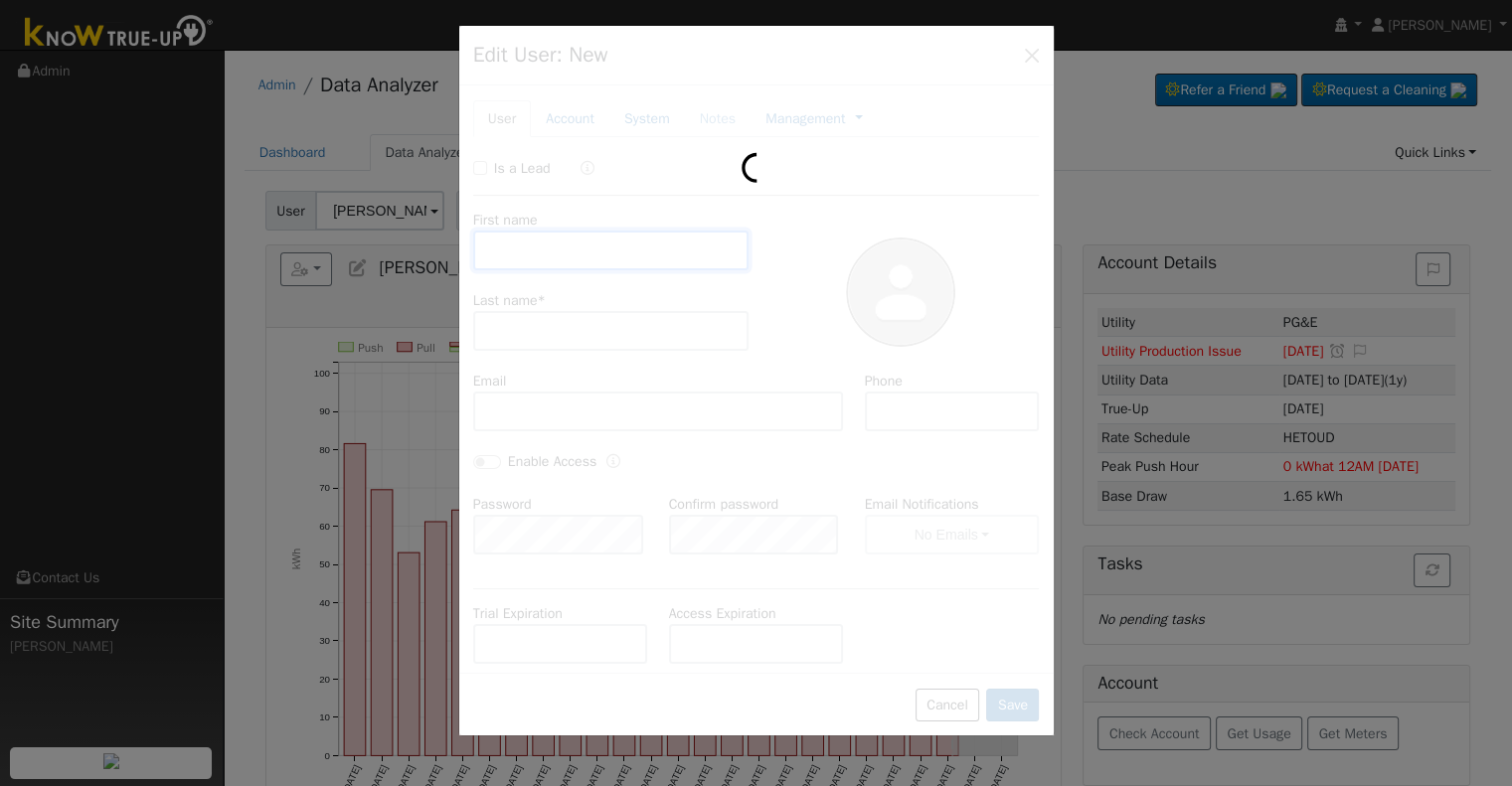 type on "Lindsay" 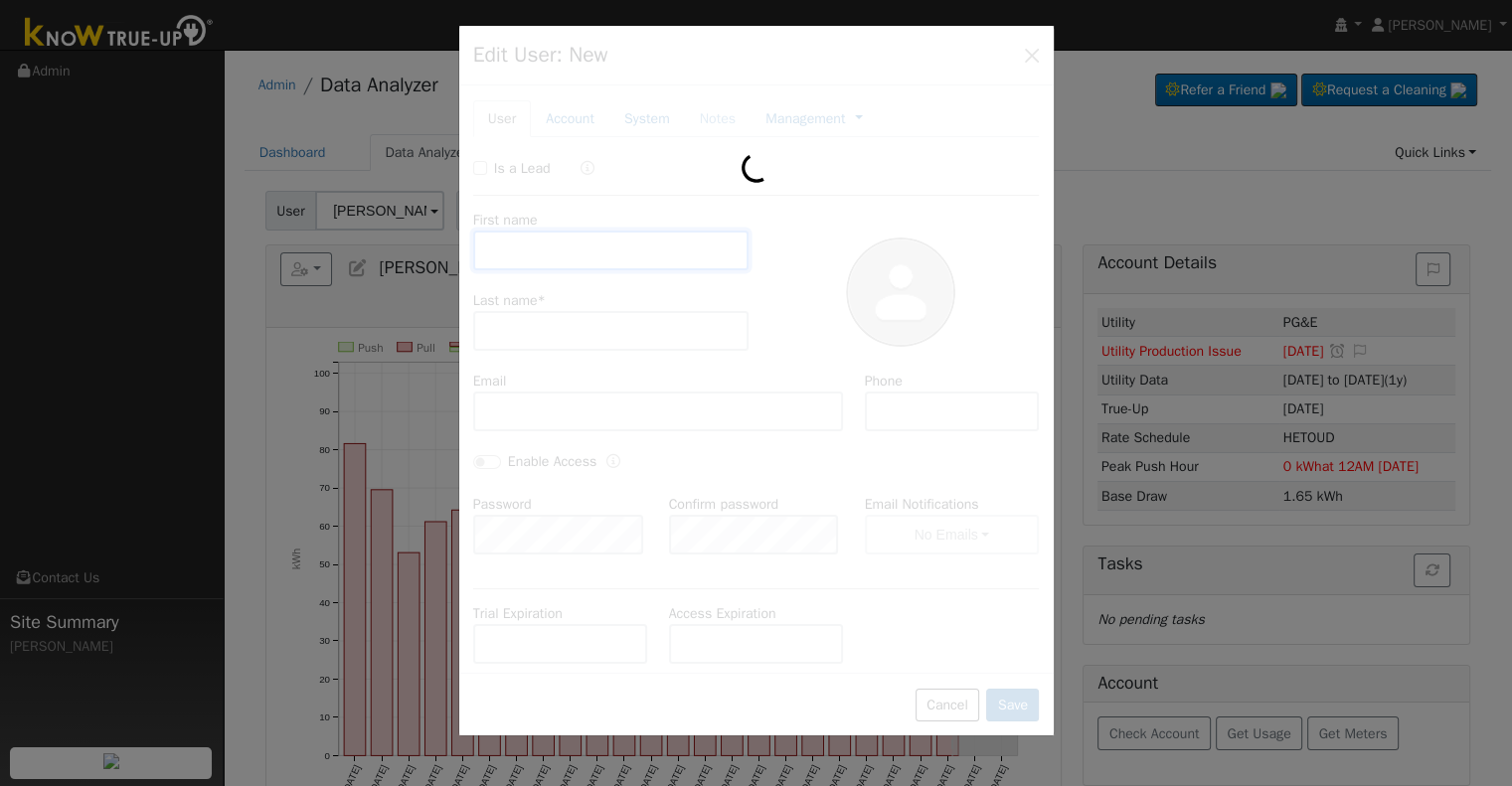 type on "McConnell" 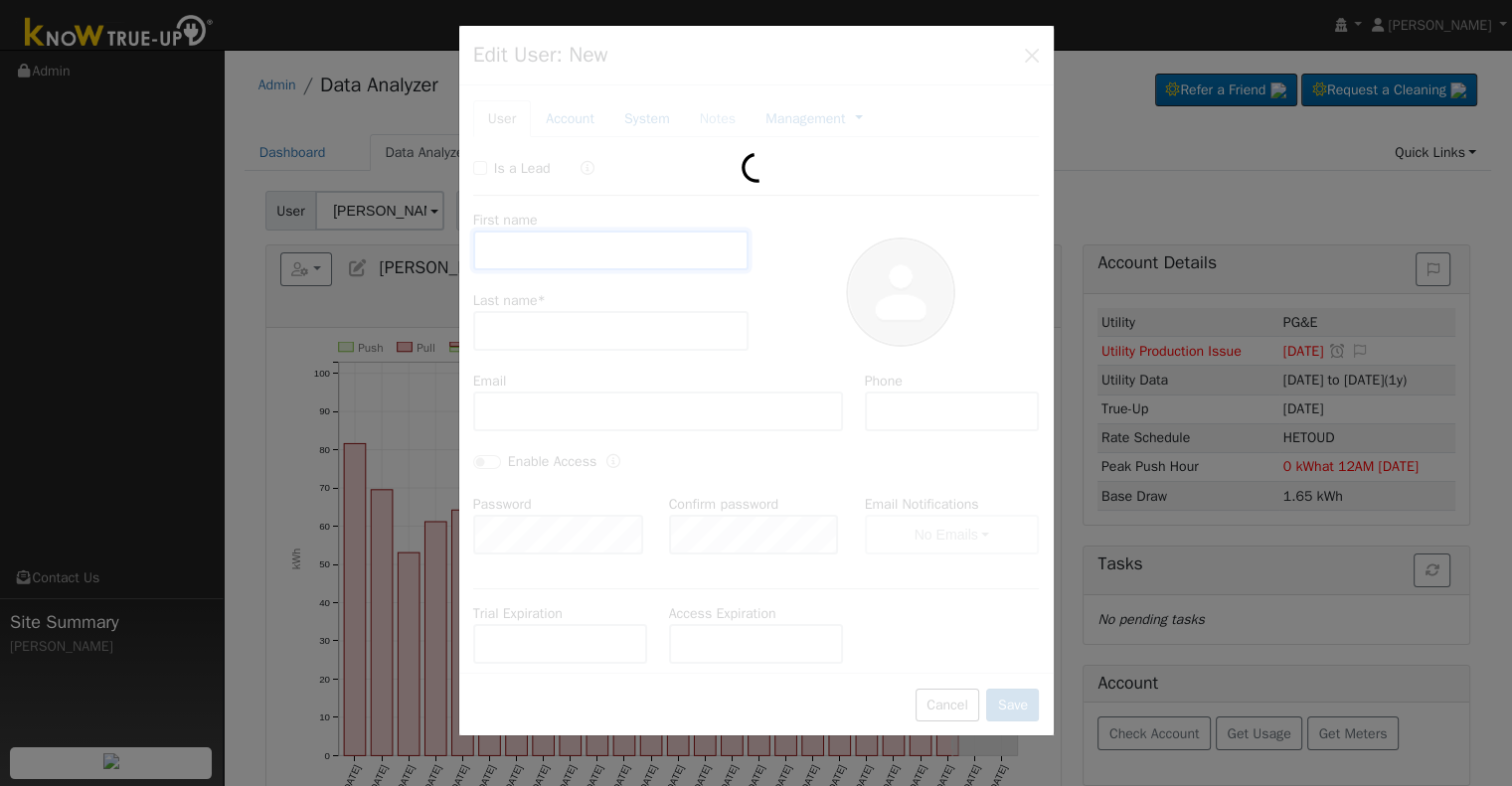 type on "lindsay.a.mcconnell@gmail.com" 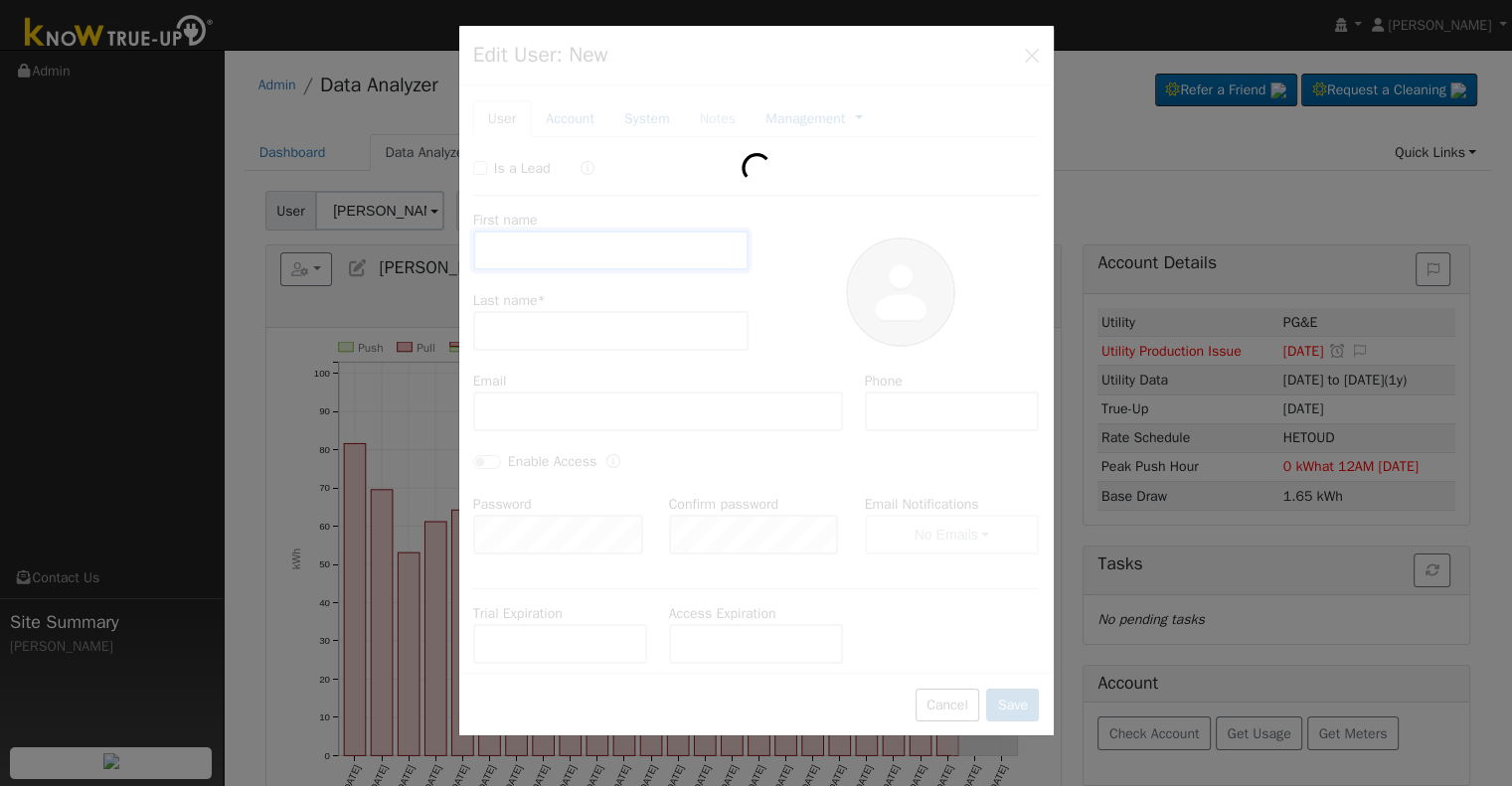 type on "5593120132" 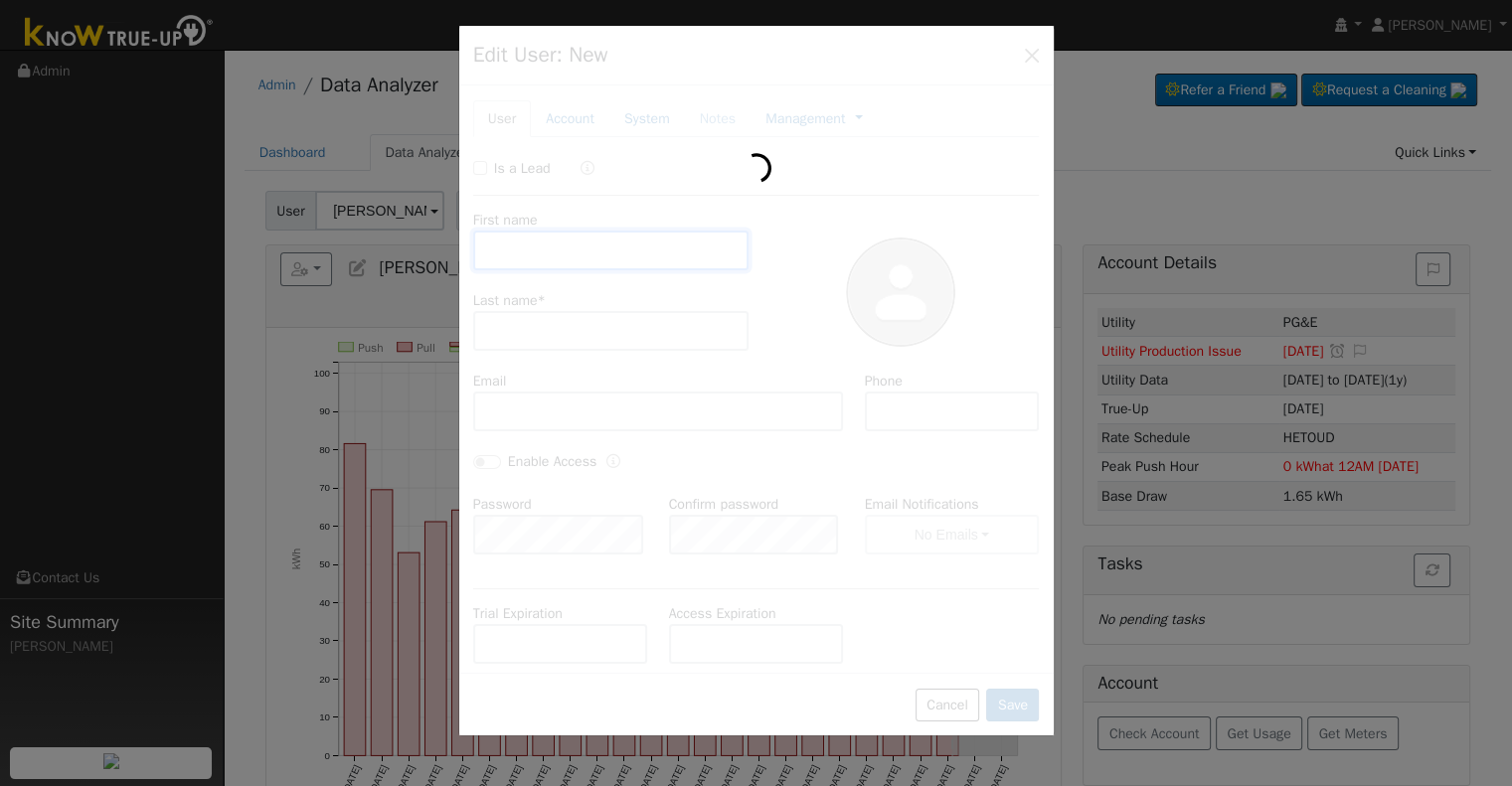 type on "Default Account" 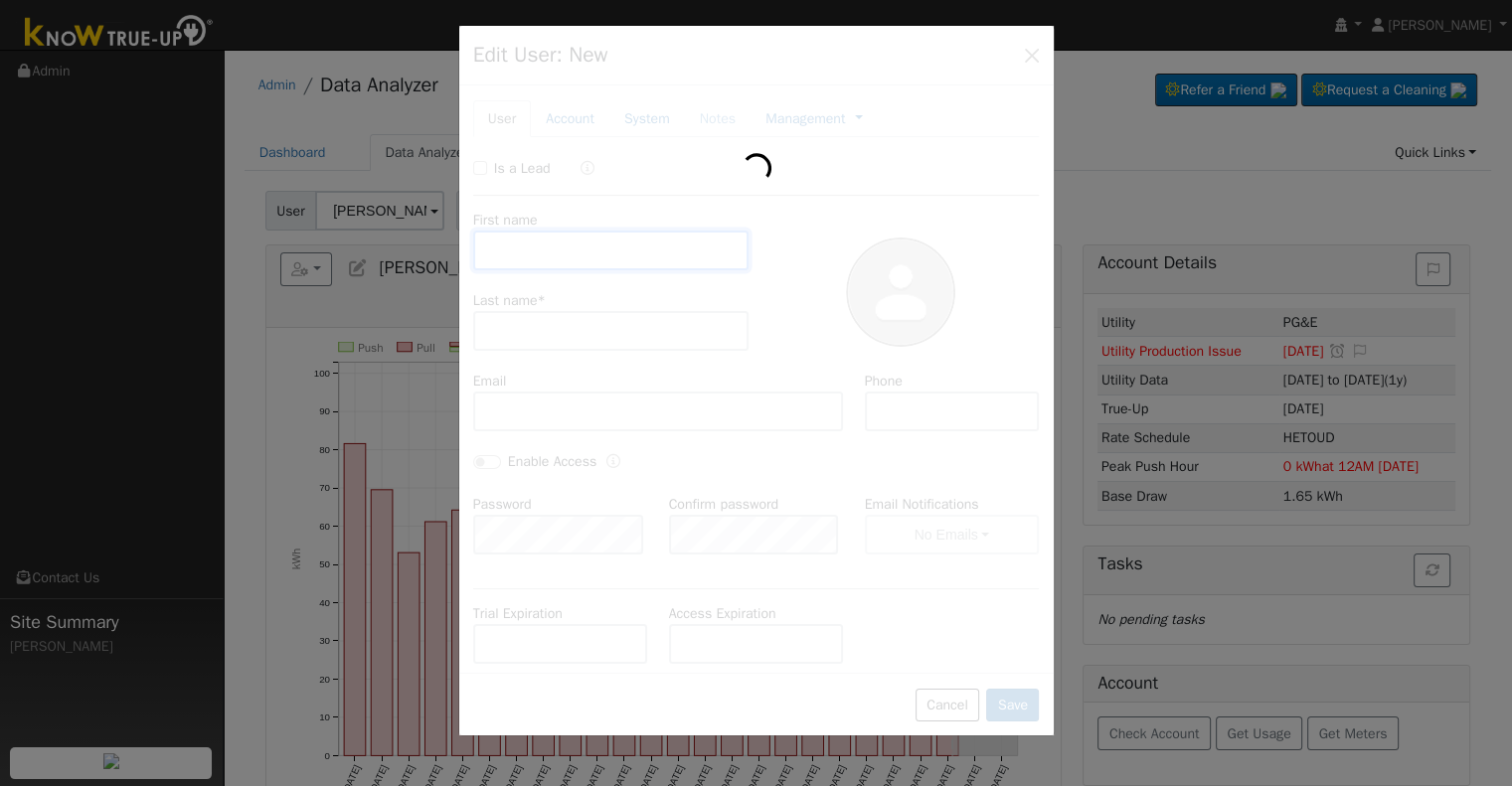 type on "[STREET_ADDRESS][PERSON_NAME]" 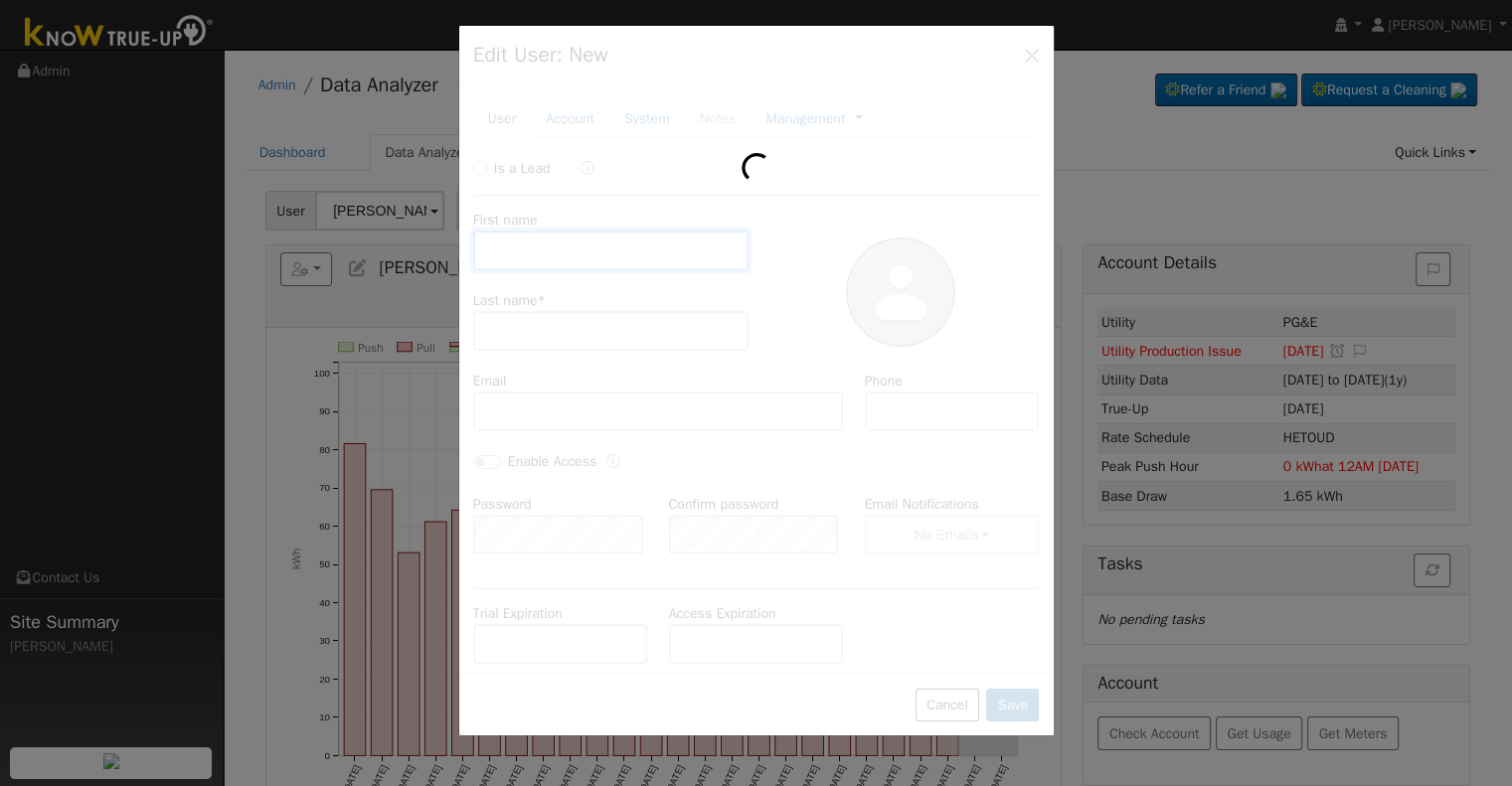 type on "Fresno" 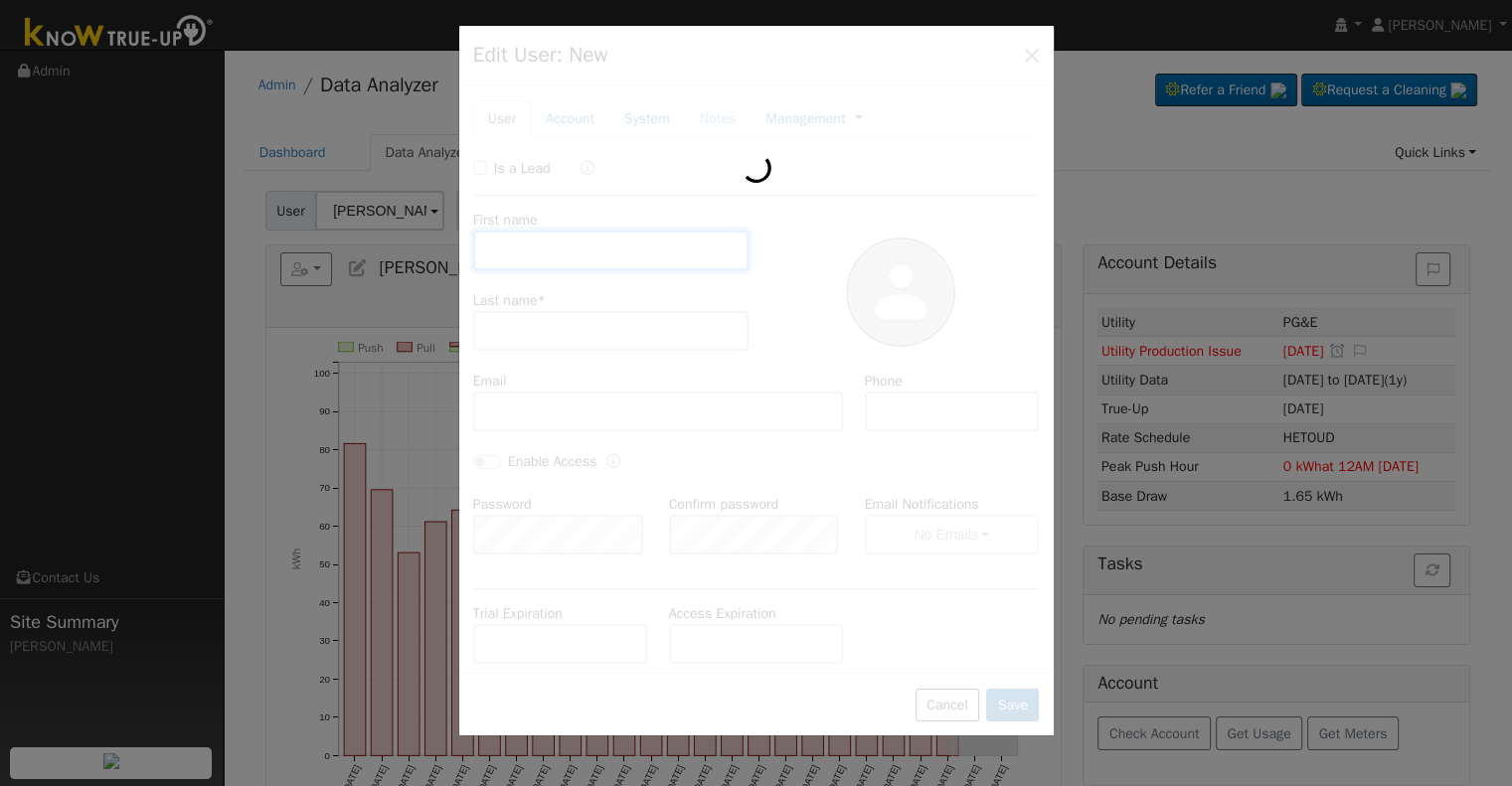 type on "CA" 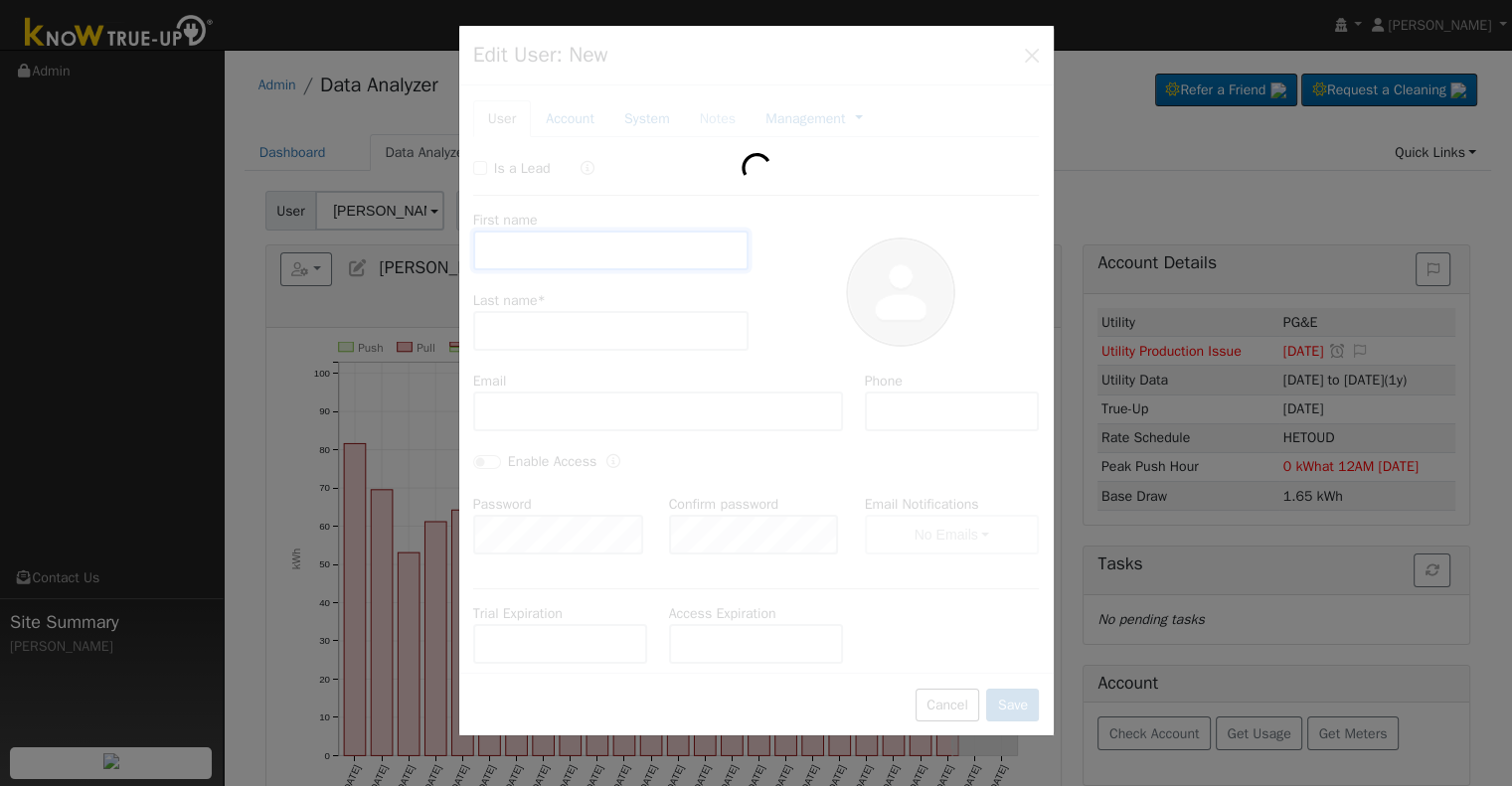 type on "93727" 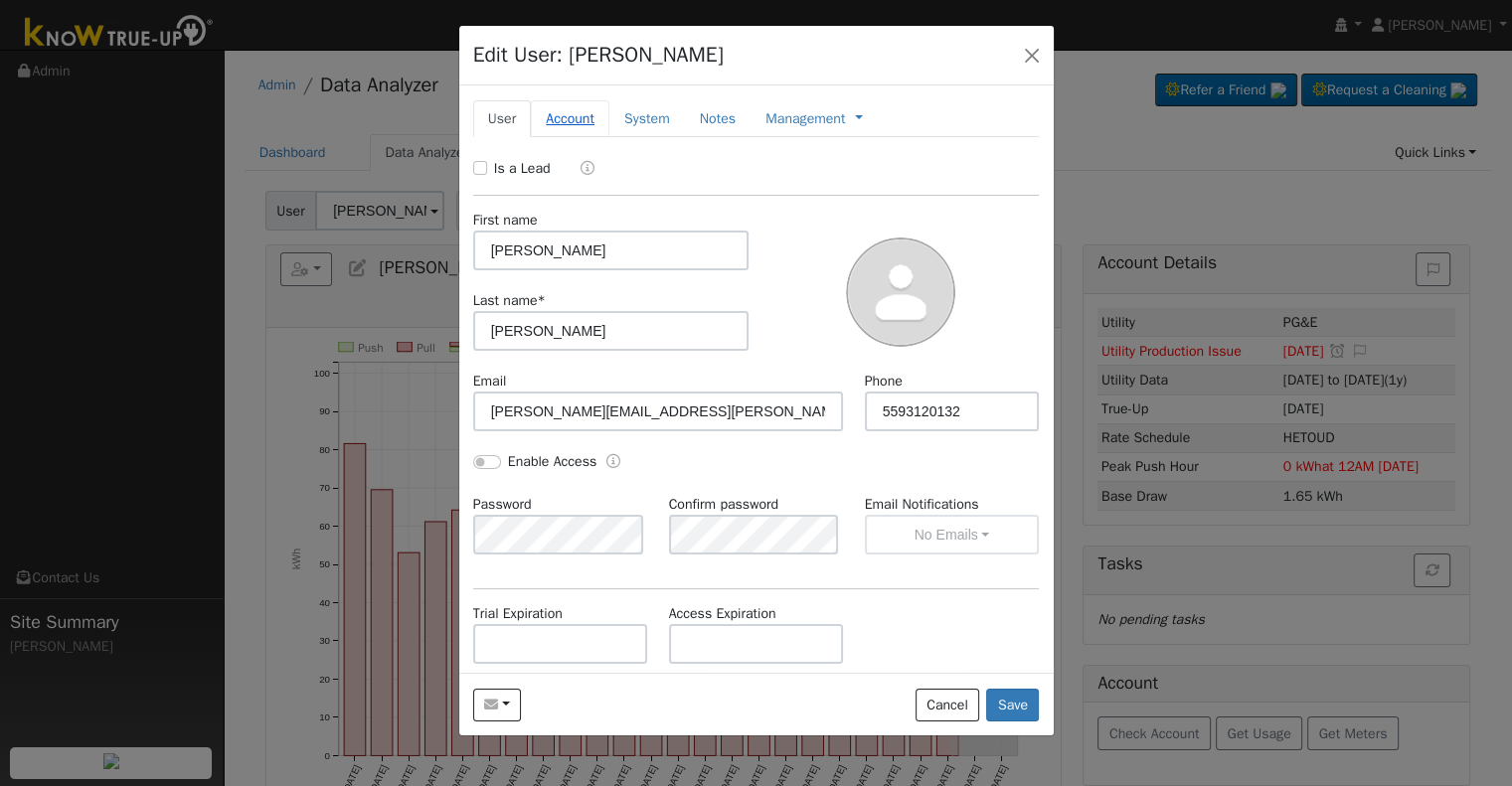 click on "Account" at bounding box center [570, 118] 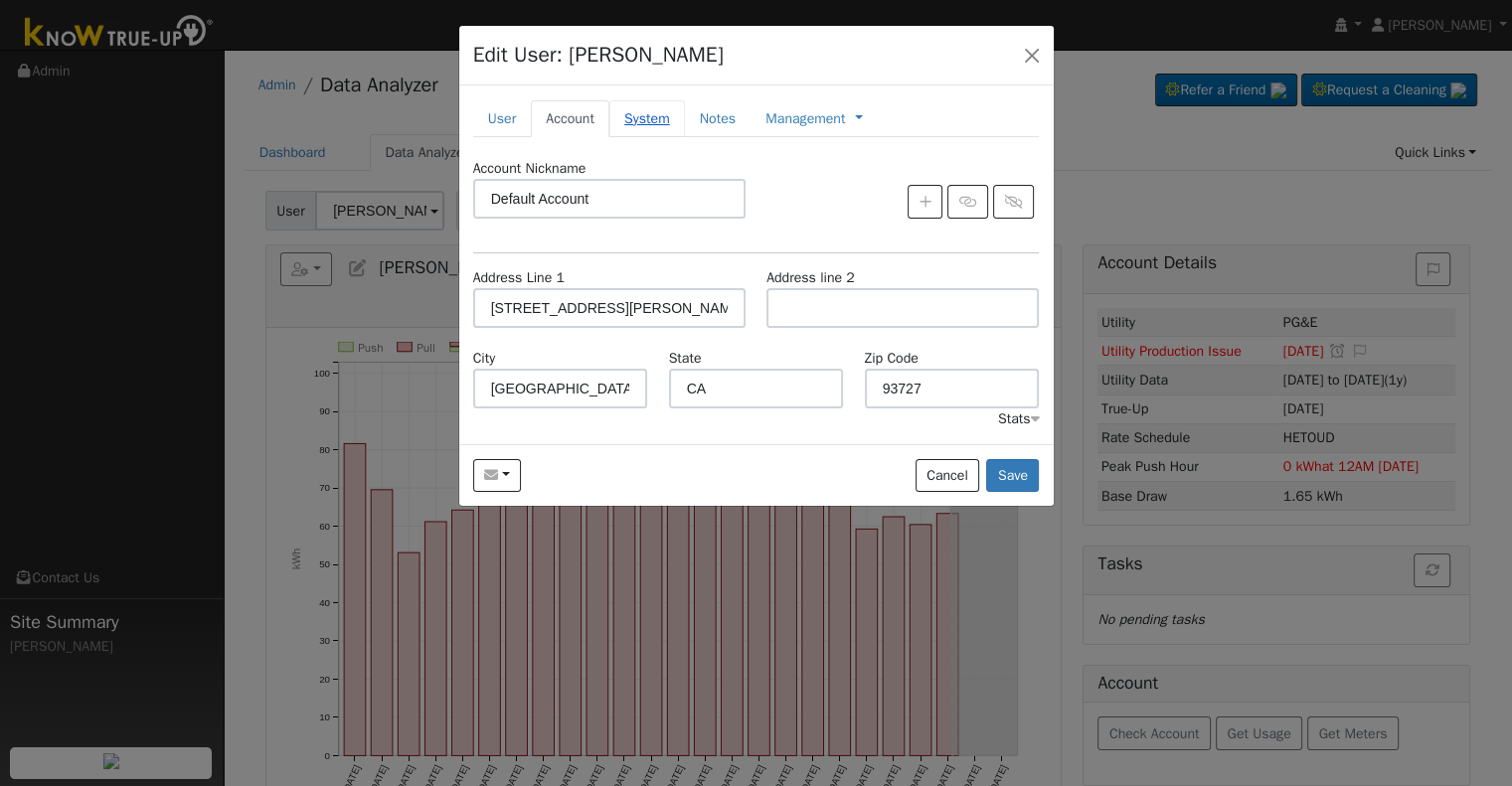 click on "System" at bounding box center [647, 118] 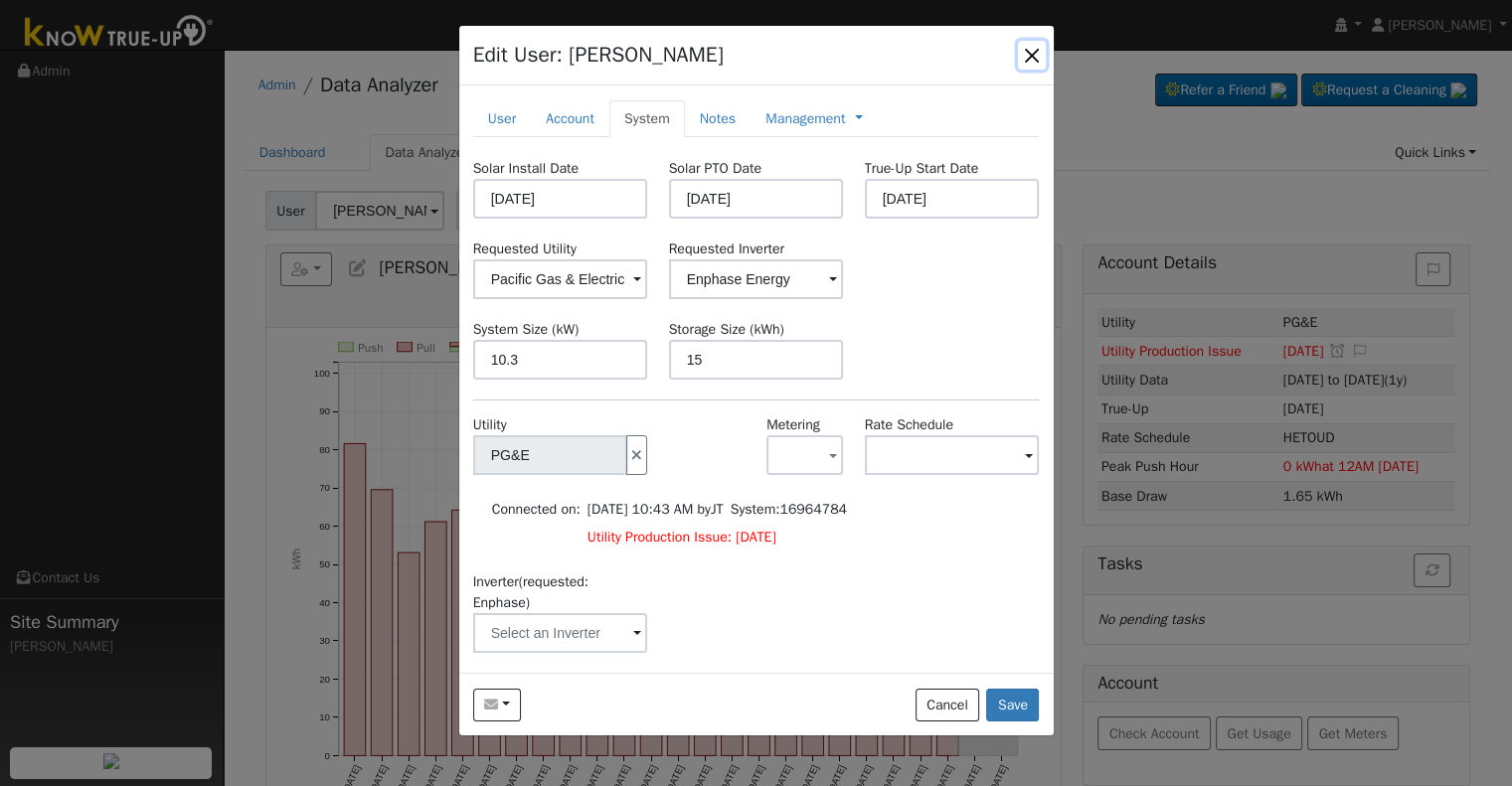 click at bounding box center [1032, 55] 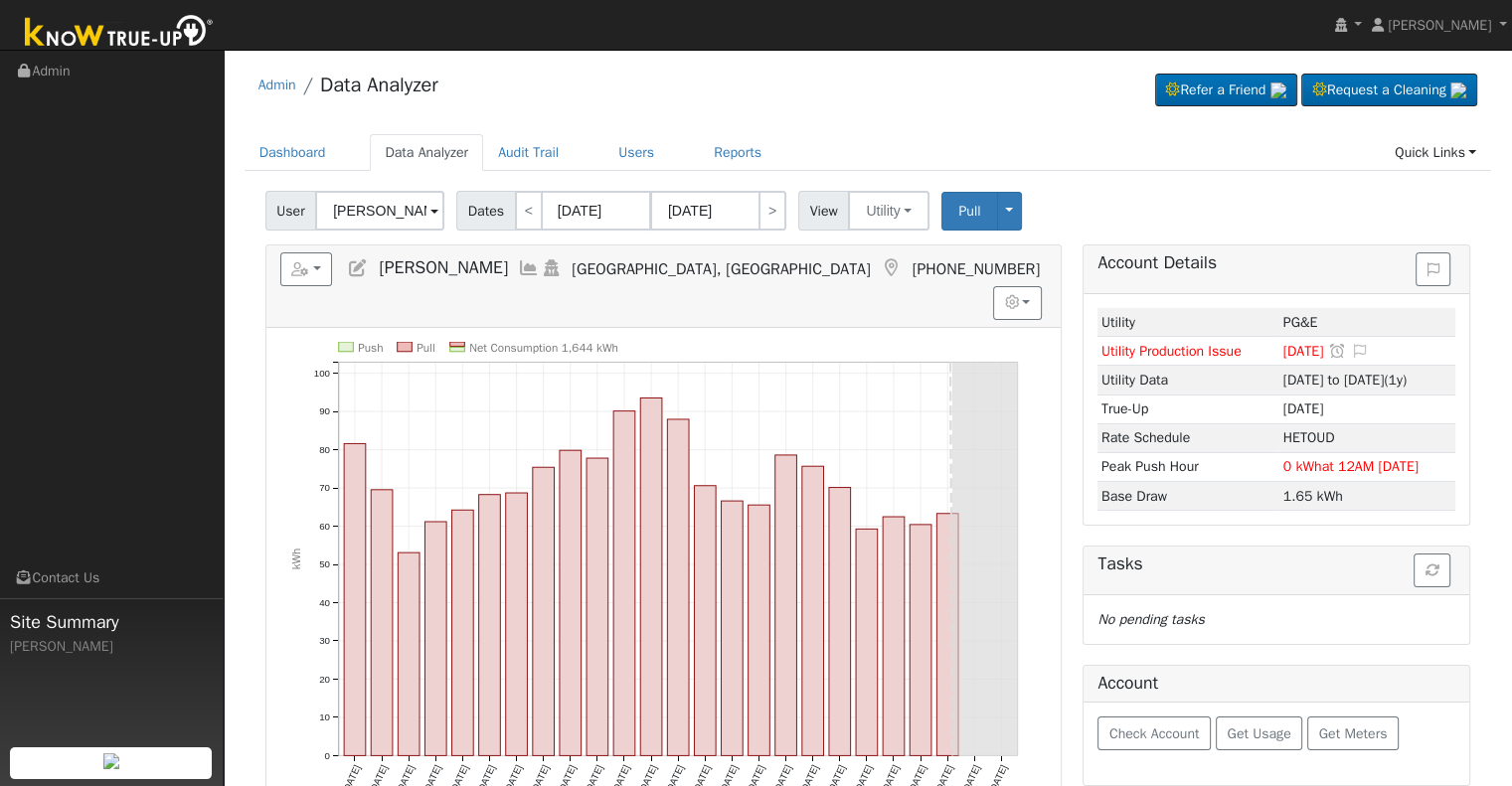 drag, startPoint x: 377, startPoint y: 267, endPoint x: 523, endPoint y: 283, distance: 146.8741 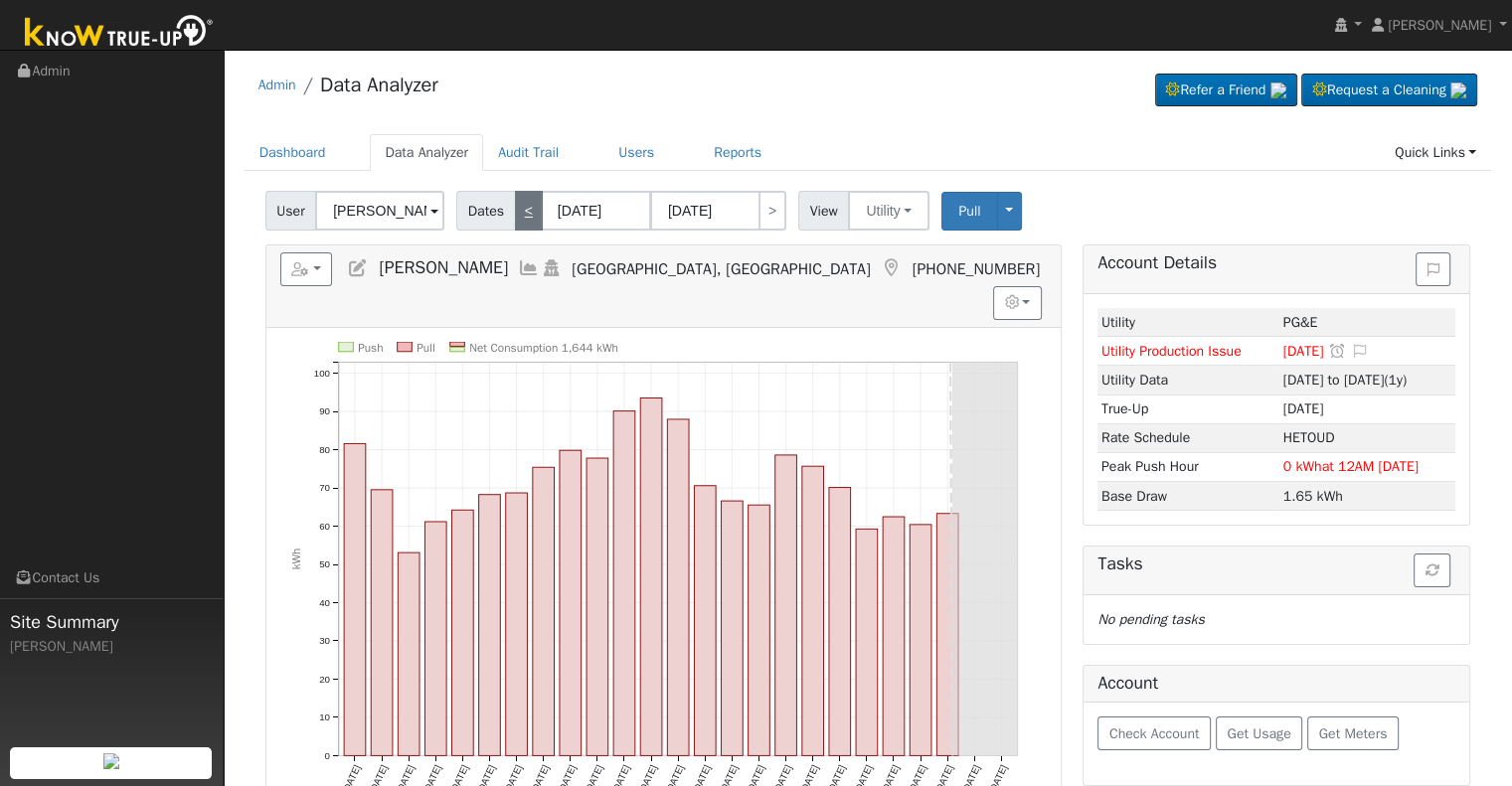 click on "<" at bounding box center [529, 211] 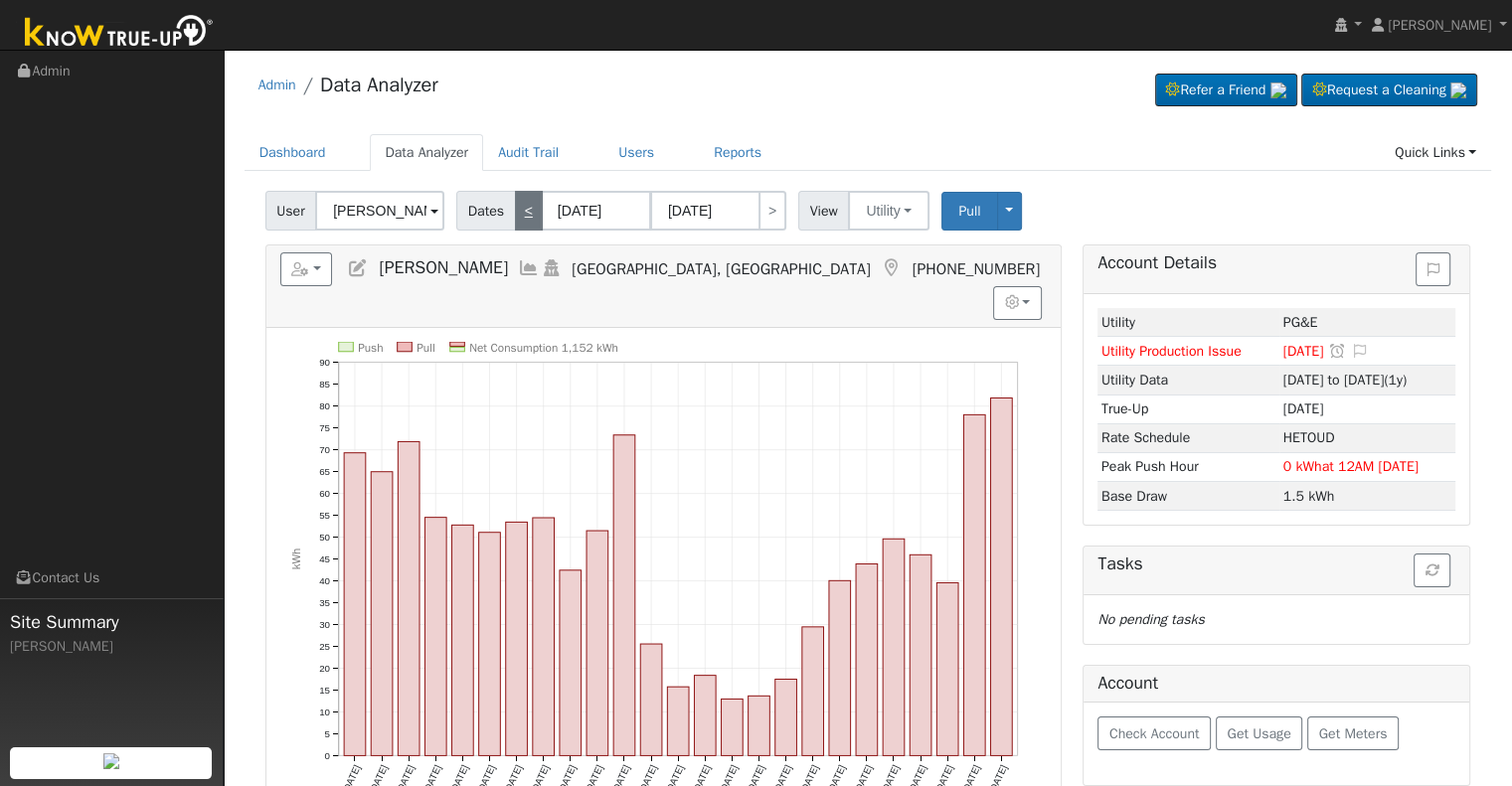 click on "<" at bounding box center [529, 211] 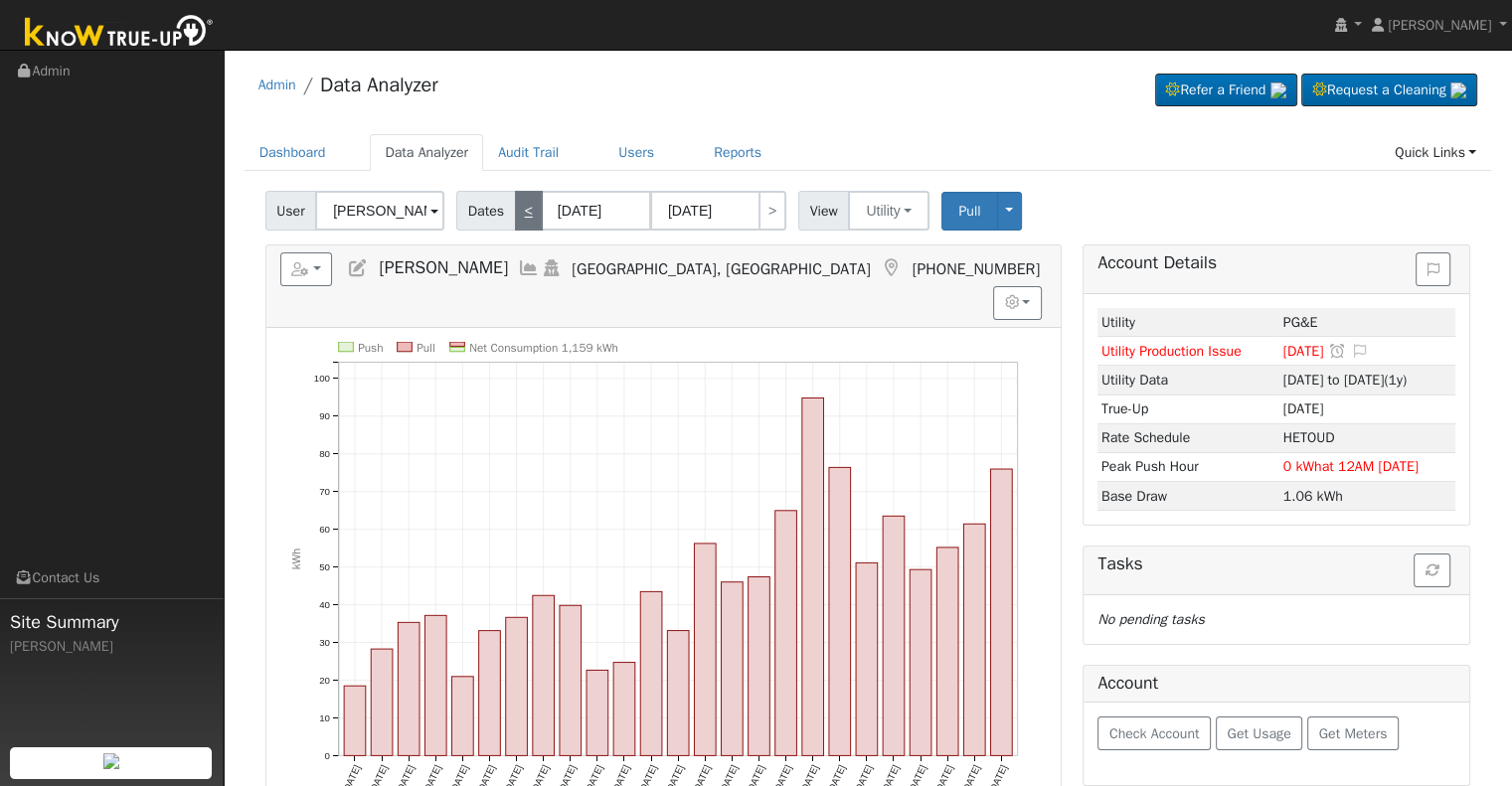 click on "<" at bounding box center [529, 211] 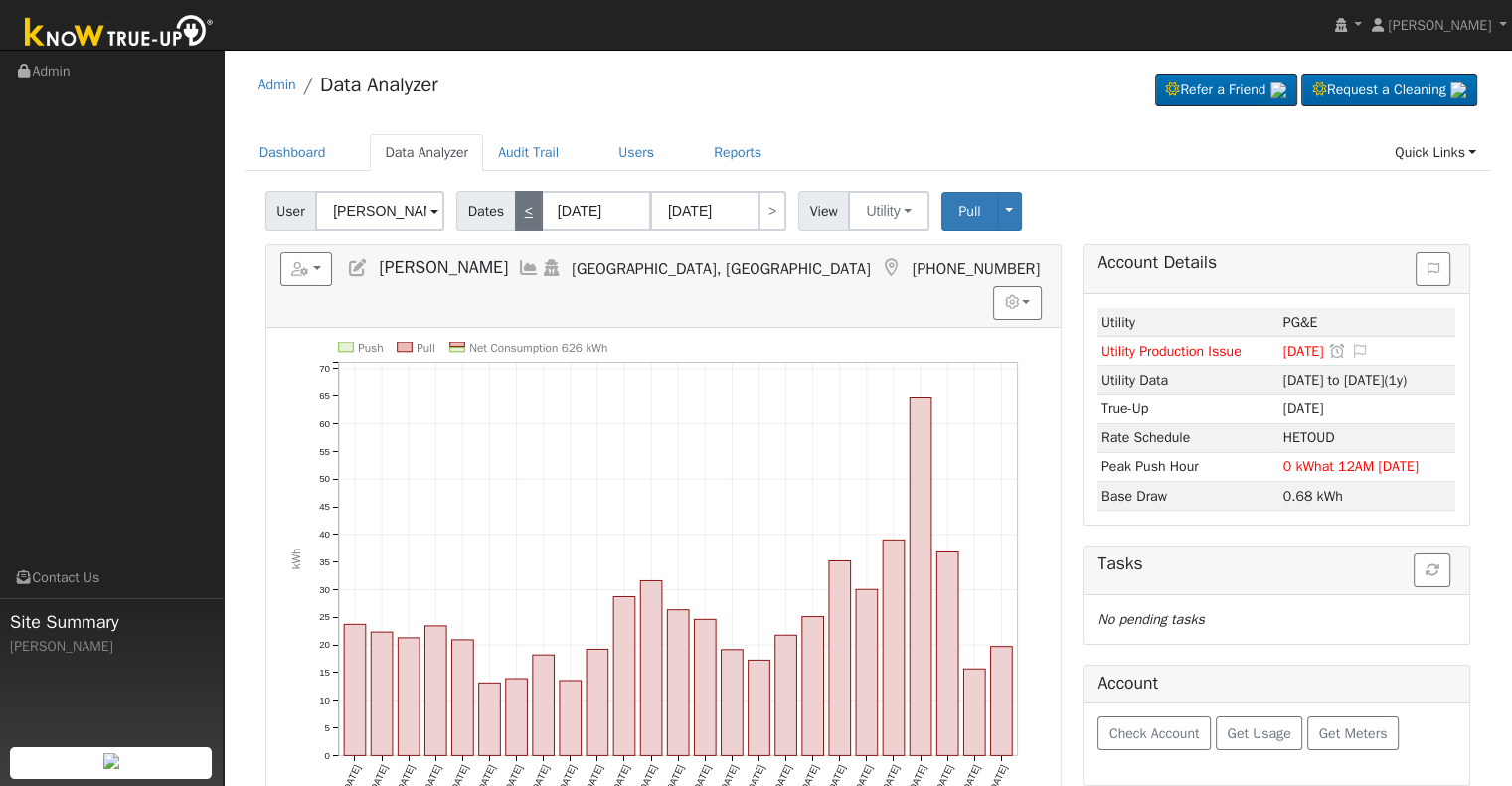 click on "<" at bounding box center (529, 211) 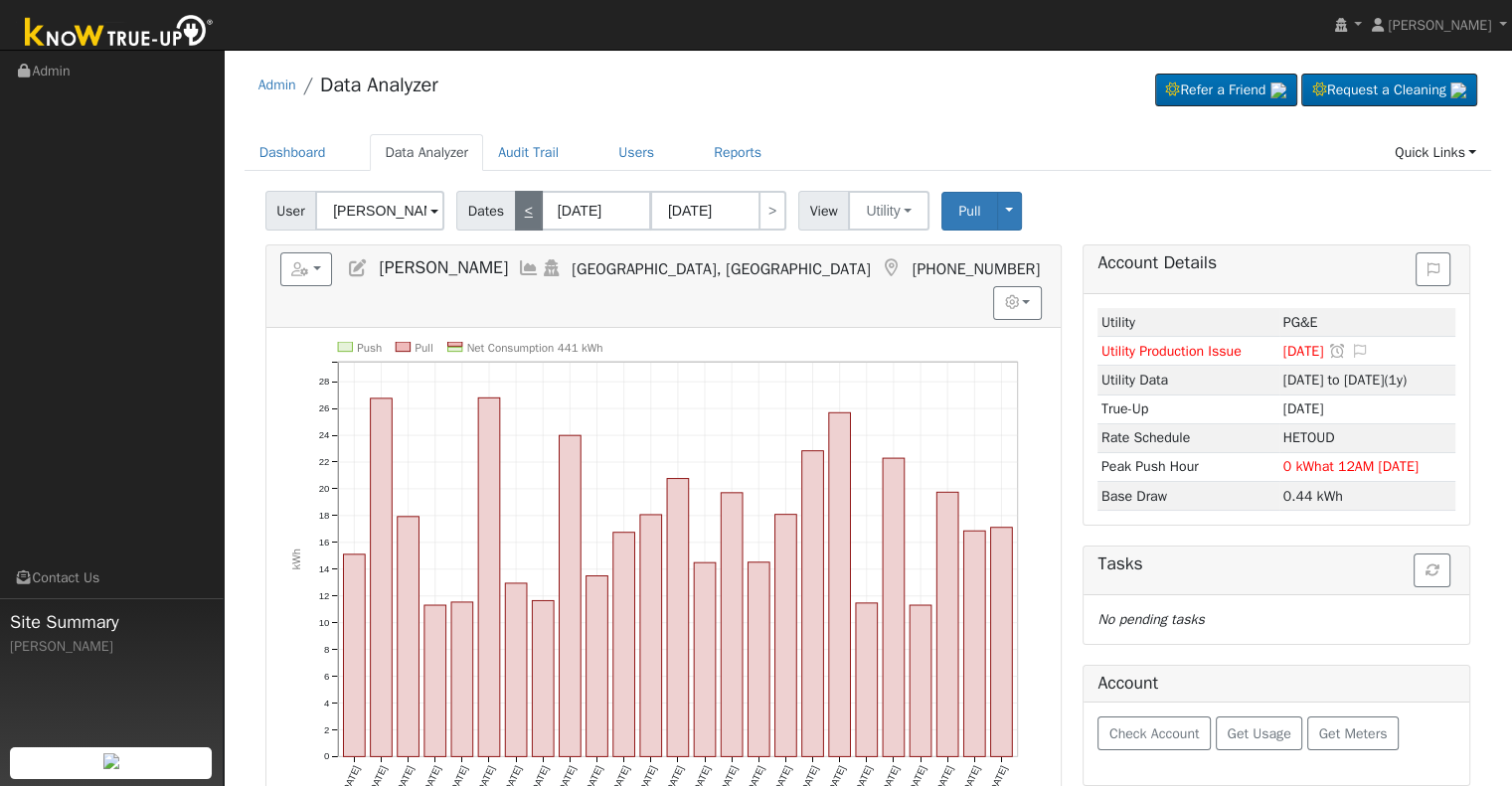 click on "<" at bounding box center [529, 211] 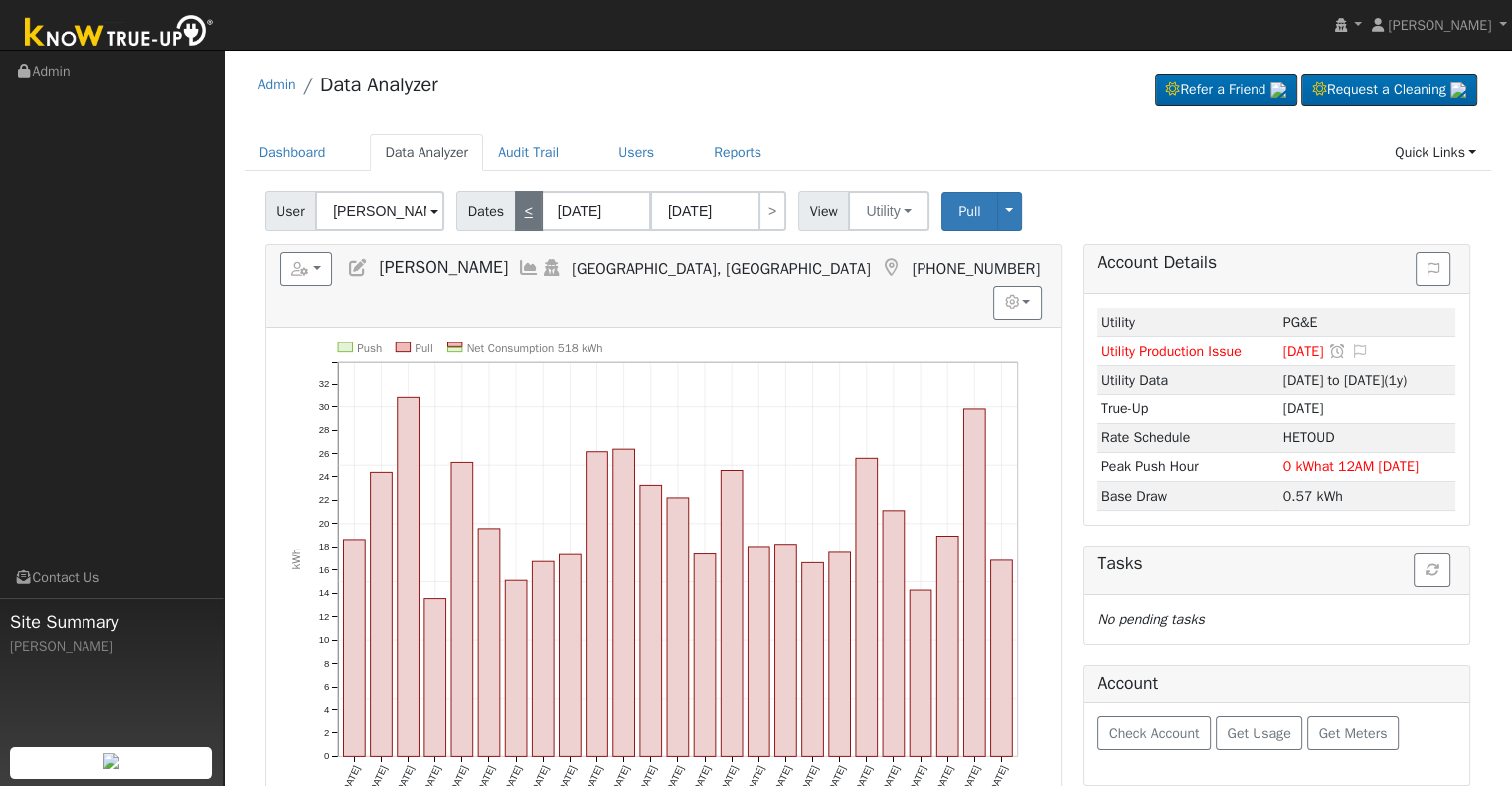 click on "<" at bounding box center (529, 211) 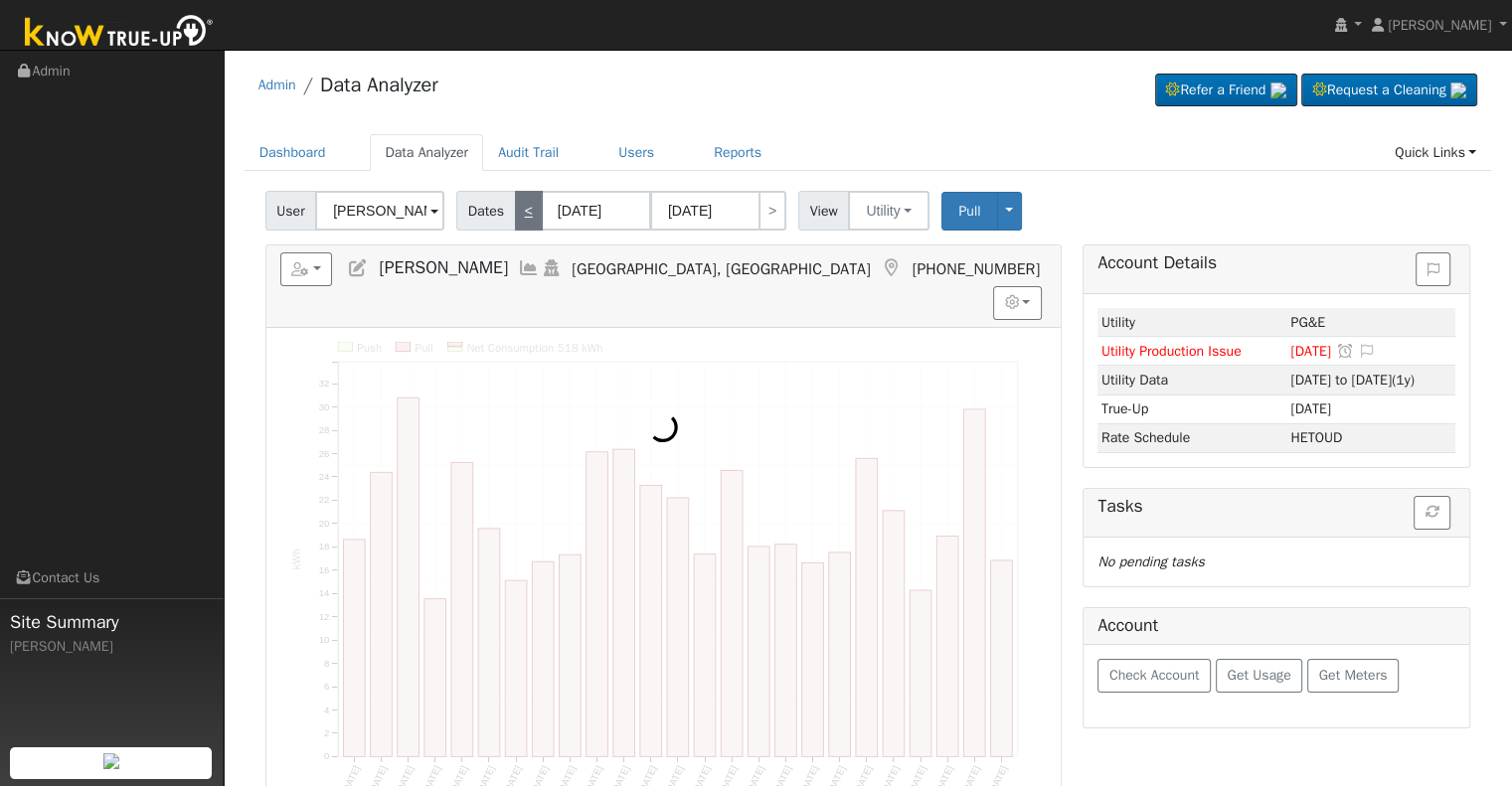 click on "<" at bounding box center [529, 211] 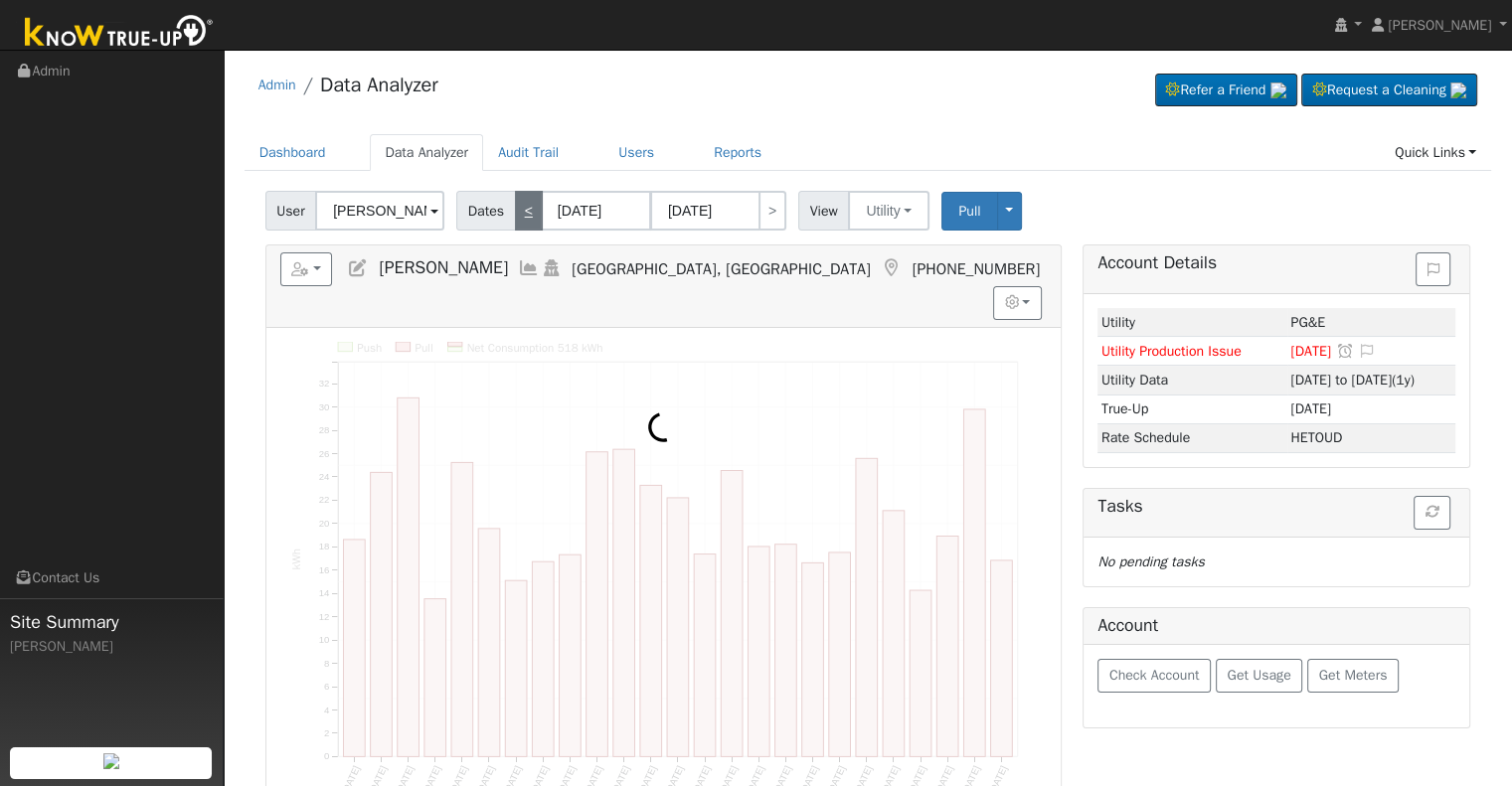 type on "01/09/2025" 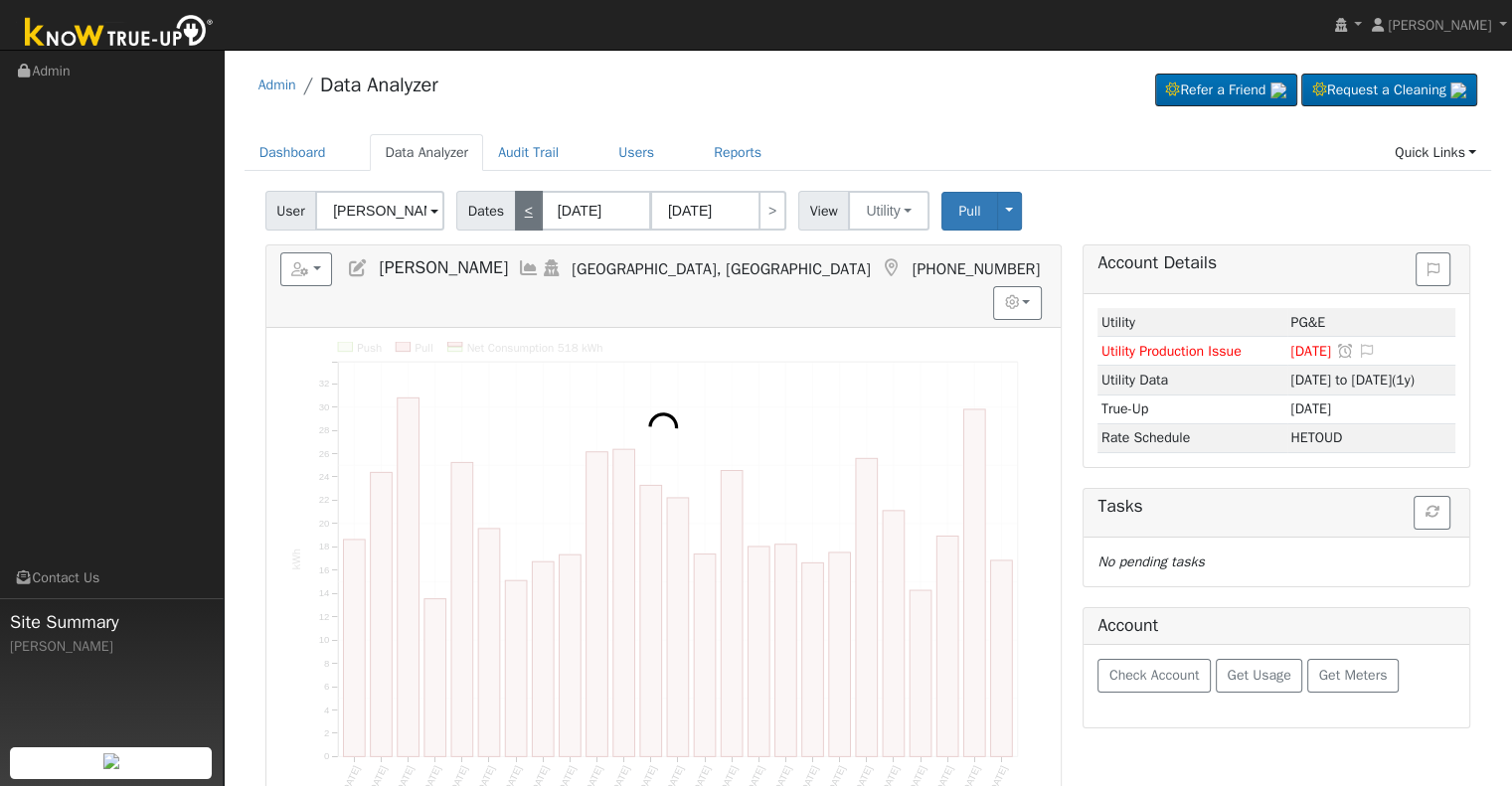 type on "02/02/2025" 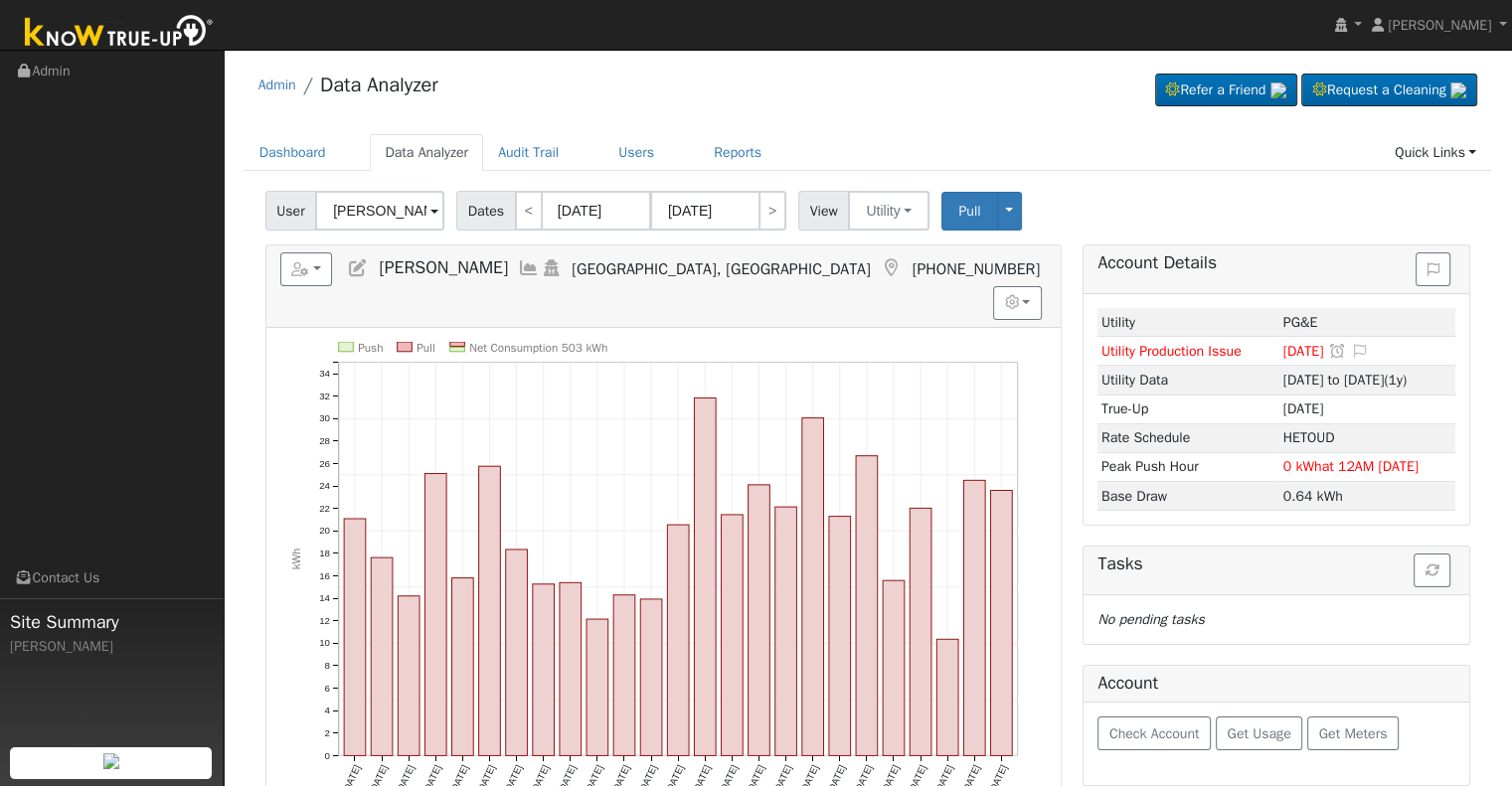 click on "Lindsay McConnell" at bounding box center (443, 268) 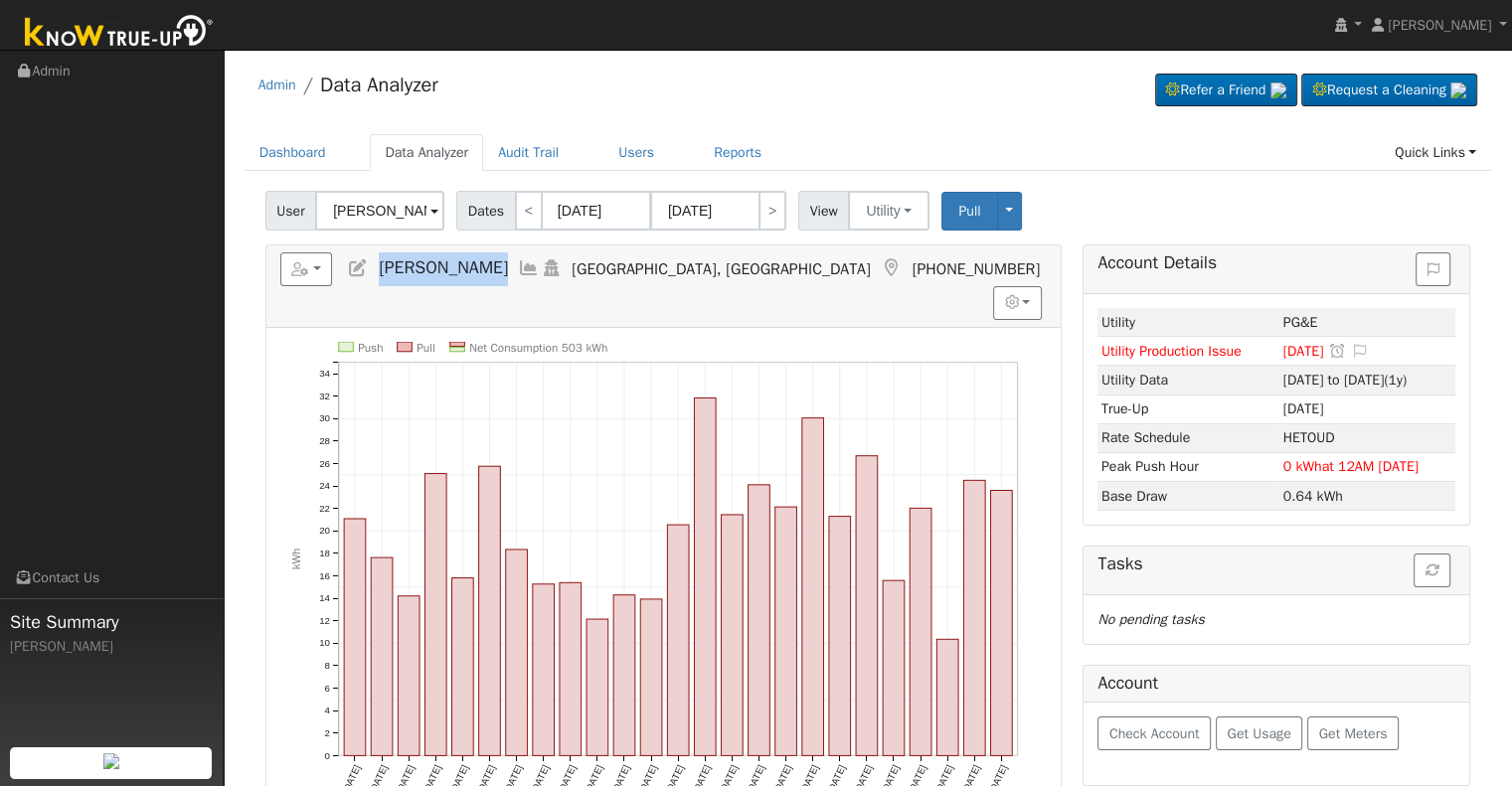 drag, startPoint x: 391, startPoint y: 271, endPoint x: 535, endPoint y: 276, distance: 144.08678 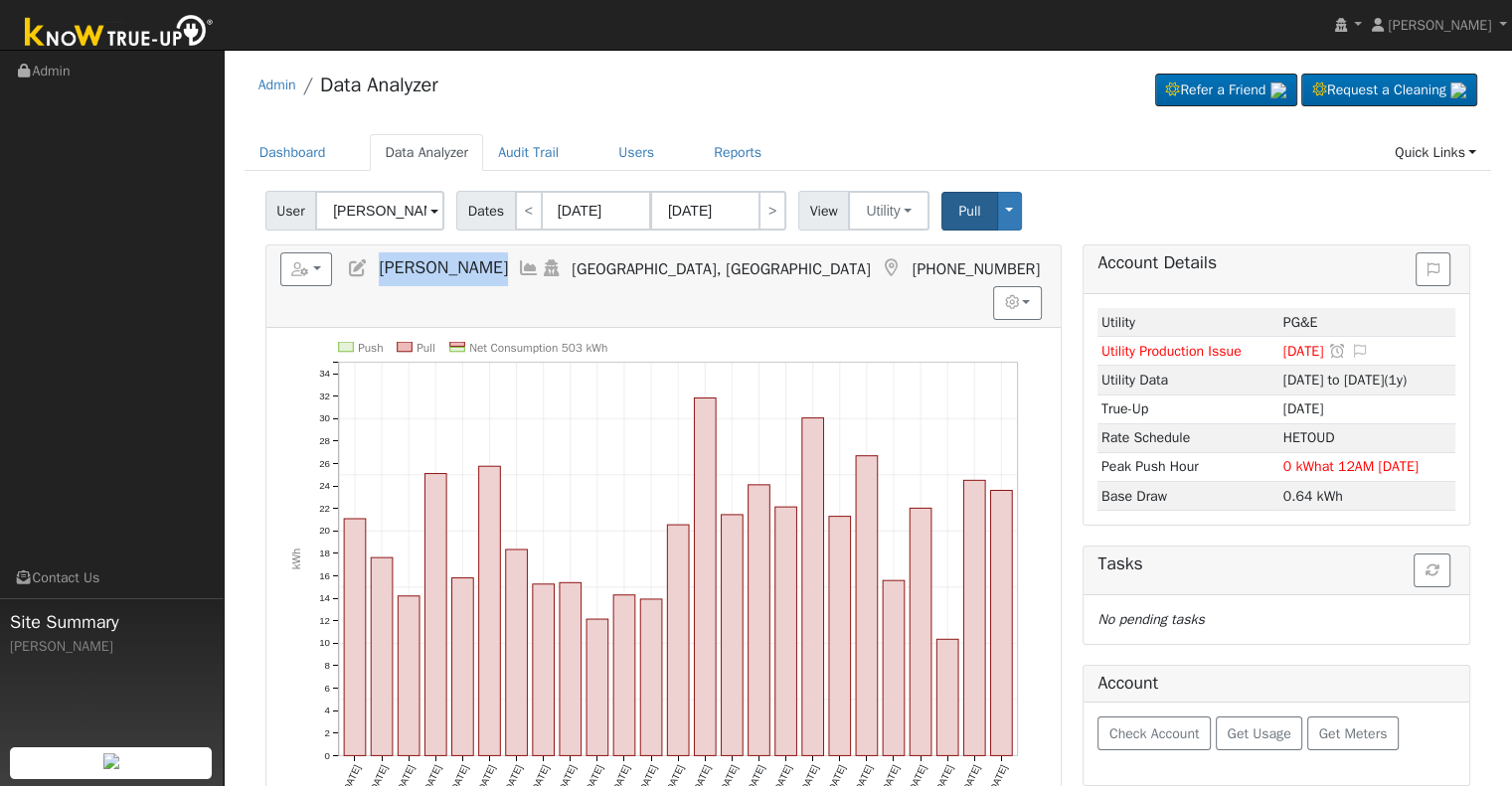copy on "Lindsay McConnell" 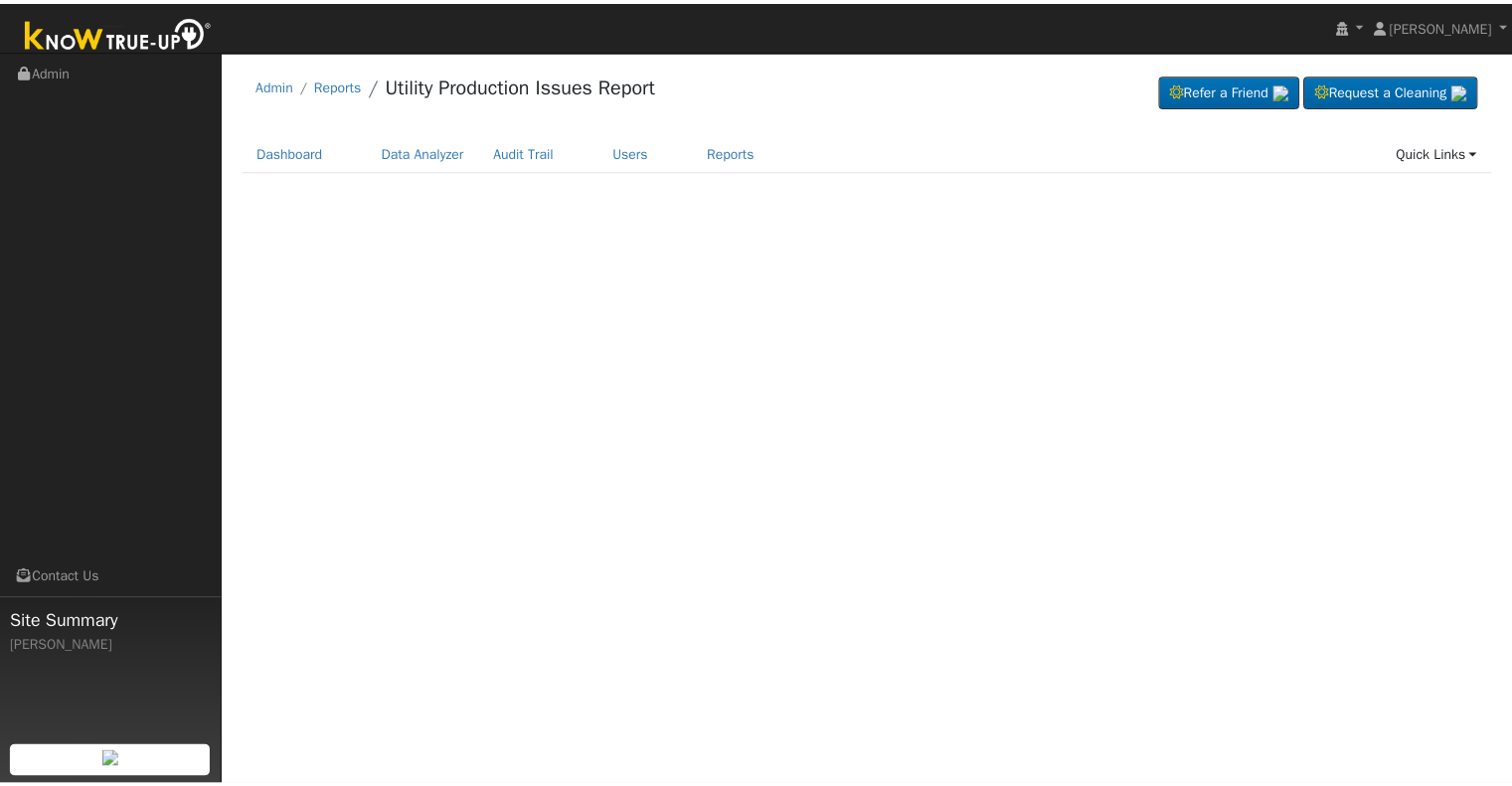 scroll, scrollTop: 0, scrollLeft: 0, axis: both 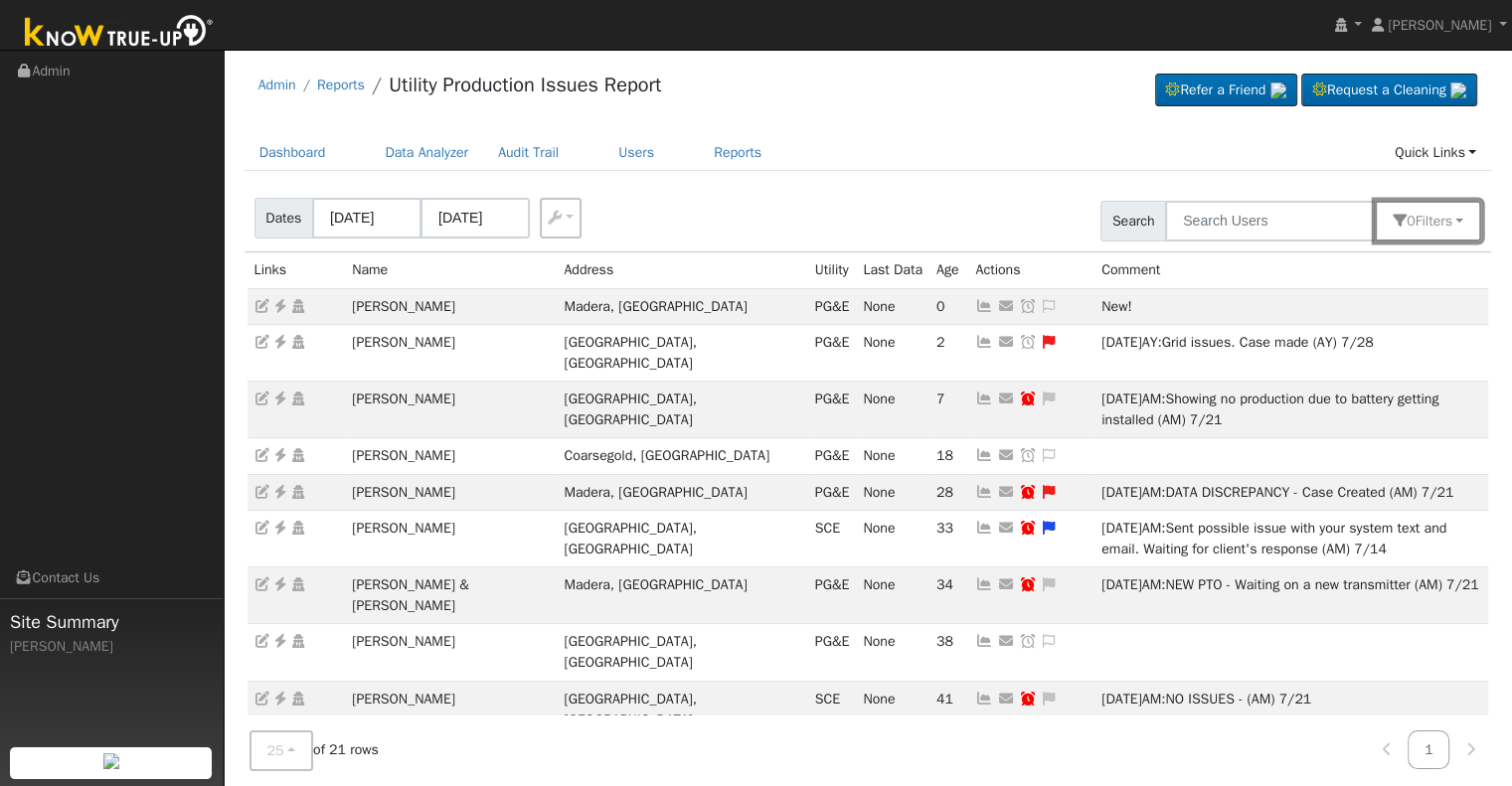 click on "0  Filter s" at bounding box center (1428, 221) 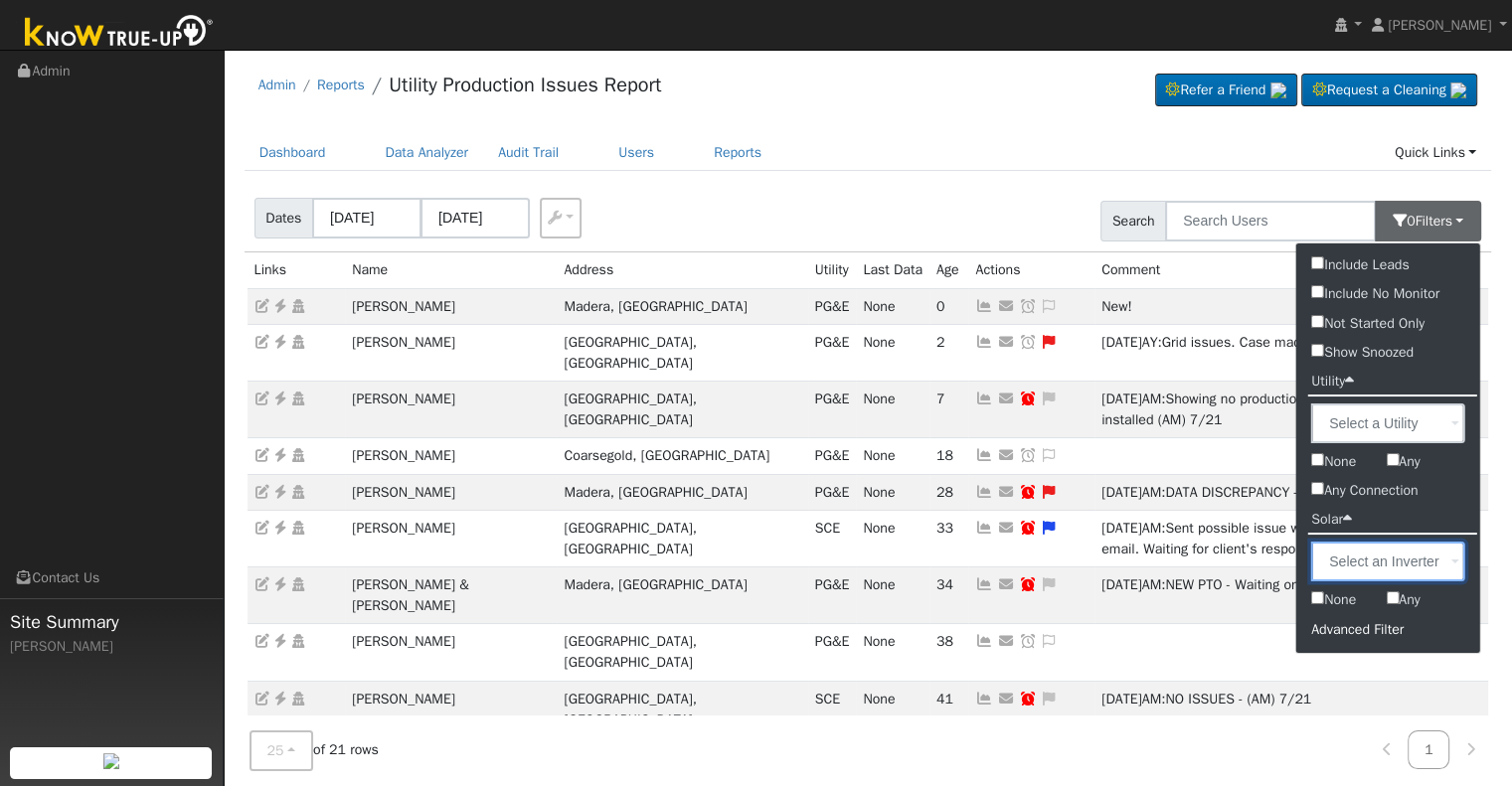 click at bounding box center (1388, 561) 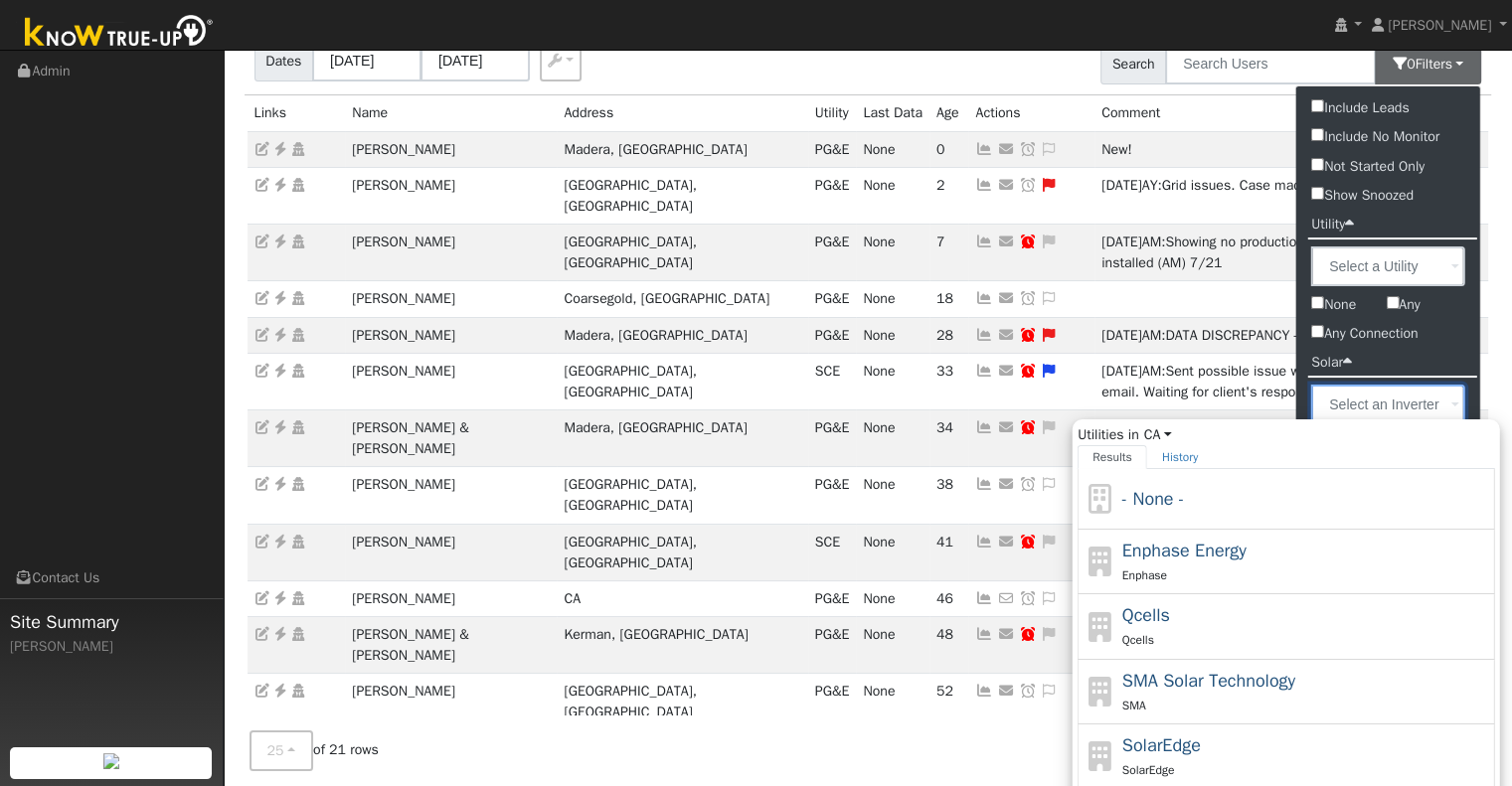 scroll, scrollTop: 397, scrollLeft: 0, axis: vertical 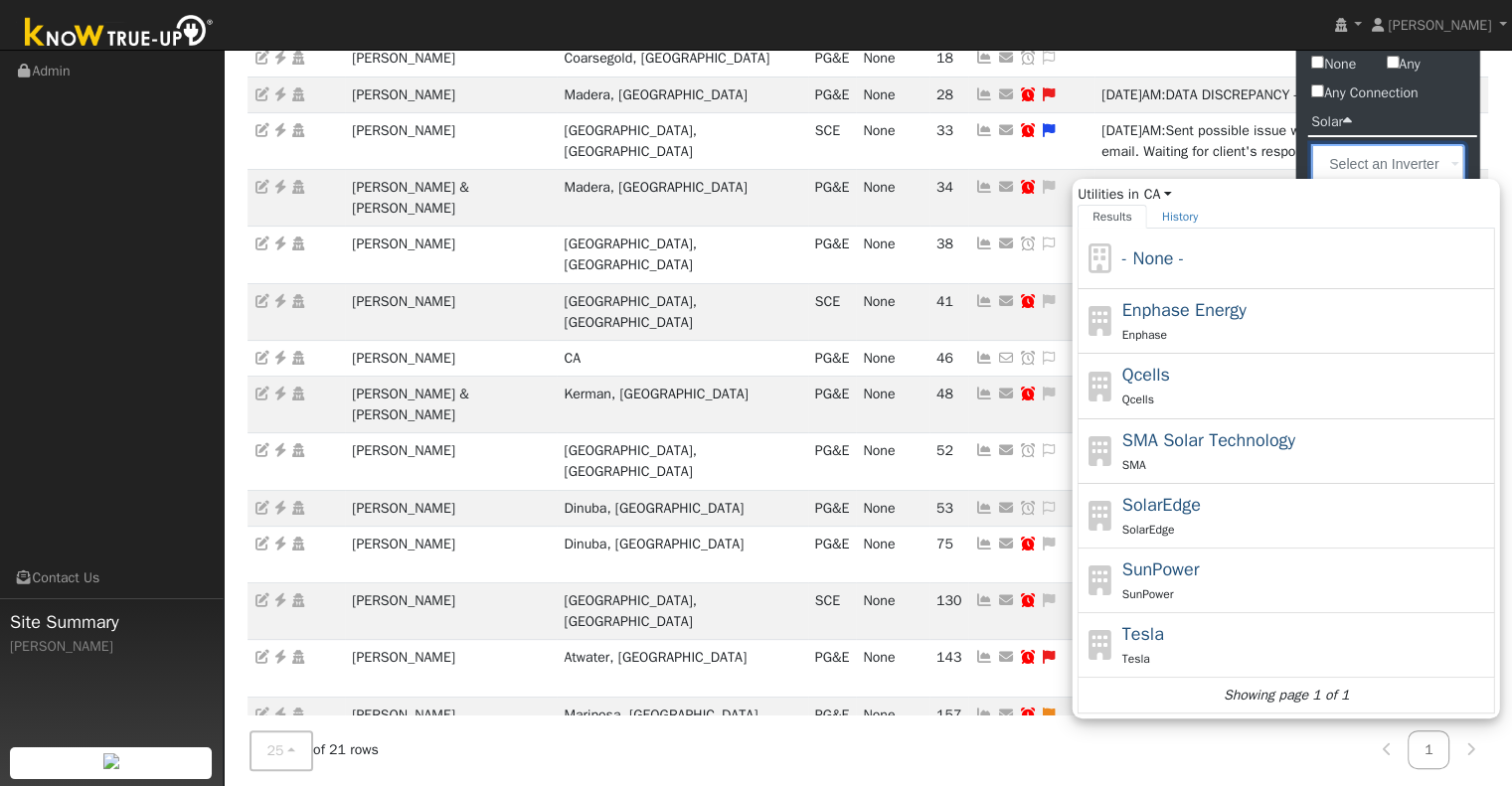 click on "Utilities in  CA All States AL AK AZ AR CA CO CT DE FL GA HI ID IL IN IA KS KY LA ME MD MA MI MN MS MO MT NE NV NH NJ NM NY NC ND OH OK OR PA RI SC SD TN TX UT VT VA WA WV WI WY Results History - None - Enphase Energy Enphase Qcells Qcells SMA Solar Technology SMA SolarEdge SolarEdge SunPower SunPower Tesla Tesla Showing page 1 of 1  Enter text to search   No history" at bounding box center (1388, 164) 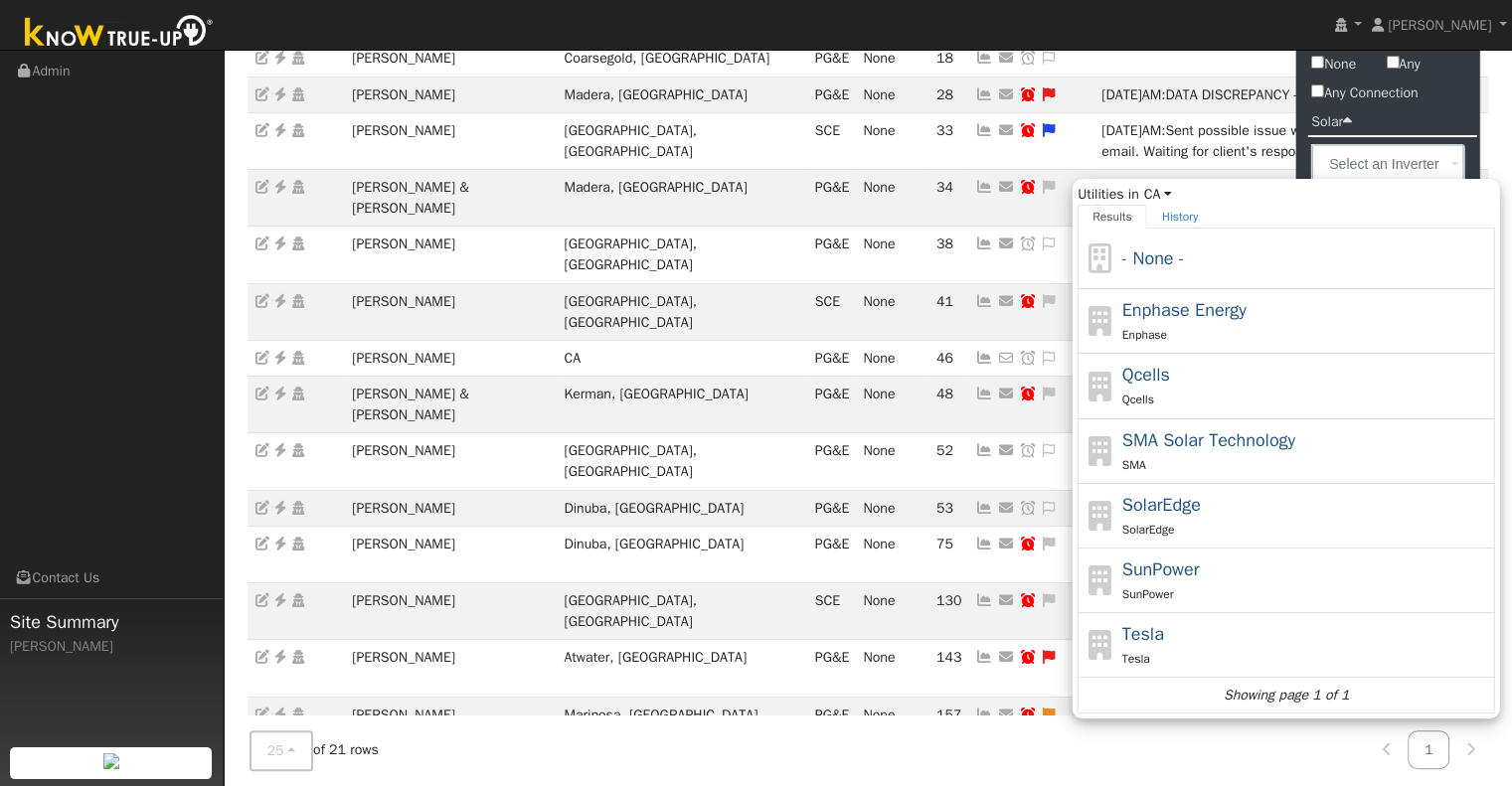 click on "Solar" at bounding box center (1388, 121) 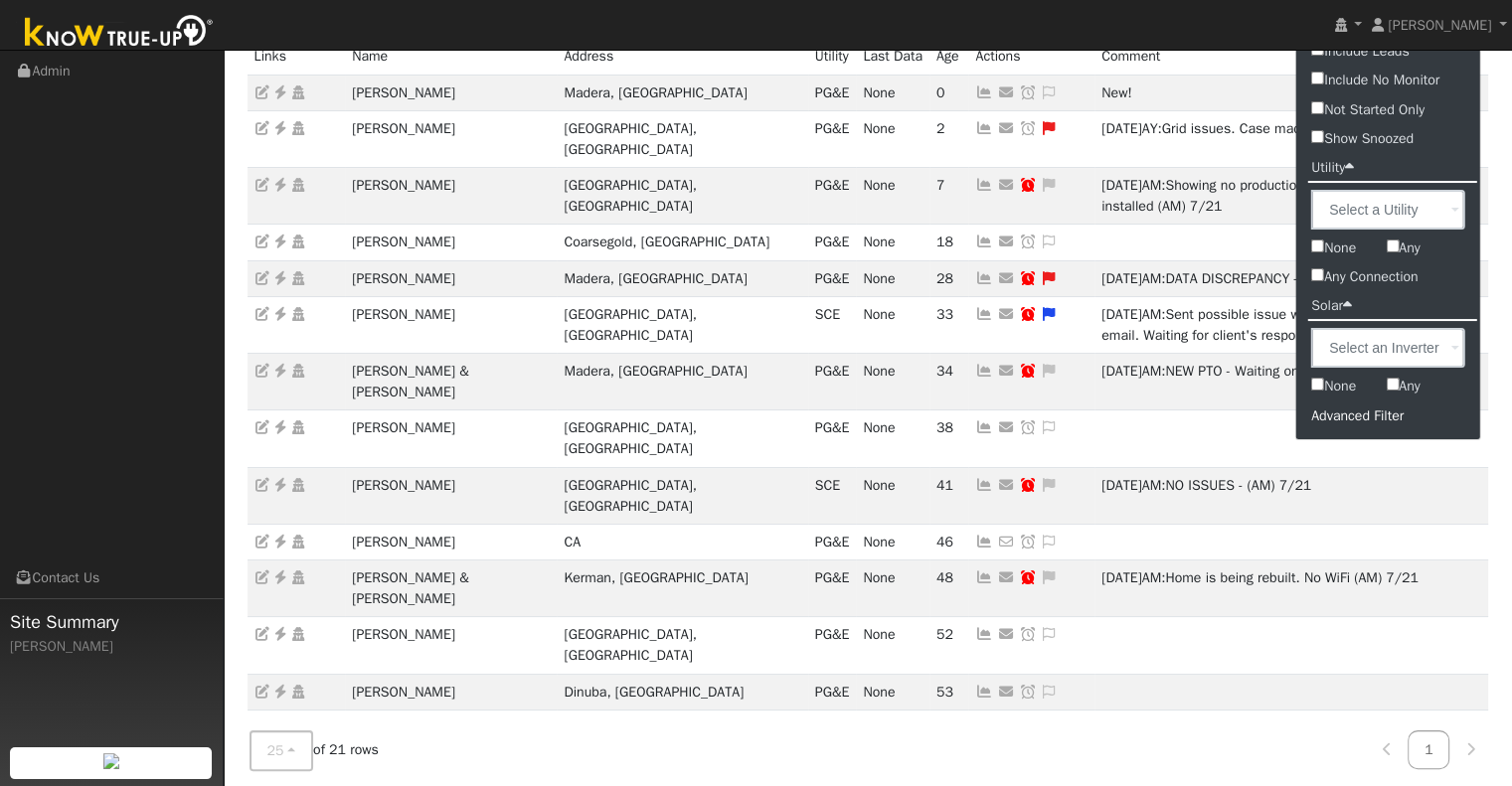 scroll, scrollTop: 0, scrollLeft: 0, axis: both 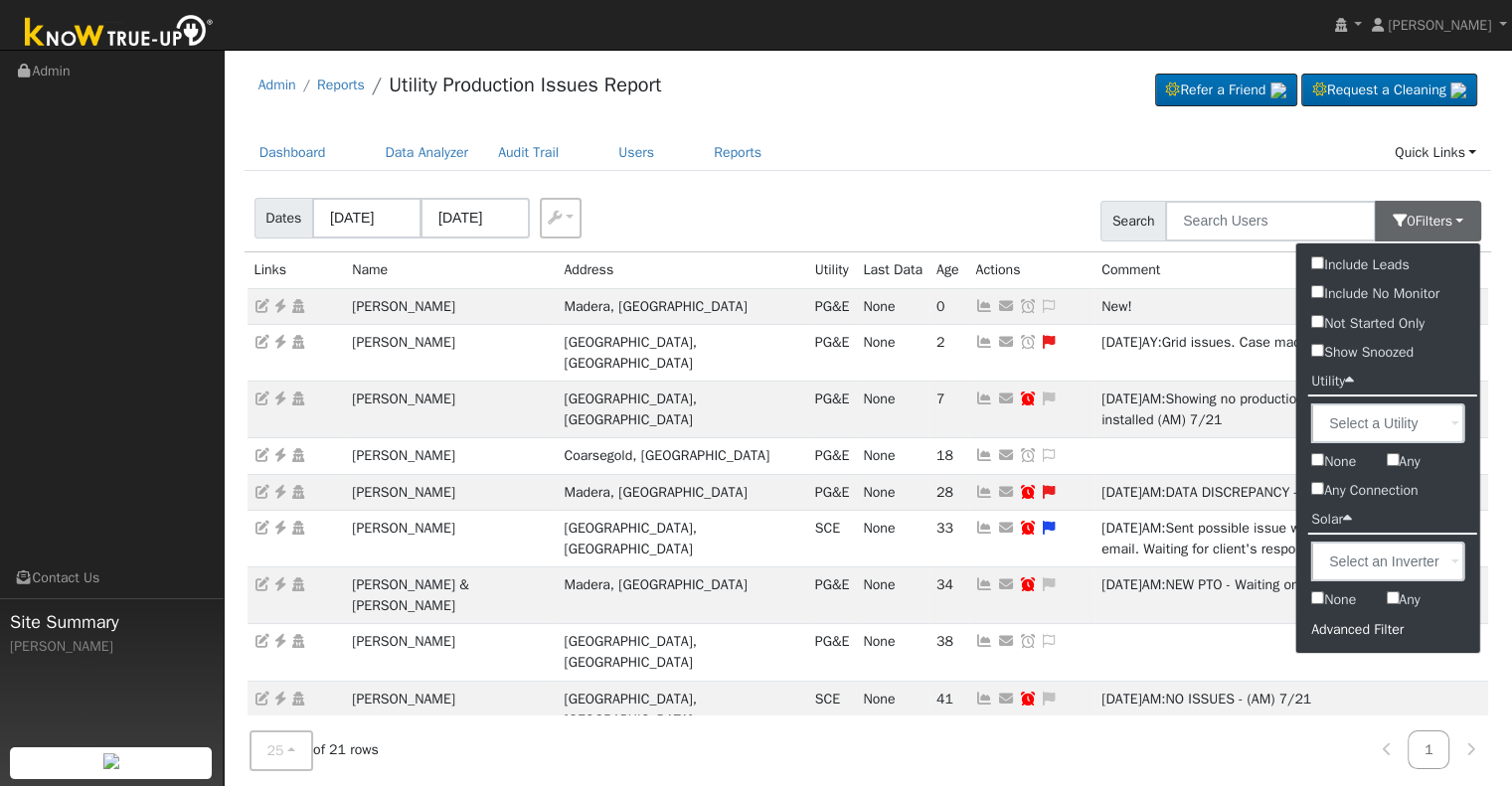 click on "Advanced Filter" at bounding box center (1388, 629) 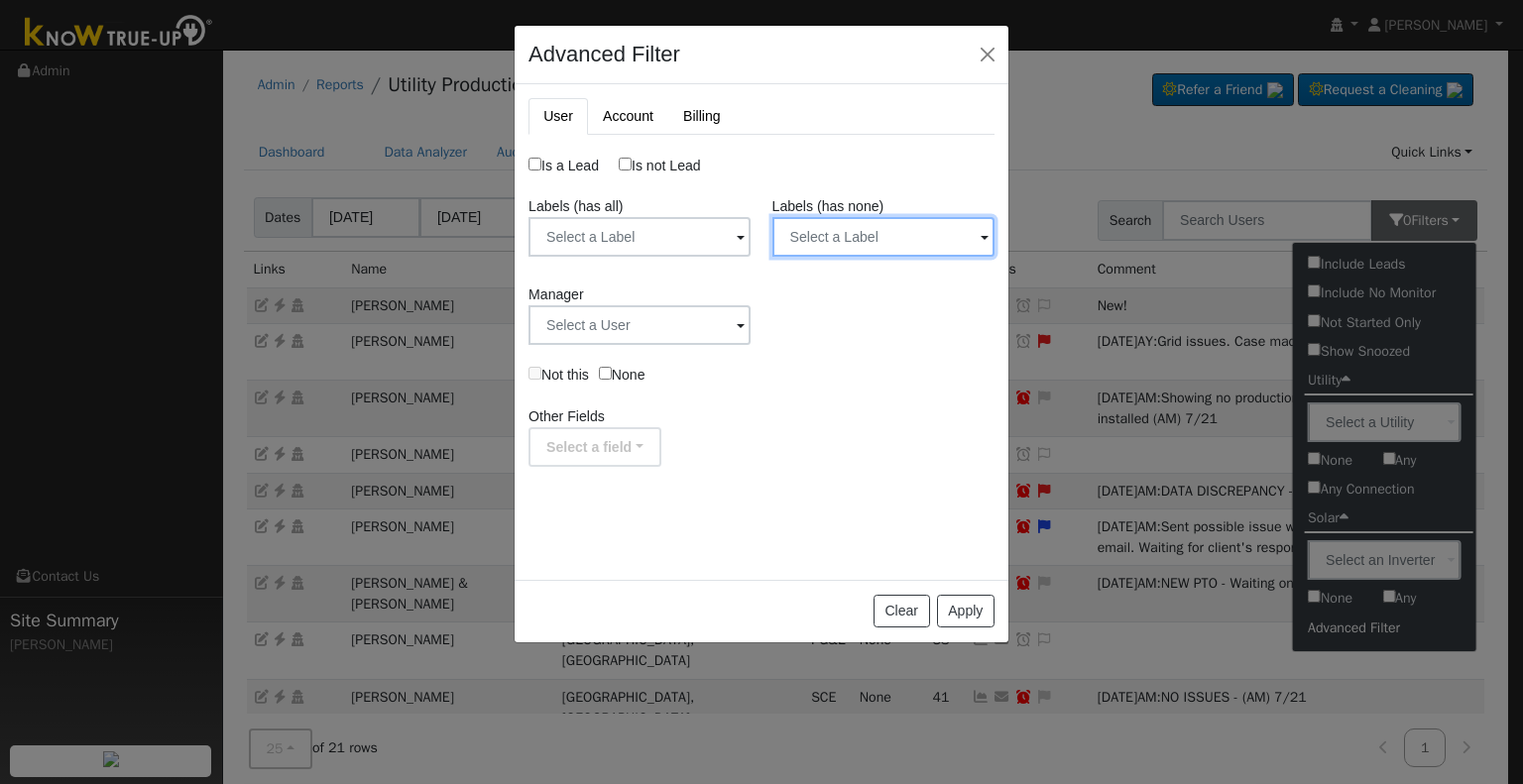 click at bounding box center [640, 237] 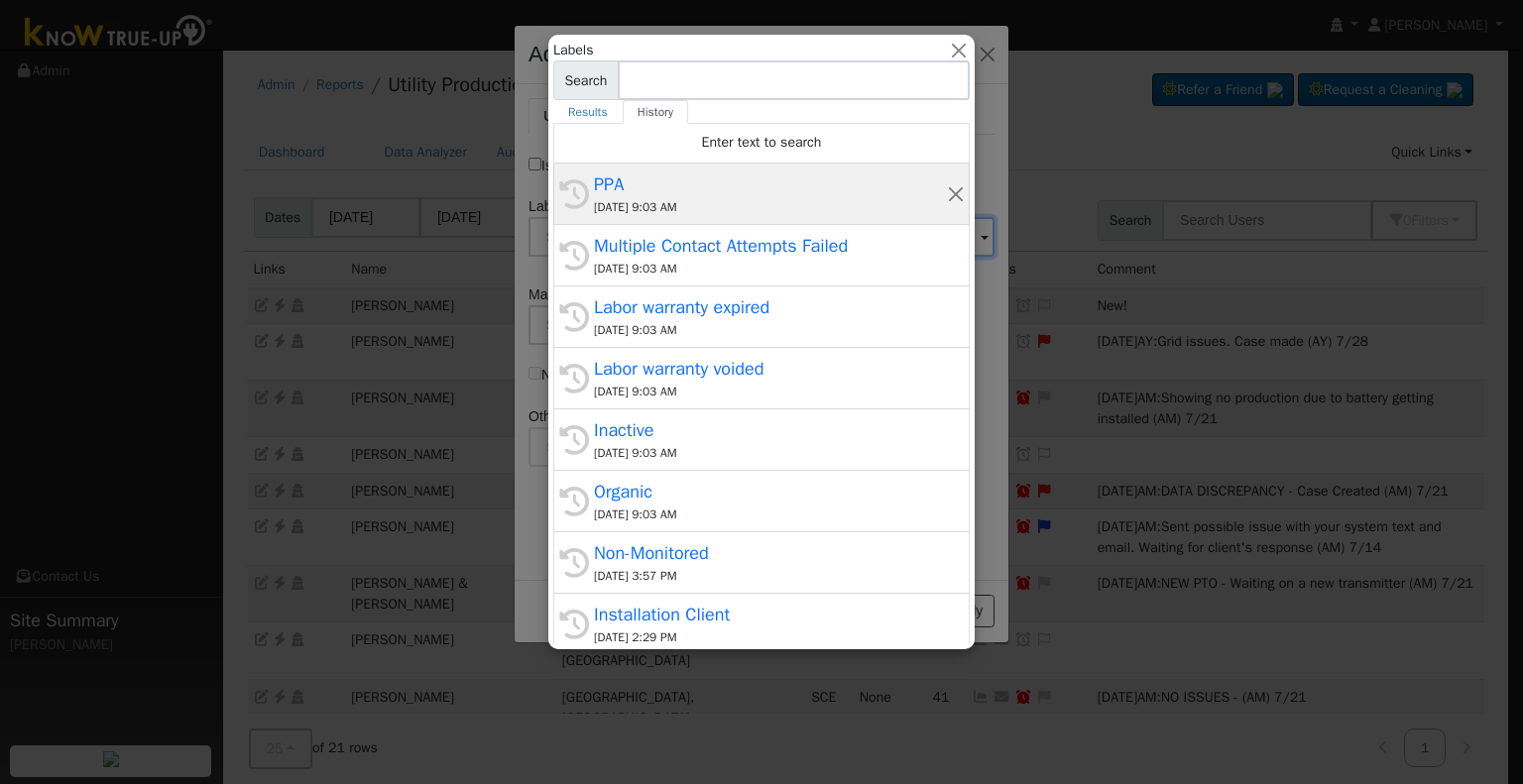 click on "07/28/2025 9:03 AM" at bounding box center [770, 207] 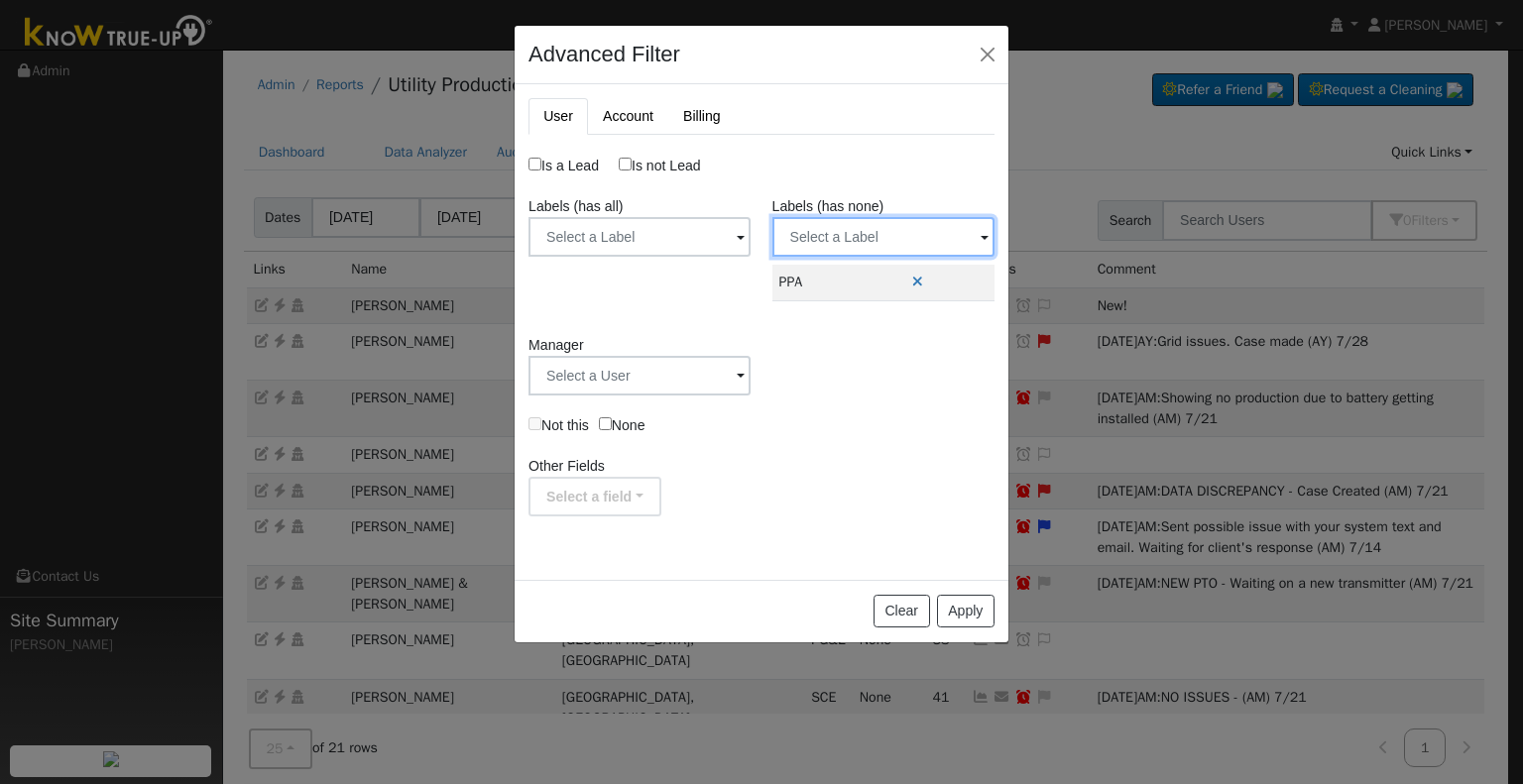 click at bounding box center [640, 237] 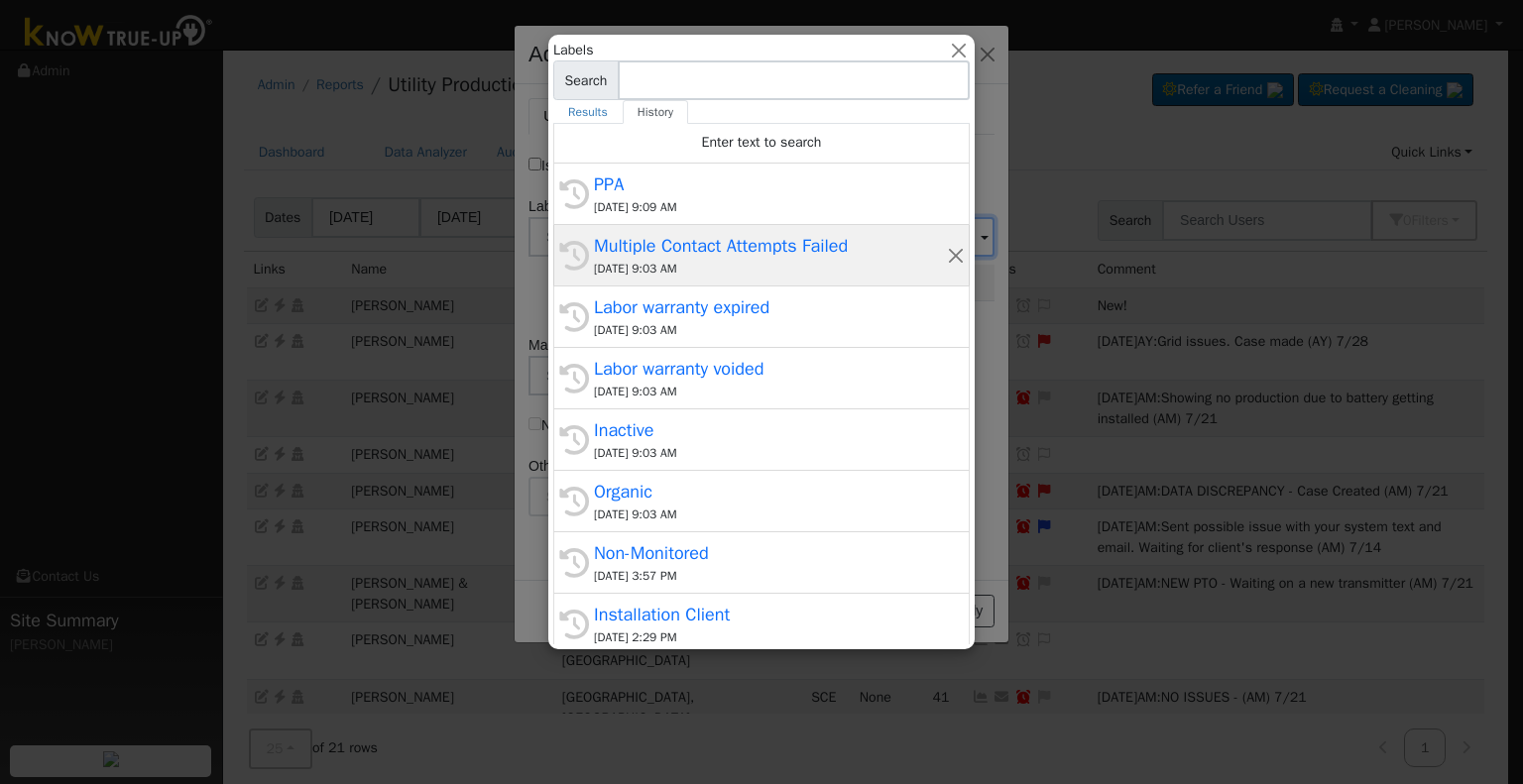 click on "07/28/2025 9:03 AM" at bounding box center (770, 269) 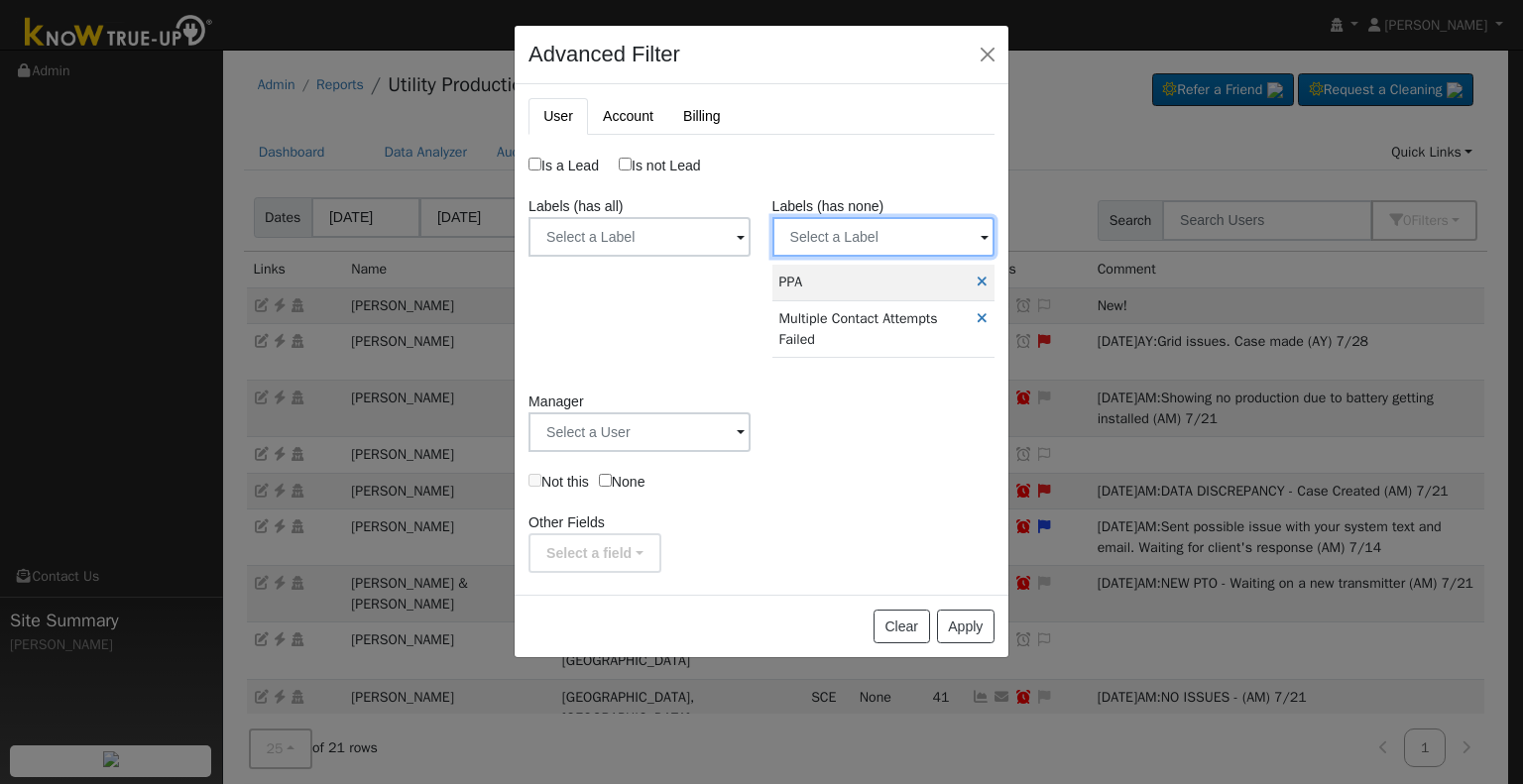click at bounding box center (640, 237) 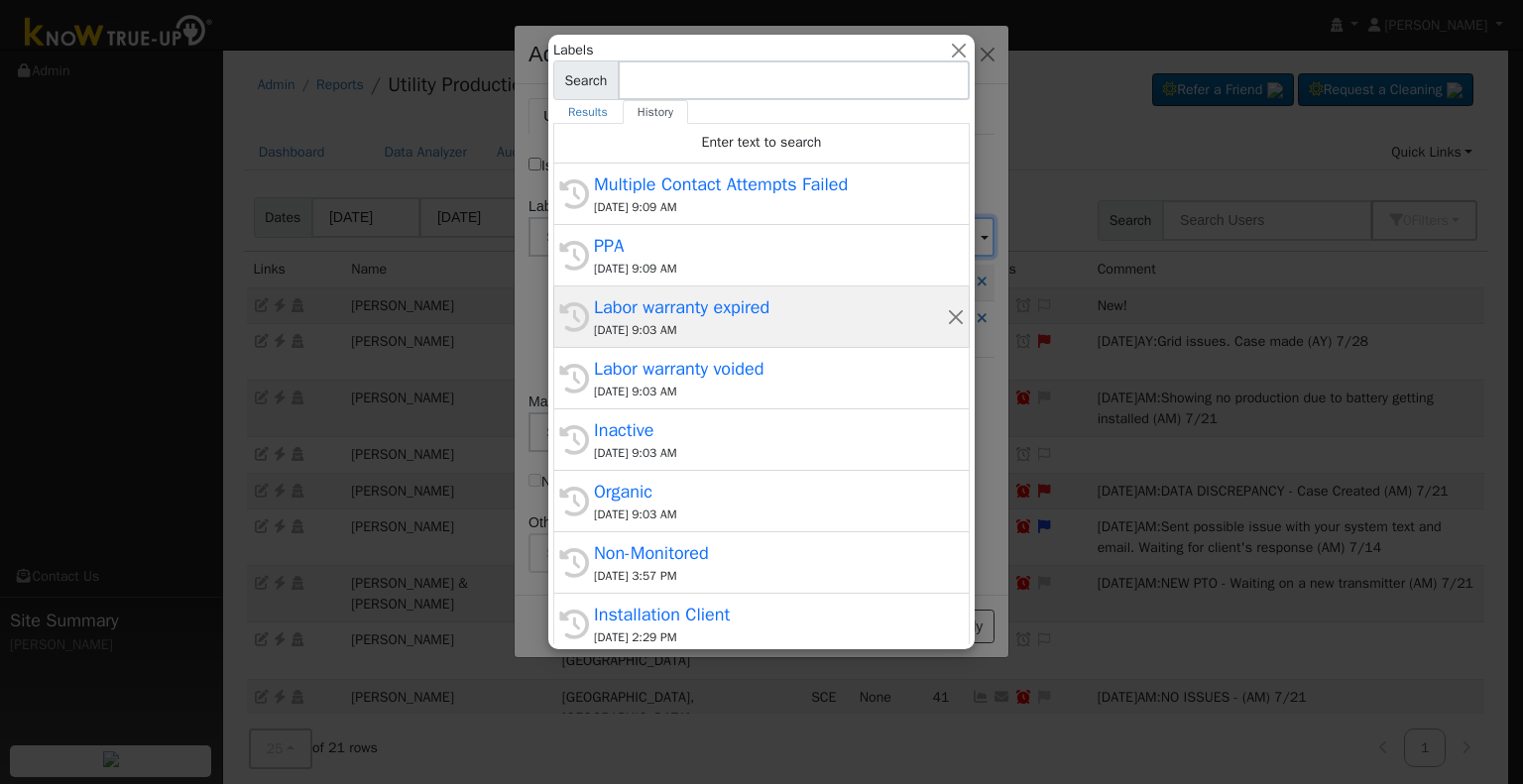 click on "07/28/2025 9:03 AM" at bounding box center [770, 330] 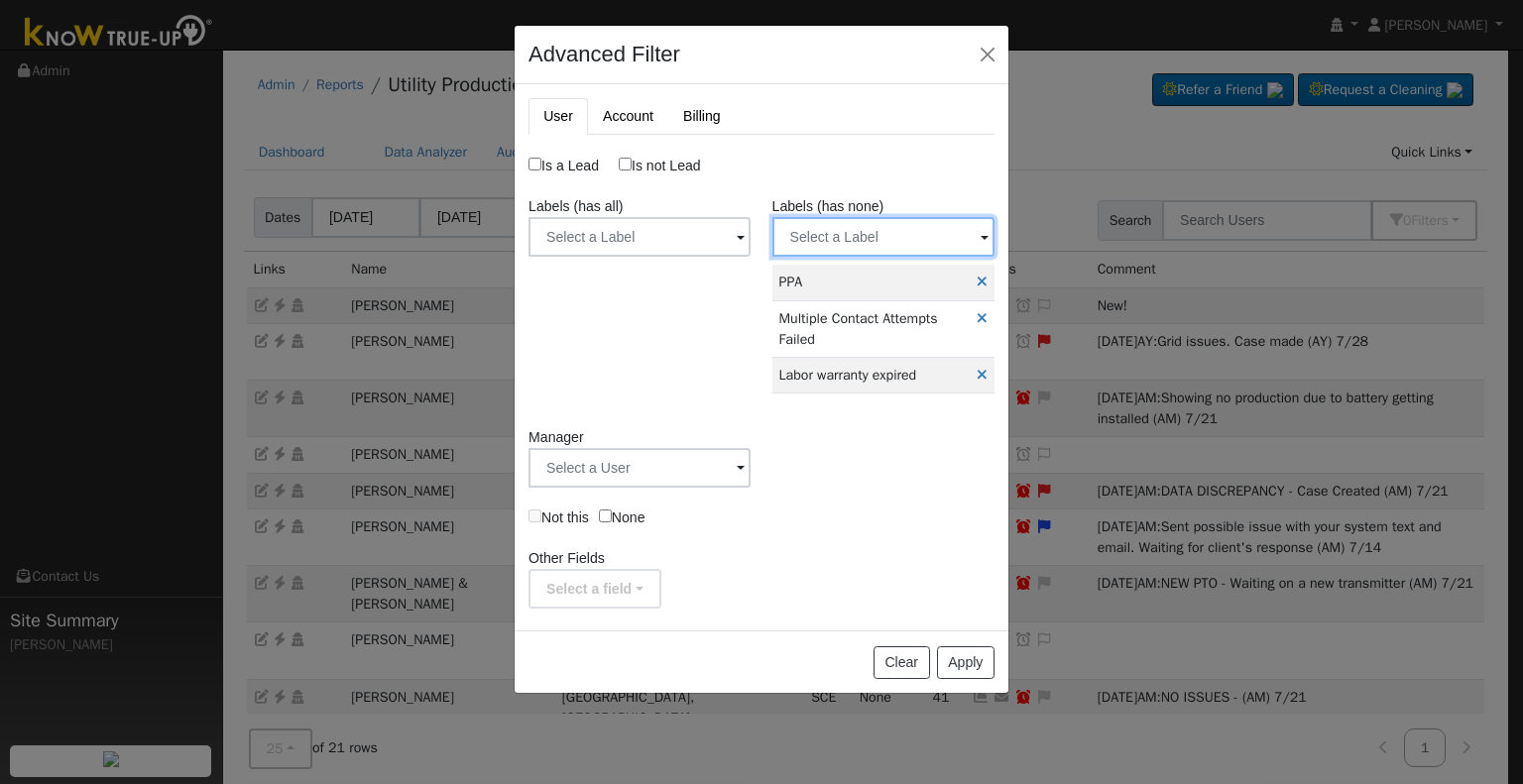 drag, startPoint x: 849, startPoint y: 235, endPoint x: 845, endPoint y: 259, distance: 24.33105 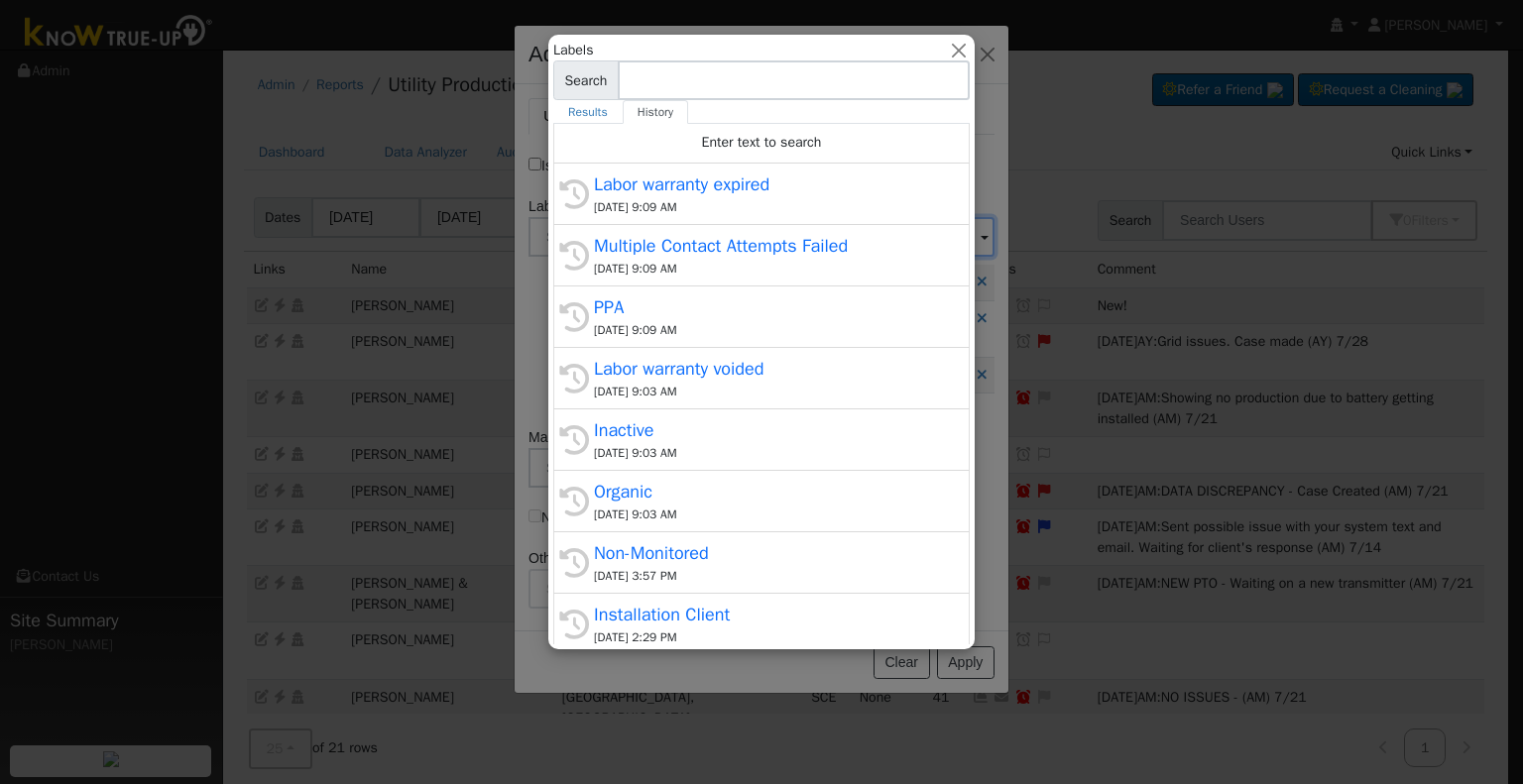 click on "Labor warranty voided" at bounding box center [770, 369] 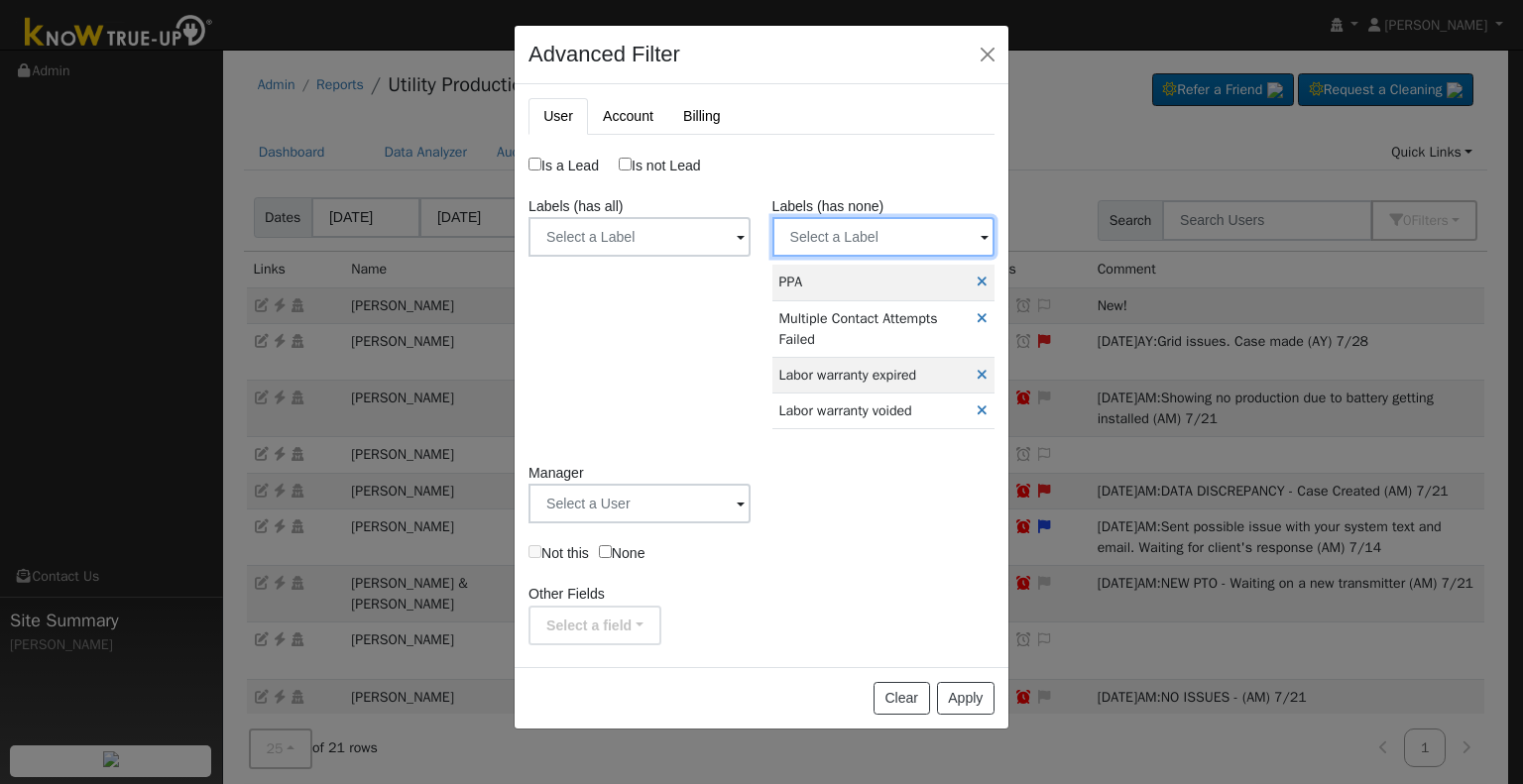click at bounding box center (640, 237) 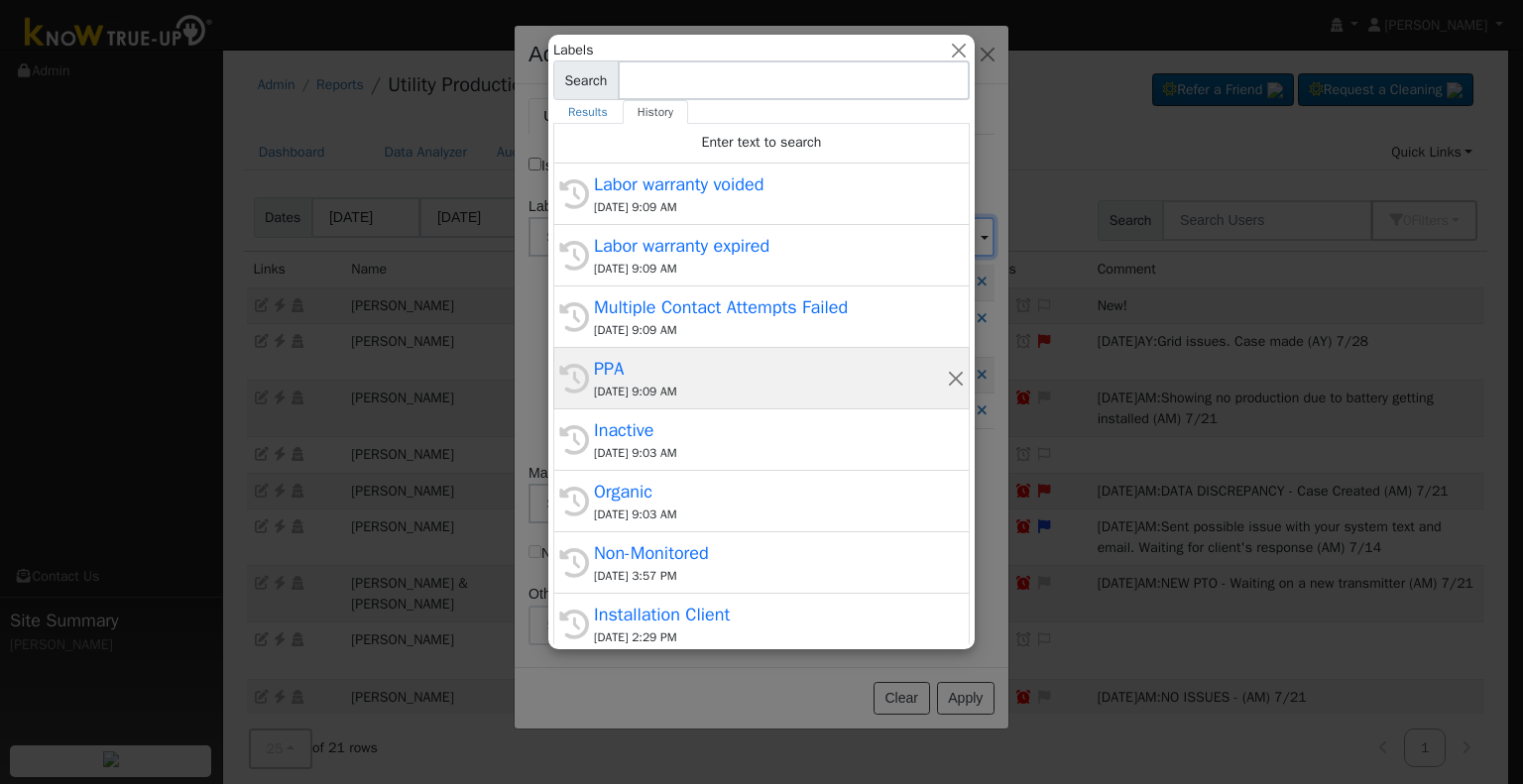 click on "PPA" at bounding box center [770, 369] 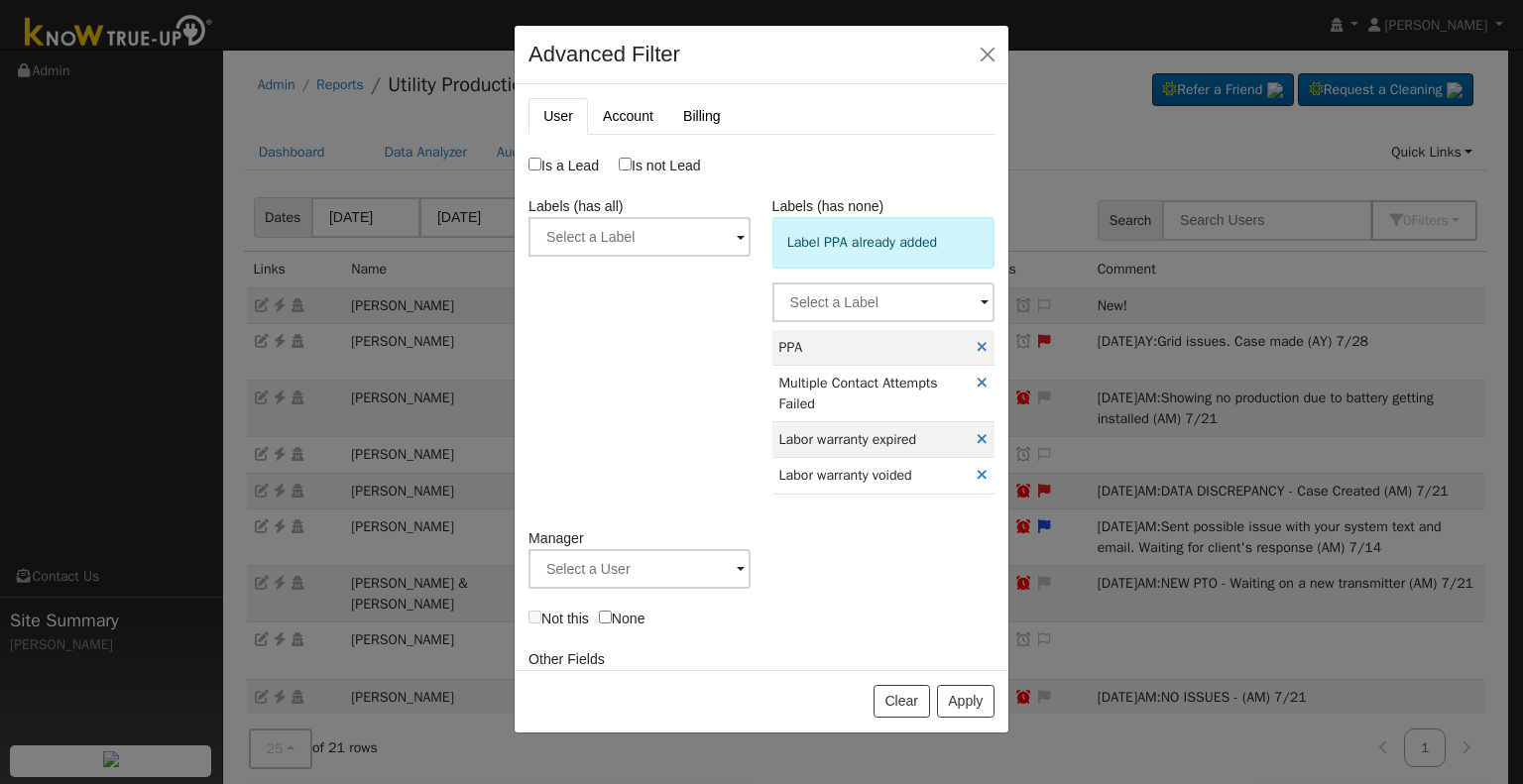 click on "Label PPA already added" 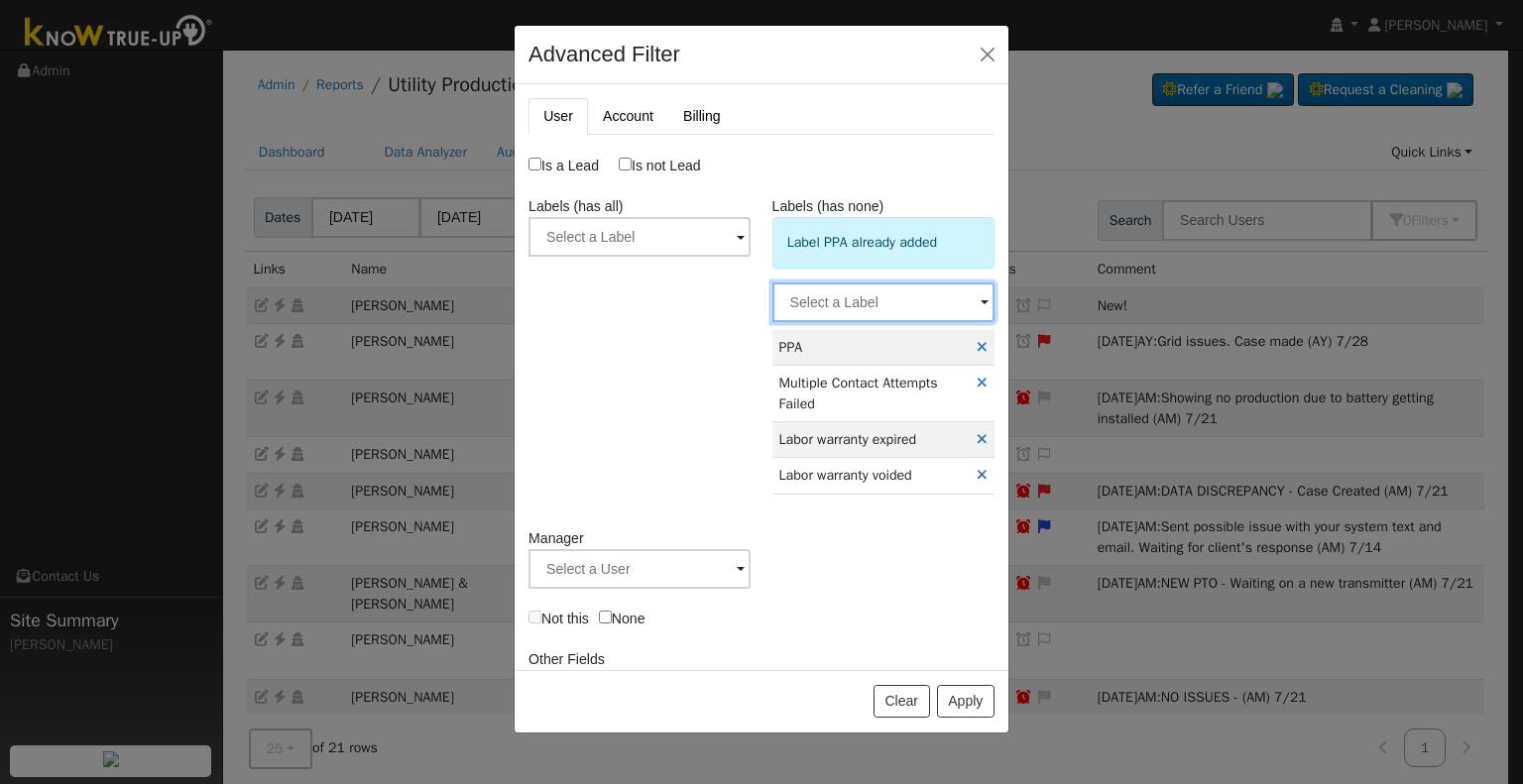 click at bounding box center [640, 237] 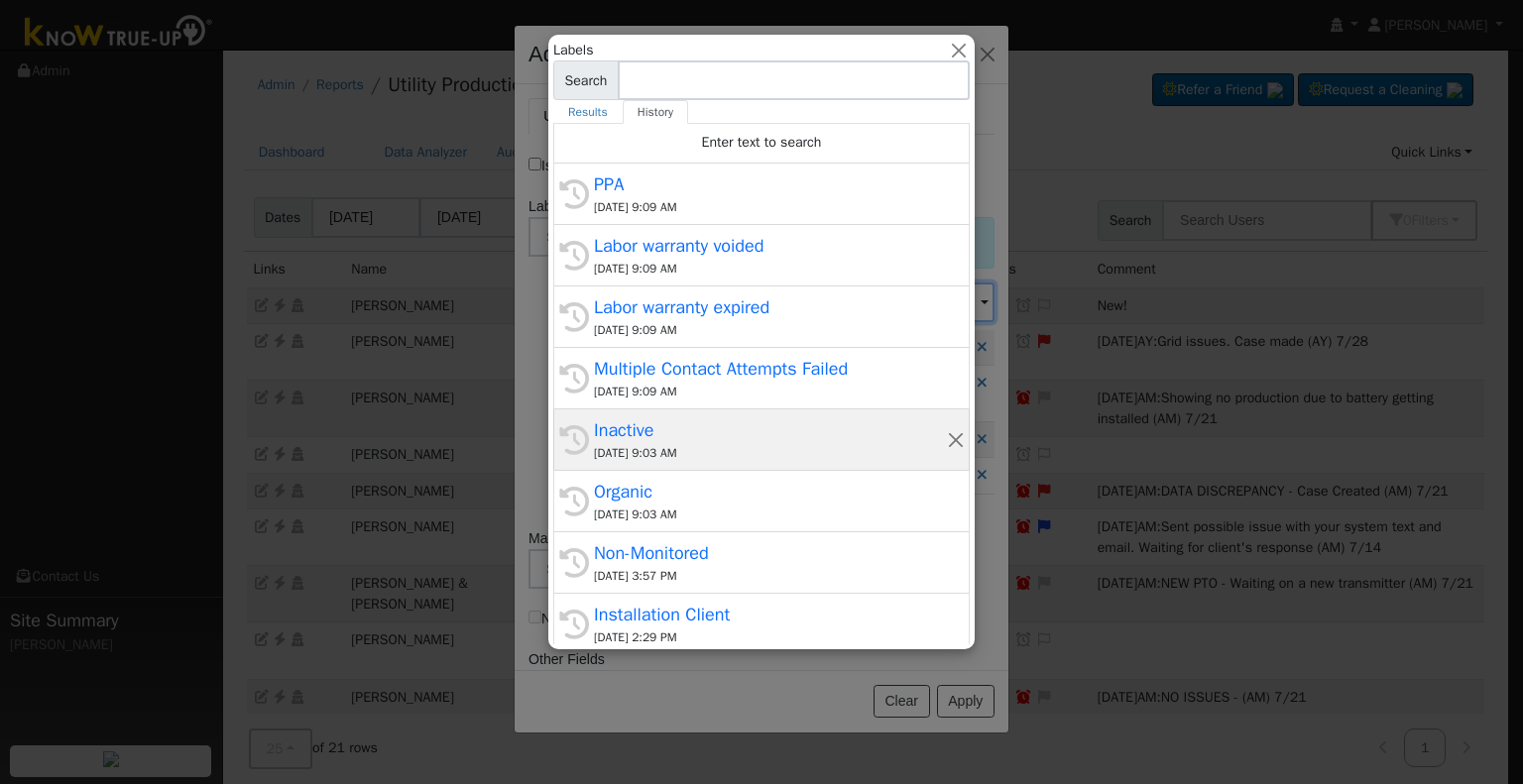 click on "Inactive" at bounding box center [770, 430] 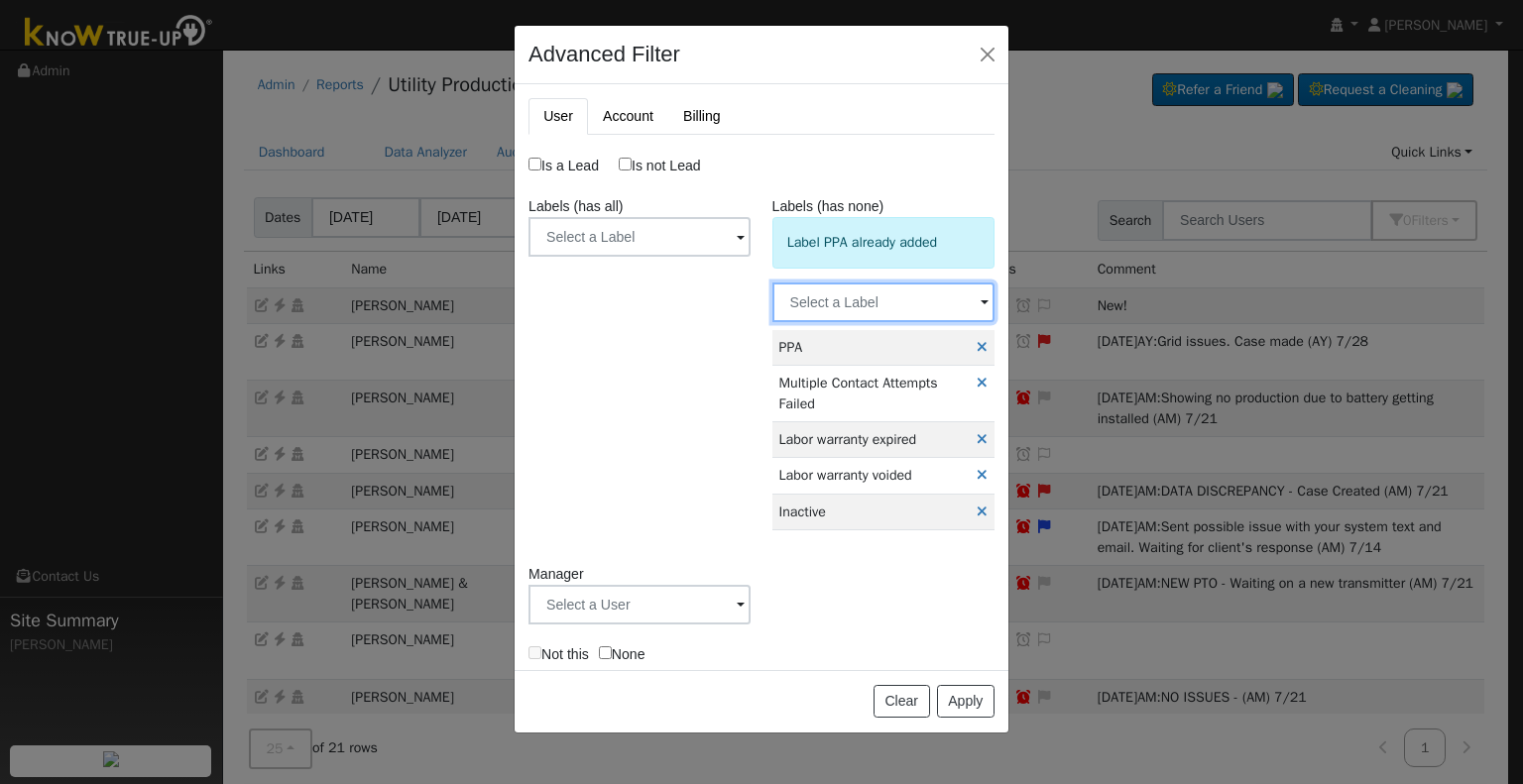 drag, startPoint x: 896, startPoint y: 300, endPoint x: 794, endPoint y: 450, distance: 181.3946 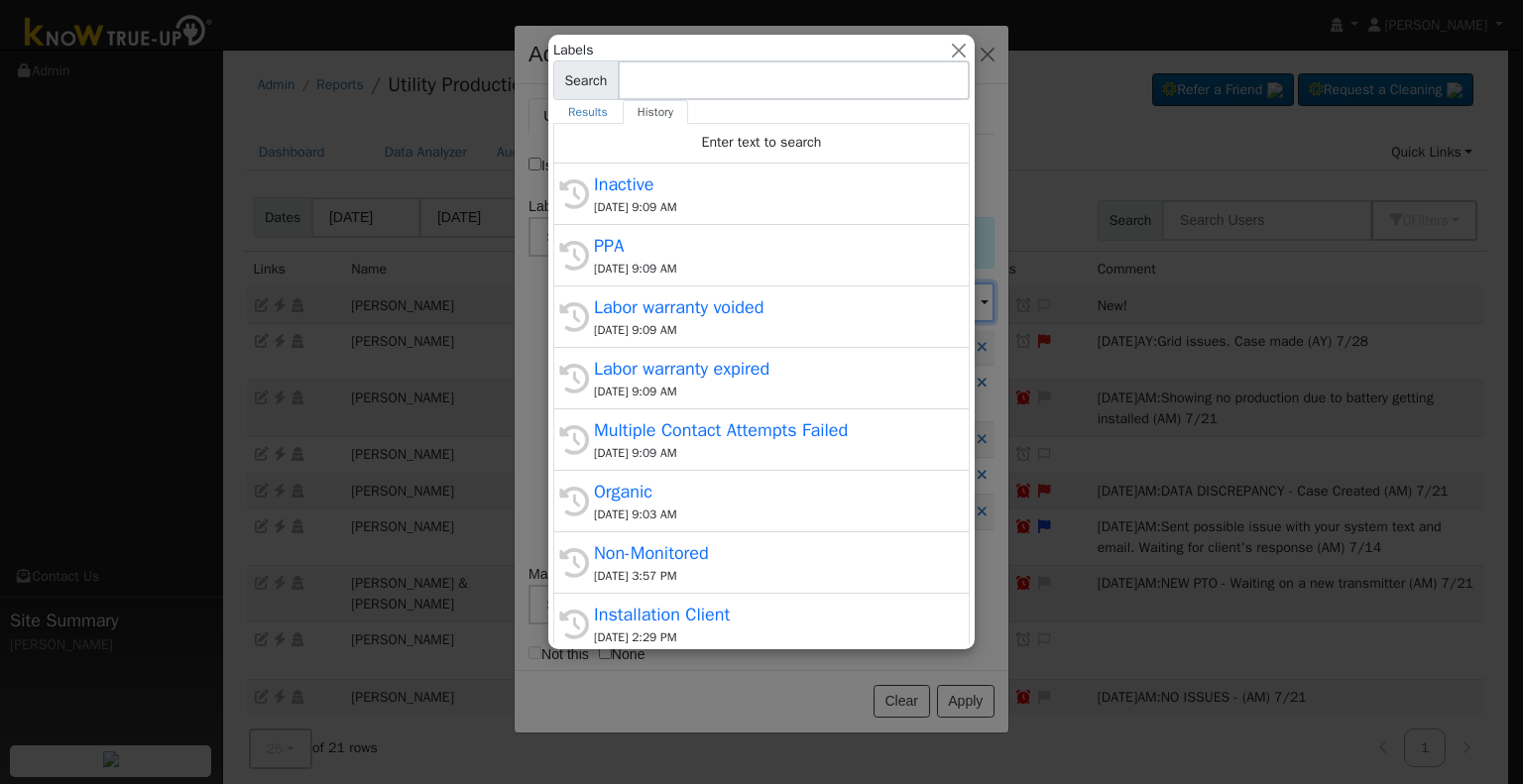 click on "Organic" at bounding box center (770, 492) 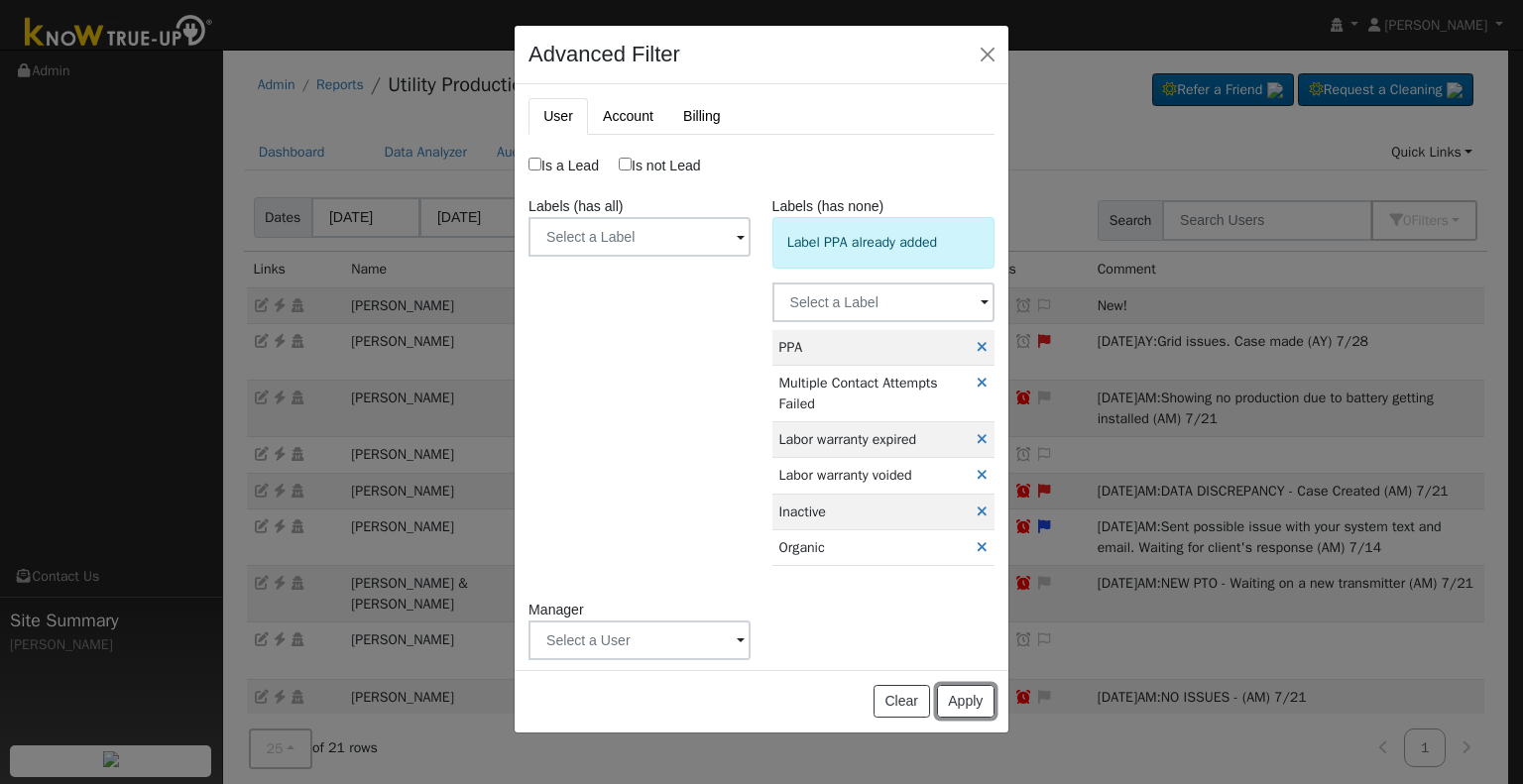 click on "Apply" at bounding box center [966, 702] 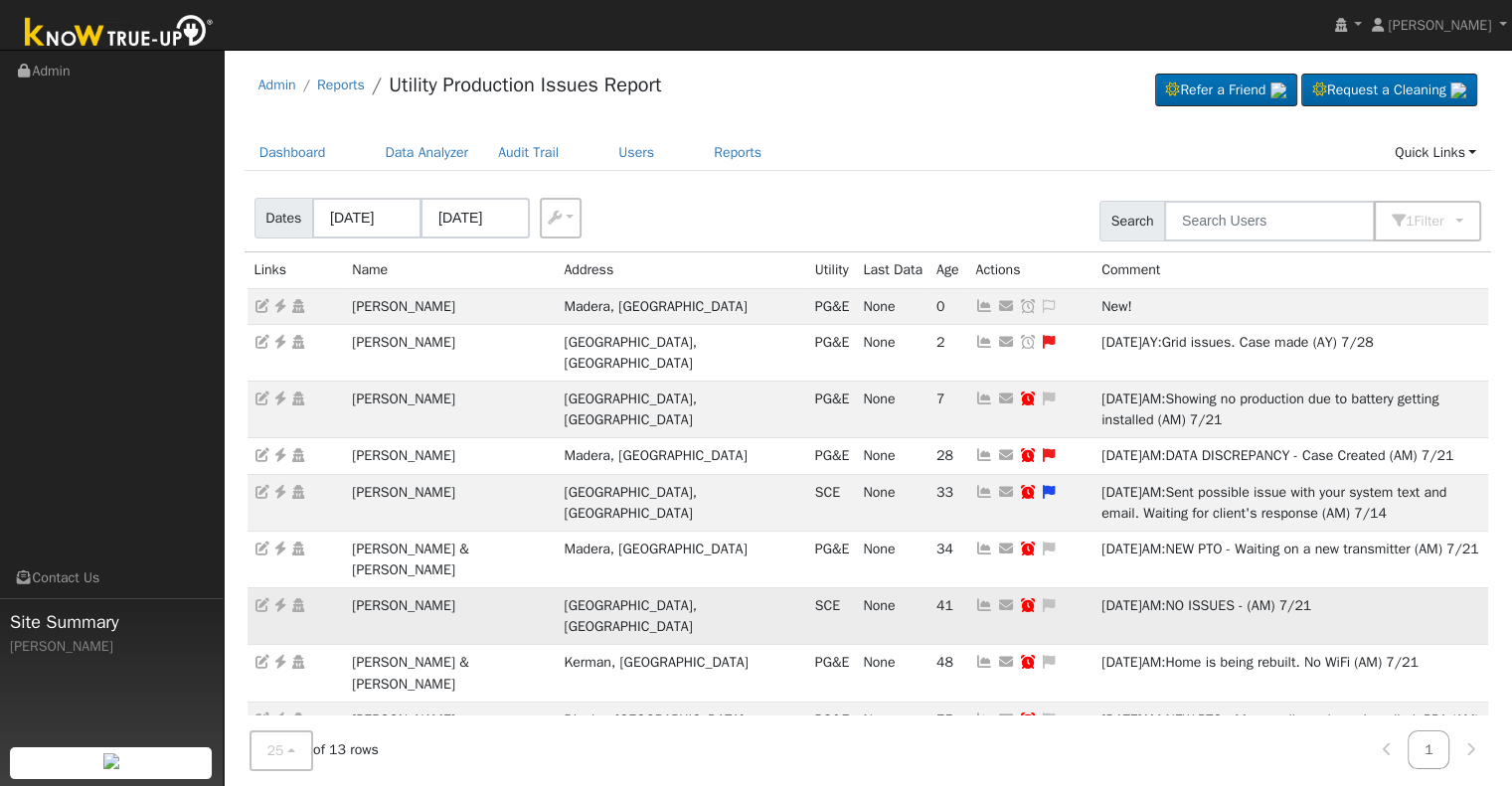 click at bounding box center (984, 605) 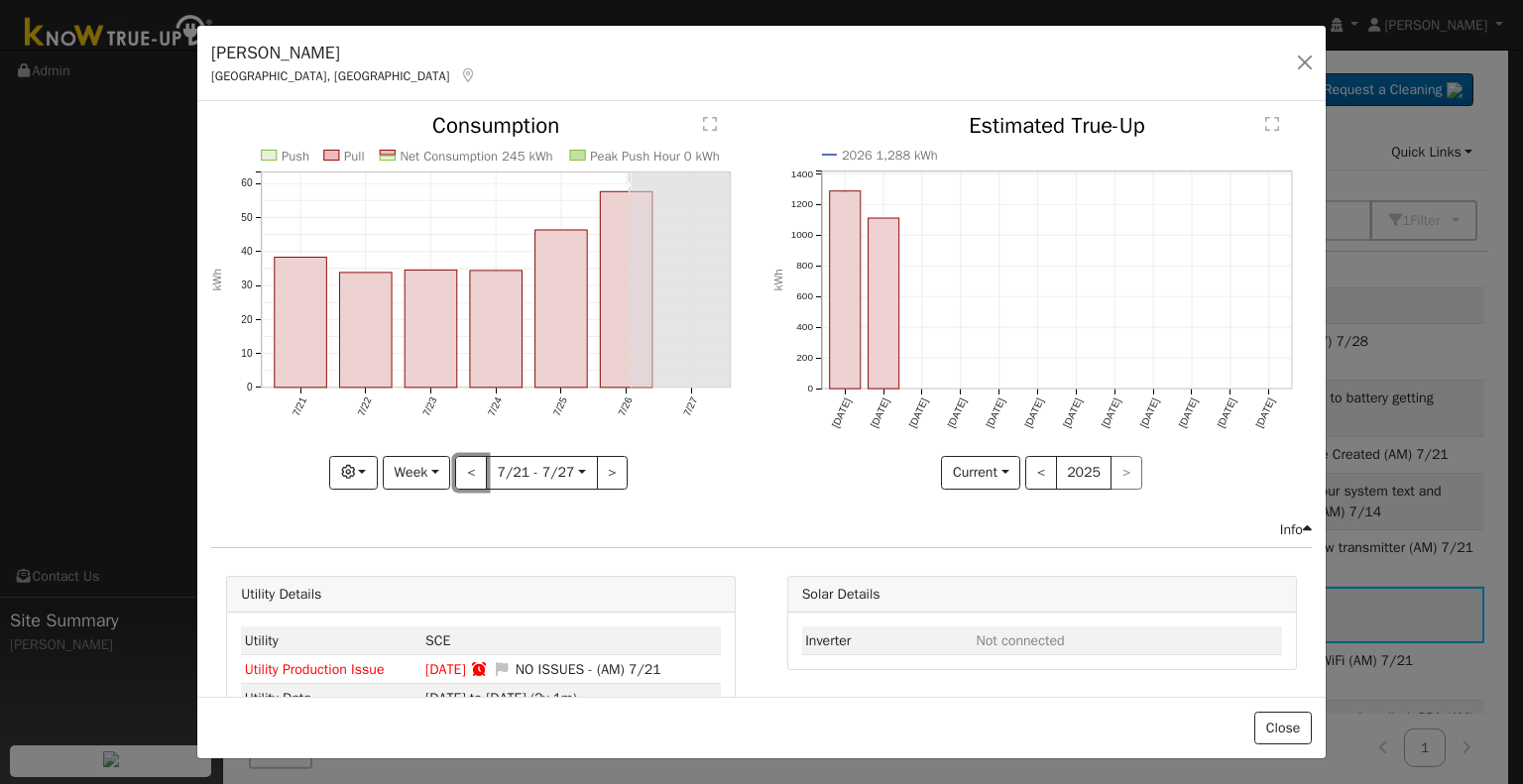click on "<" at bounding box center (471, 473) 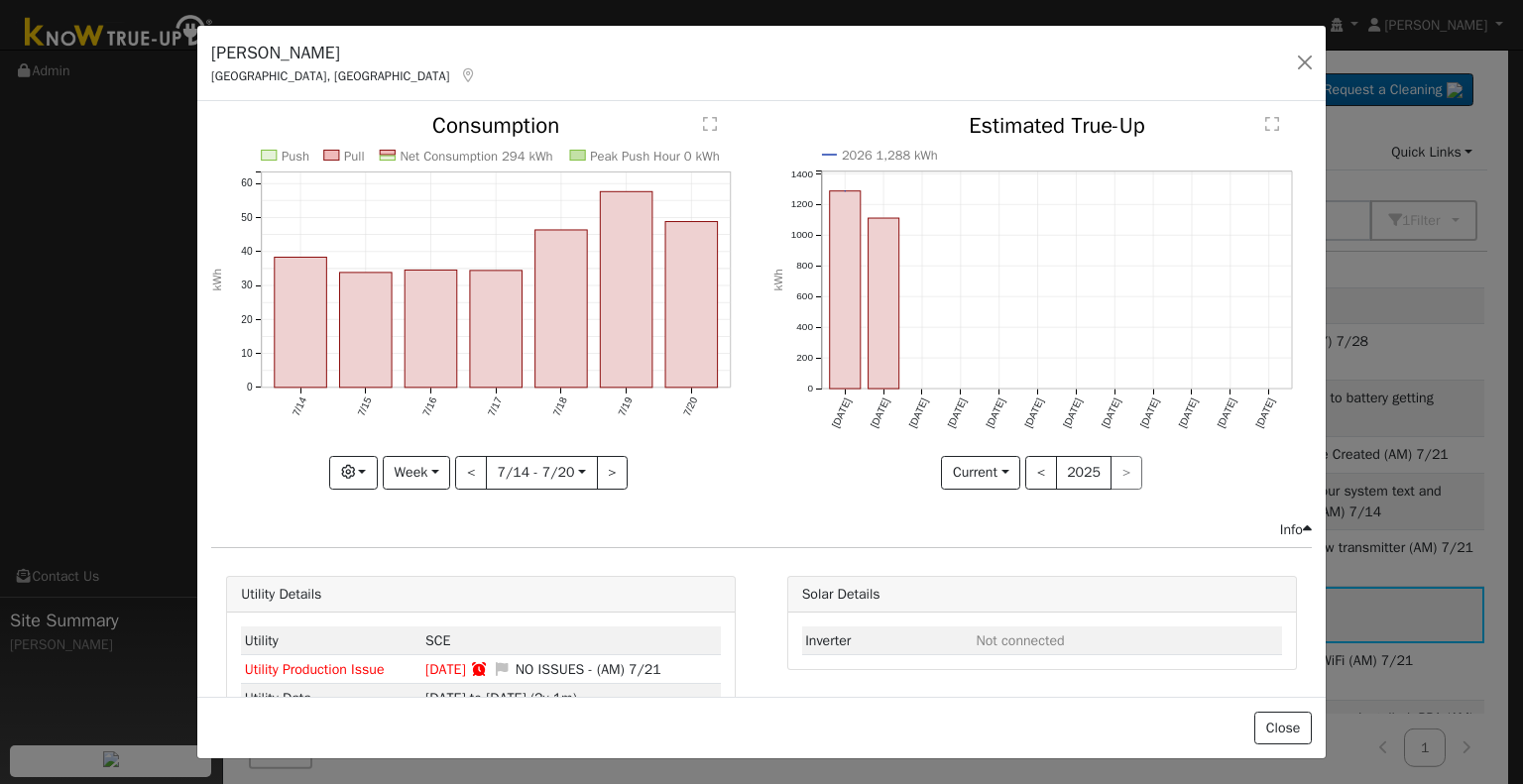 click on "Push Pull Net Consumption 294 kWh Peak Push Hour 0 kWh 7/14 7/15 7/16 7/17 7/18 7/19 7/20 0 10 20 30 40 50 60  Consumption kWh onclick="" onclick="" onclick="" onclick="" onclick="" onclick="" onclick="" onclick="" onclick="" onclick="" onclick="" onclick="" onclick="" onclick="" Graphs Estimated Production Previous Year Consumption Previous Year Total Consumption Previous Year Cumulative Consumption Previous Year Options Weather °F kWh $ Net Push/Pull Previous Year Period Week Day Week Month Year Custom < 7/14 - 7/20  2025-07-14 >" 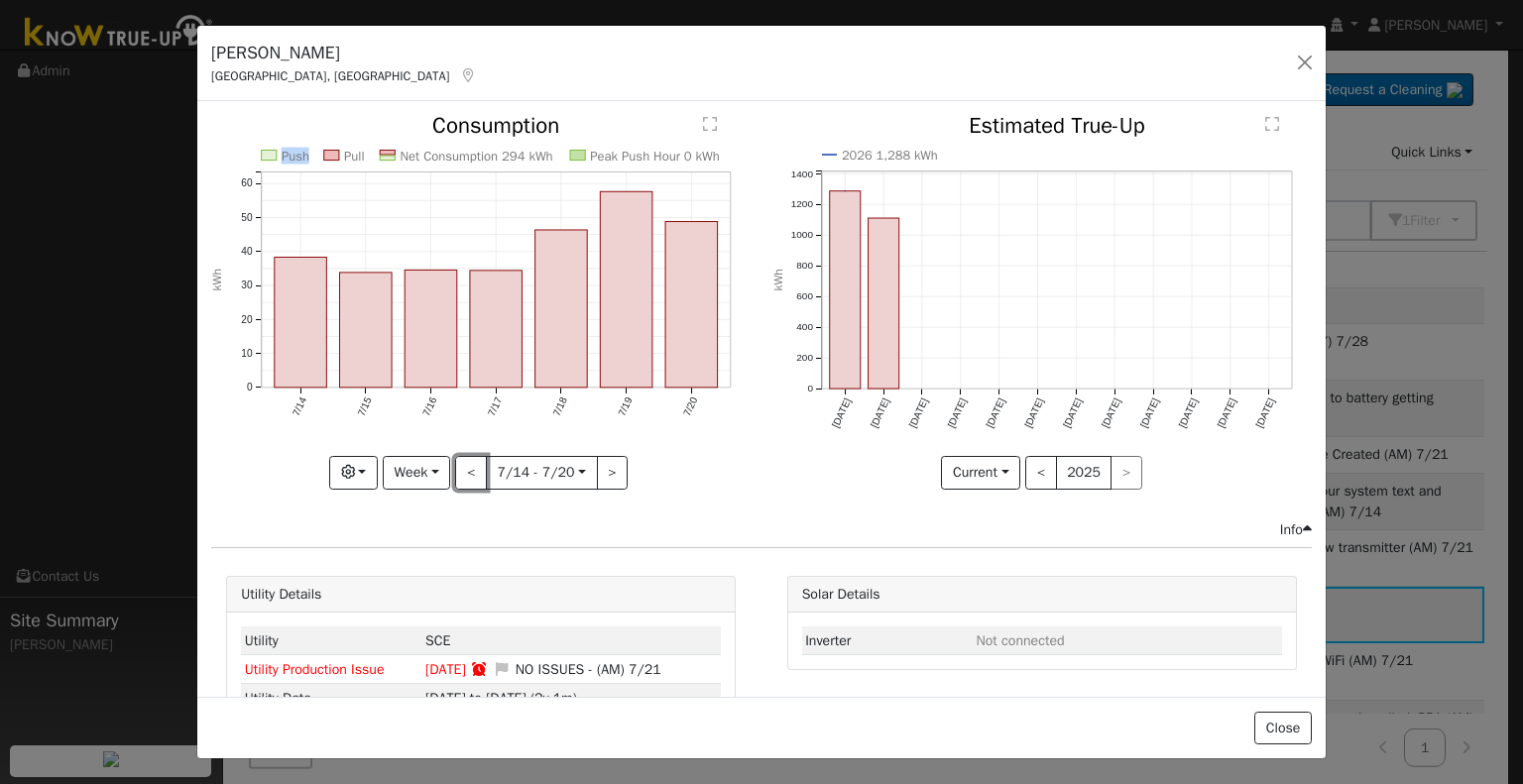 click on "<" at bounding box center (471, 473) 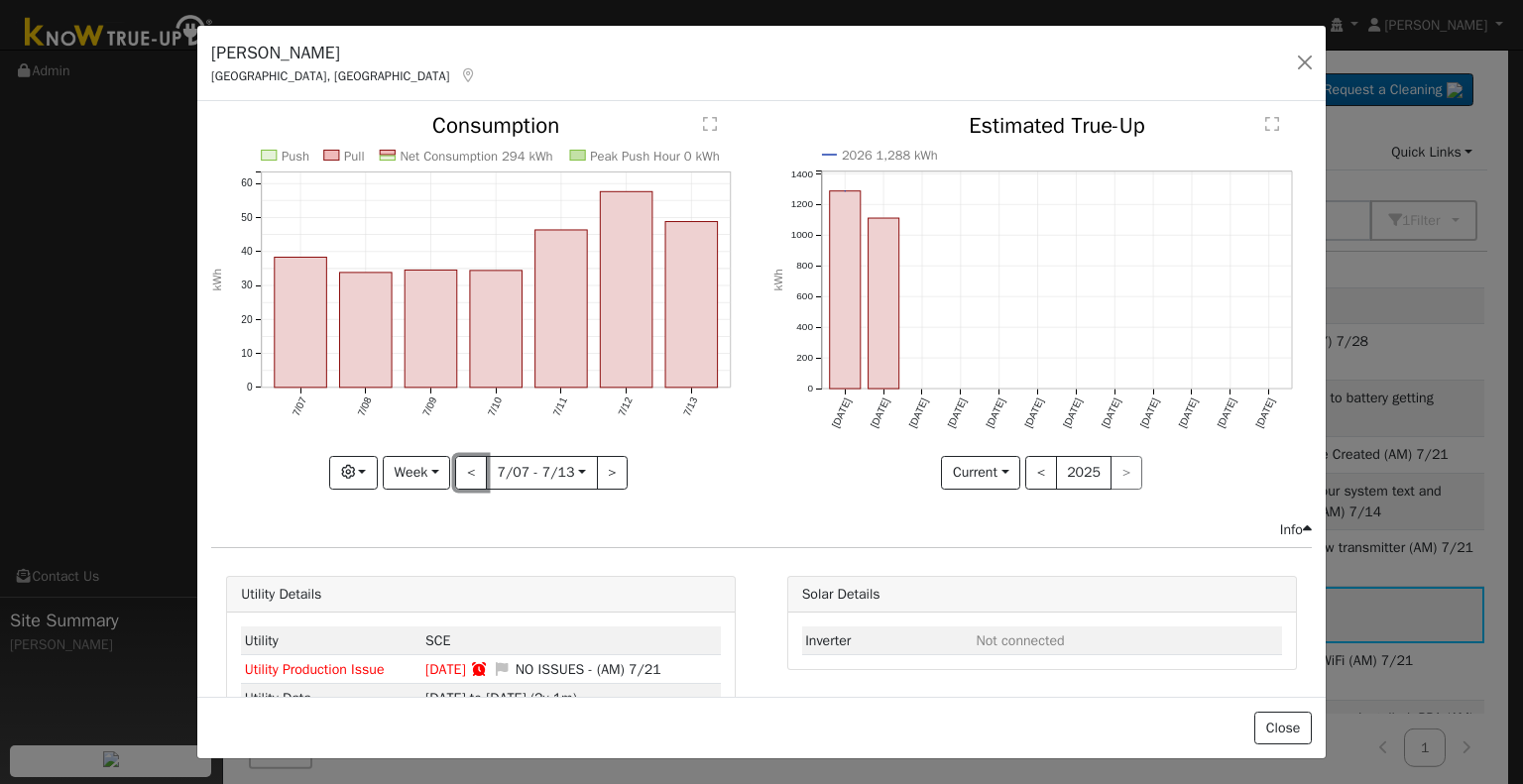 click on "<" at bounding box center [471, 473] 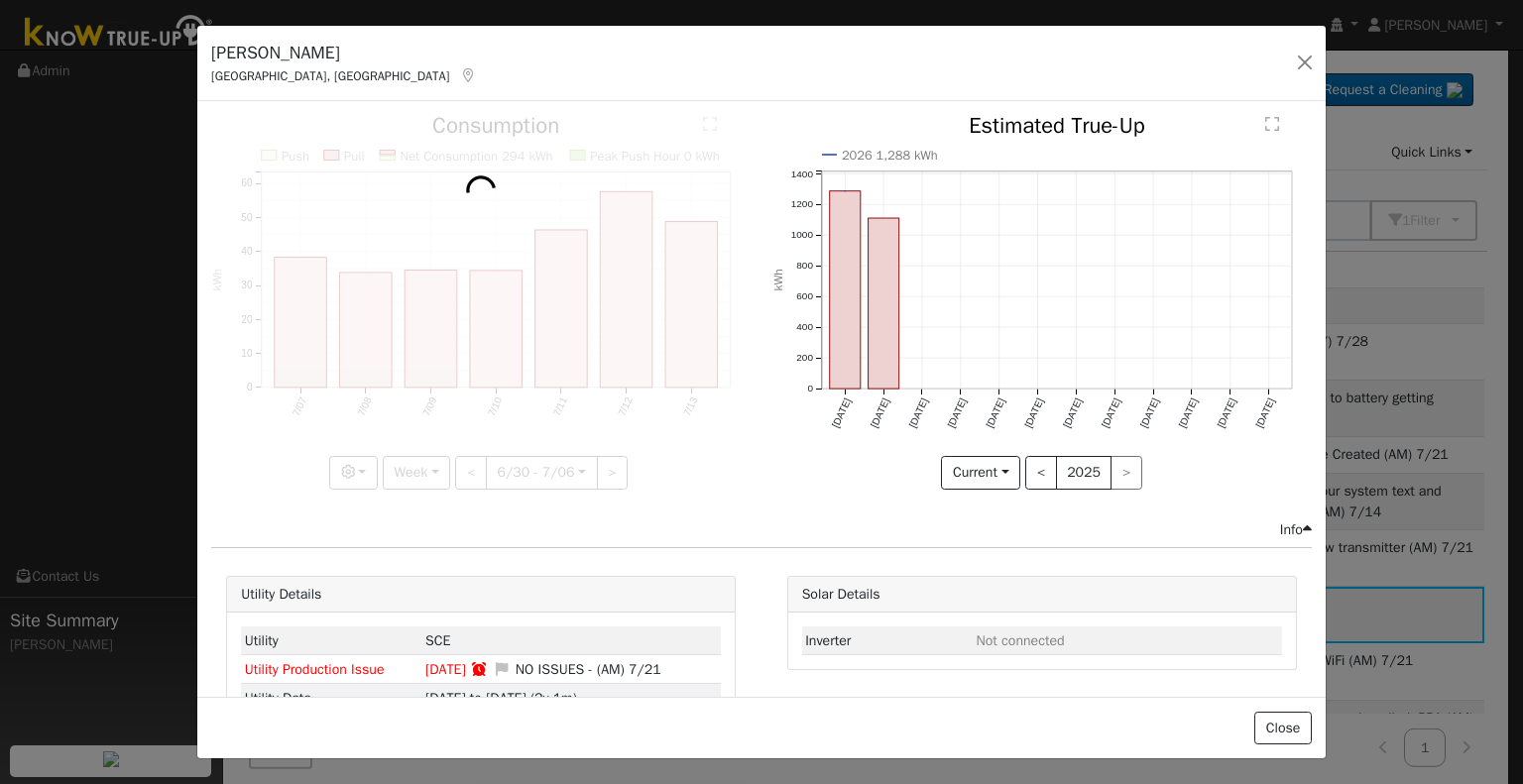 click at bounding box center [481, 301] 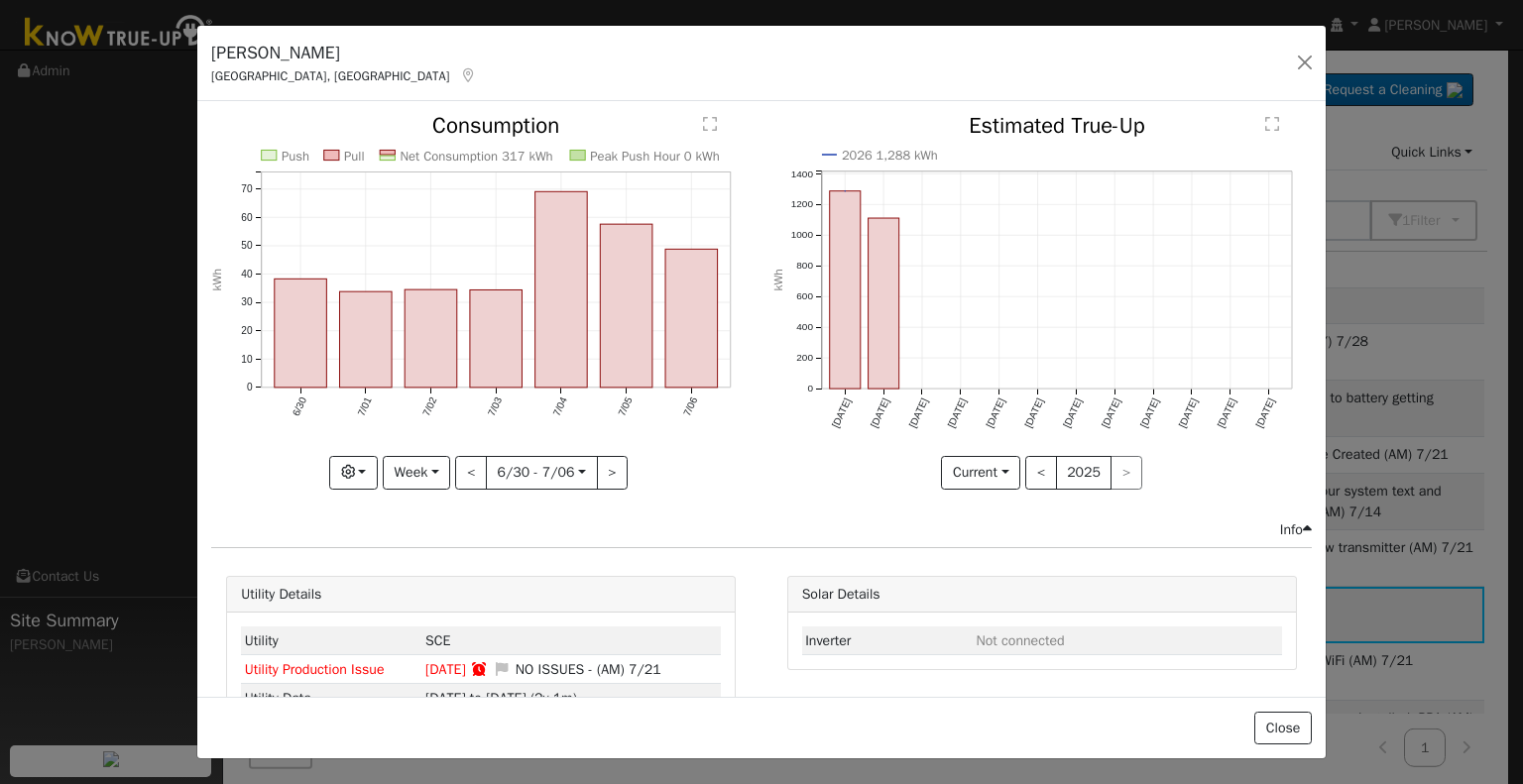 click on "Push Pull Net Consumption 317 kWh Peak Push Hour 0 kWh 6/30 7/01 7/02 7/03 7/04 7/05 7/06 0 10 20 30 40 50 60 70  Consumption kWh onclick="" onclick="" onclick="" onclick="" onclick="" onclick="" onclick="" onclick="" onclick="" onclick="" onclick="" onclick="" onclick="" onclick="" Graphs Estimated Production Previous Year Consumption Previous Year Total Consumption Previous Year Cumulative Consumption Previous Year Options Weather °F kWh $ Net Push/Pull Previous Year Period Week Day Week Month Year Custom < 6/30 - 7/06  2025-06-30 >" 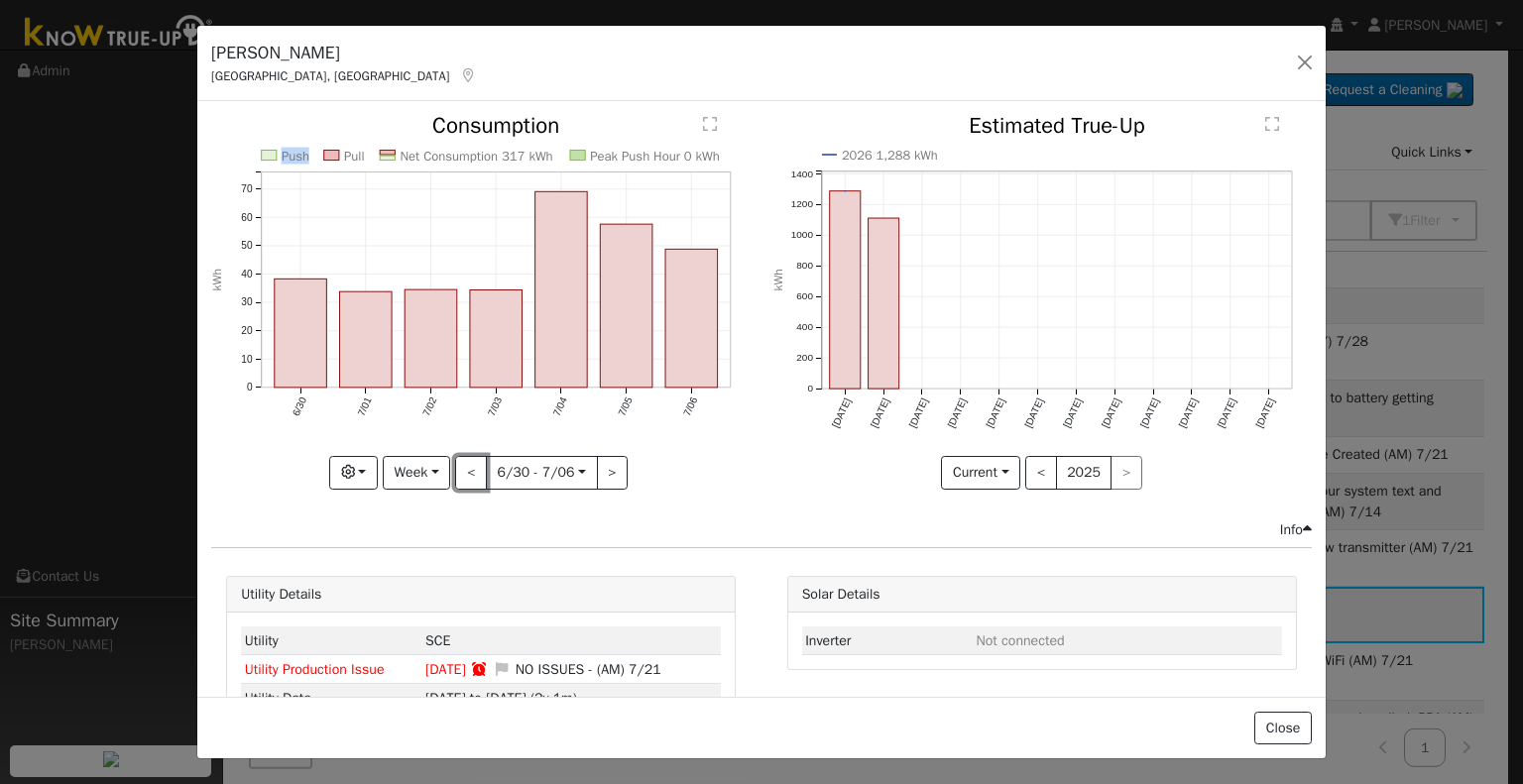 click on "<" at bounding box center [471, 473] 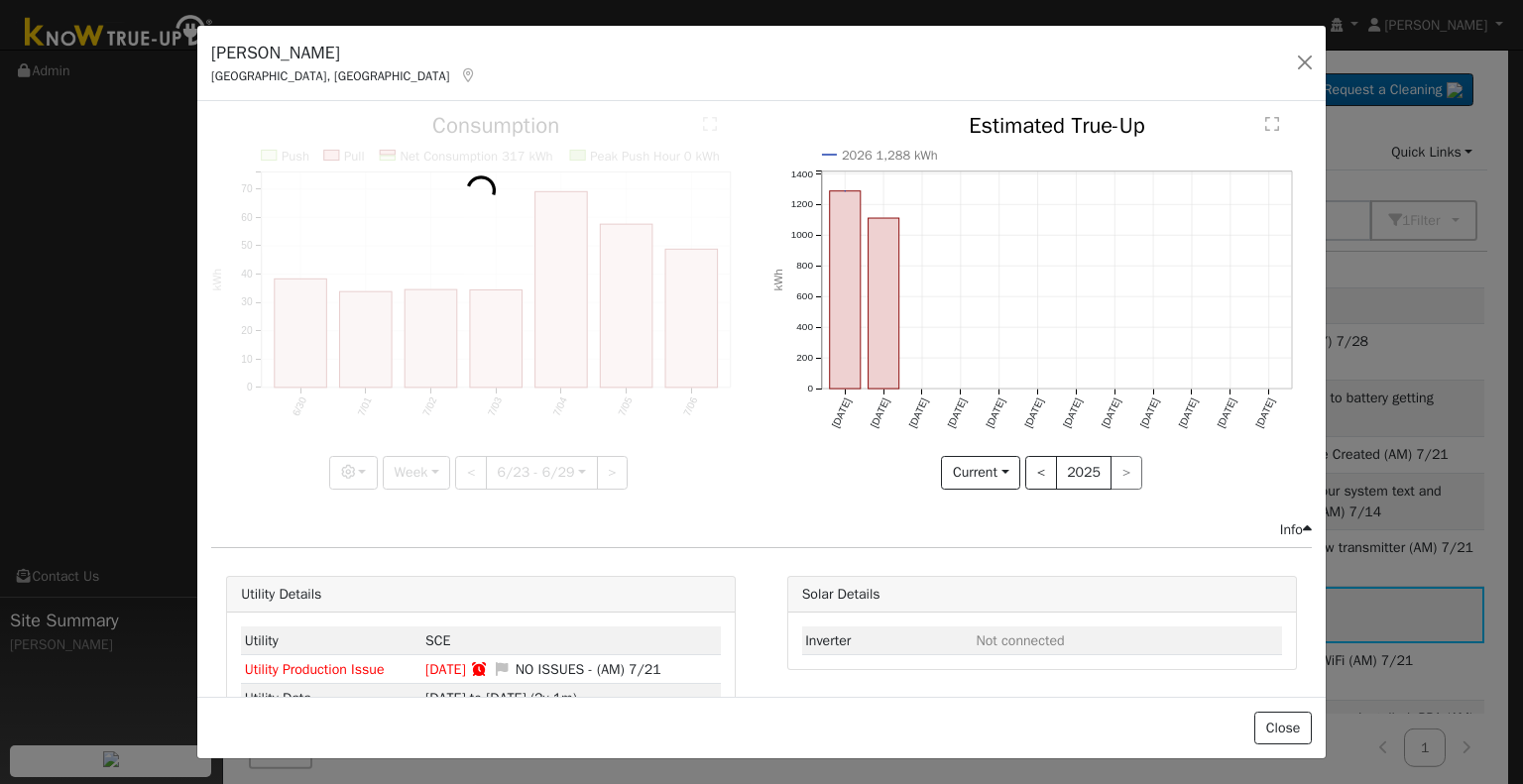 click at bounding box center (481, 301) 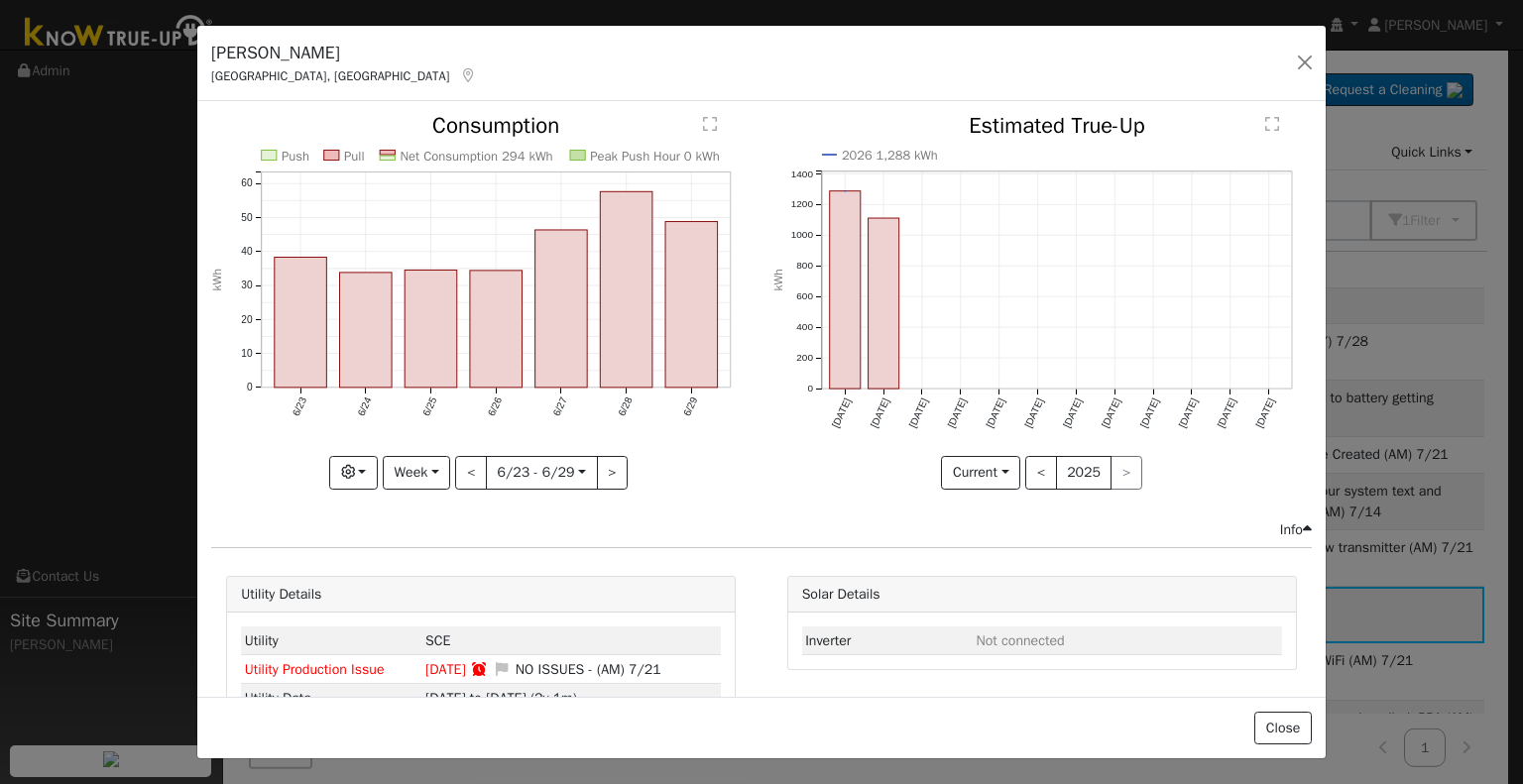 click on "Push Pull Net Consumption 294 kWh Peak Push Hour 0 kWh 6/23 6/24 6/25 6/26 6/27 6/28 6/29 0 10 20 30 40 50 60  Consumption kWh onclick="" onclick="" onclick="" onclick="" onclick="" onclick="" onclick="" onclick="" onclick="" onclick="" onclick="" onclick="" onclick="" onclick="" Graphs Estimated Production Previous Year Consumption Previous Year Total Consumption Previous Year Cumulative Consumption Previous Year Options Weather °F kWh $ Net Push/Pull Previous Year Period Week Day Week Month Year Custom < 6/23 - 6/29  2025-06-23 >" 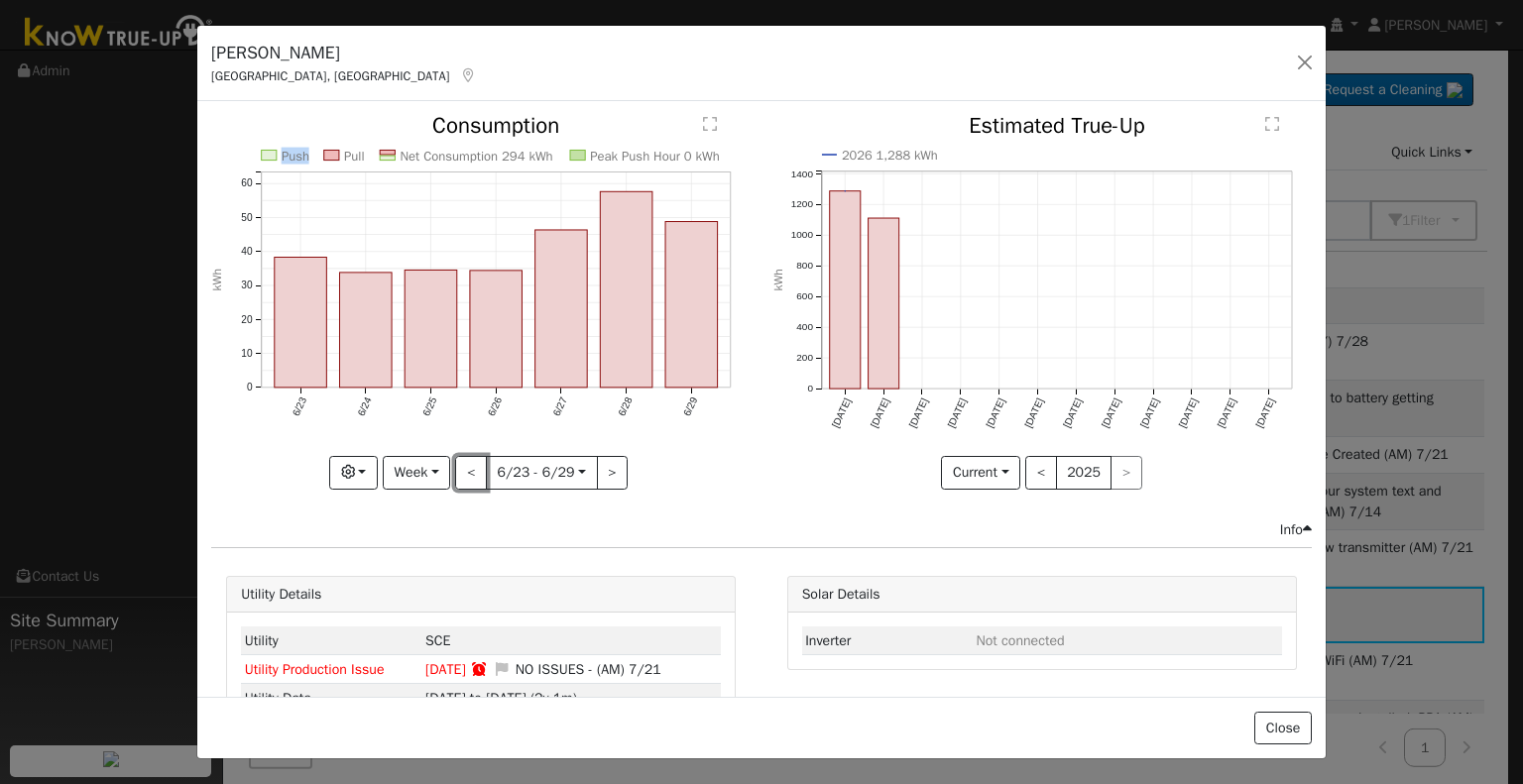 click on "<" at bounding box center [471, 473] 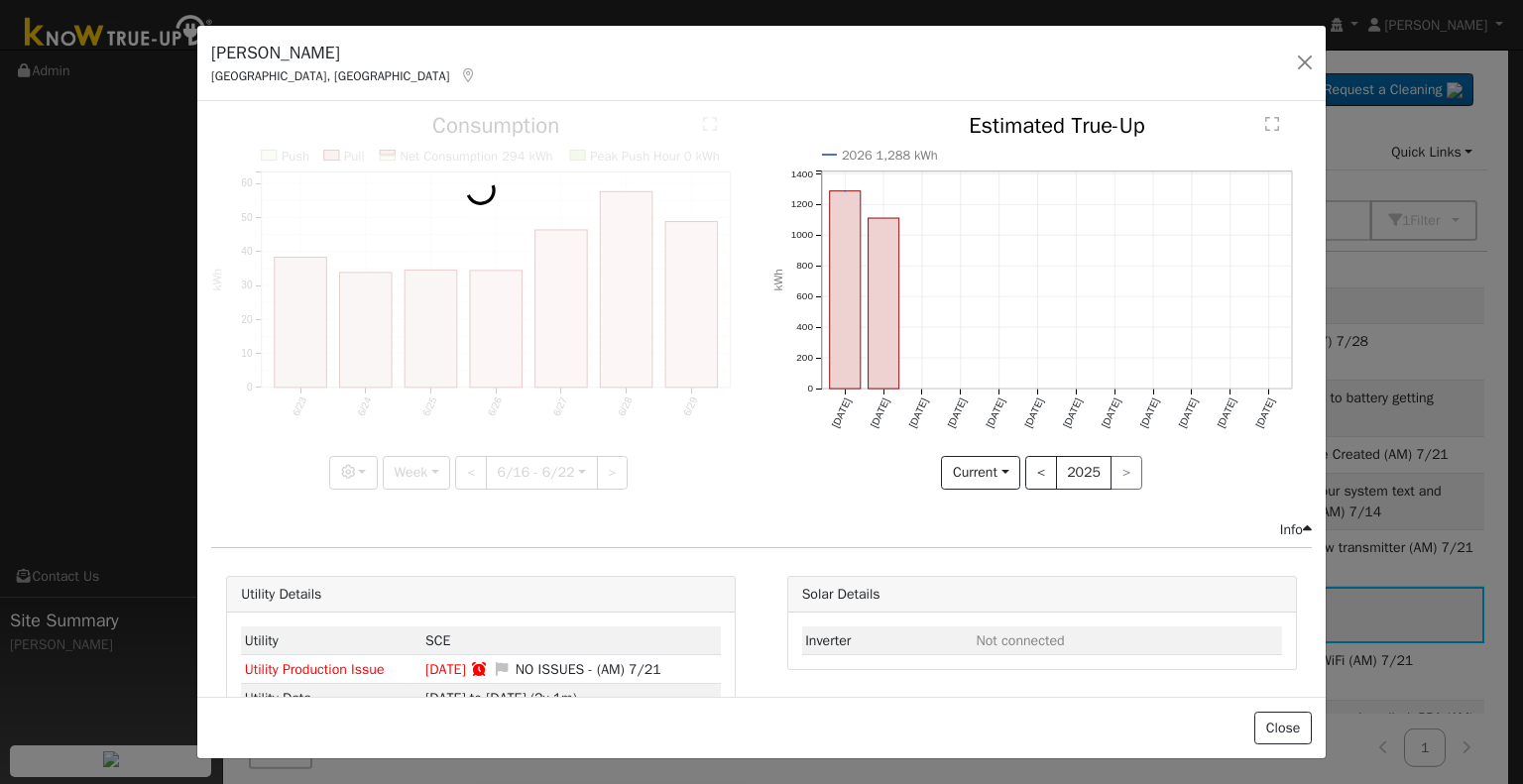 click at bounding box center [481, 301] 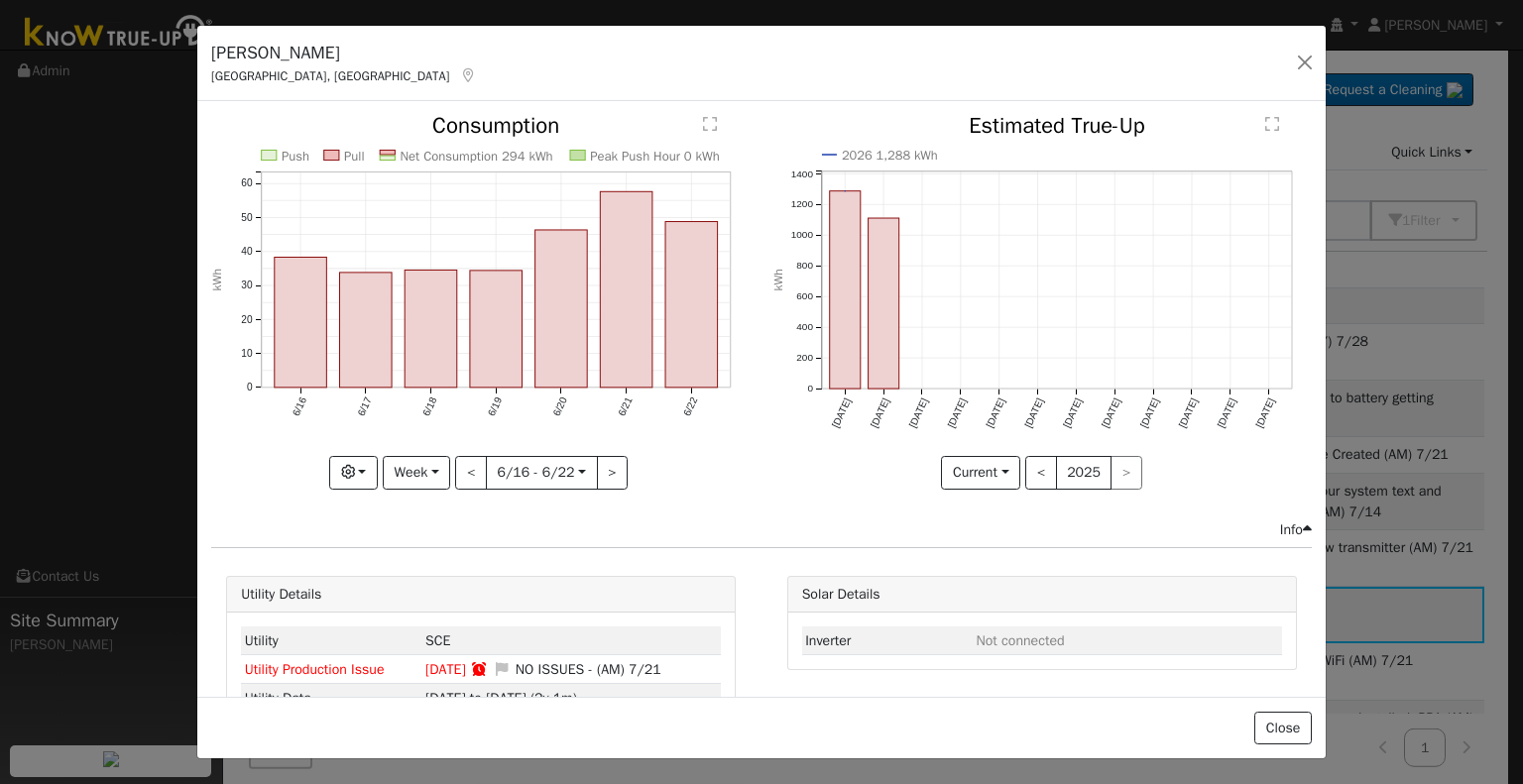 click on "Push Pull Net Consumption 294 kWh Peak Push Hour 0 kWh 6/16 6/17 6/18 6/19 6/20 6/21 6/22 0 10 20 30 40 50 60  Consumption kWh onclick="" onclick="" onclick="" onclick="" onclick="" onclick="" onclick="" onclick="" onclick="" onclick="" onclick="" onclick="" onclick="" onclick="" Graphs Estimated Production Previous Year Consumption Previous Year Total Consumption Previous Year Cumulative Consumption Previous Year Options Weather °F kWh $ Net Push/Pull Previous Year Period Week Day Week Month Year Custom < 6/16 - 6/22  2025-06-16 >" 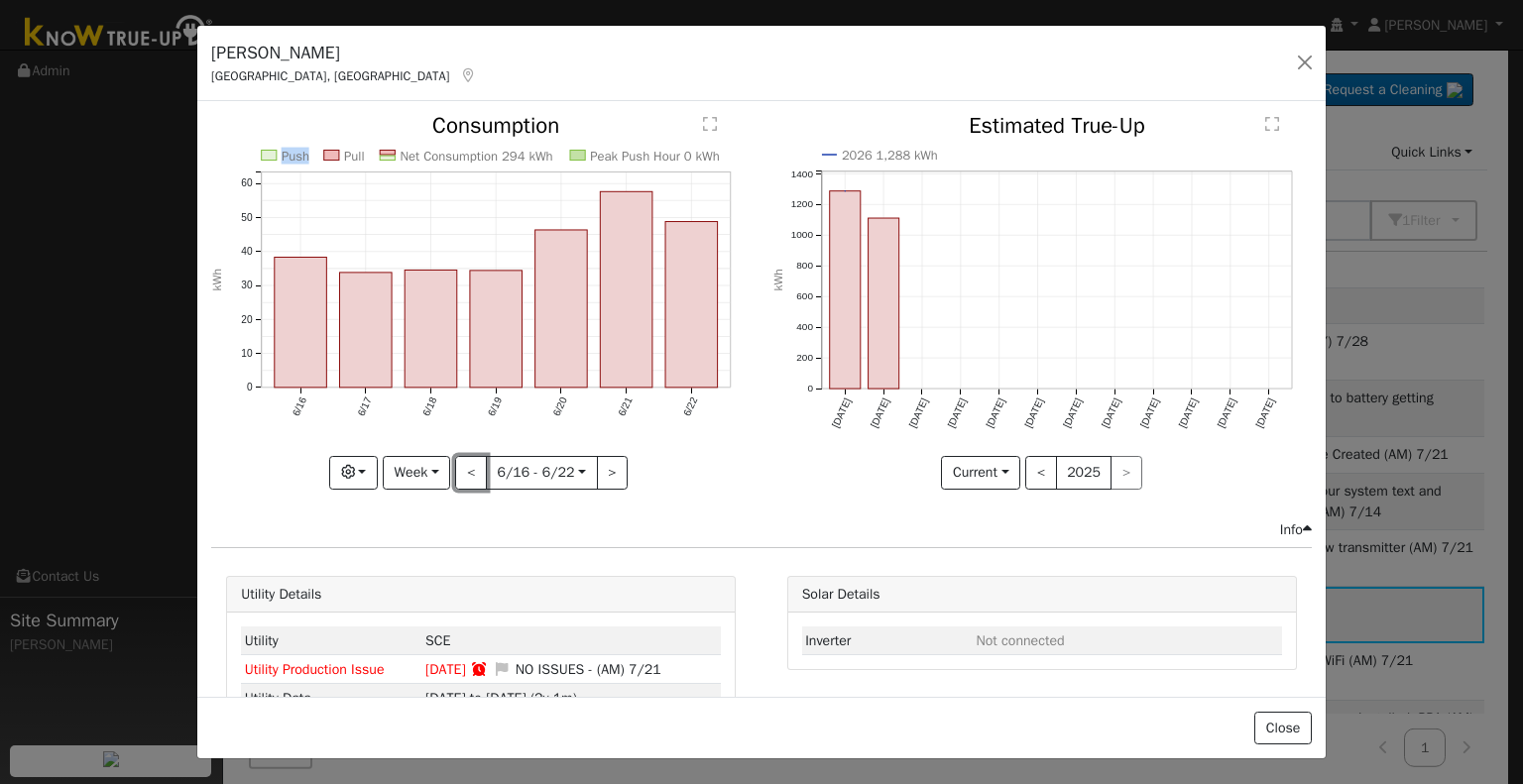 click on "<" at bounding box center (471, 473) 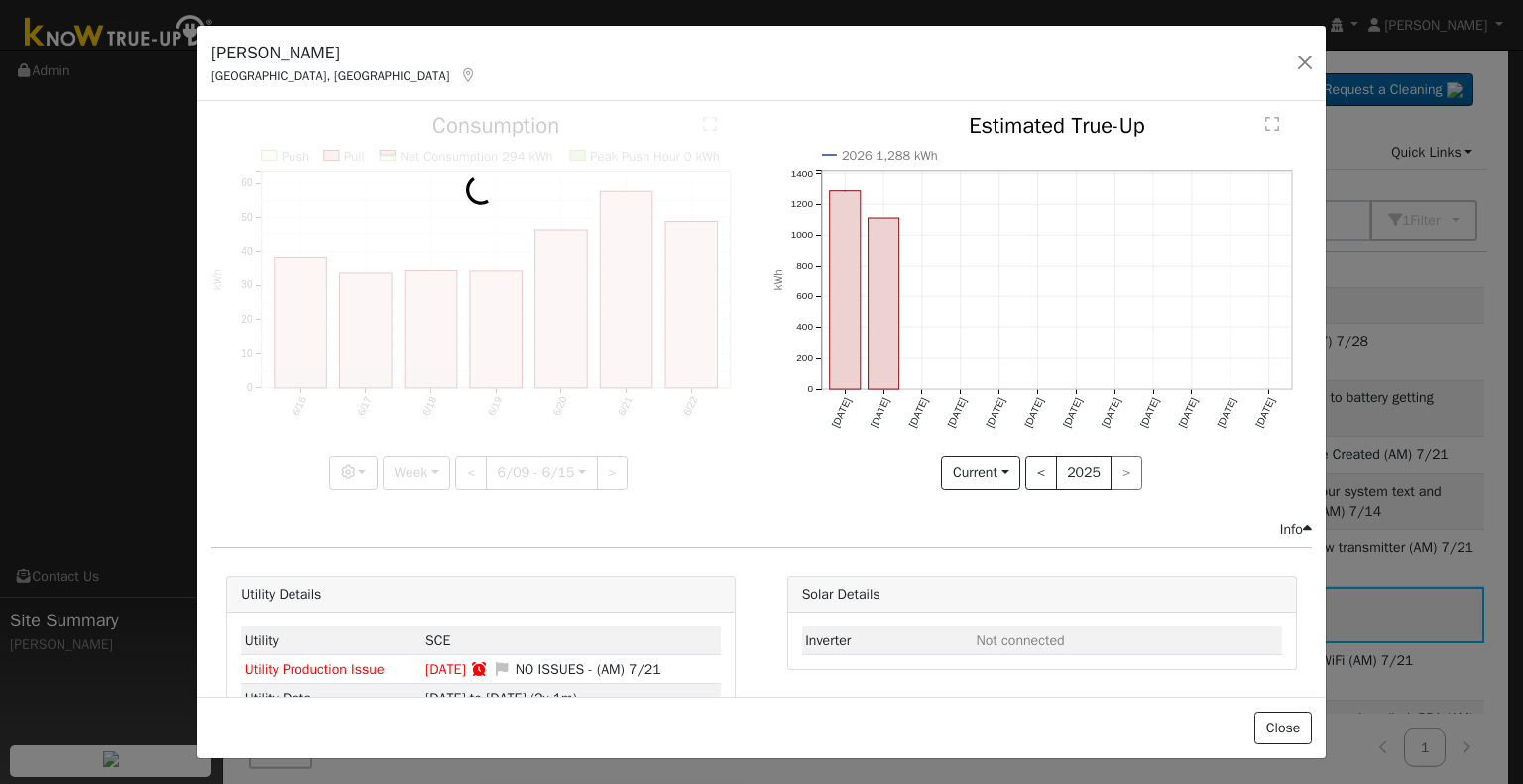 click at bounding box center [481, 301] 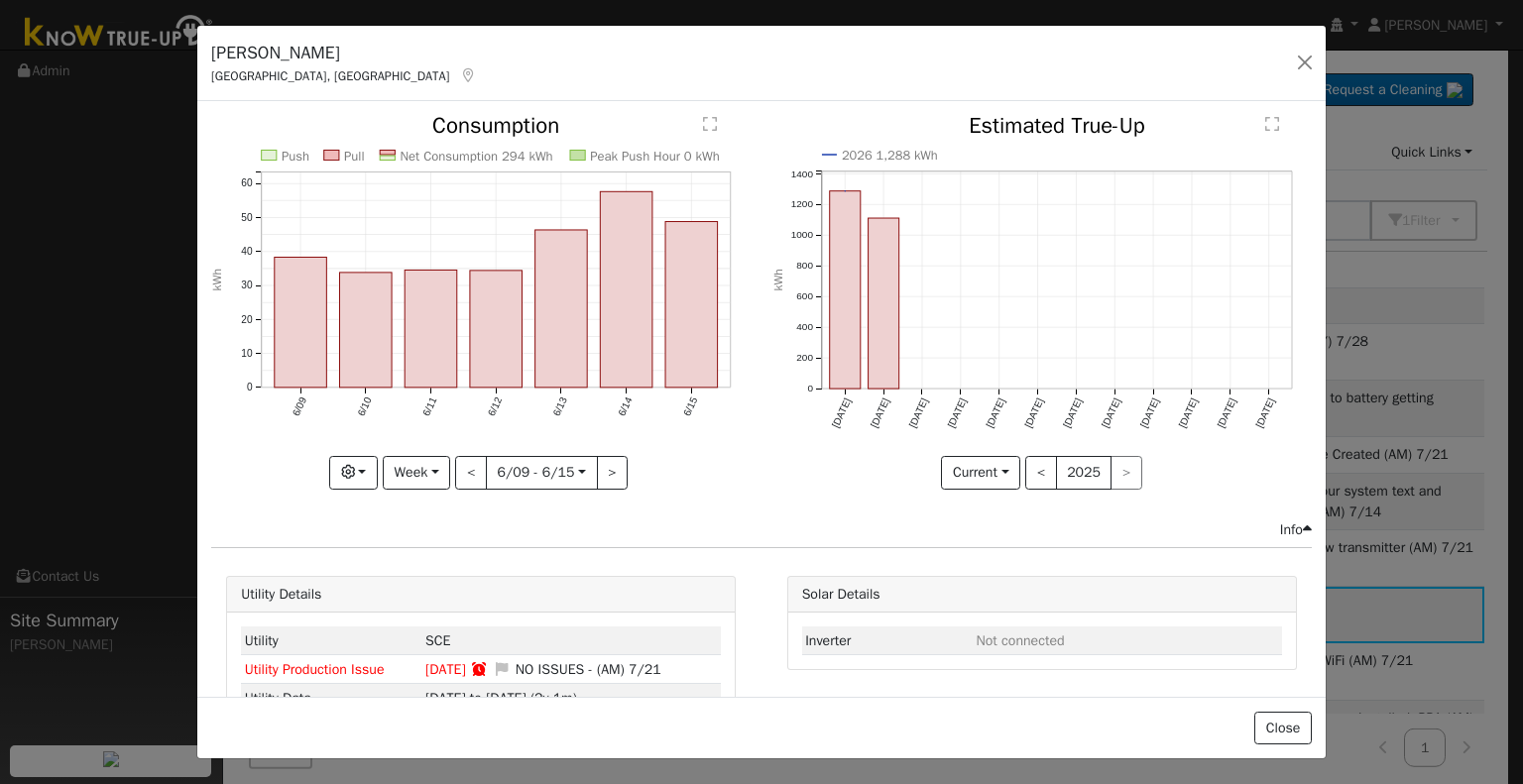 click on "Push Pull Net Consumption 294 kWh Peak Push Hour 0 kWh 6/09 6/10 6/11 6/12 6/13 6/14 6/15 0 10 20 30 40 50 60  Consumption kWh onclick="" onclick="" onclick="" onclick="" onclick="" onclick="" onclick="" onclick="" onclick="" onclick="" onclick="" onclick="" onclick="" onclick="" Graphs Estimated Production Previous Year Consumption Previous Year Total Consumption Previous Year Cumulative Consumption Previous Year Options Weather °F kWh $ Net Push/Pull Previous Year Period Week Day Week Month Year Custom < 6/09 - 6/15  2025-06-09 >" 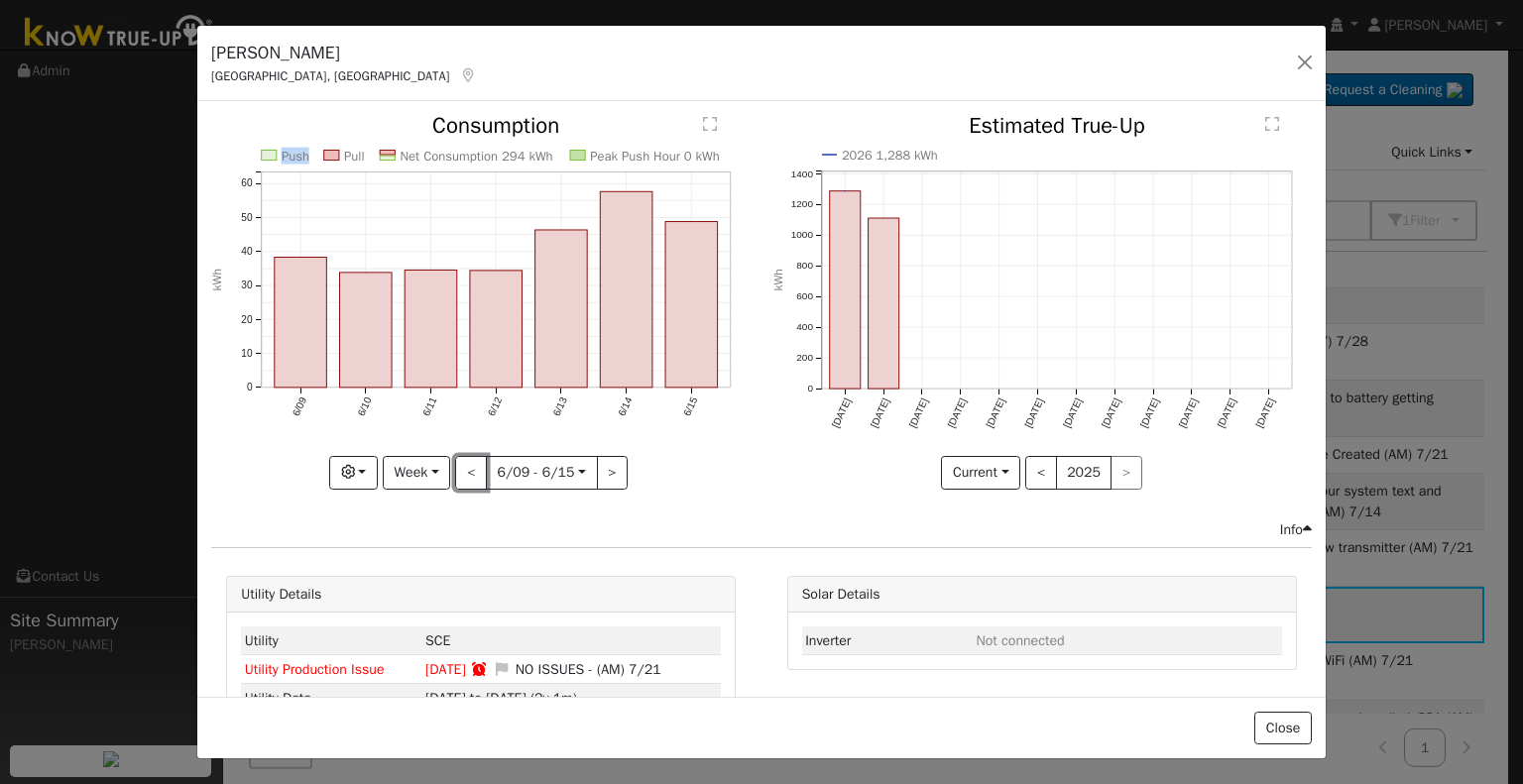 click on "<" at bounding box center (471, 473) 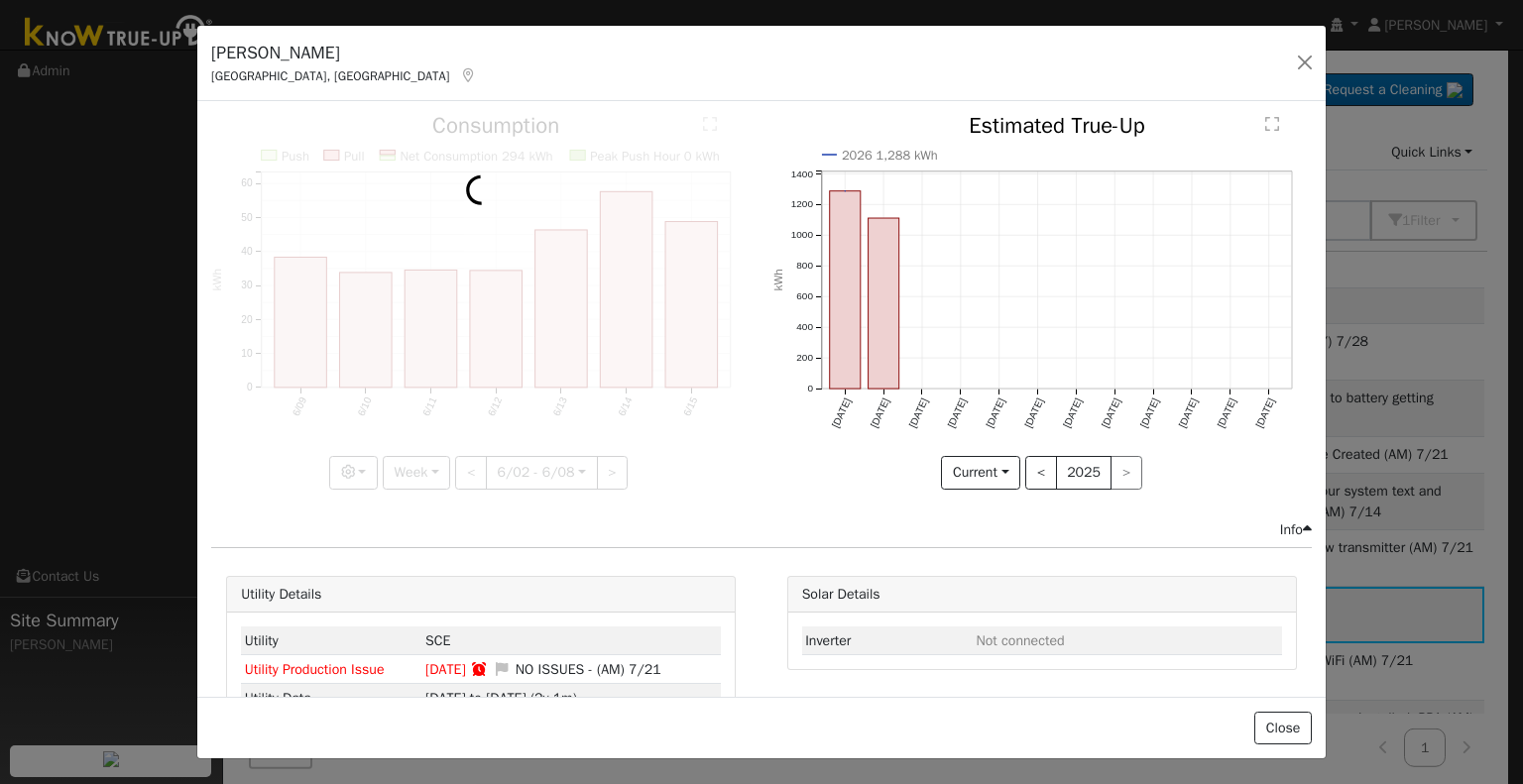 click at bounding box center [481, 301] 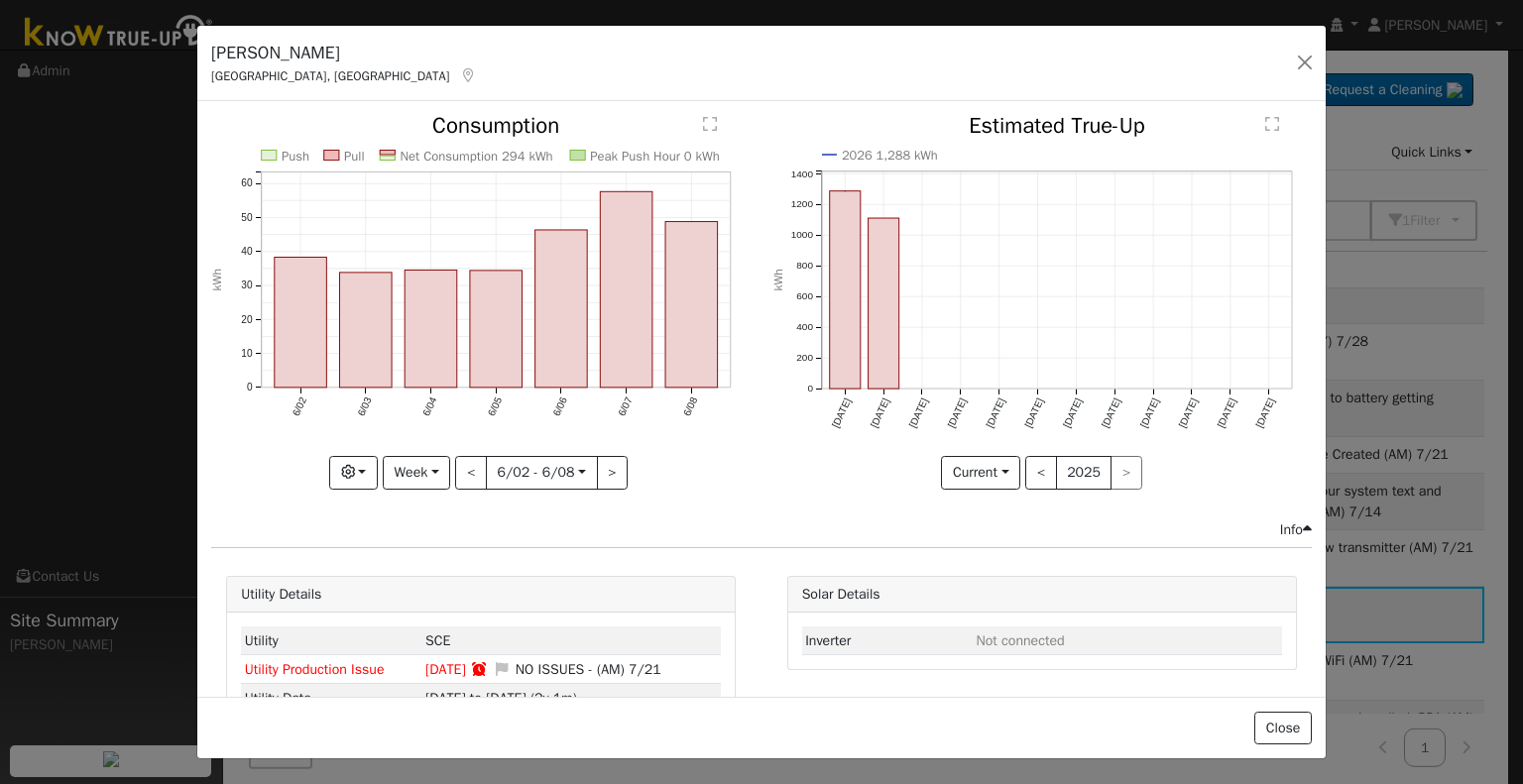 click at bounding box center (481, 301) 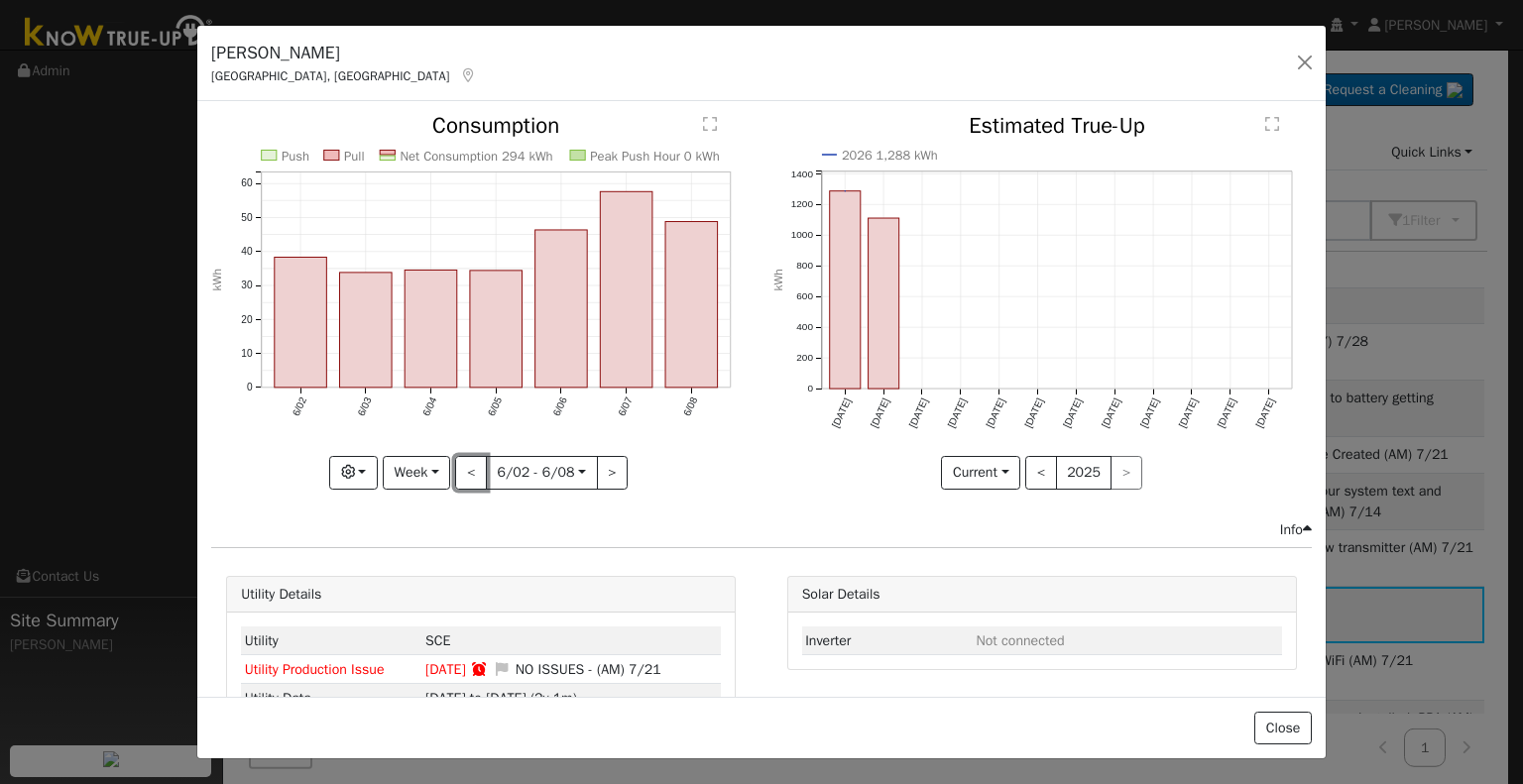 click on "<" at bounding box center (471, 473) 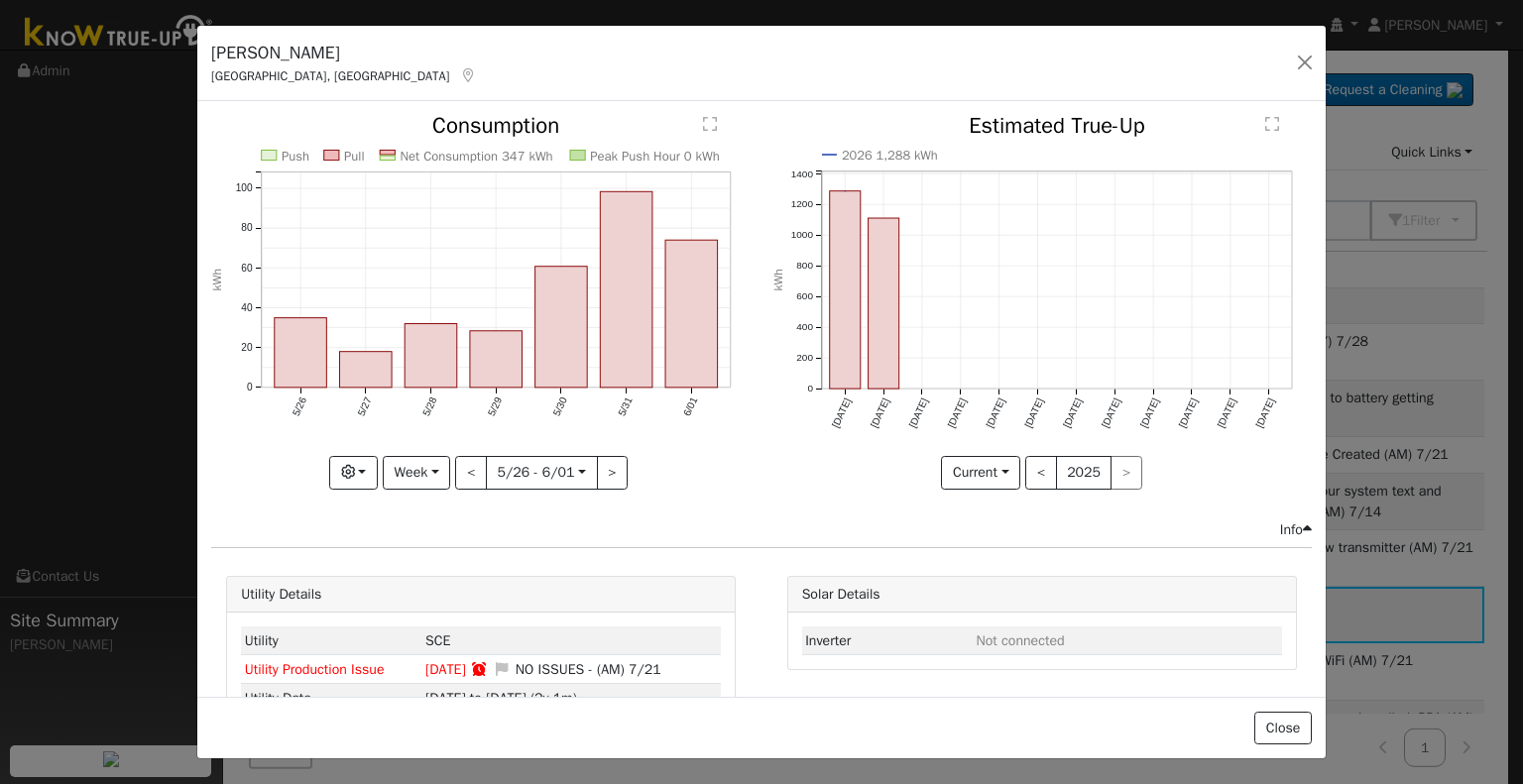 click at bounding box center (481, 301) 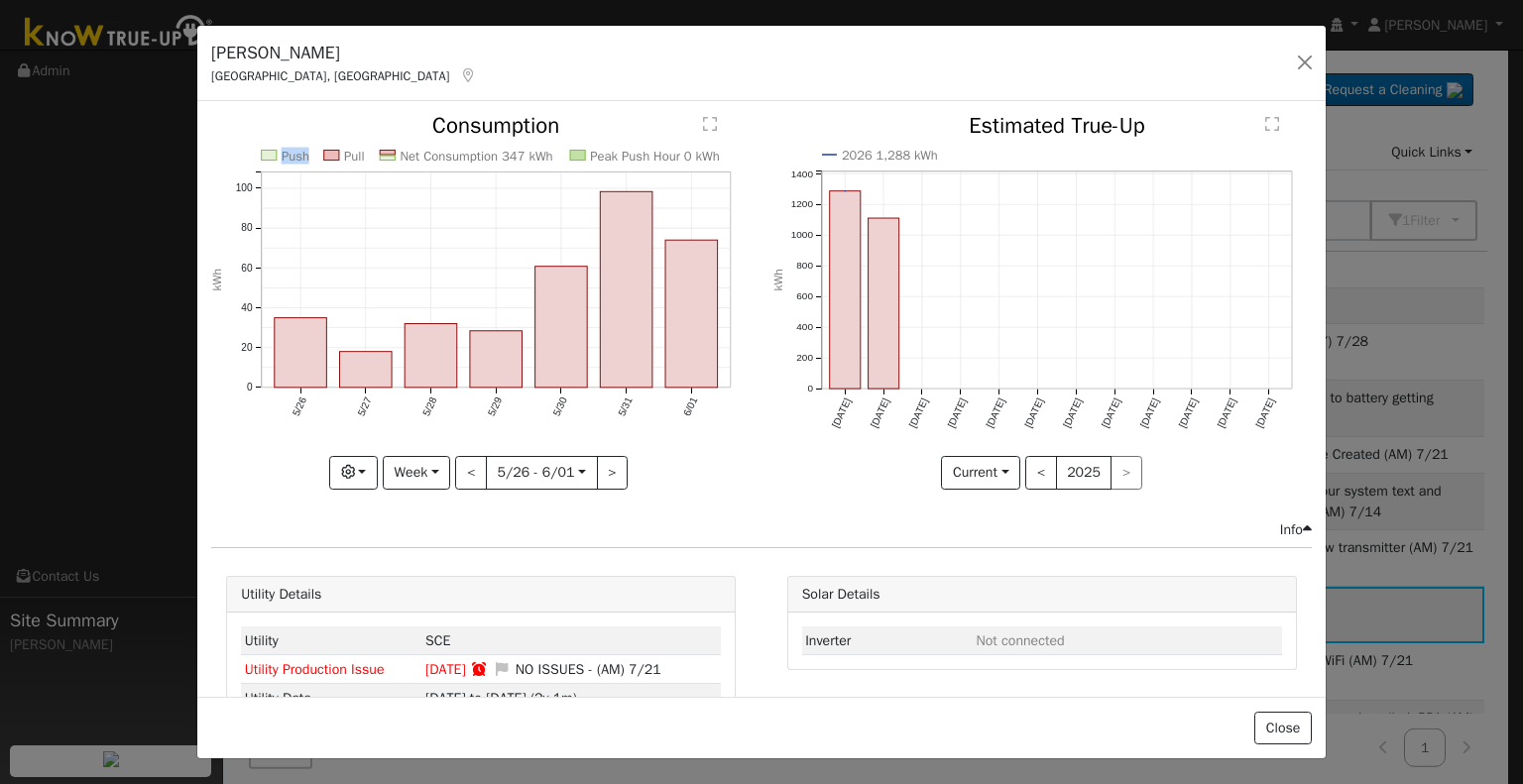 click at bounding box center (481, 301) 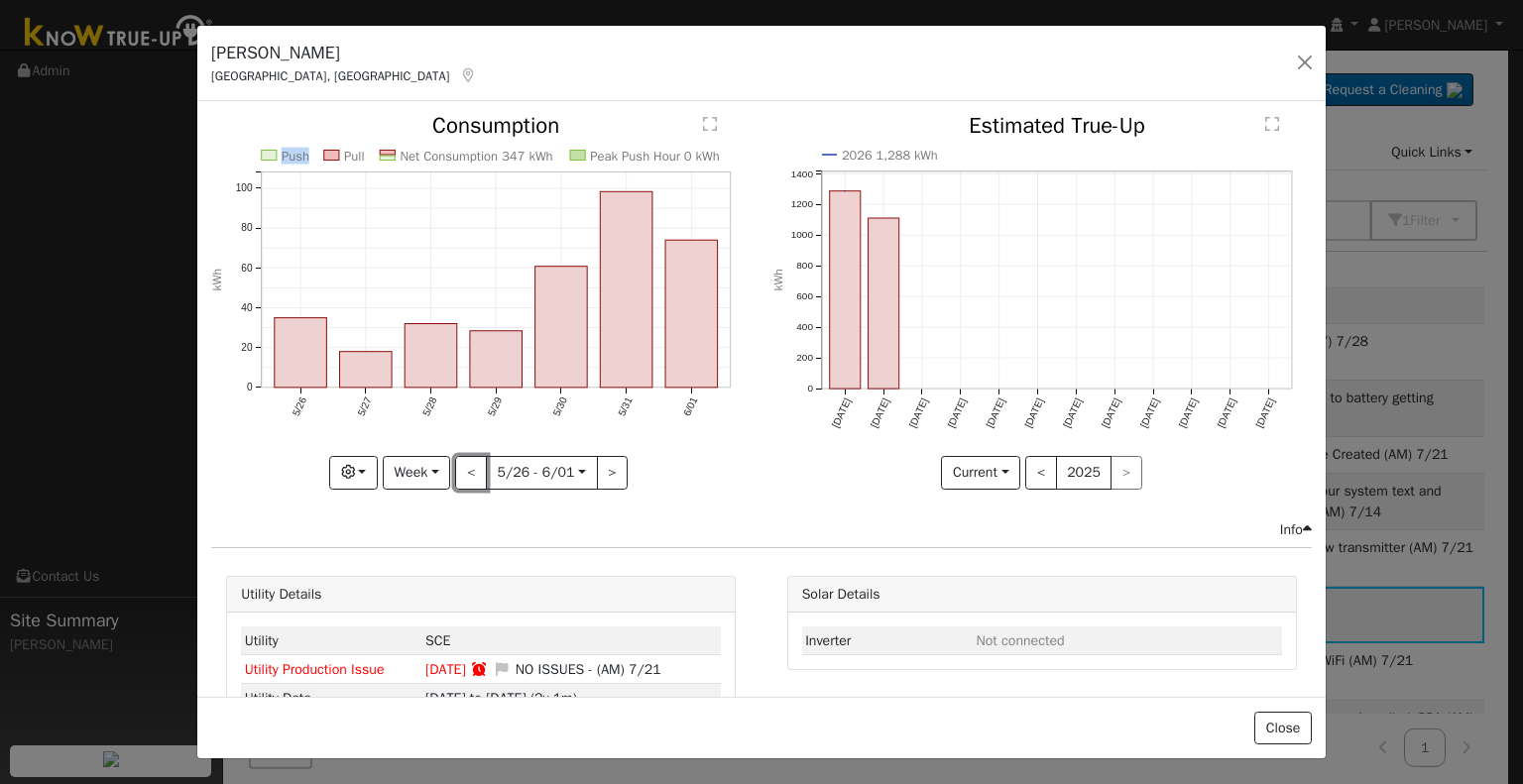 click on "<" at bounding box center [471, 473] 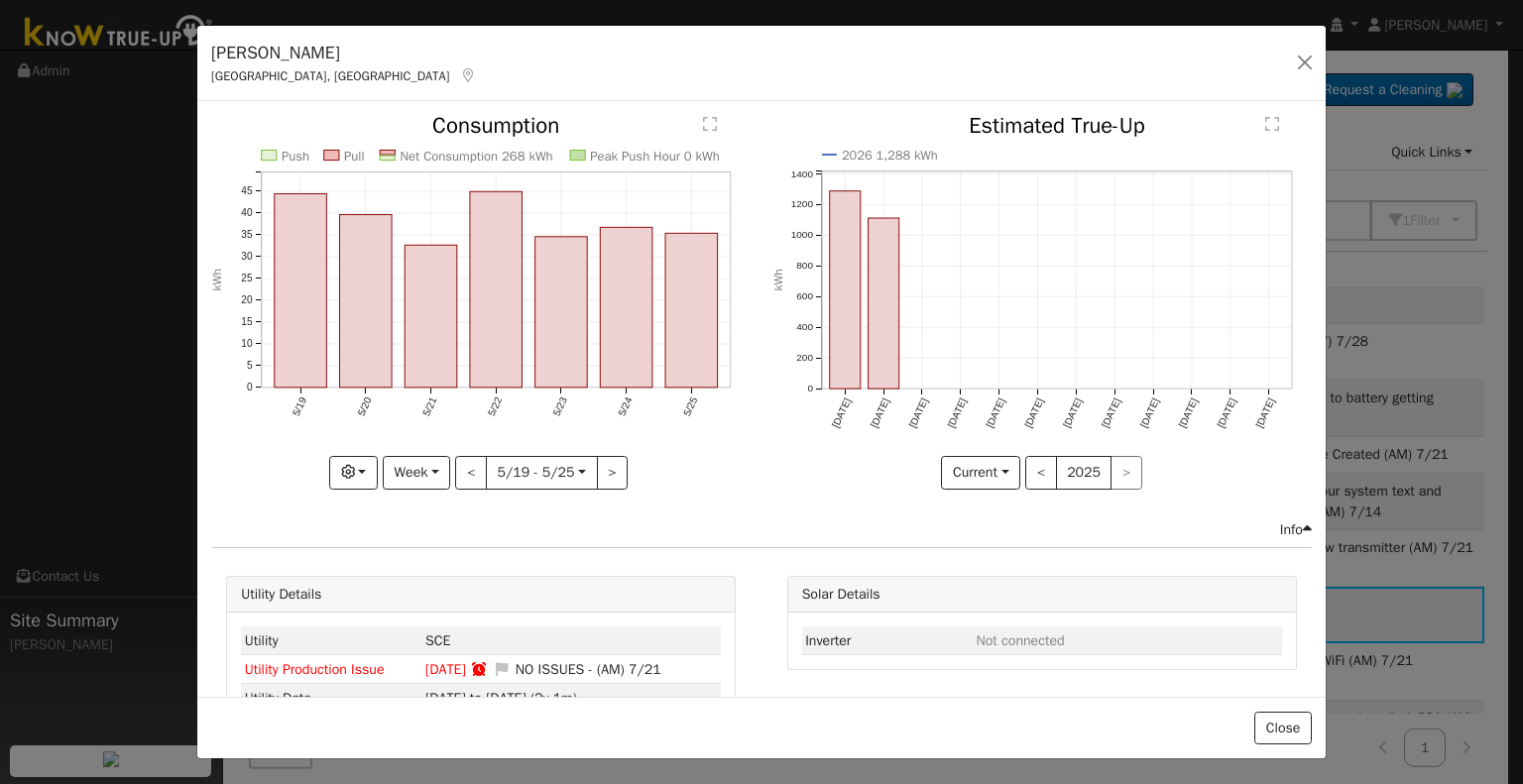 click at bounding box center [481, 301] 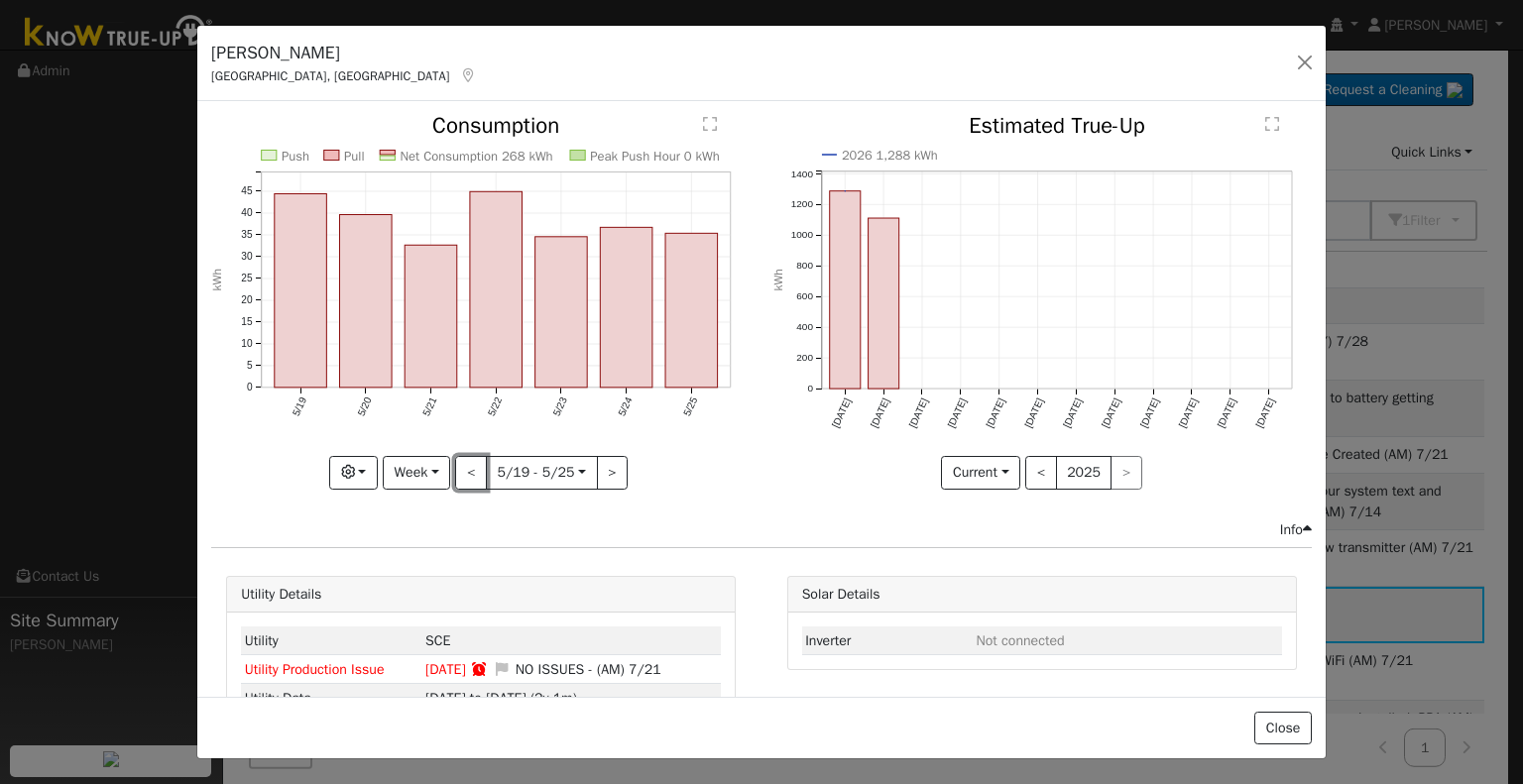 click on "<" at bounding box center (471, 473) 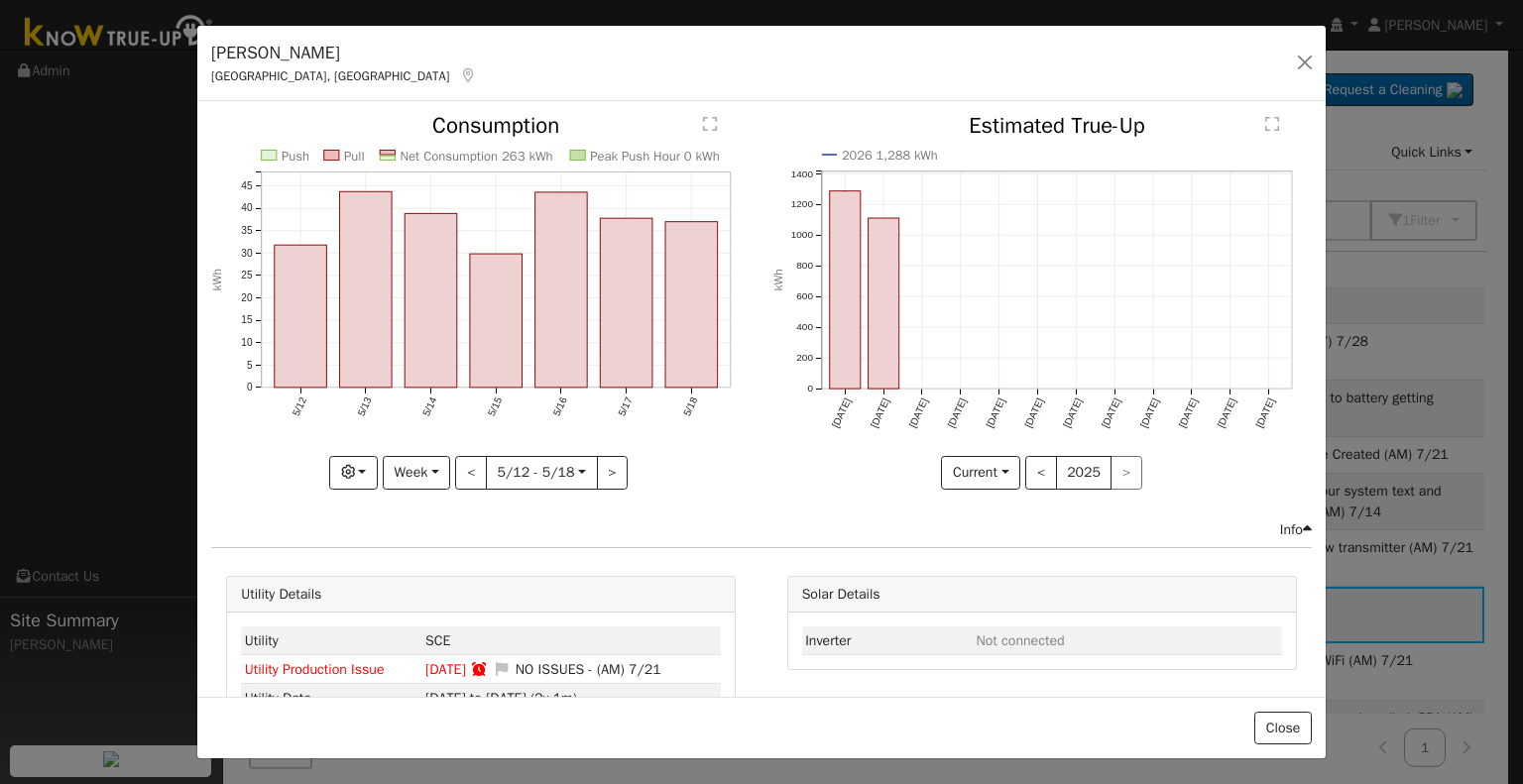 click at bounding box center [481, 301] 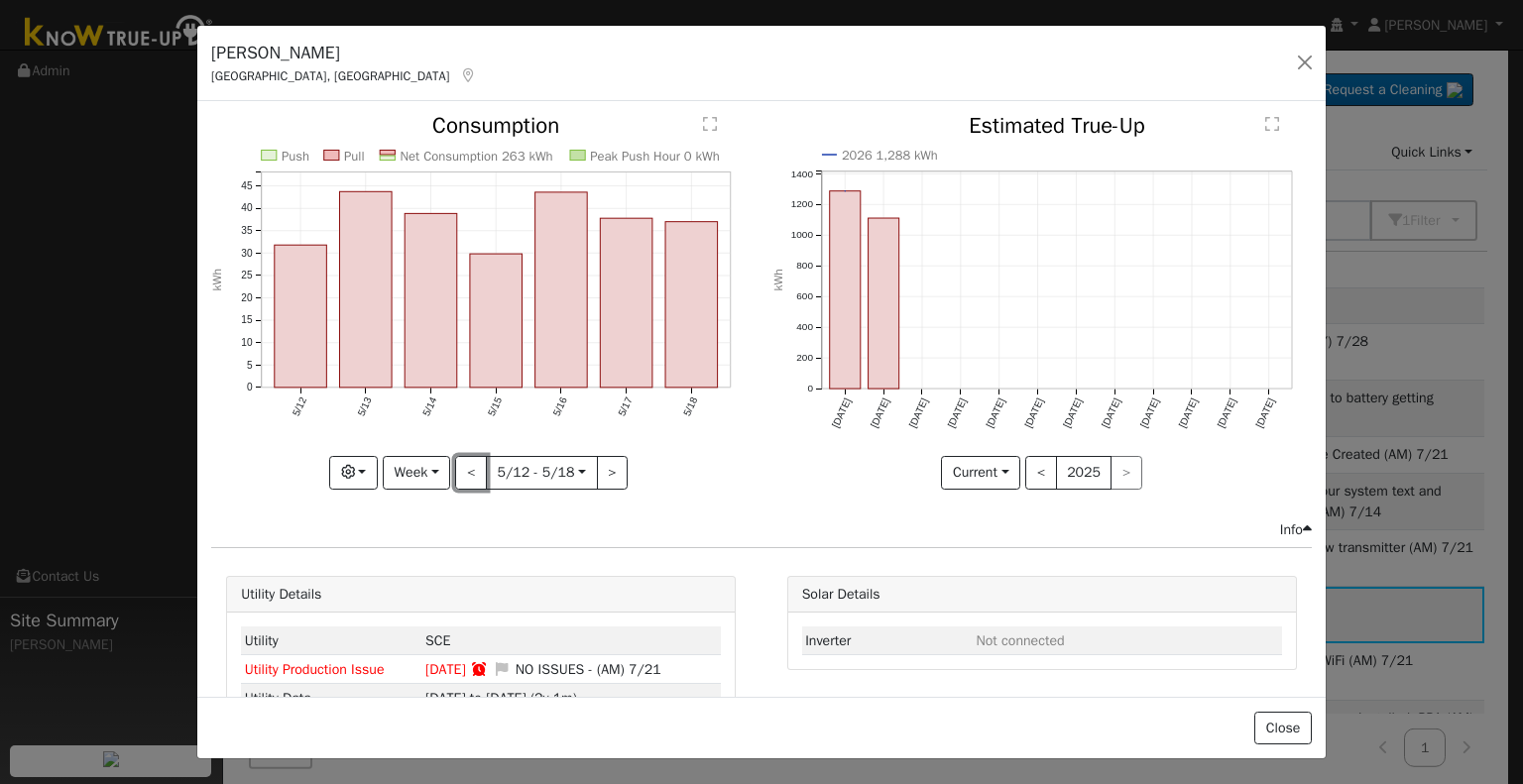 click on "<" at bounding box center (471, 473) 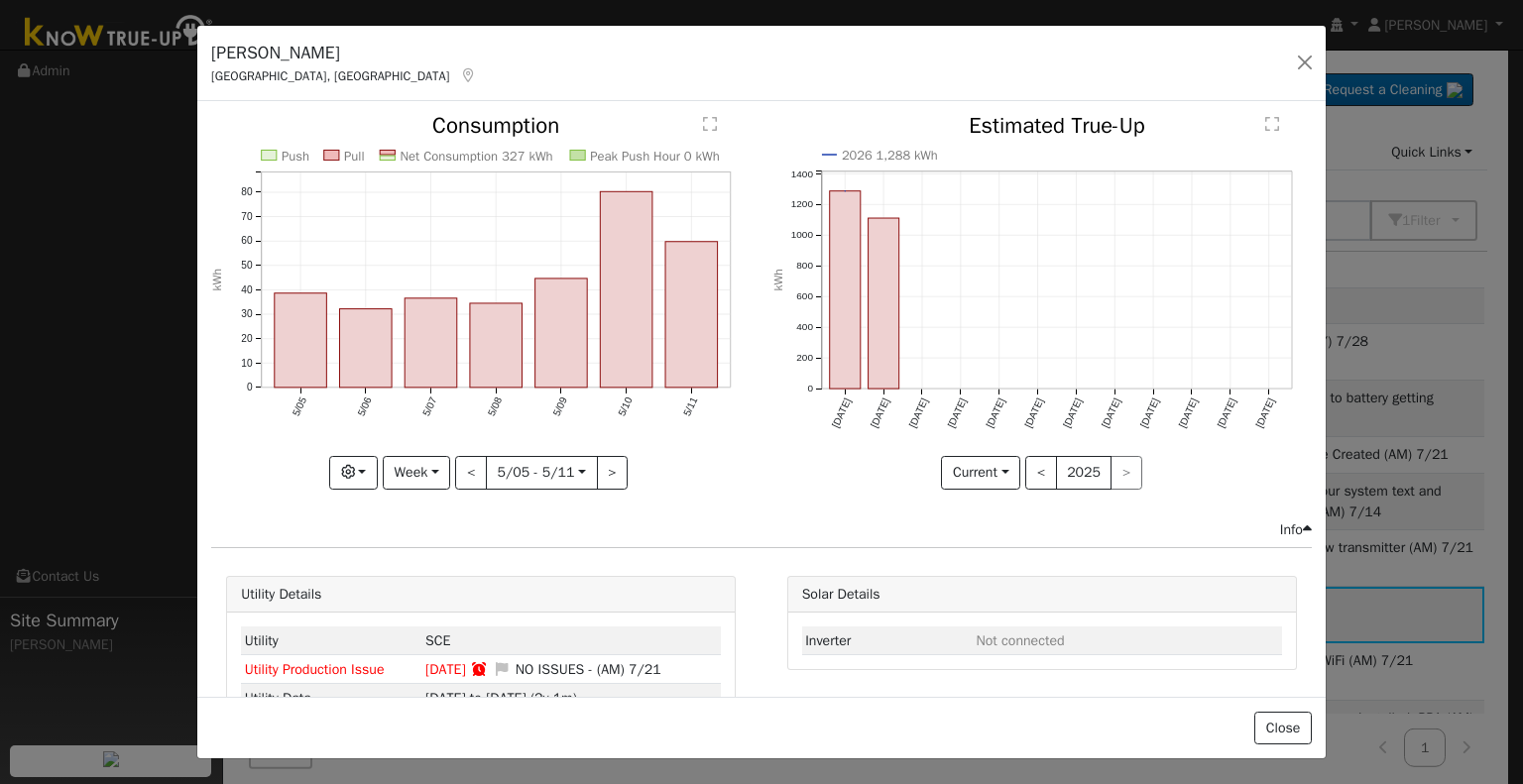 click at bounding box center [481, 301] 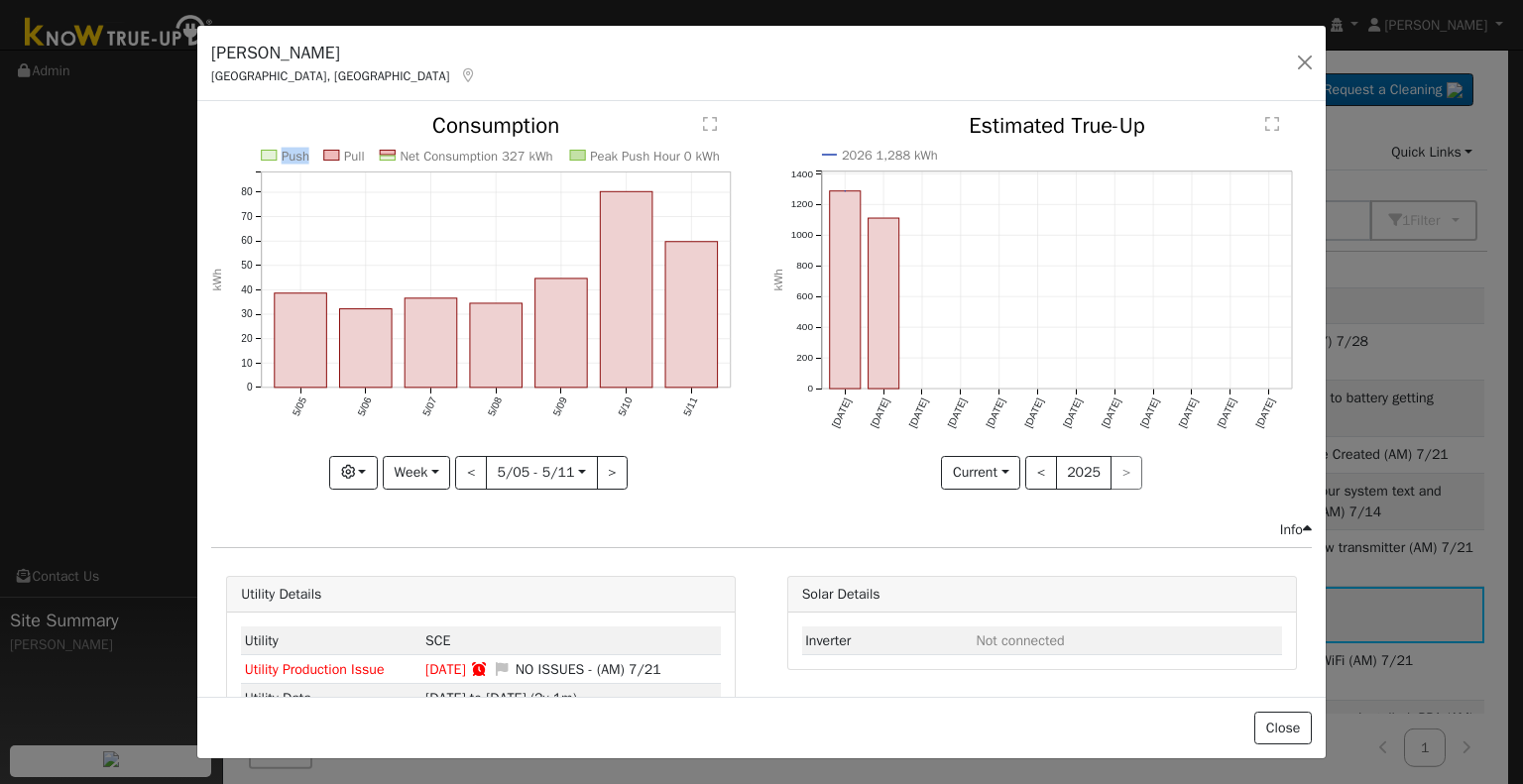click on "Push Pull Net Consumption 327 kWh Peak Push Hour 0 kWh 5/05 5/06 5/07 5/08 5/09 5/10 5/11 0 10 20 30 40 50 60 70 80  Consumption kWh onclick="" onclick="" onclick="" onclick="" onclick="" onclick="" onclick="" onclick="" onclick="" onclick="" onclick="" onclick="" onclick="" onclick="" Graphs Estimated Production Previous Year Consumption Previous Year Total Consumption Previous Year Cumulative Consumption Previous Year Options Weather °F kWh $ Net Push/Pull Previous Year Period Week Day Week Month Year Custom < 5/05 - 5/11  2025-05-05 >" 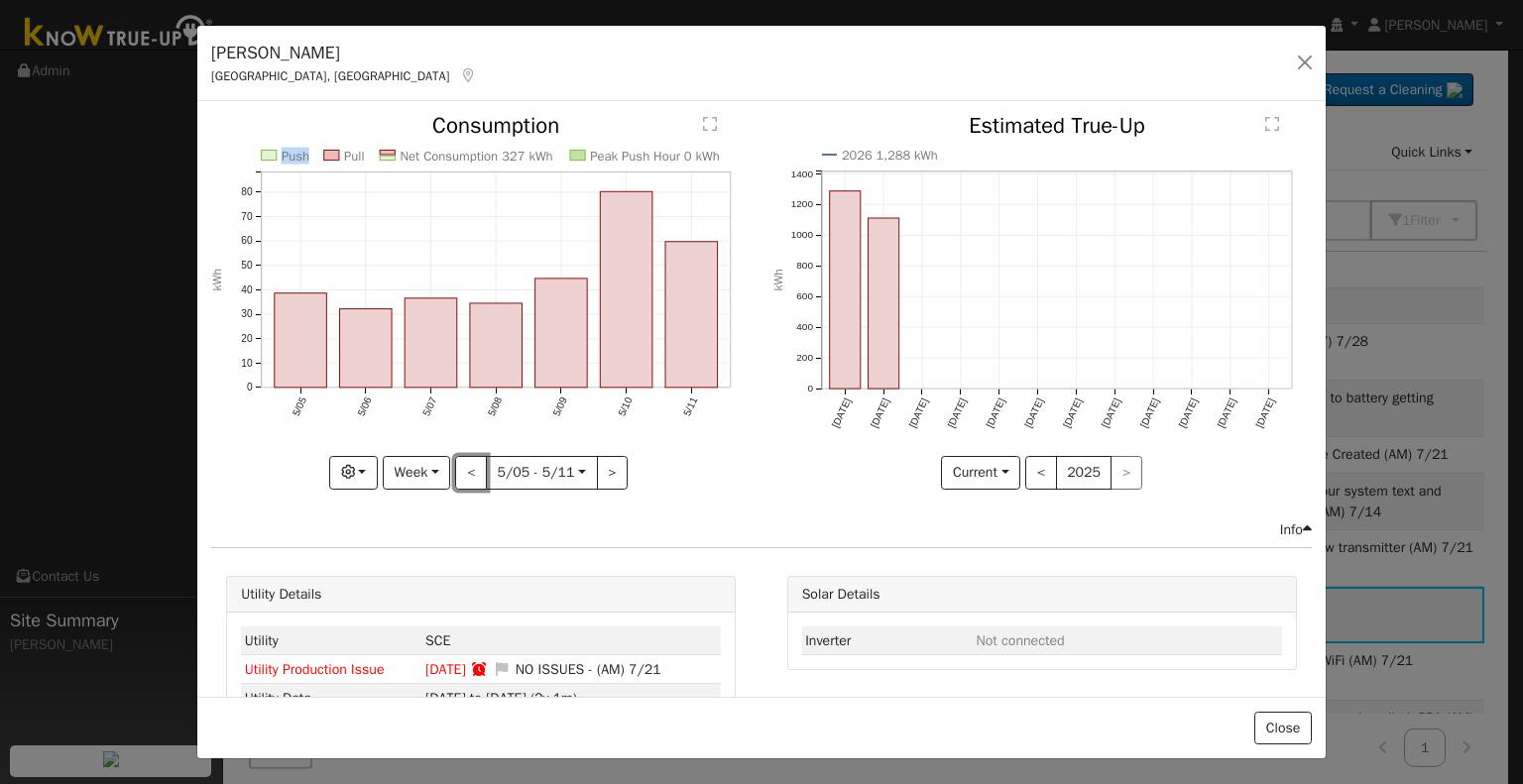 click on "<" at bounding box center [471, 473] 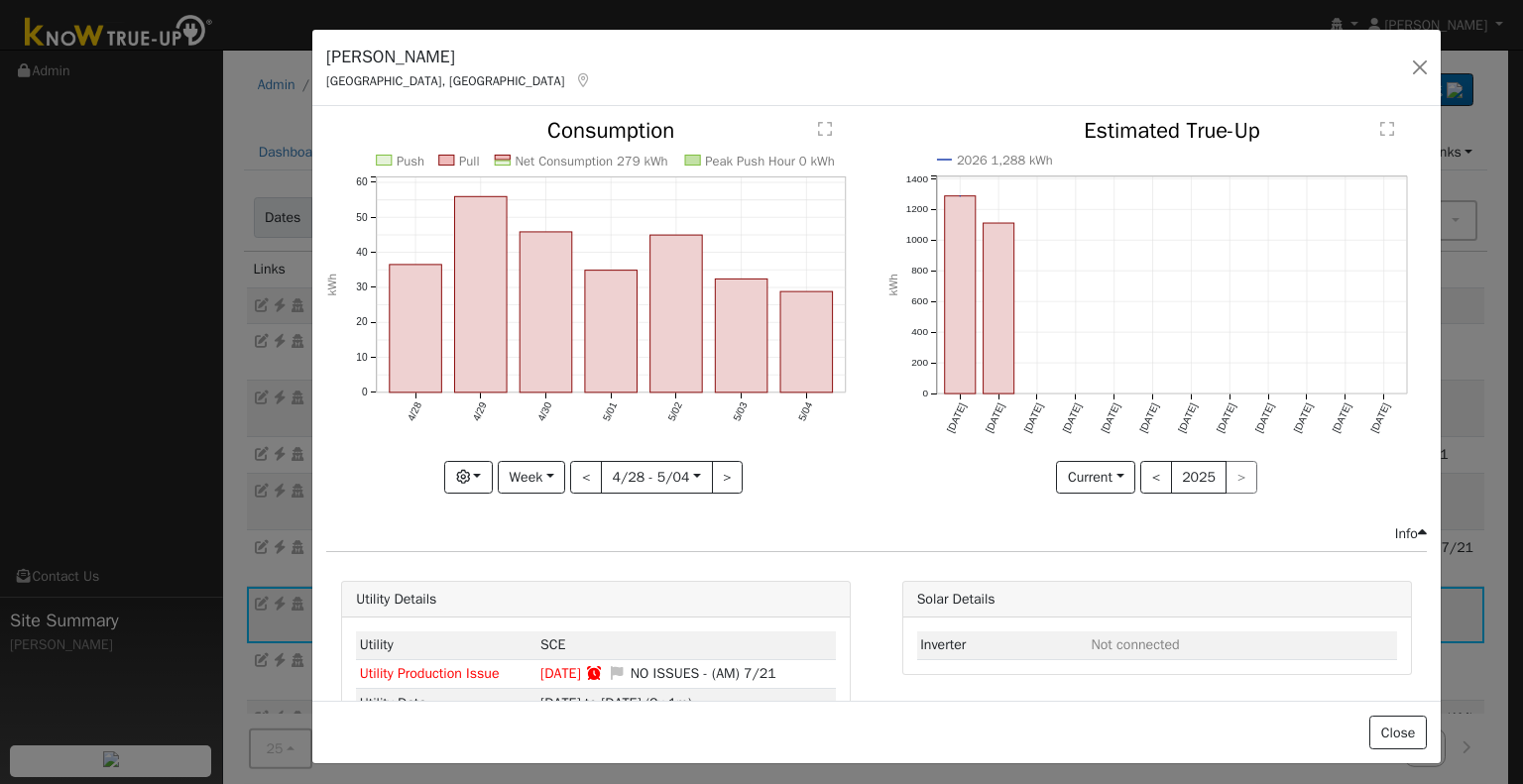 drag, startPoint x: 210, startPoint y: 51, endPoint x: 321, endPoint y: 56, distance: 111.1126 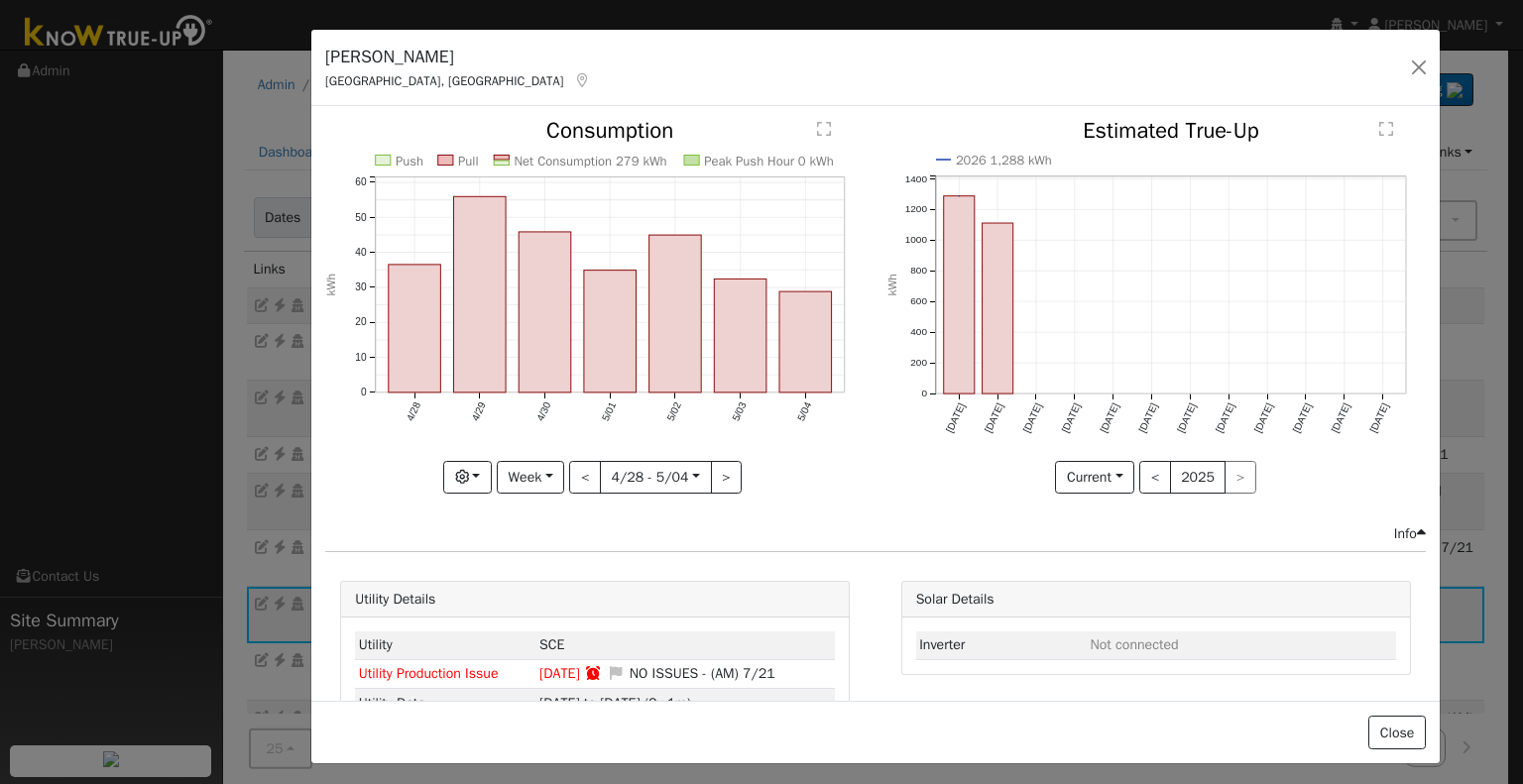 drag, startPoint x: 416, startPoint y: 56, endPoint x: 424, endPoint y: 65, distance: 12.0415946 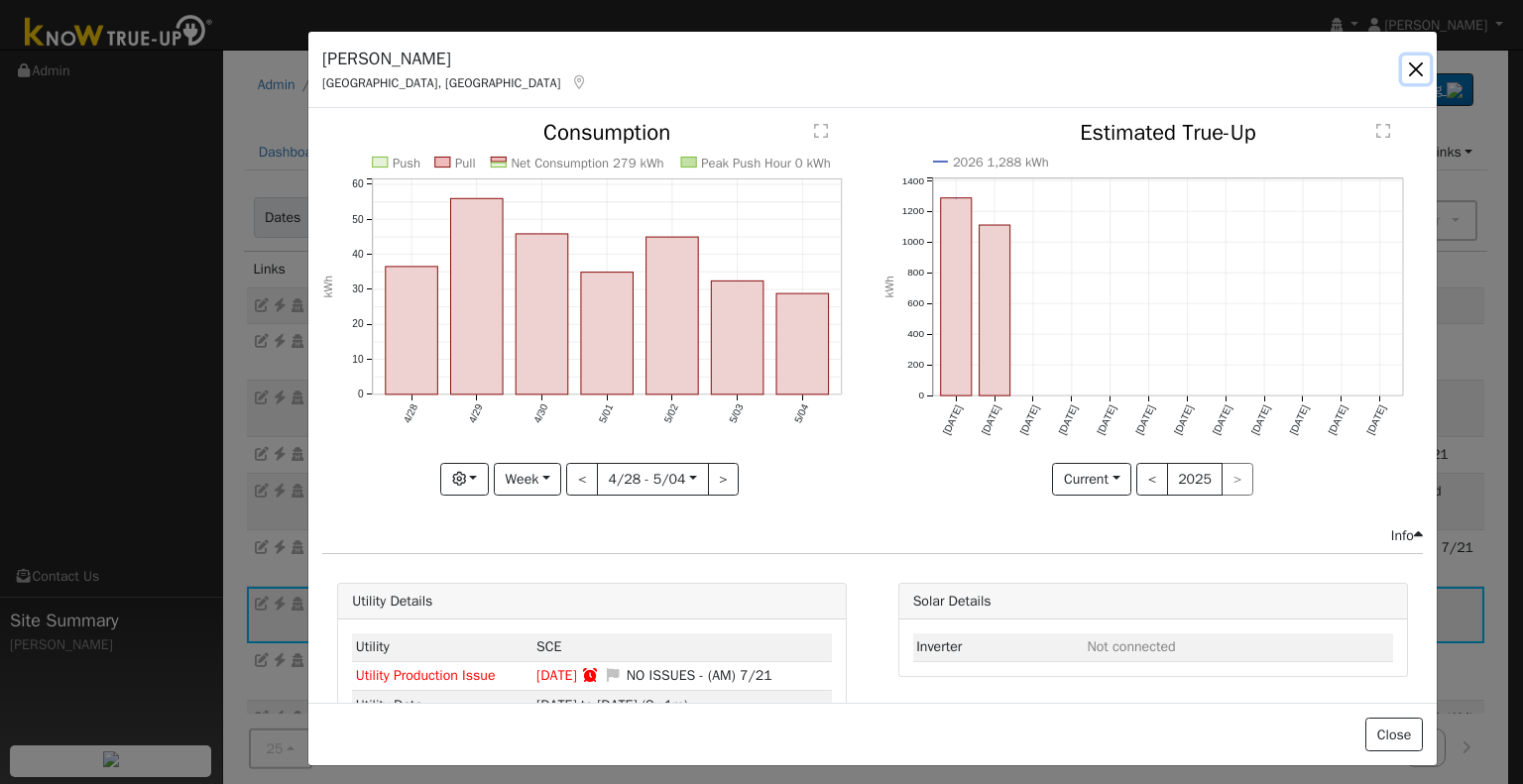 drag, startPoint x: 1409, startPoint y: 69, endPoint x: 1394, endPoint y: 76, distance: 16.552945 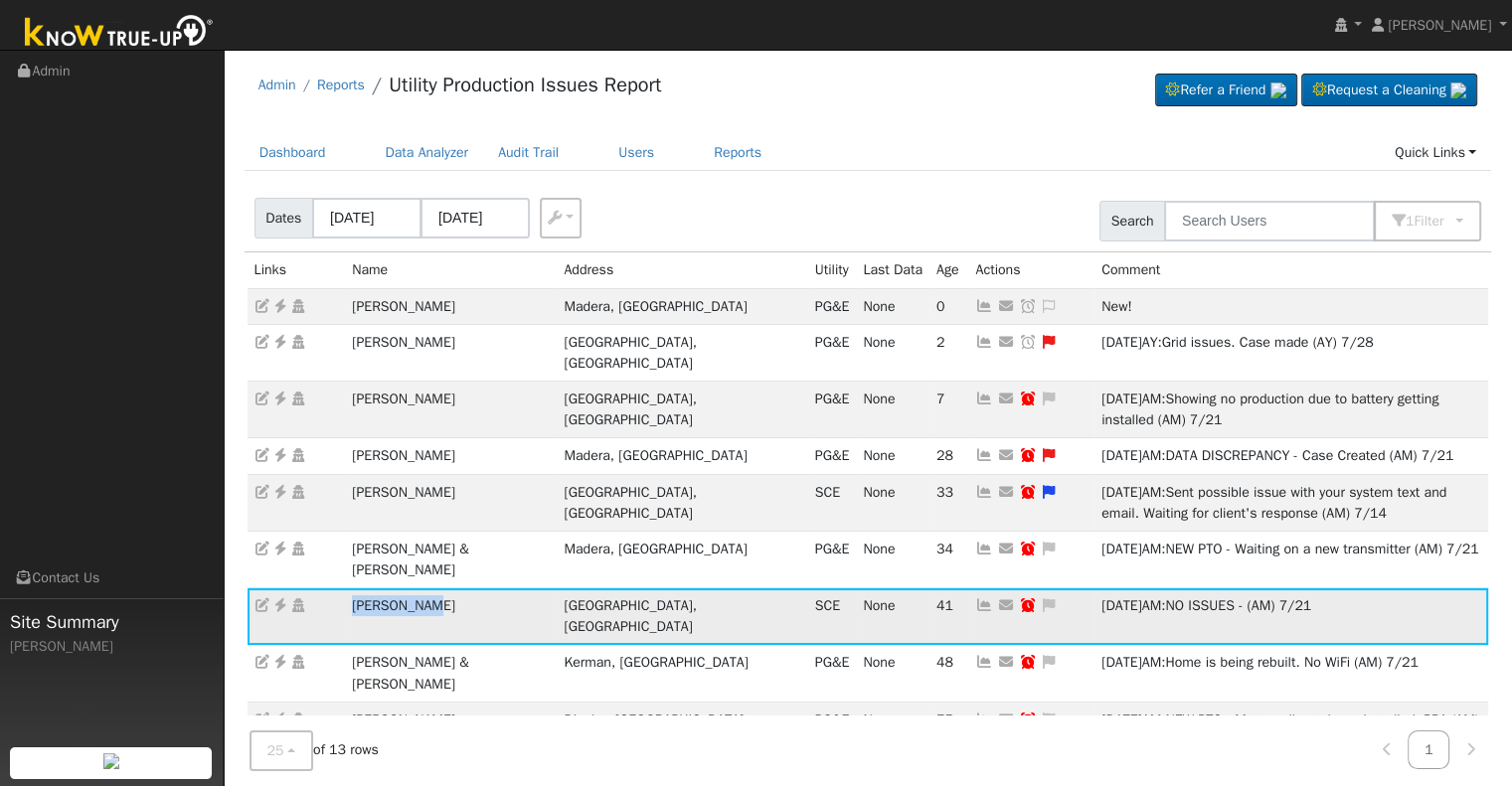 drag, startPoint x: 445, startPoint y: 559, endPoint x: 351, endPoint y: 560, distance: 94.005319 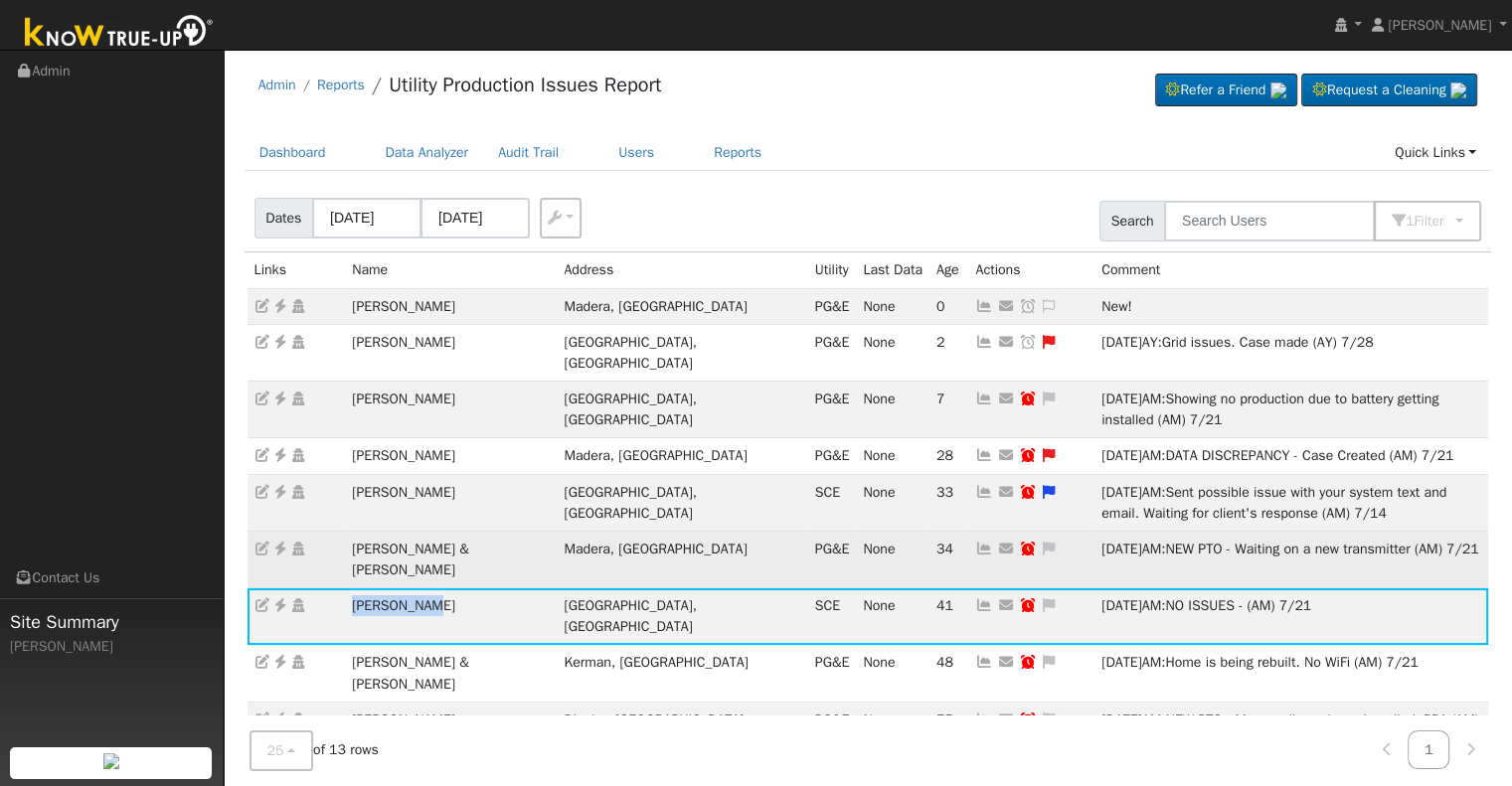 copy on "John Schaap" 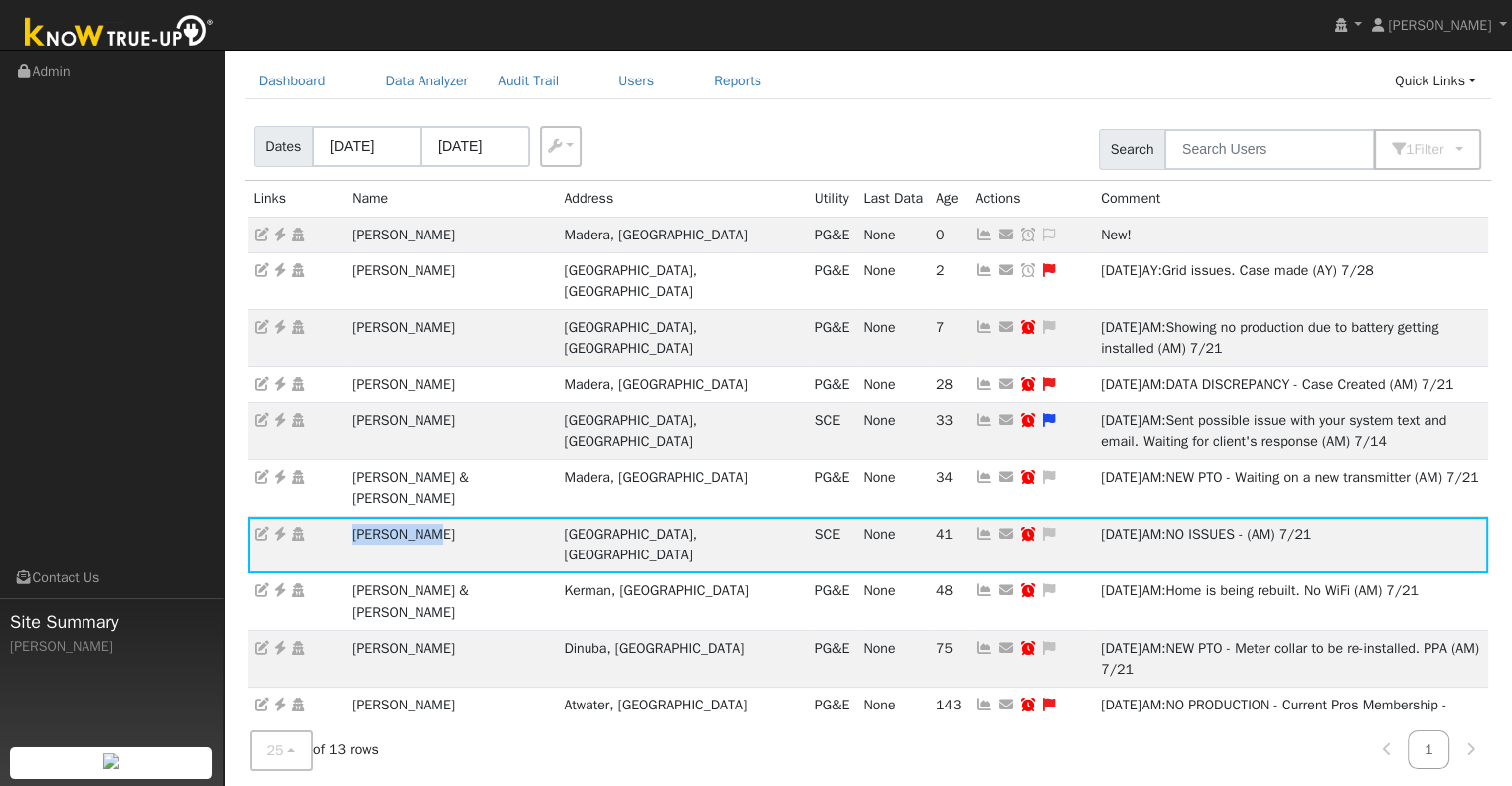 scroll, scrollTop: 0, scrollLeft: 0, axis: both 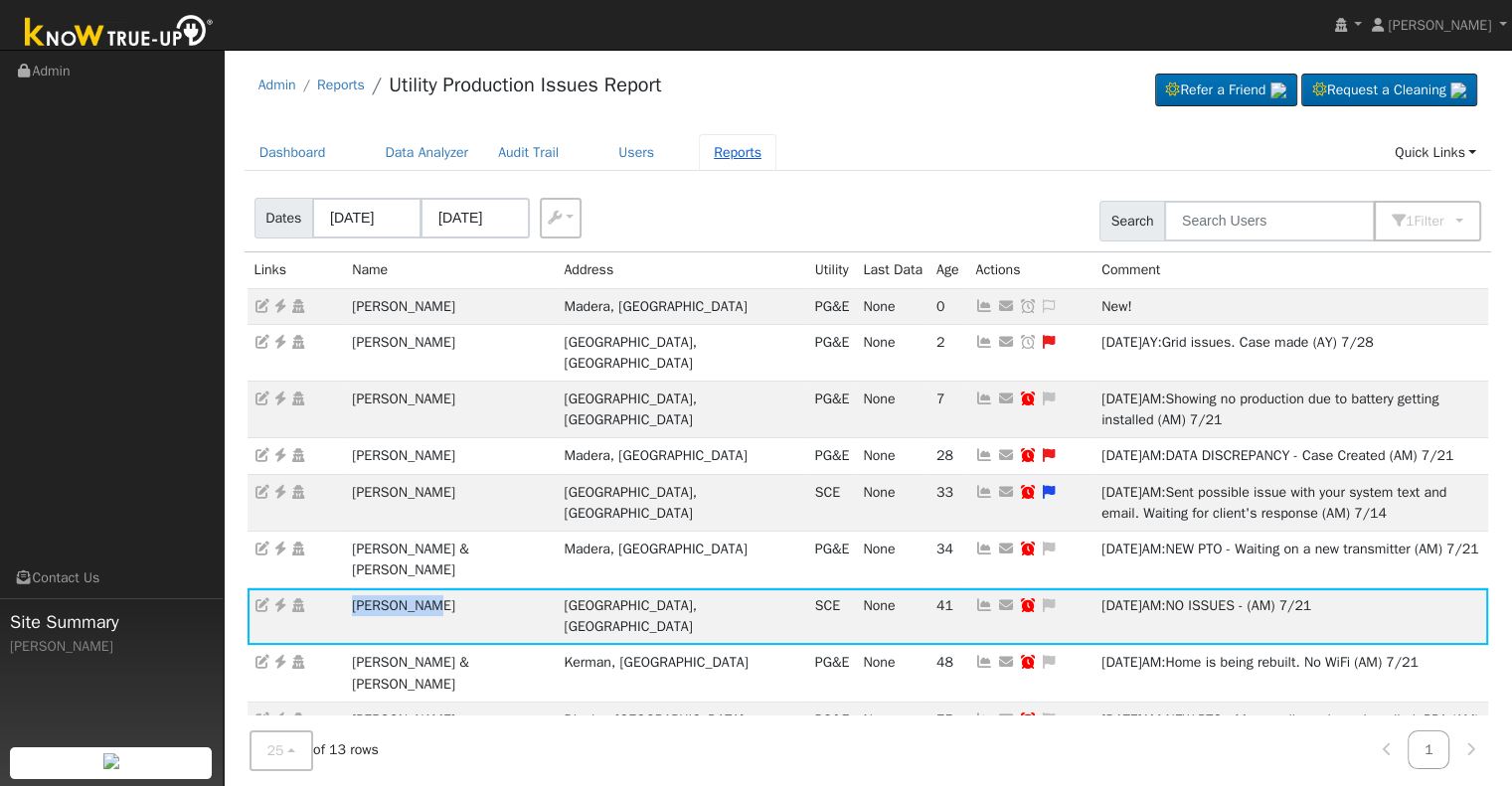 click on "Reports" at bounding box center [738, 152] 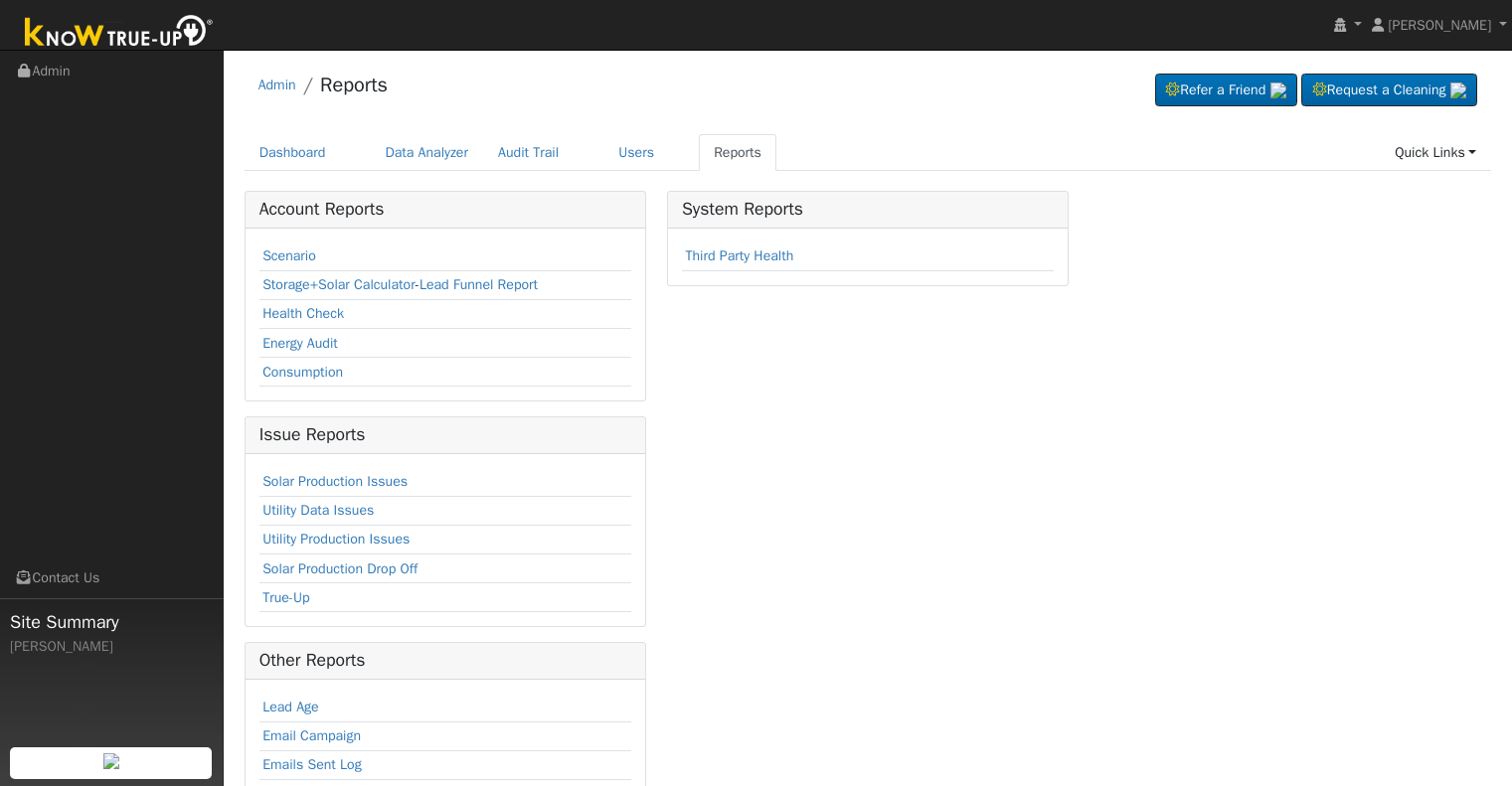 scroll, scrollTop: 0, scrollLeft: 0, axis: both 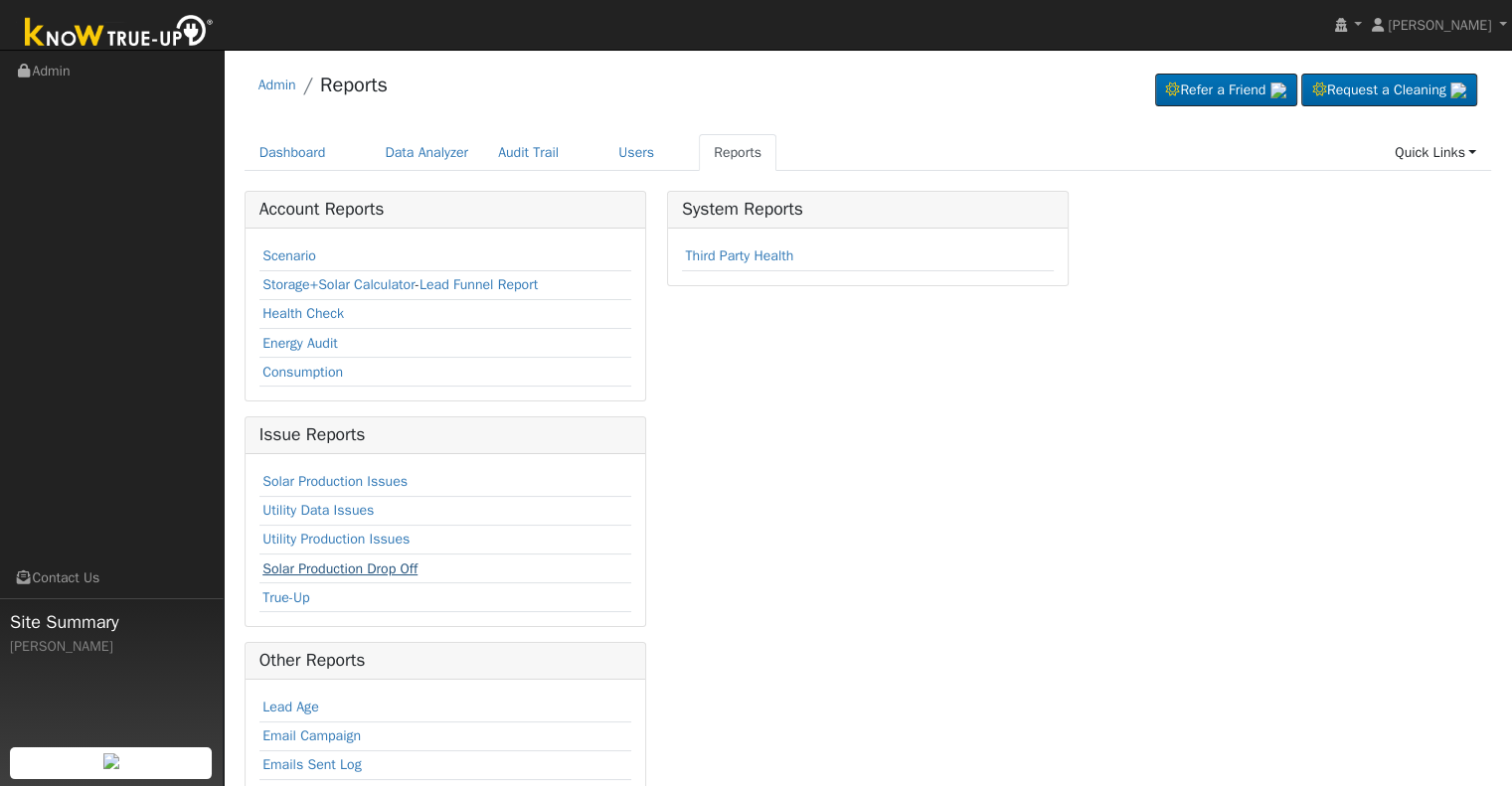 click on "Solar Production Drop Off" at bounding box center [340, 568] 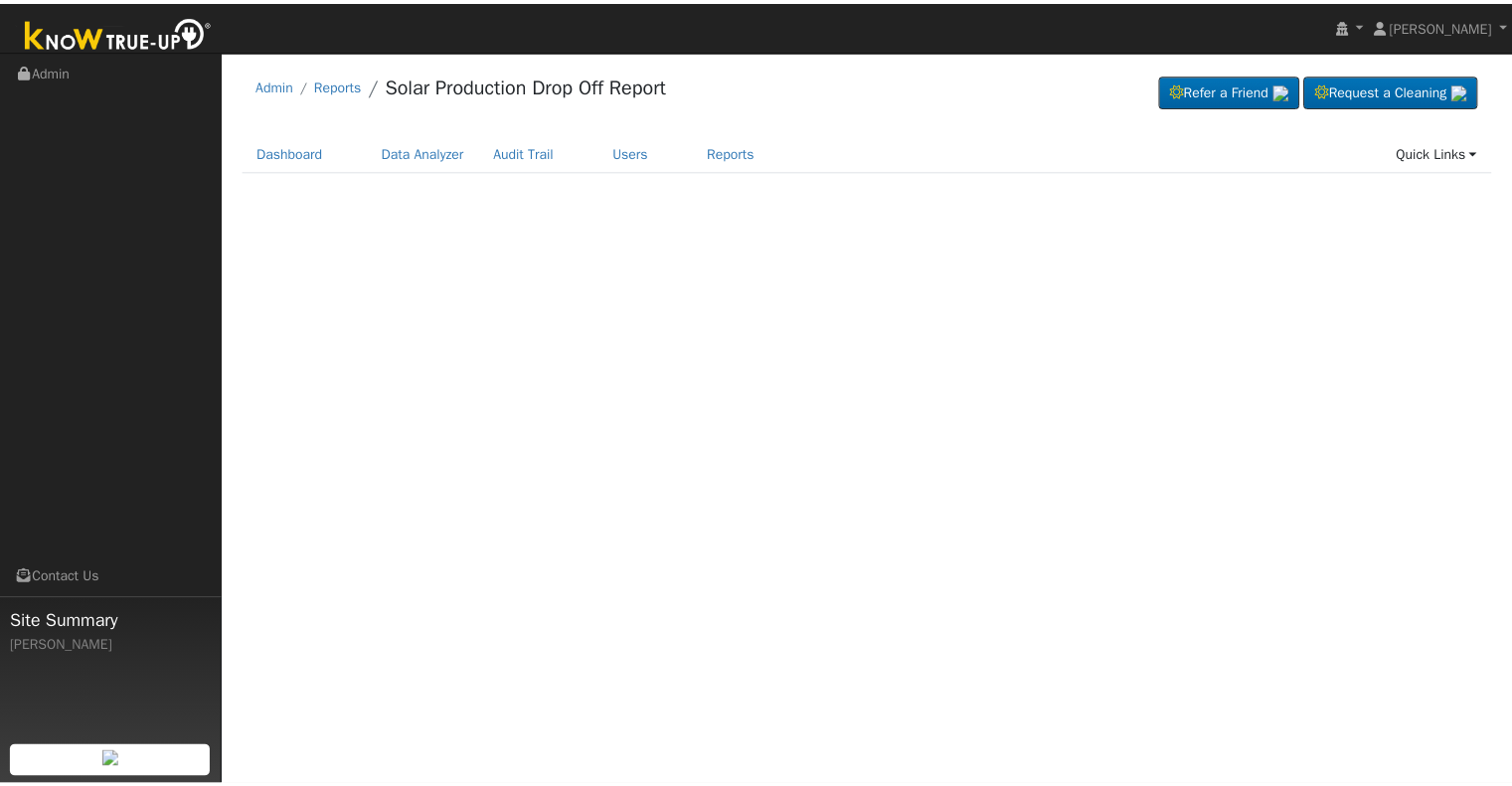 scroll, scrollTop: 0, scrollLeft: 0, axis: both 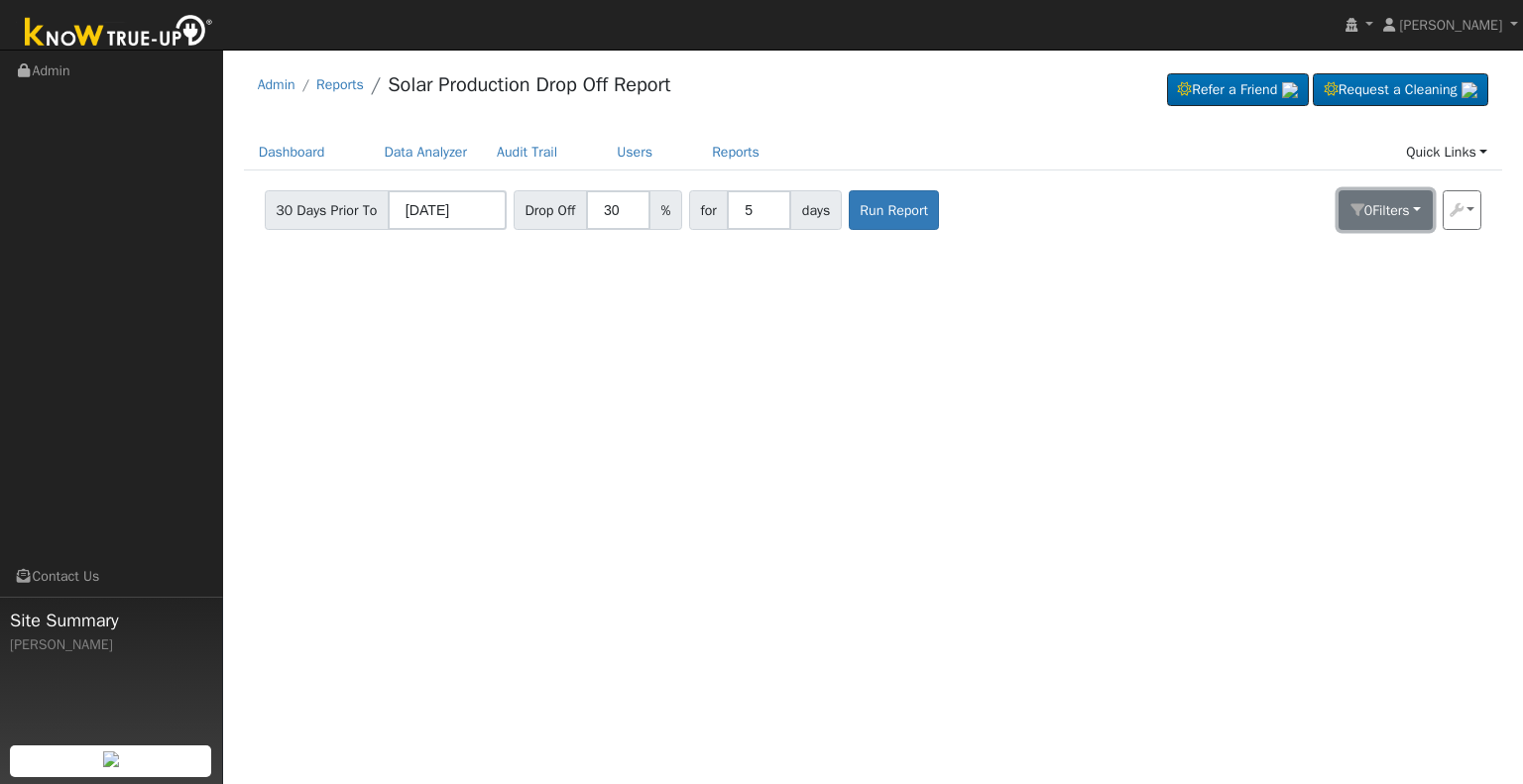click at bounding box center [1357, 210] 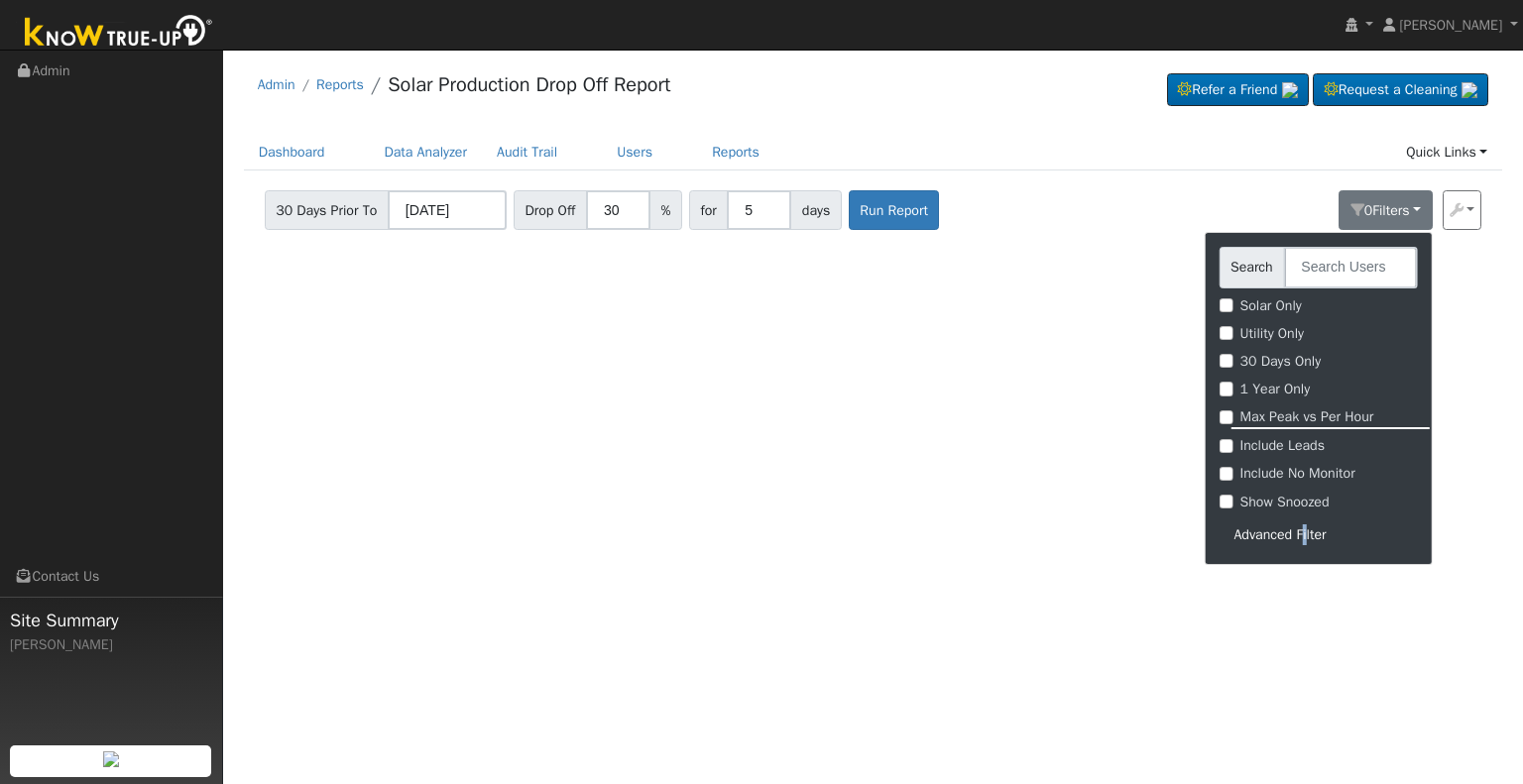 click on "Advanced Filter" at bounding box center (1318, 534) 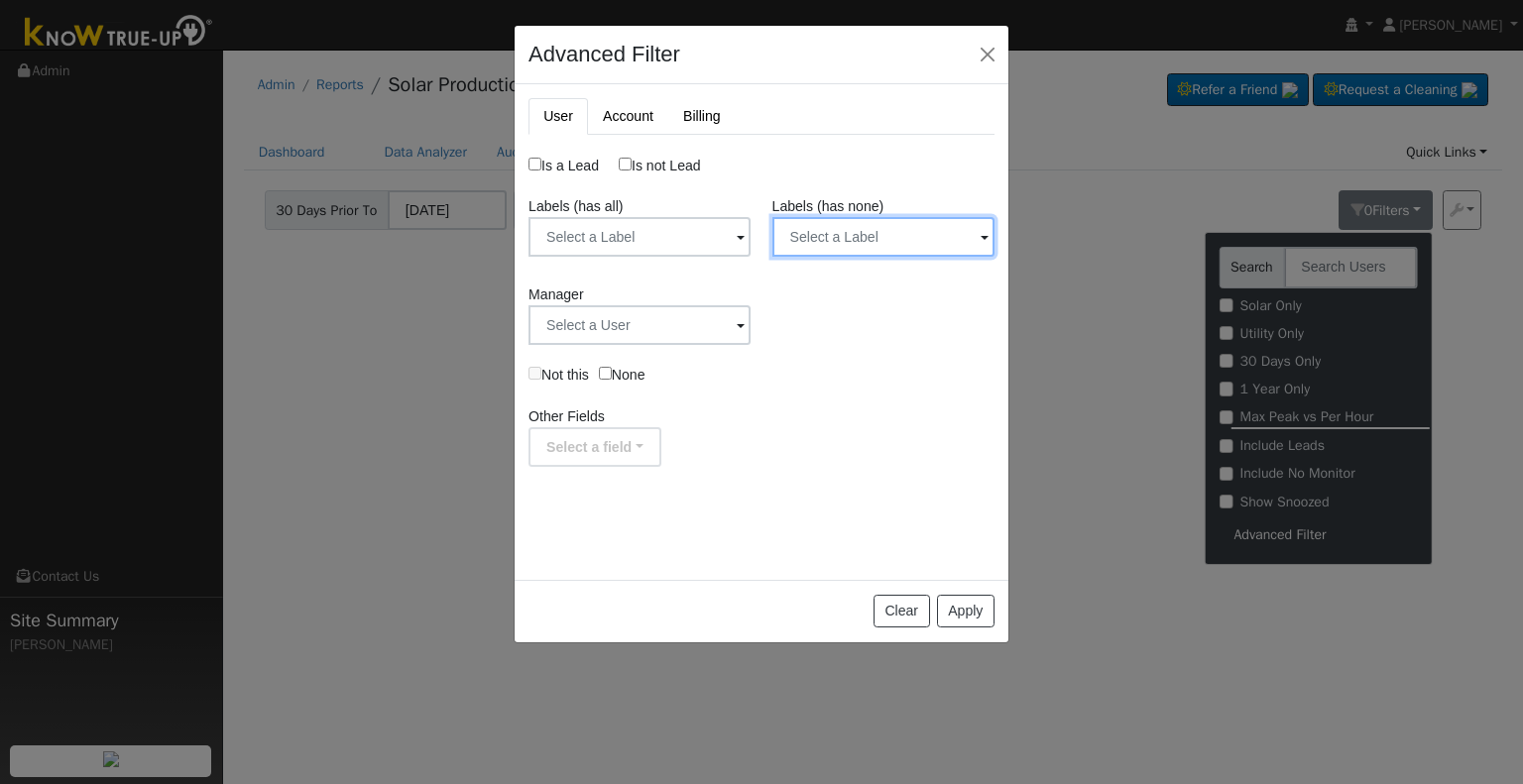 click at bounding box center (640, 237) 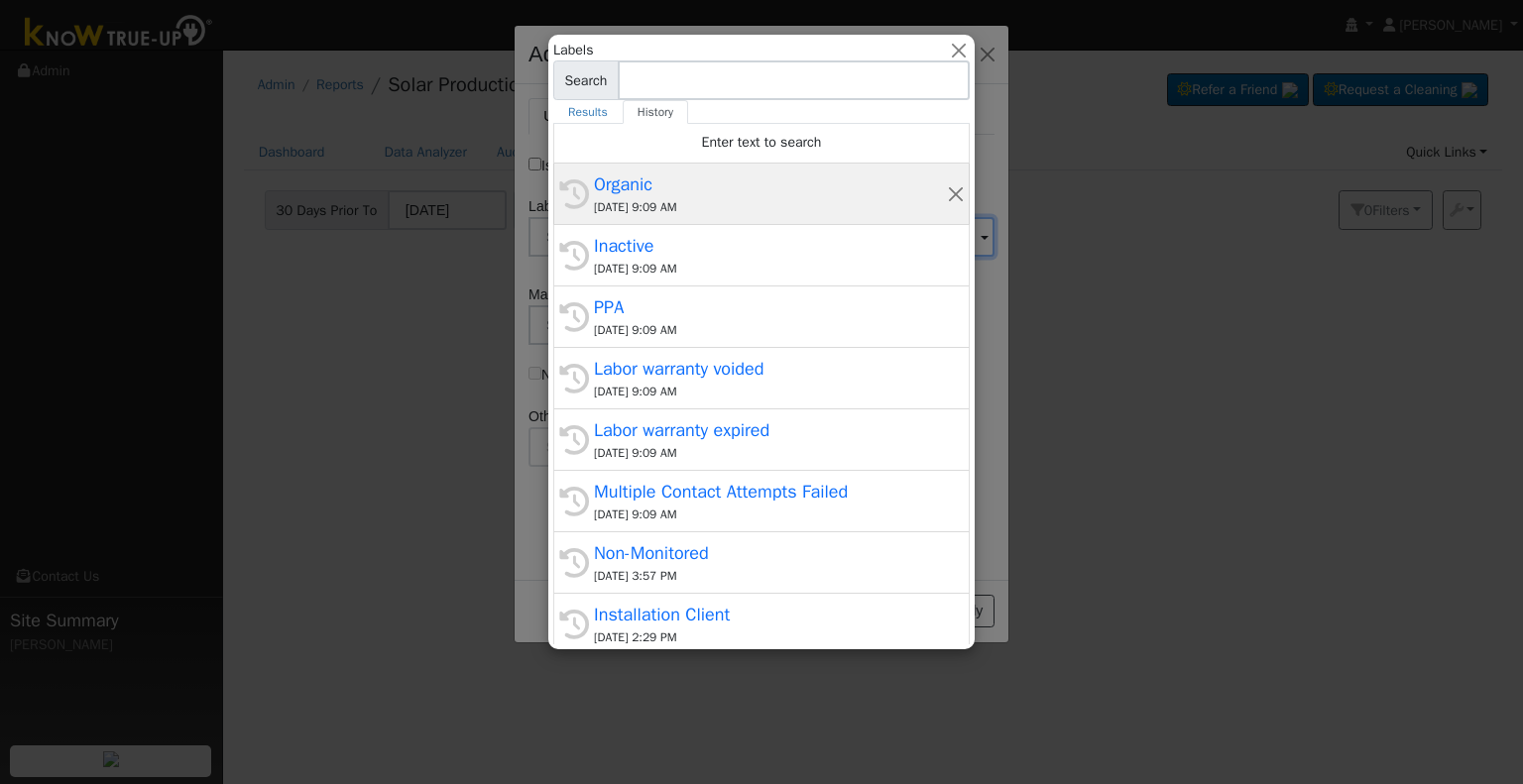 click on "[DATE] 9:09 AM" at bounding box center [770, 207] 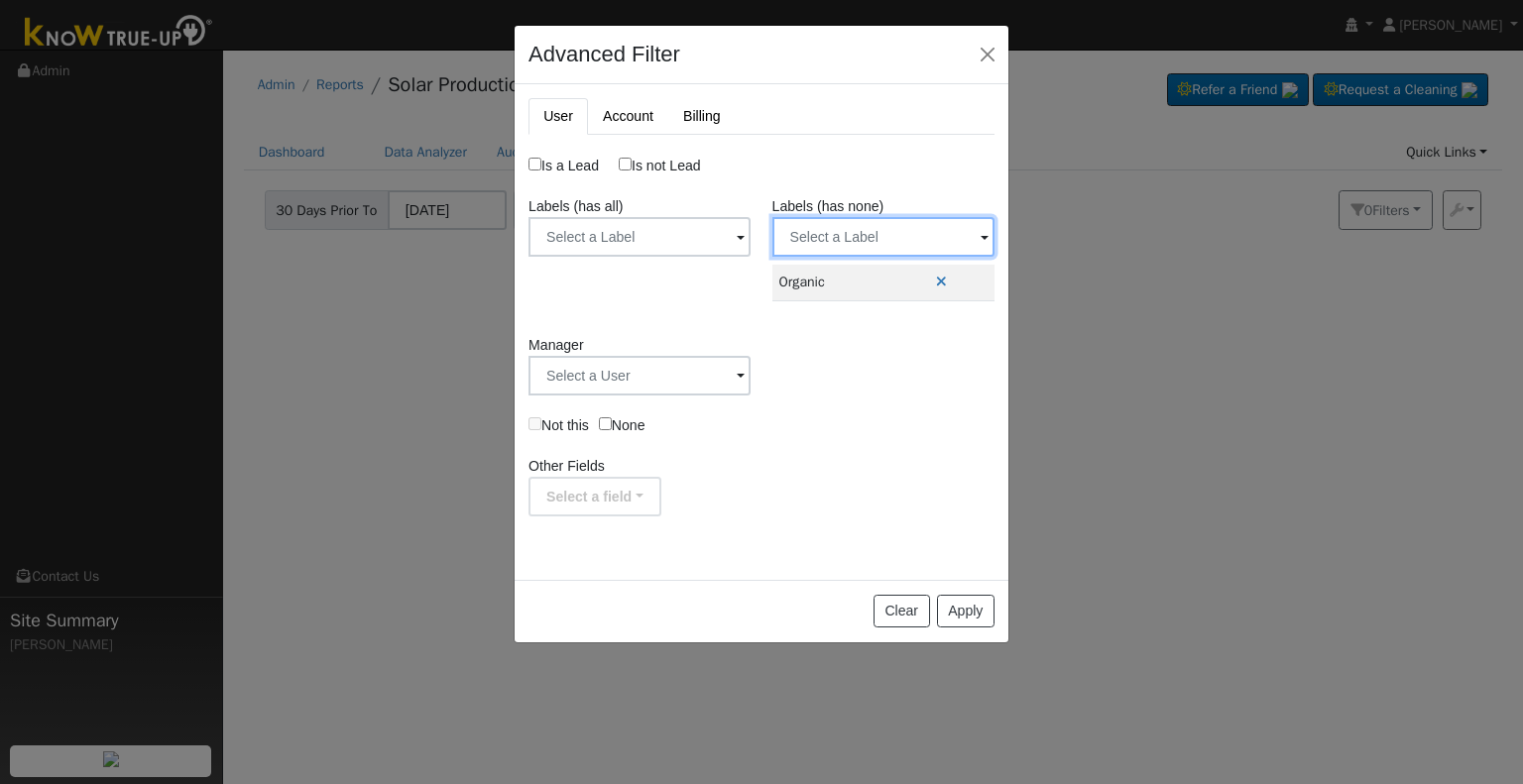 click at bounding box center [640, 237] 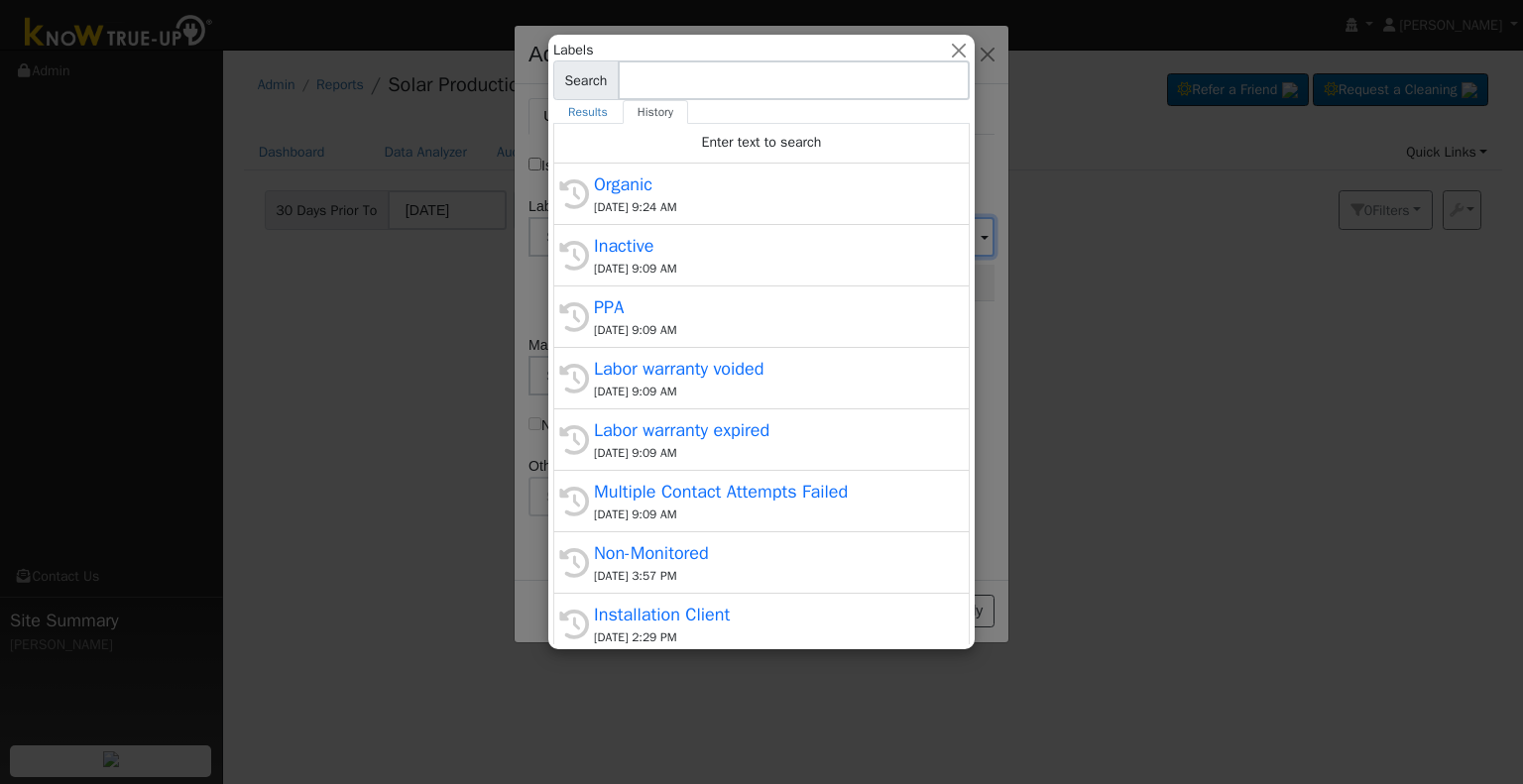 drag, startPoint x: 675, startPoint y: 264, endPoint x: 678, endPoint y: 252, distance: 12.369317 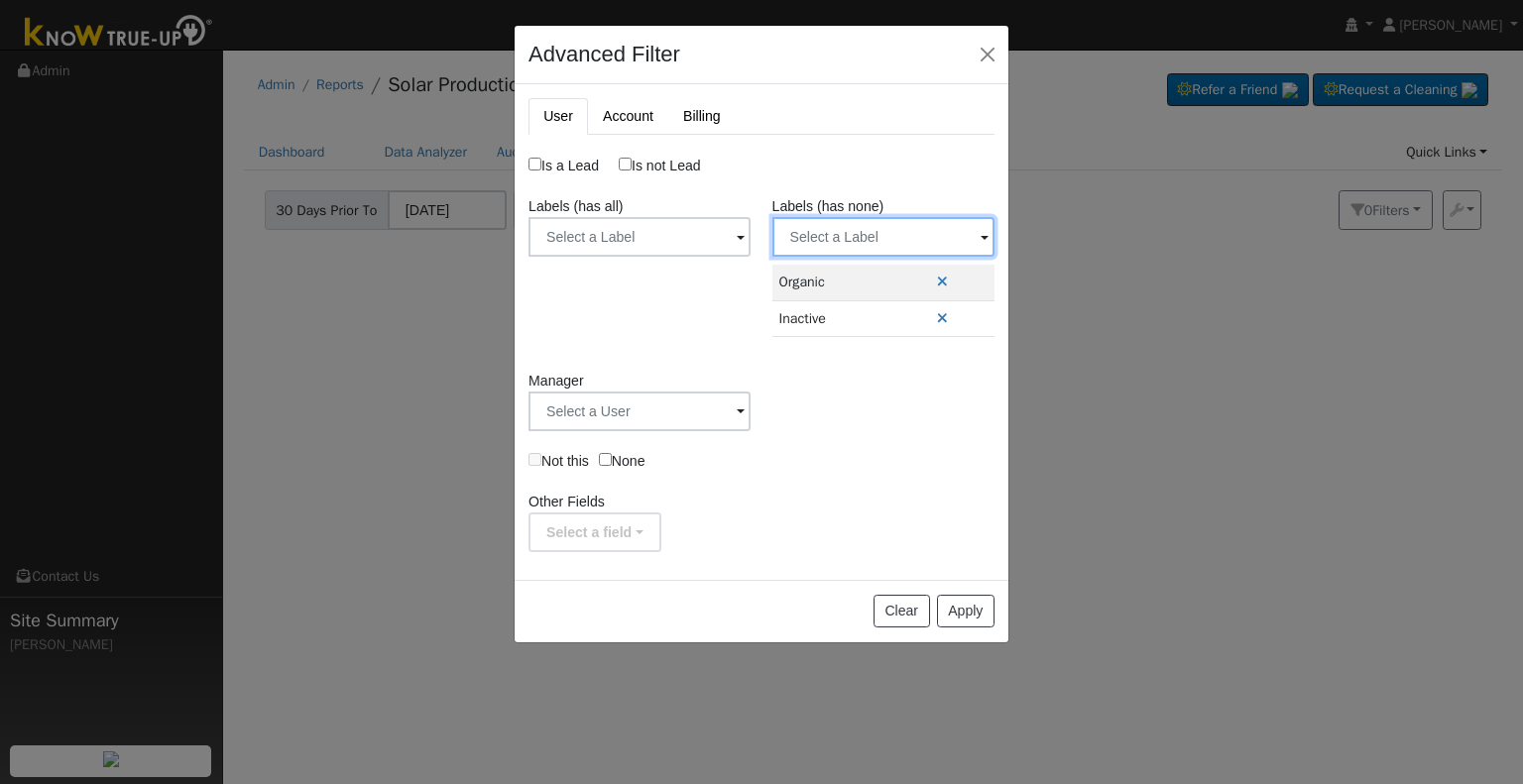 click at bounding box center (640, 237) 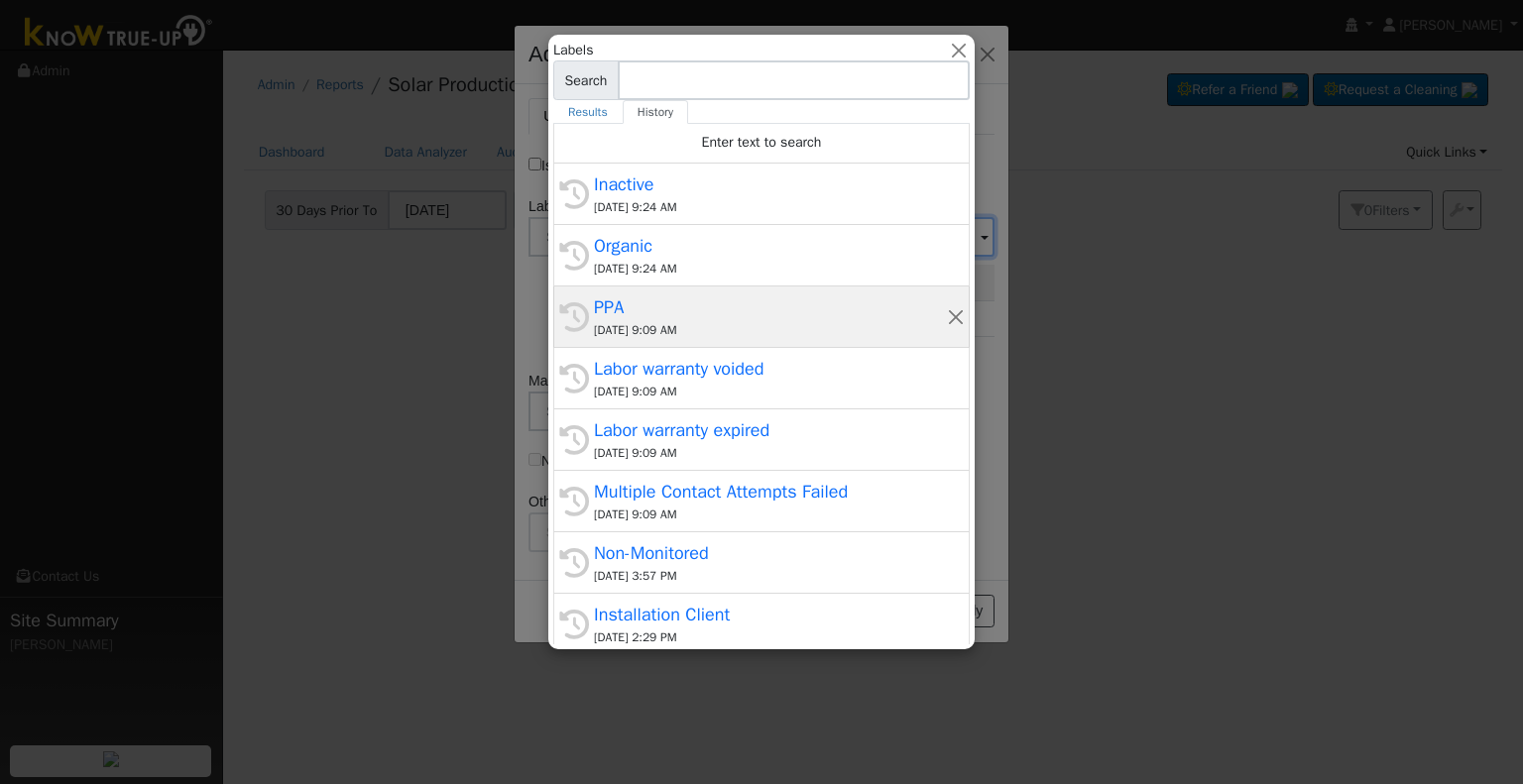 click on "PPA" at bounding box center (770, 307) 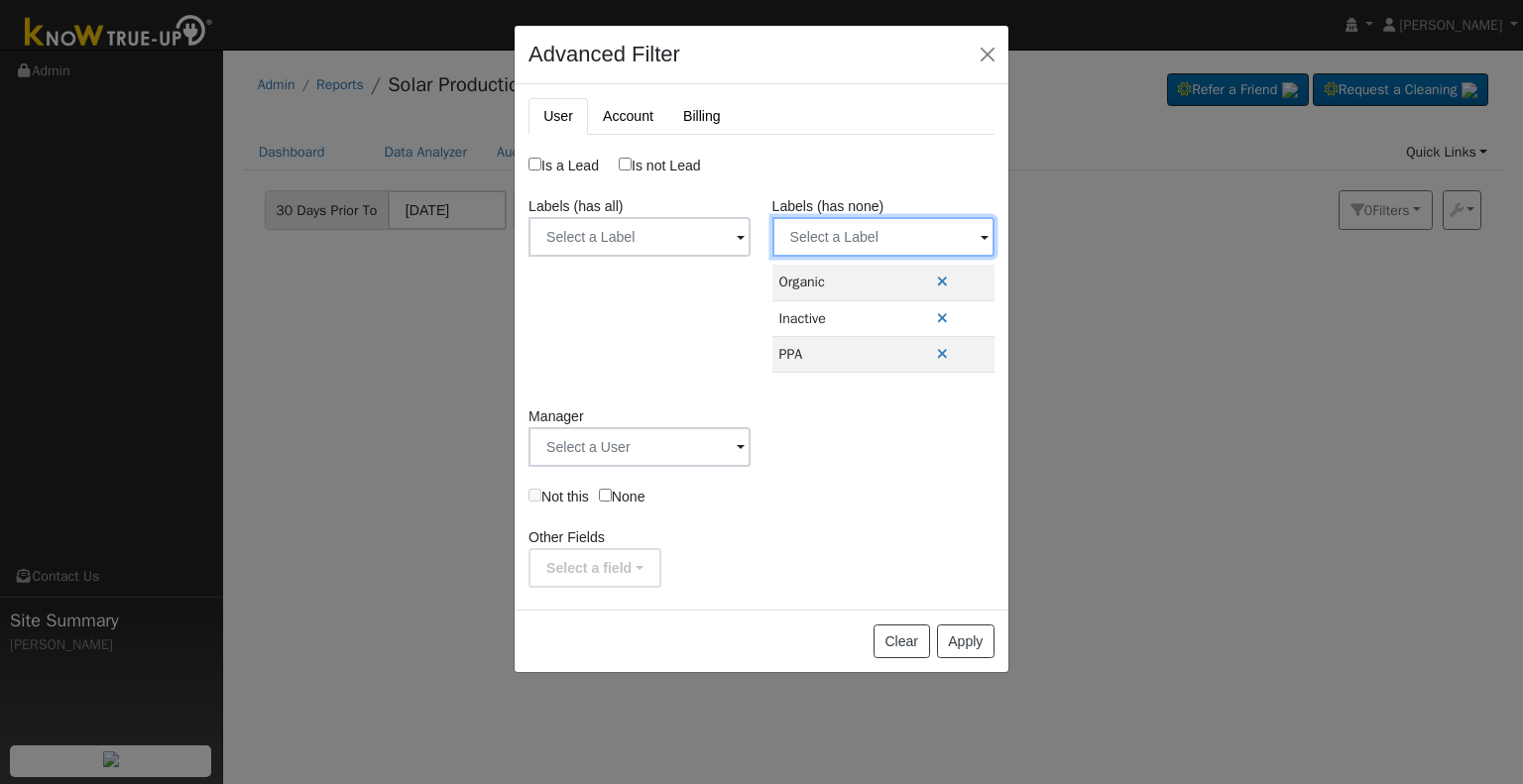 click at bounding box center (640, 237) 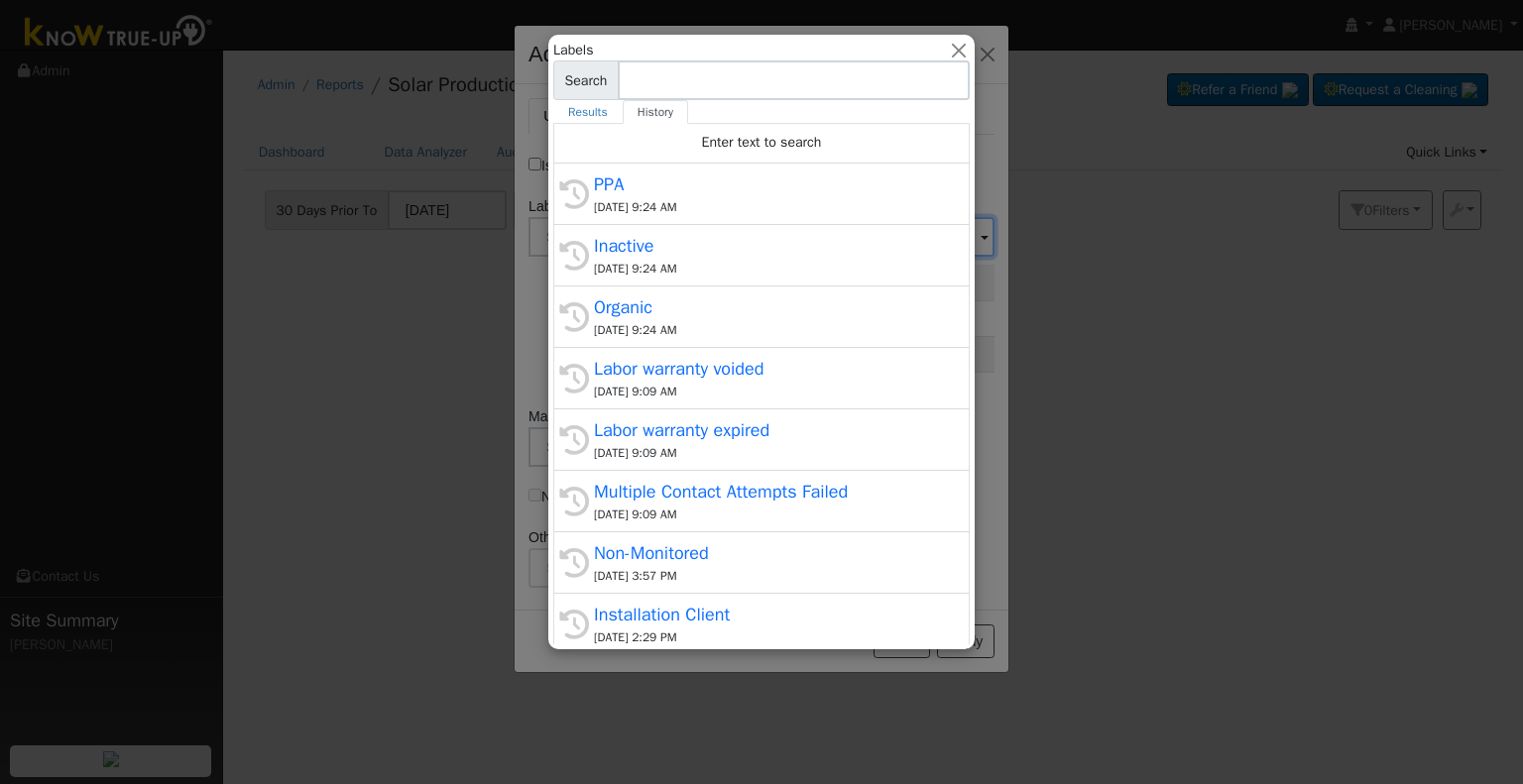 drag, startPoint x: 794, startPoint y: 376, endPoint x: 825, endPoint y: 369, distance: 31.780497 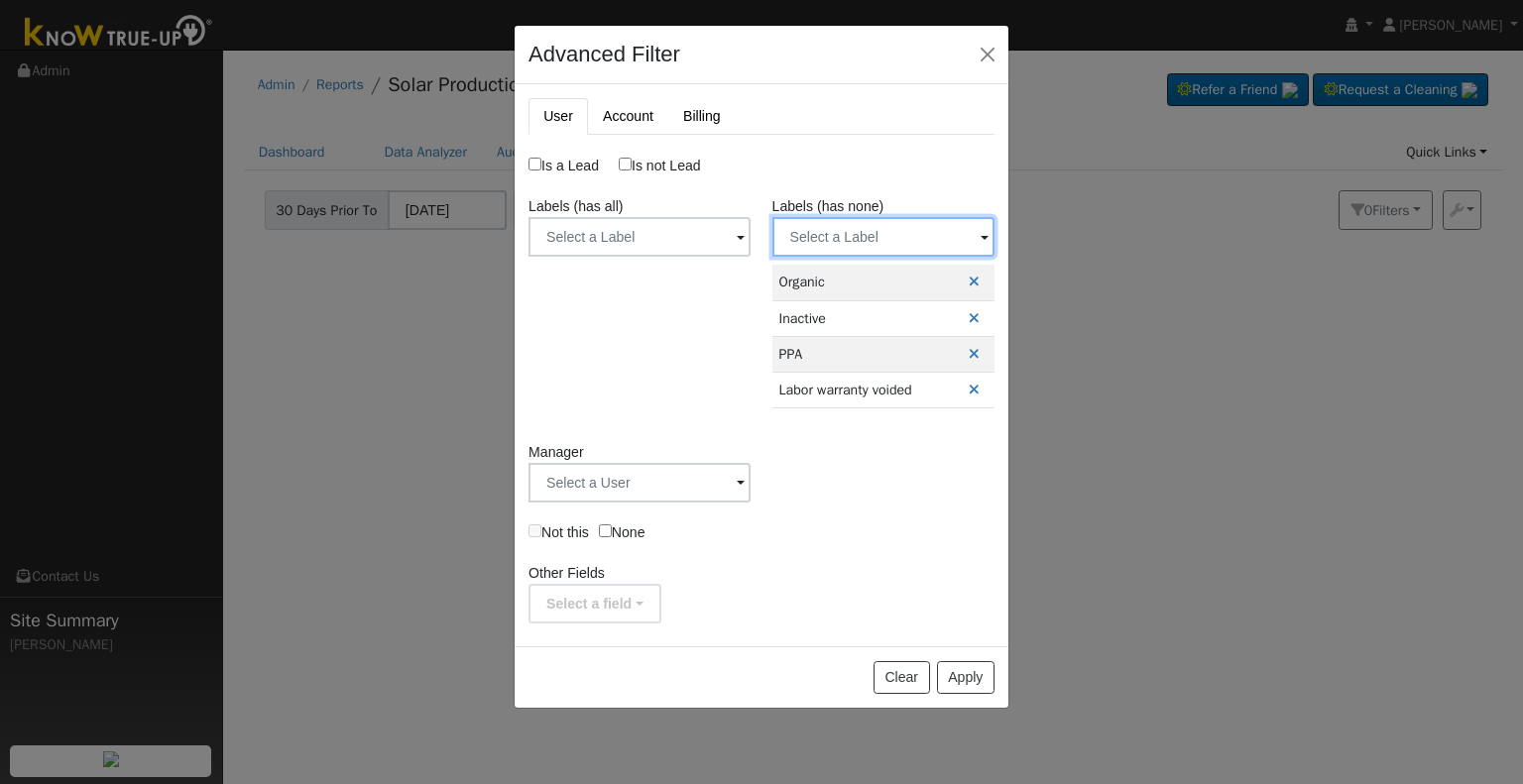 click at bounding box center (640, 237) 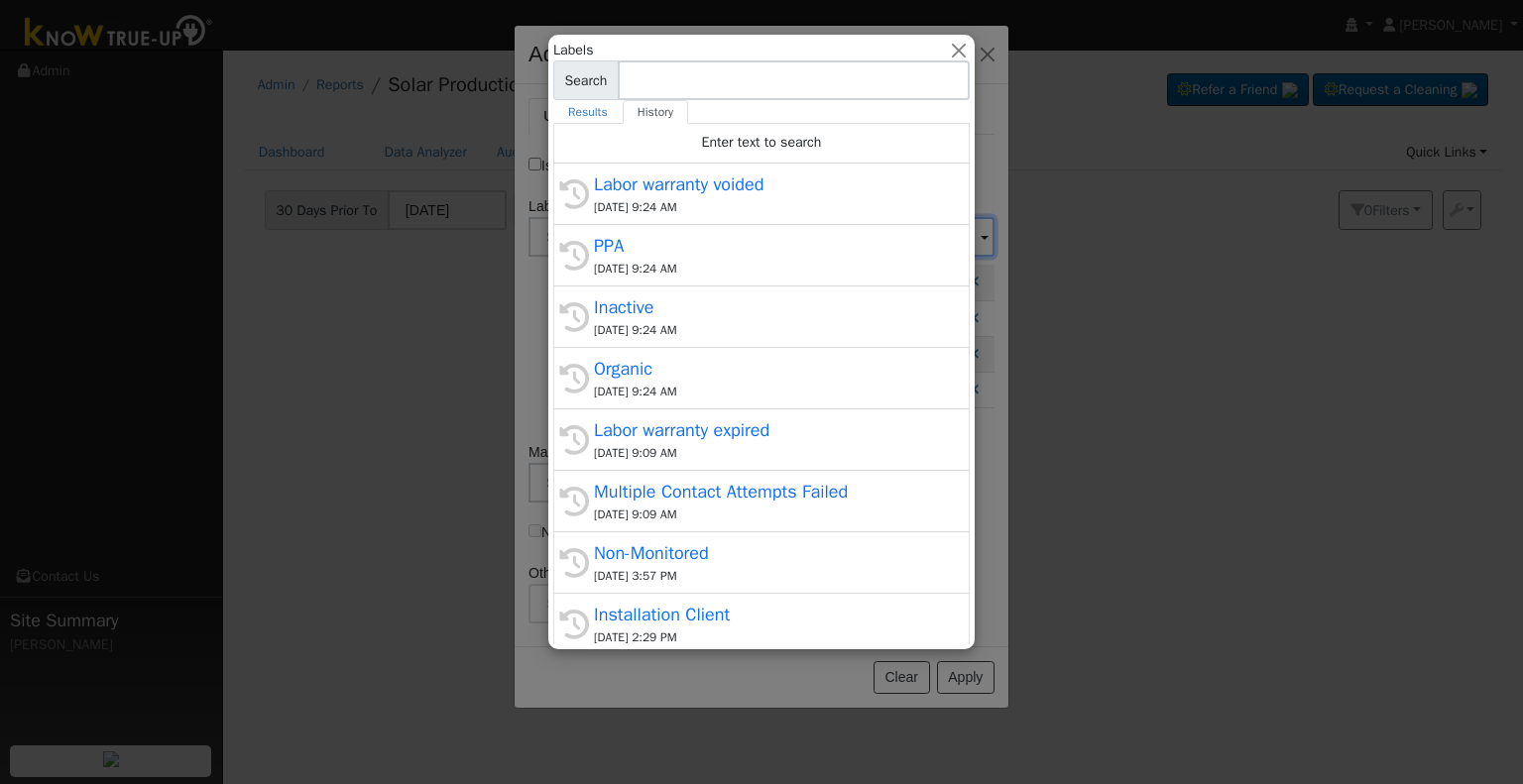 click on "Labor warranty expired" at bounding box center [770, 430] 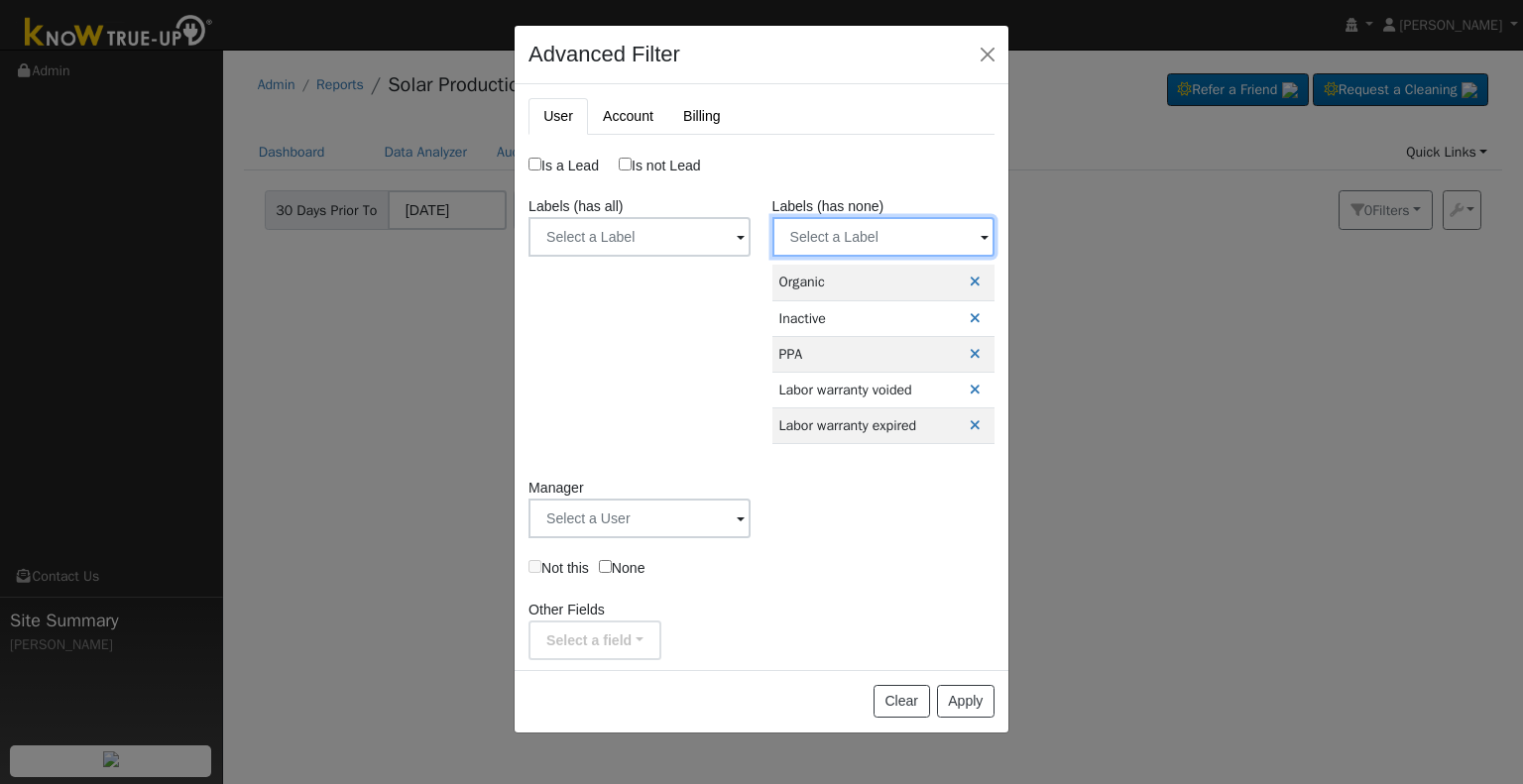 click at bounding box center [640, 237] 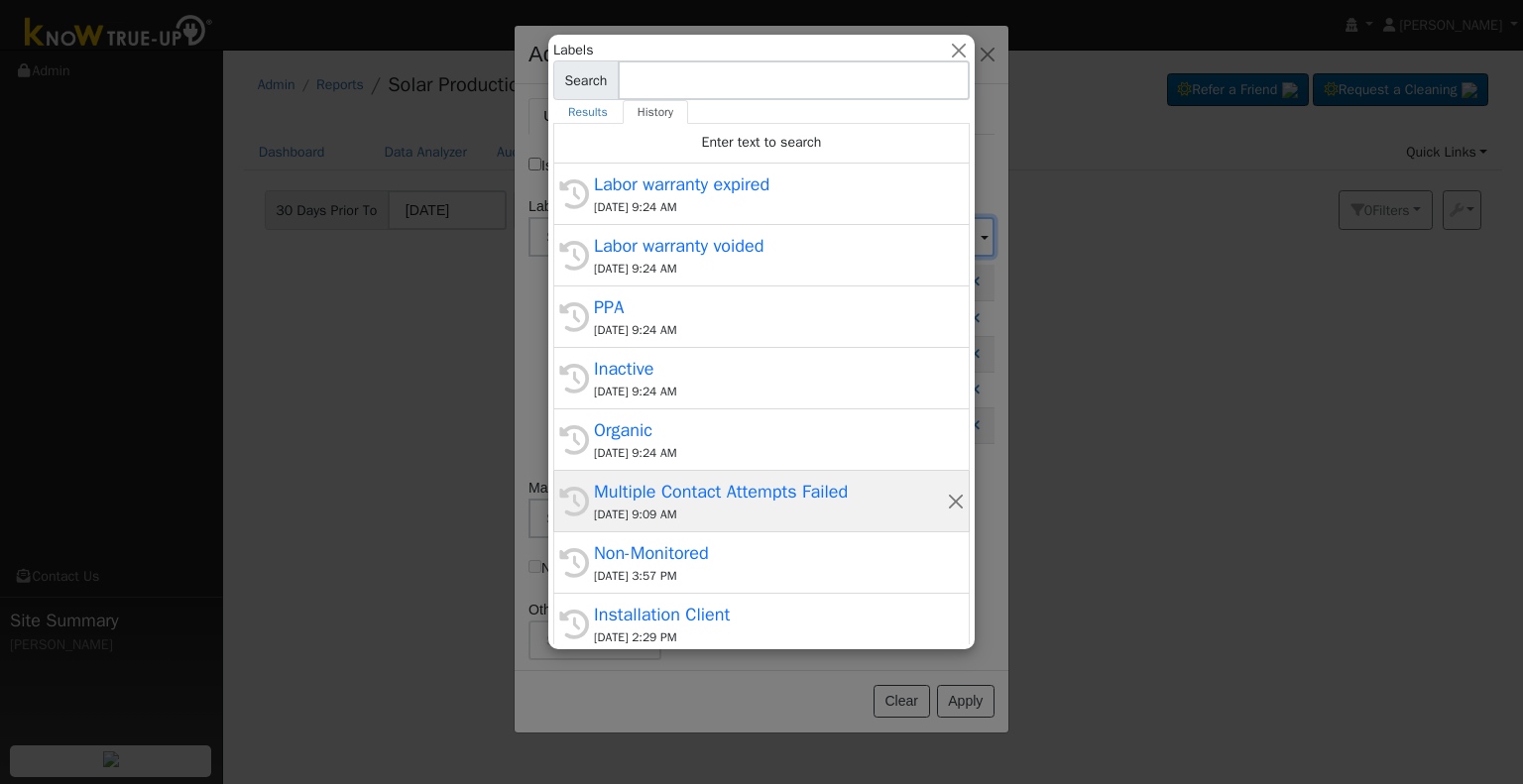 click on "[DATE] 9:09 AM" at bounding box center [770, 514] 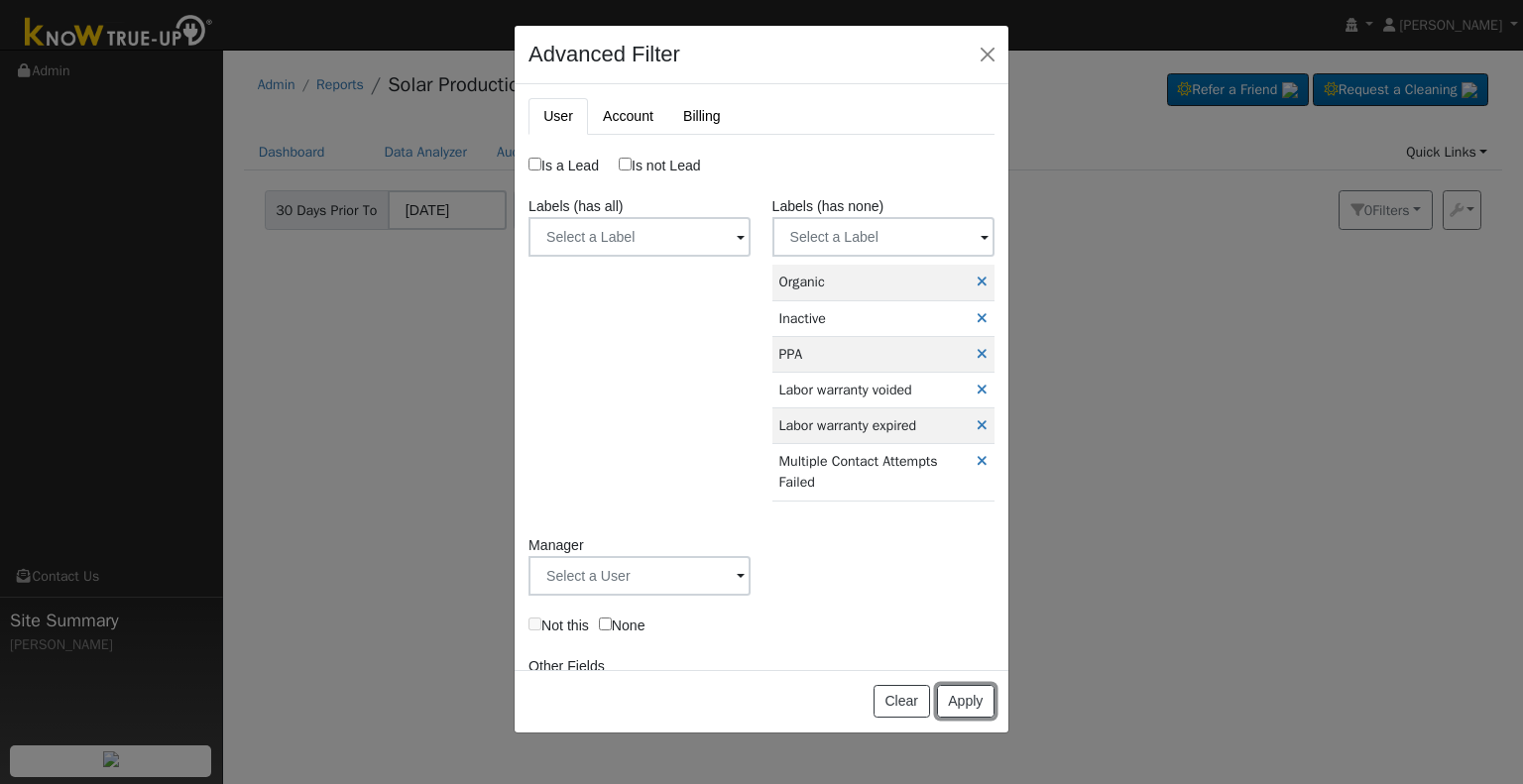 click on "Apply" at bounding box center [966, 702] 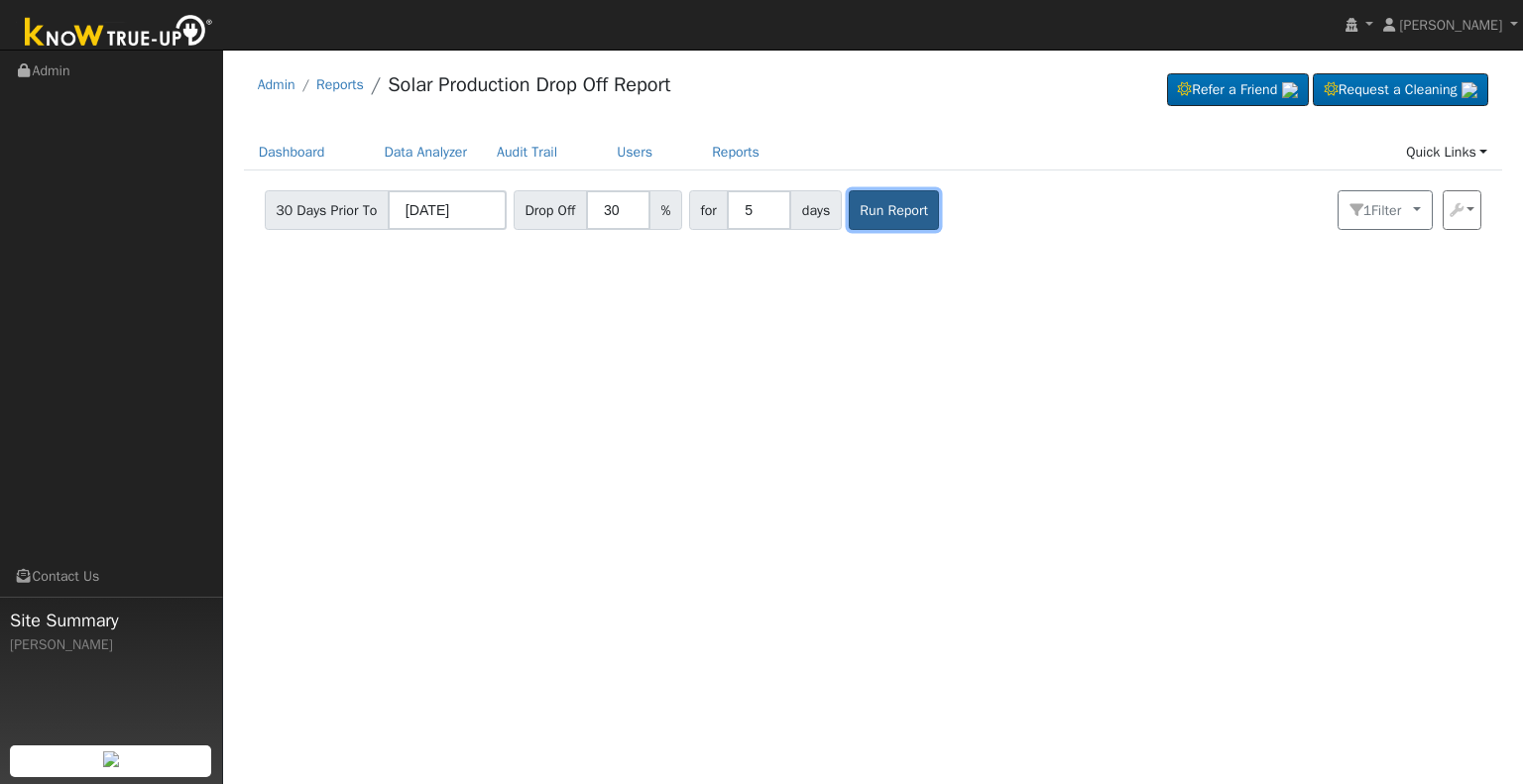 click on "Run Report" at bounding box center (894, 210) 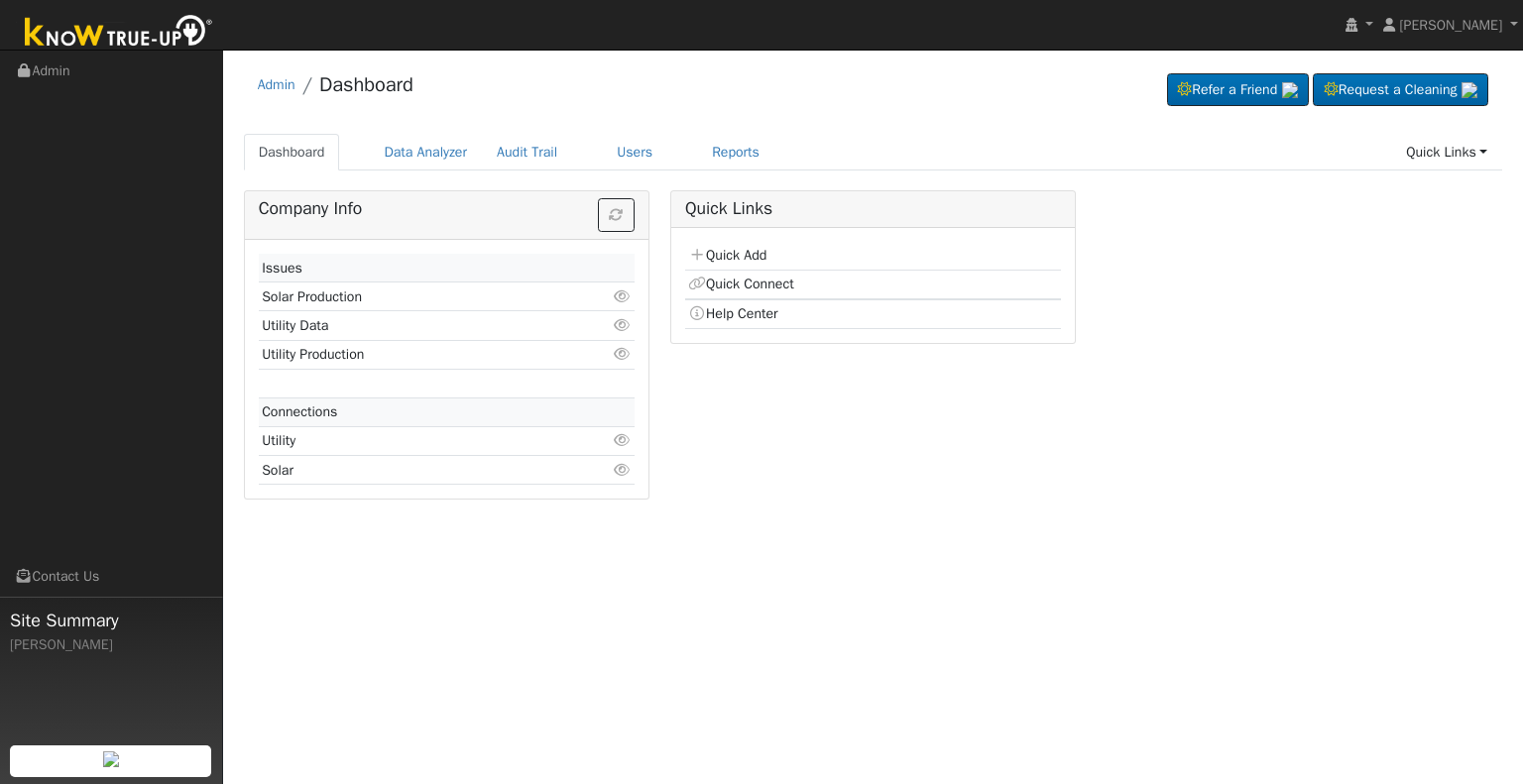 scroll, scrollTop: 0, scrollLeft: 0, axis: both 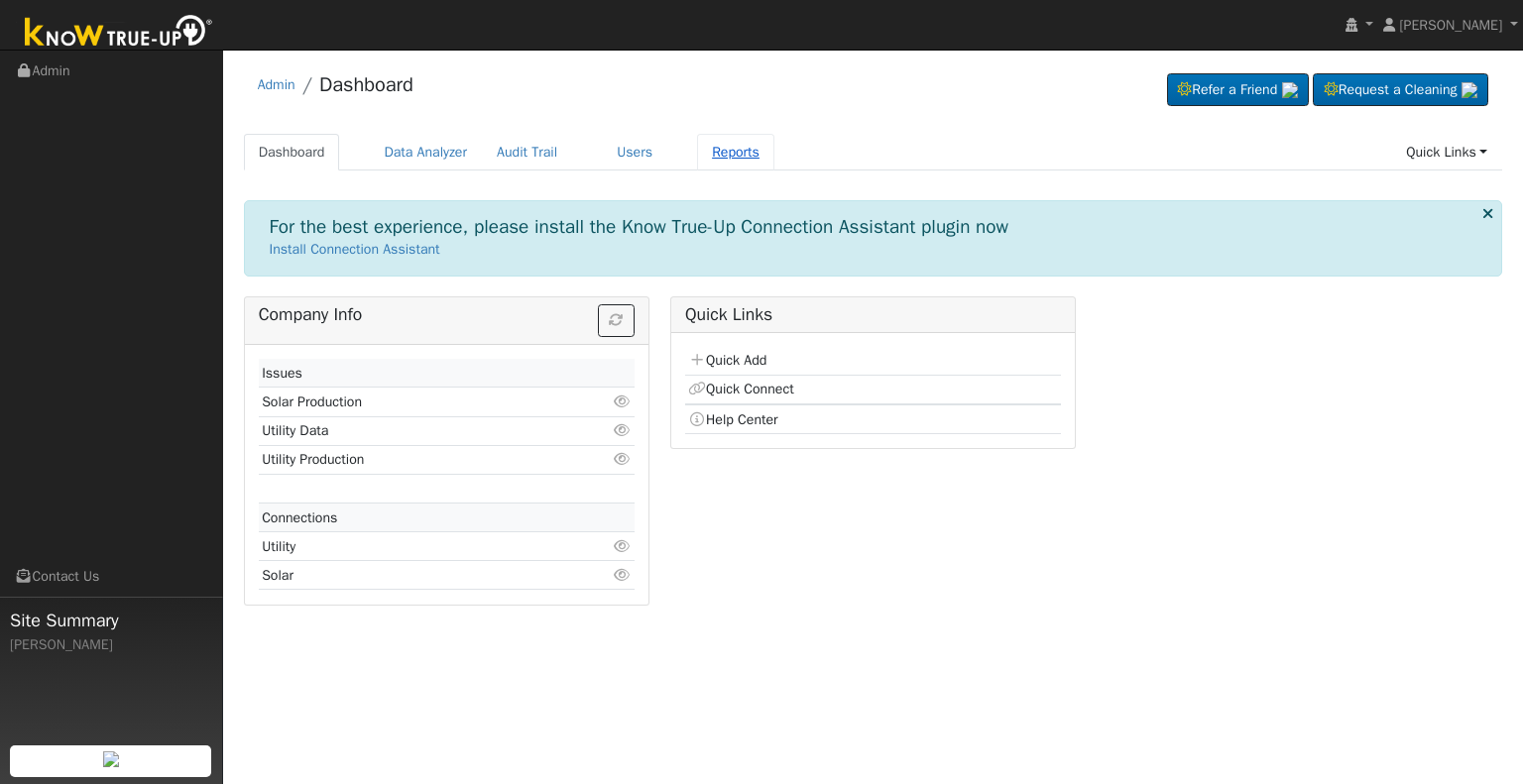 click on "Reports" at bounding box center (736, 152) 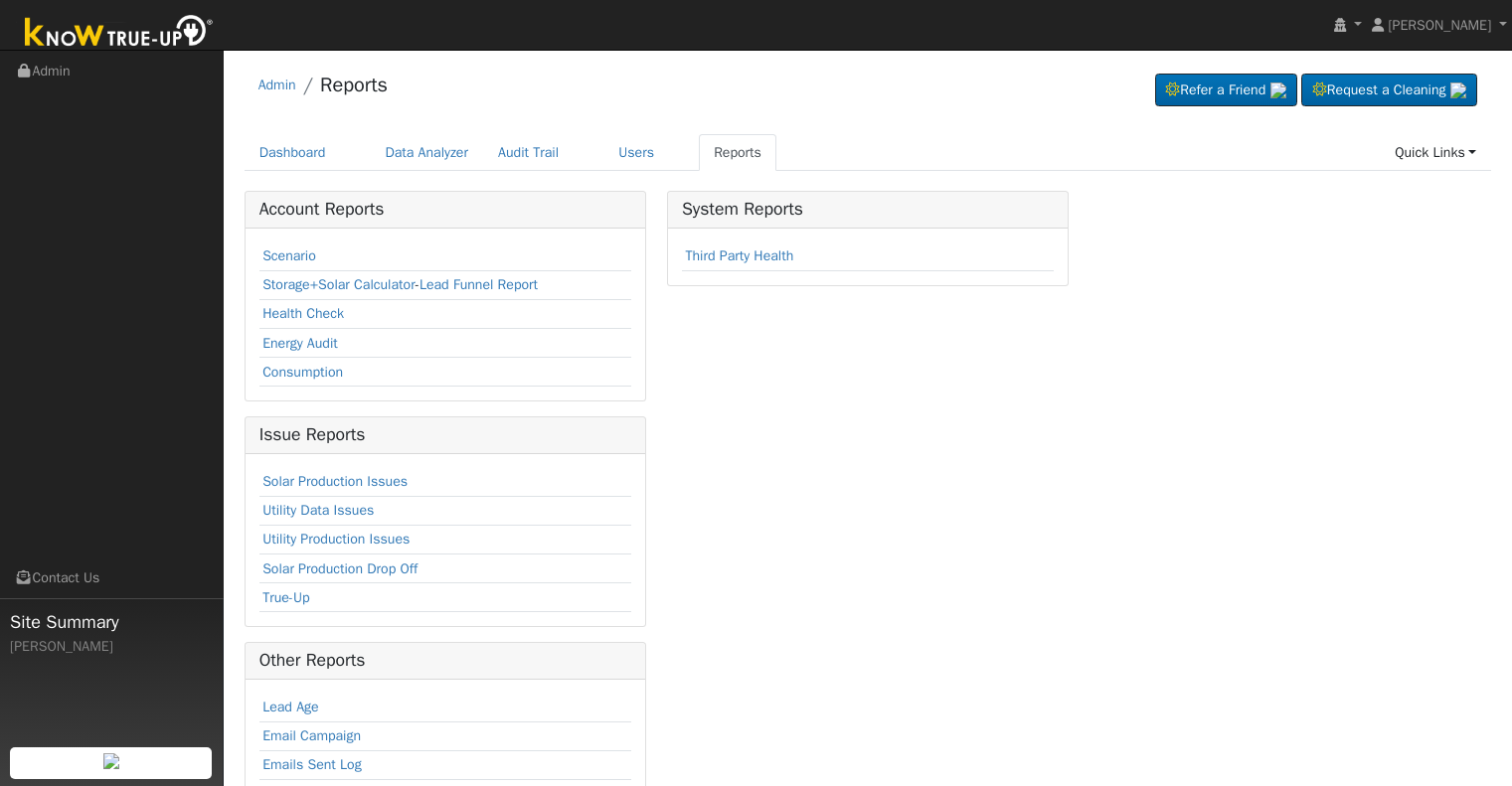 scroll, scrollTop: 0, scrollLeft: 0, axis: both 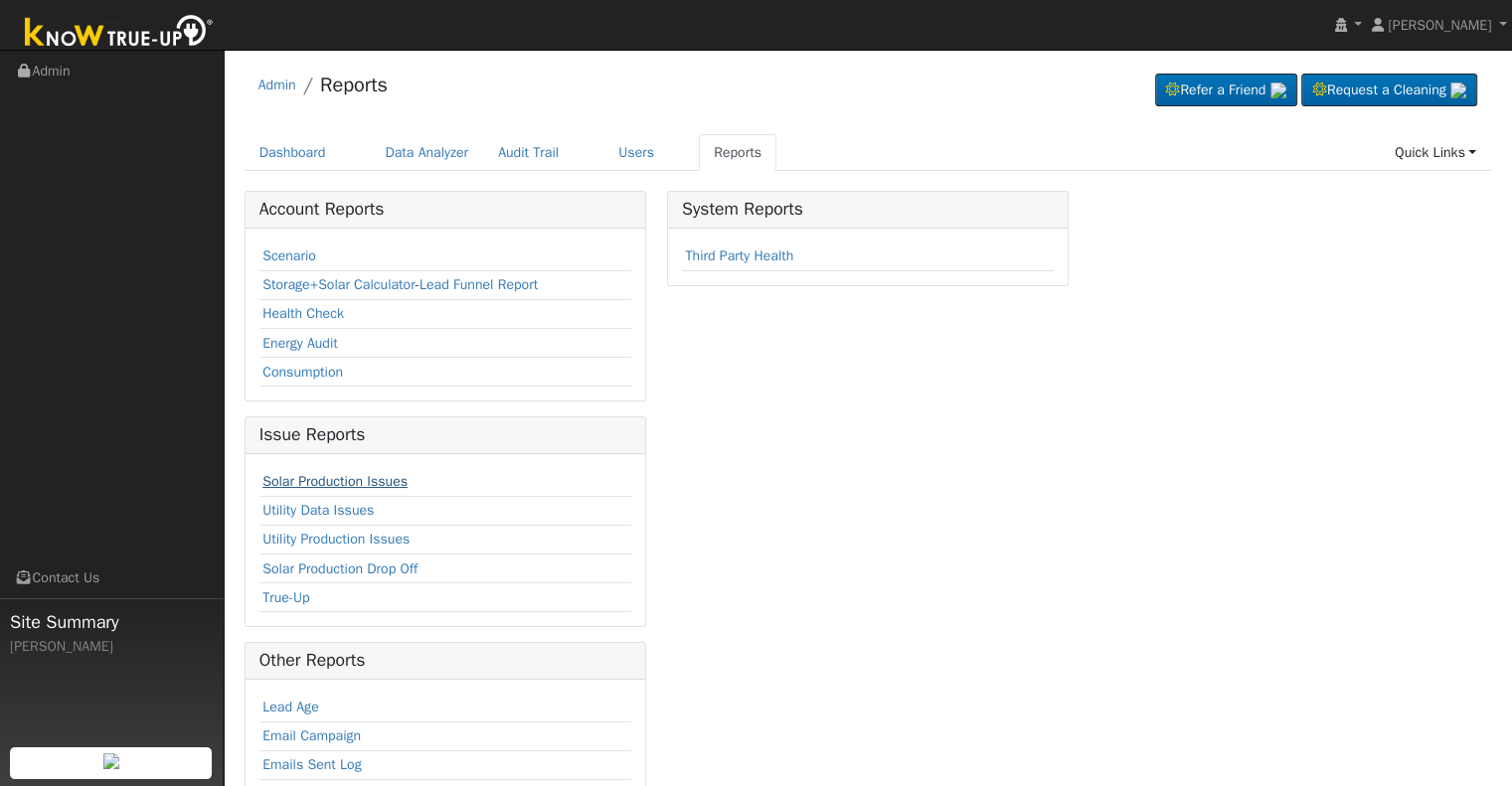 click on "Solar Production Issues" at bounding box center (335, 481) 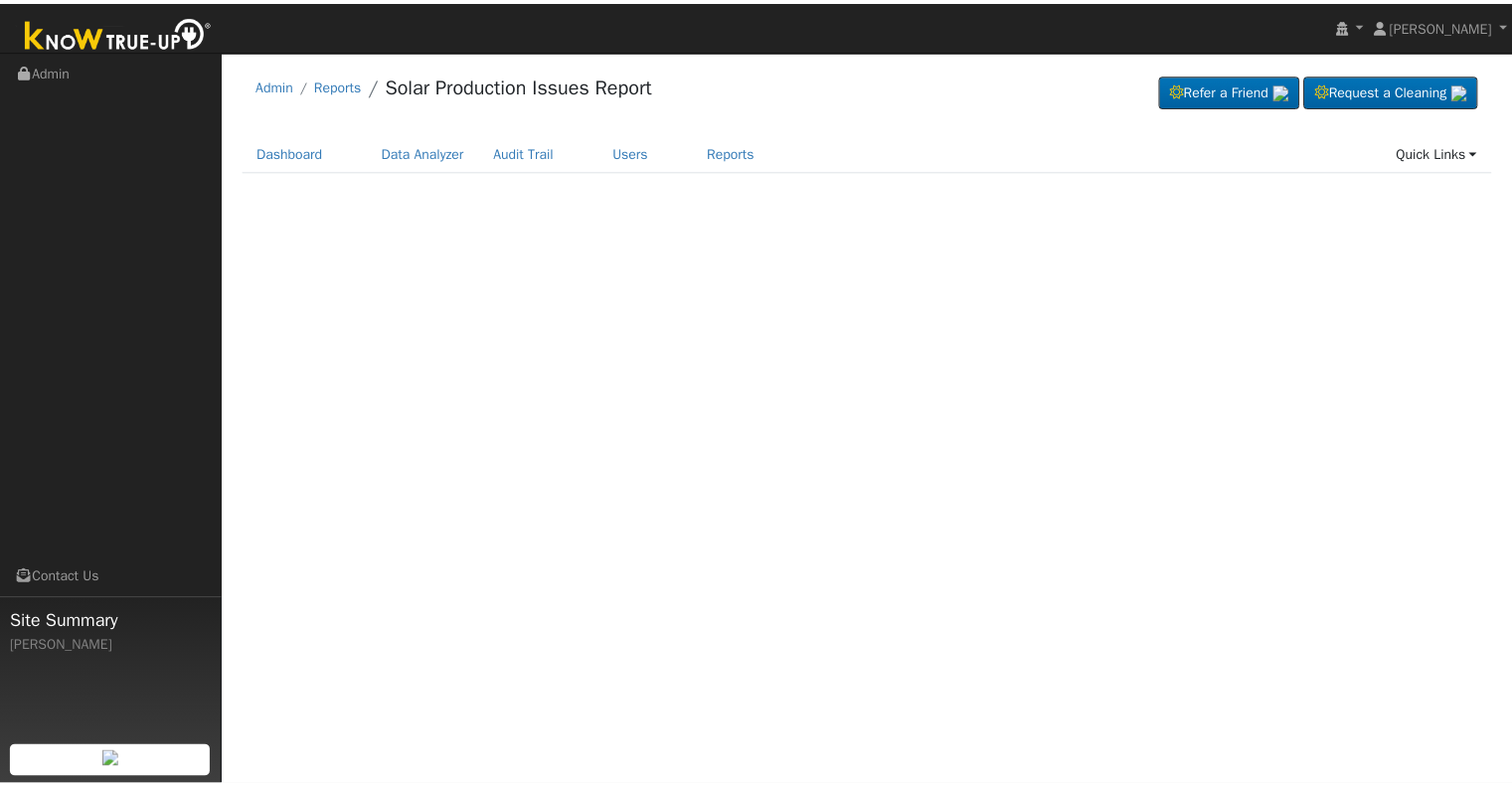 scroll, scrollTop: 0, scrollLeft: 0, axis: both 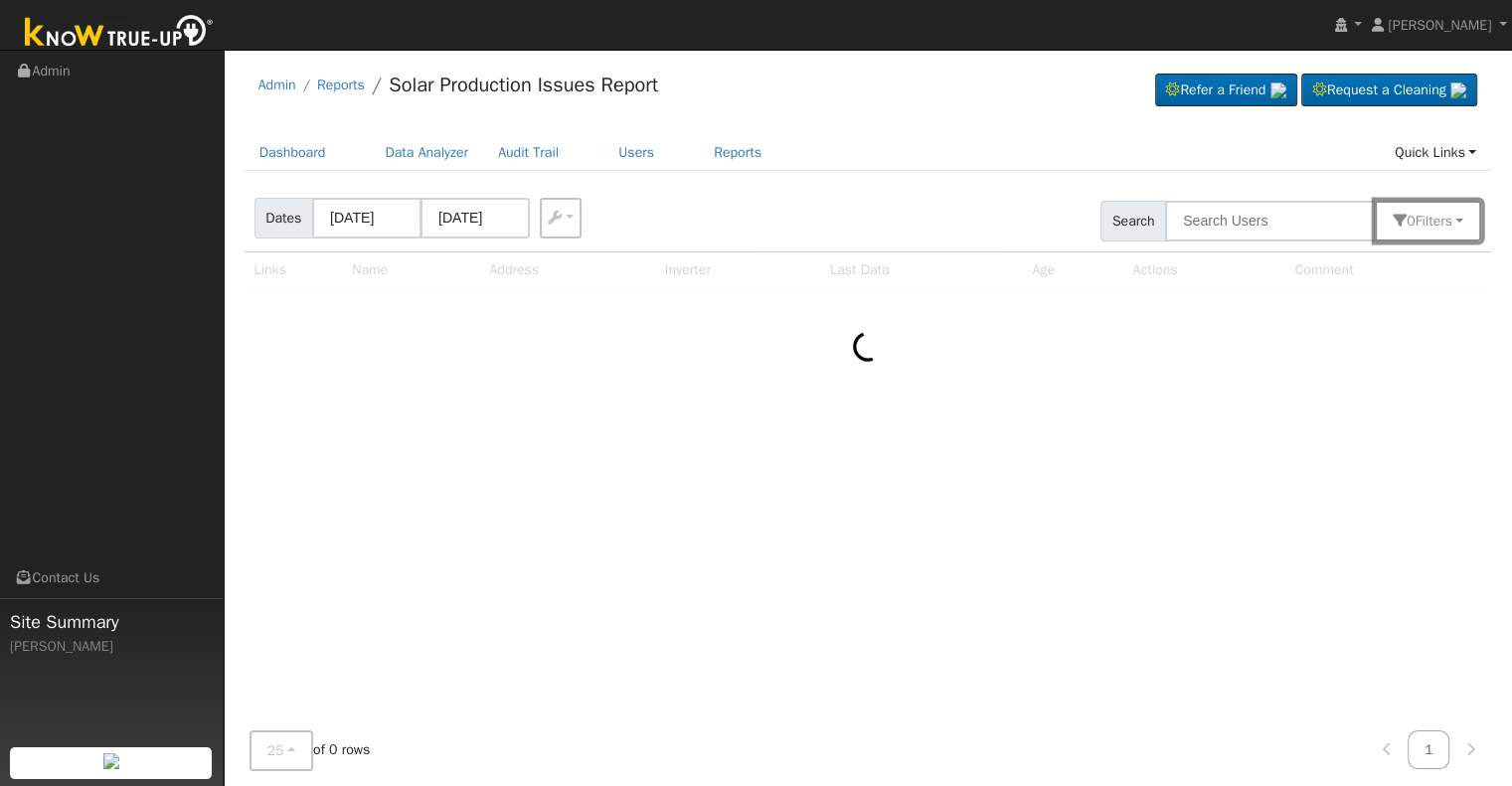 click on "0  Filter s" at bounding box center [1428, 221] 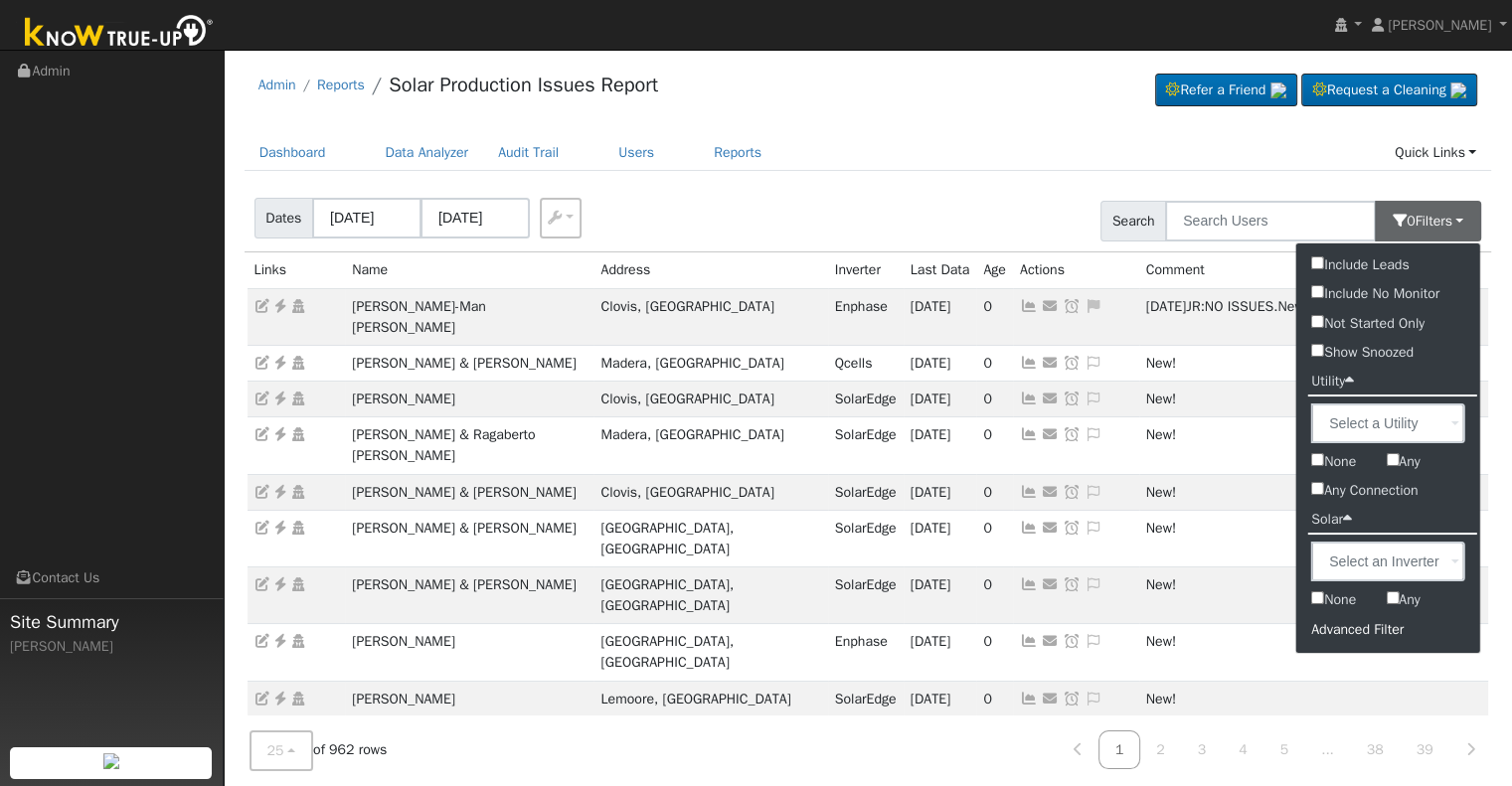 click on "Advanced Filter" at bounding box center (1388, 629) 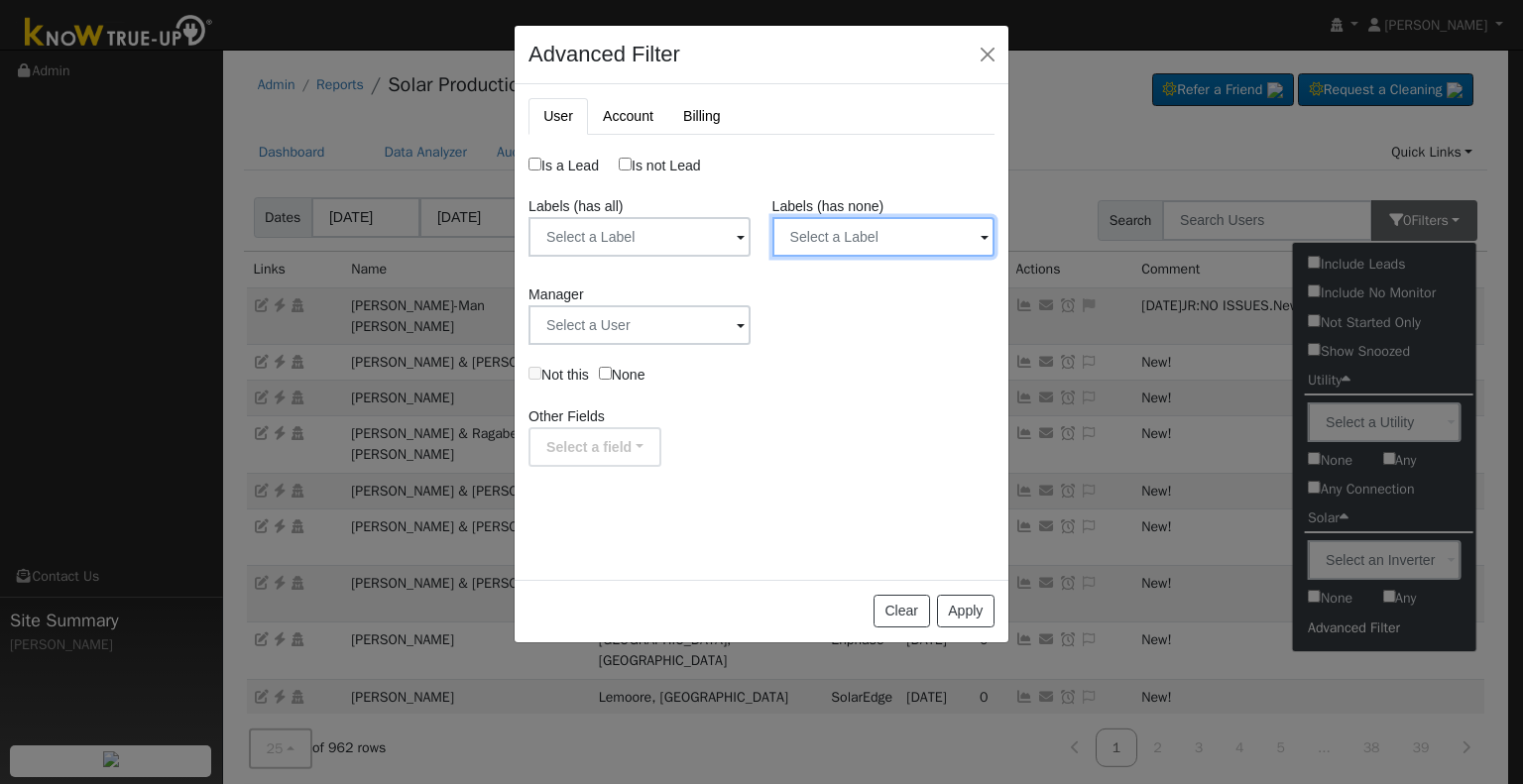 click at bounding box center (640, 237) 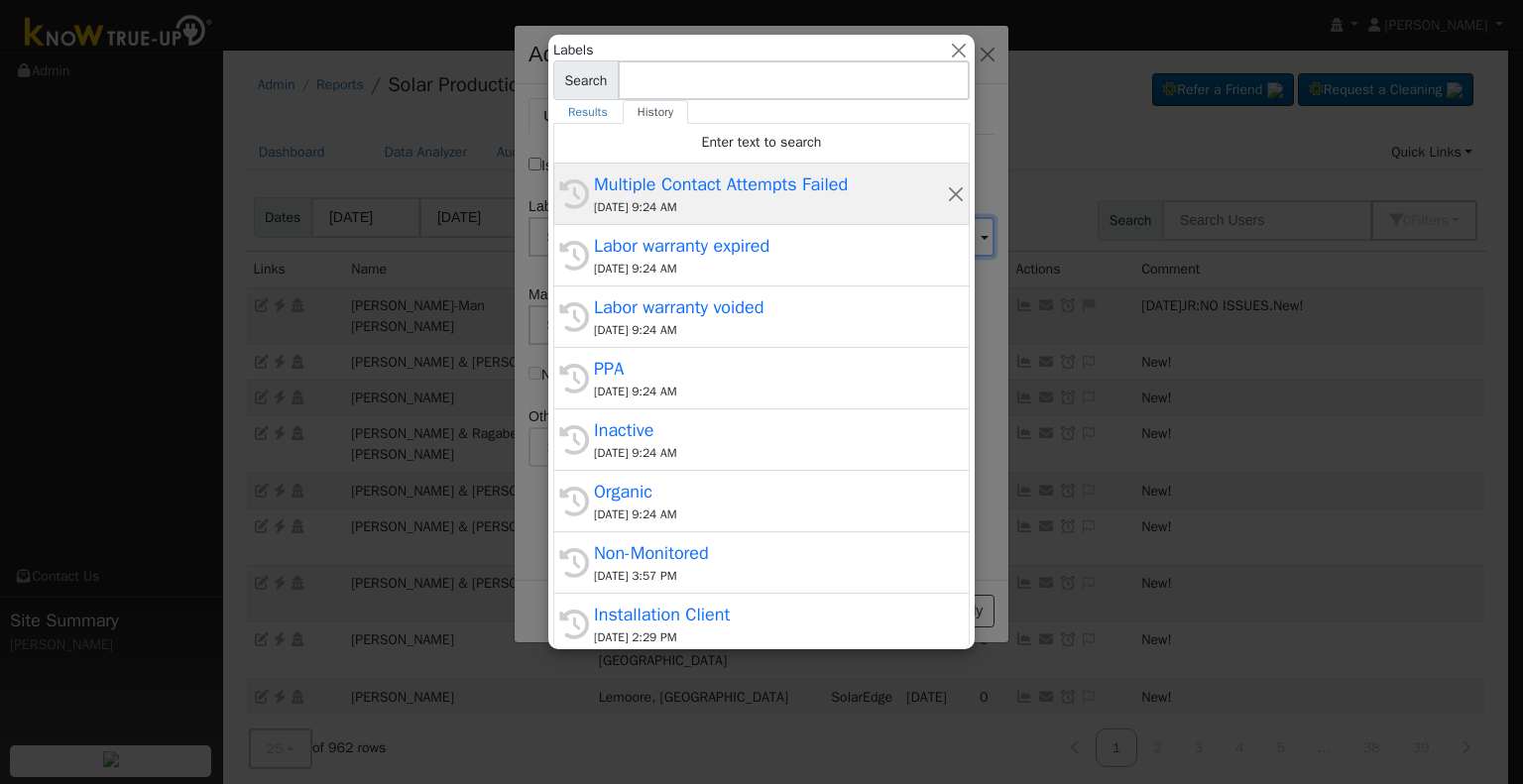 click on "Multiple Contact Attempts Failed" at bounding box center [770, 184] 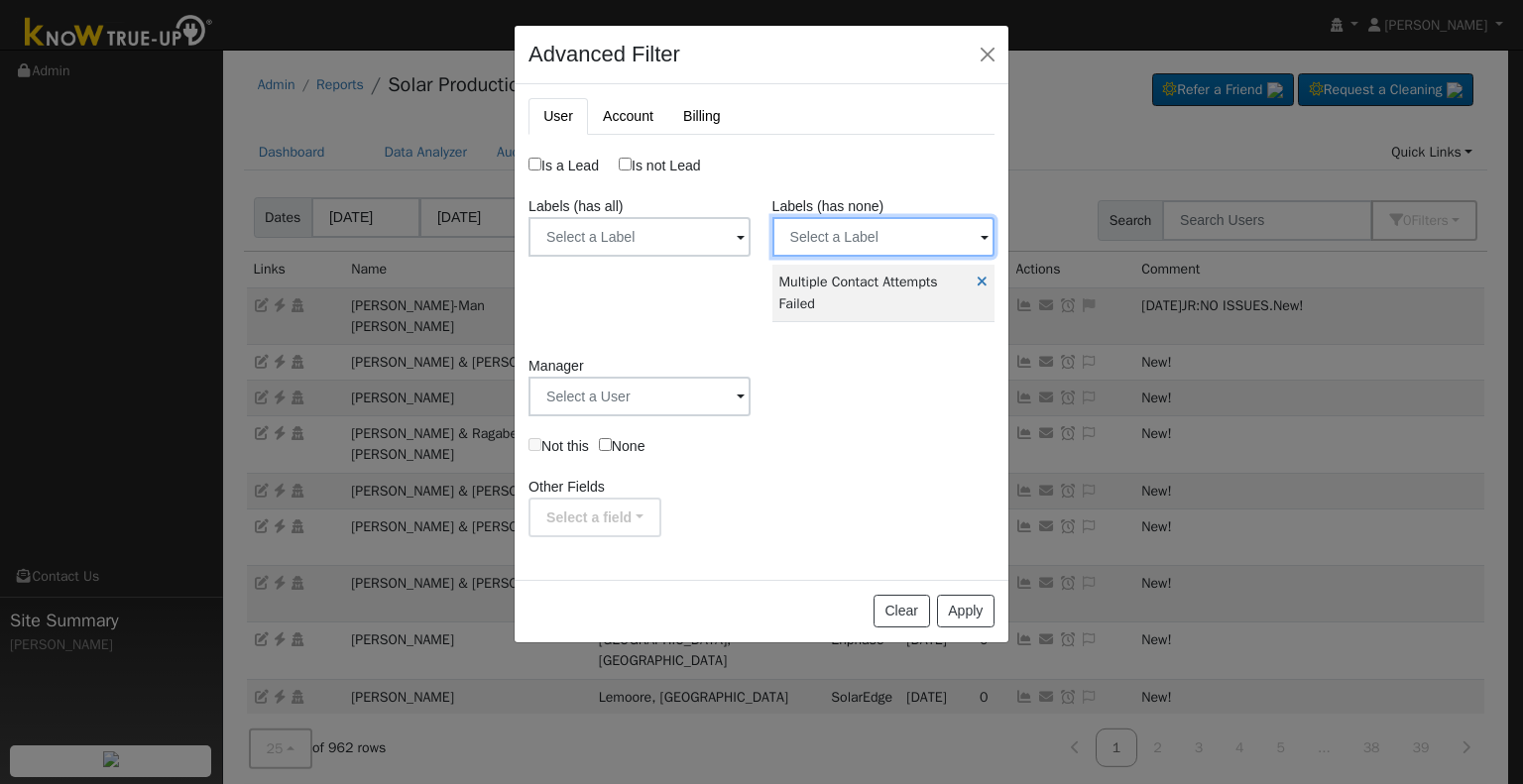 click at bounding box center [640, 237] 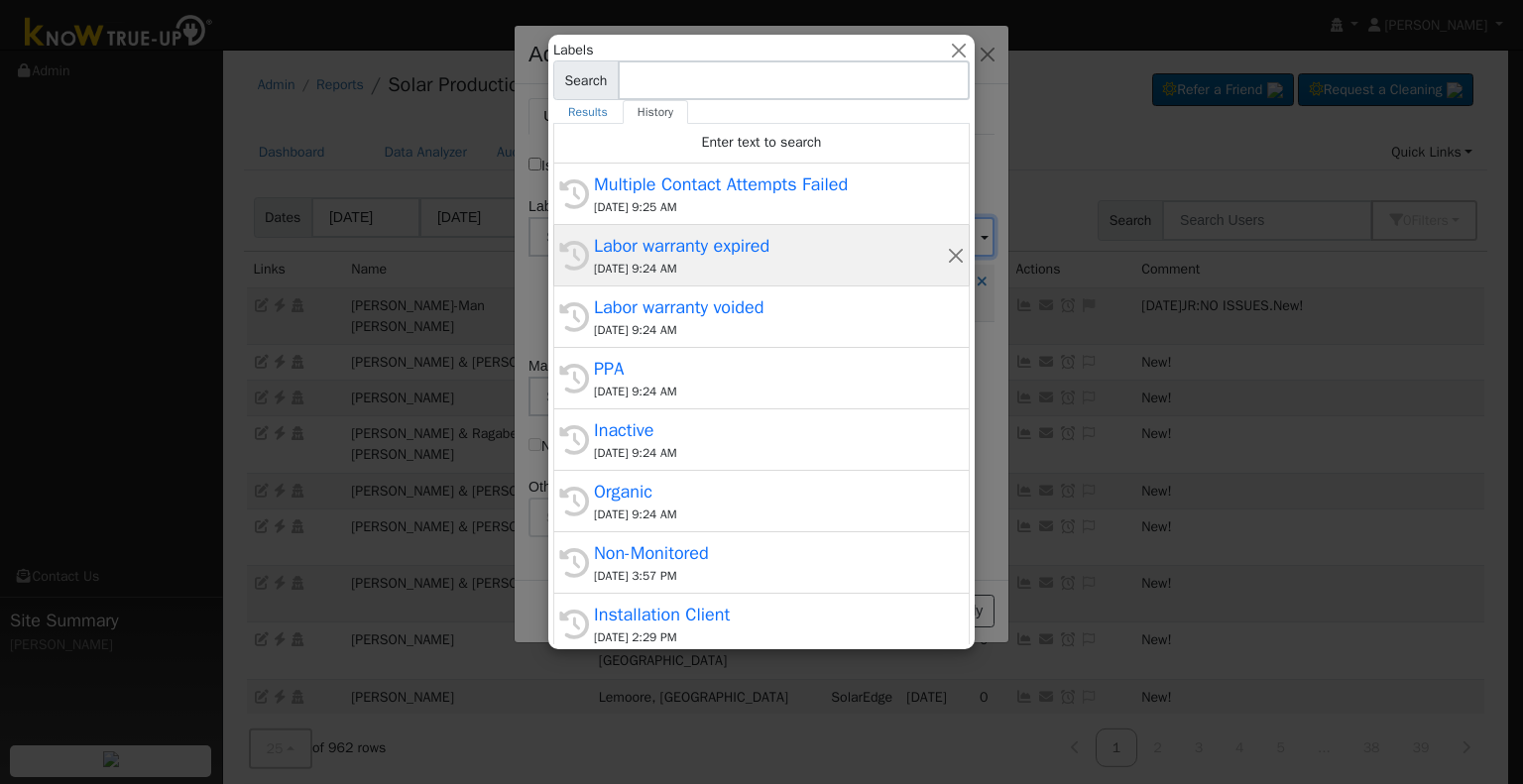 click on "Labor warranty expired" at bounding box center [770, 246] 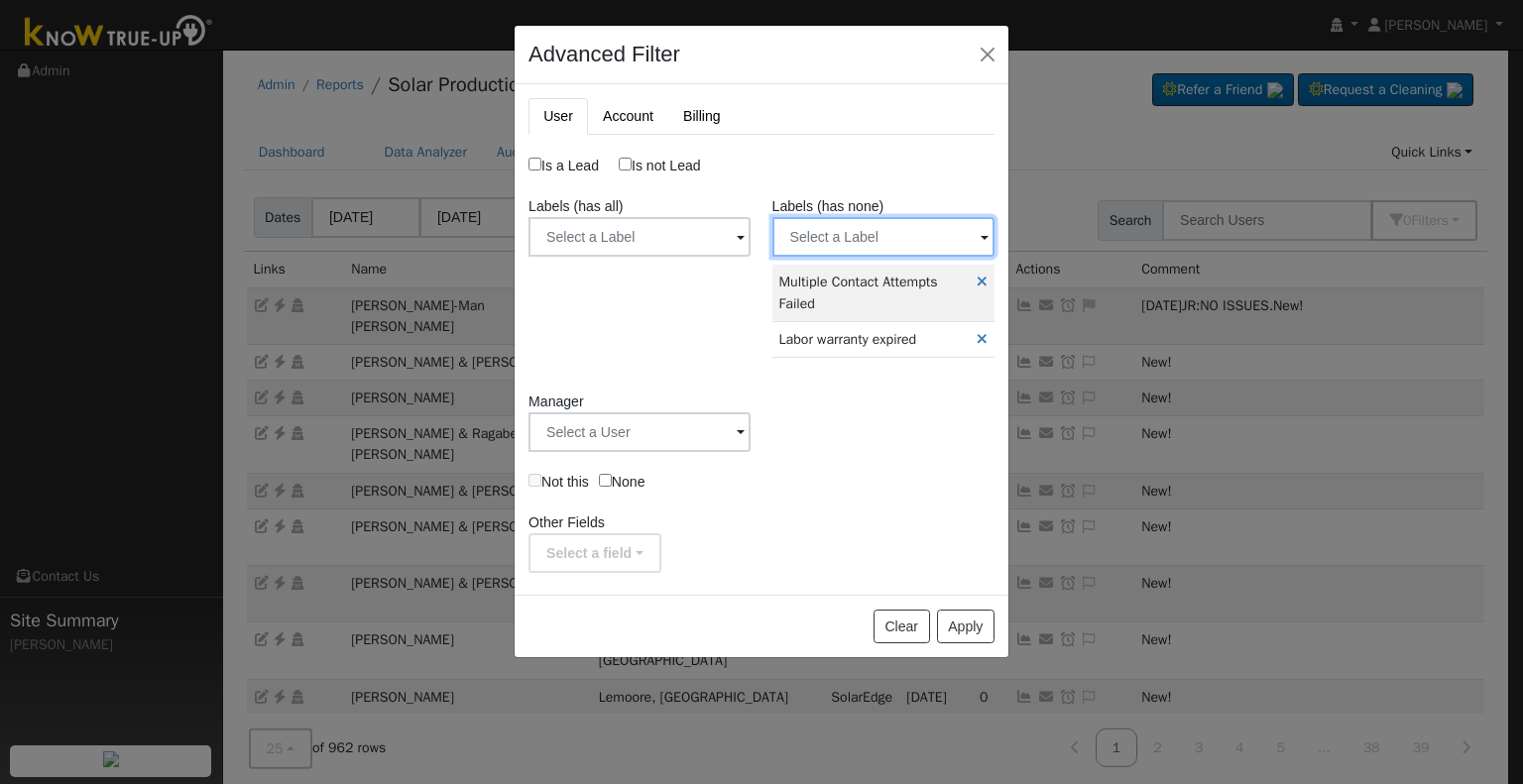 click at bounding box center (640, 237) 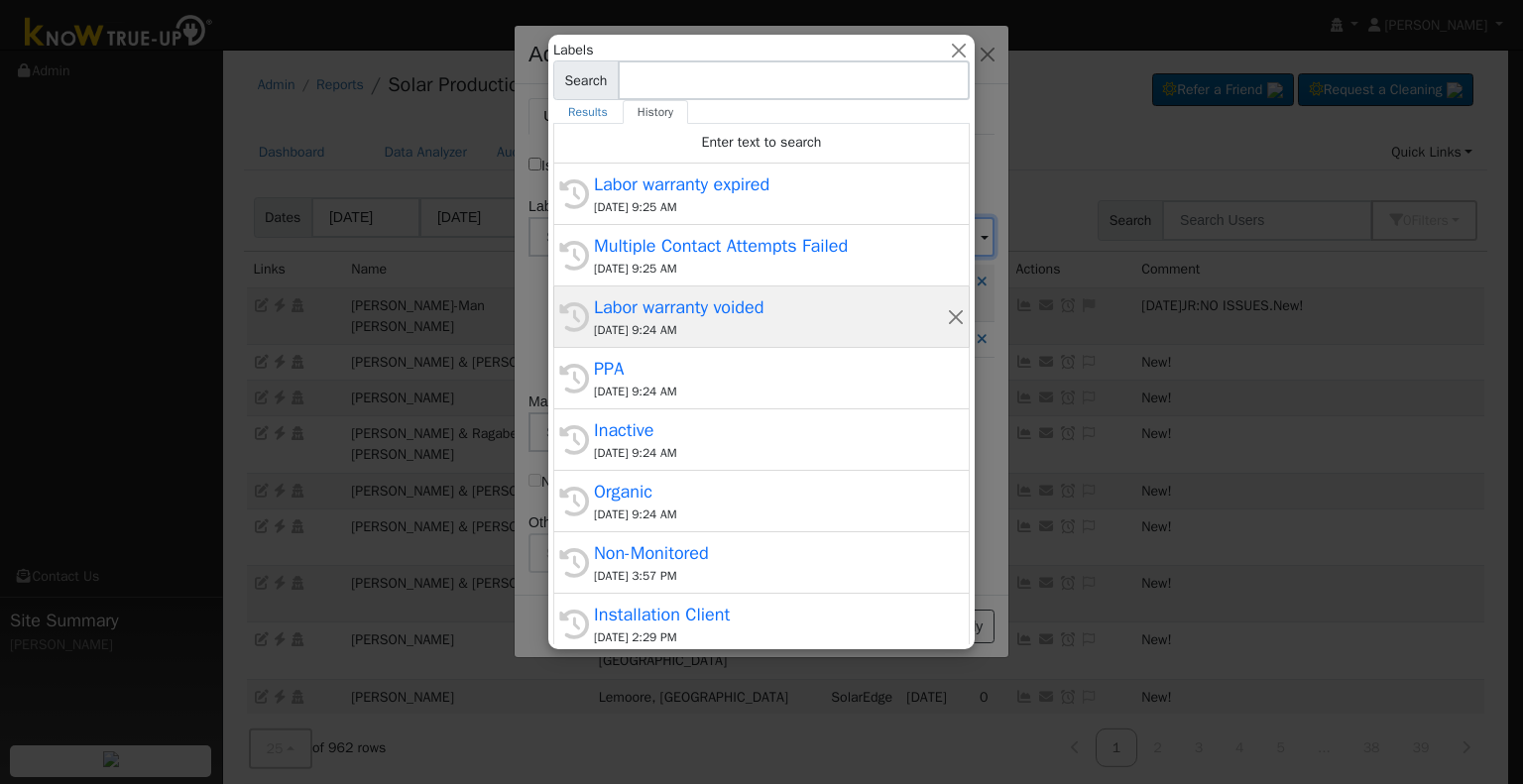 click on "Labor warranty voided" at bounding box center (770, 307) 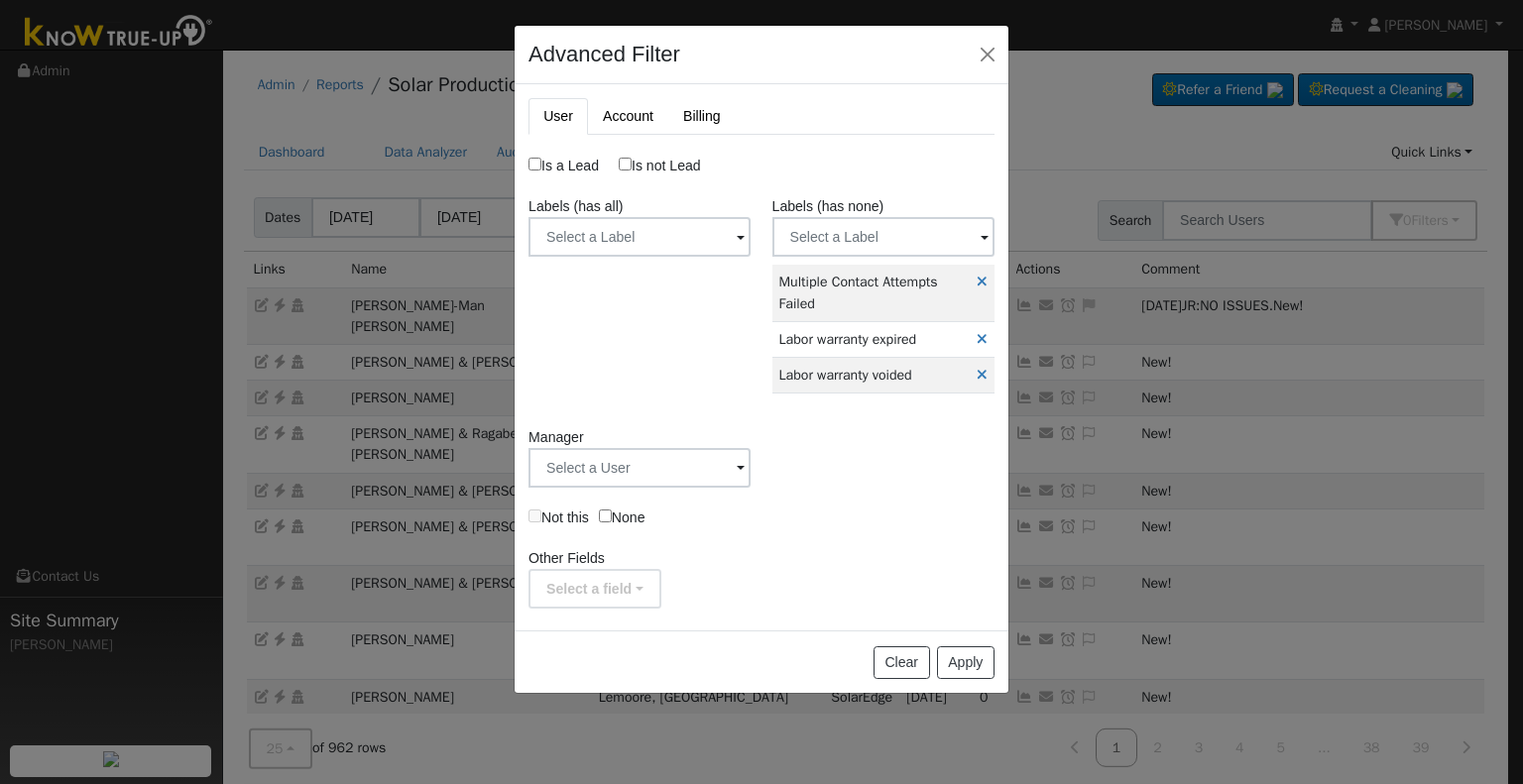 click on "Labels (has none)  Label Name Owner Shared Cancel Save Are you sure you want to assign a different owner? You will no longer be able to edit it.  Back   Confirm  Delete Label Are you sure you want to delete ? Cancel Delete Multiple Contact Attempts Failed Yes AP Labor warranty expired Yes AP Labor warranty voided Yes AP" at bounding box center (882, 301) 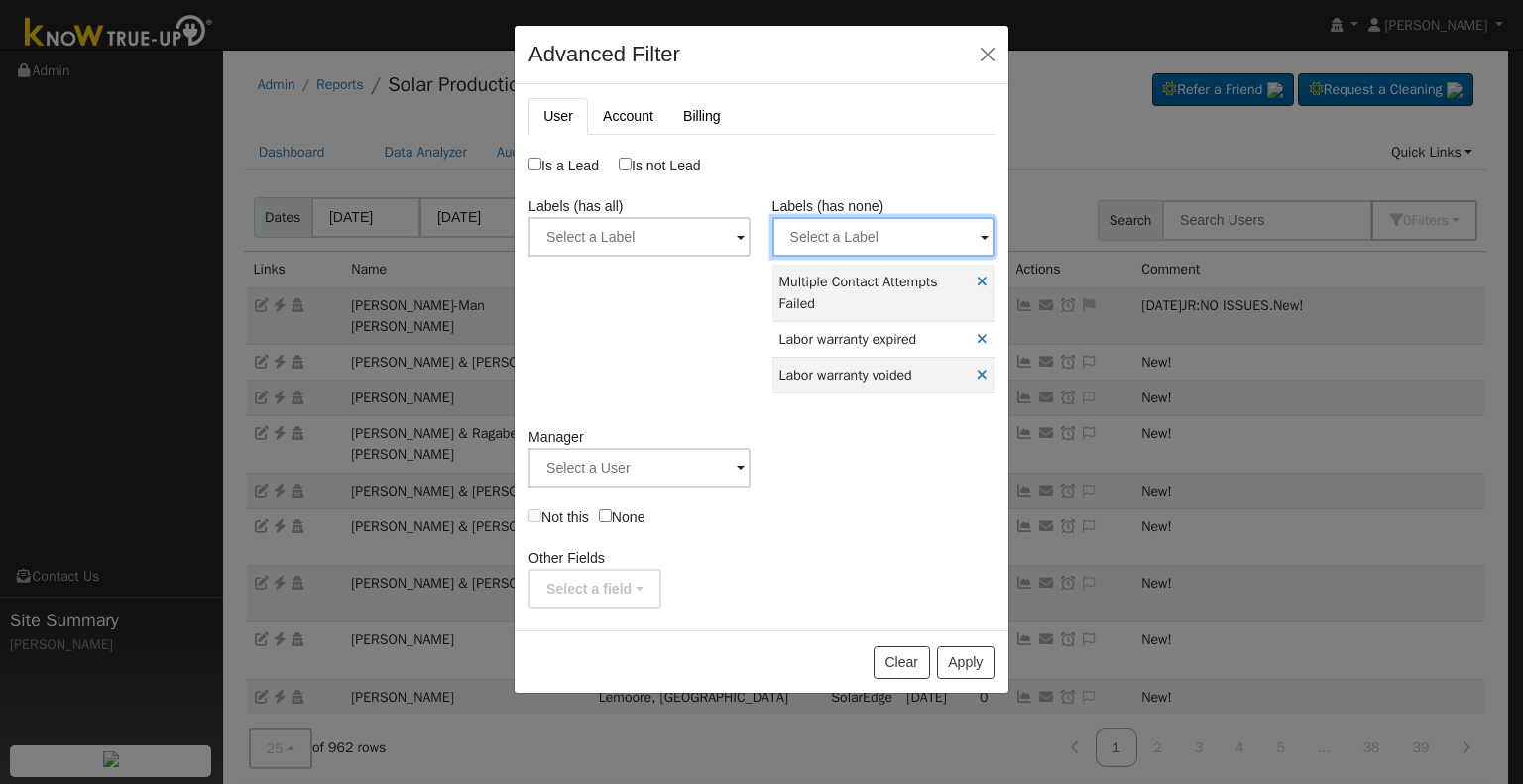 click at bounding box center [640, 237] 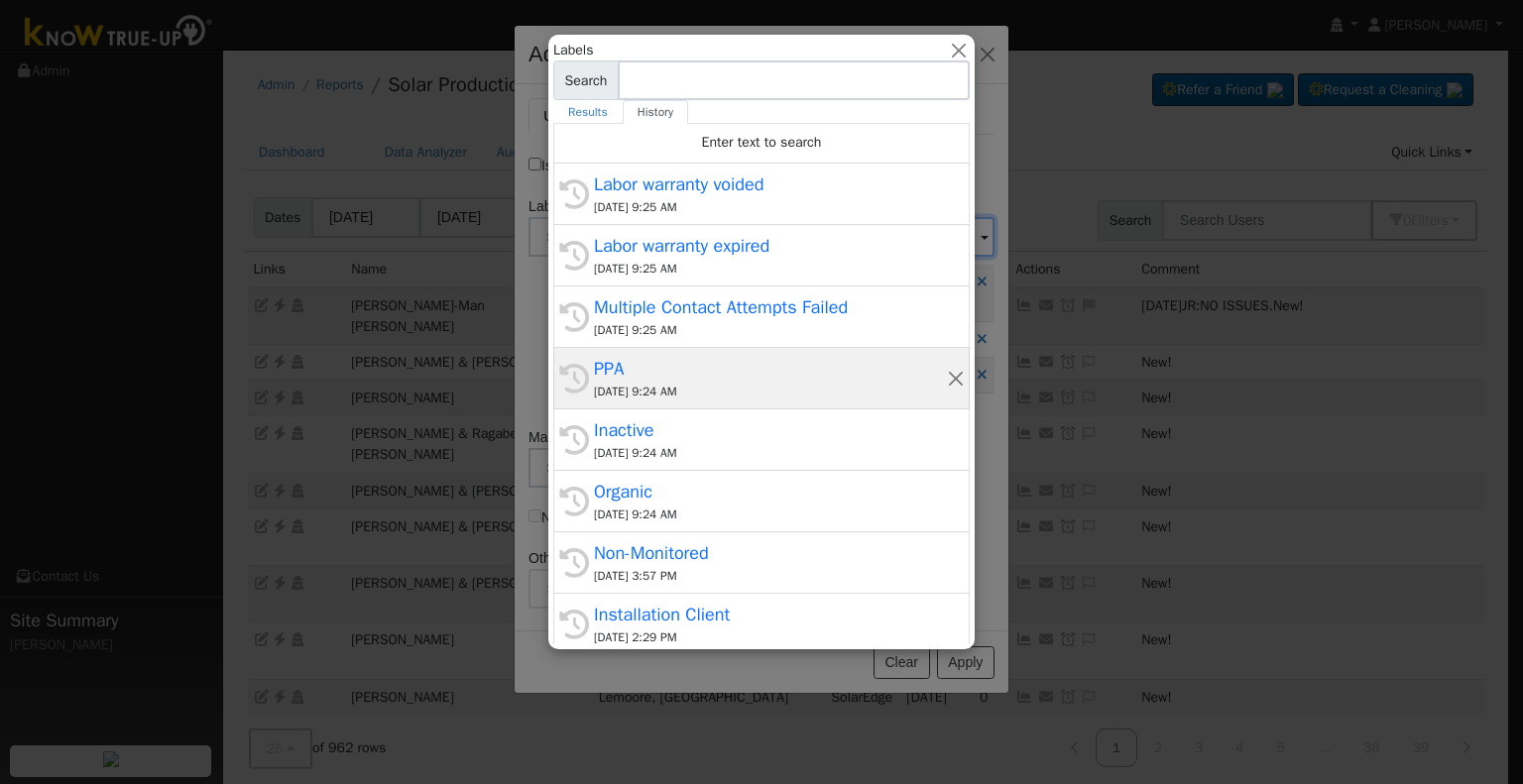 click on "PPA" at bounding box center (770, 369) 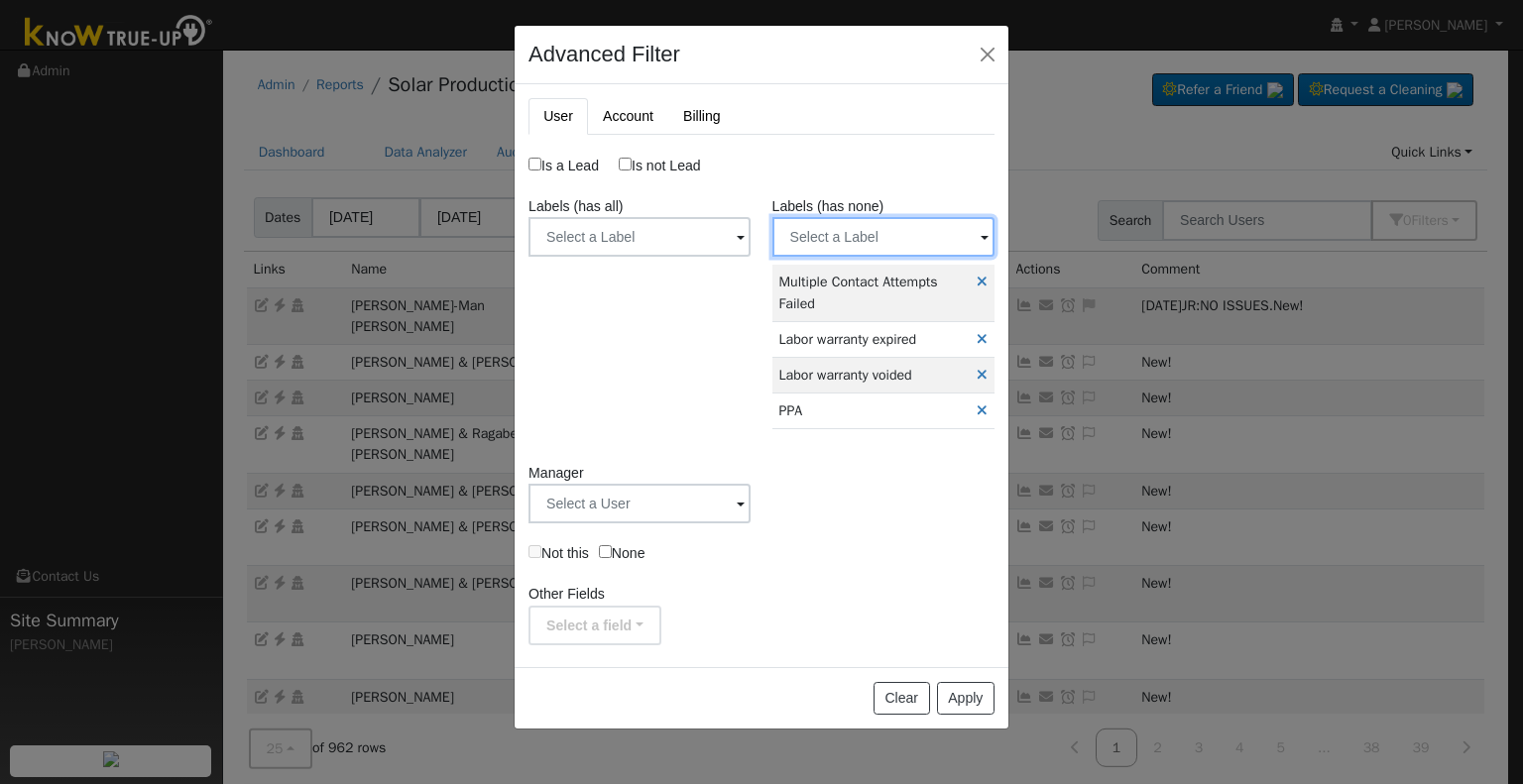 click at bounding box center (640, 237) 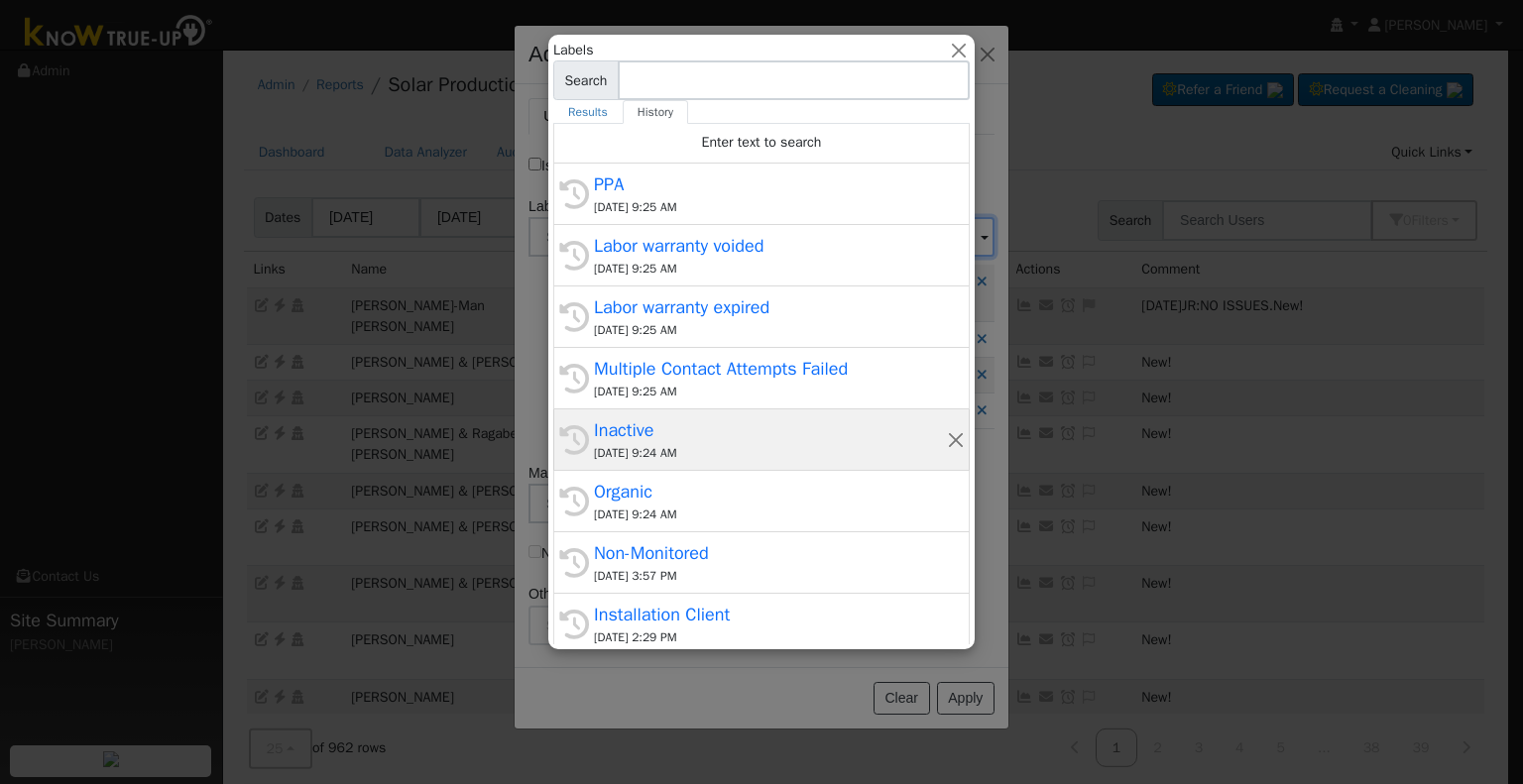 click on "Inactive" at bounding box center (770, 430) 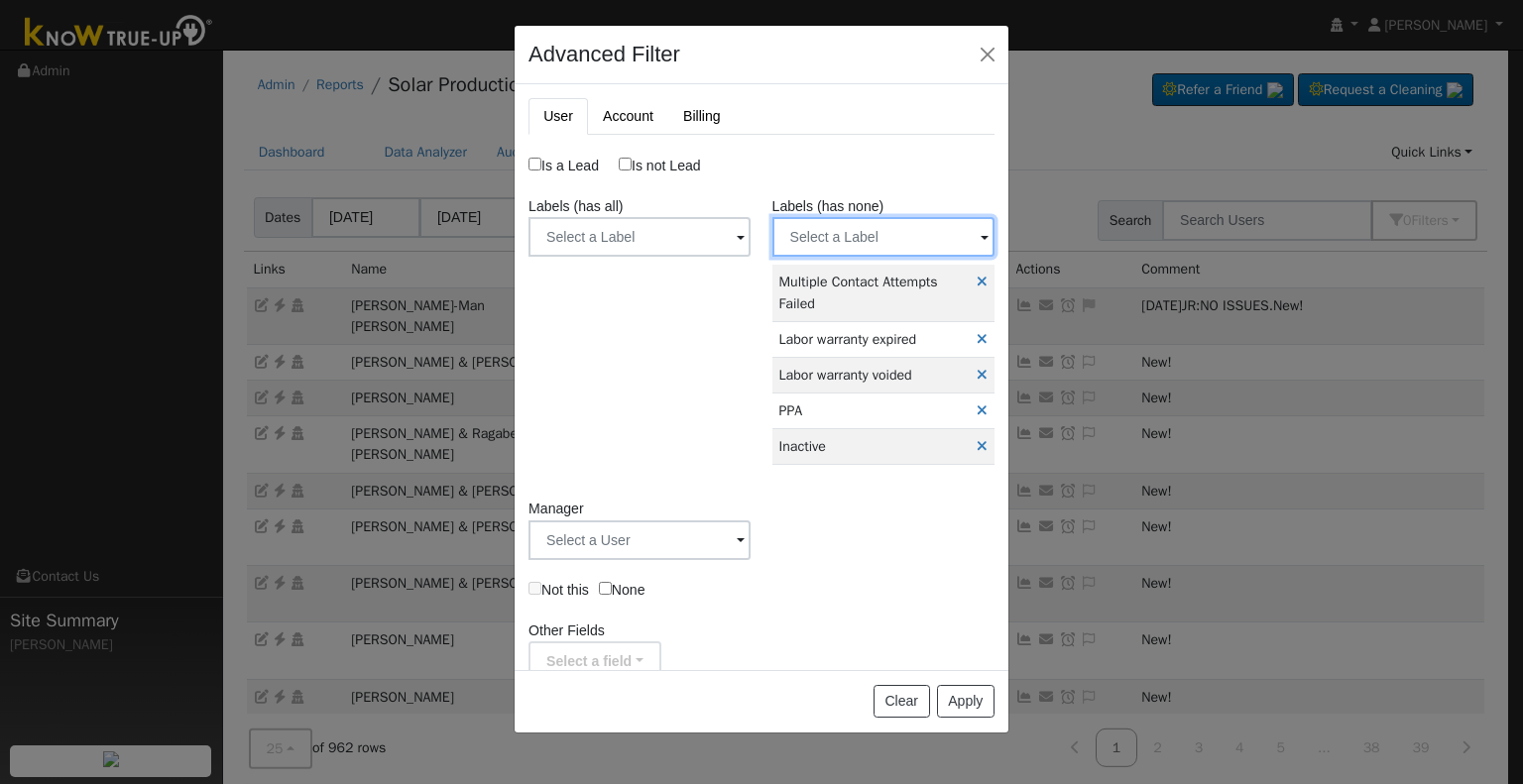 click at bounding box center (640, 237) 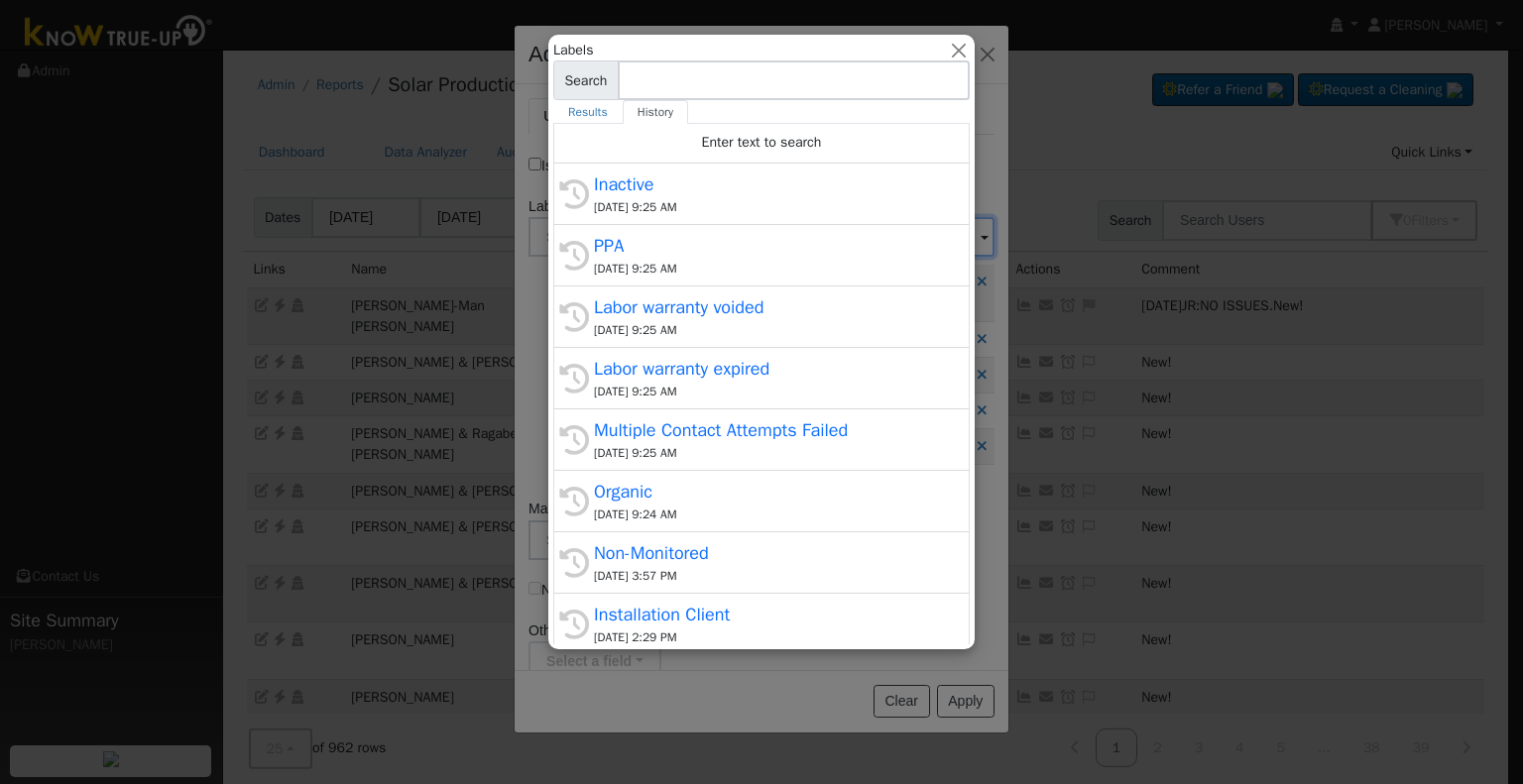 click on "History Organic 07/28/2025 9:24 AM" 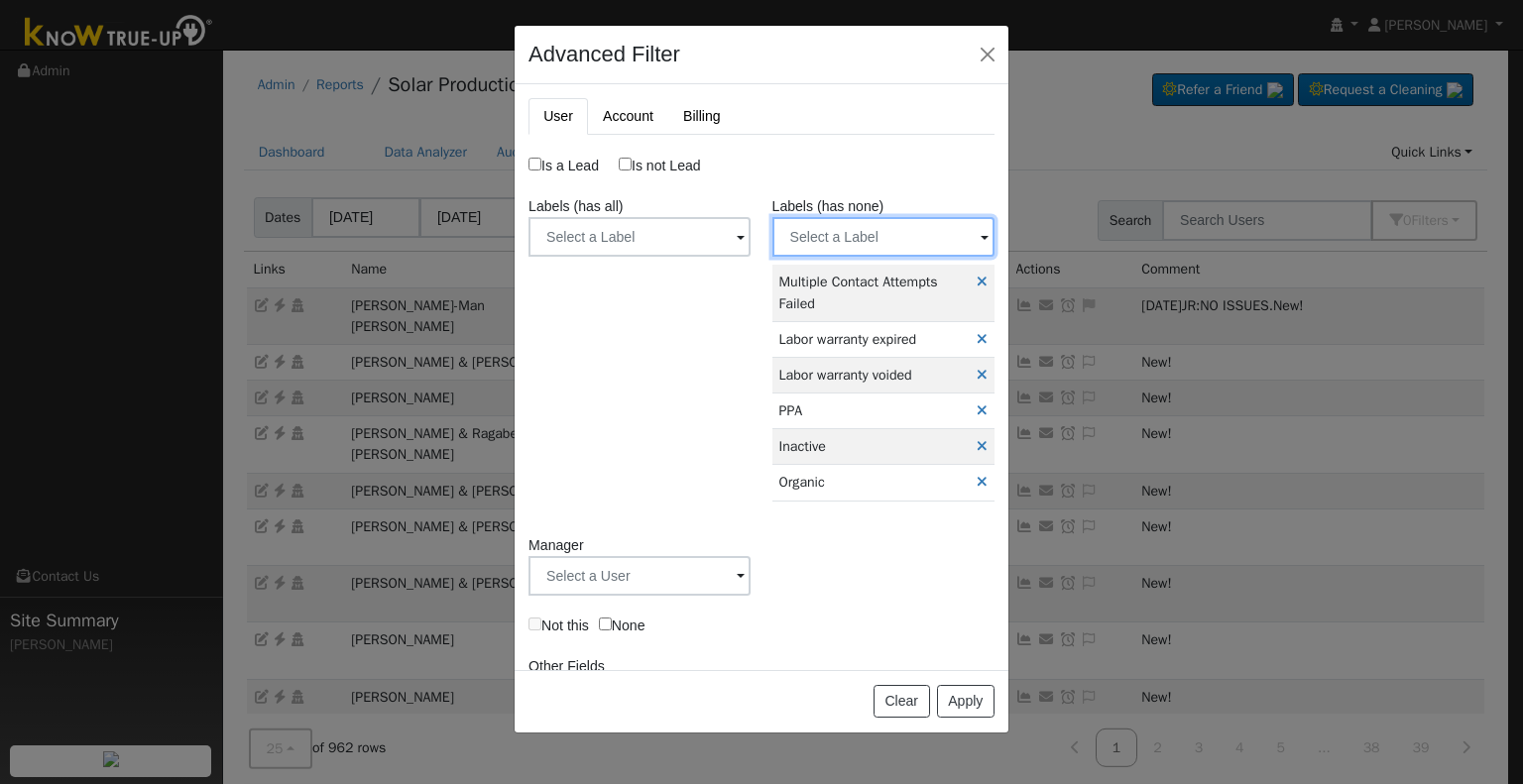 drag, startPoint x: 869, startPoint y: 237, endPoint x: 857, endPoint y: 259, distance: 25.059928 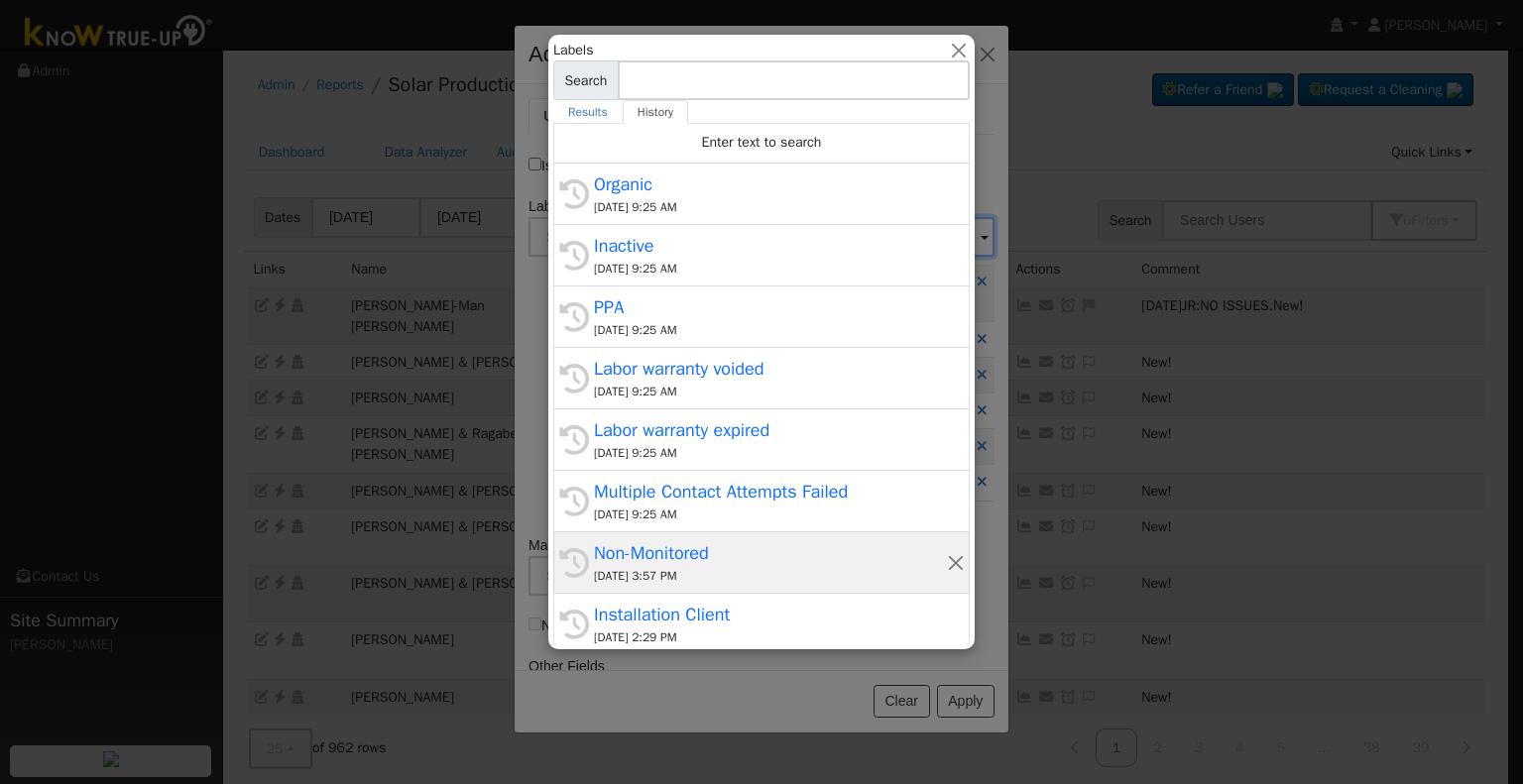 click on "Non-Monitored" at bounding box center (770, 553) 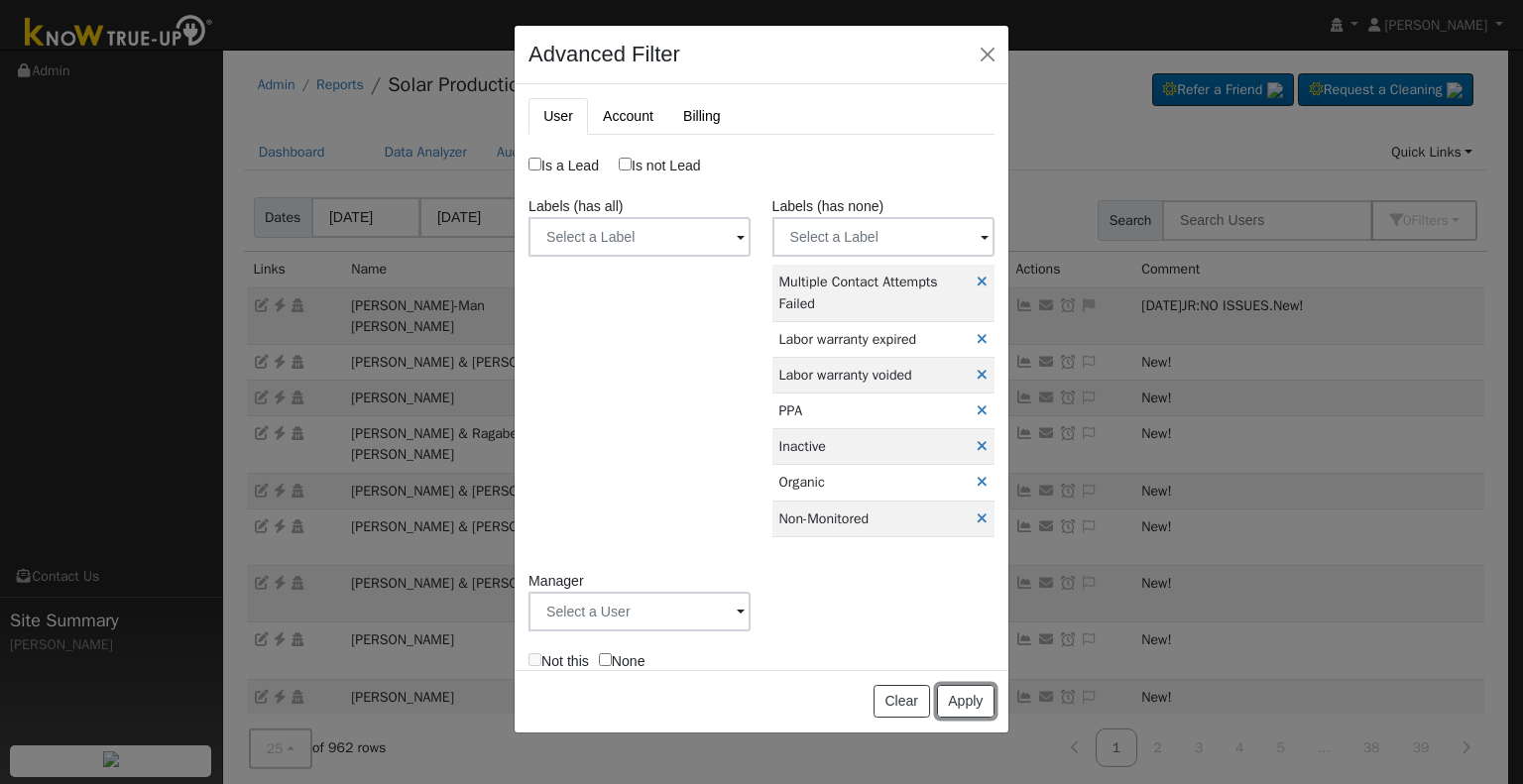 click on "Apply" at bounding box center [966, 702] 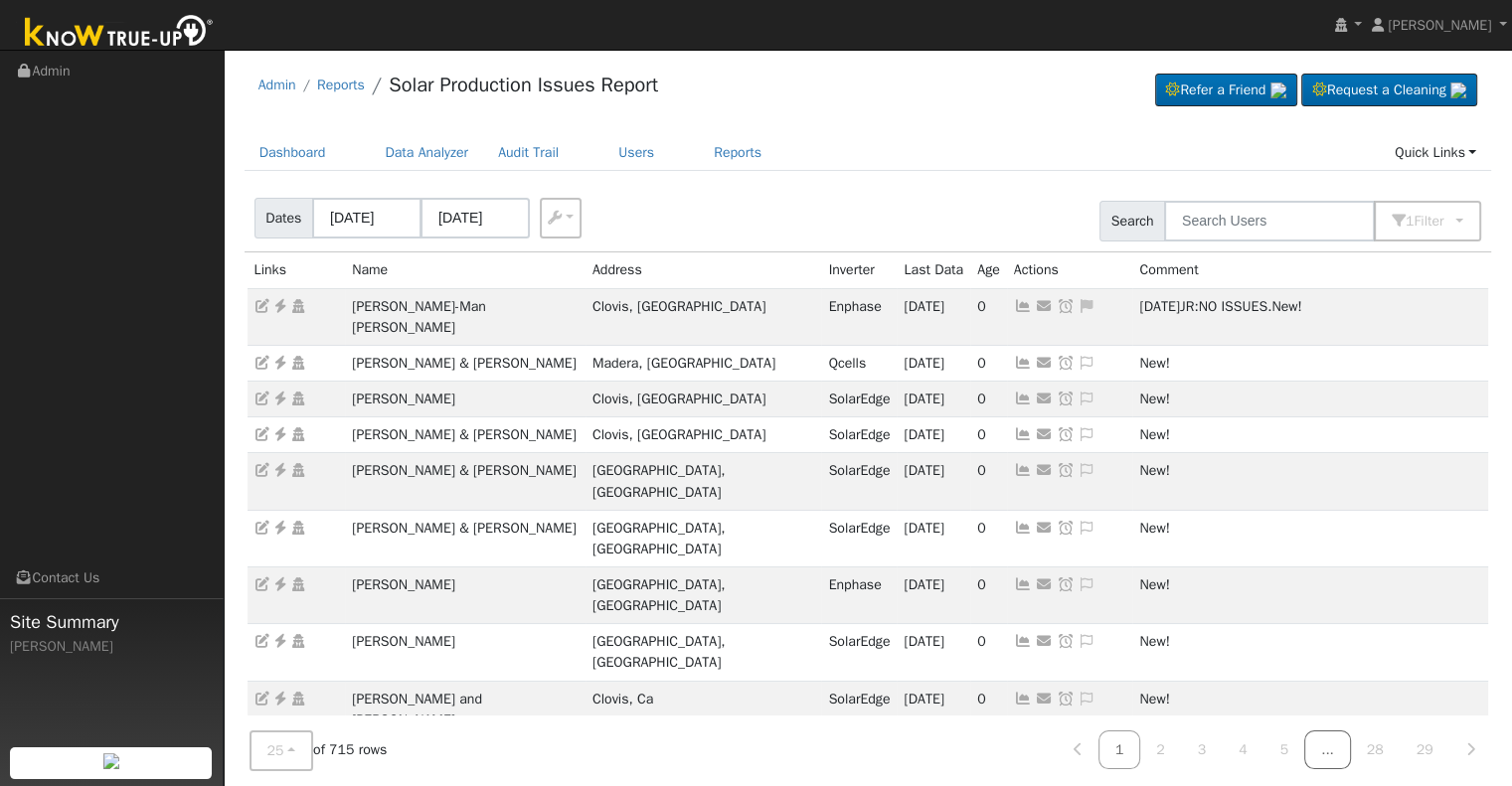 click on "..." at bounding box center (1327, 749) 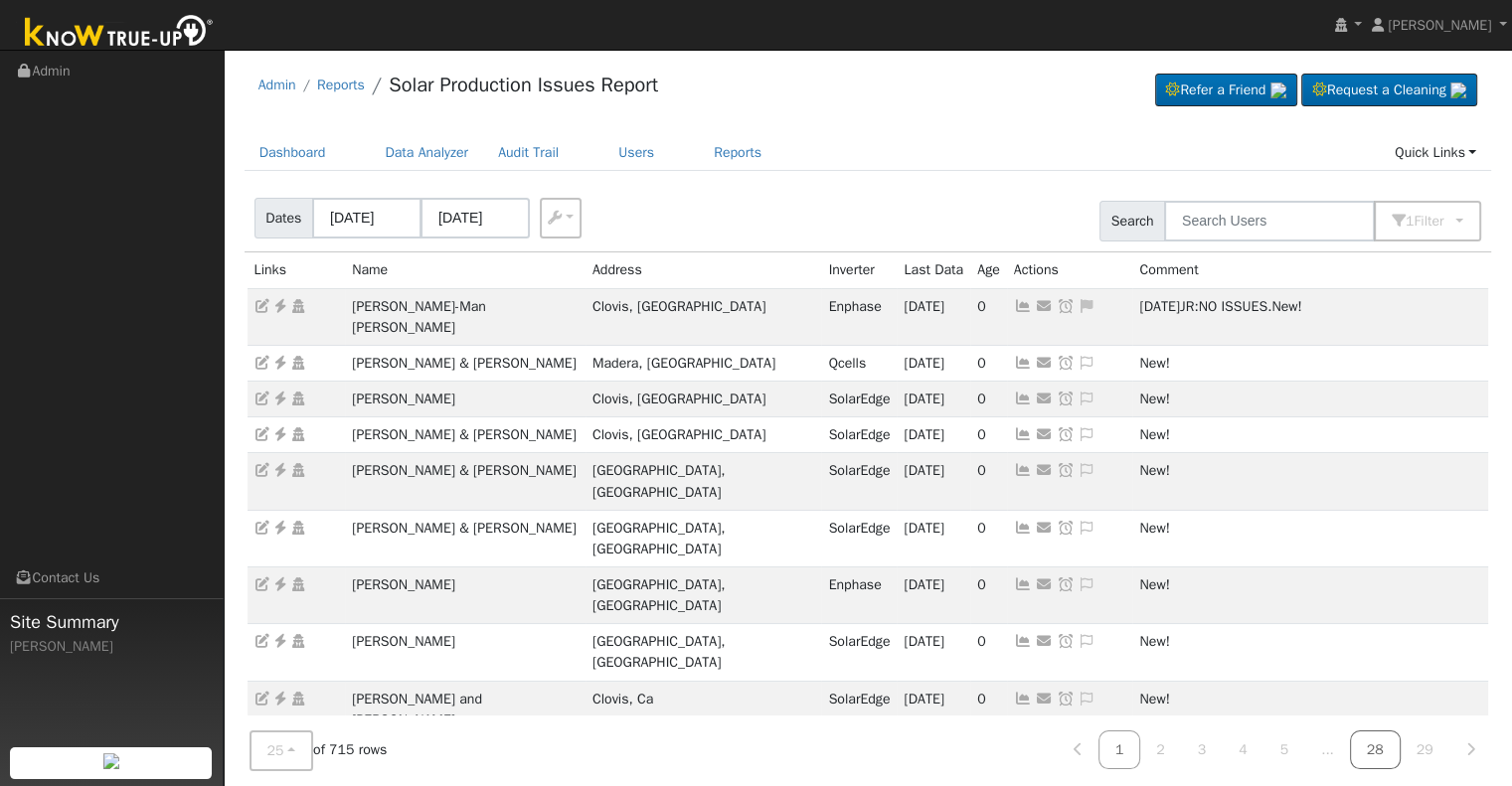 click on "28" at bounding box center (1375, 749) 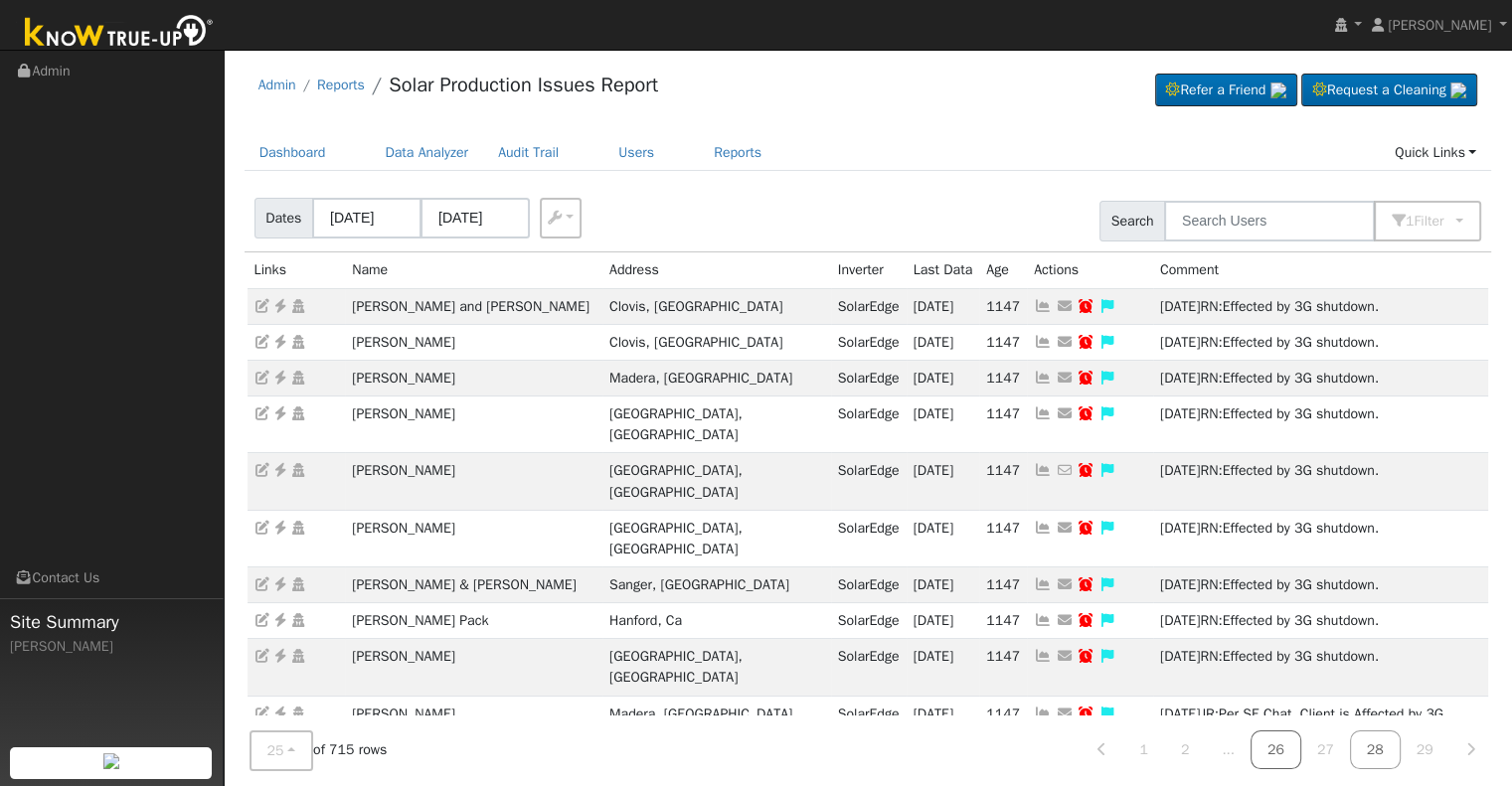click on "26" at bounding box center (1275, 749) 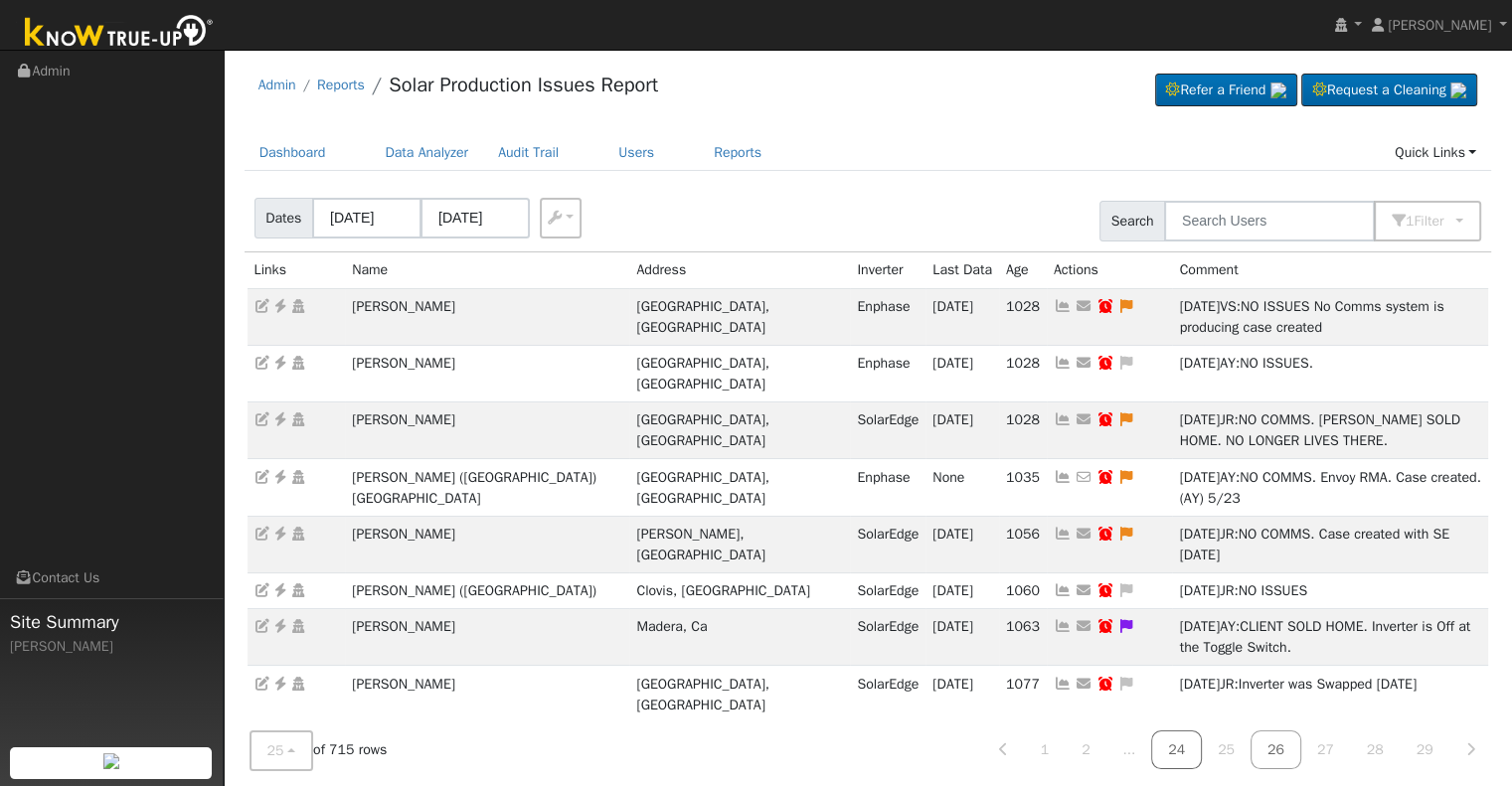 click on "24" at bounding box center [1176, 749] 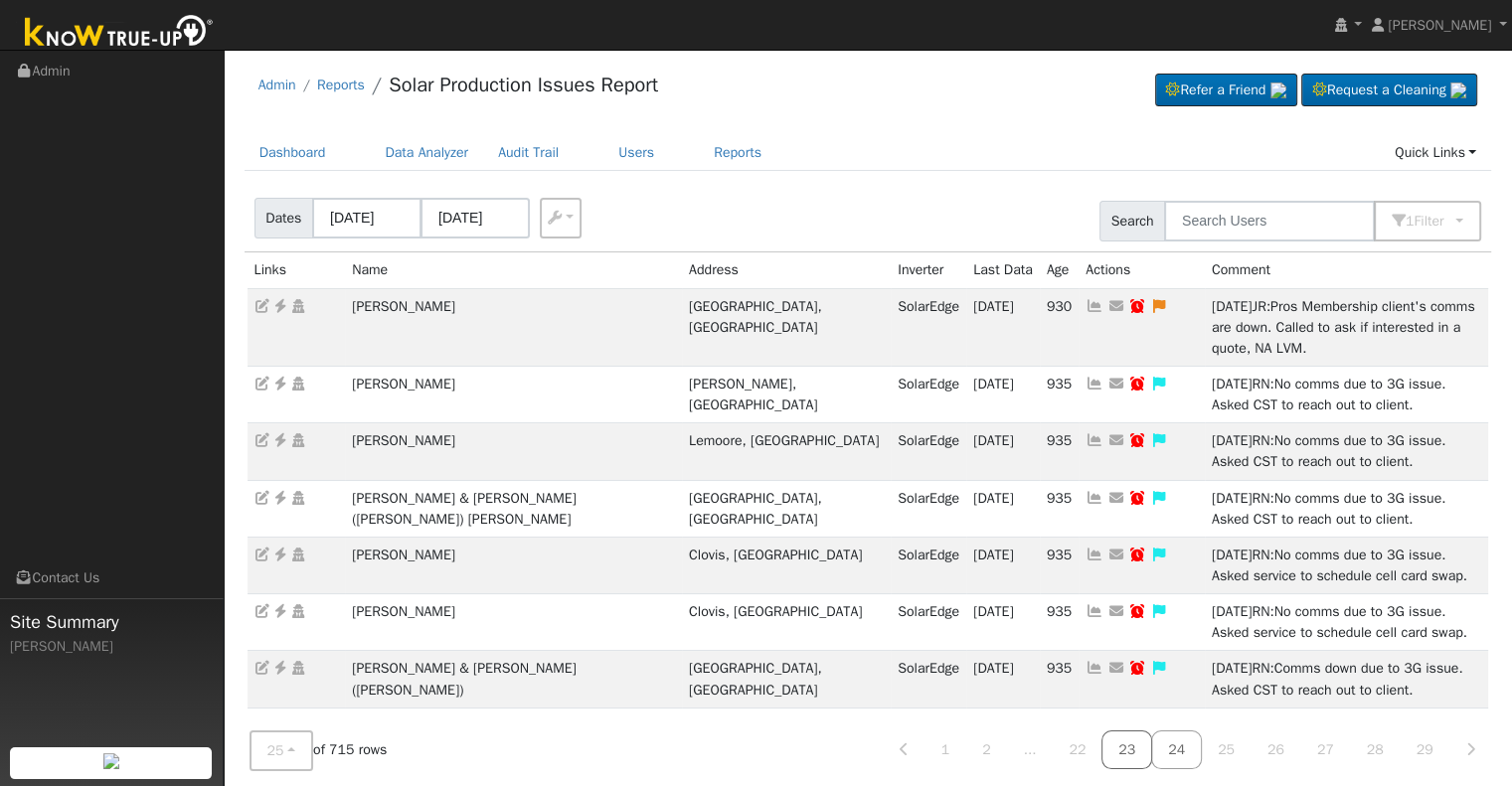 click on "23" at bounding box center [1126, 749] 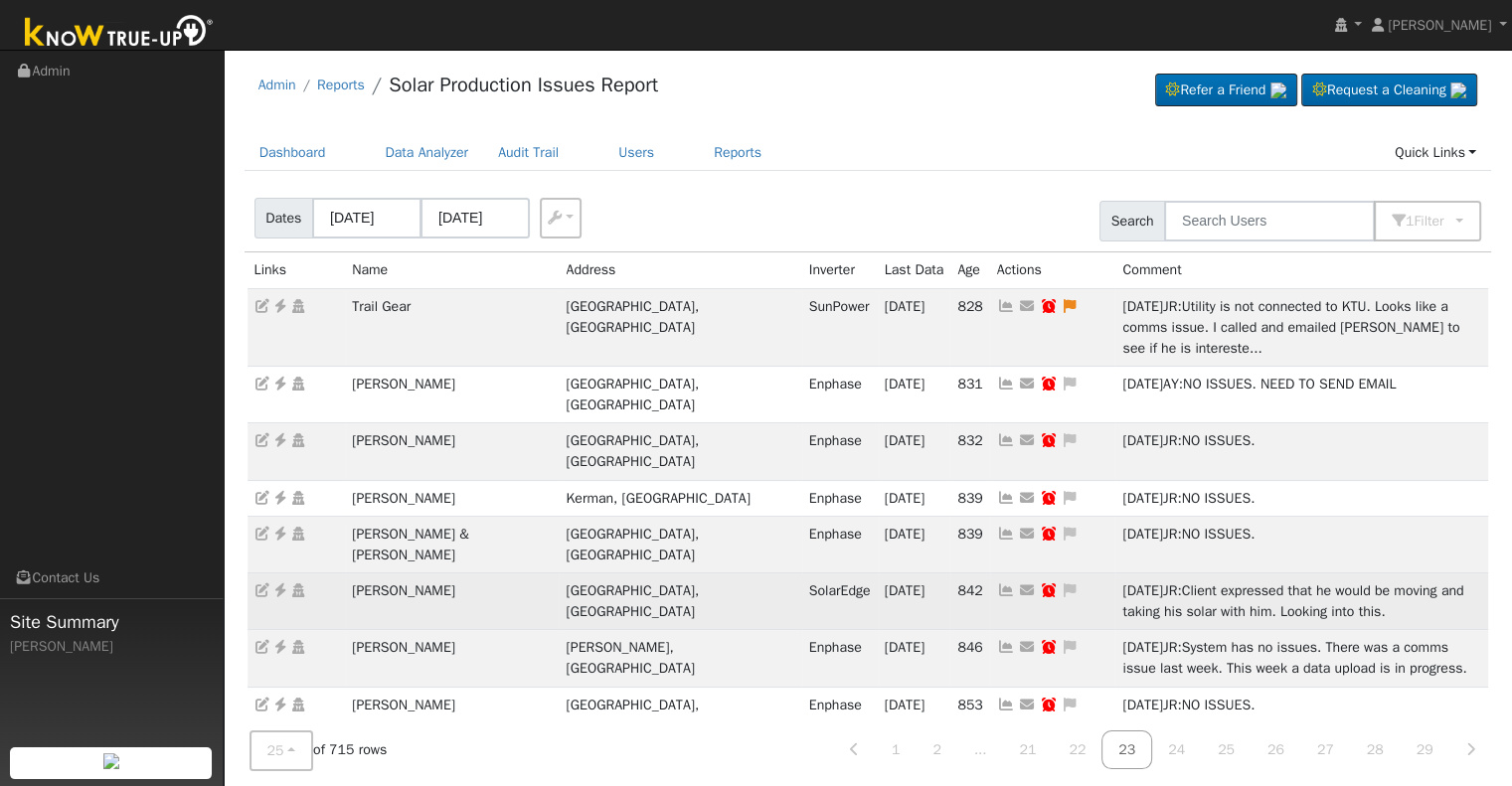 click at bounding box center [1006, 590] 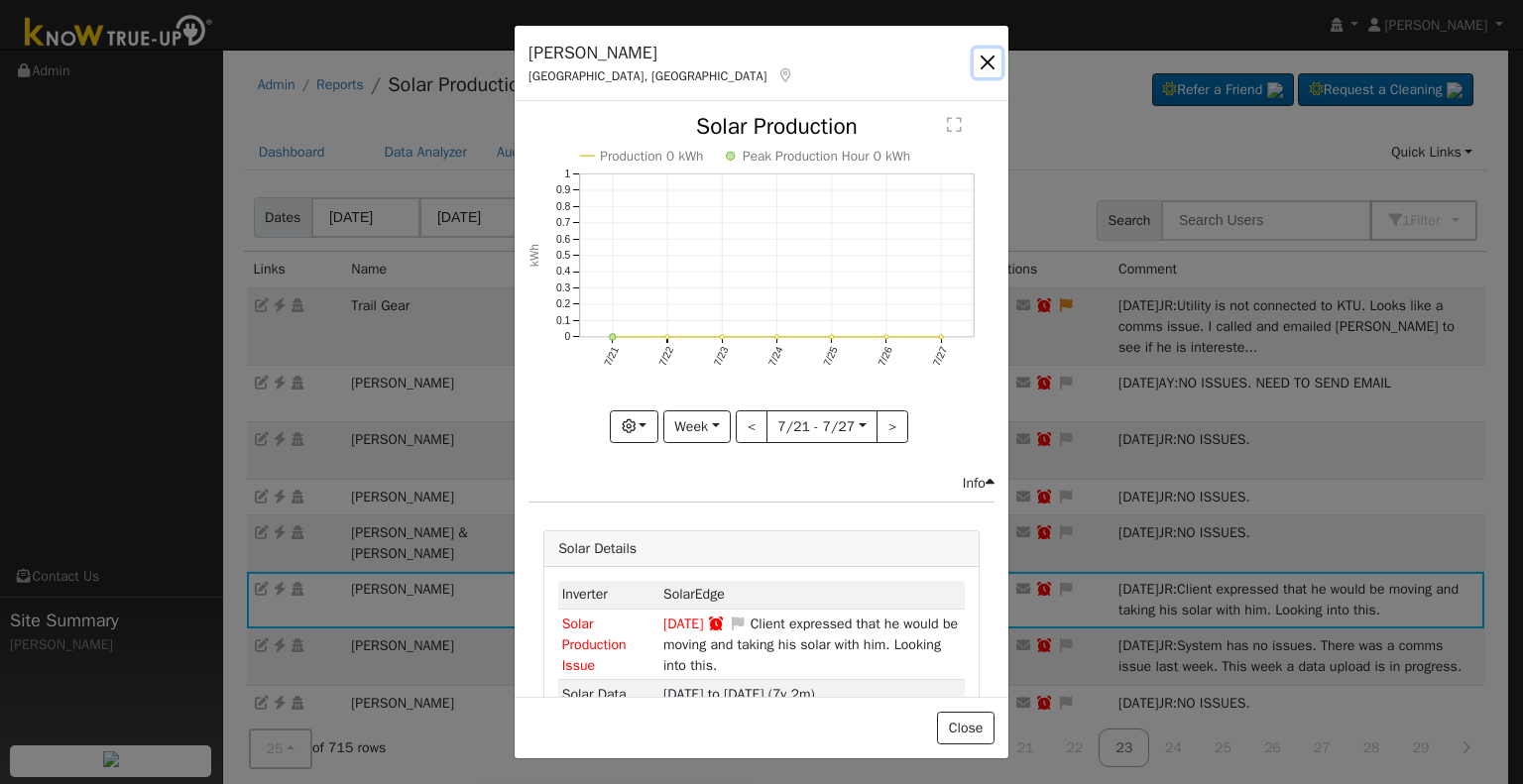 click at bounding box center [988, 62] 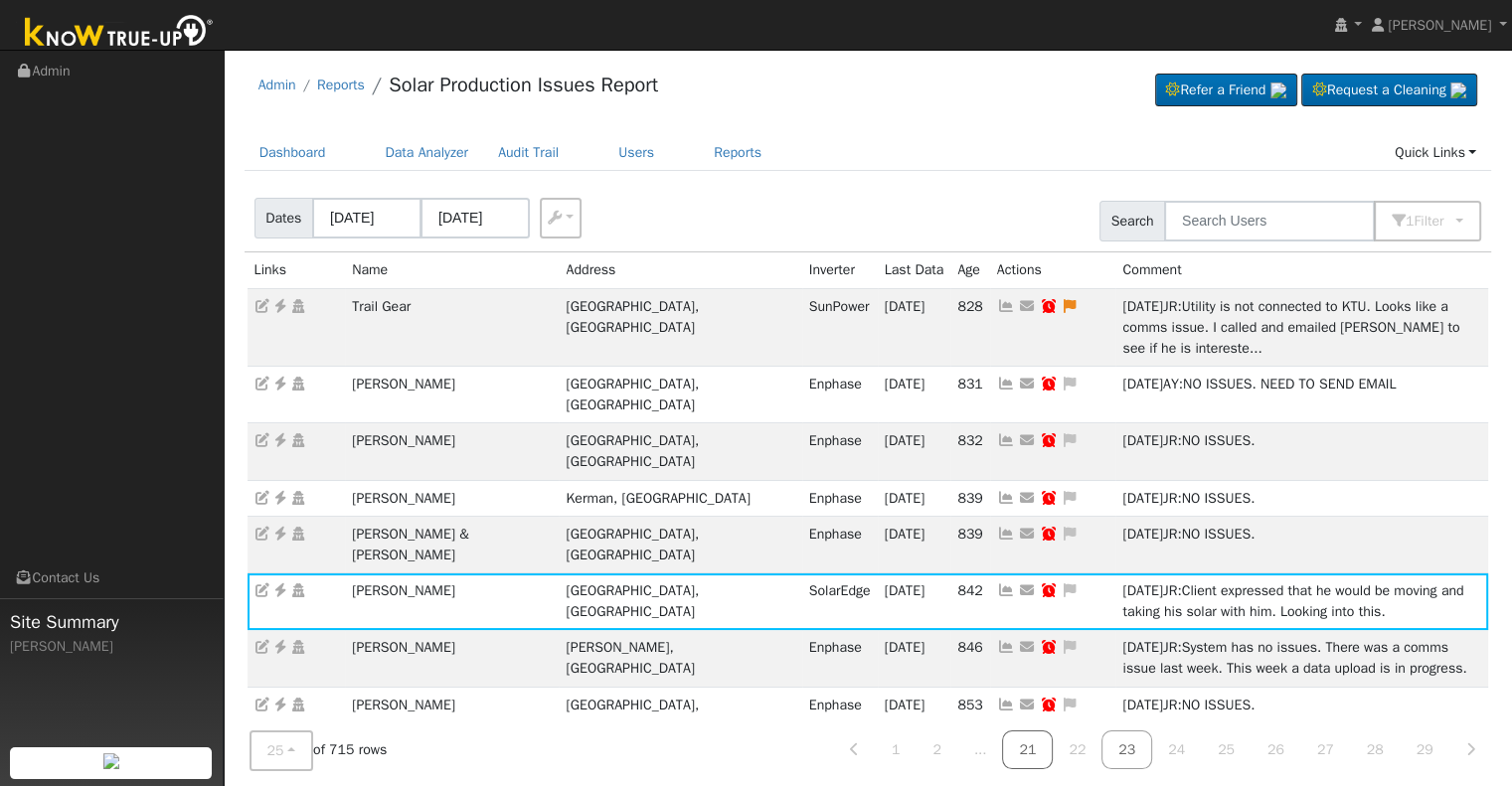 click on "21" at bounding box center [1027, 749] 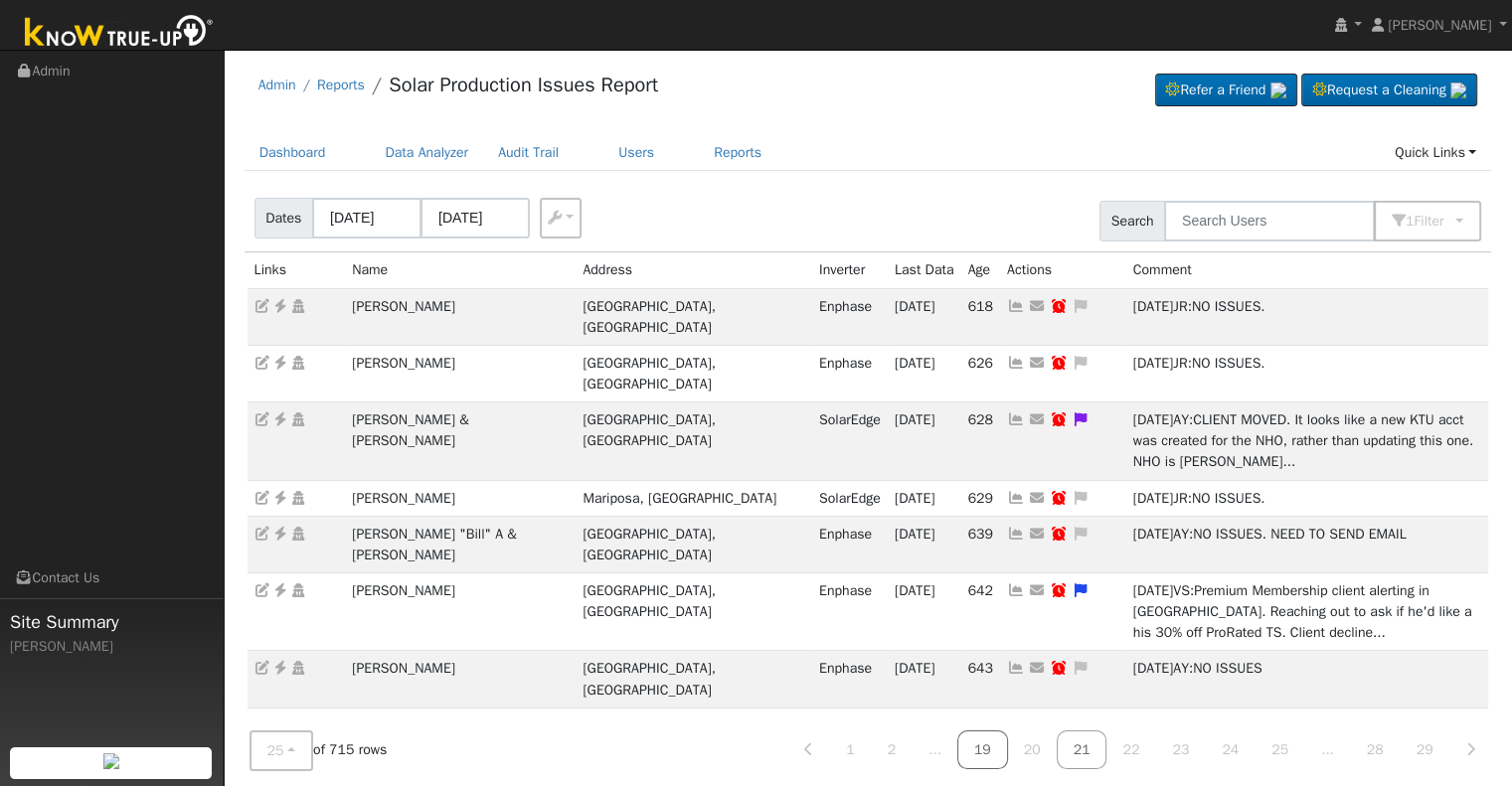 click on "19" at bounding box center (982, 749) 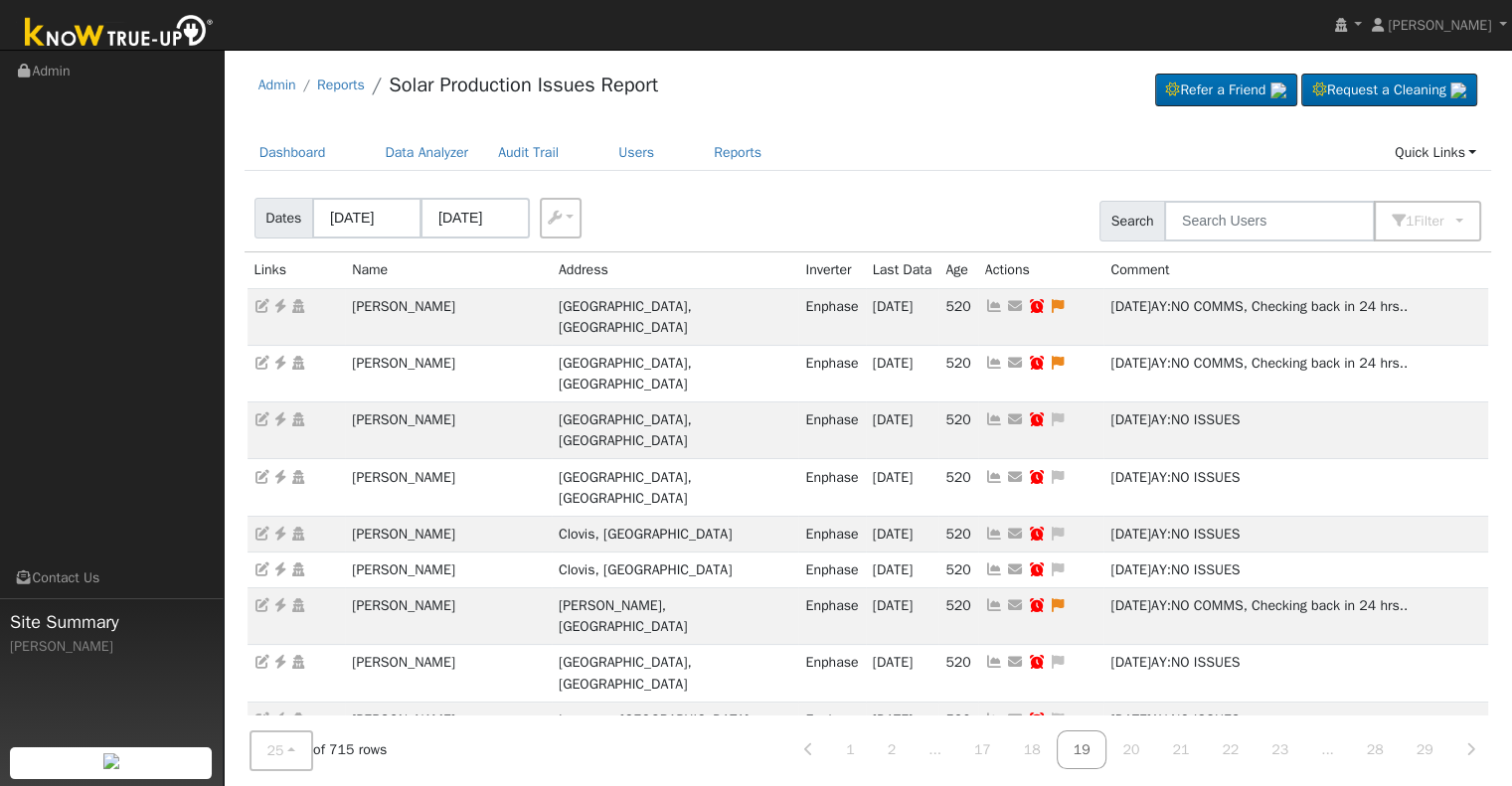 click on "Dates 07/24/2025 07/27/2025 Export CSV Search  1  Filter     Include Leads  Include No Monitor  Not Started Only  Show Snoozed Utility   None  Any  Any Connection Solar   None  Any Advanced Filter" at bounding box center [868, 218] 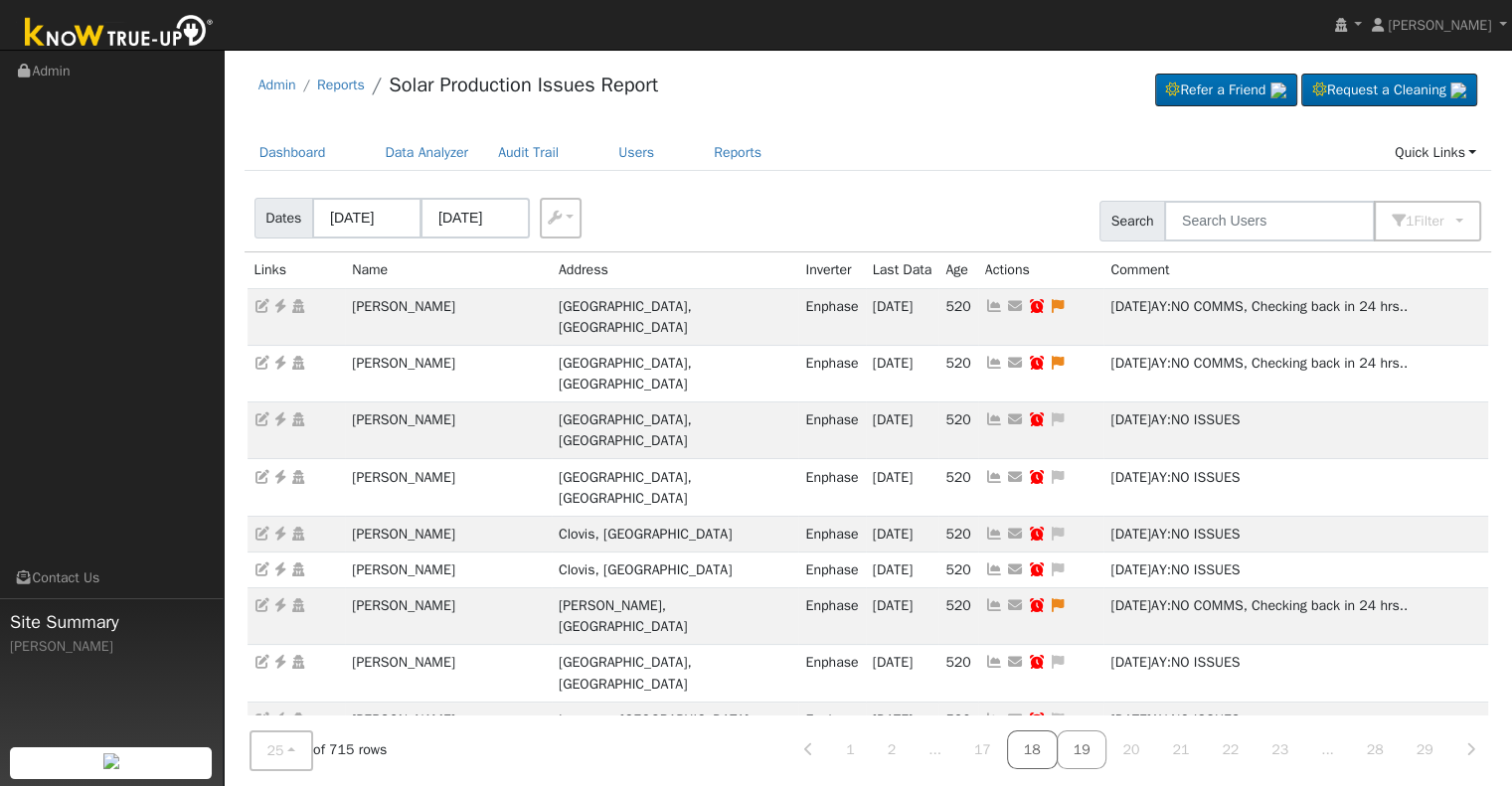 click on "18" at bounding box center (1032, 749) 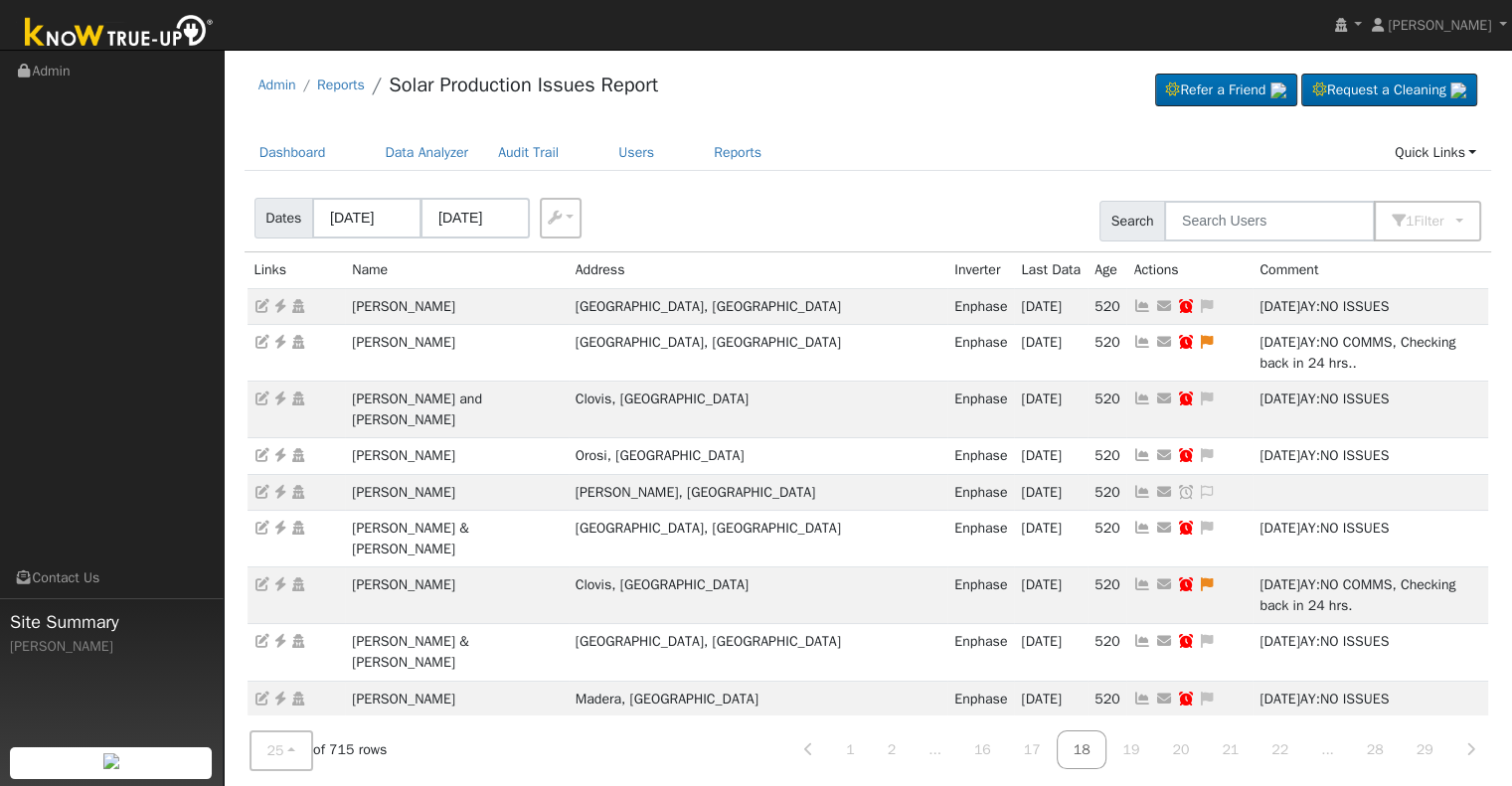 click on "17" at bounding box center (1032, 749) 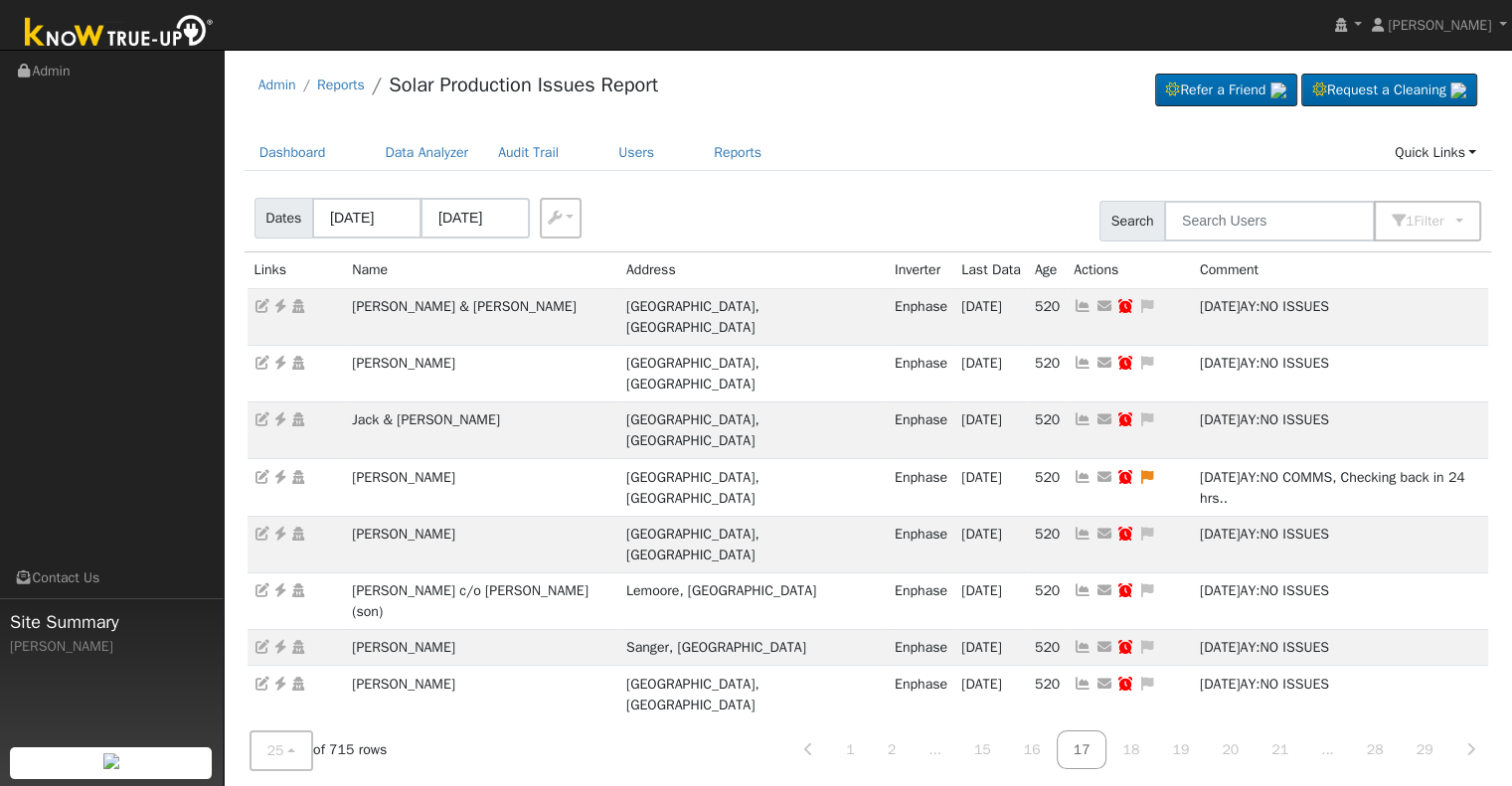 click on "16" at bounding box center [1032, 749] 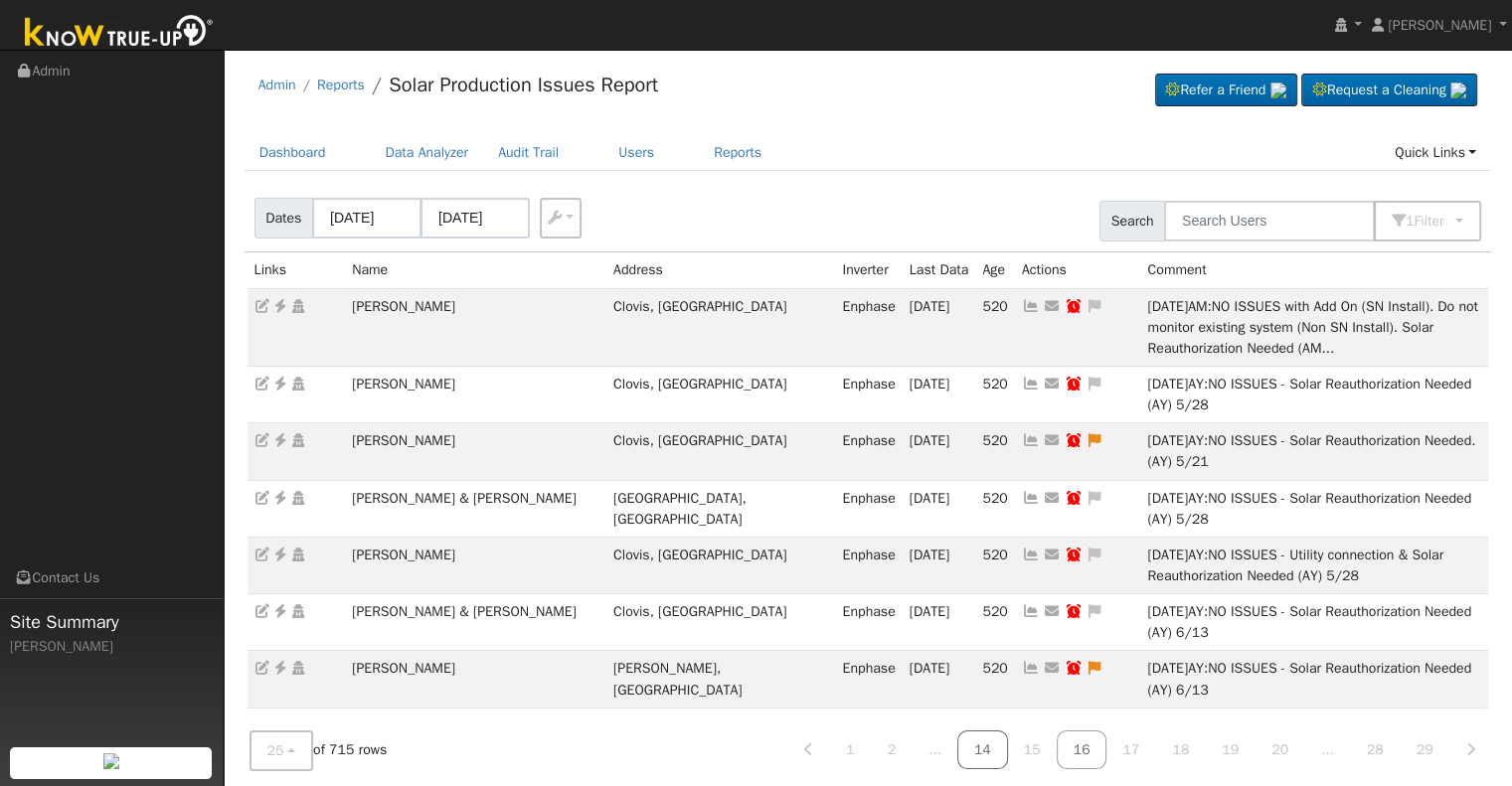 click on "14" at bounding box center [982, 749] 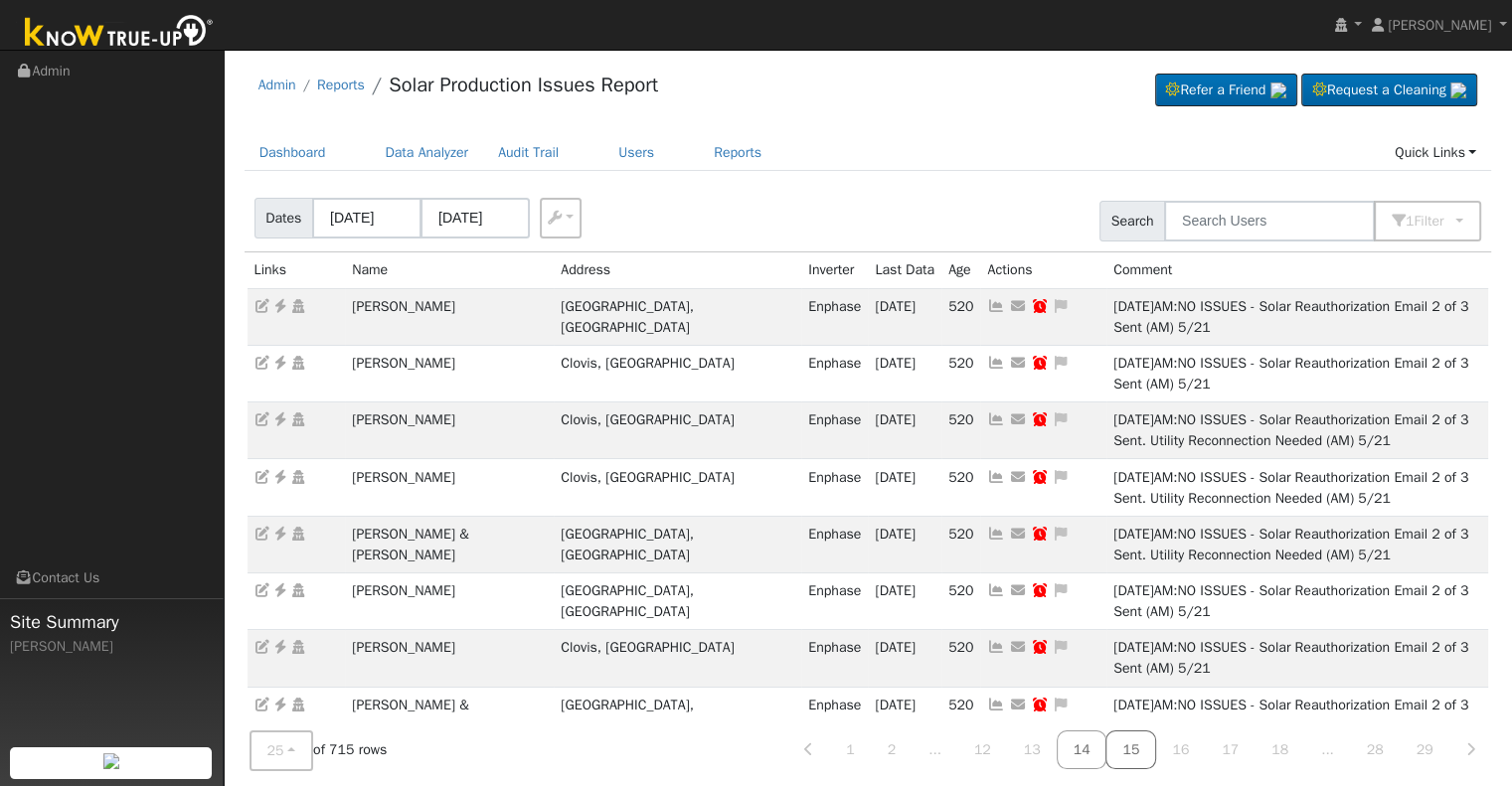 click on "15" at bounding box center (1130, 749) 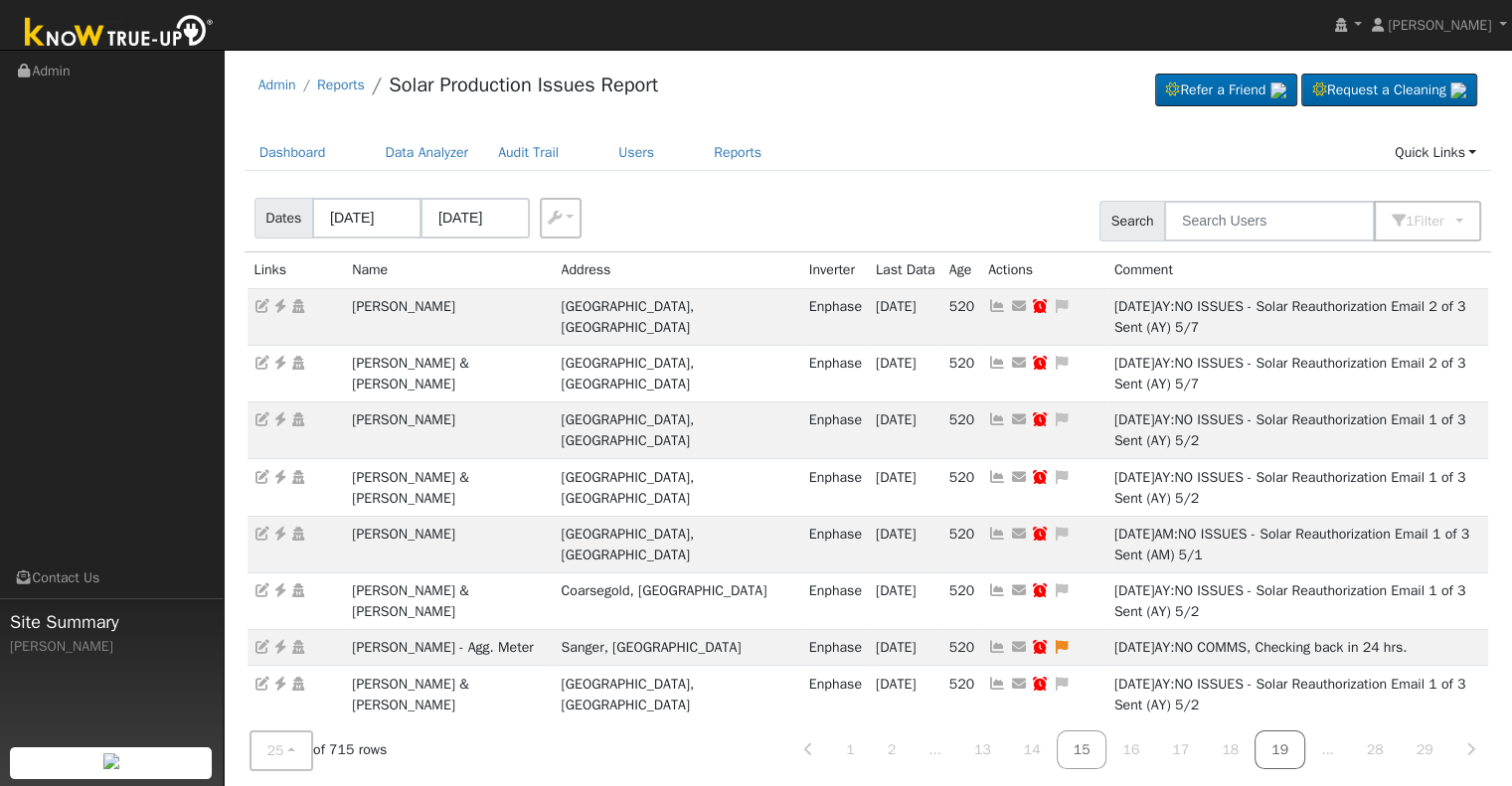 click on "19" at bounding box center [1279, 749] 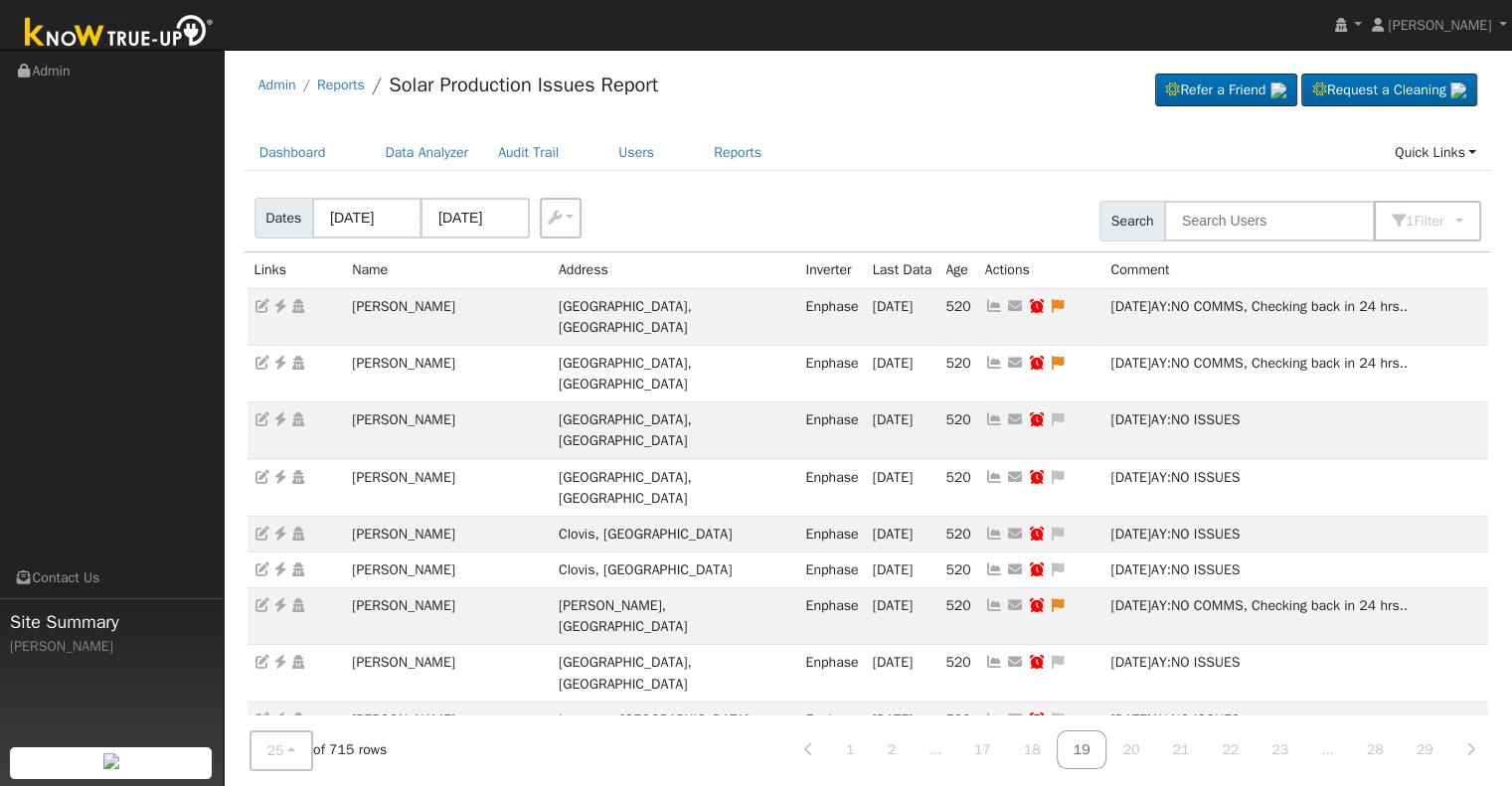 click on "20" at bounding box center [1130, 749] 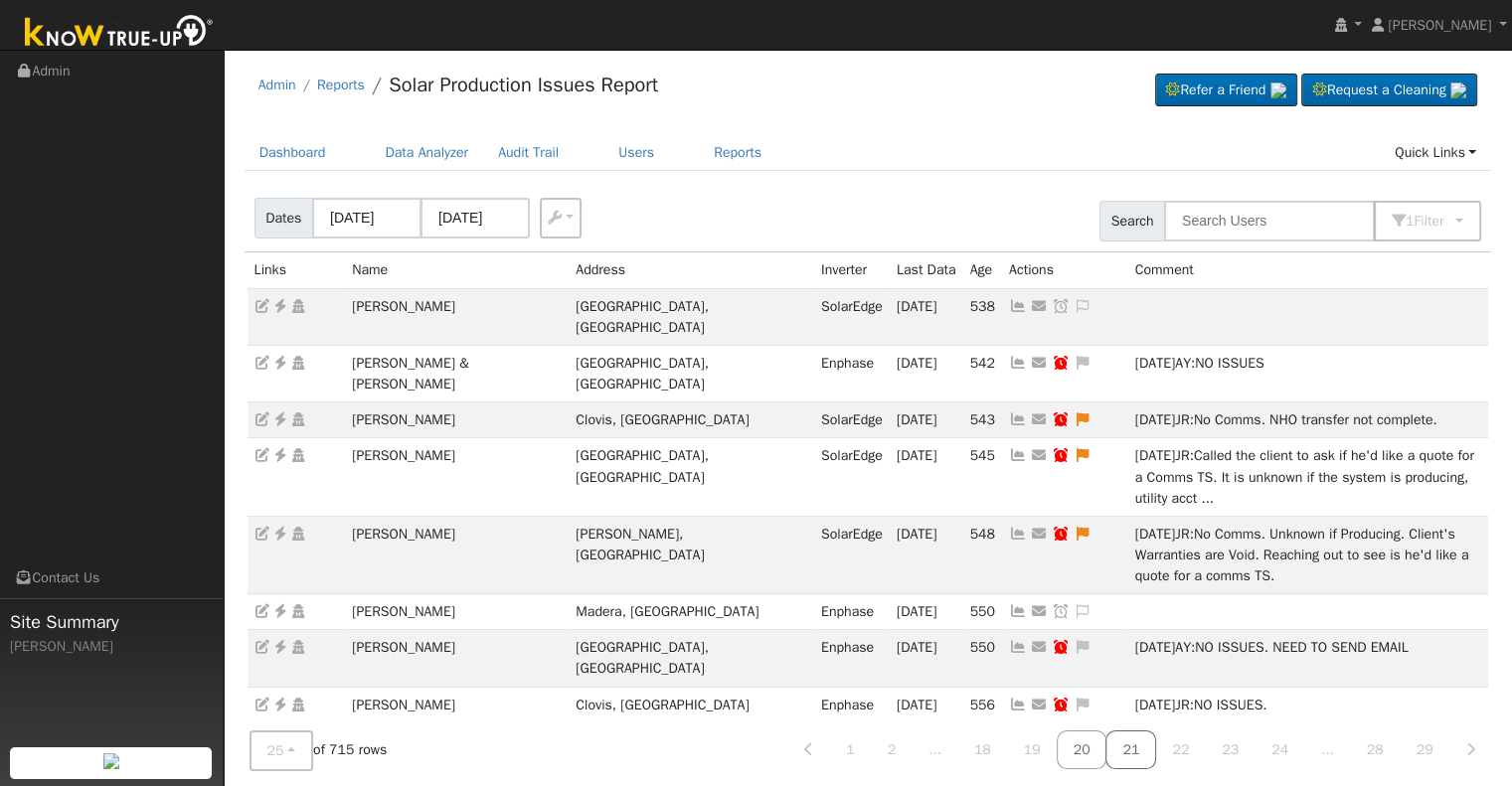 click on "21" at bounding box center [1130, 749] 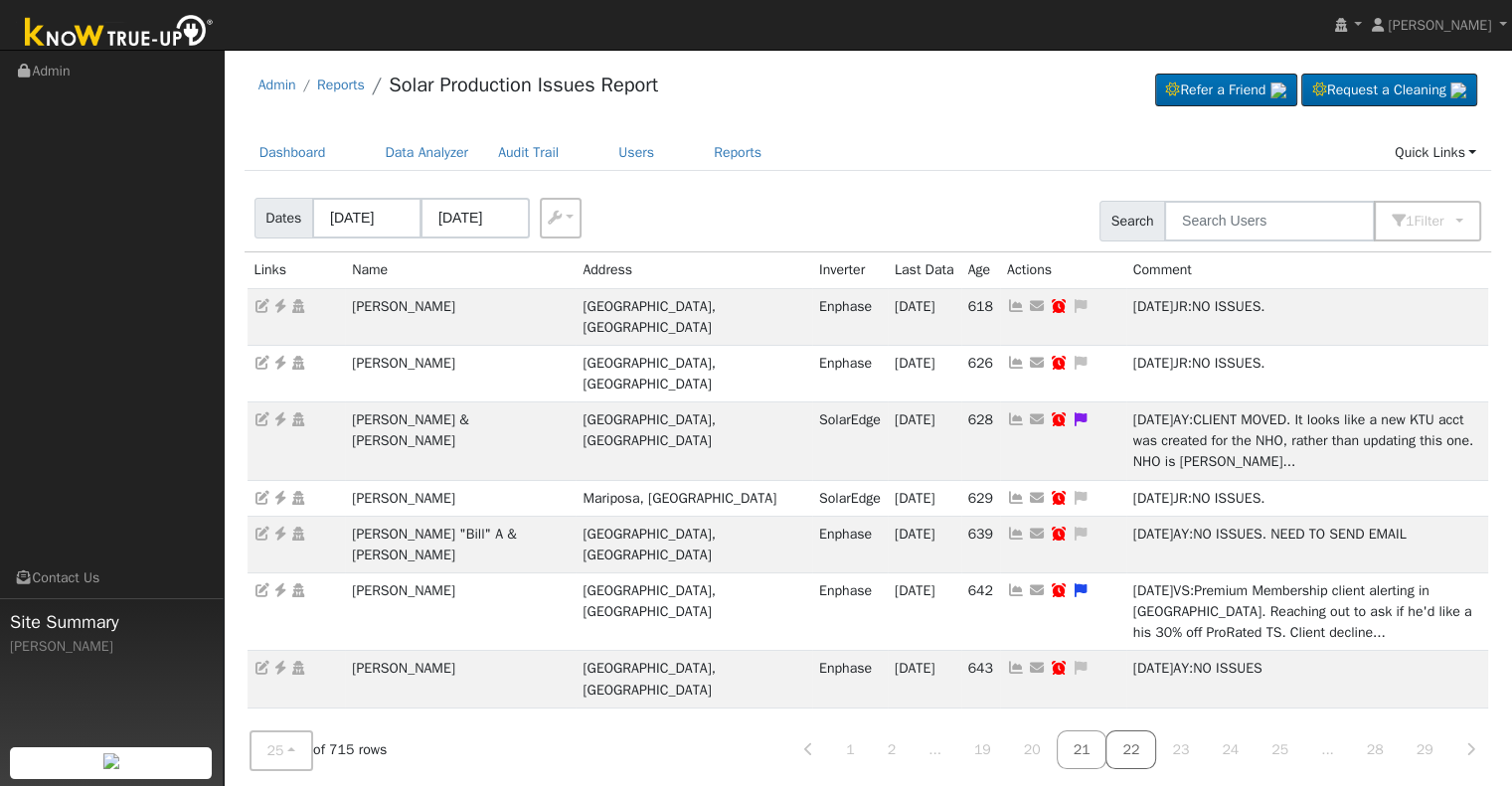 click on "22" at bounding box center [1130, 749] 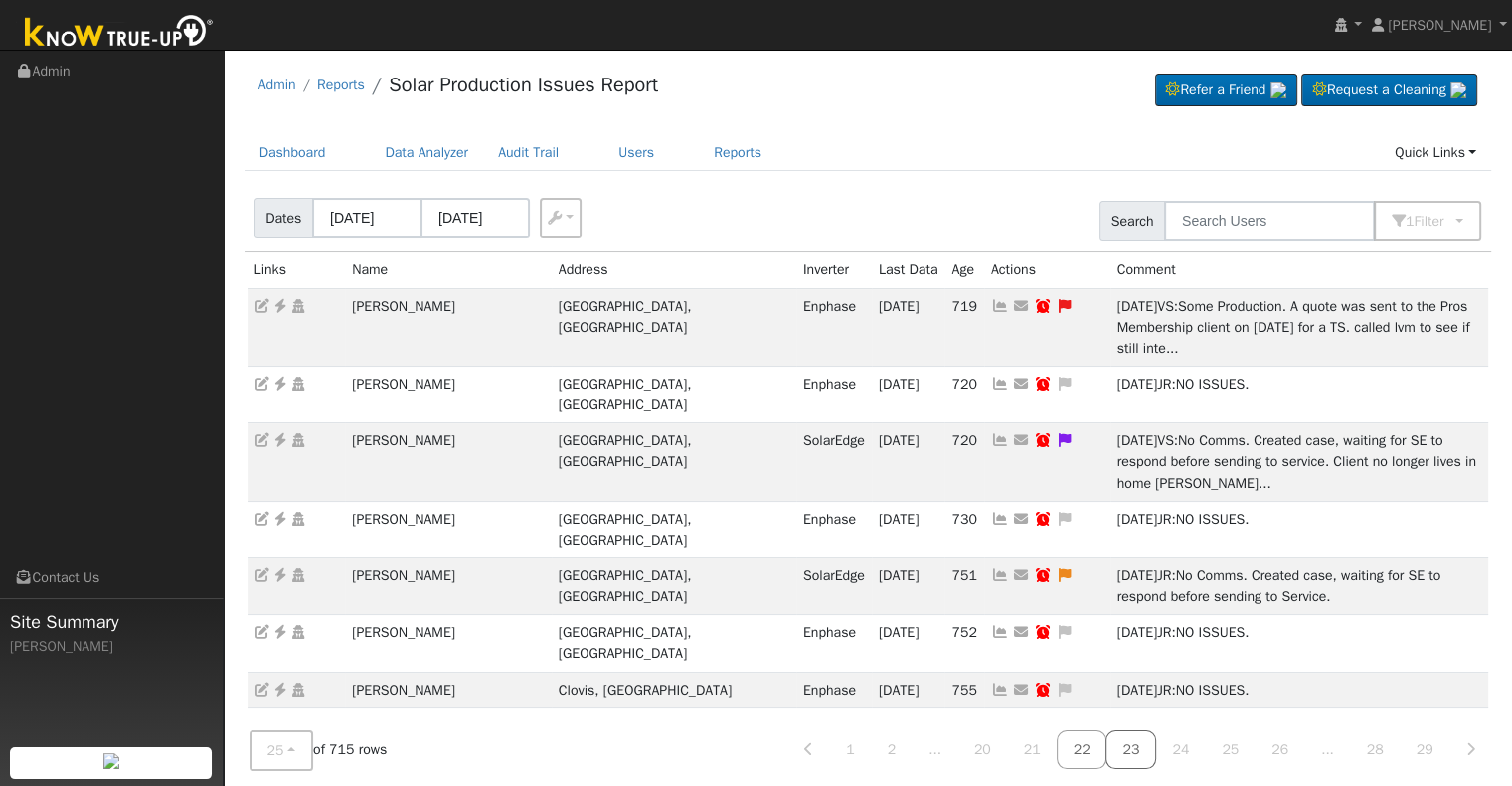 click on "23" at bounding box center [1130, 749] 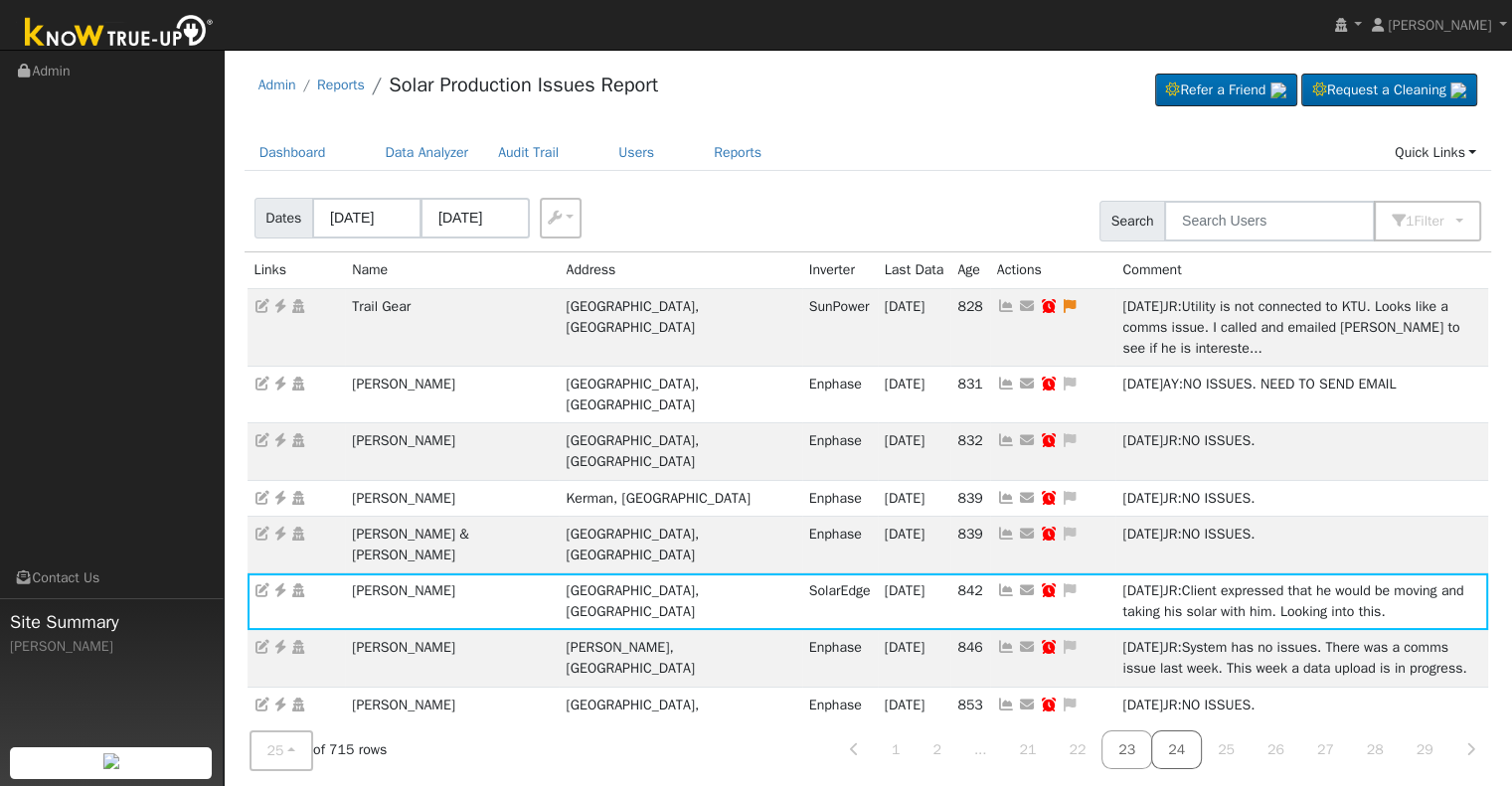 click on "24" at bounding box center [1176, 749] 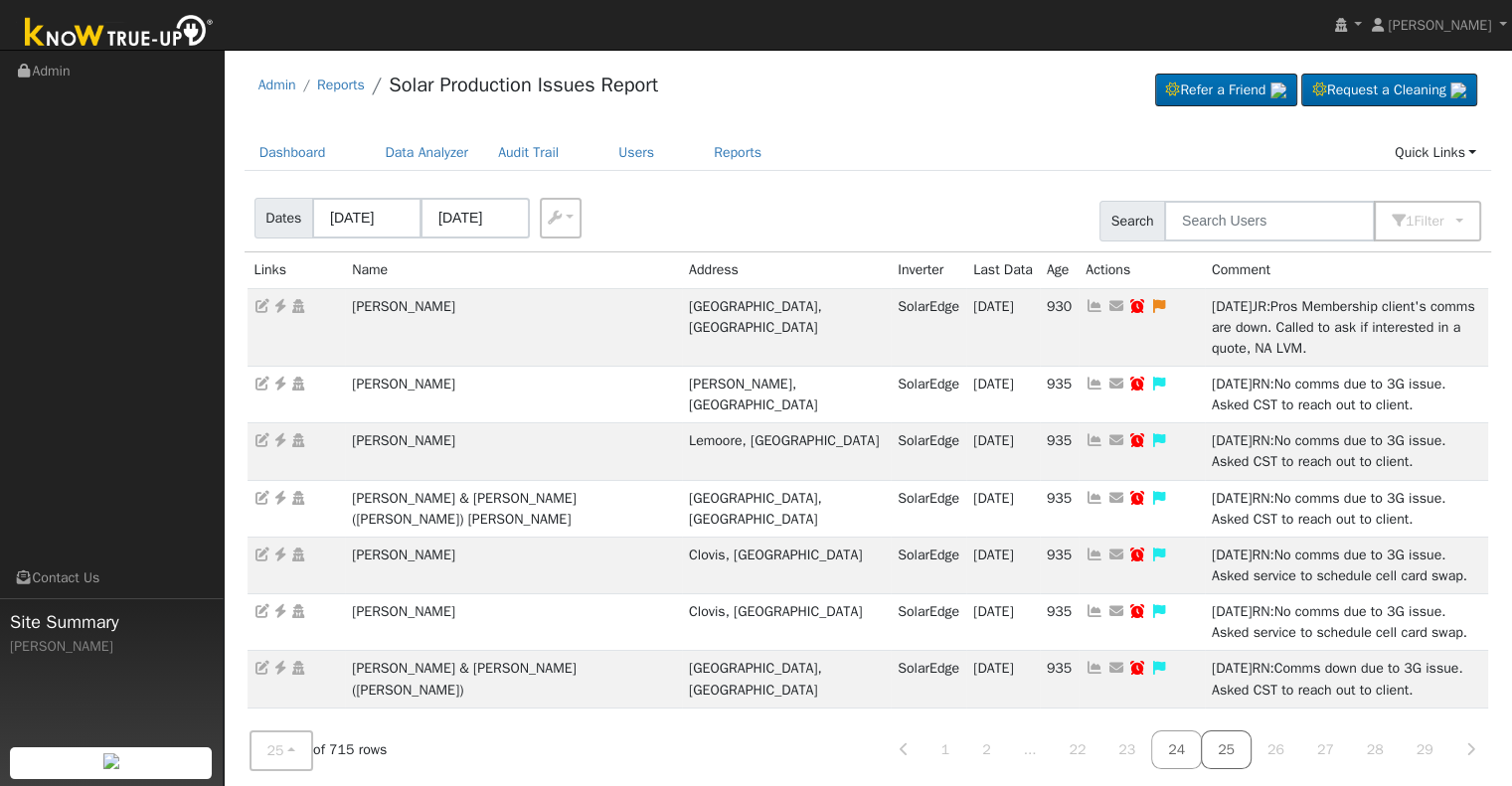 click on "25" at bounding box center (1226, 749) 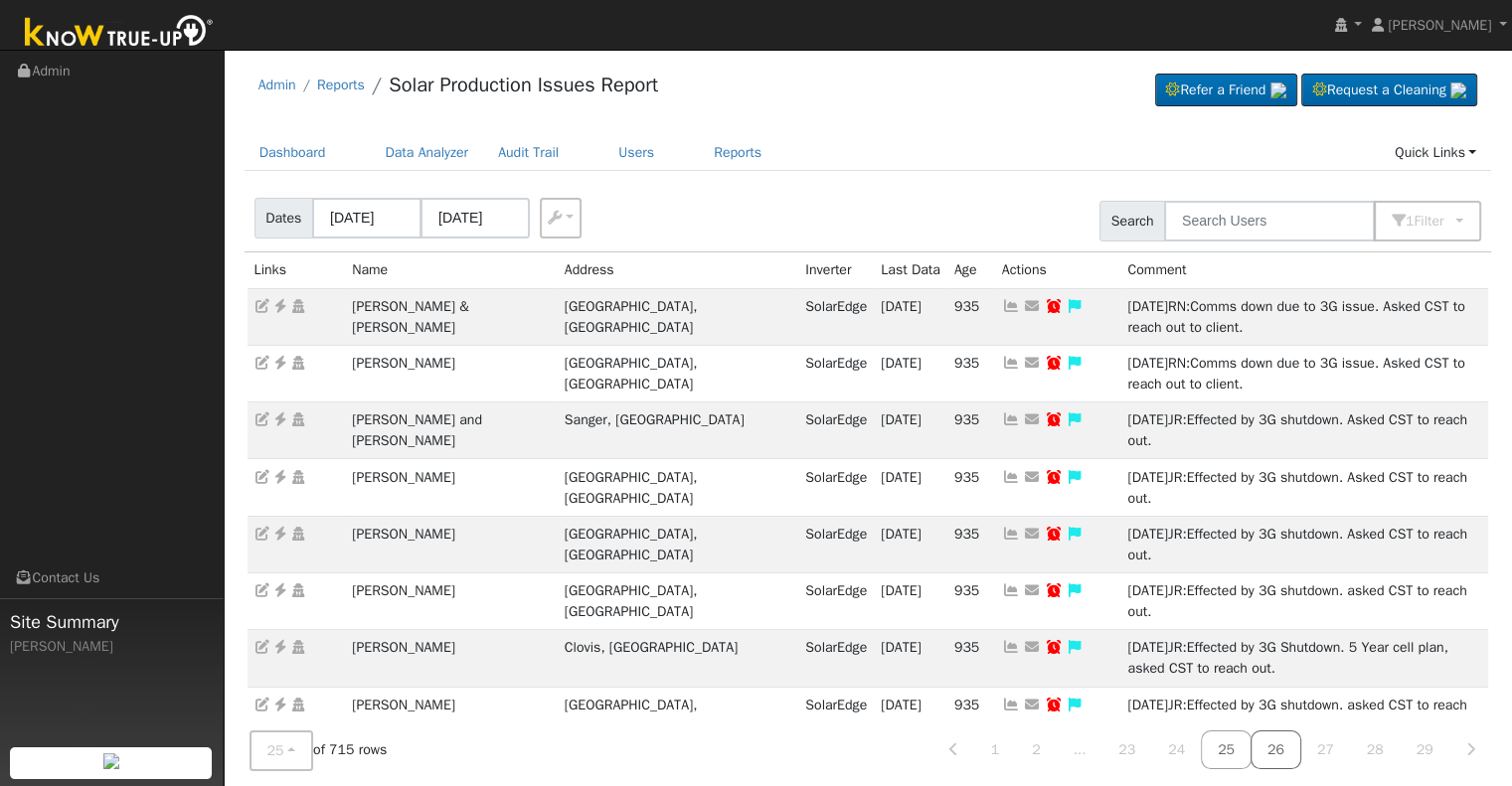 click on "26" at bounding box center [1275, 749] 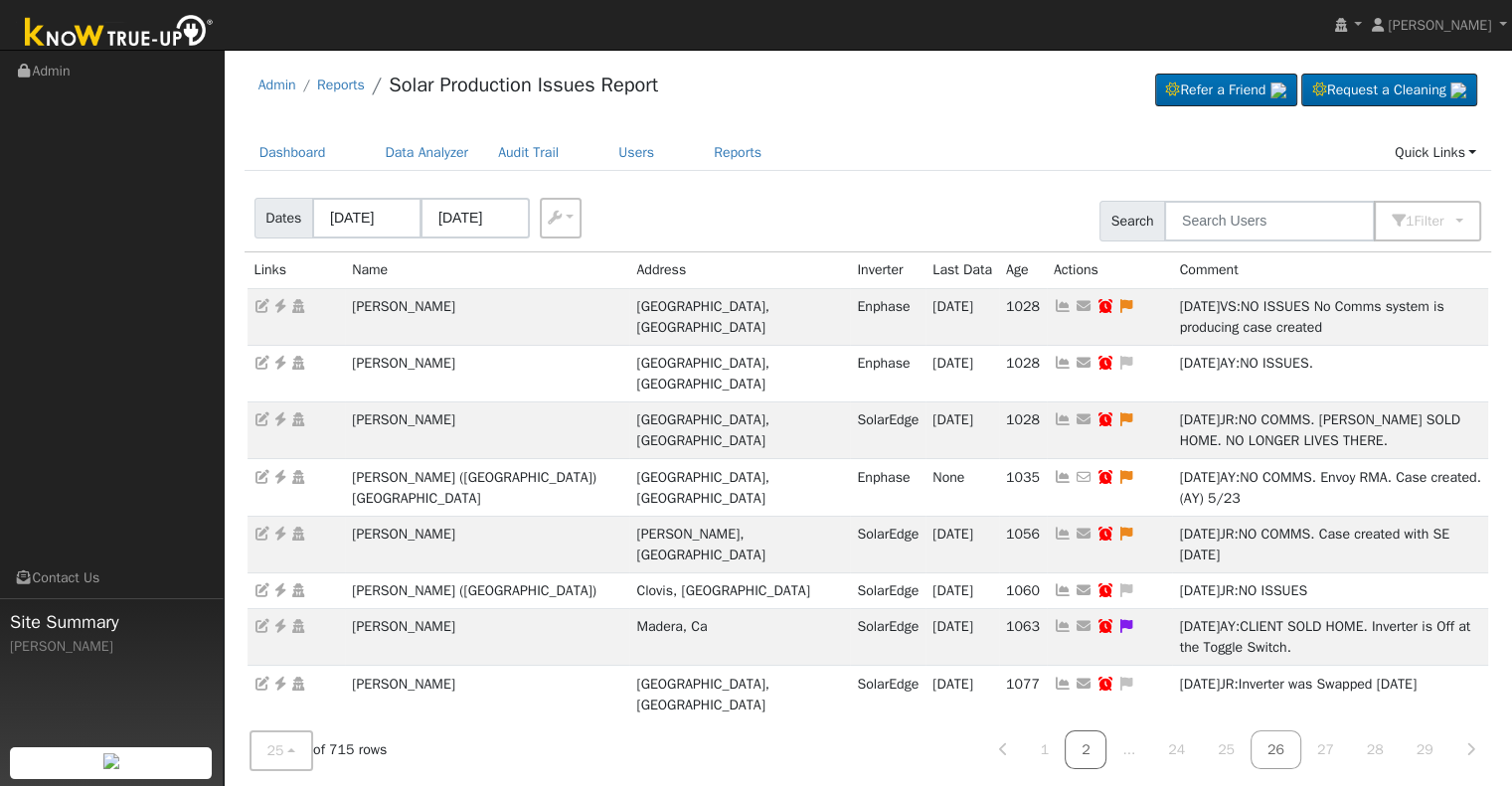 click on "2" at bounding box center (1086, 749) 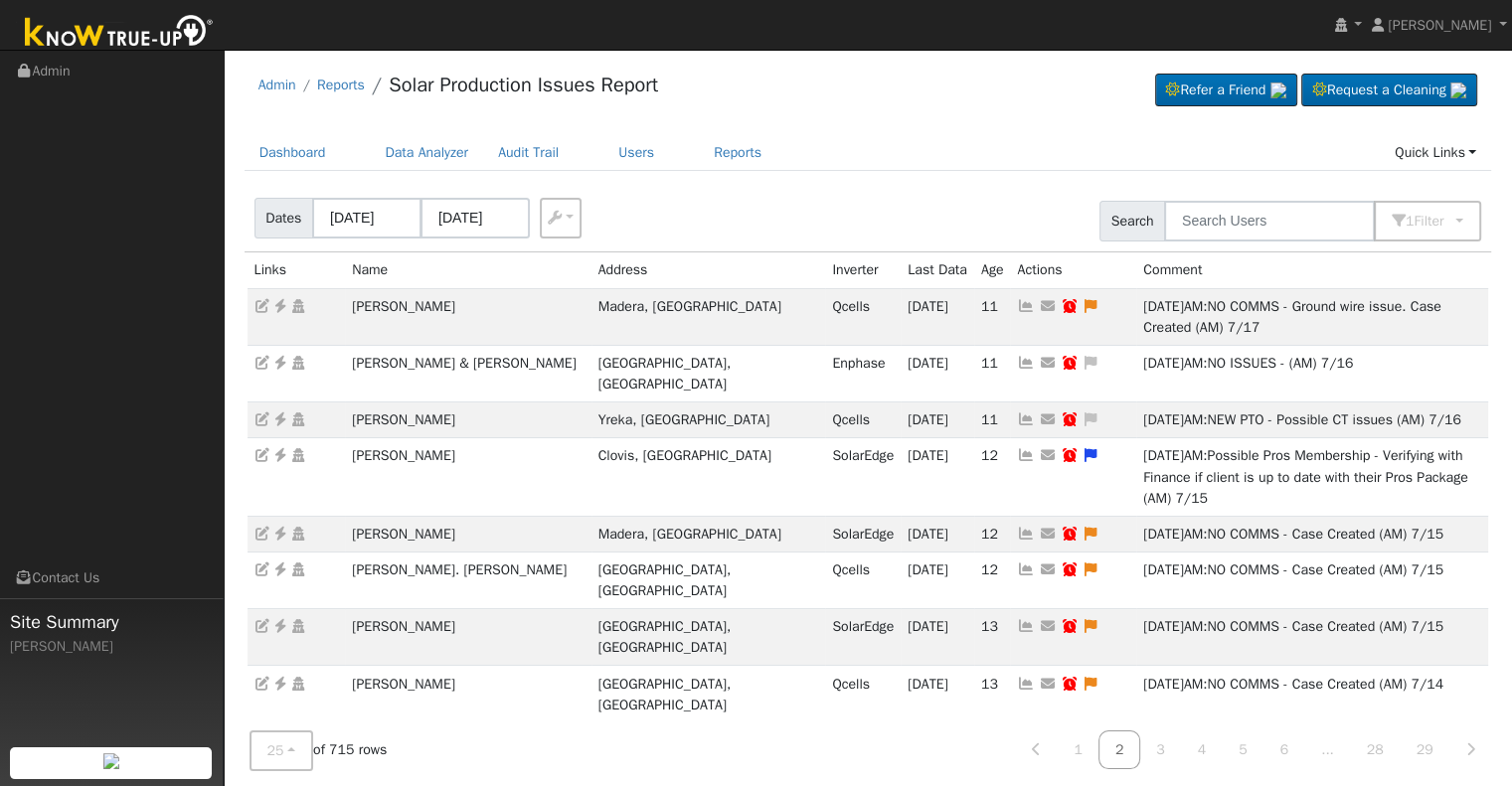 click on "User Profile First name Last name Email Email Notifications No Emails No Emails Weekly Emails Monthly Emails Cancel Save
Terms Of Service
Close
Login as User
Select a User
Admin
Reports
Solar Production Issues Report" at bounding box center [868, 908] 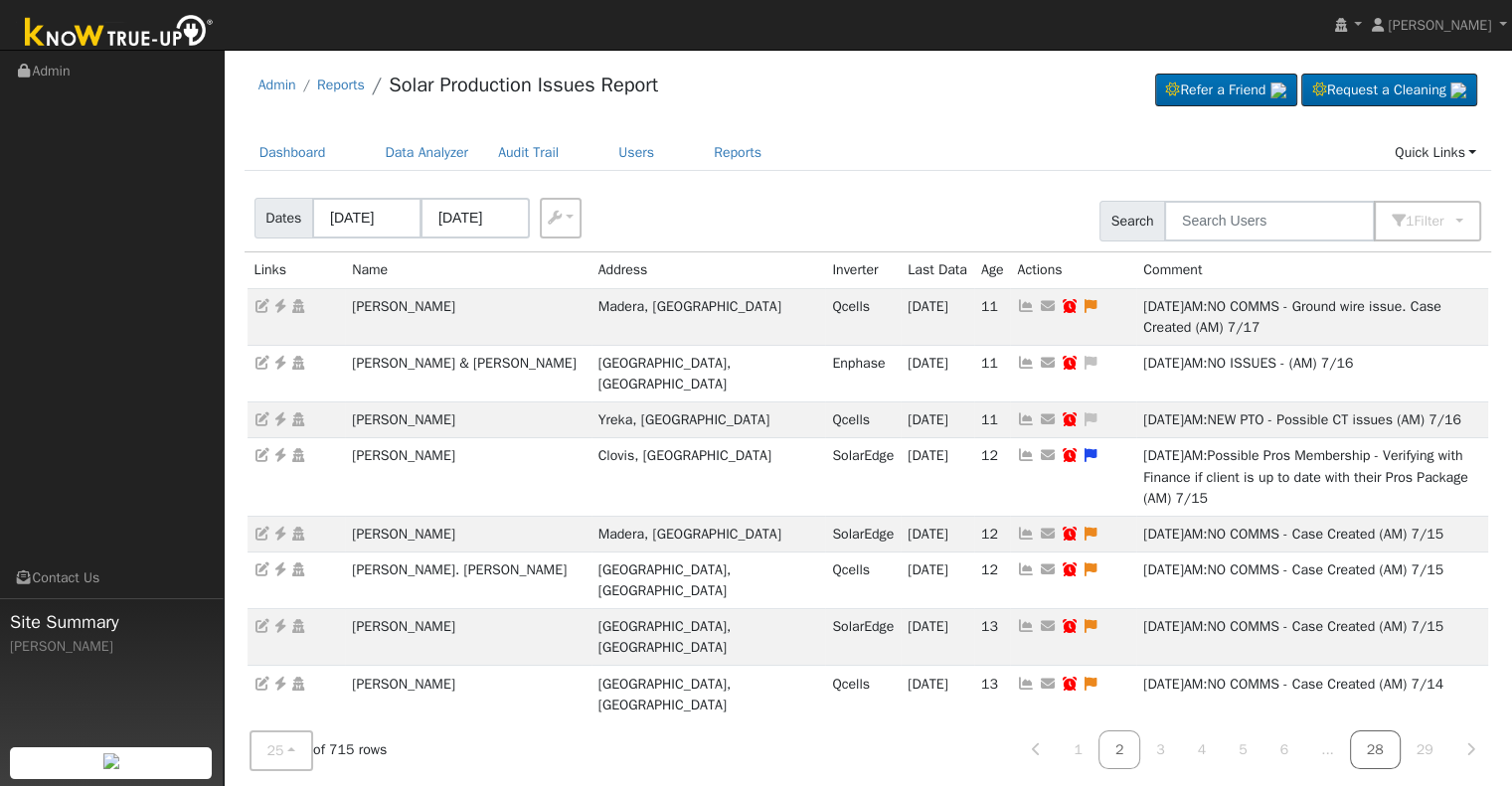 click on "28" at bounding box center (1375, 749) 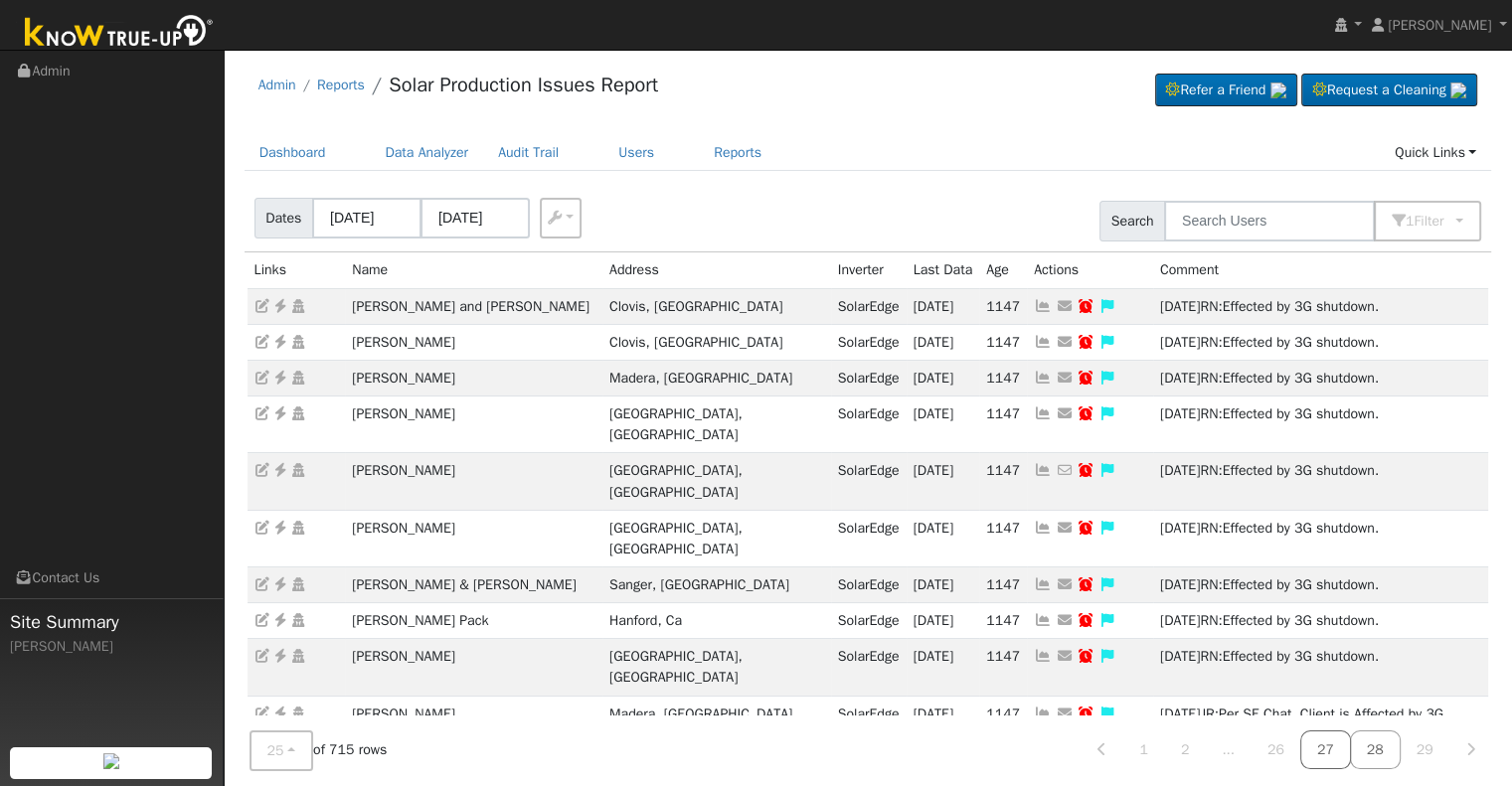 click on "27" at bounding box center (1325, 749) 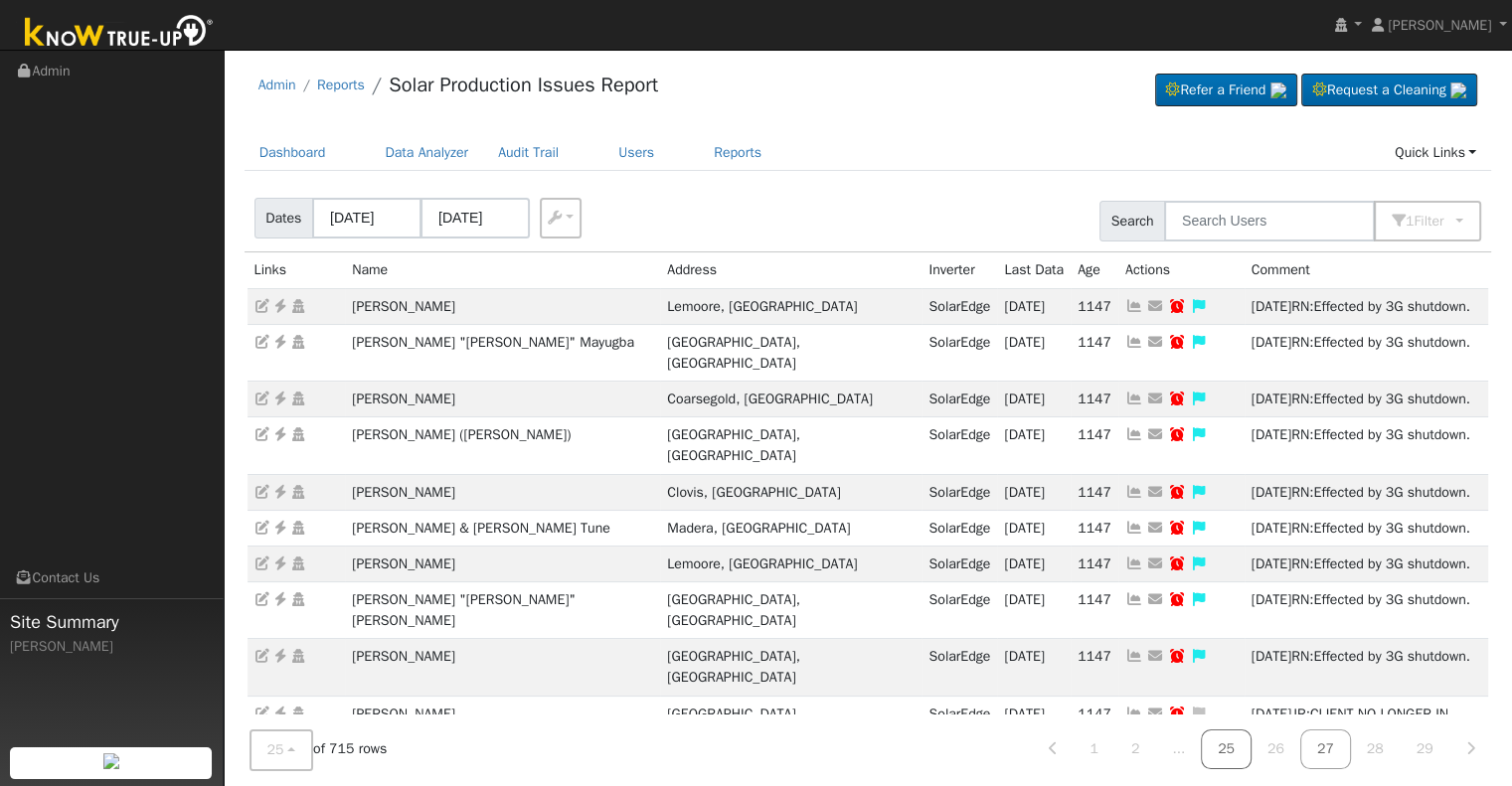 click on "25" at bounding box center [1226, 749] 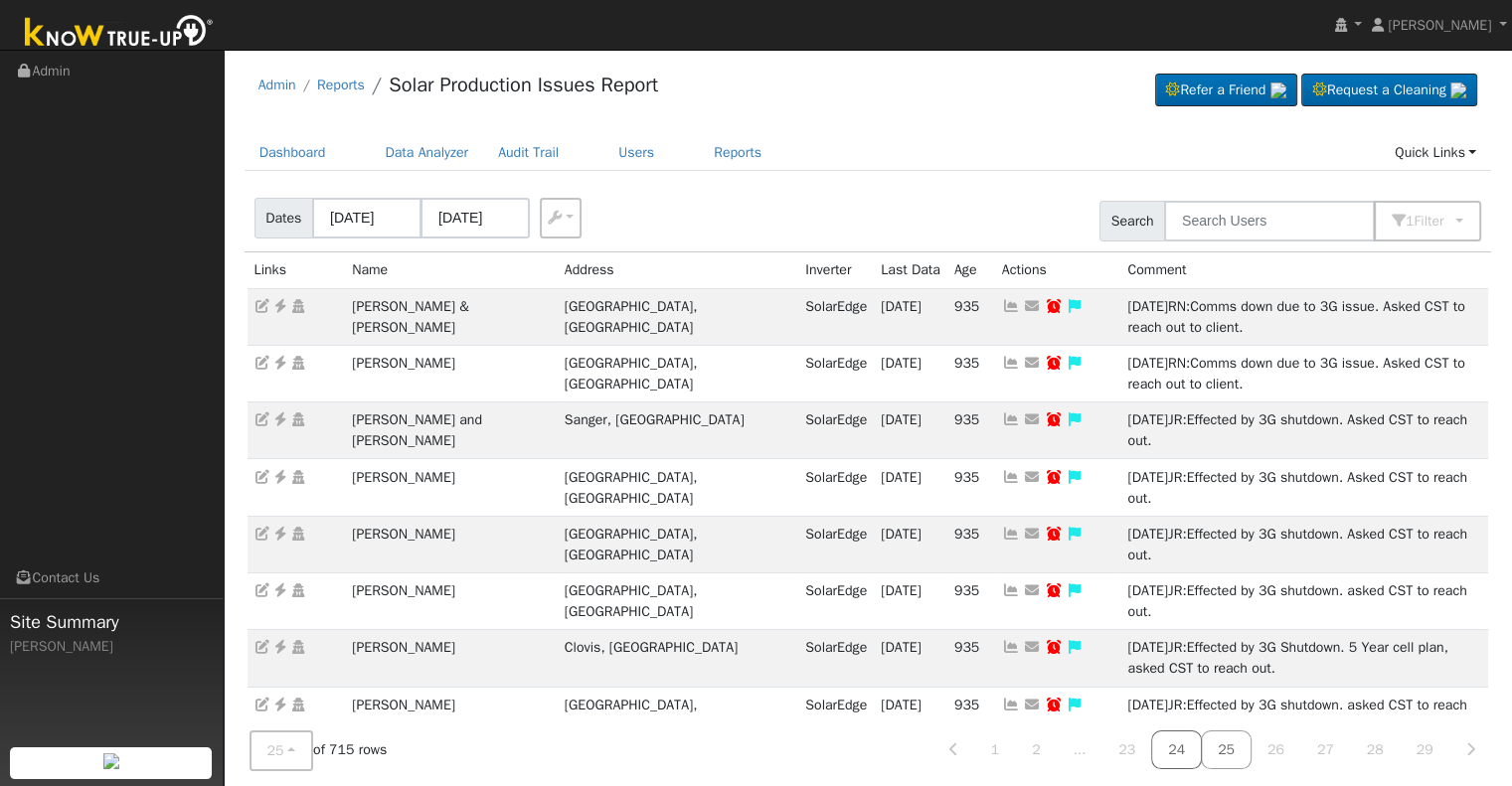 click on "24" at bounding box center (1176, 749) 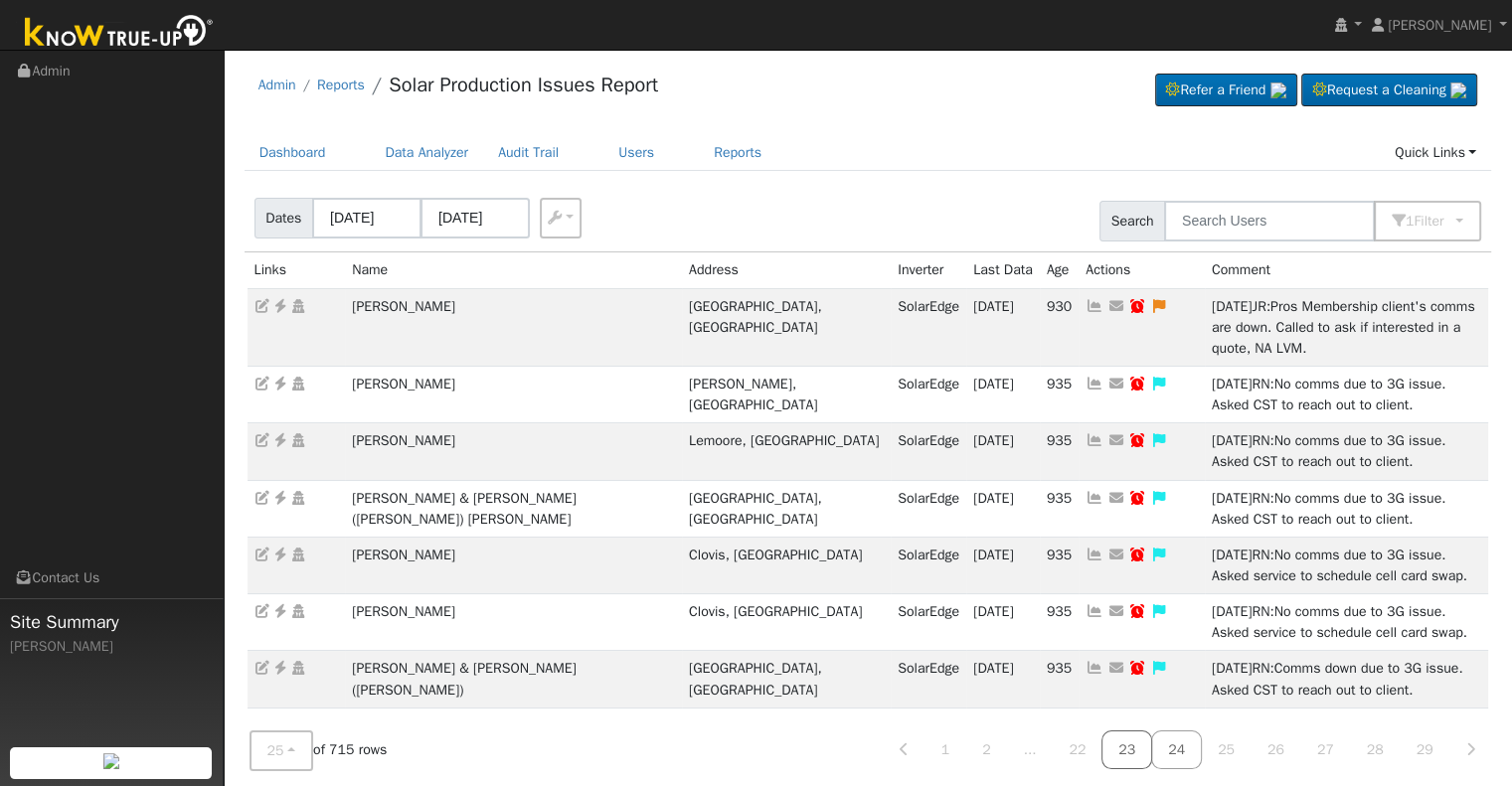 click on "23" at bounding box center [1126, 749] 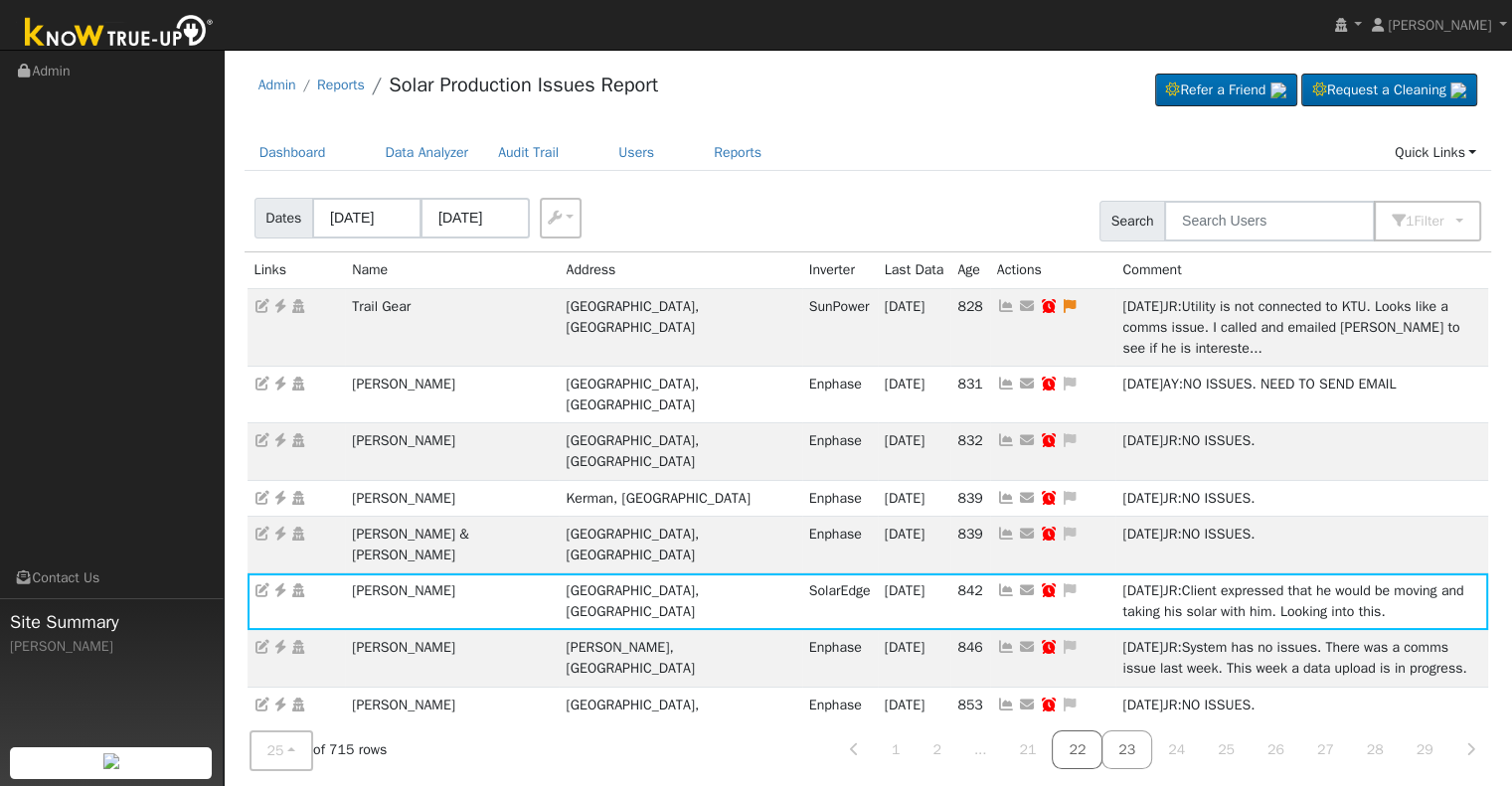 click on "22" at bounding box center [1077, 749] 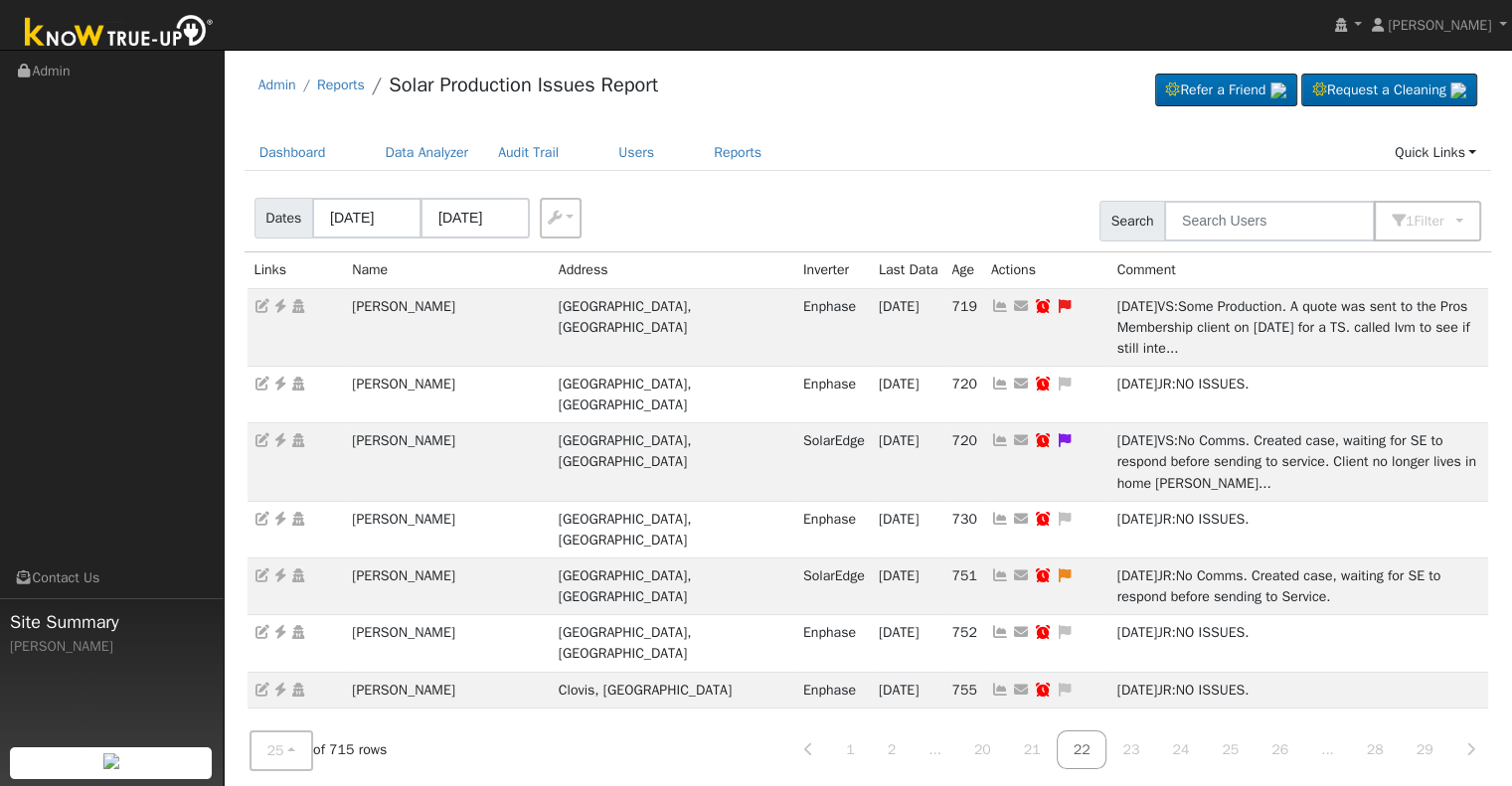 scroll, scrollTop: 481, scrollLeft: 0, axis: vertical 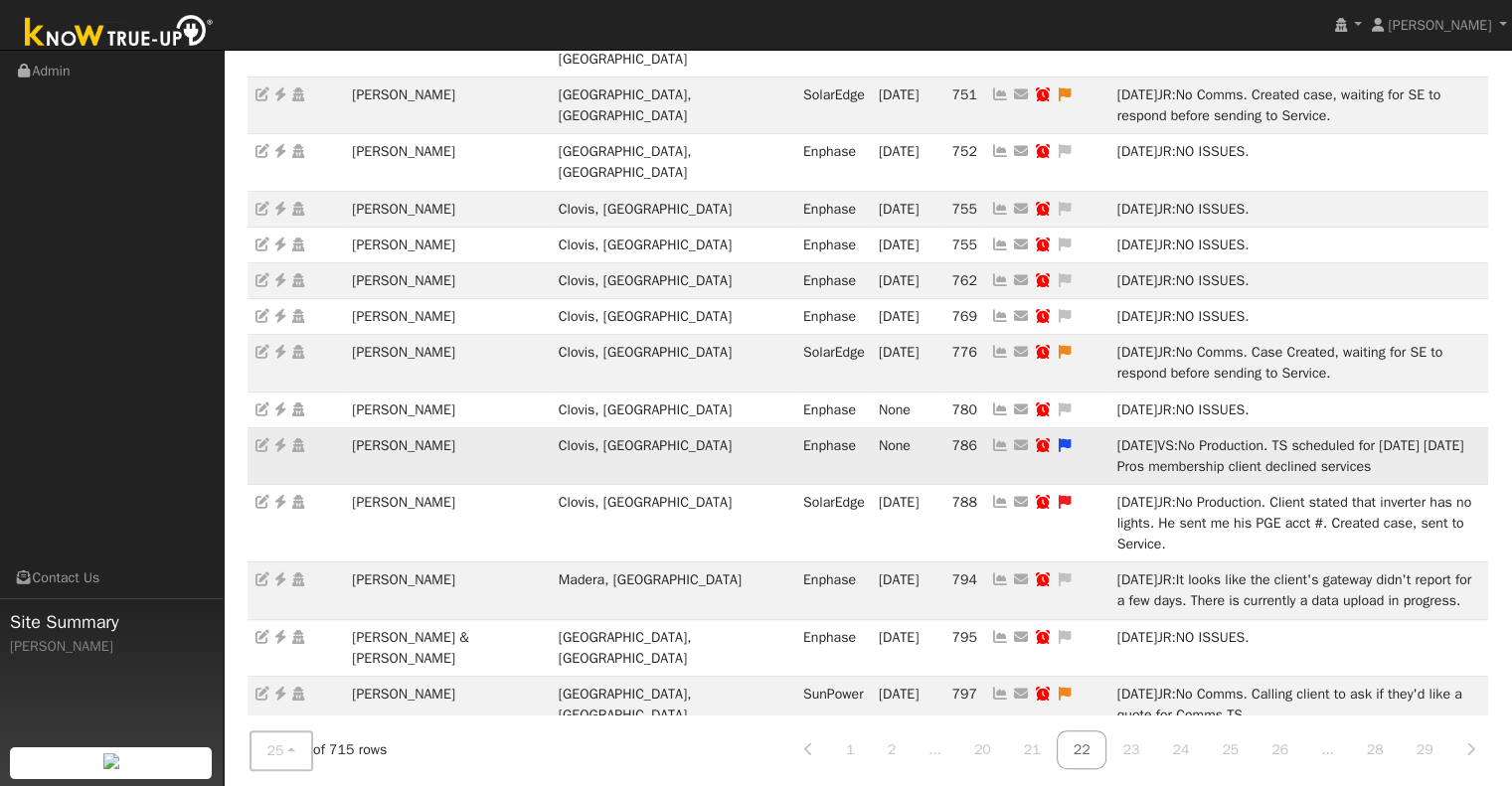 click at bounding box center [1000, 445] 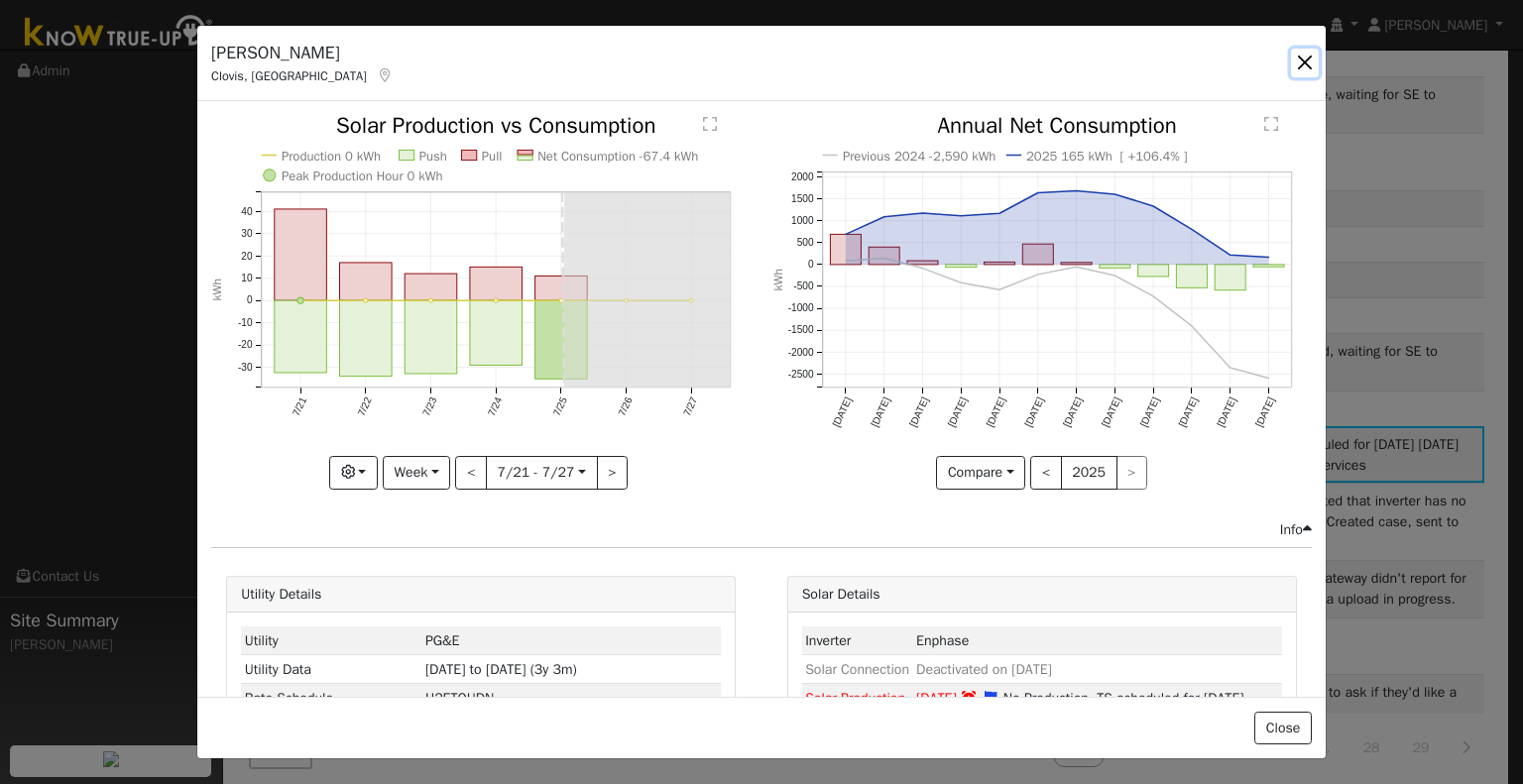 click at bounding box center [1305, 62] 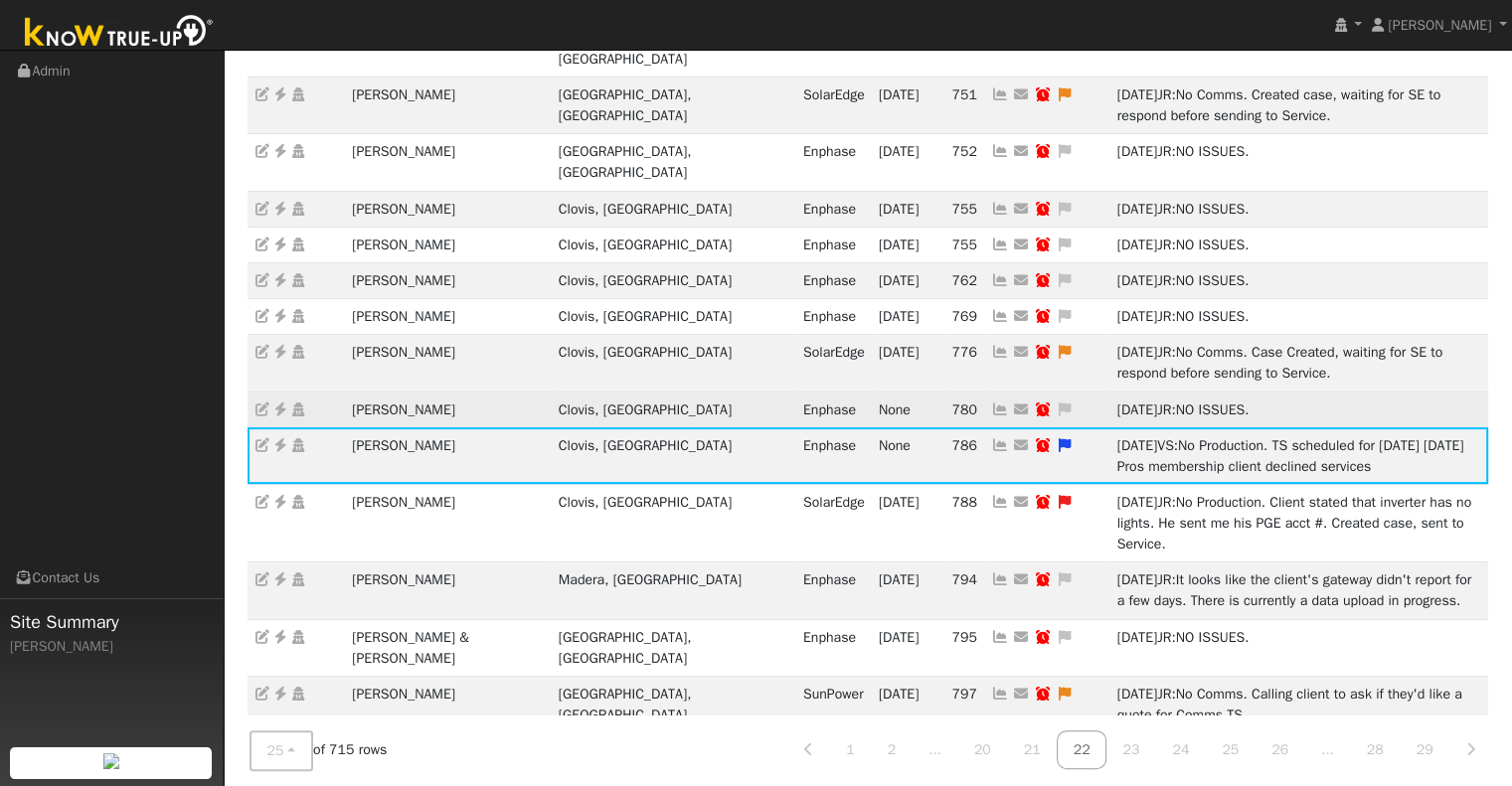 click at bounding box center (1000, 409) 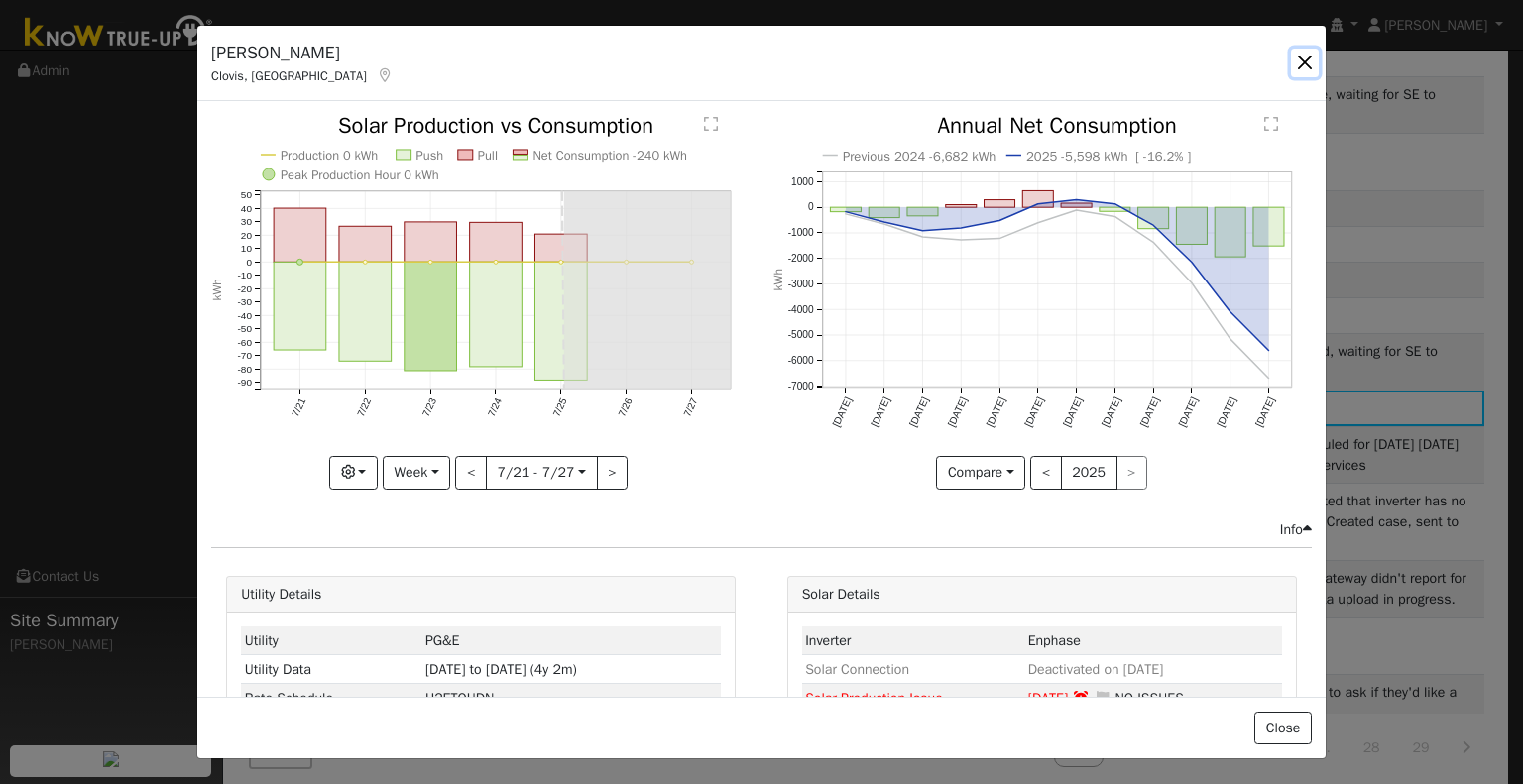 click at bounding box center [1305, 62] 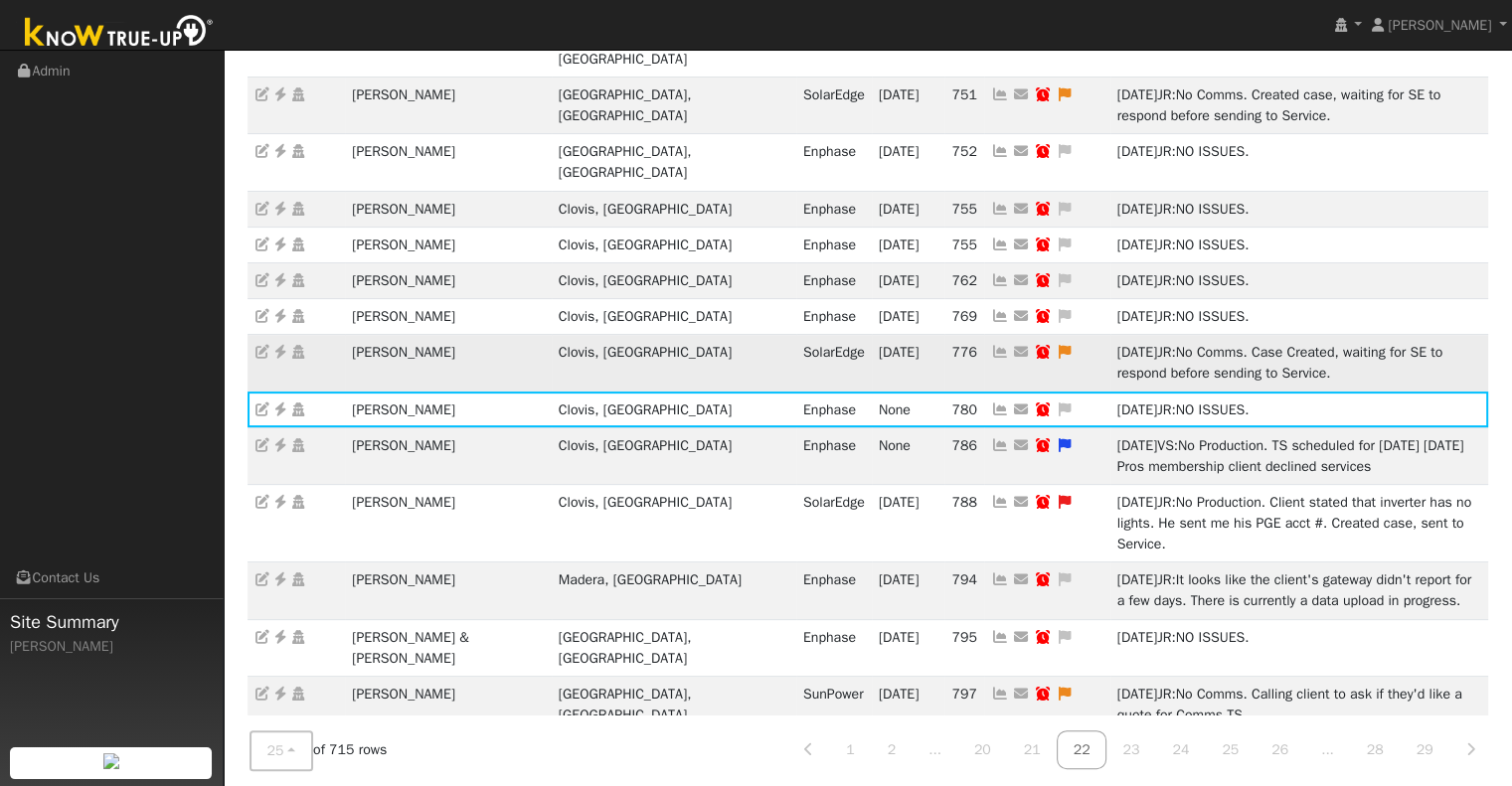 click at bounding box center (1000, 352) 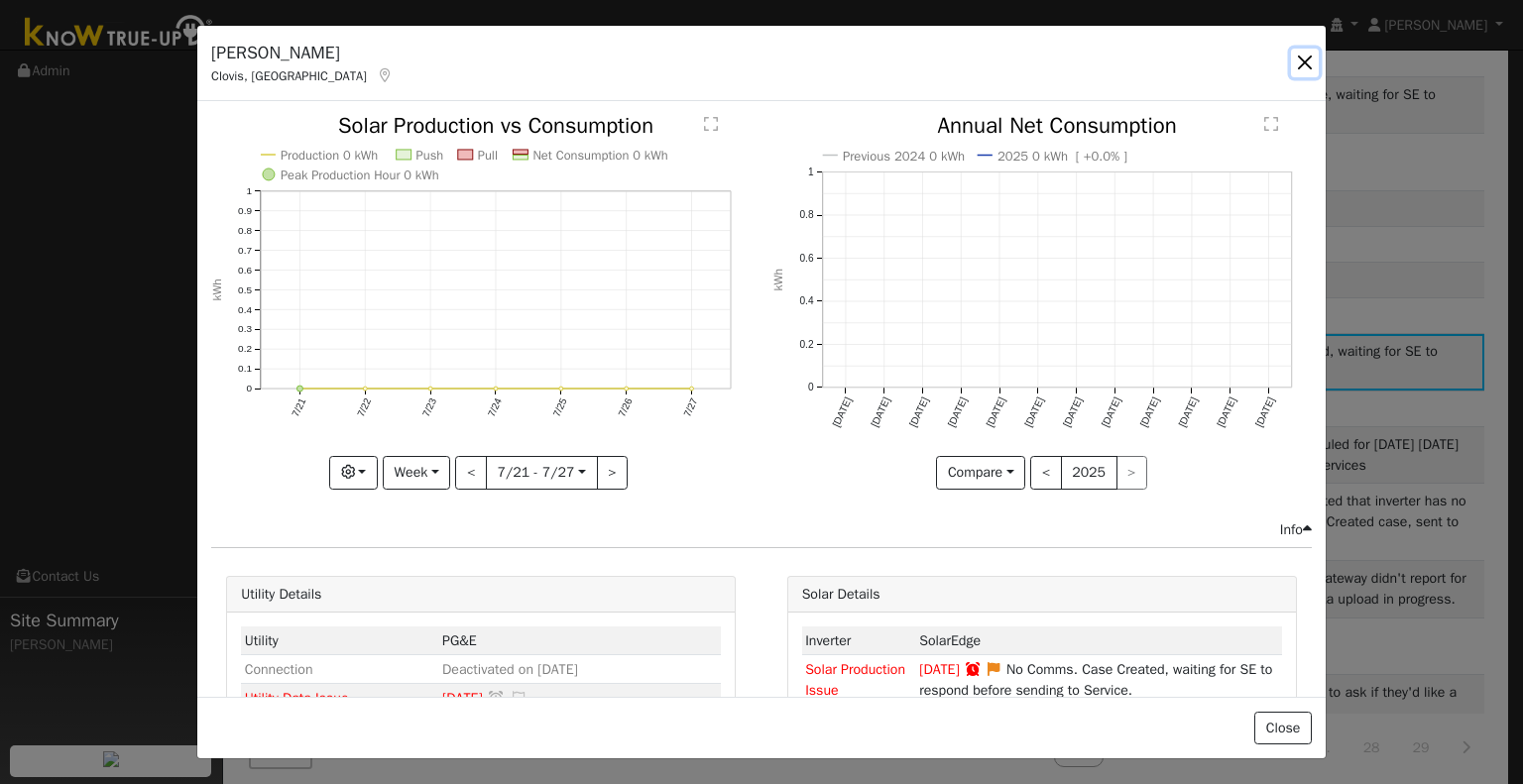 click at bounding box center (1305, 62) 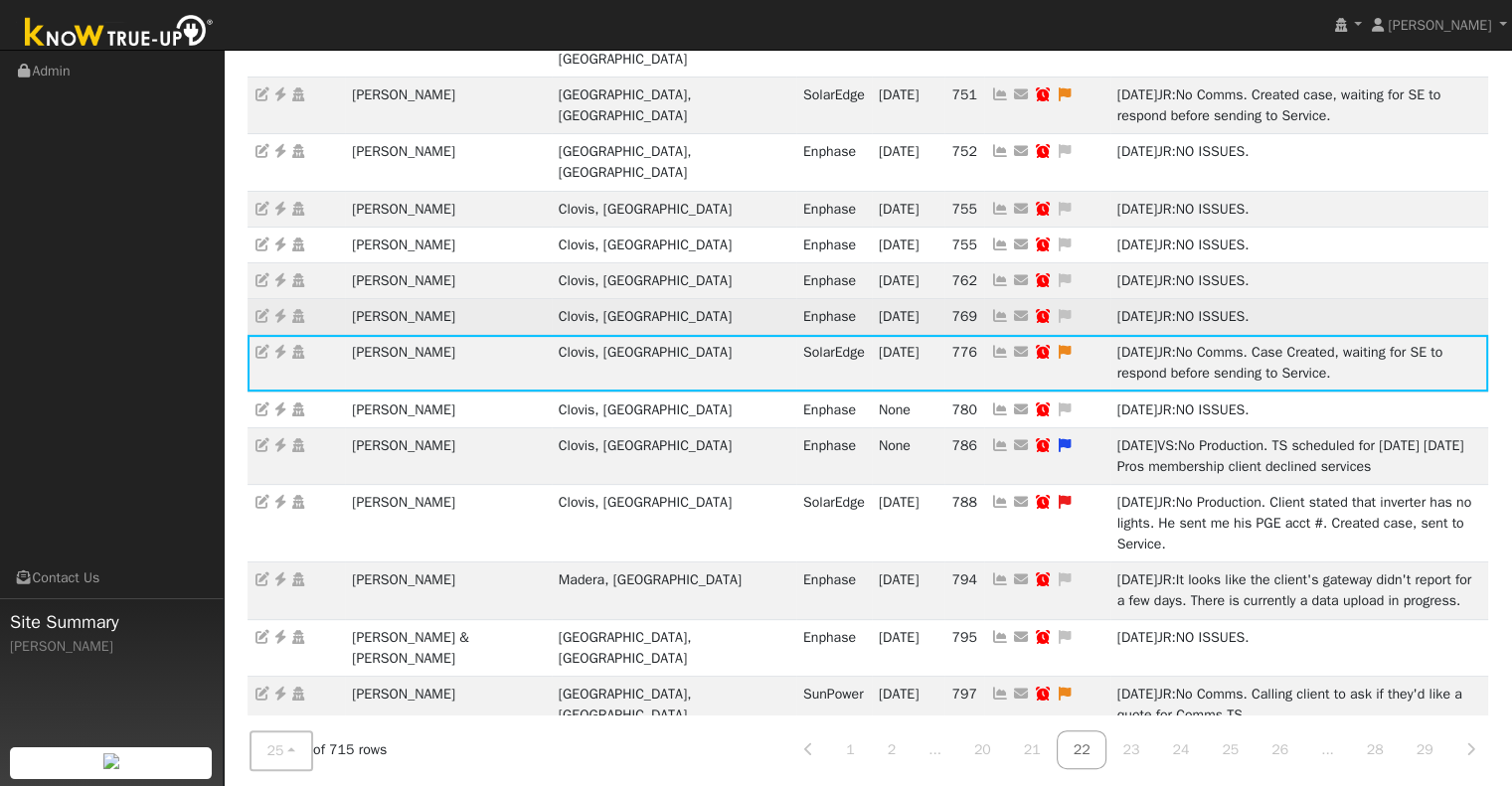click at bounding box center [1000, 316] 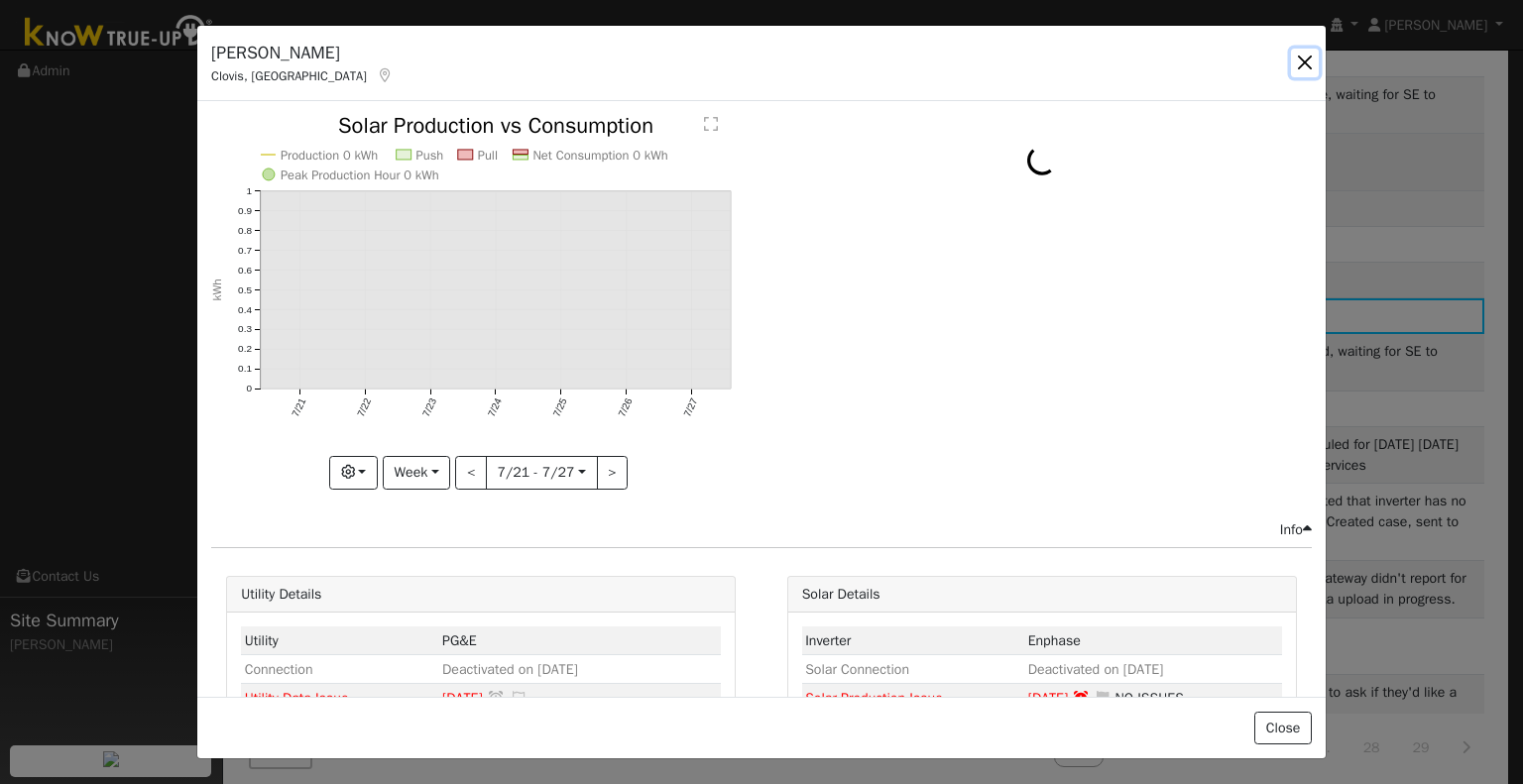 click at bounding box center [1305, 62] 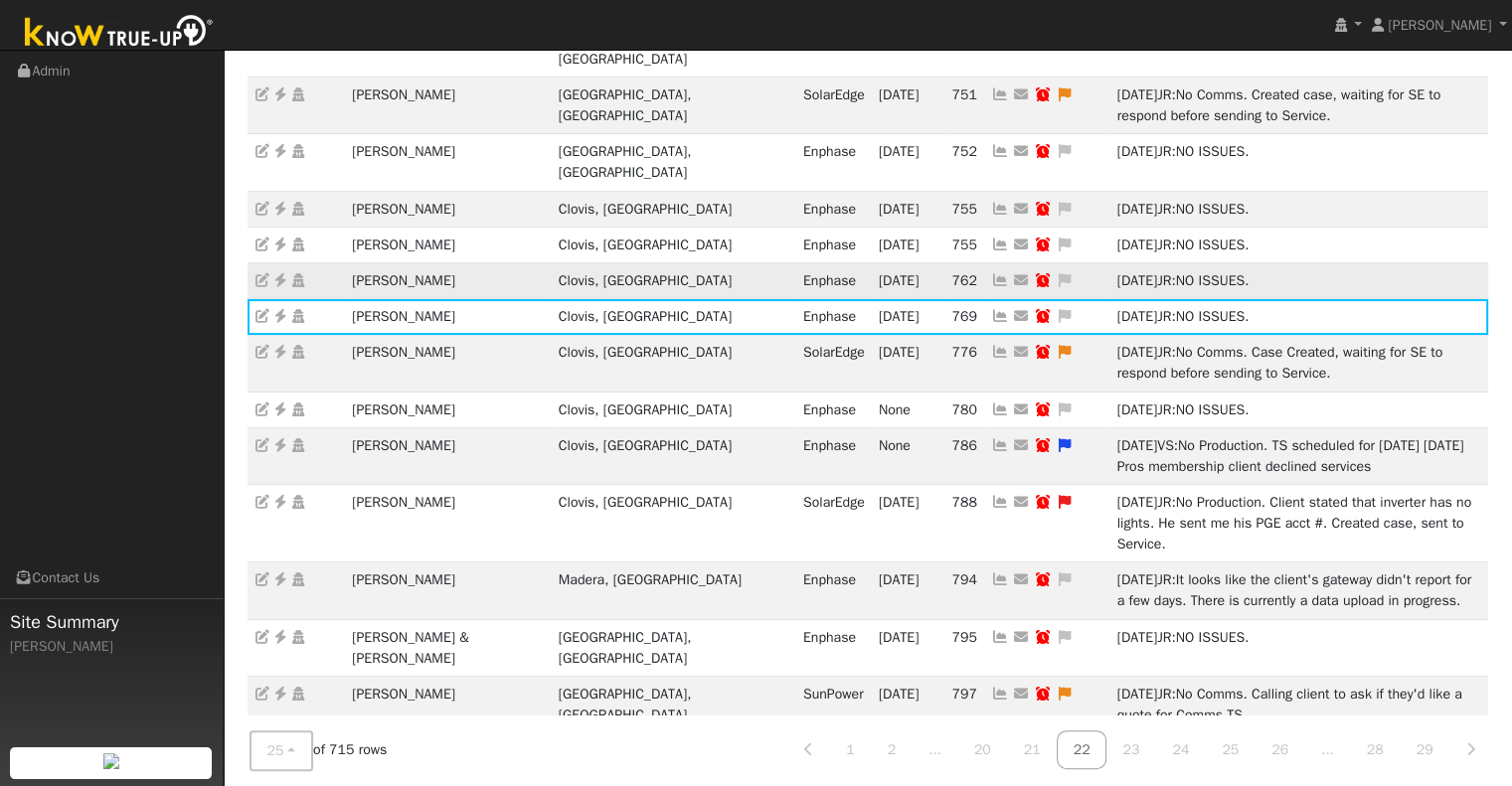 click on "Send Email... Copy a Link Reset Password Open Access Snooze Issue  Snooze Until: 08/28/2025  Snooze Indefinitely Cancel Confirm" at bounding box center (1047, 280) 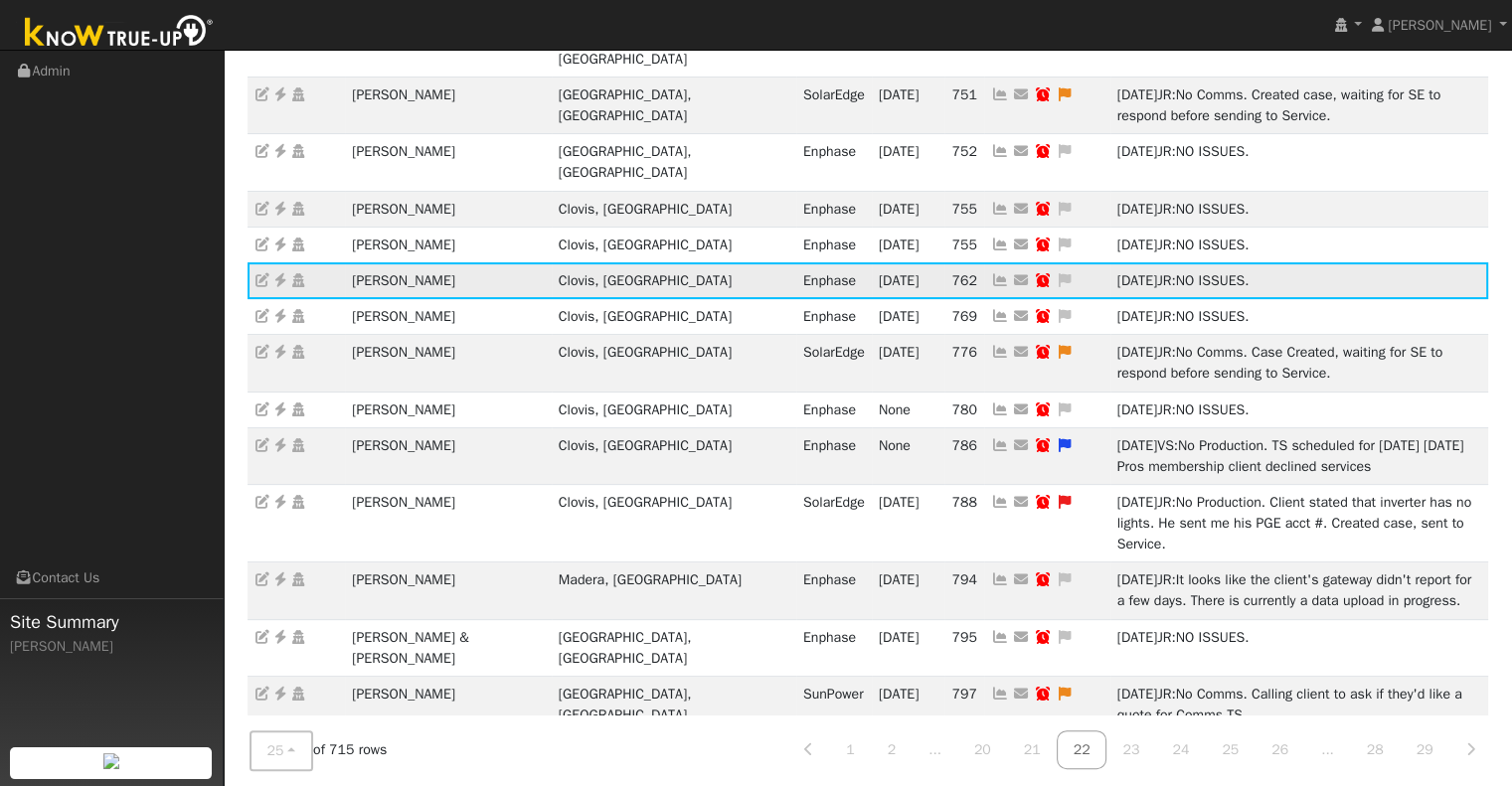 click at bounding box center (1000, 280) 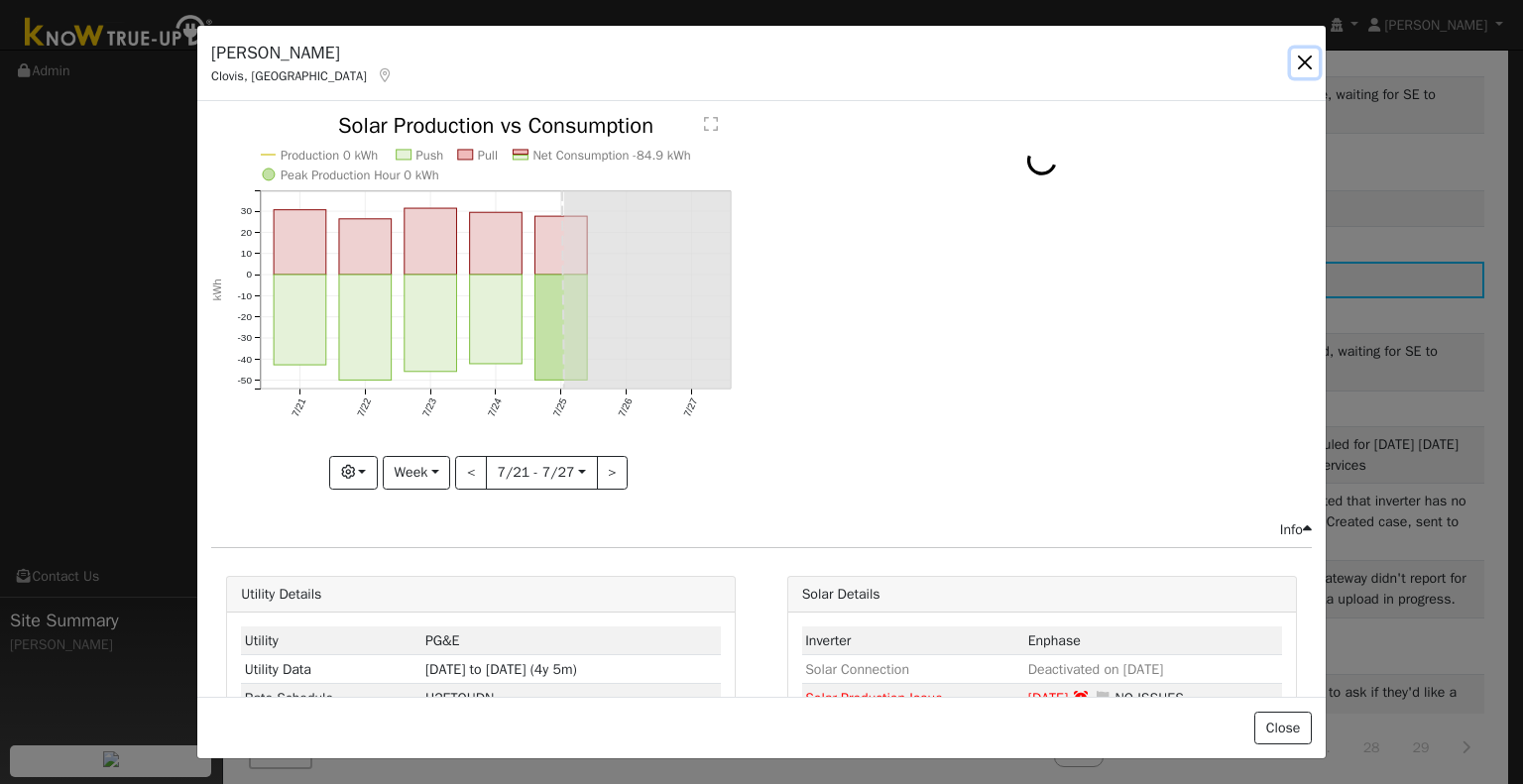 click at bounding box center (1305, 62) 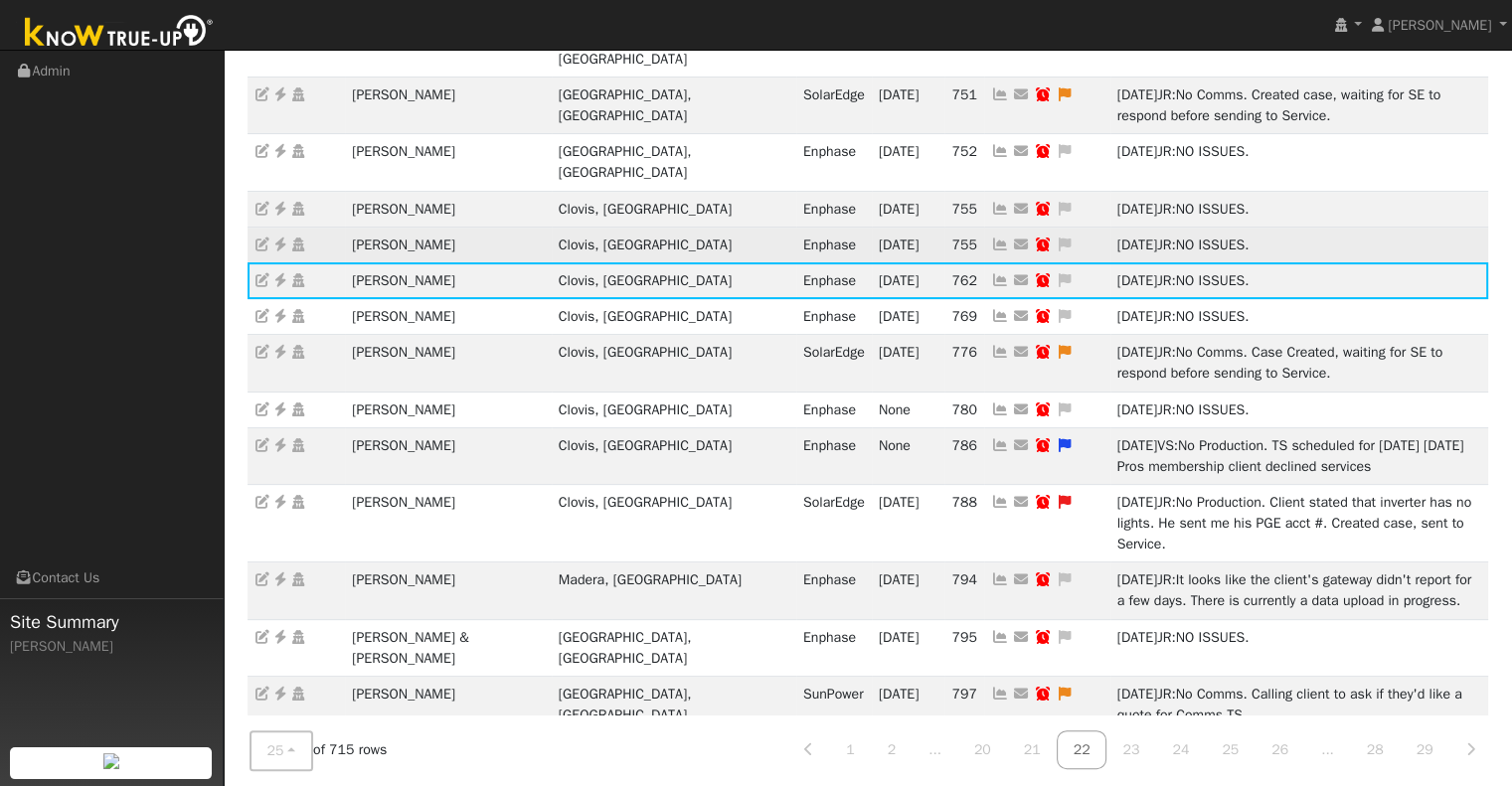 click at bounding box center [1000, 244] 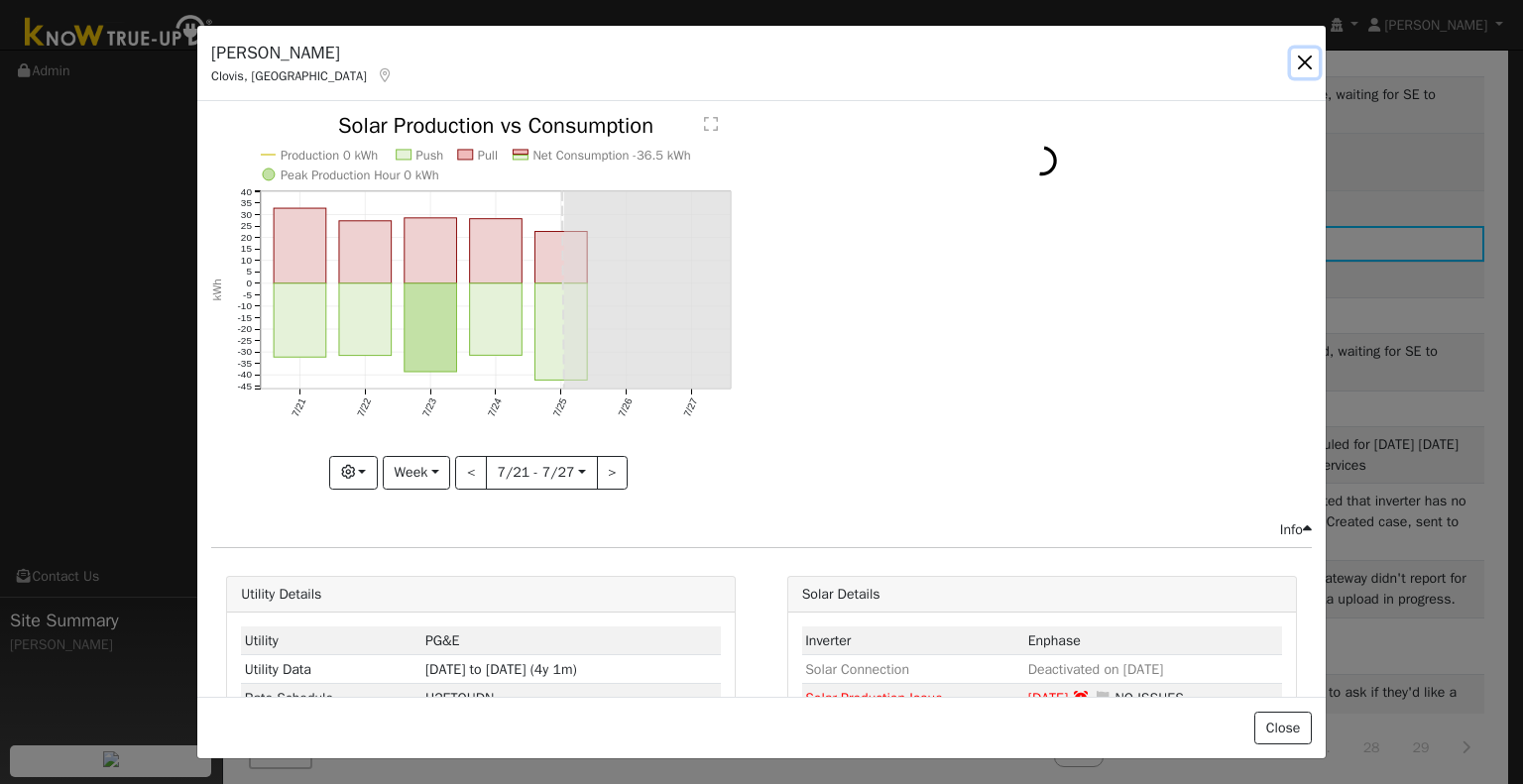 click at bounding box center [1305, 62] 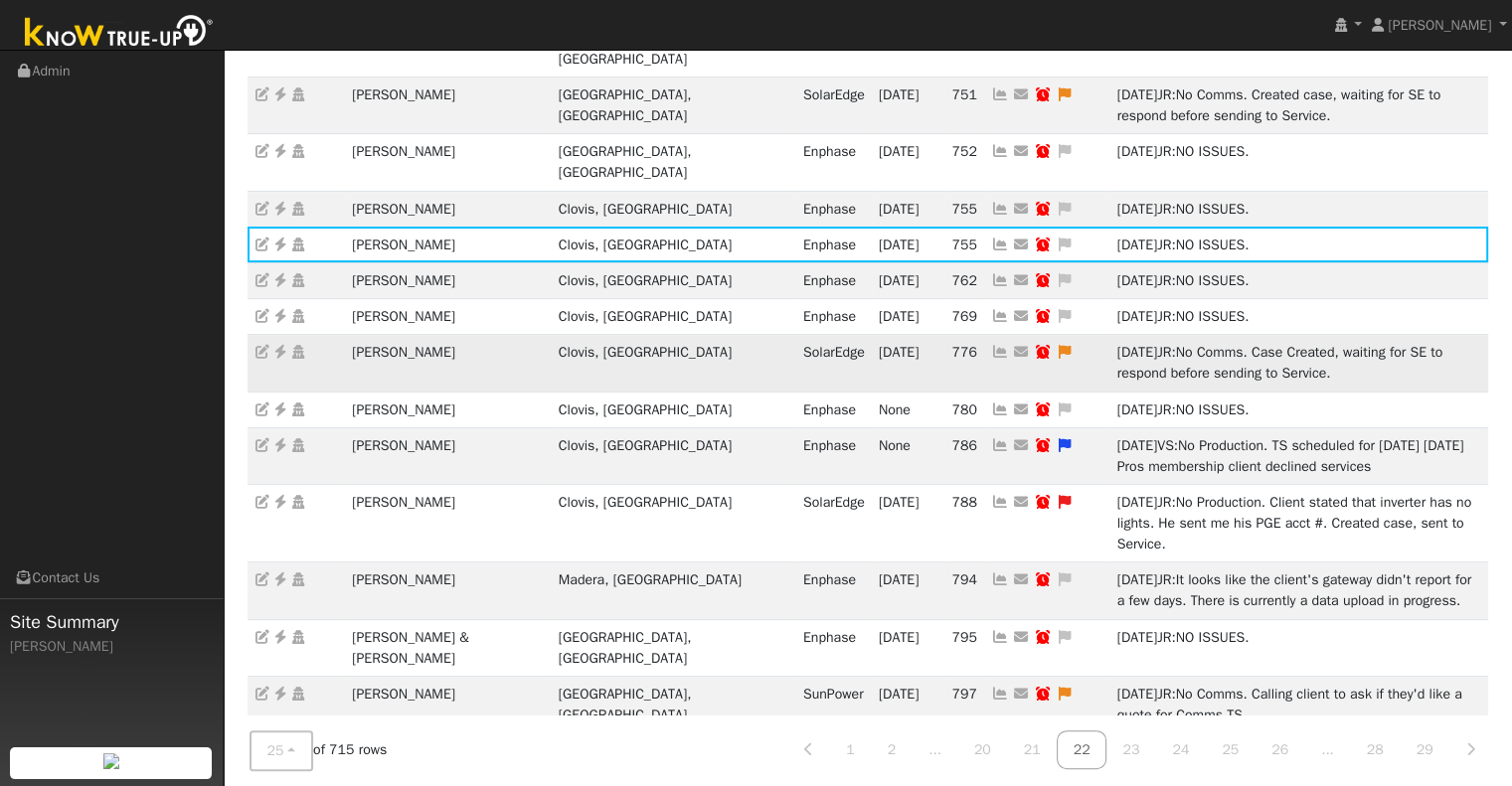 scroll, scrollTop: 282, scrollLeft: 0, axis: vertical 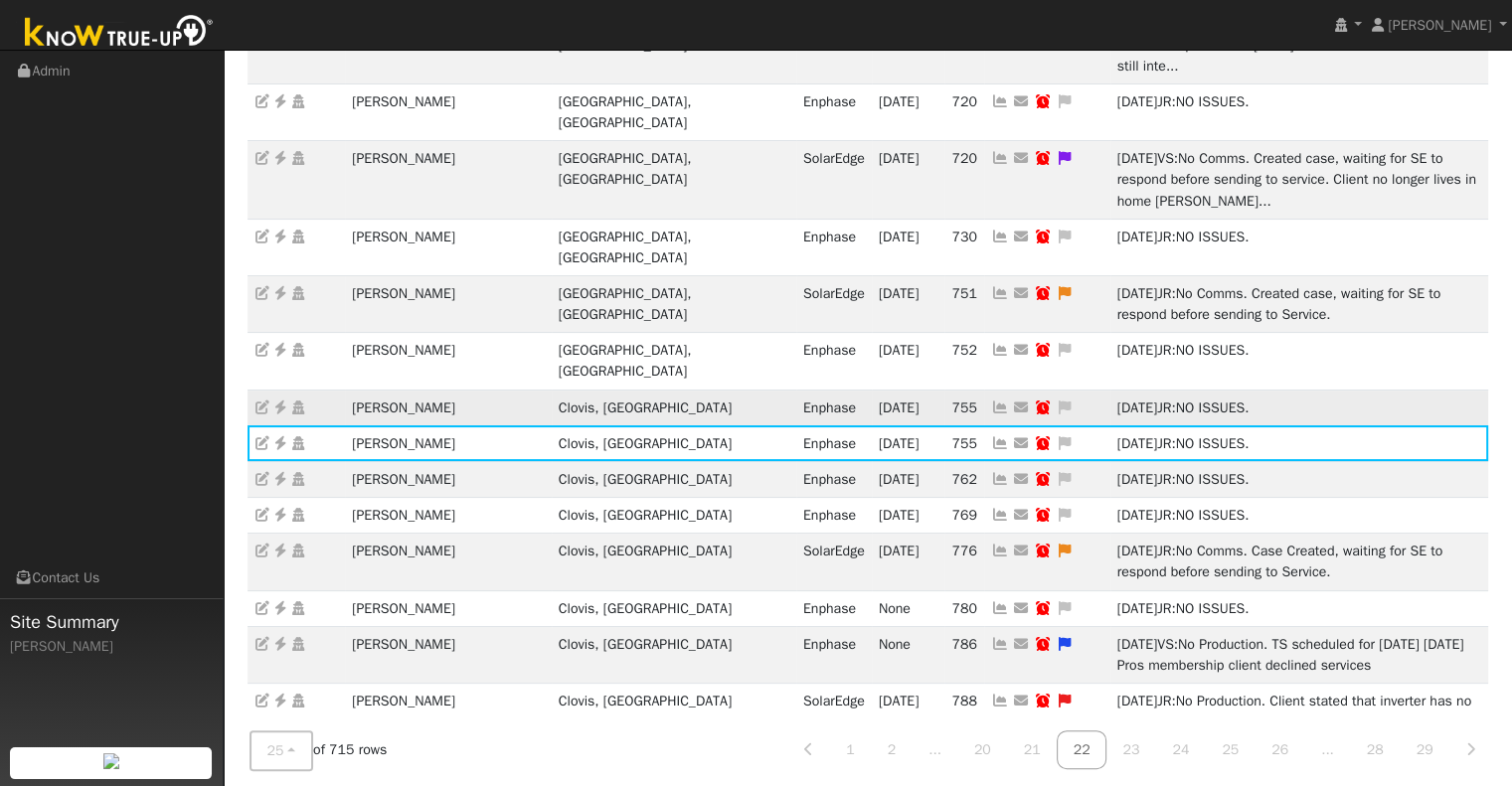 click at bounding box center [1000, 407] 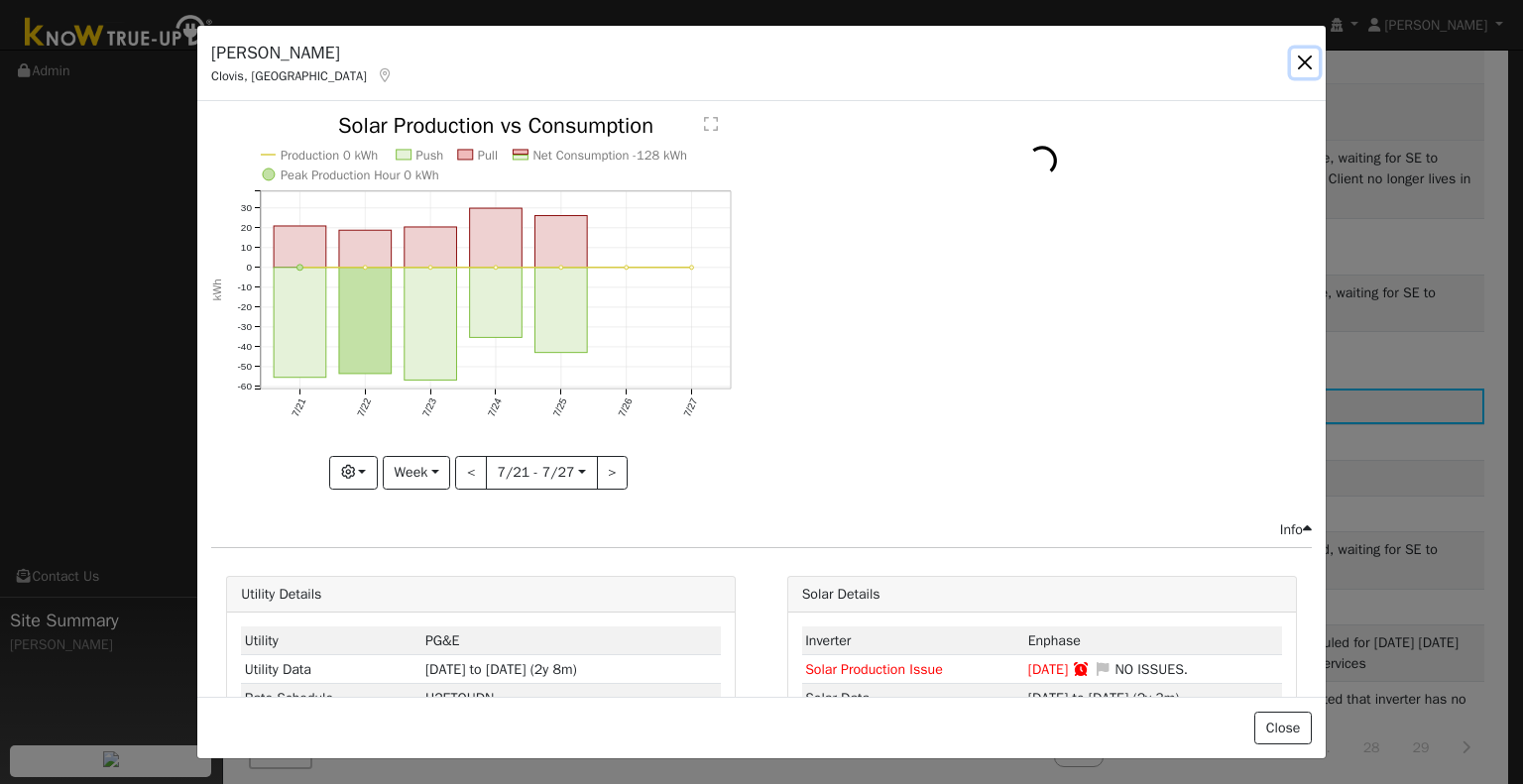 click at bounding box center (1305, 62) 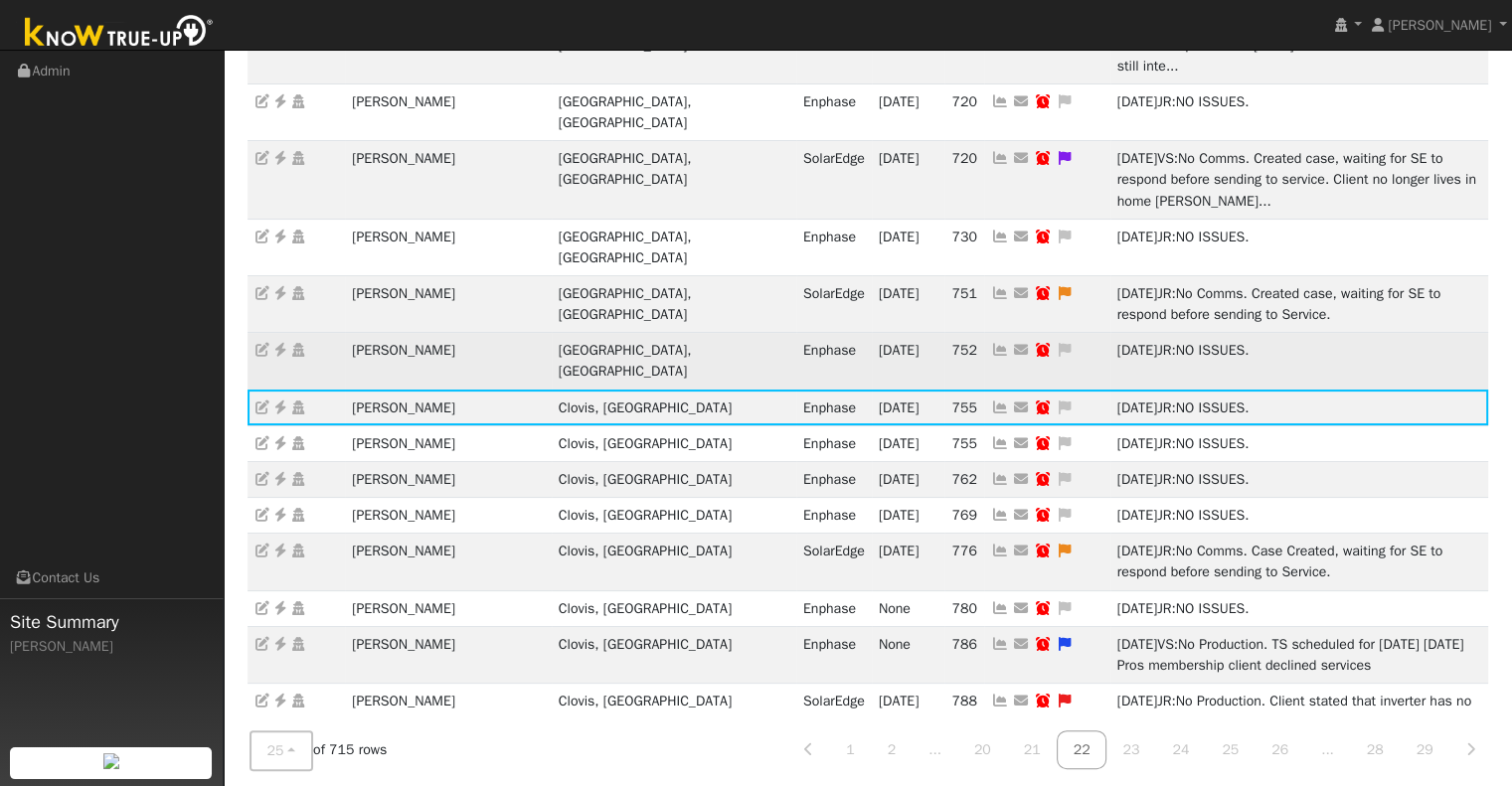 click at bounding box center (1000, 350) 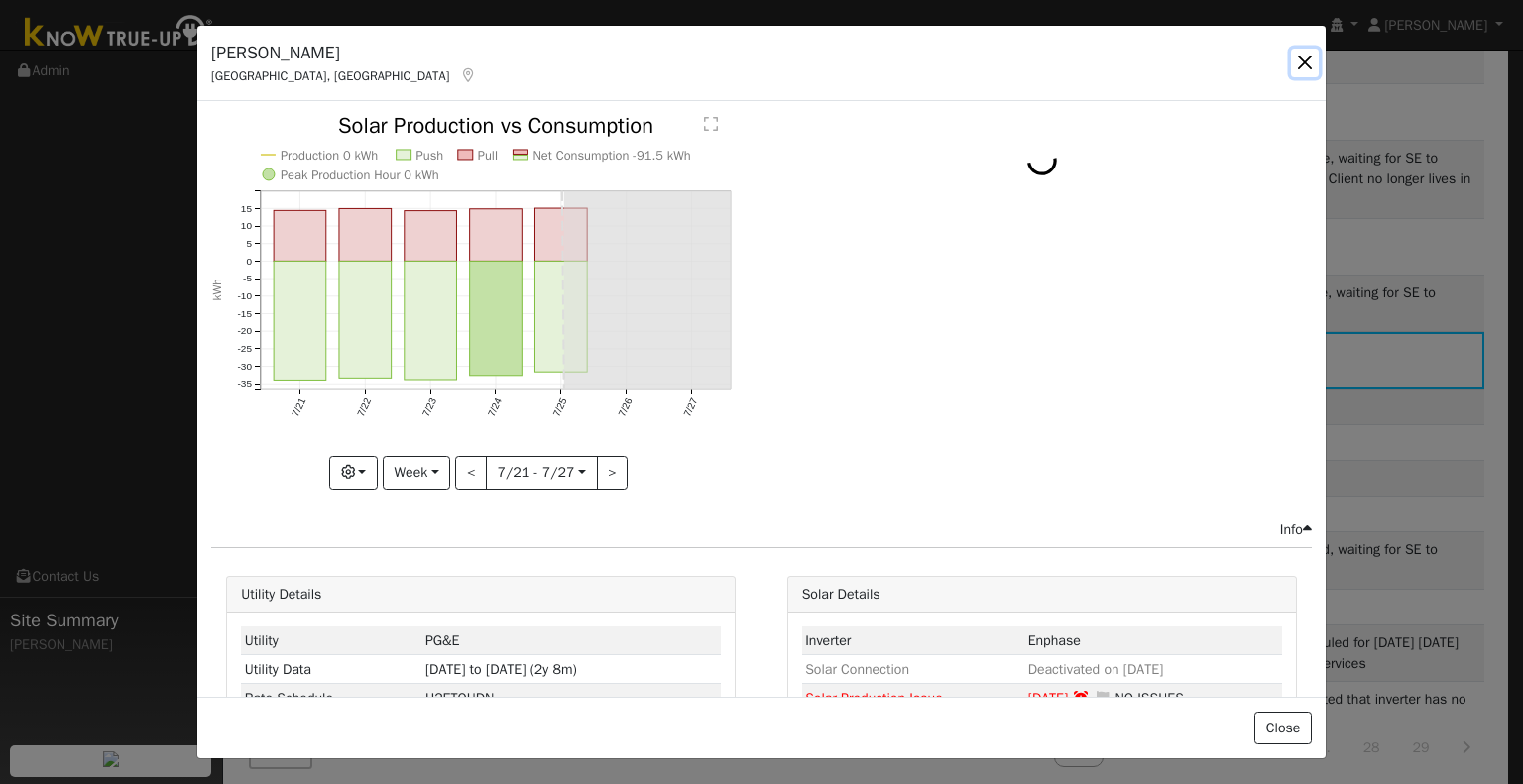 click at bounding box center [1305, 62] 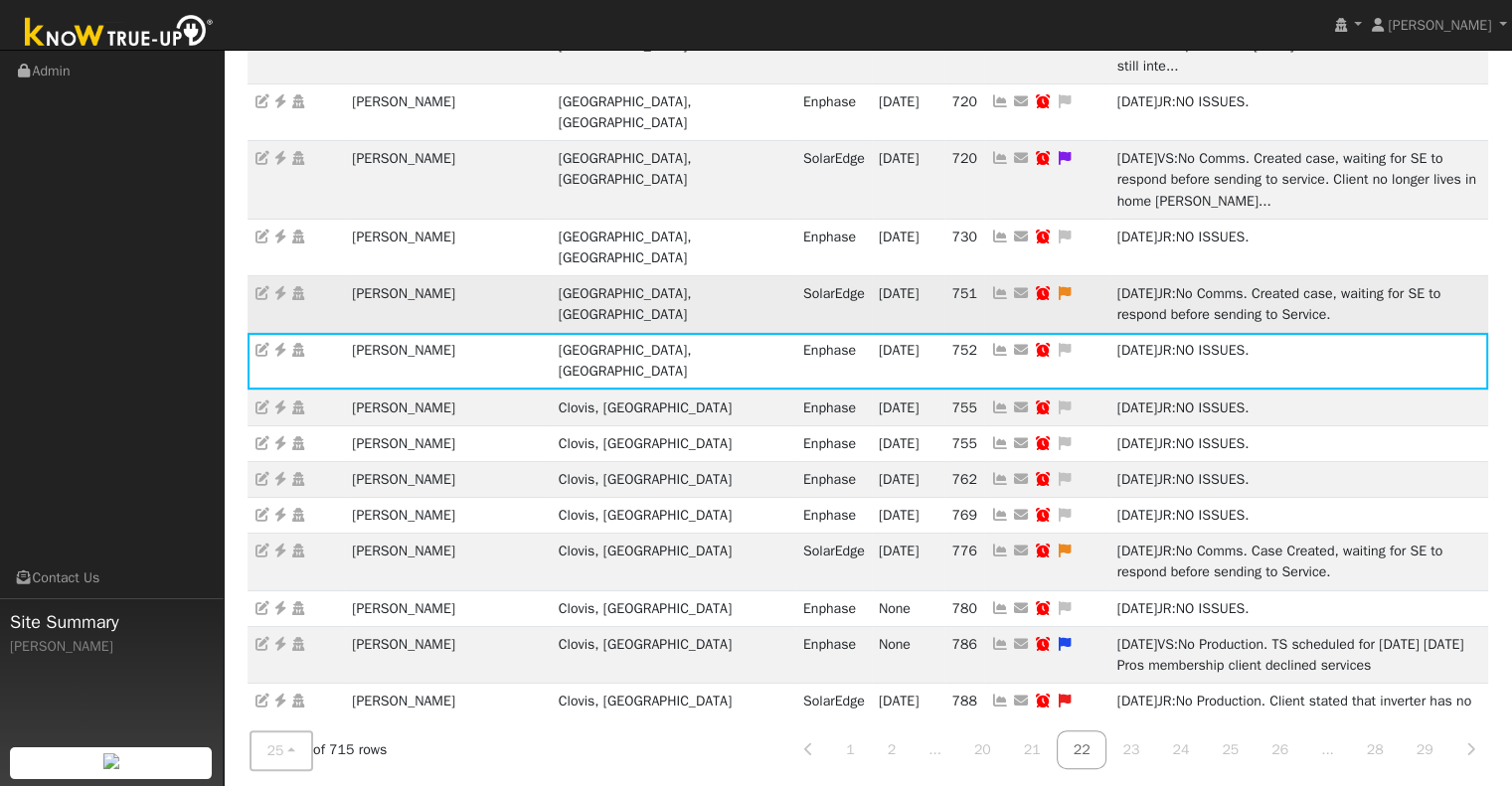 click at bounding box center [1000, 293] 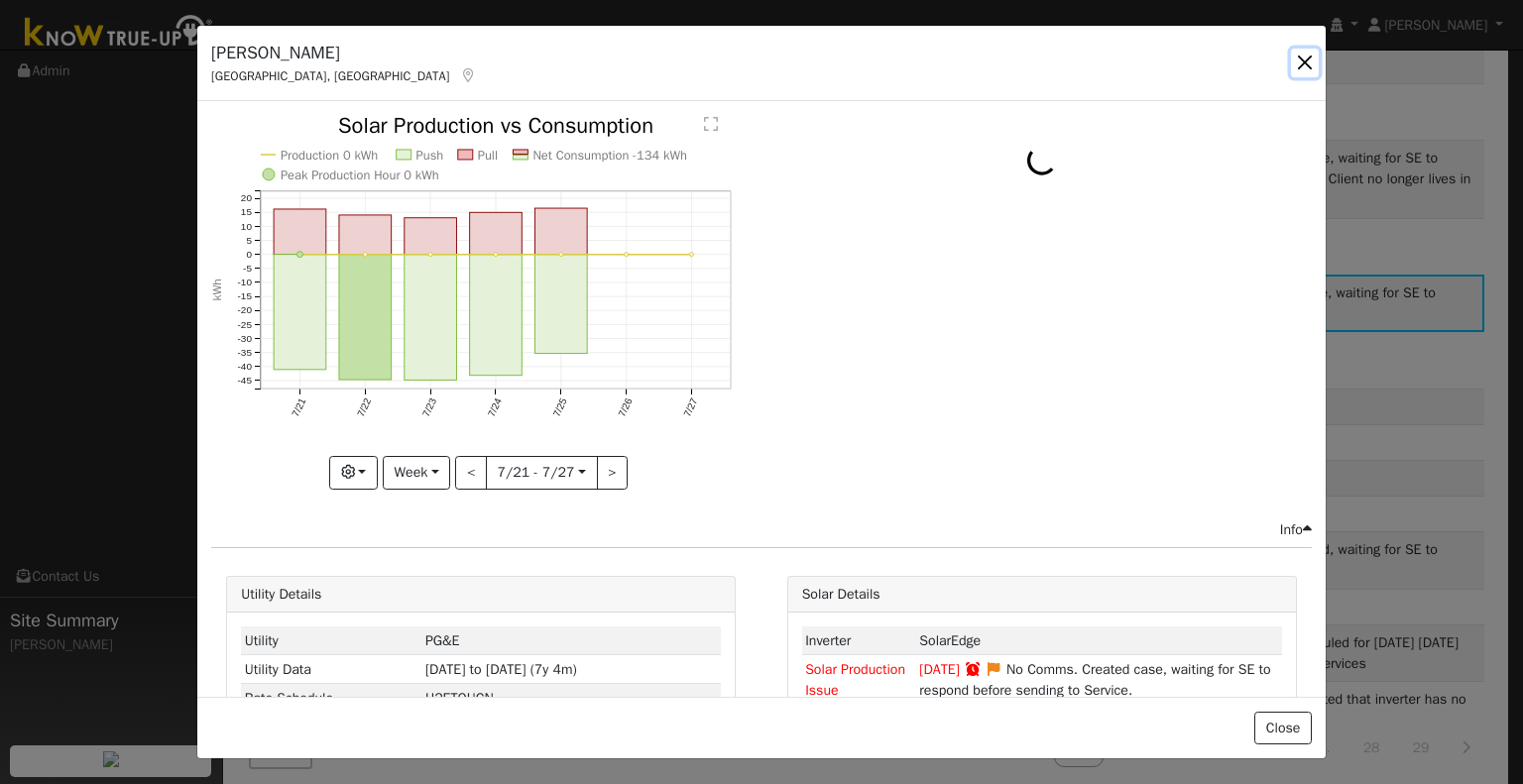 click at bounding box center [1305, 62] 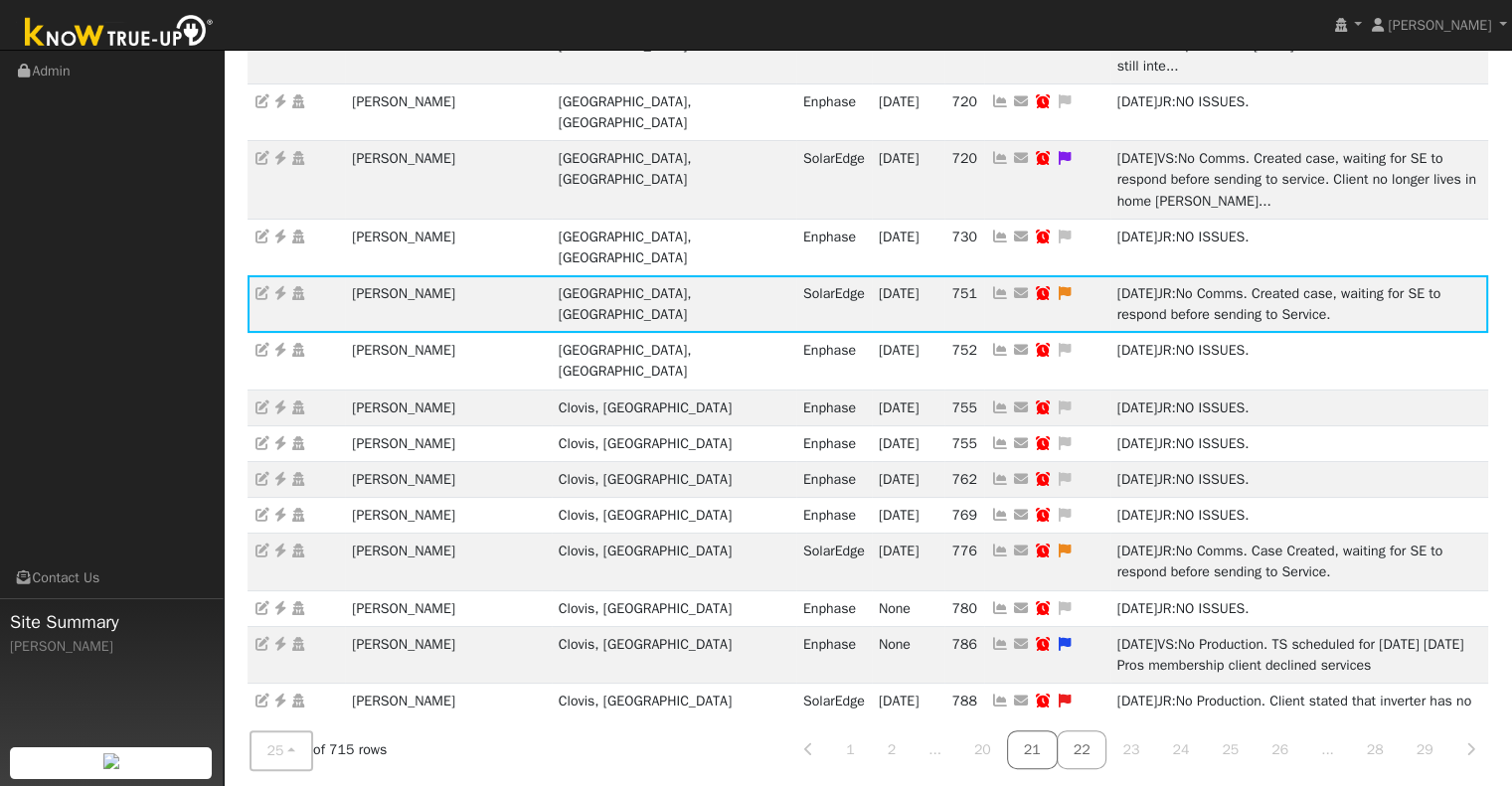 click on "21" at bounding box center (1032, 749) 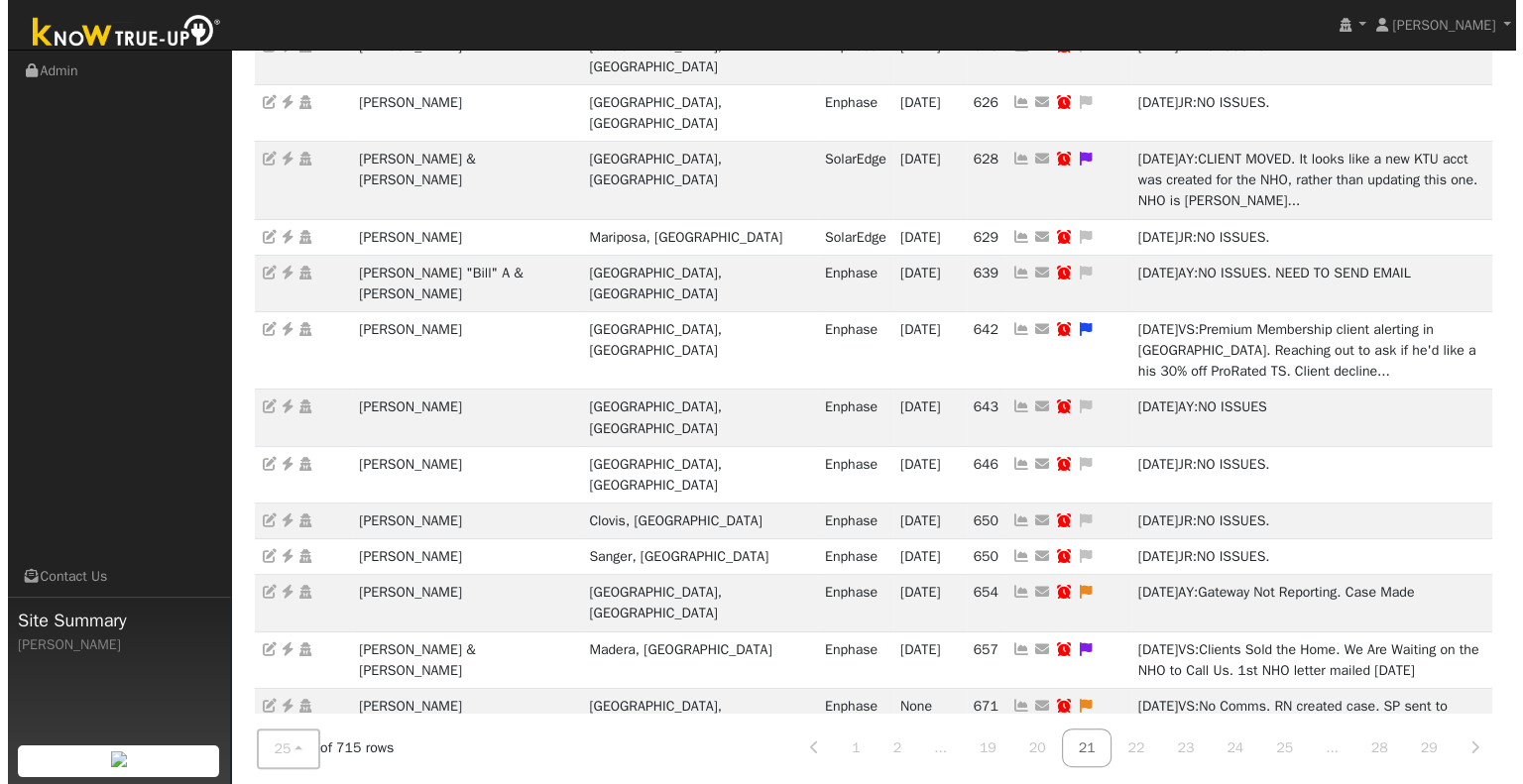 scroll, scrollTop: 658, scrollLeft: 0, axis: vertical 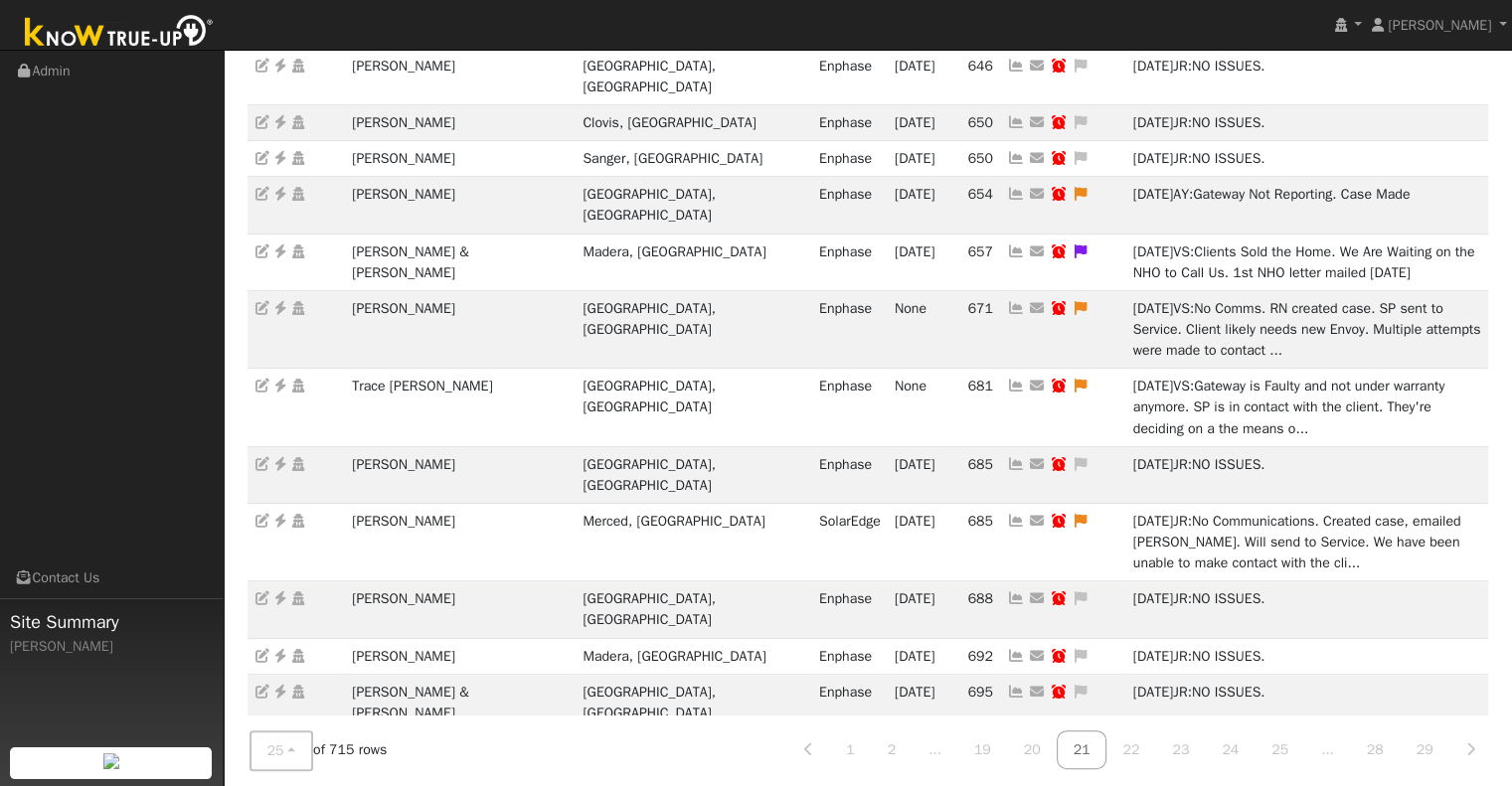 click at bounding box center (1016, 997) 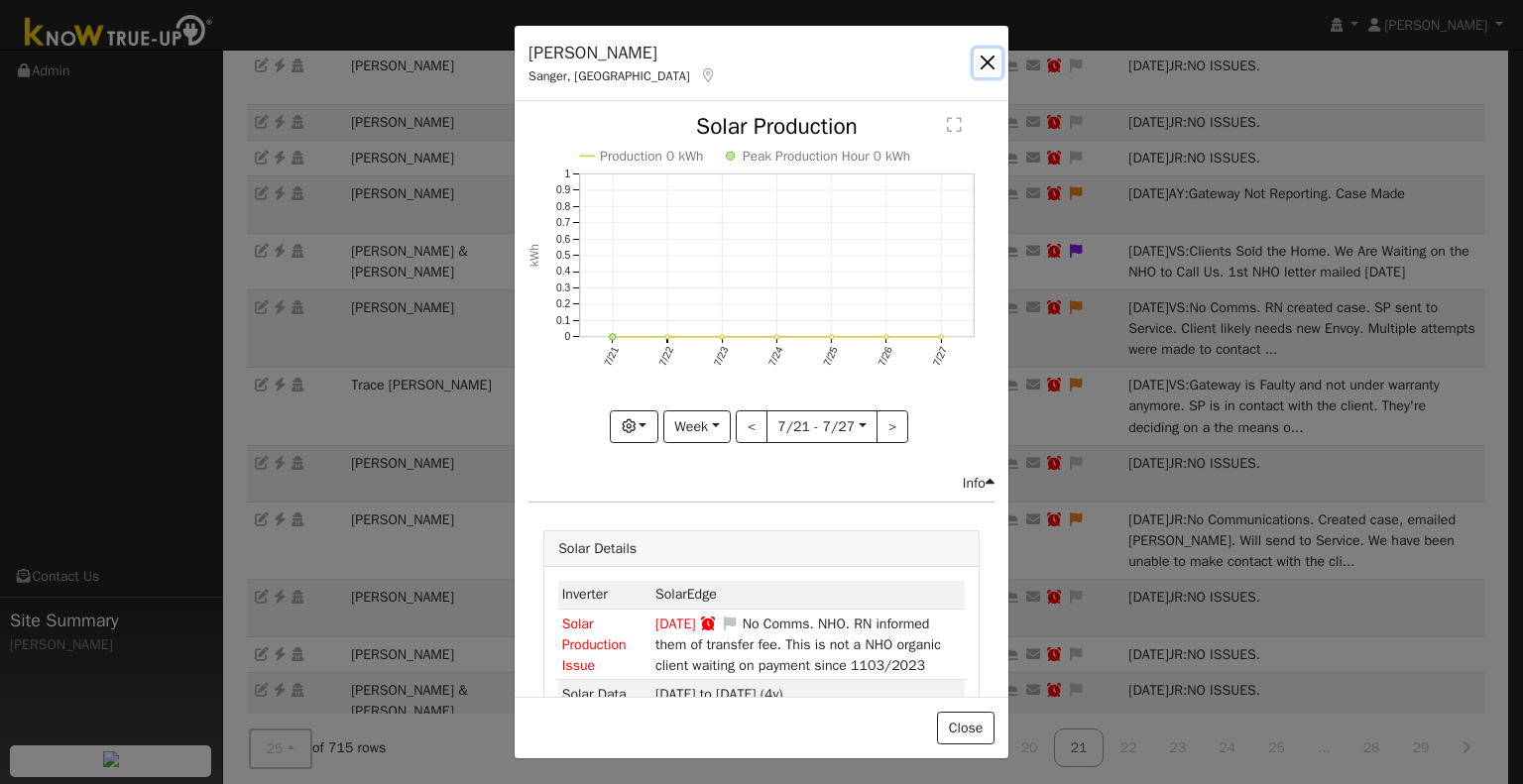 click at bounding box center (988, 62) 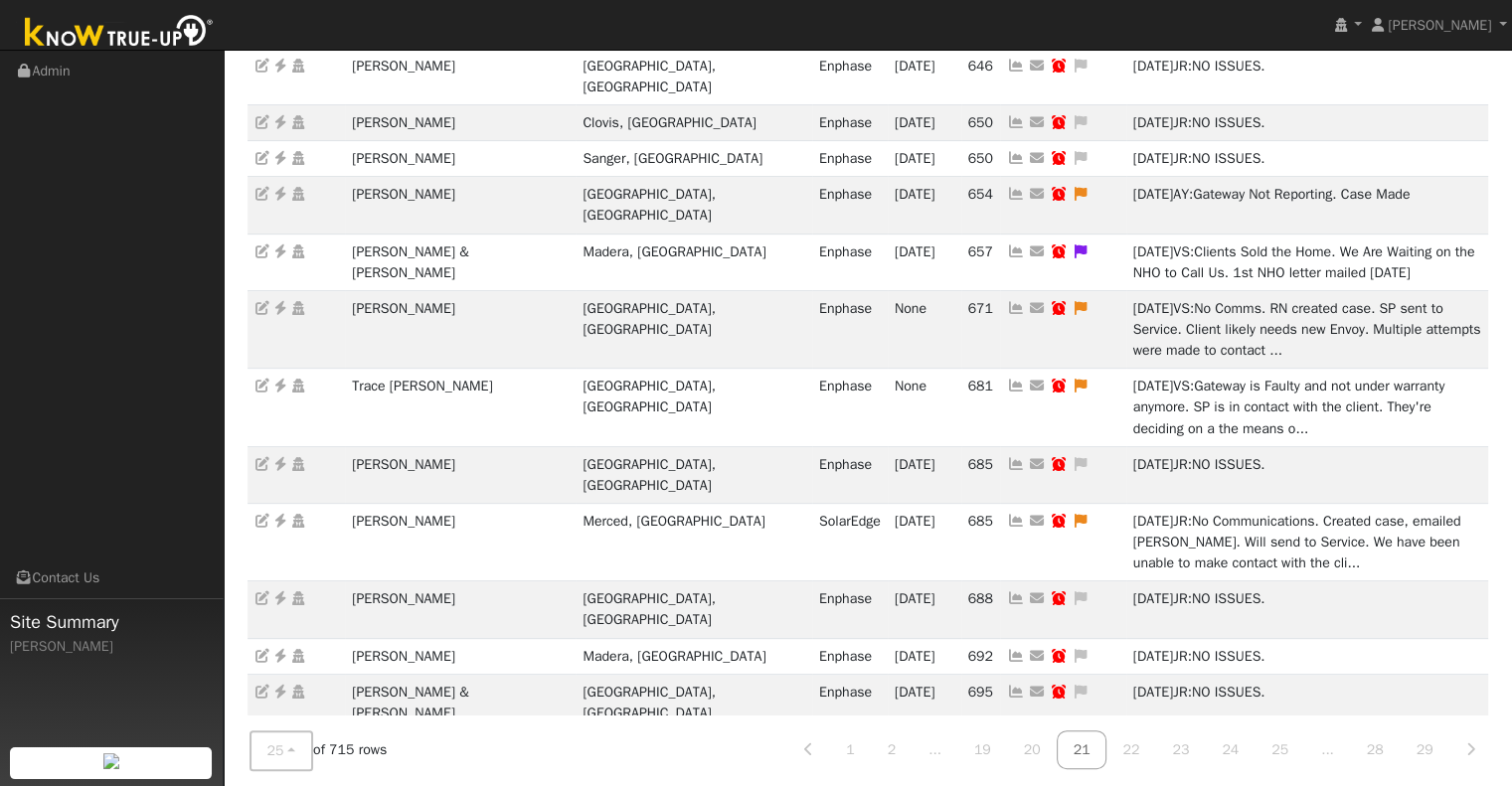 click at bounding box center [1016, 940] 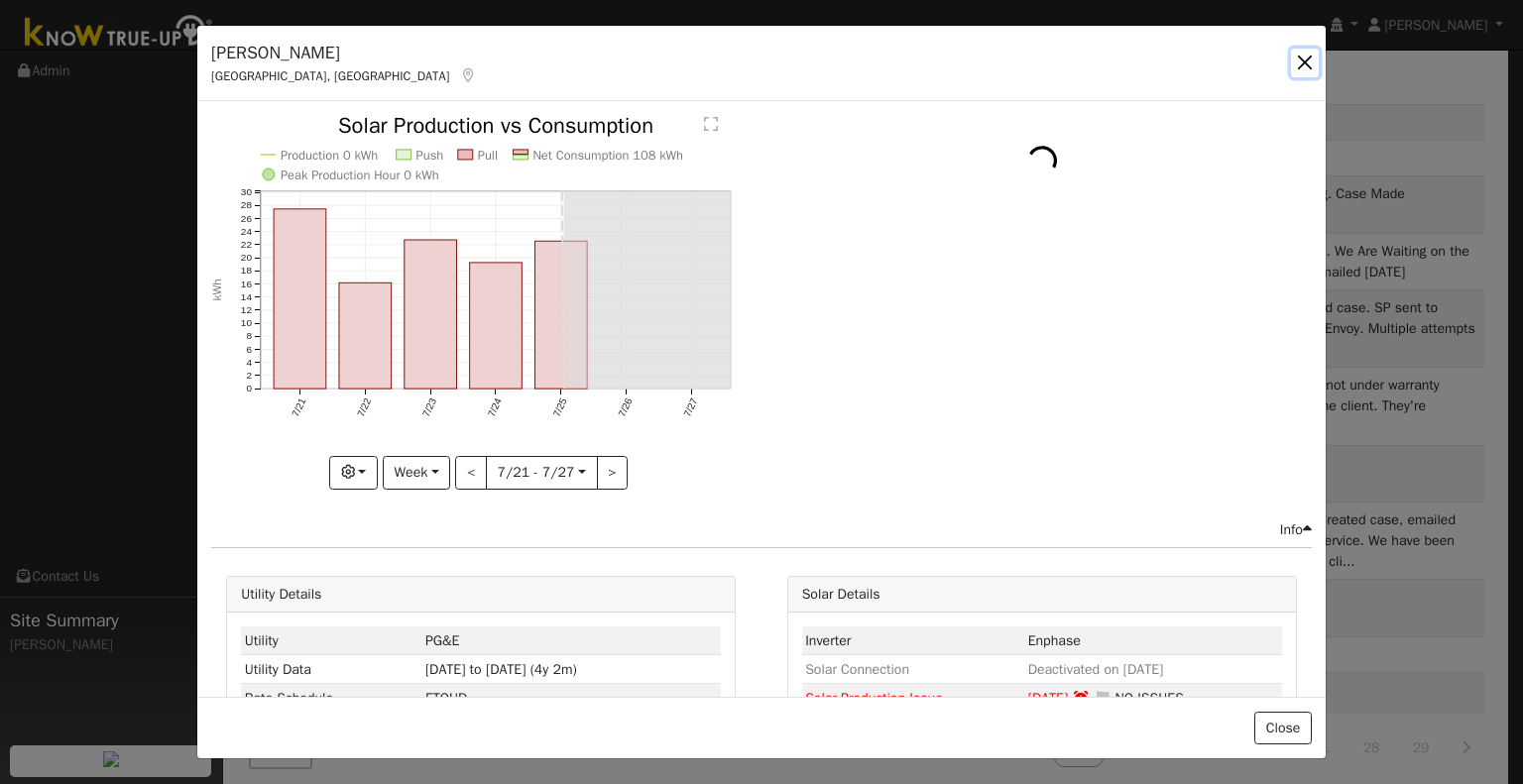 click at bounding box center [1305, 62] 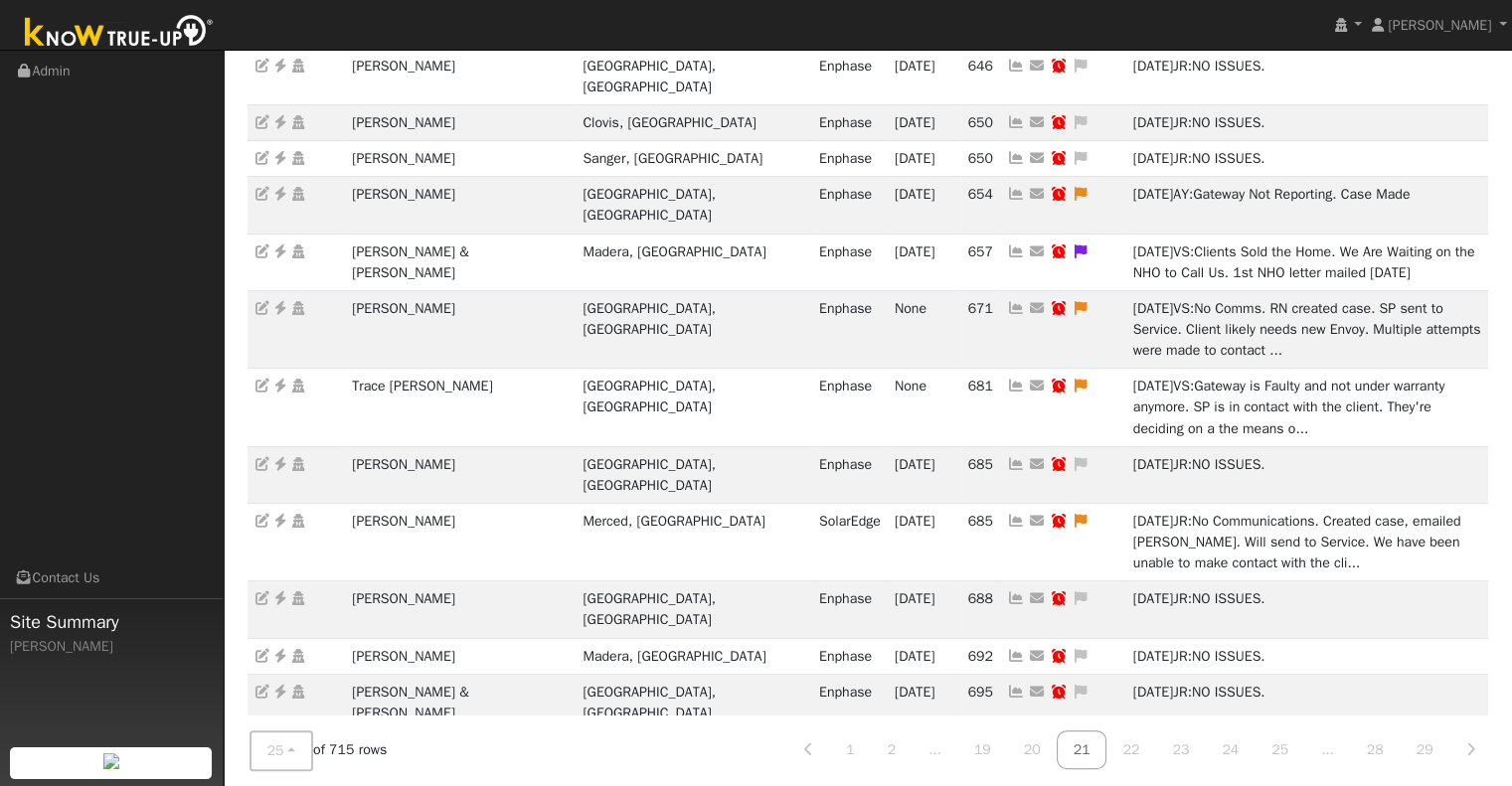 click at bounding box center (1016, 1075) 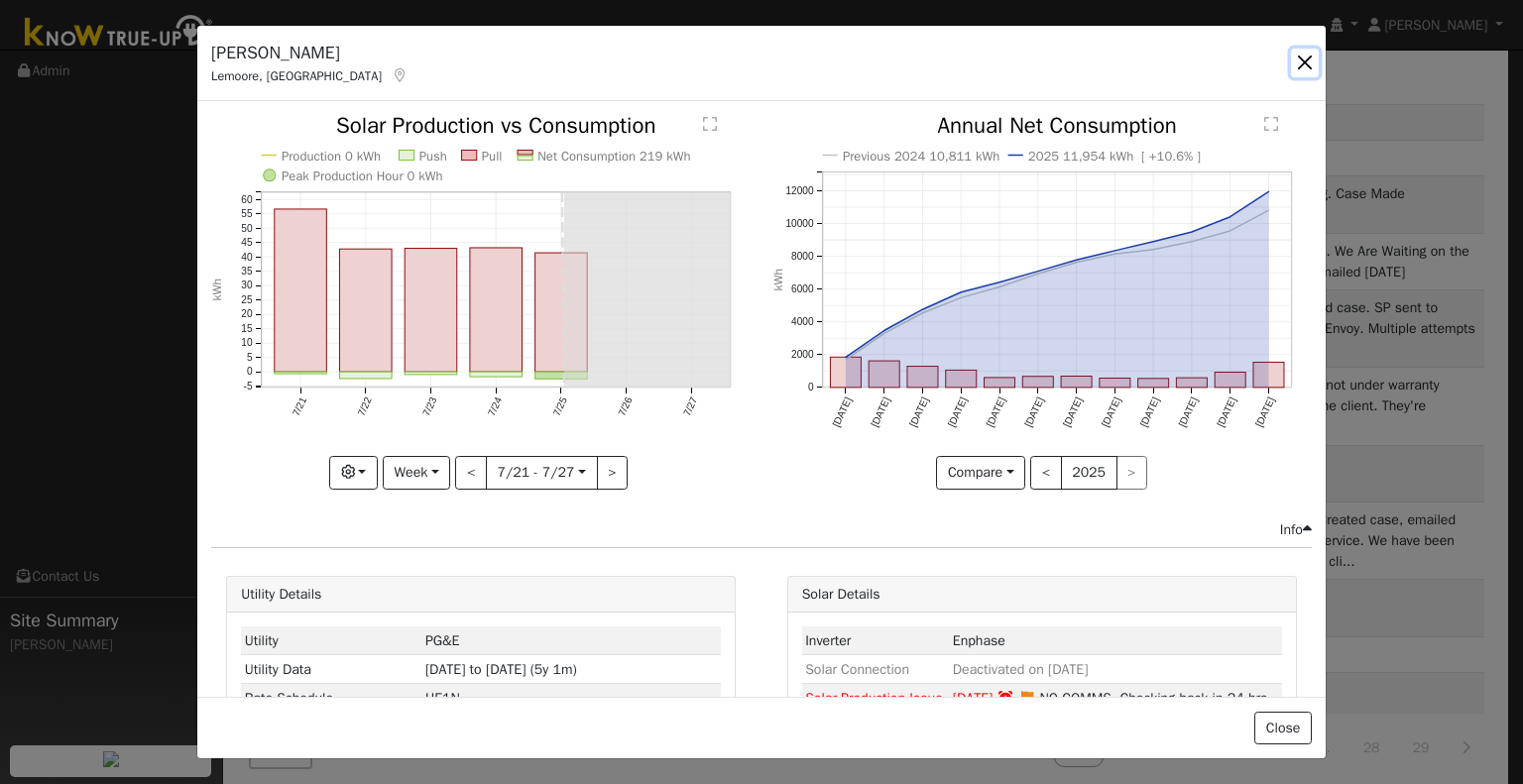 click at bounding box center (1305, 62) 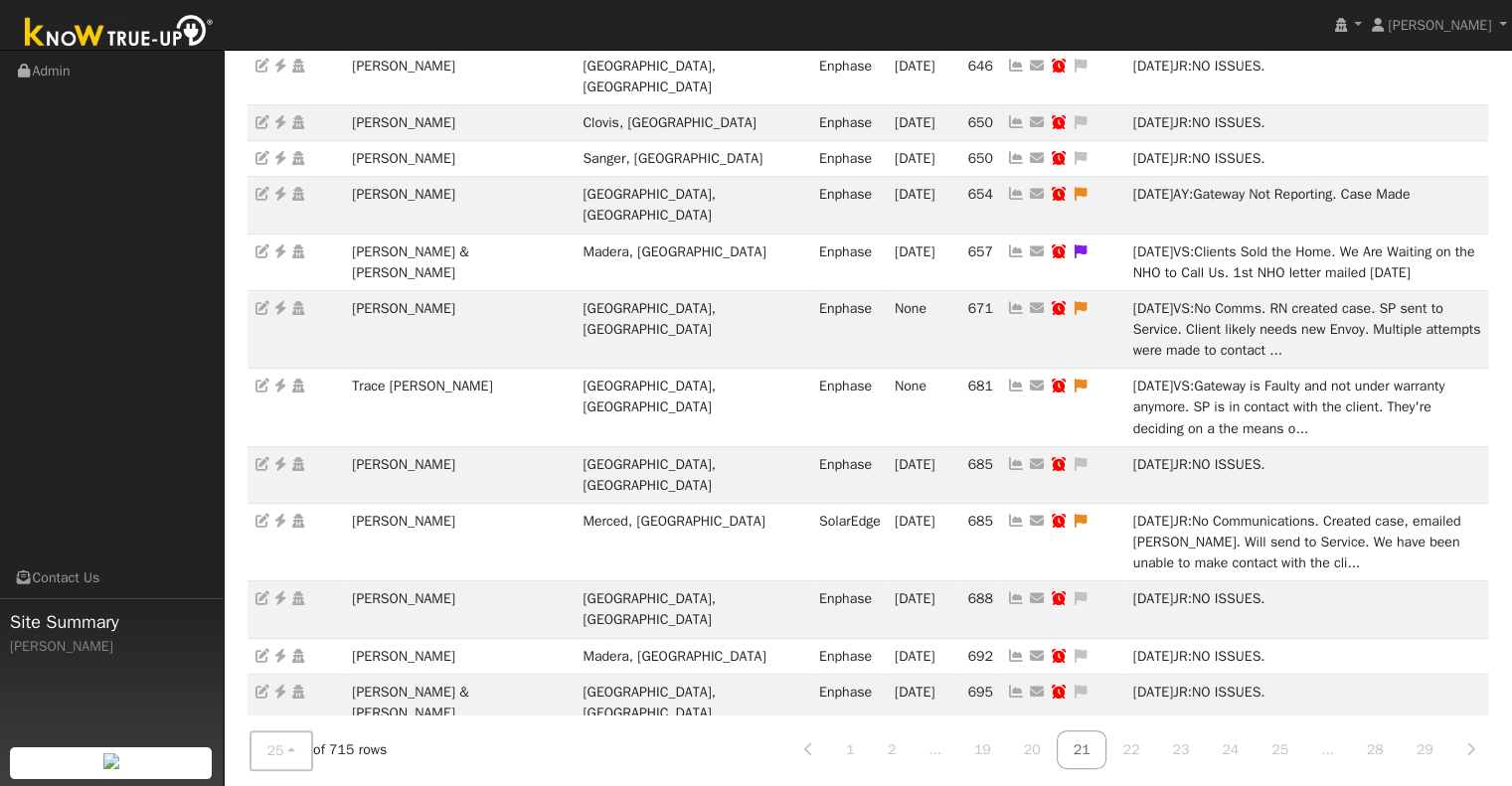 click at bounding box center (1016, 748) 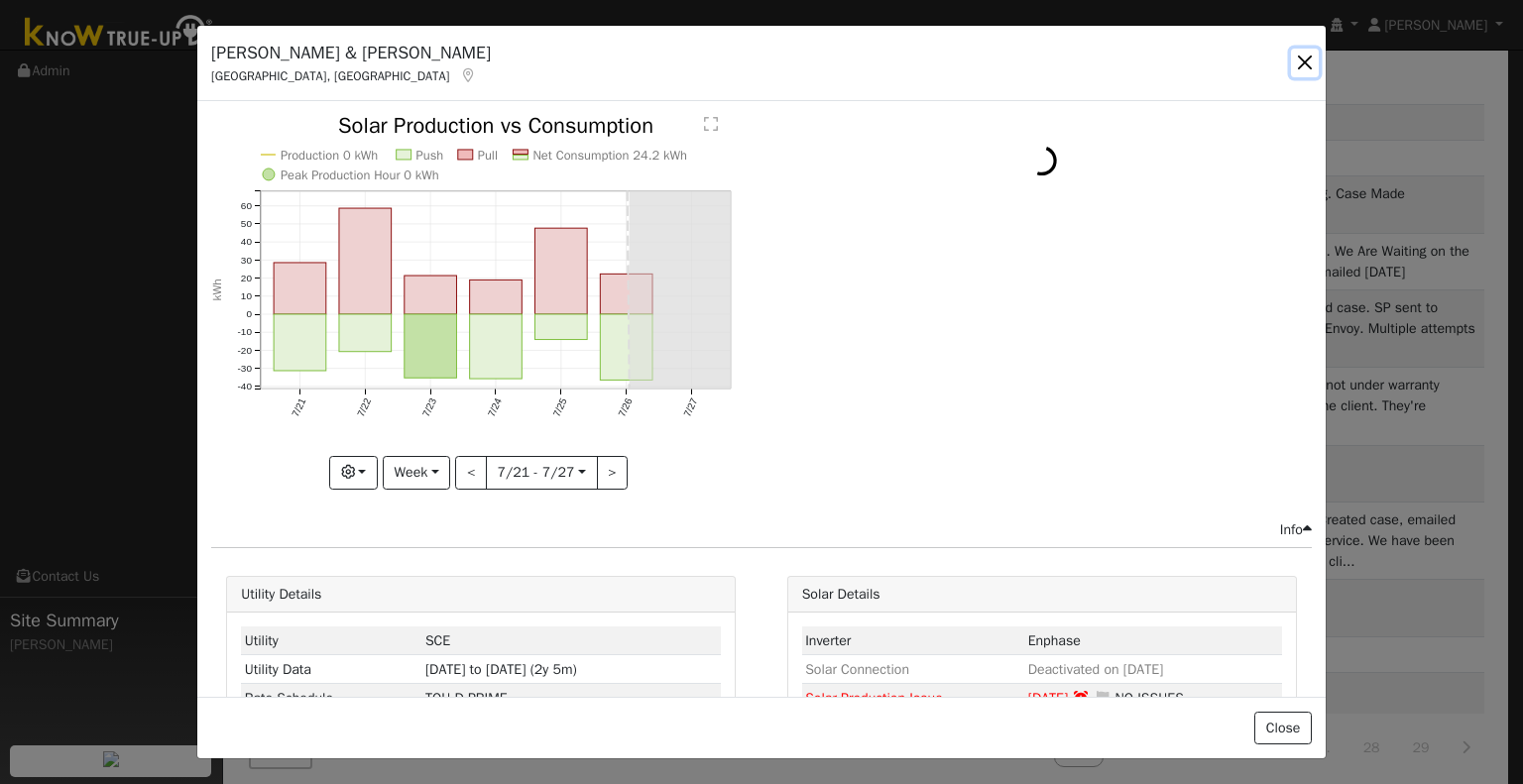 click at bounding box center [1305, 62] 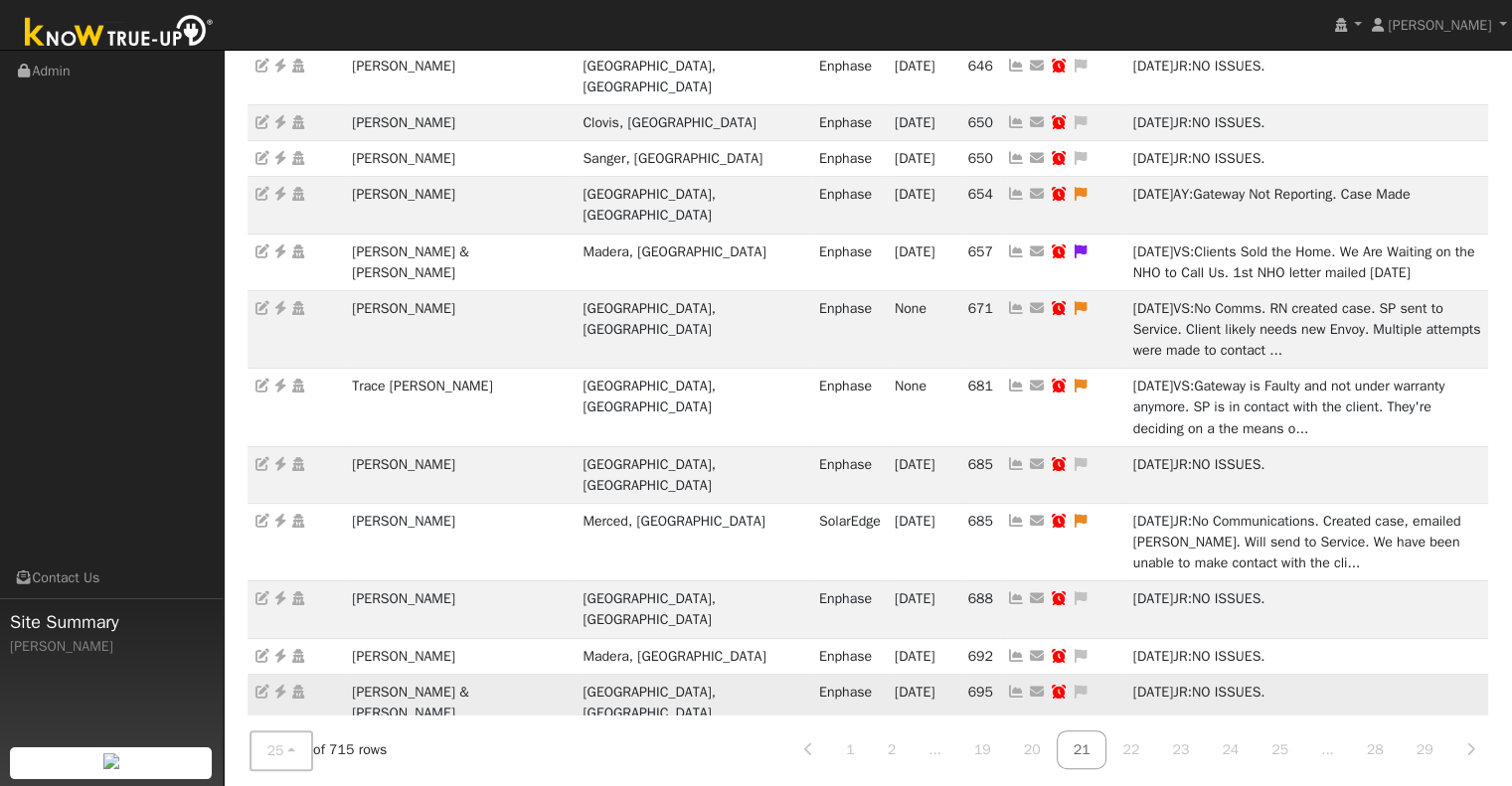 click at bounding box center (1016, 692) 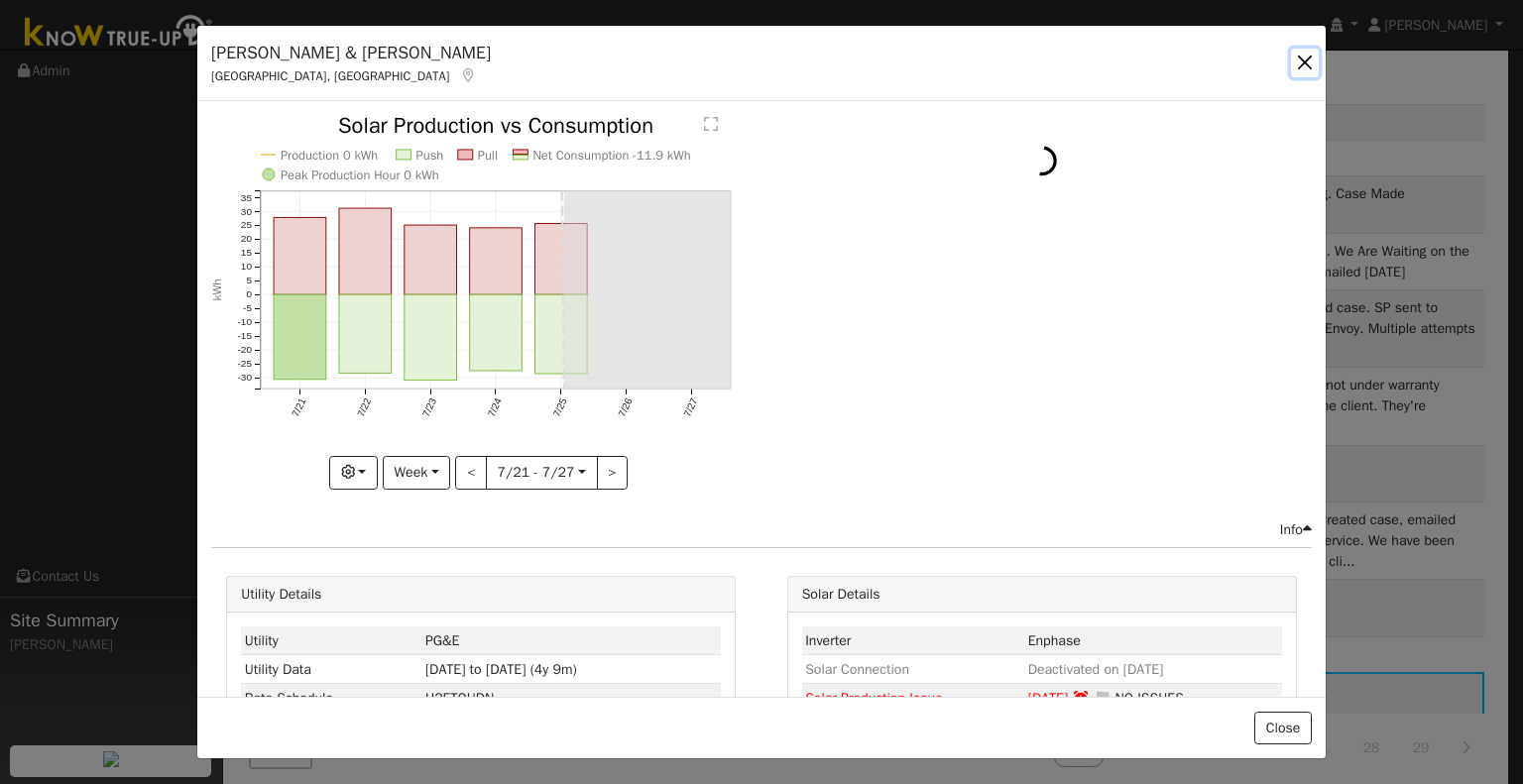 click at bounding box center (1305, 62) 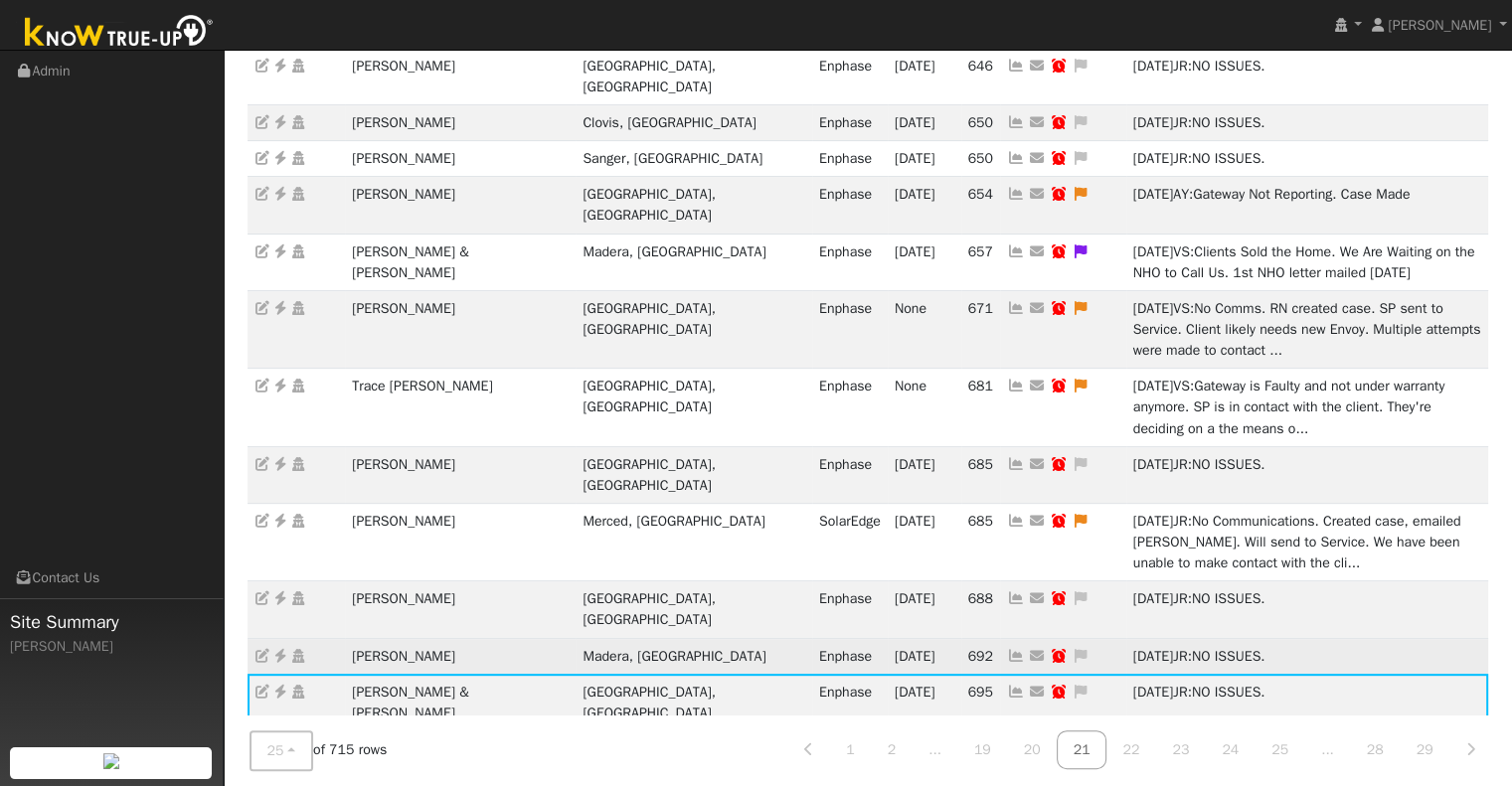 click at bounding box center (1016, 656) 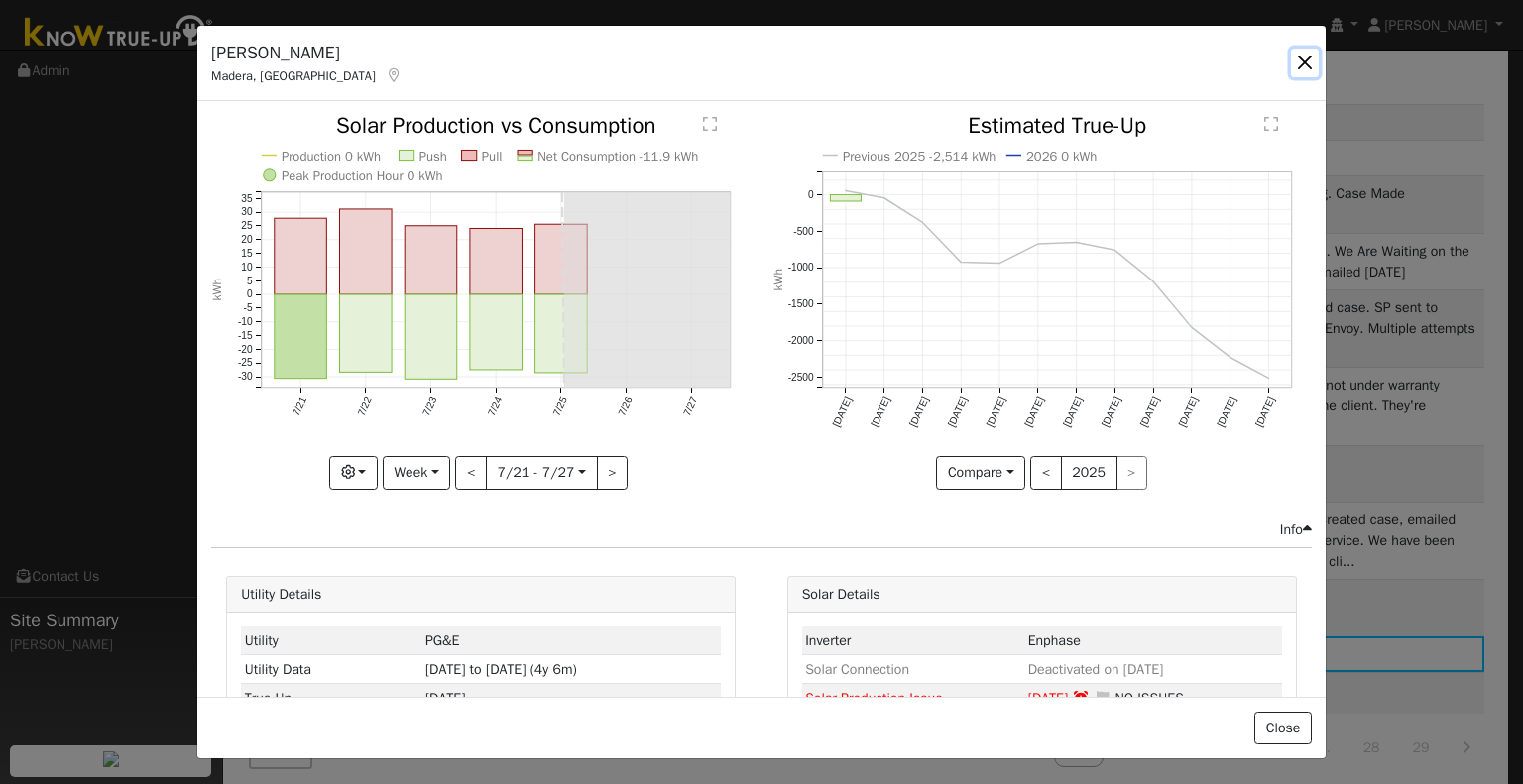 click at bounding box center [1305, 62] 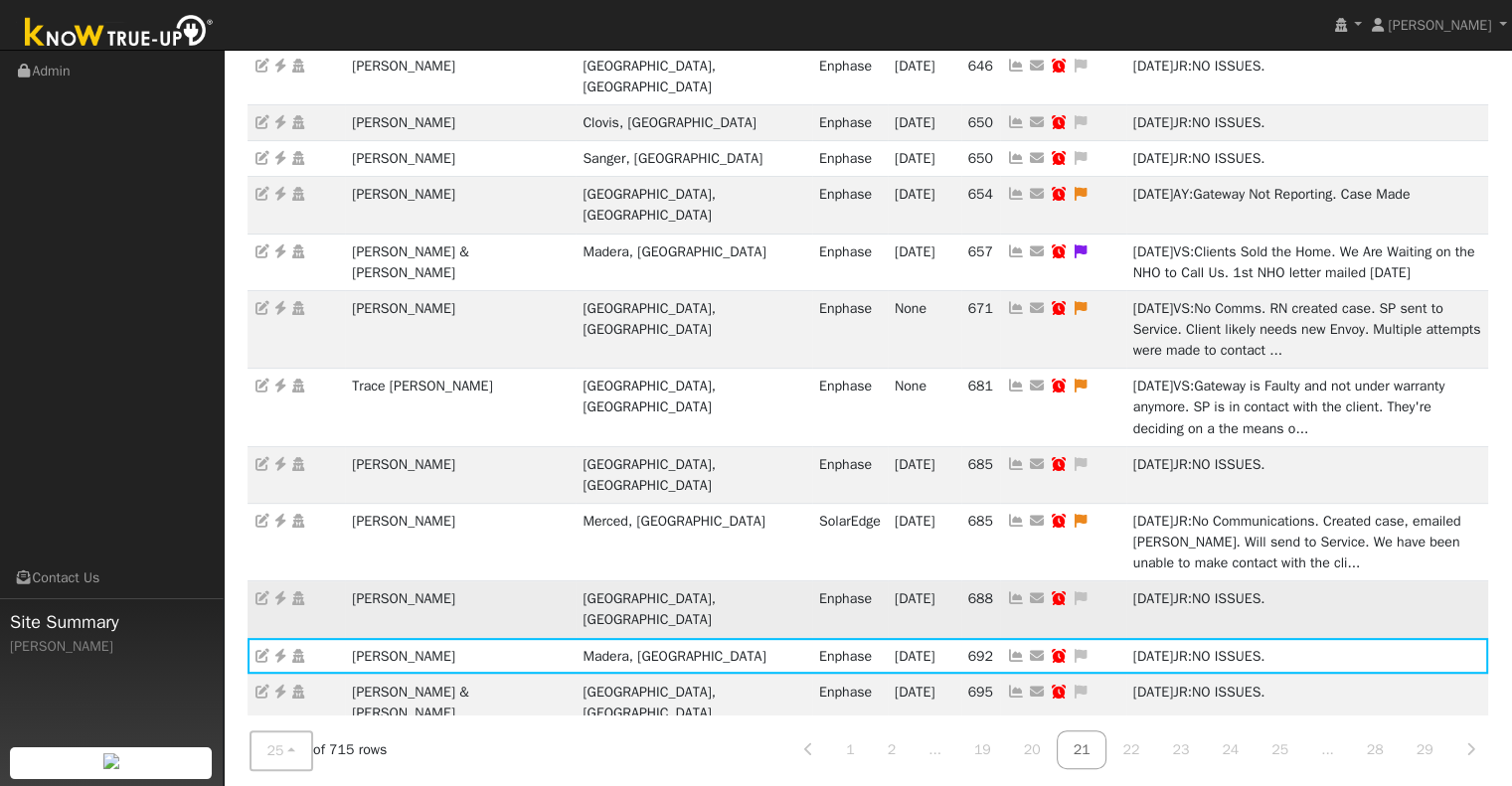 click at bounding box center (1016, 598) 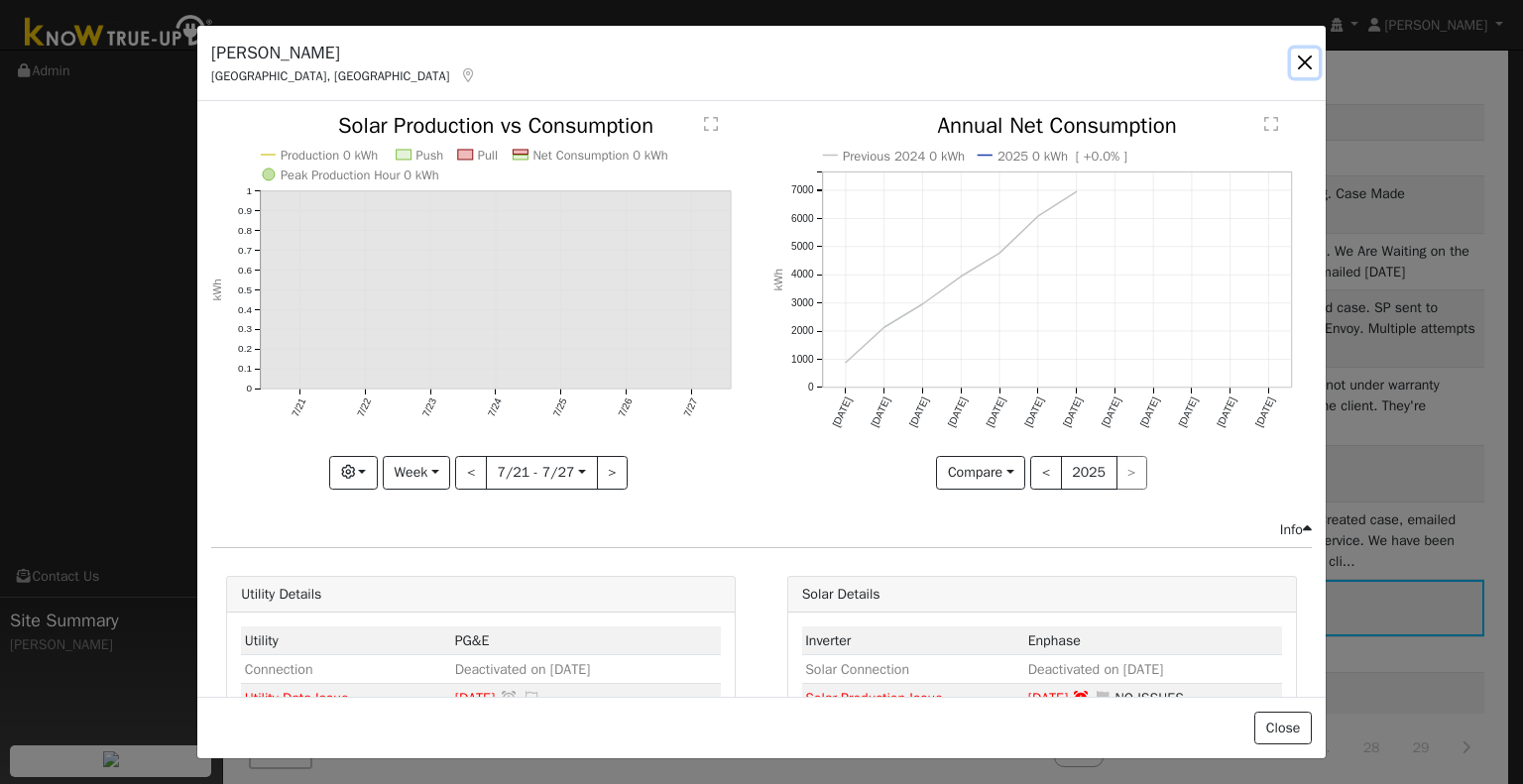 click at bounding box center [1305, 62] 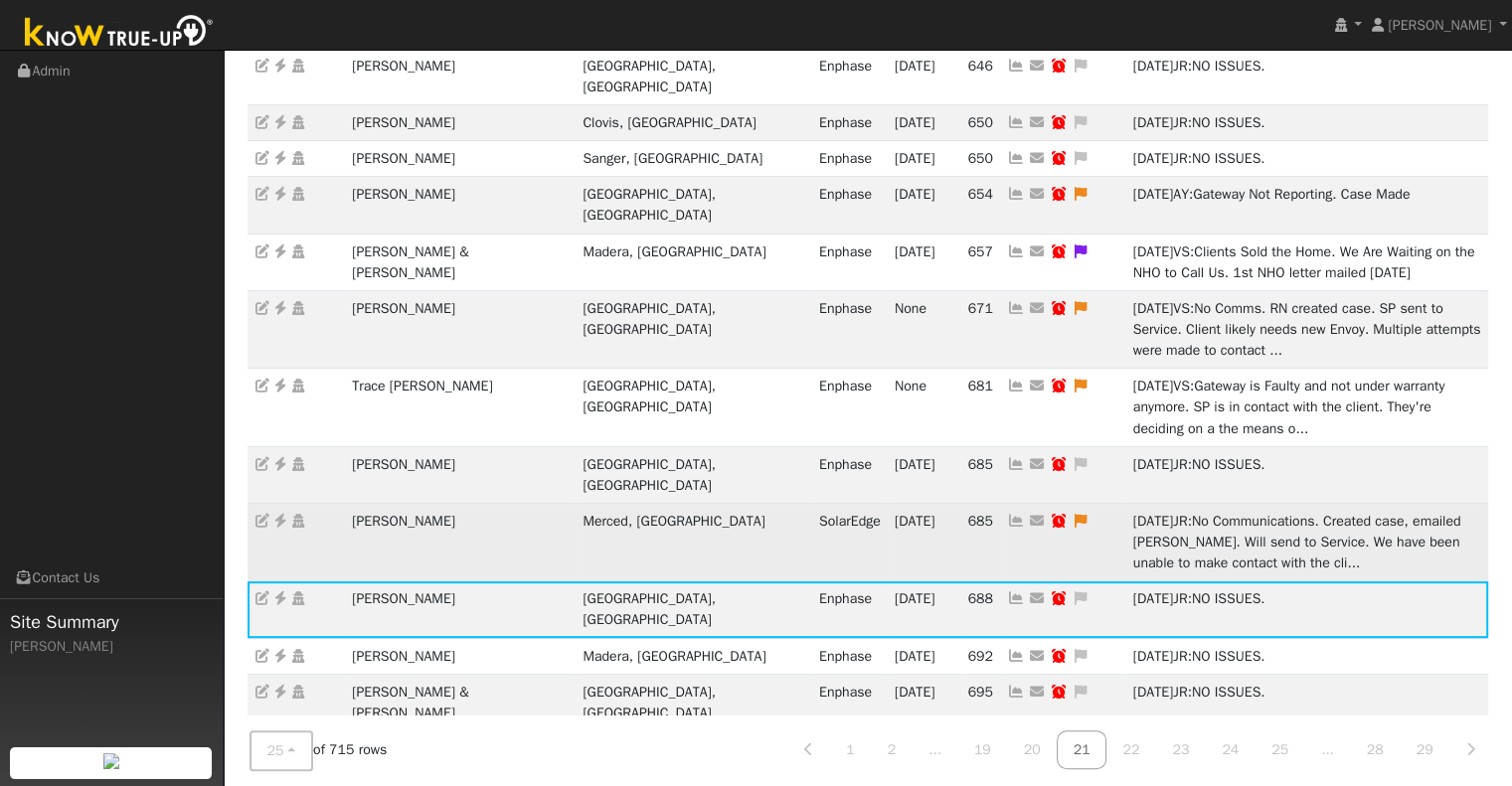 click at bounding box center [1016, 521] 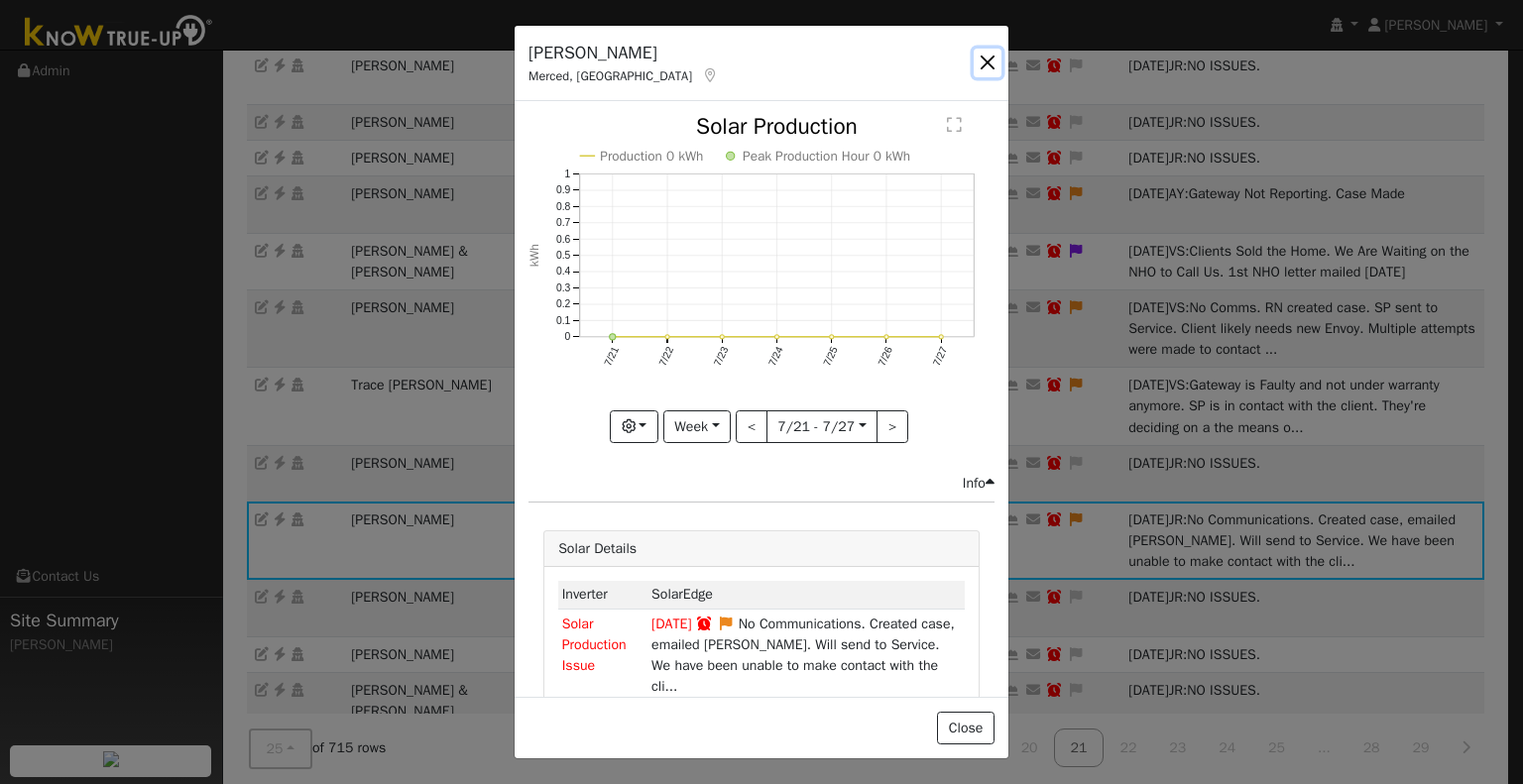 click at bounding box center (988, 62) 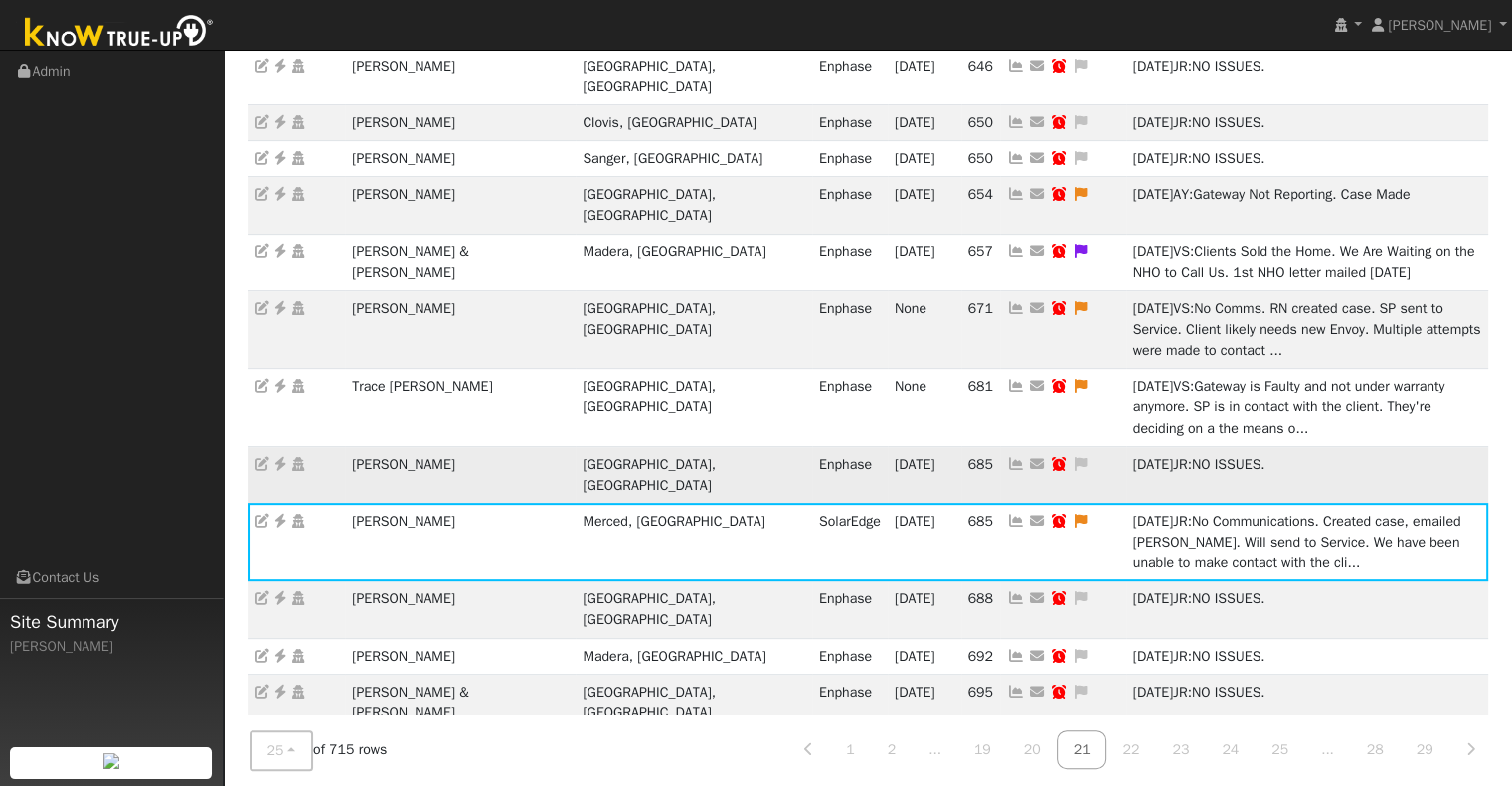 click at bounding box center [1016, 464] 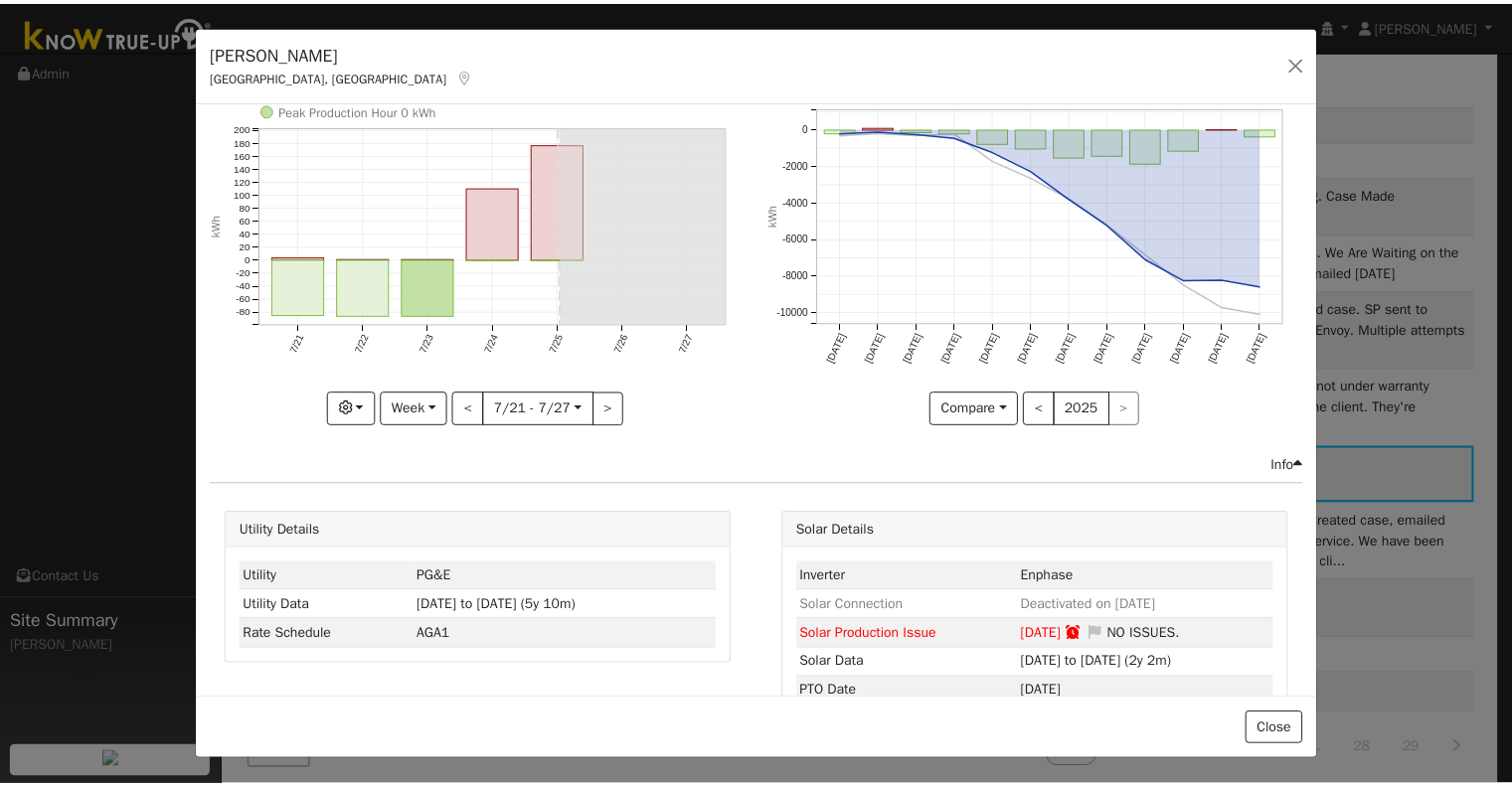 scroll, scrollTop: 0, scrollLeft: 0, axis: both 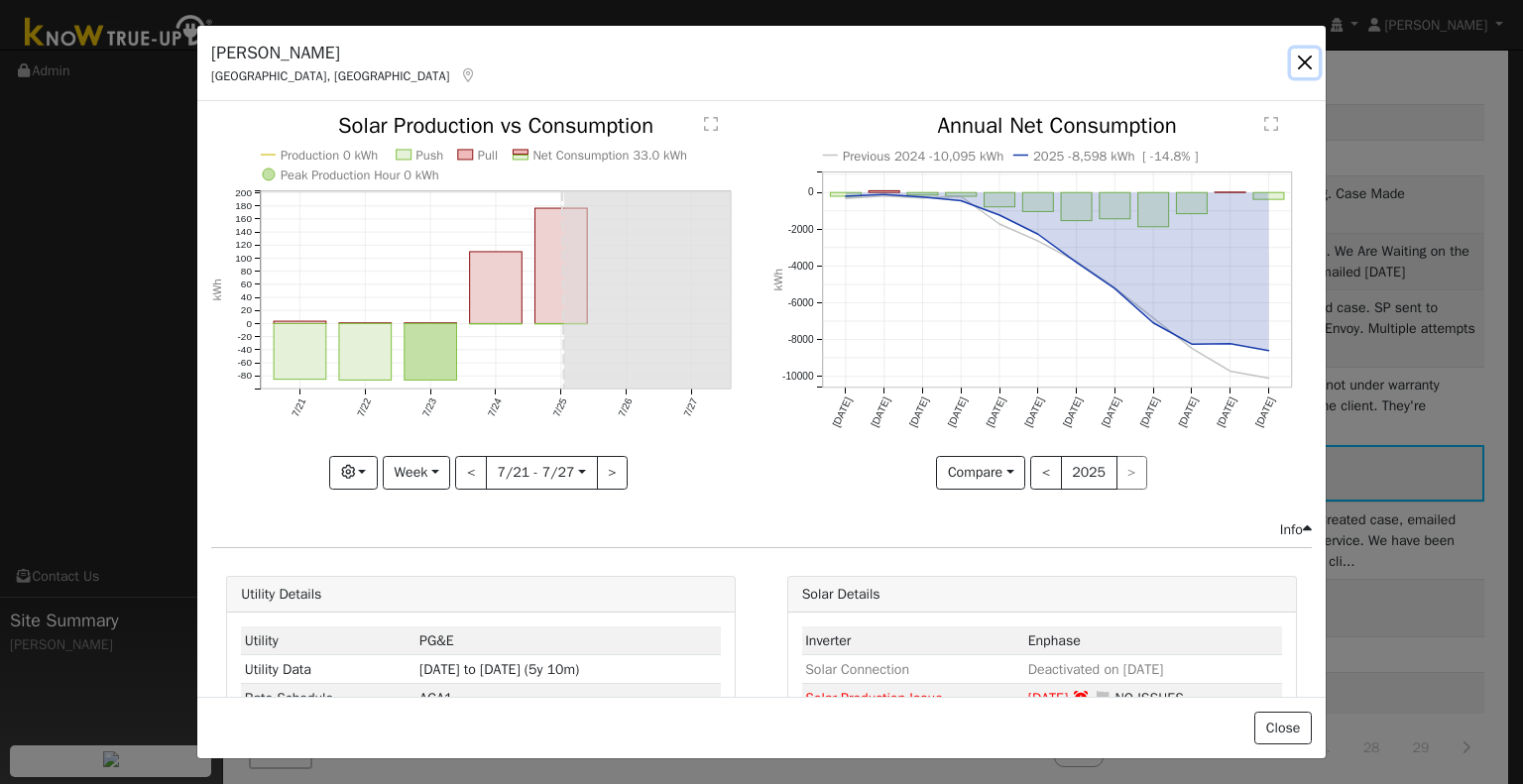 drag, startPoint x: 1306, startPoint y: 67, endPoint x: 1267, endPoint y: 85, distance: 42.953463 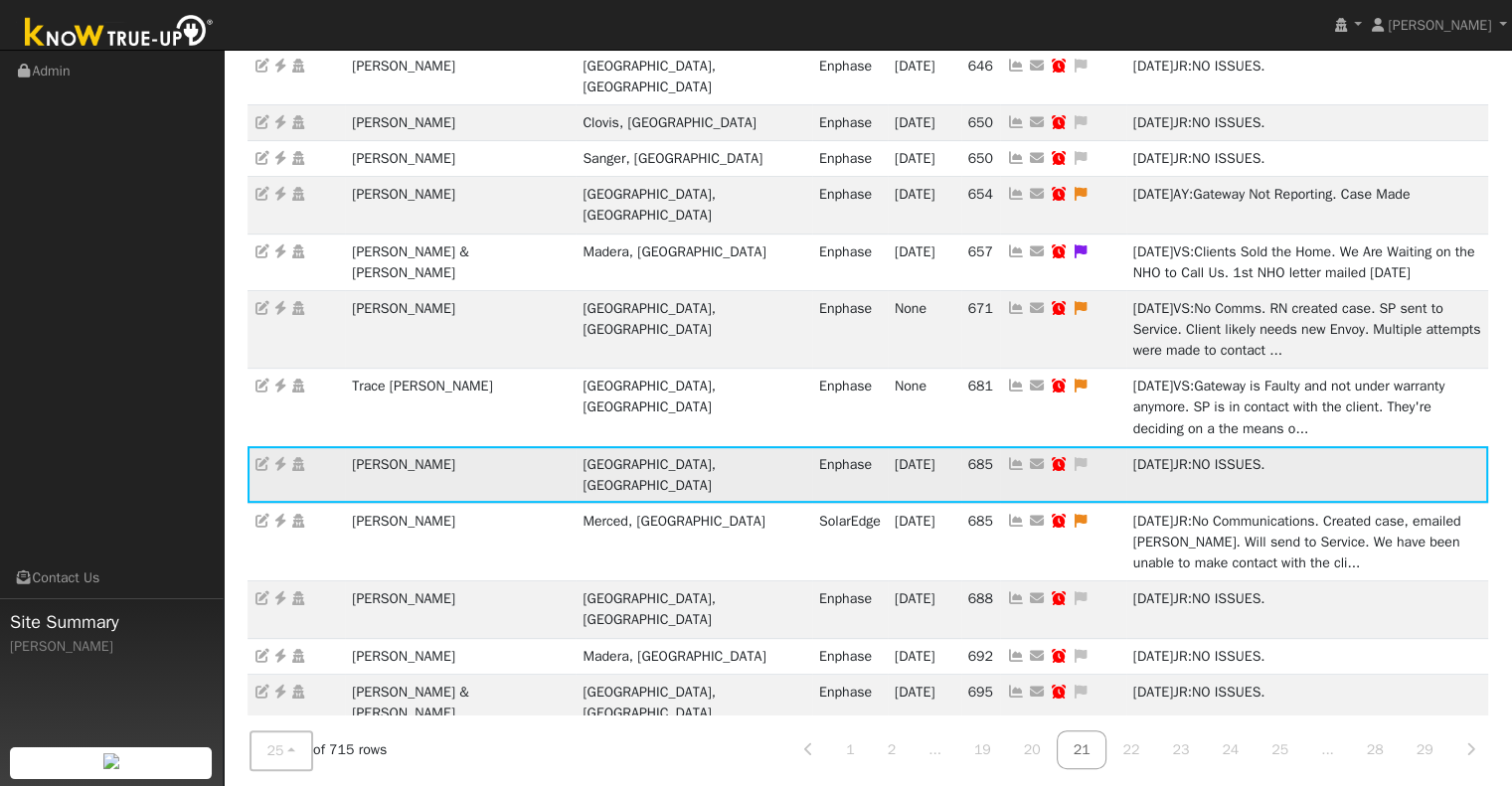 click at bounding box center (280, 464) 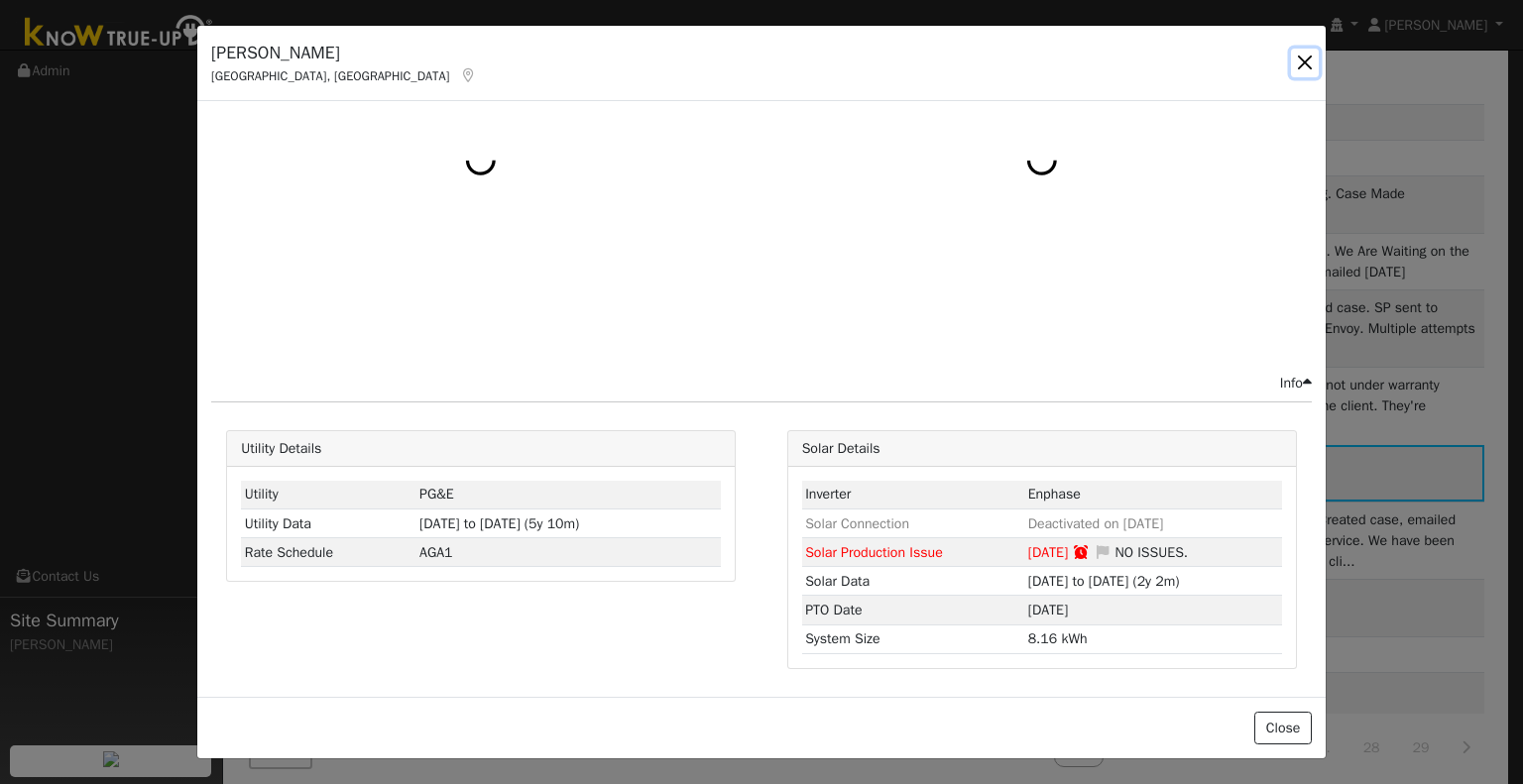 click at bounding box center (1305, 62) 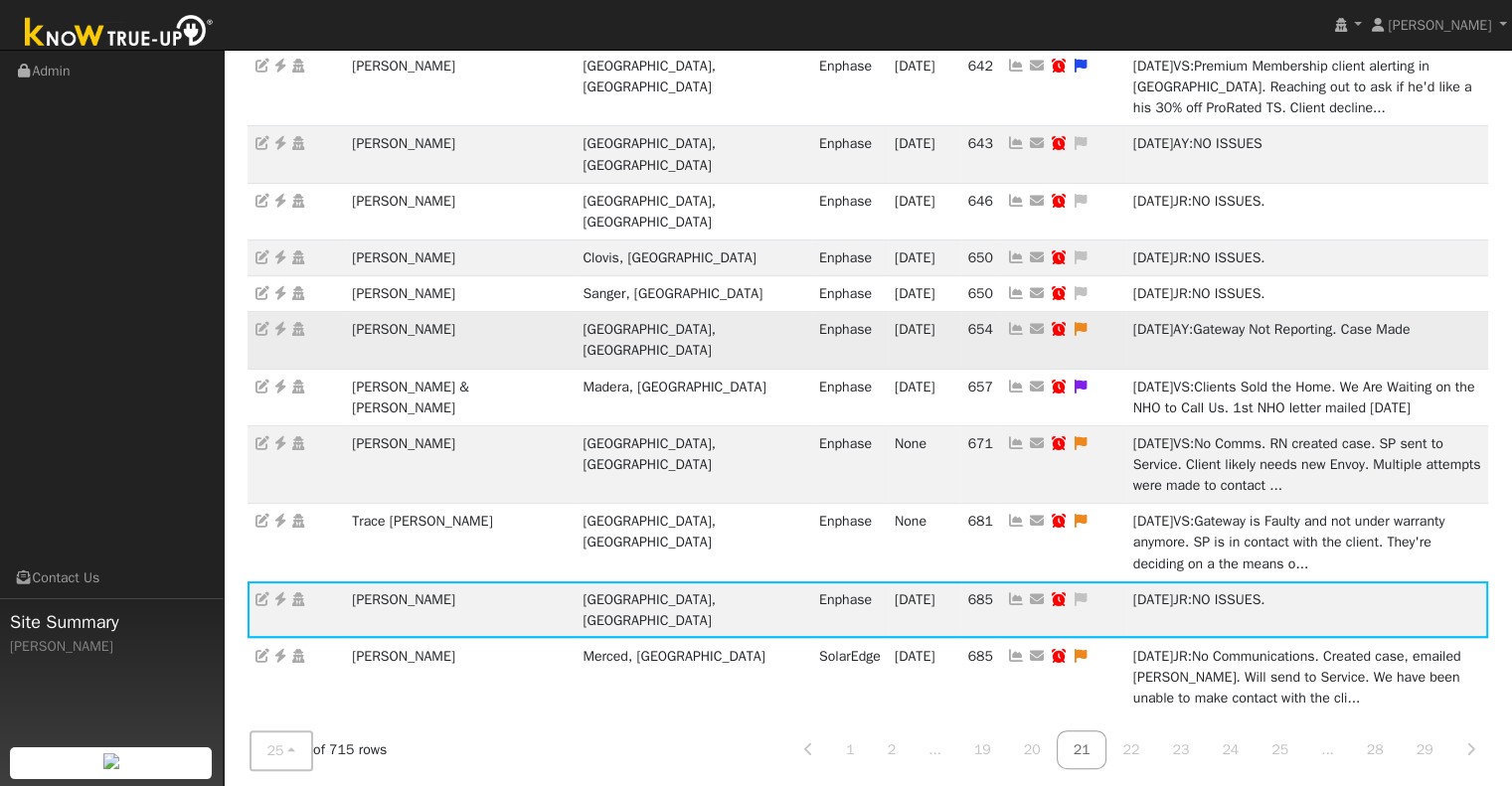 scroll, scrollTop: 362, scrollLeft: 0, axis: vertical 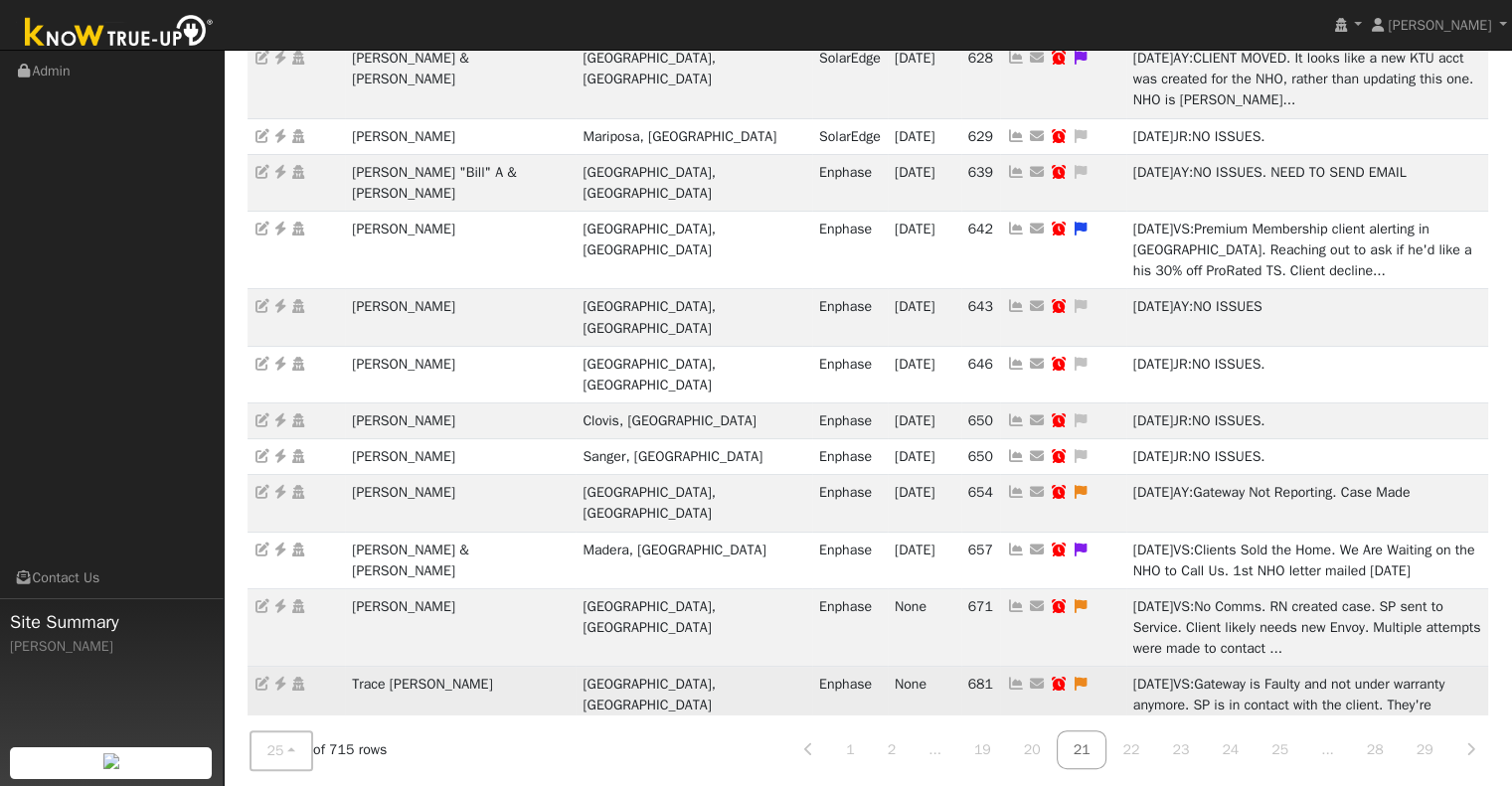 click at bounding box center [1016, 684] 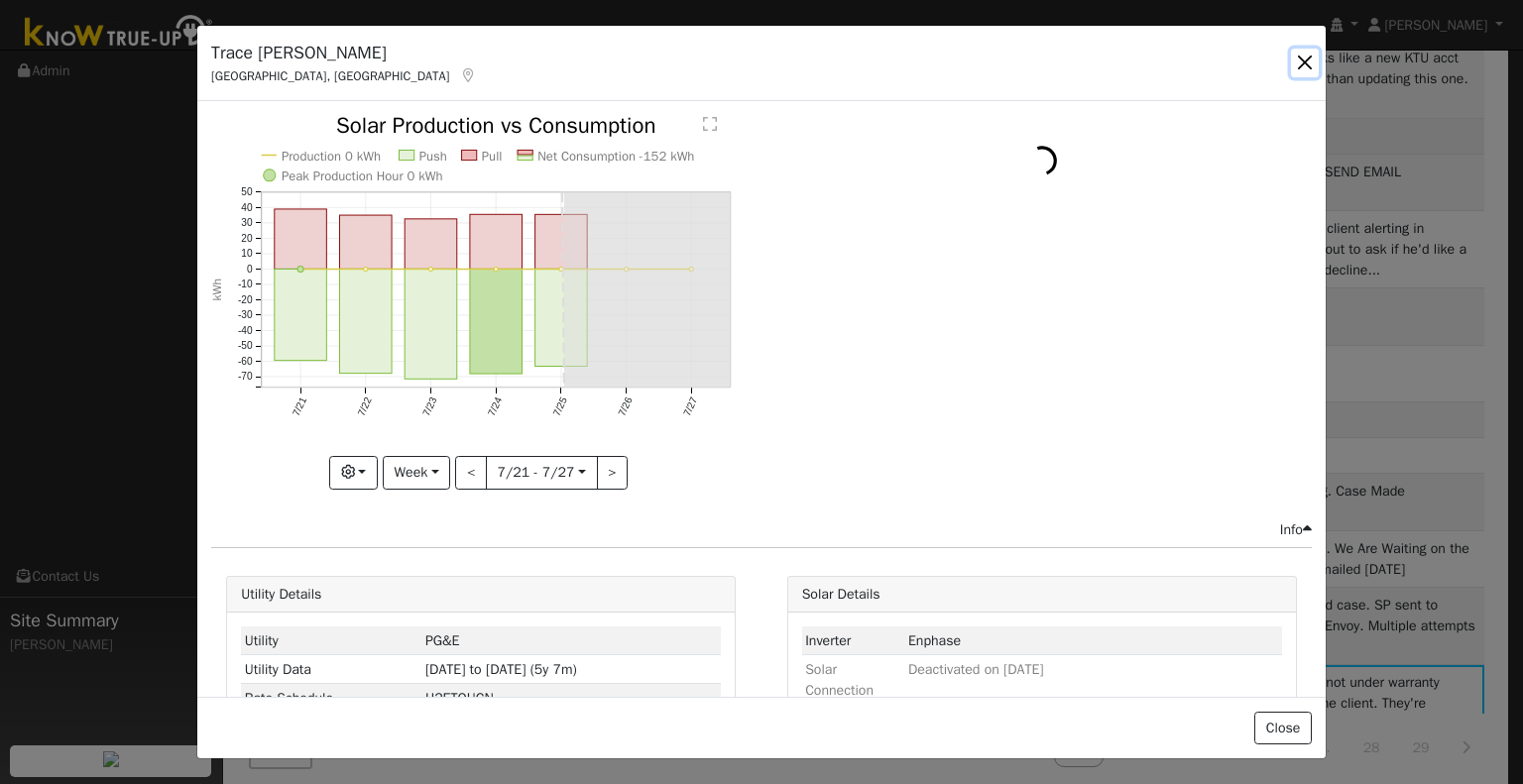 click at bounding box center (1305, 62) 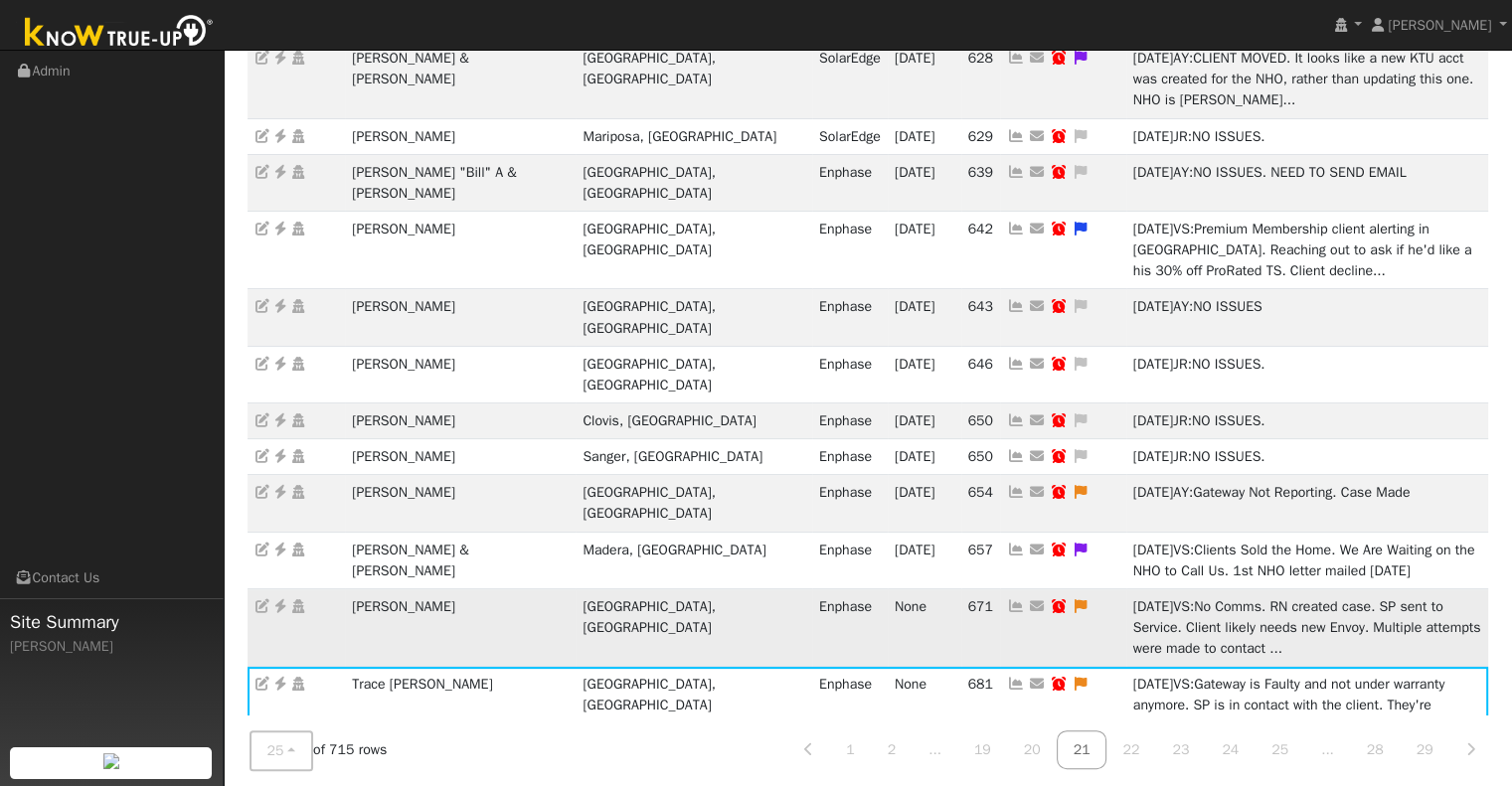 click at bounding box center [1016, 606] 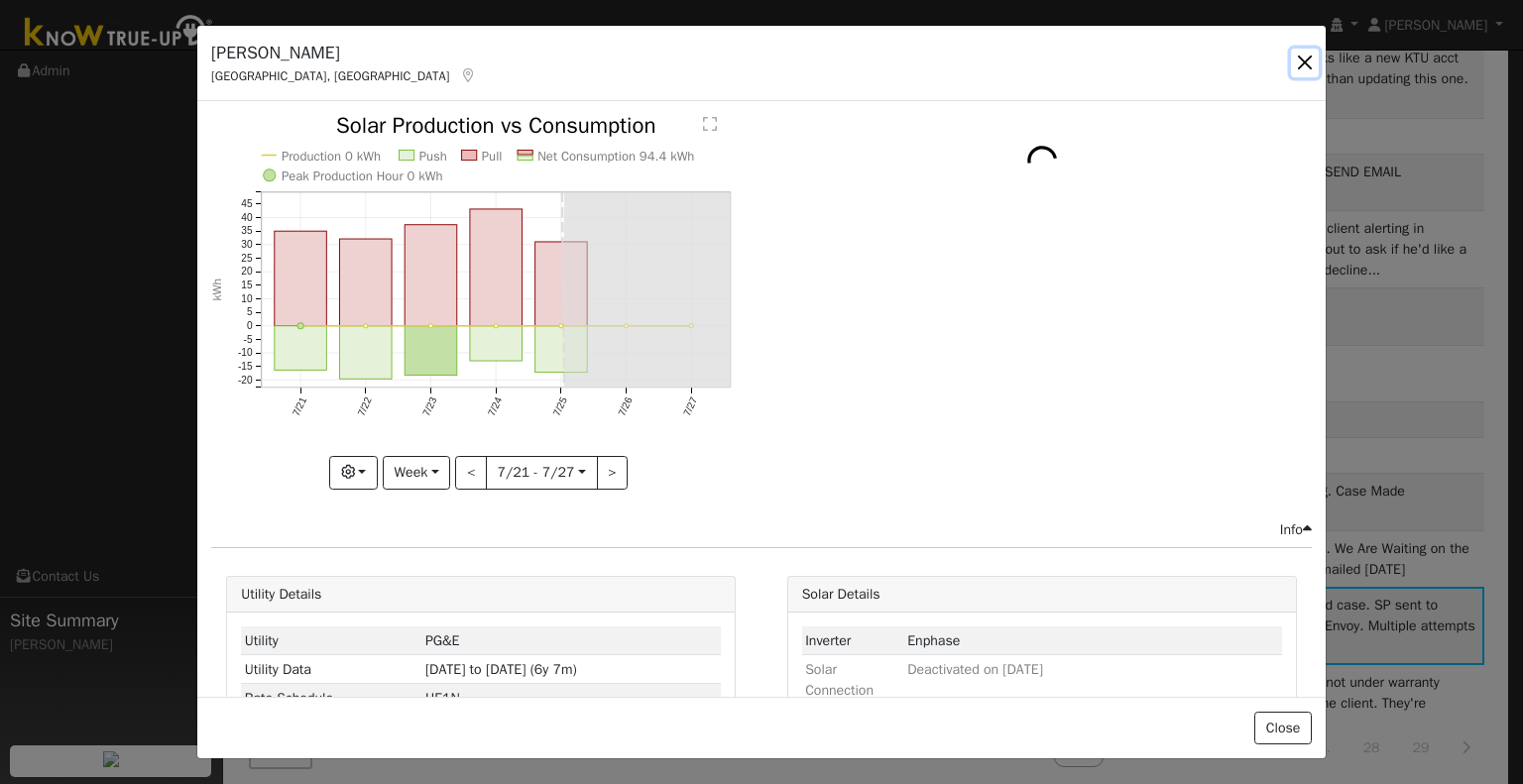 click at bounding box center (1305, 62) 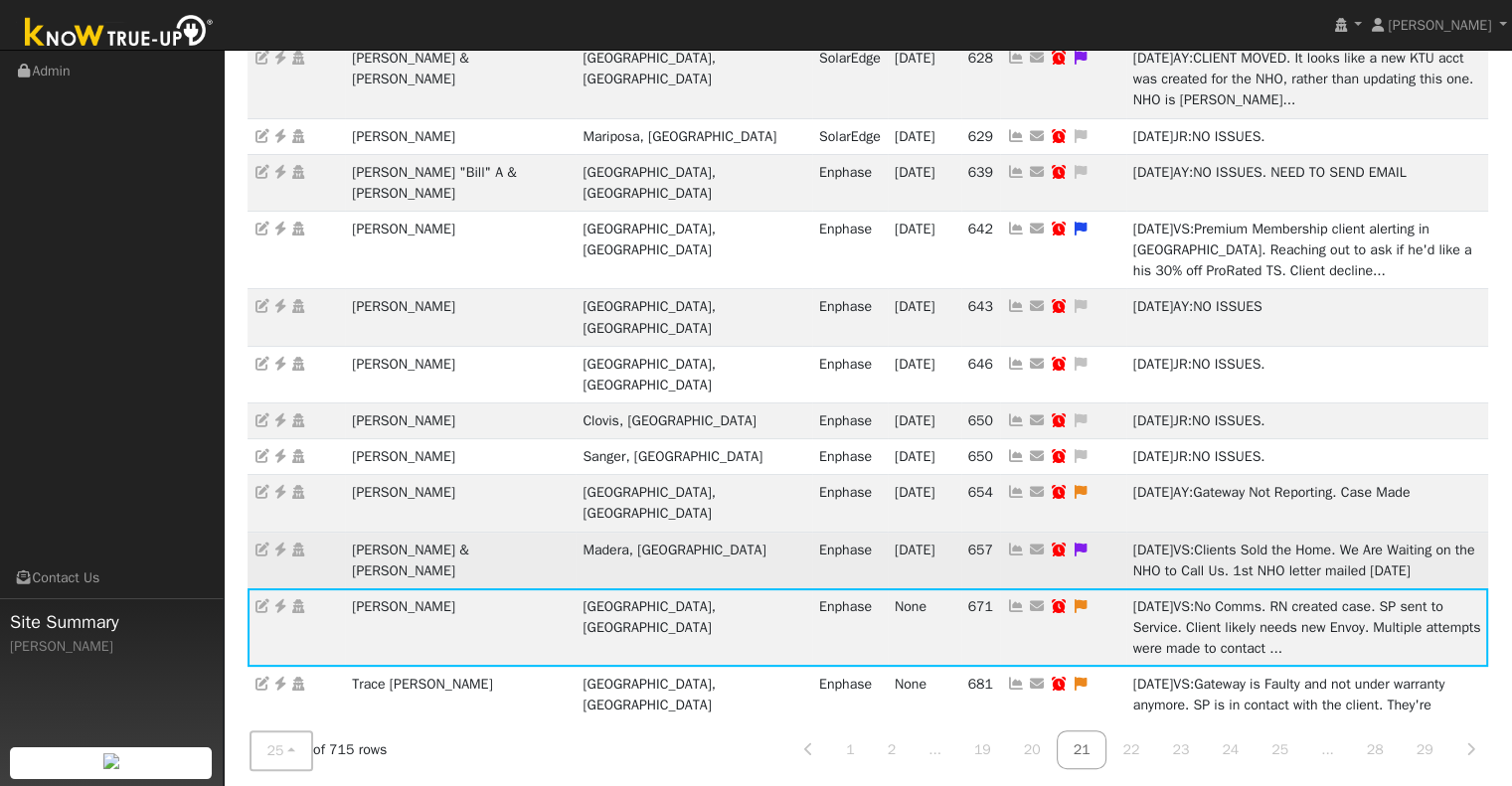click at bounding box center [1016, 550] 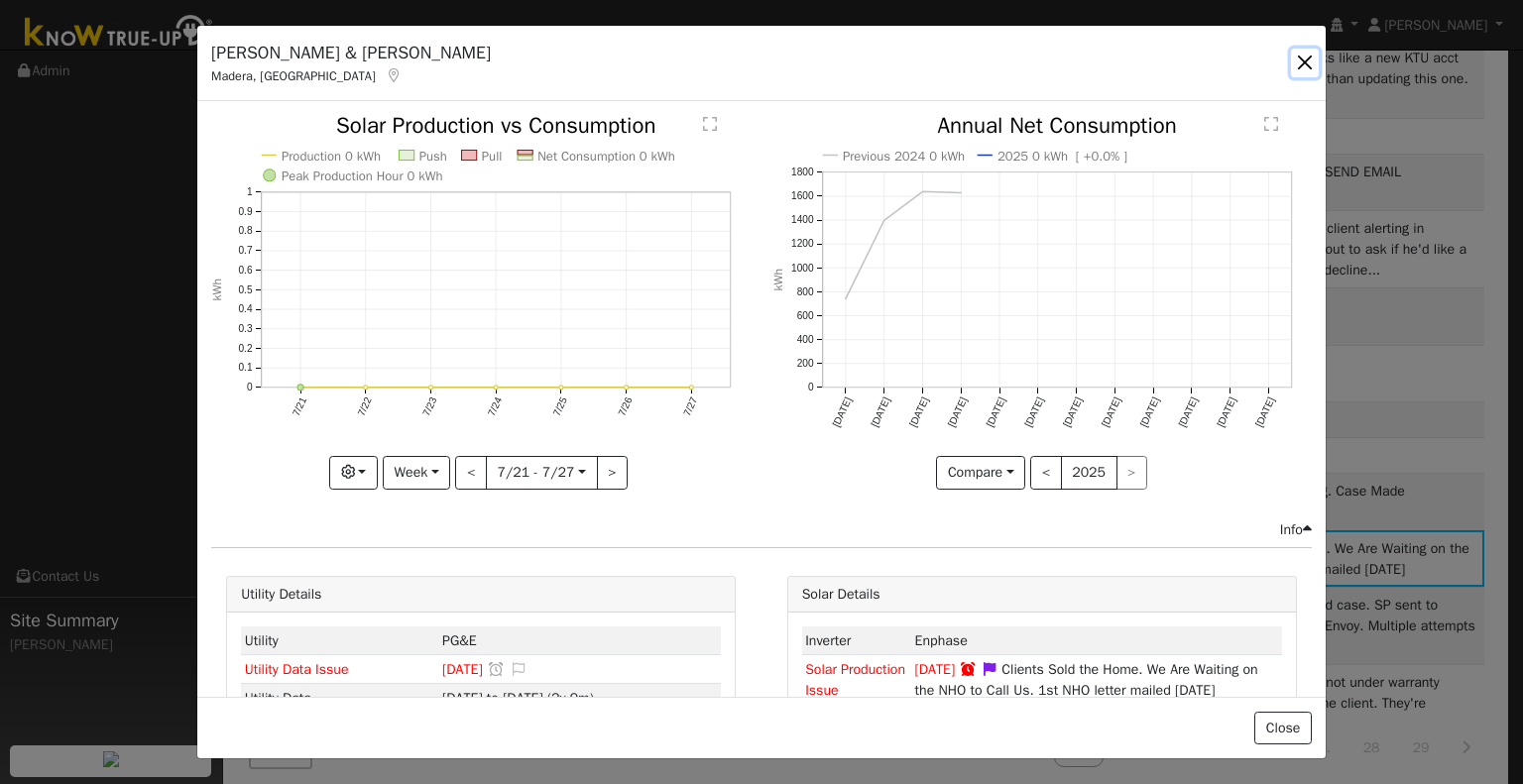 click at bounding box center (1305, 62) 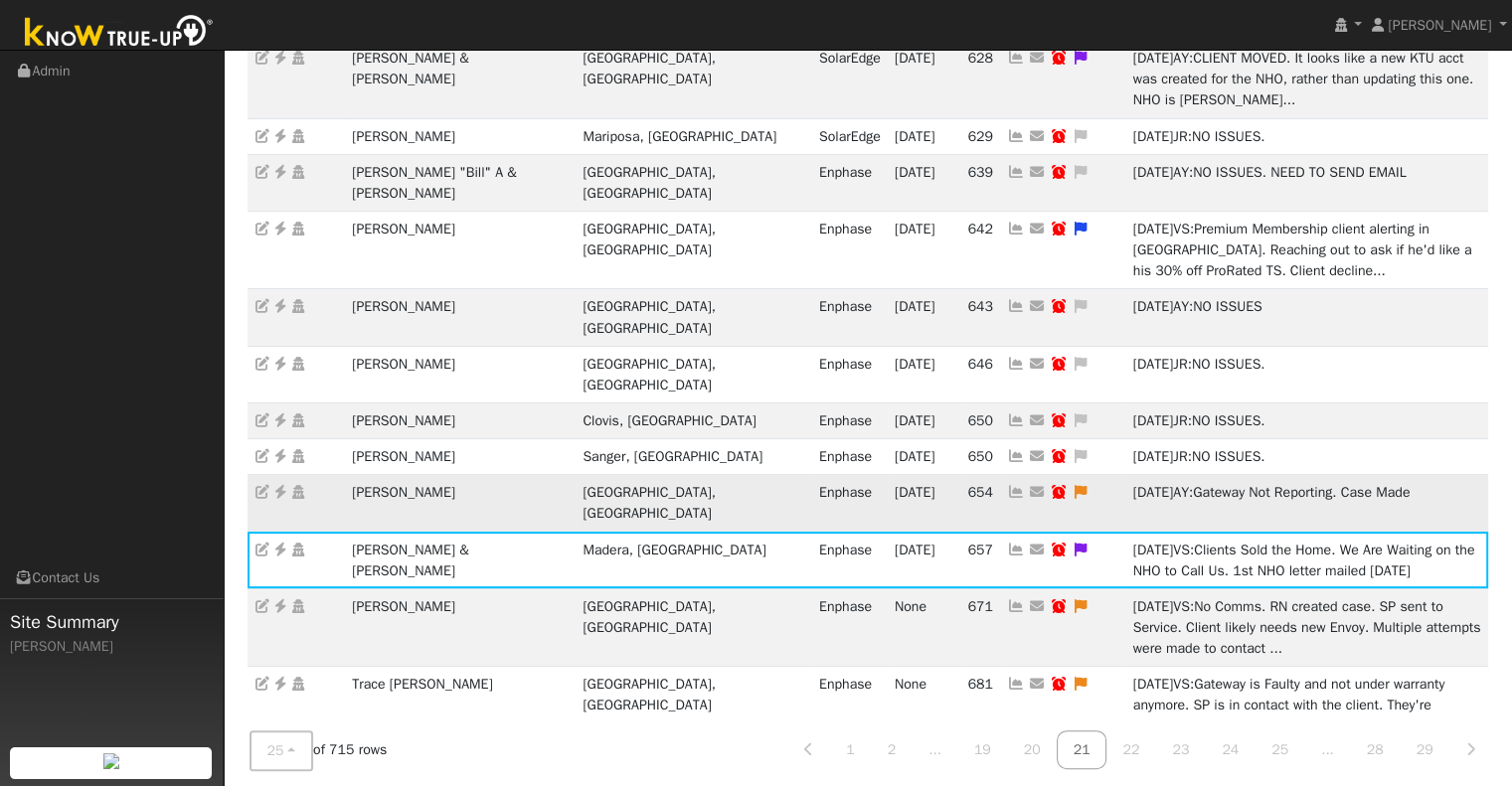 click at bounding box center (1016, 492) 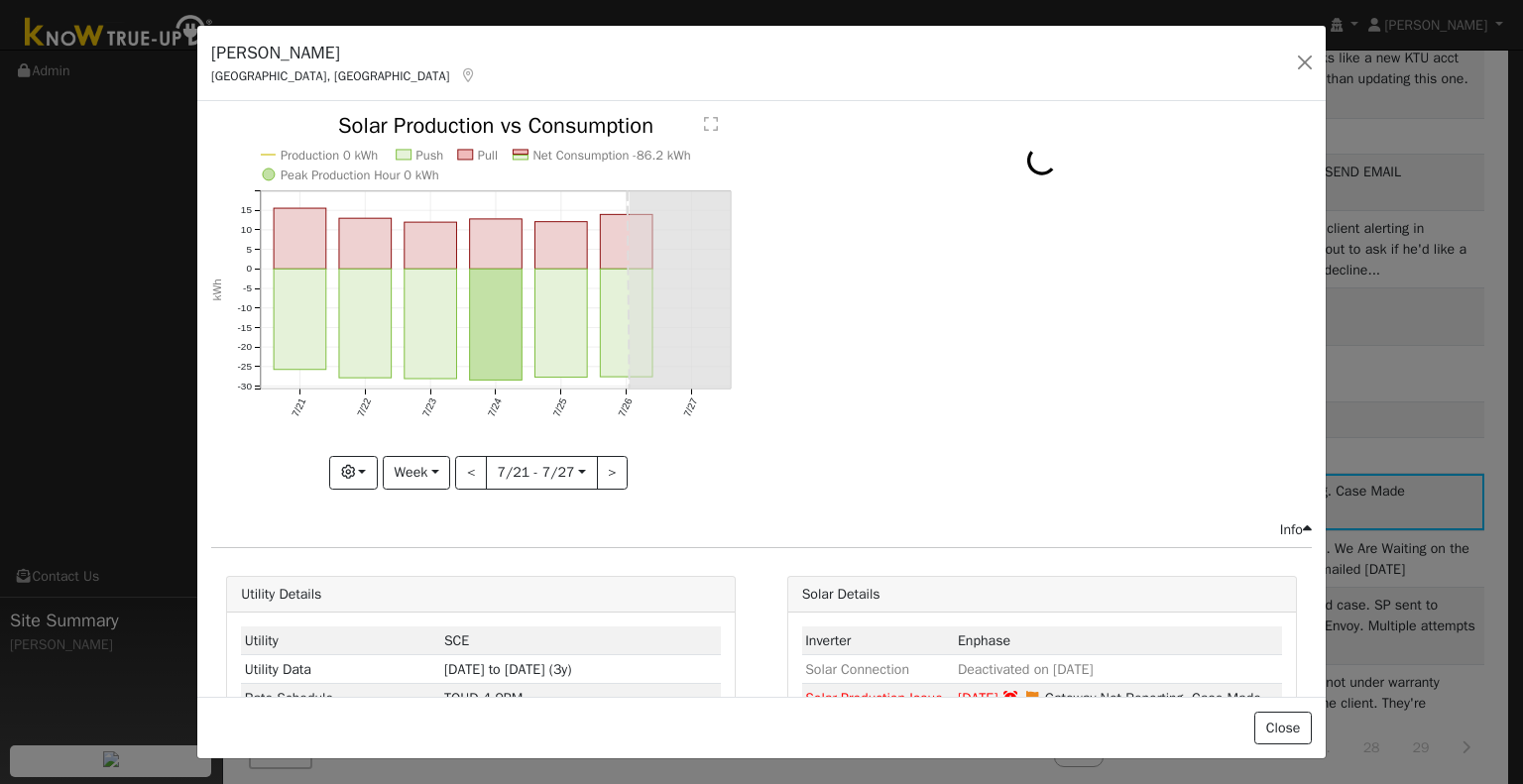 click on "Alfredo Nunez Porterville, CA   Default Account" at bounding box center [762, 63] 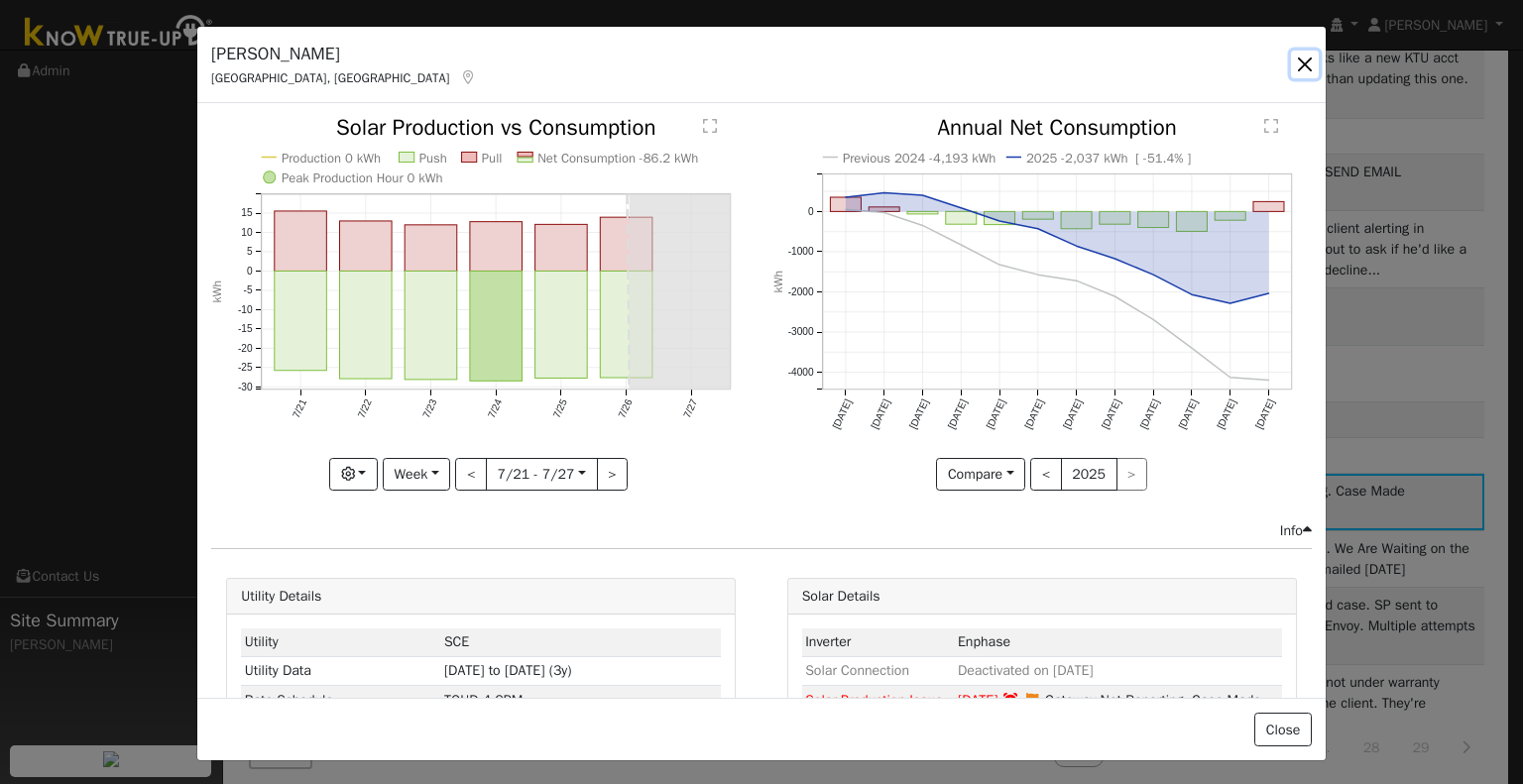 click at bounding box center (1305, 64) 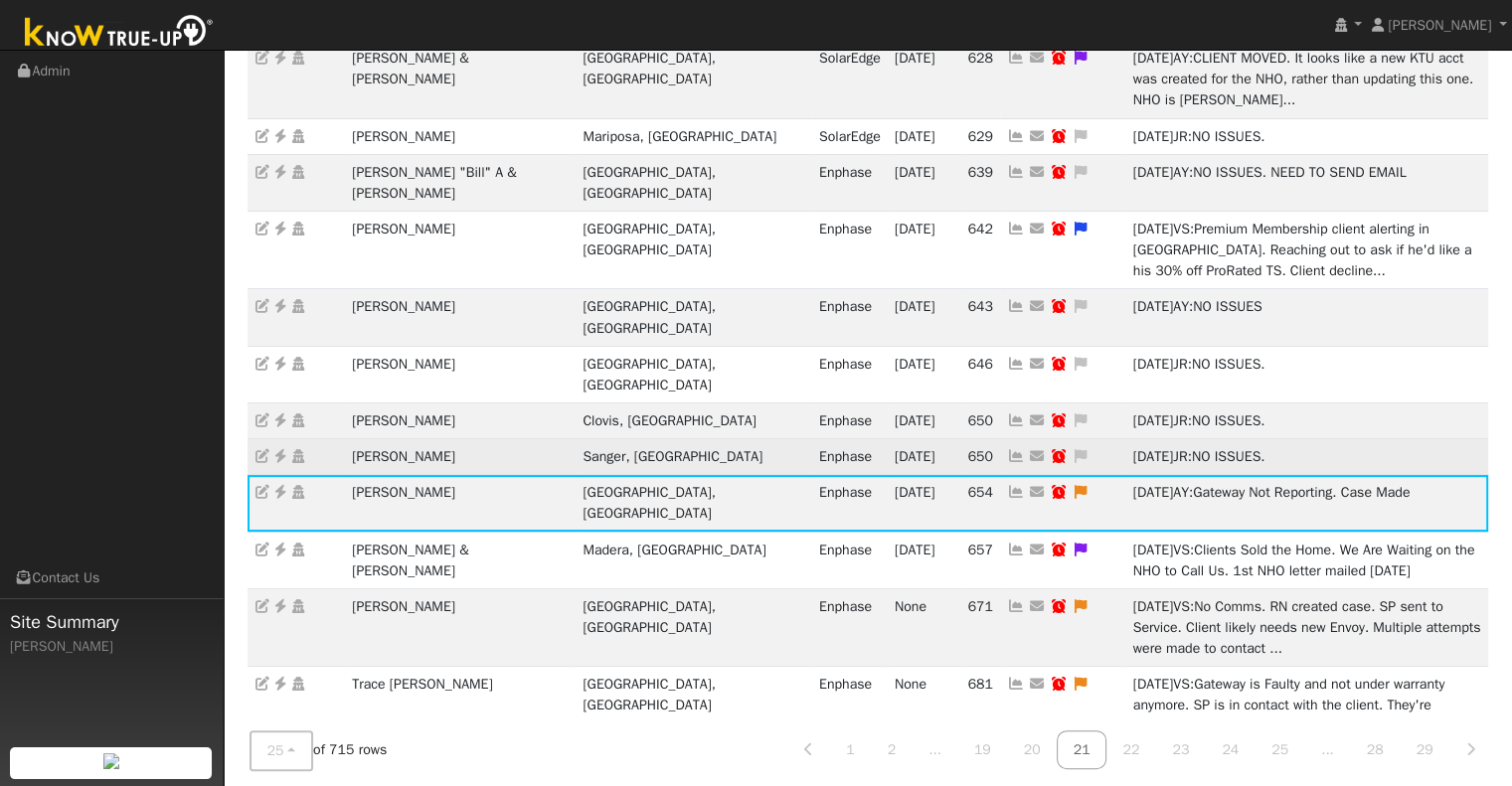 click at bounding box center (1016, 456) 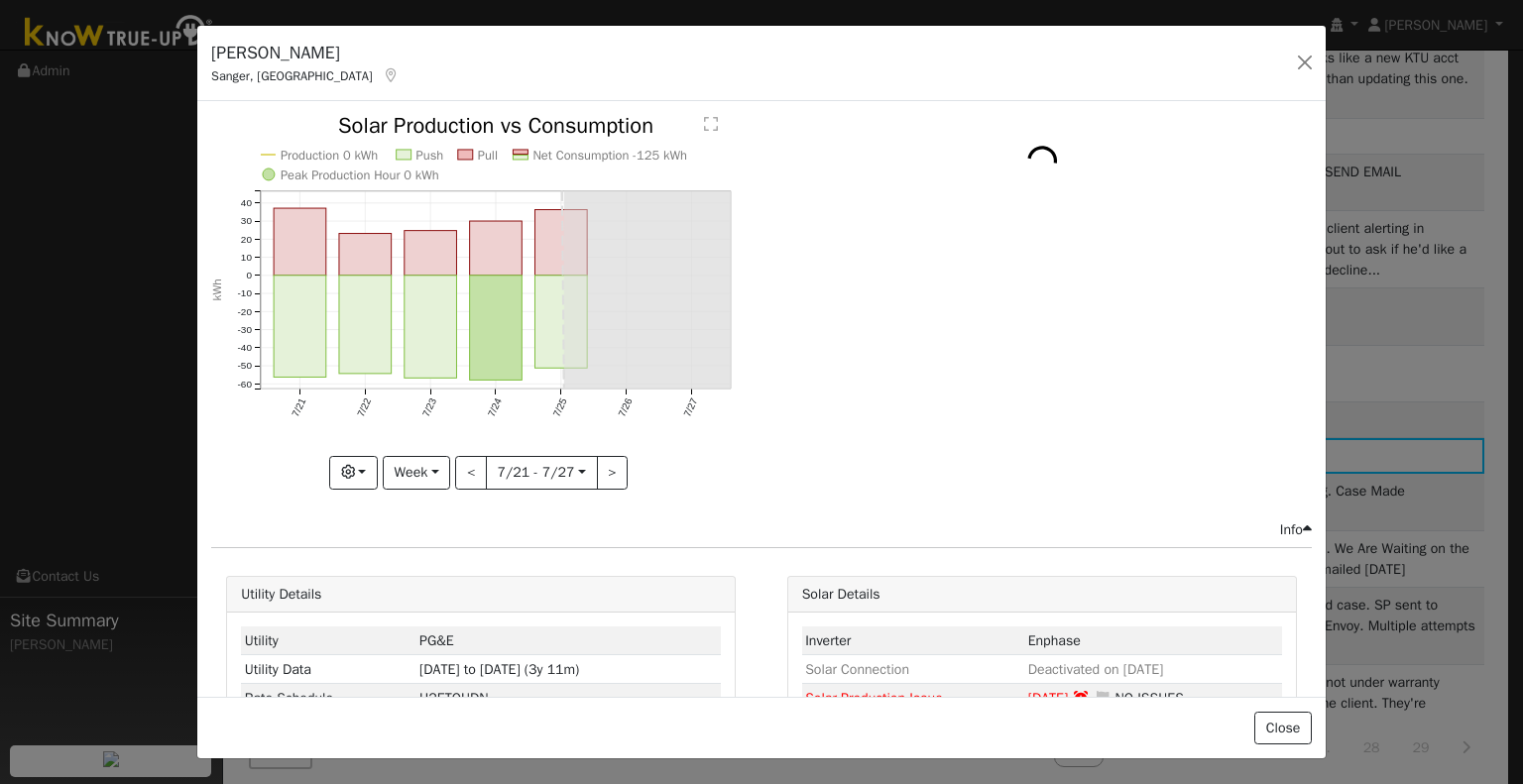click on "Andrew Gewe Sanger, CA   Default Account" at bounding box center [762, 63] 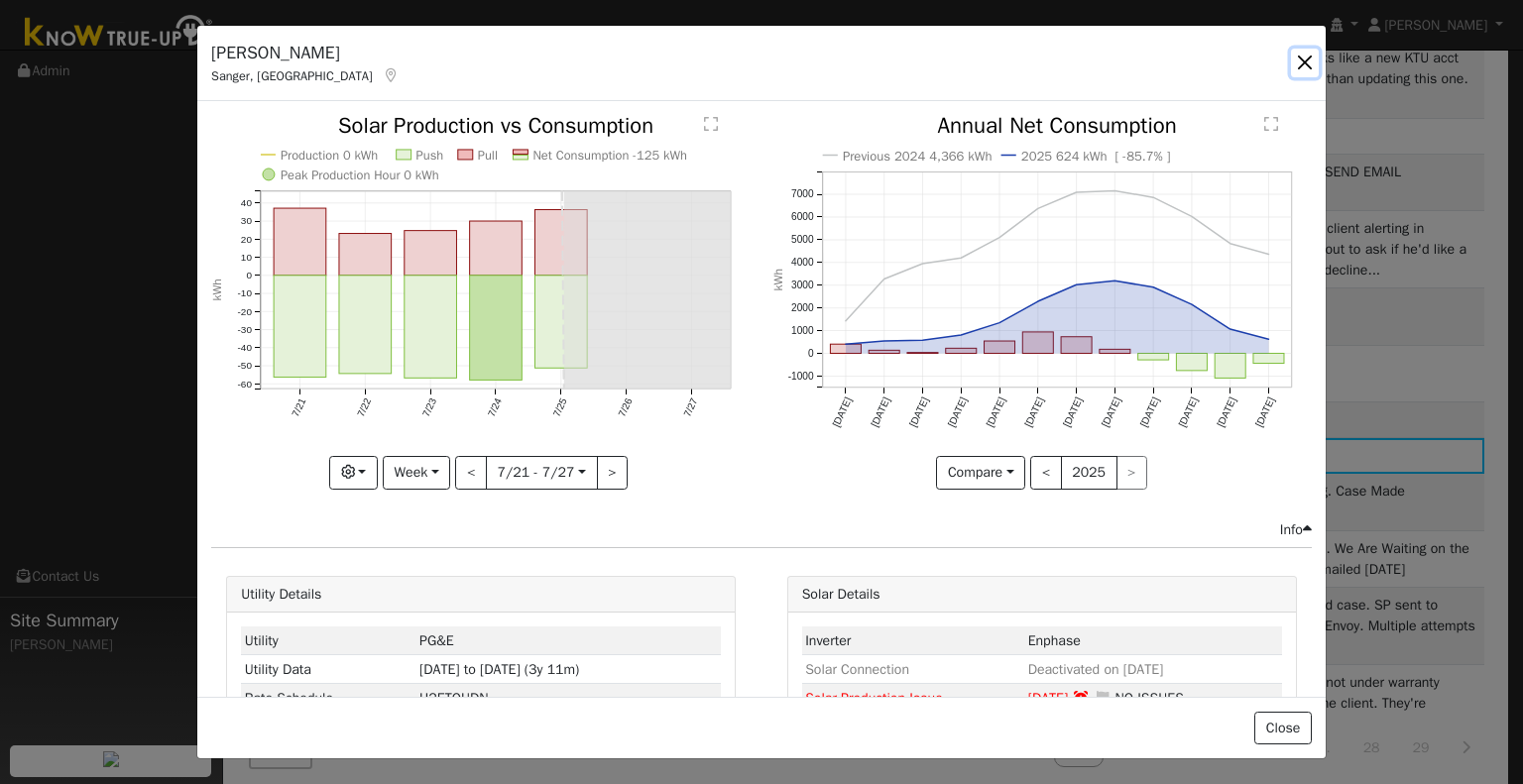 click at bounding box center (1305, 62) 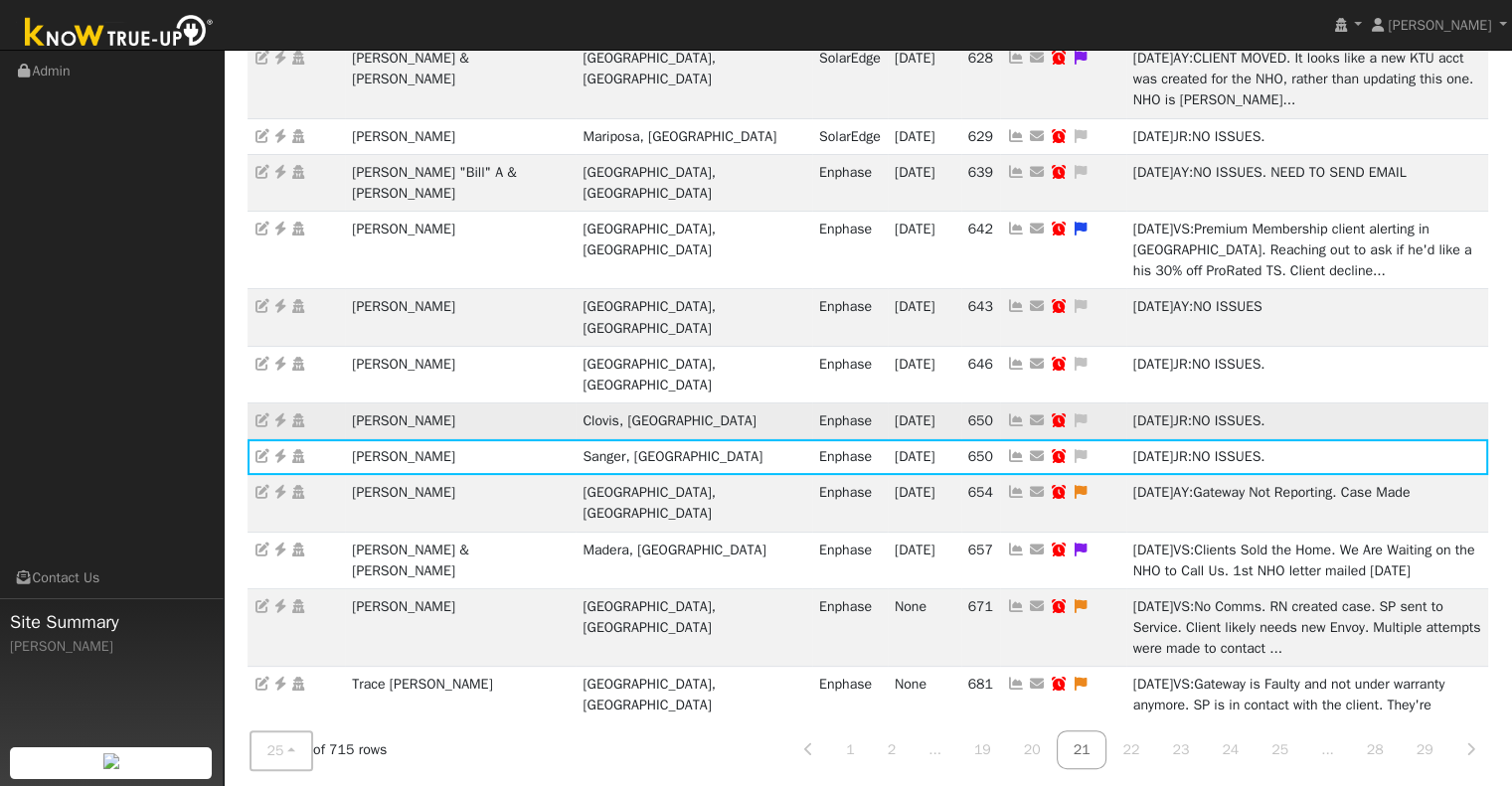 click at bounding box center (1016, 420) 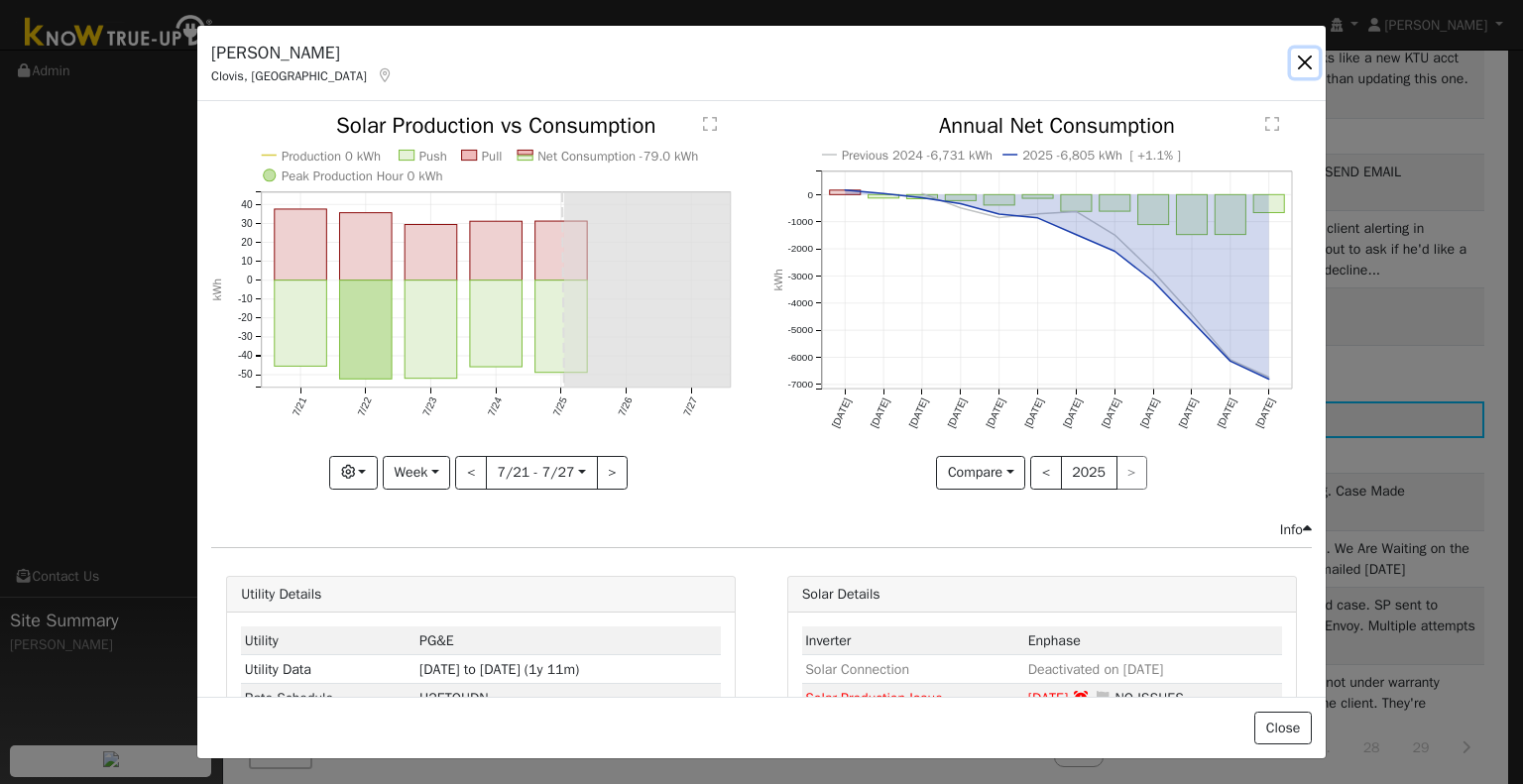 click at bounding box center [1305, 62] 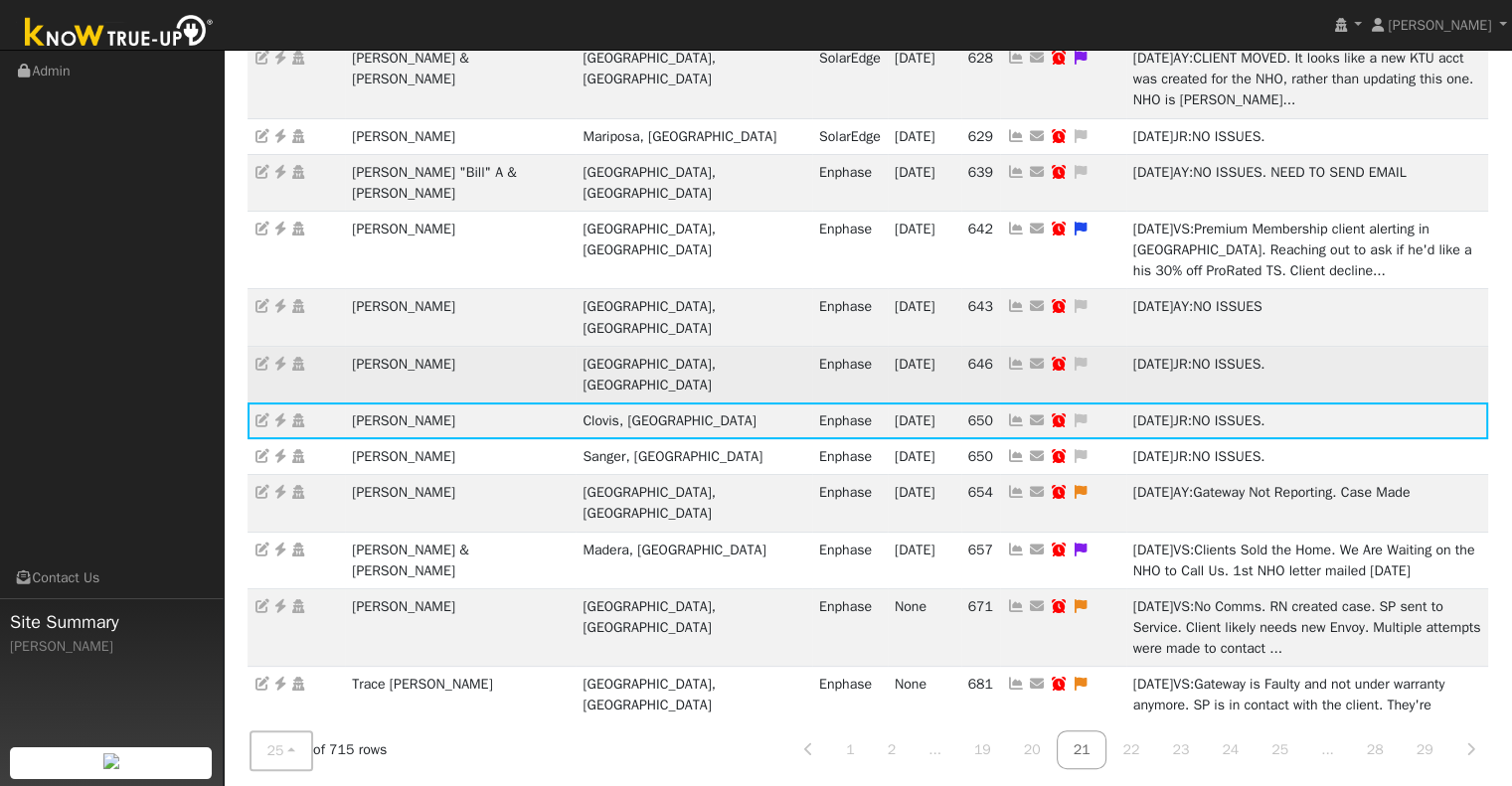 click at bounding box center (1016, 364) 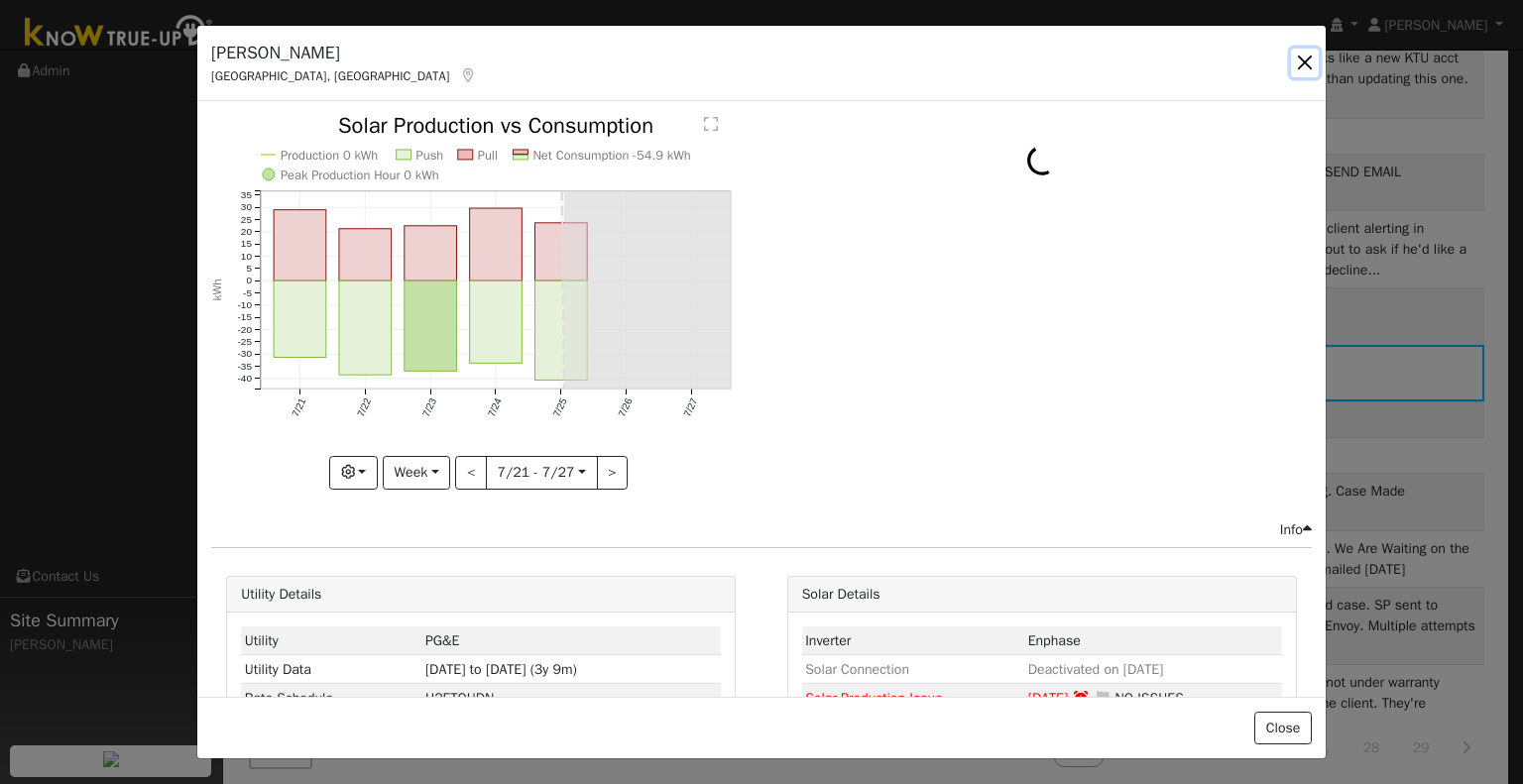 click at bounding box center (1305, 62) 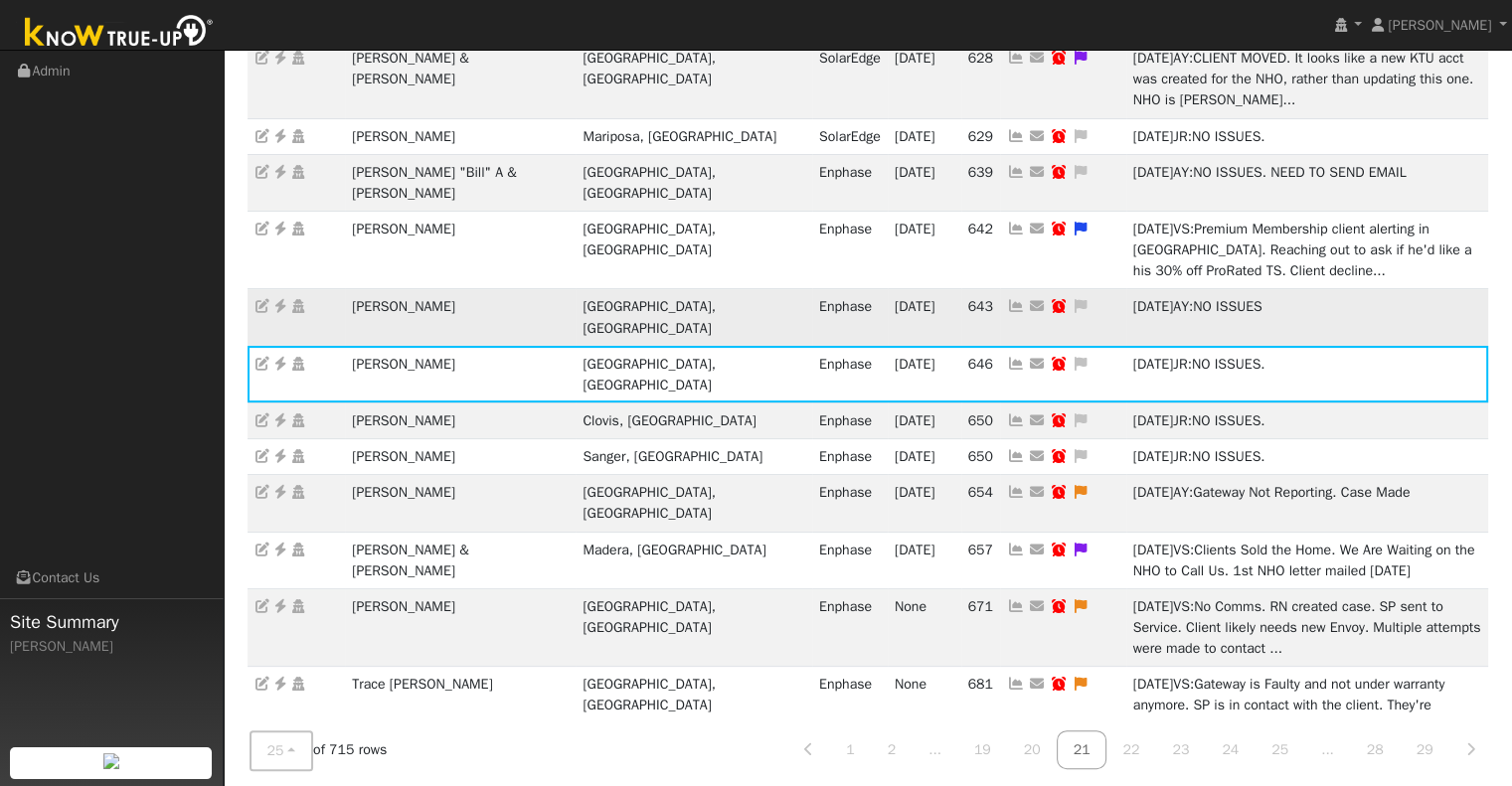 click at bounding box center (1016, 306) 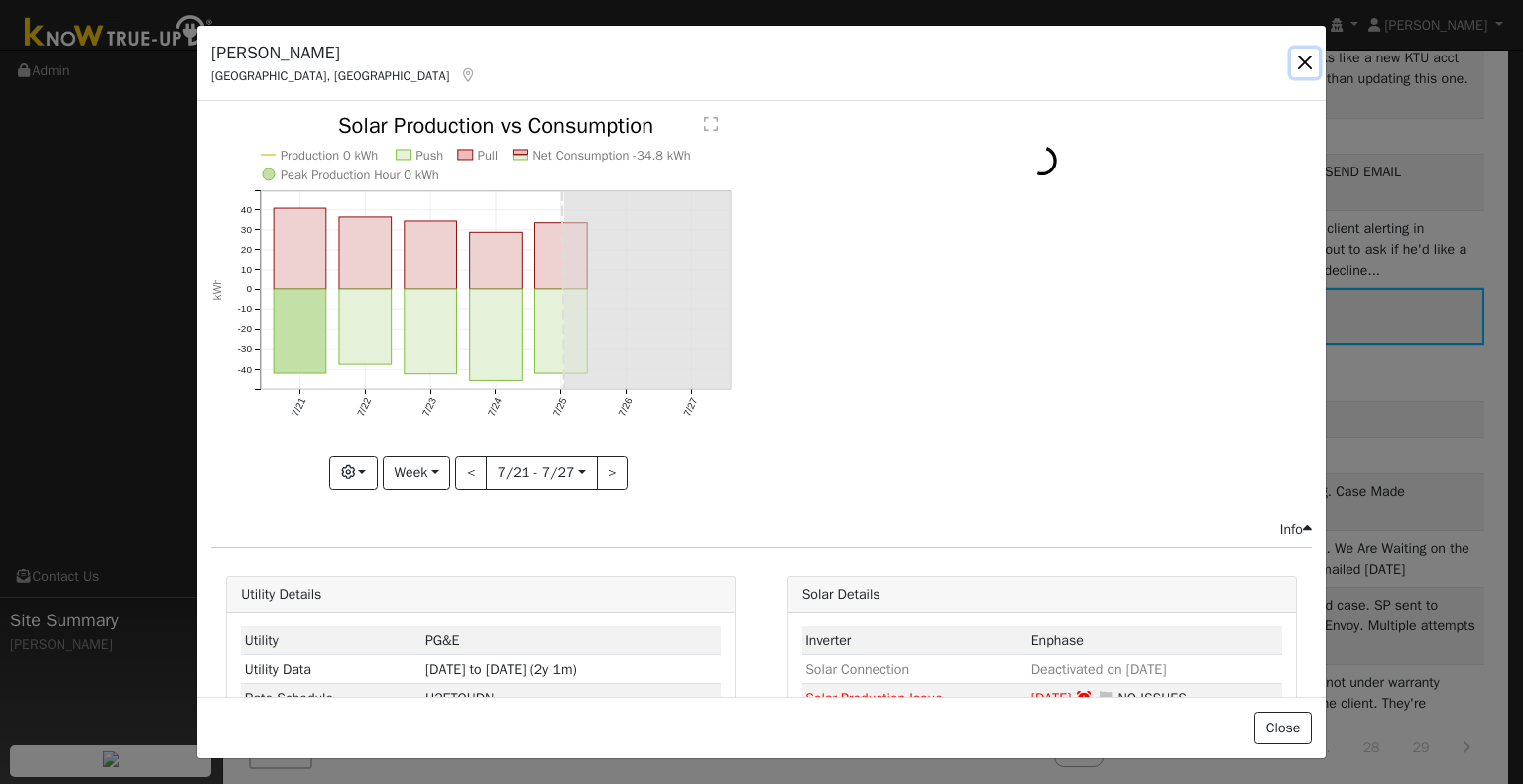 click at bounding box center [1305, 62] 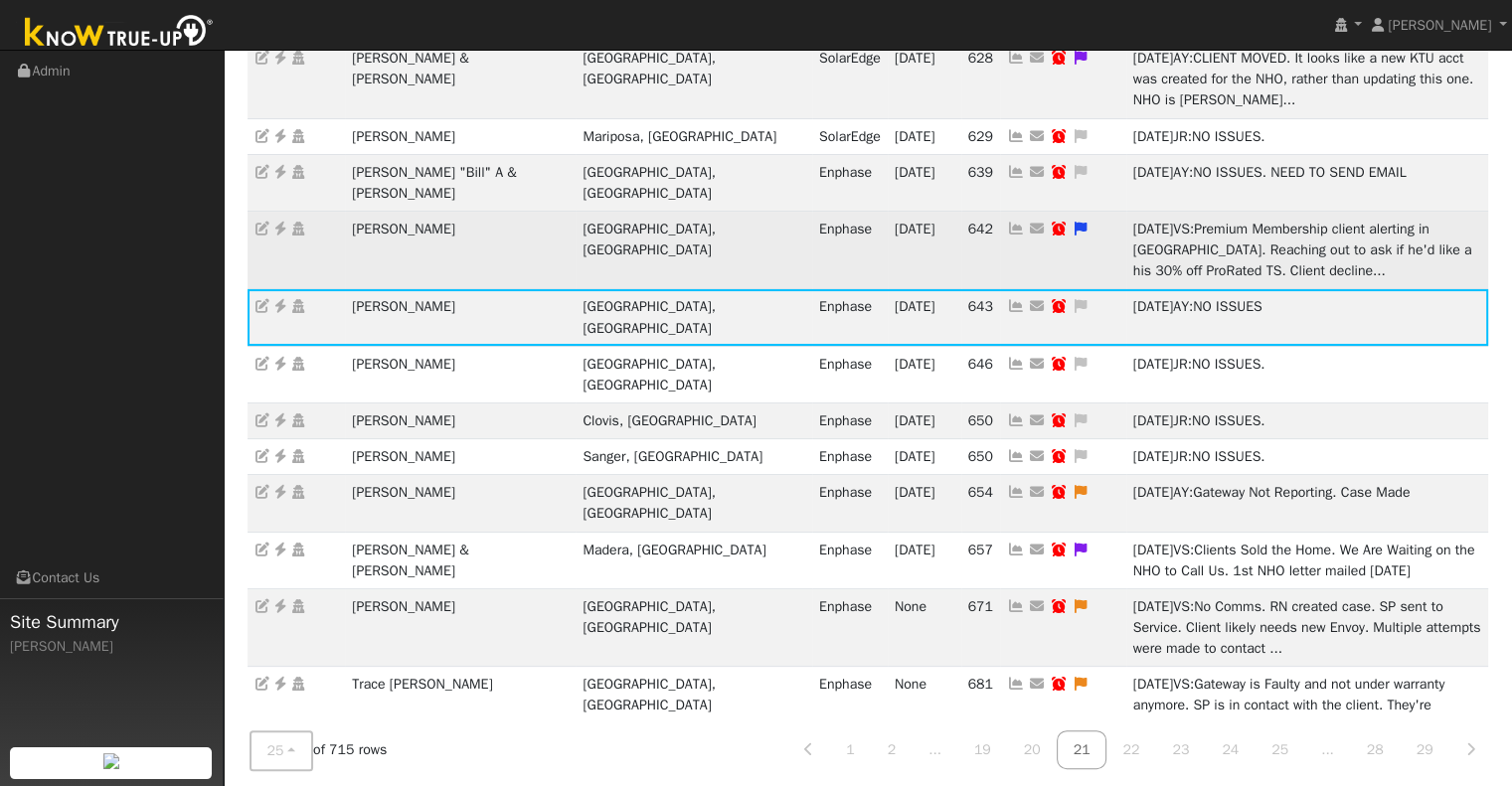 click at bounding box center [1016, 229] 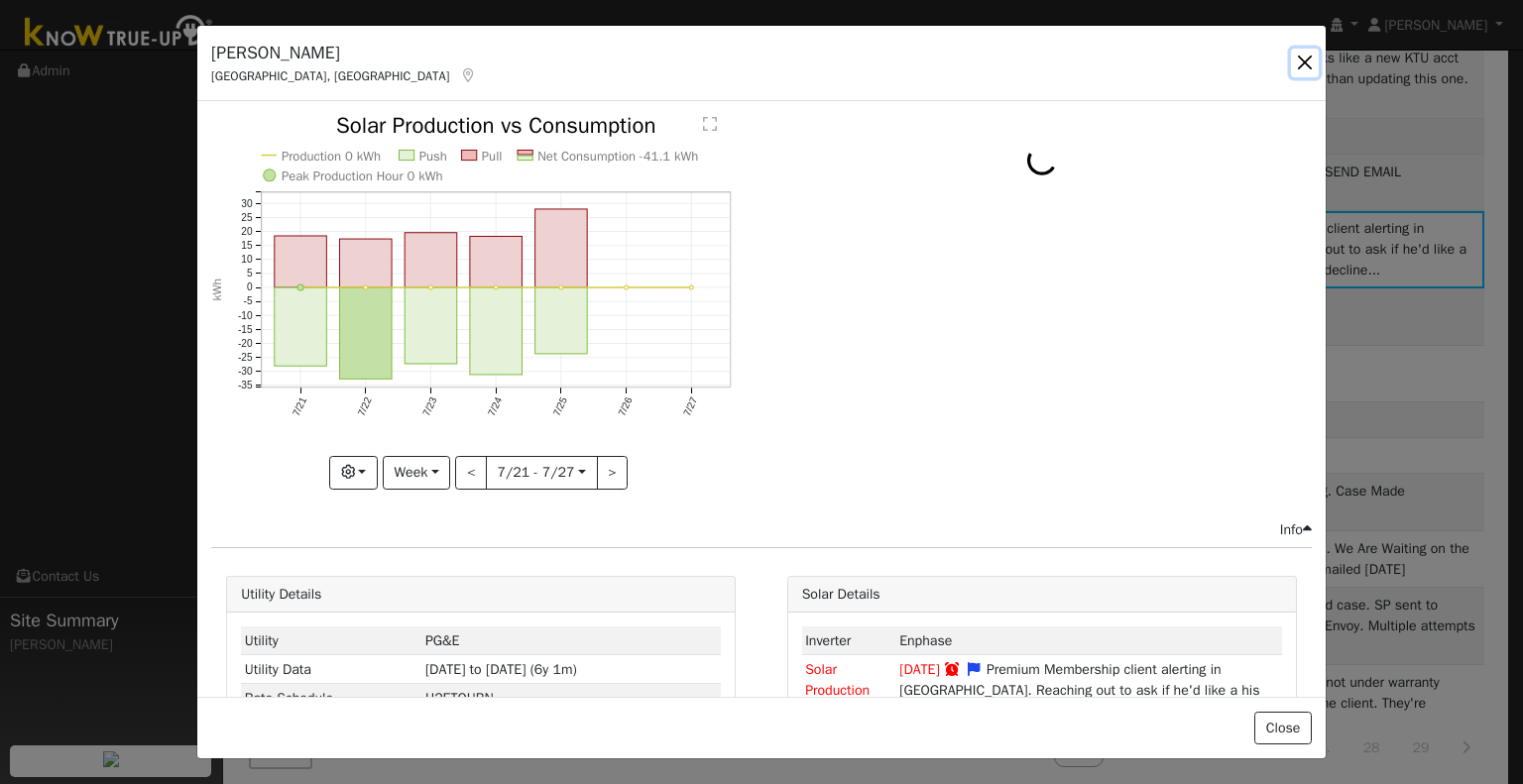click at bounding box center (1305, 62) 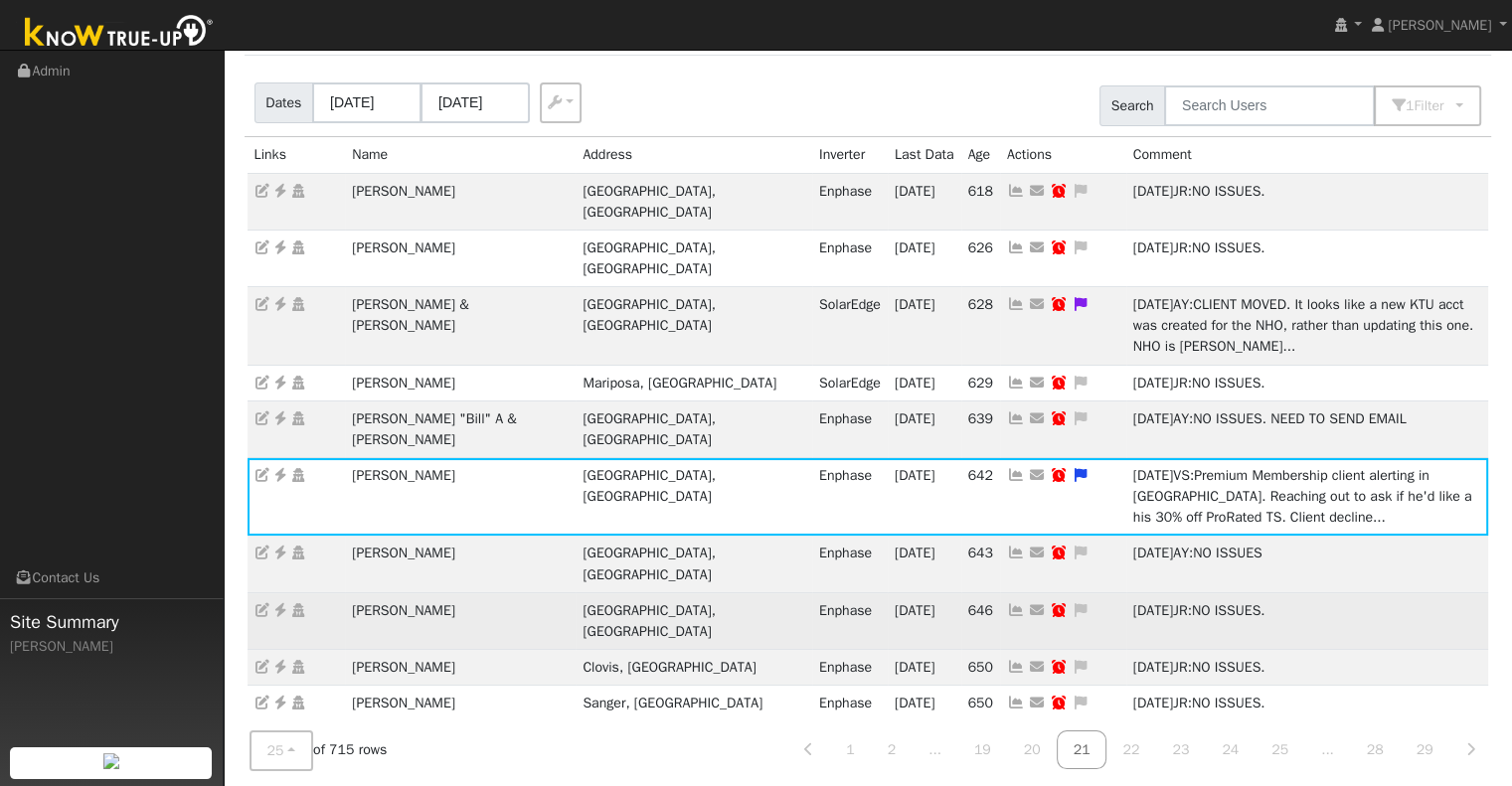 scroll, scrollTop: 0, scrollLeft: 0, axis: both 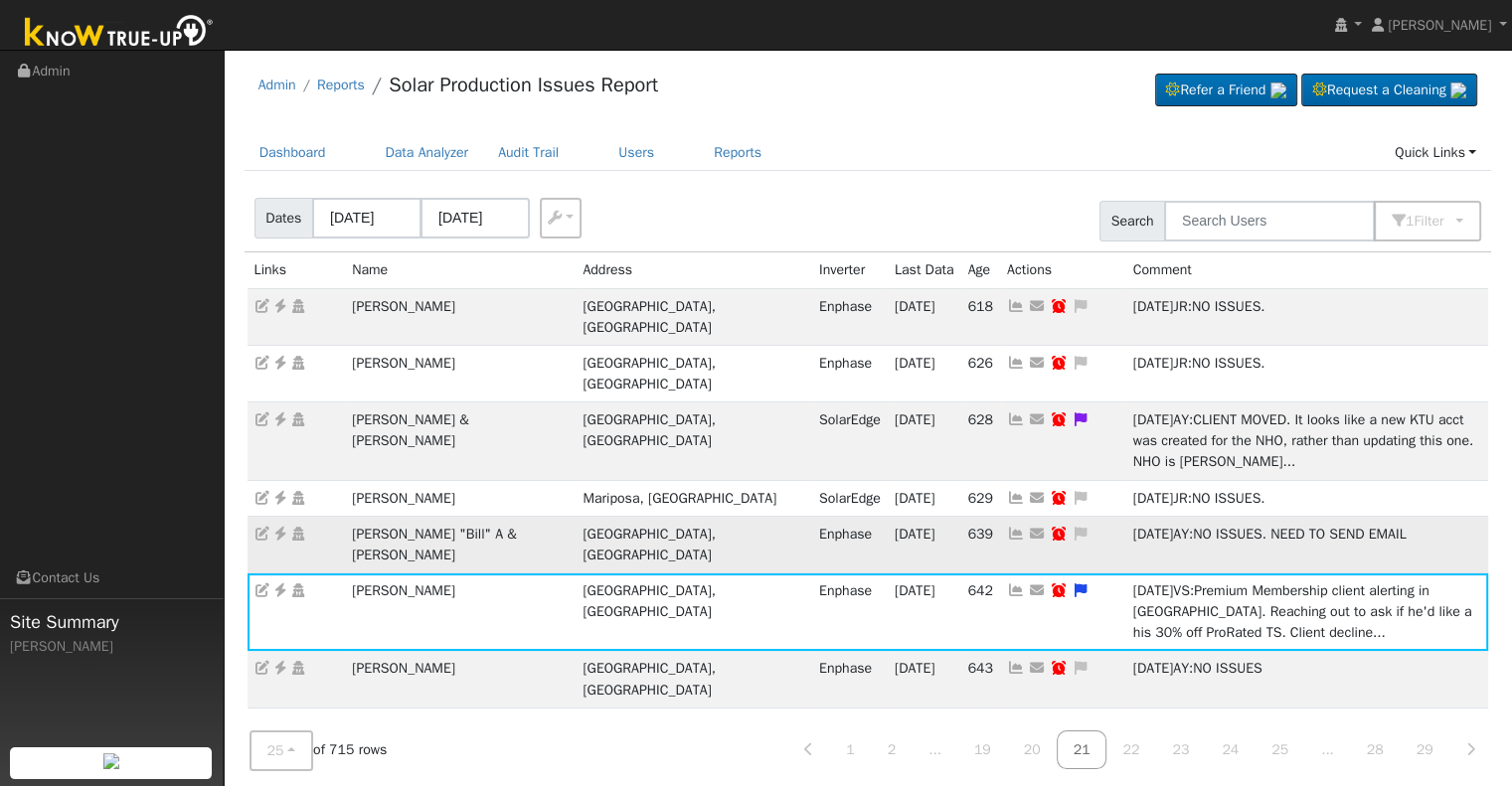 click at bounding box center (1016, 534) 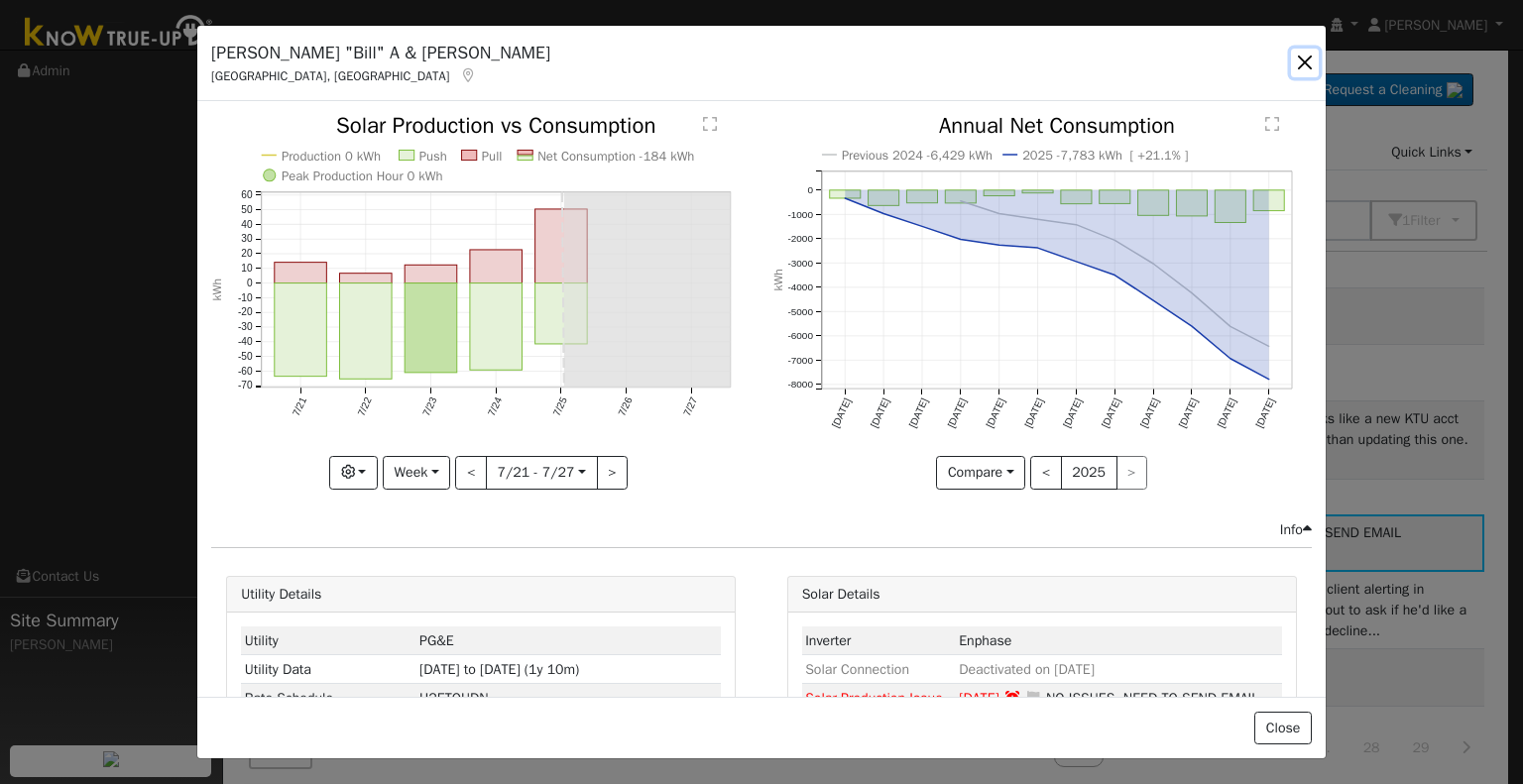 click at bounding box center (1305, 62) 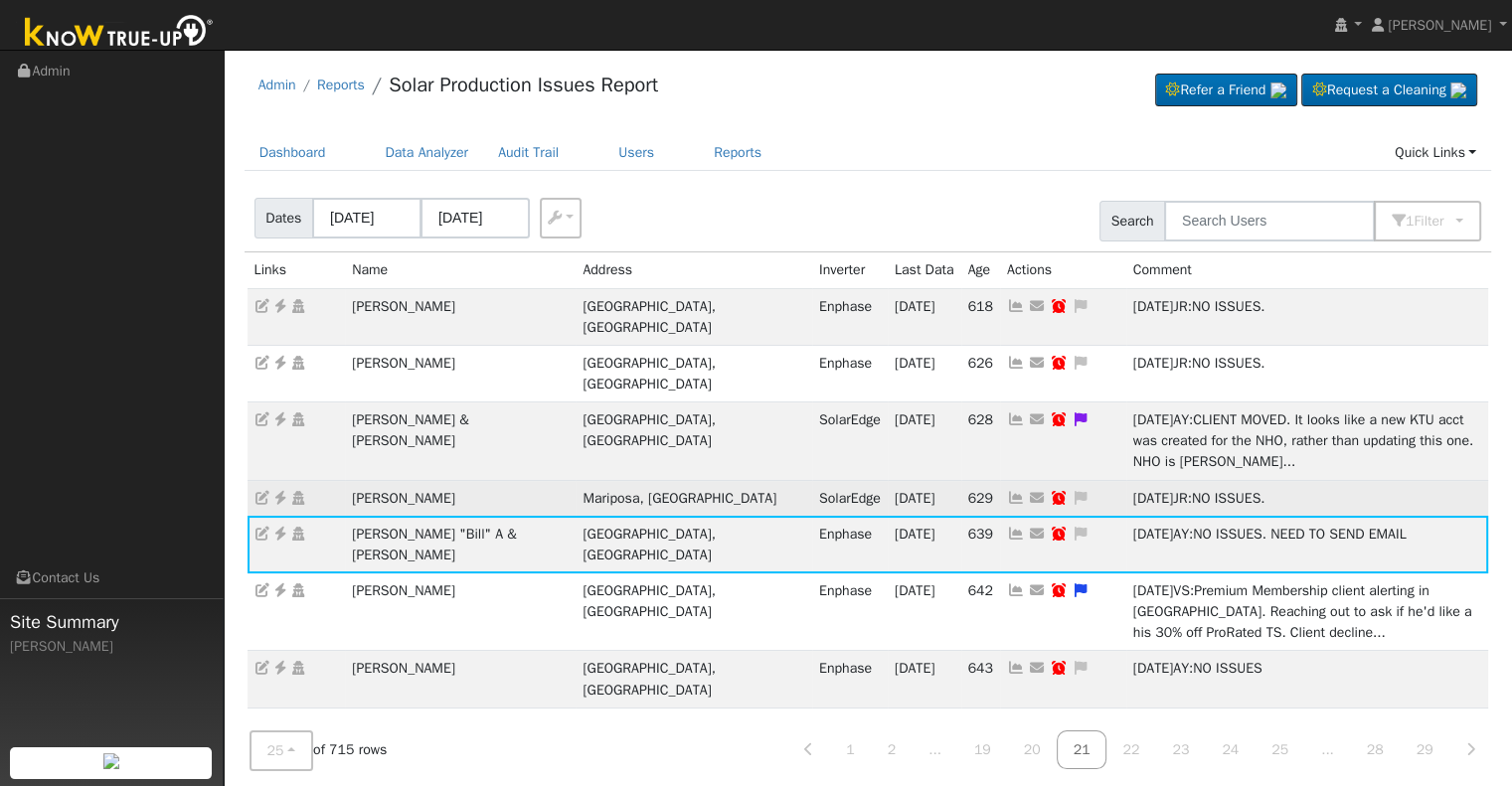 click at bounding box center [1016, 498] 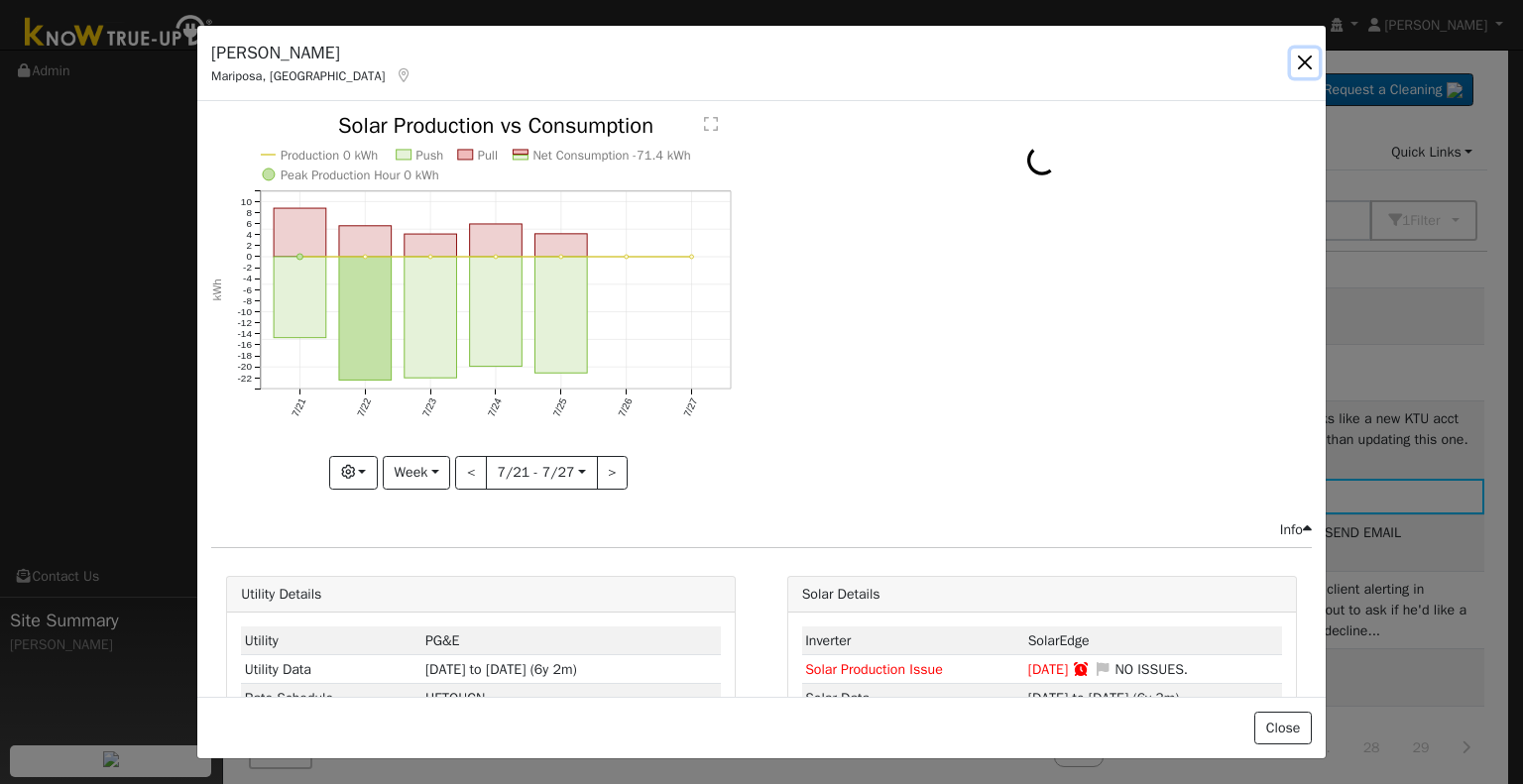 click at bounding box center [1305, 62] 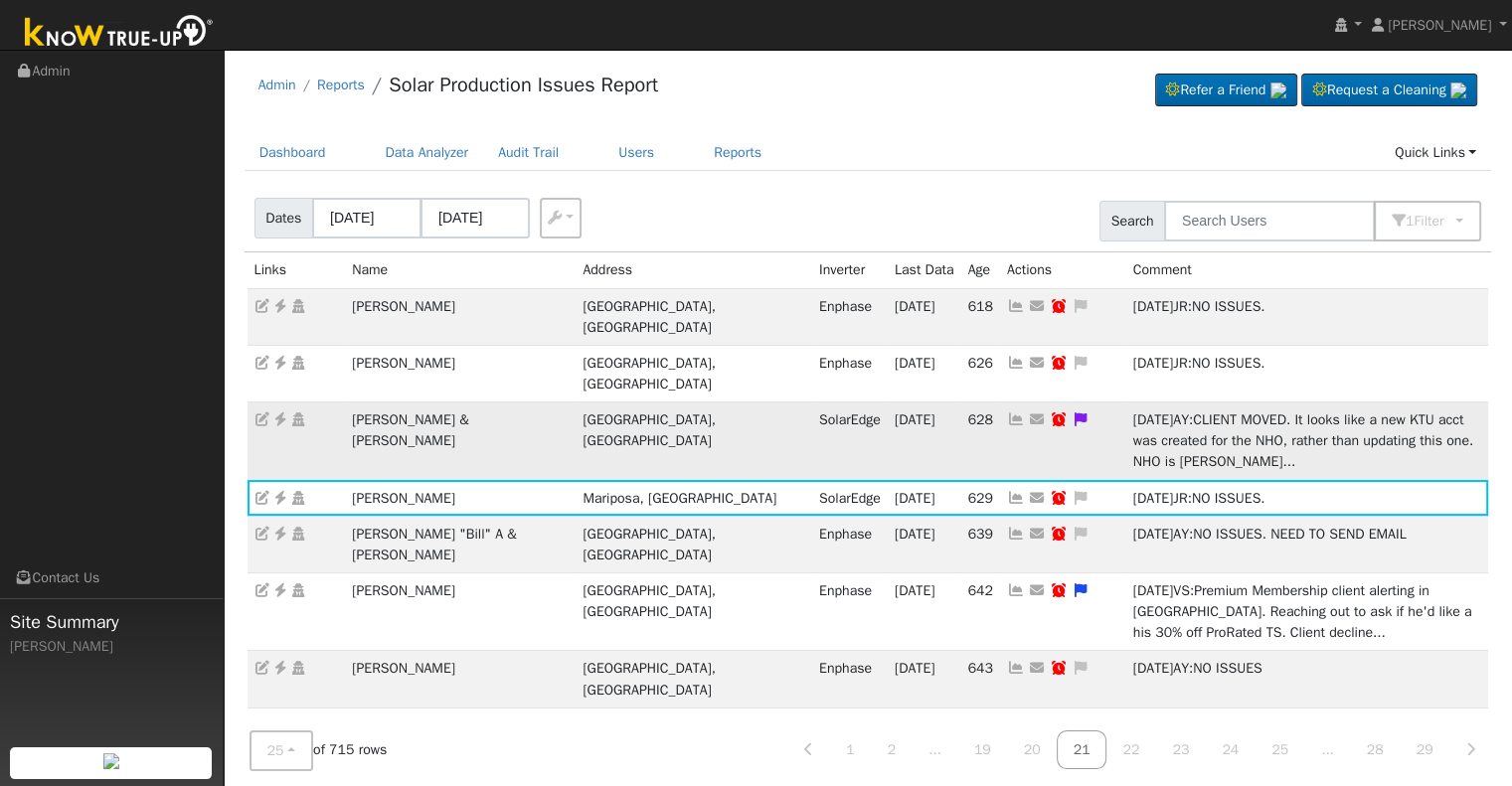 click at bounding box center (1016, 419) 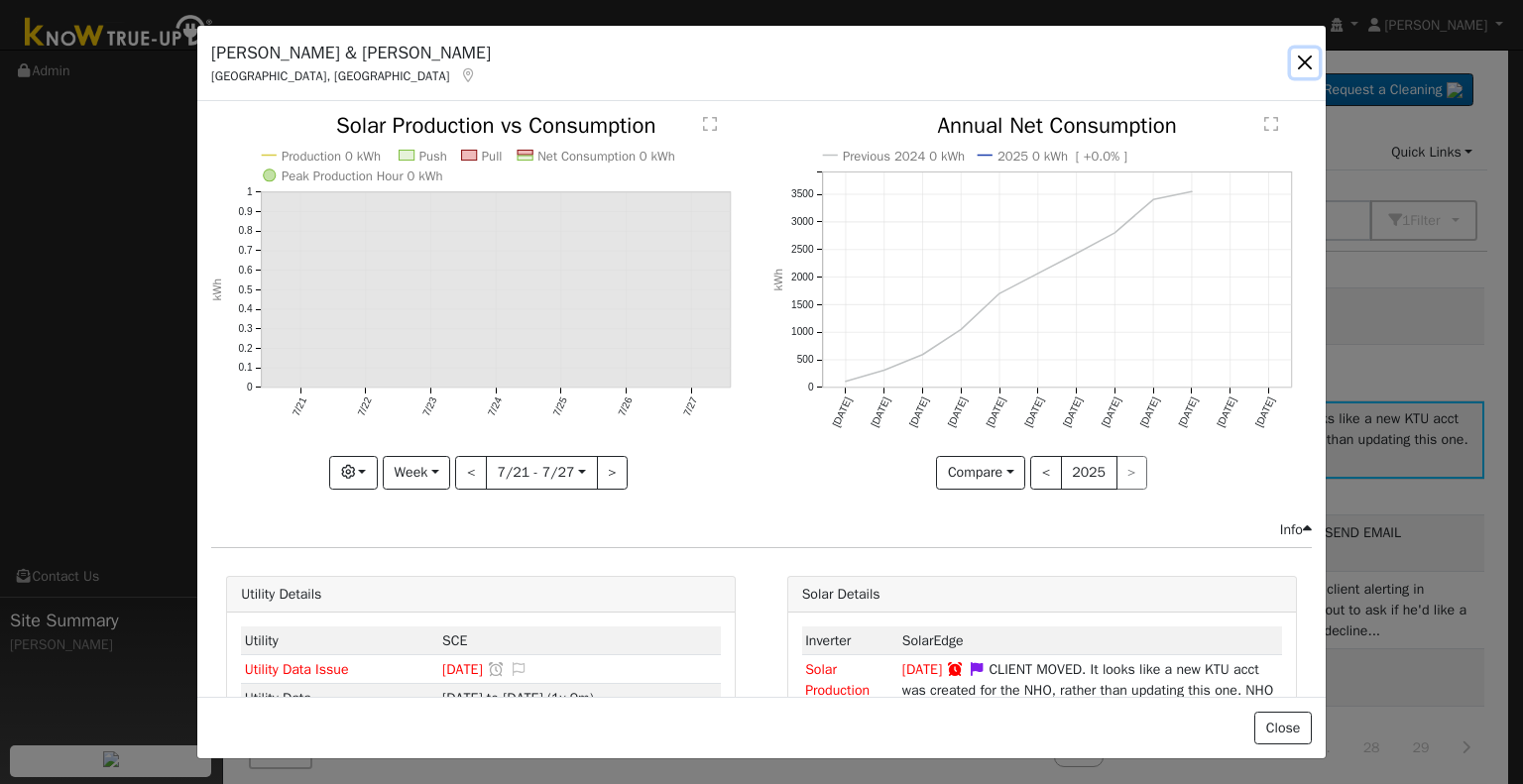 click at bounding box center (1305, 62) 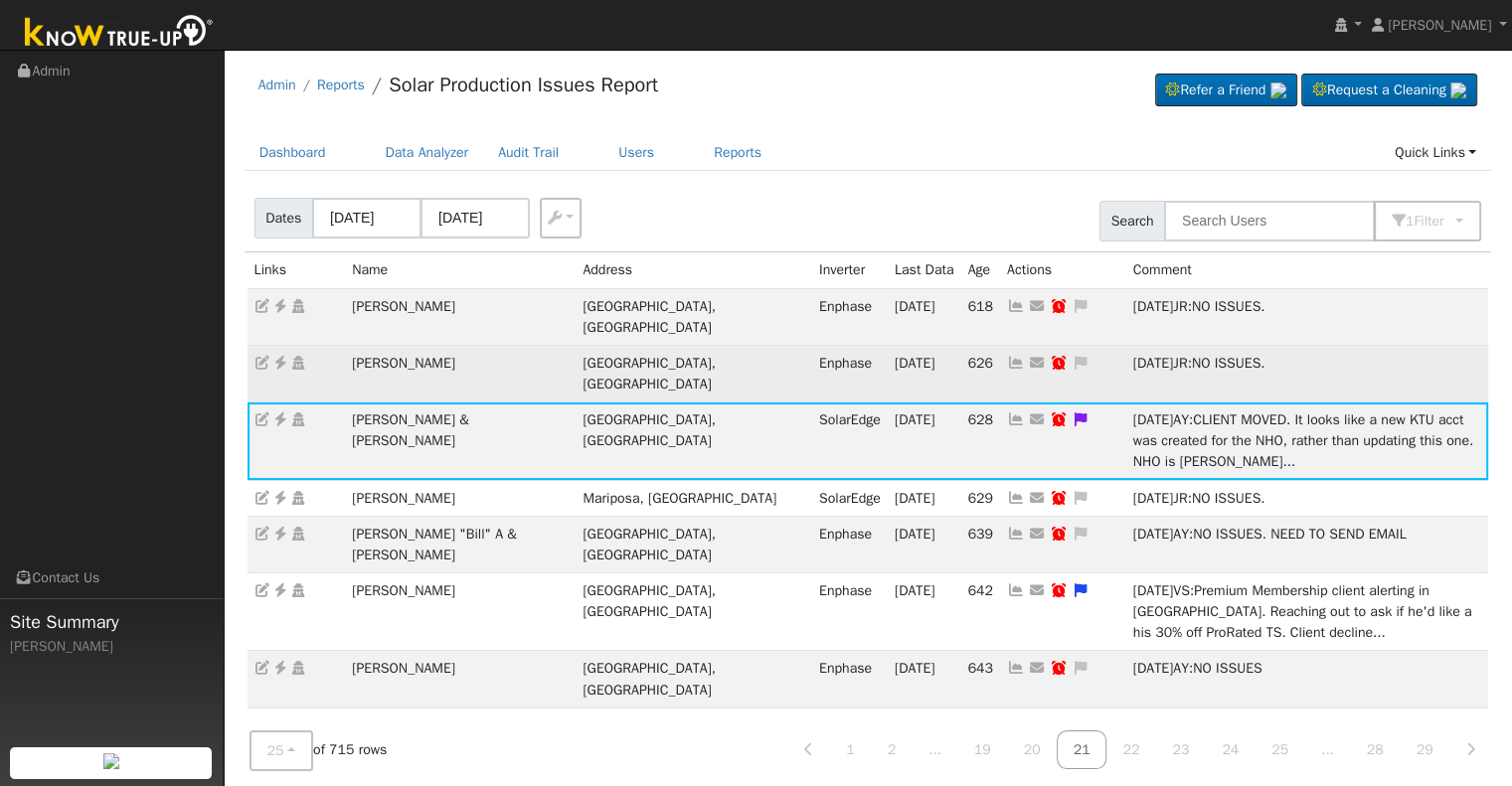 click at bounding box center [1016, 363] 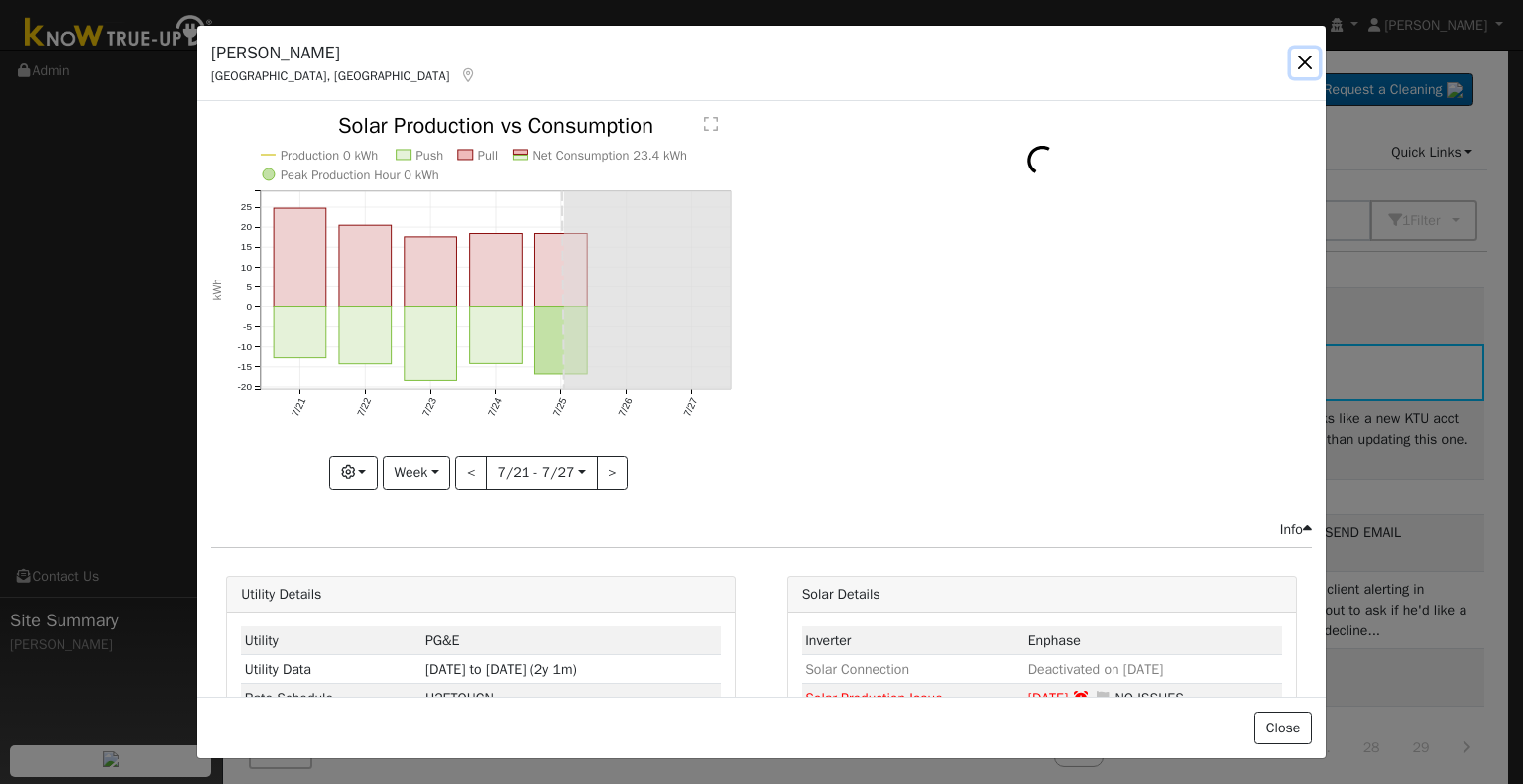 click at bounding box center (1305, 62) 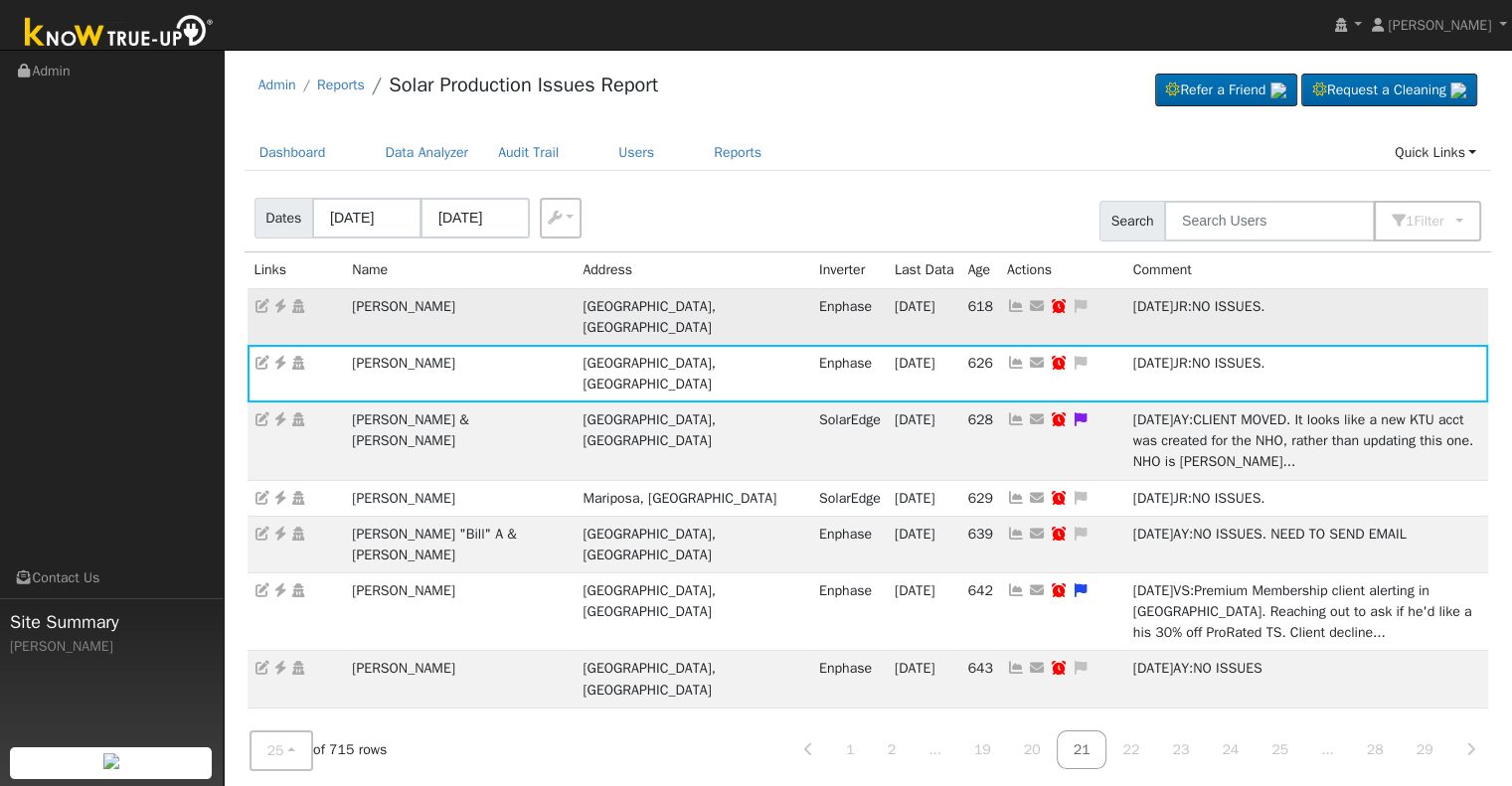 click at bounding box center (1016, 306) 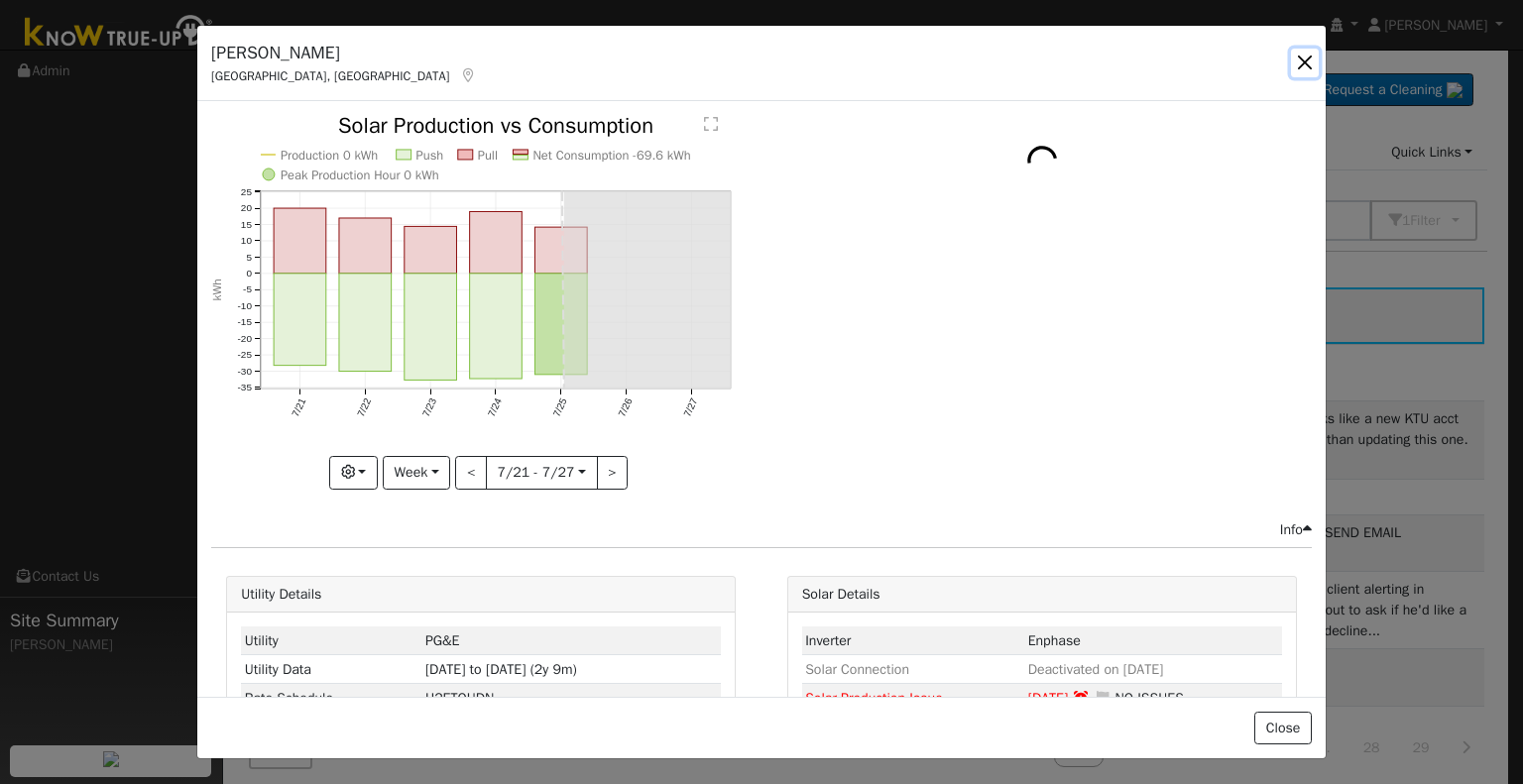 click at bounding box center [1305, 62] 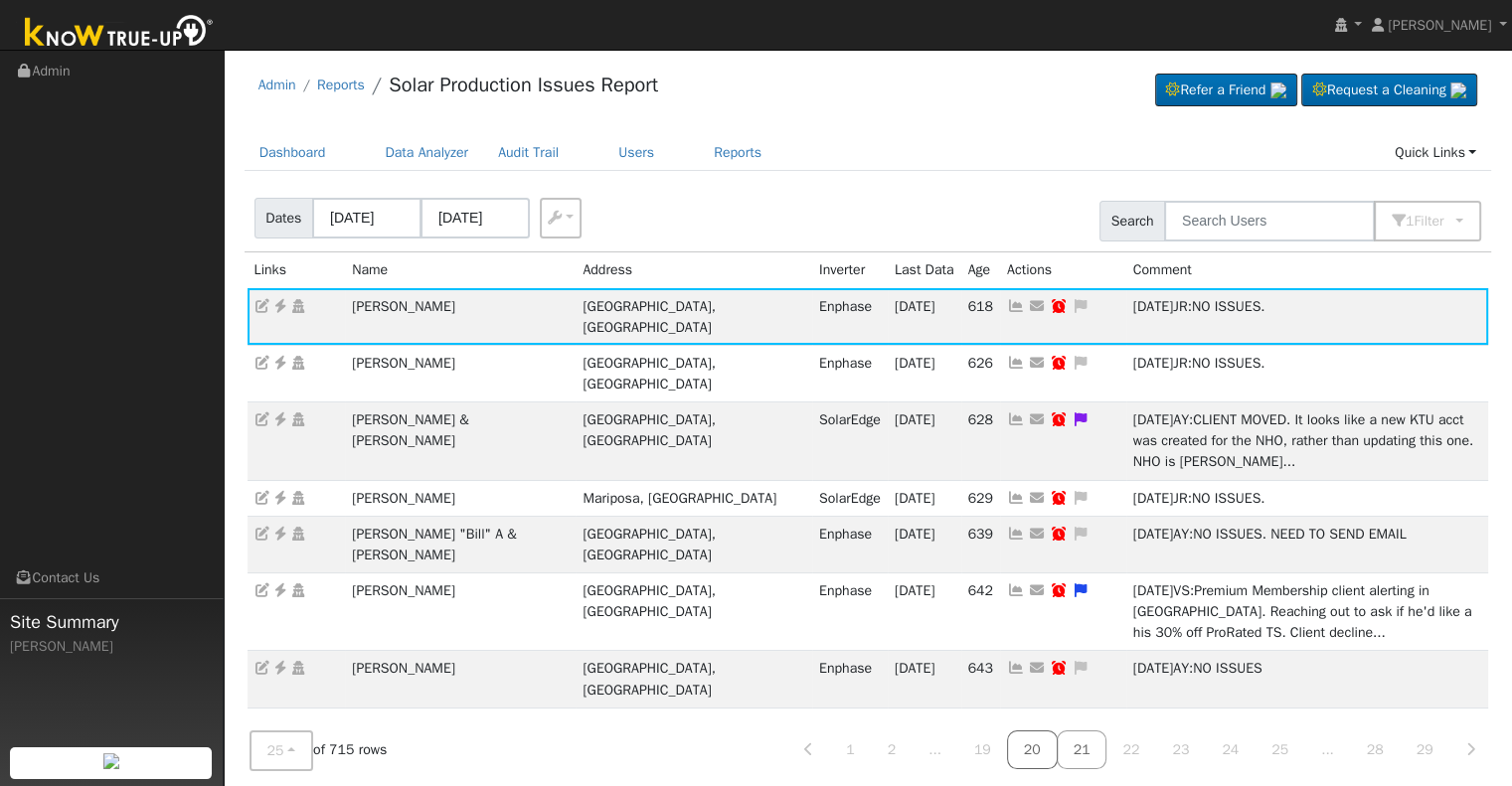 click on "20" at bounding box center (1032, 749) 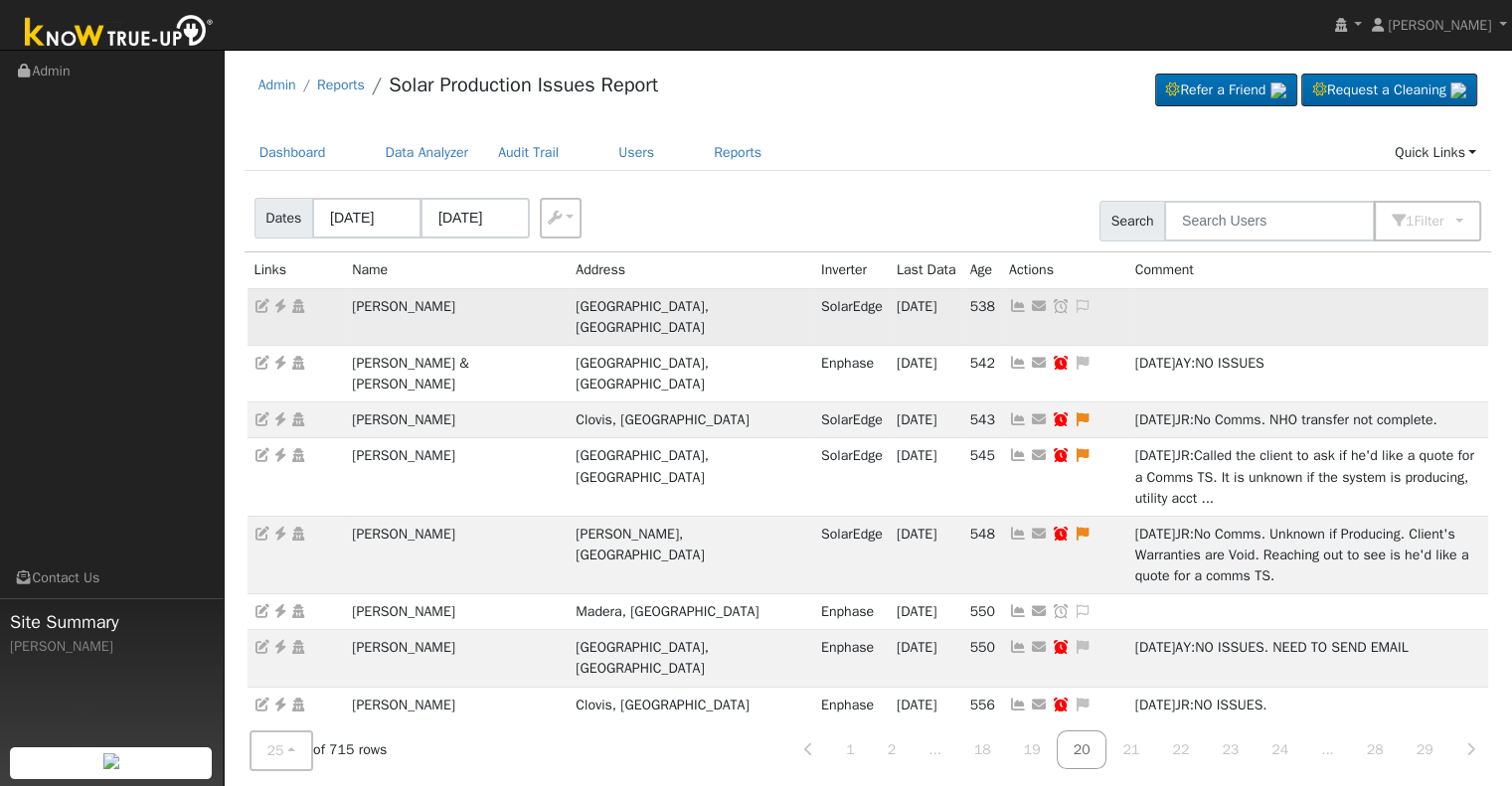 click at bounding box center [1018, 306] 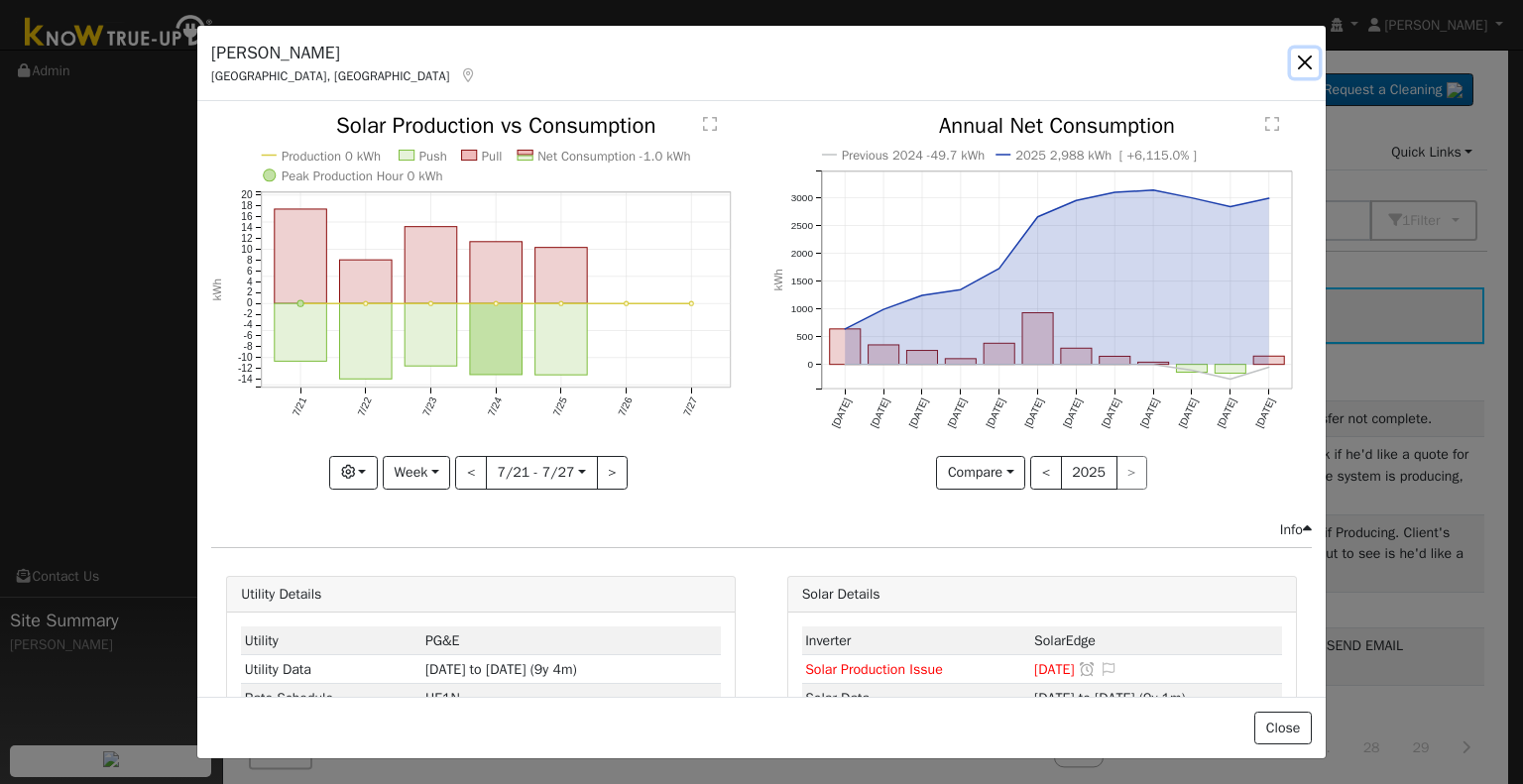 click at bounding box center [1305, 62] 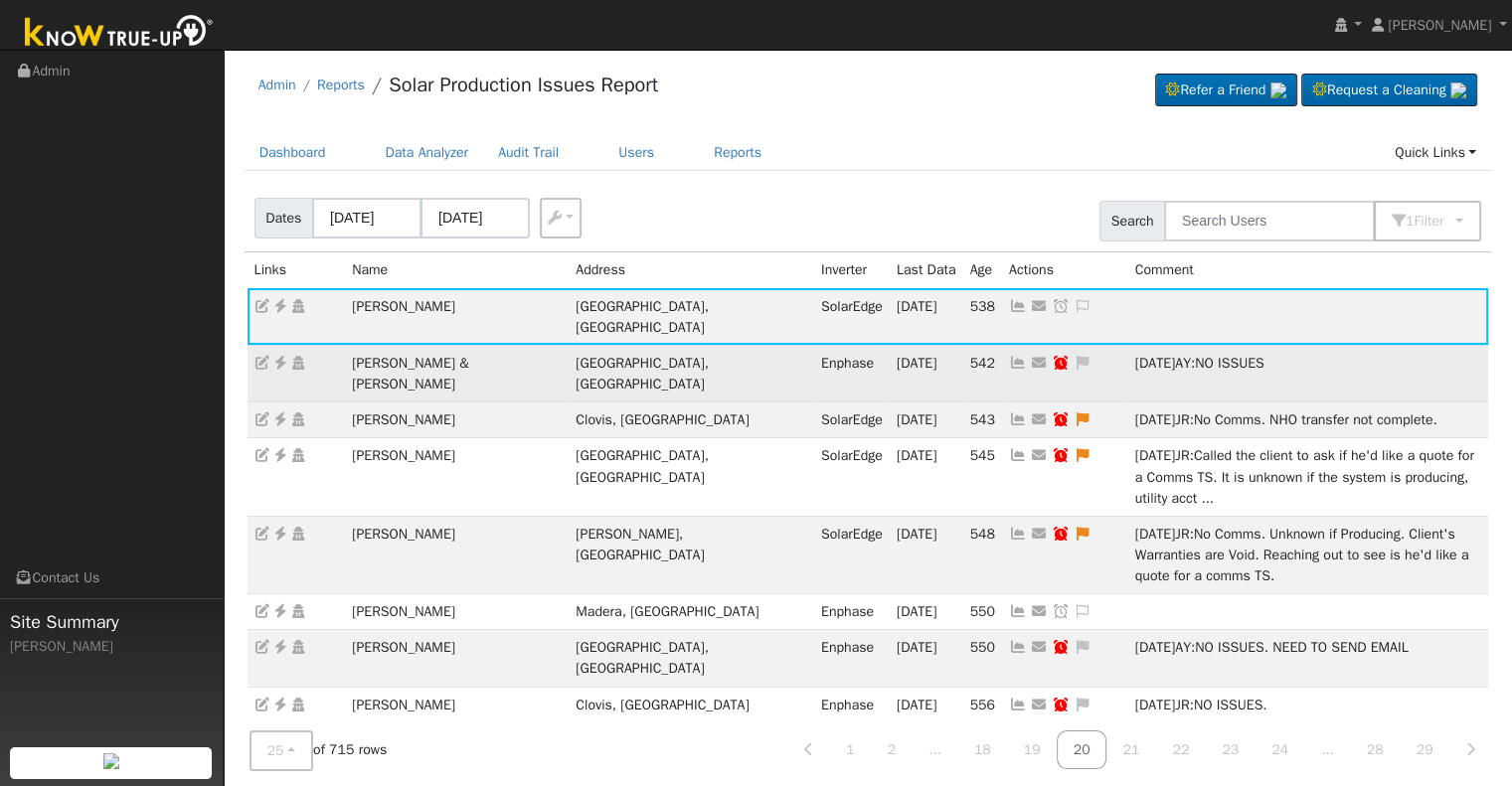 click at bounding box center (1018, 363) 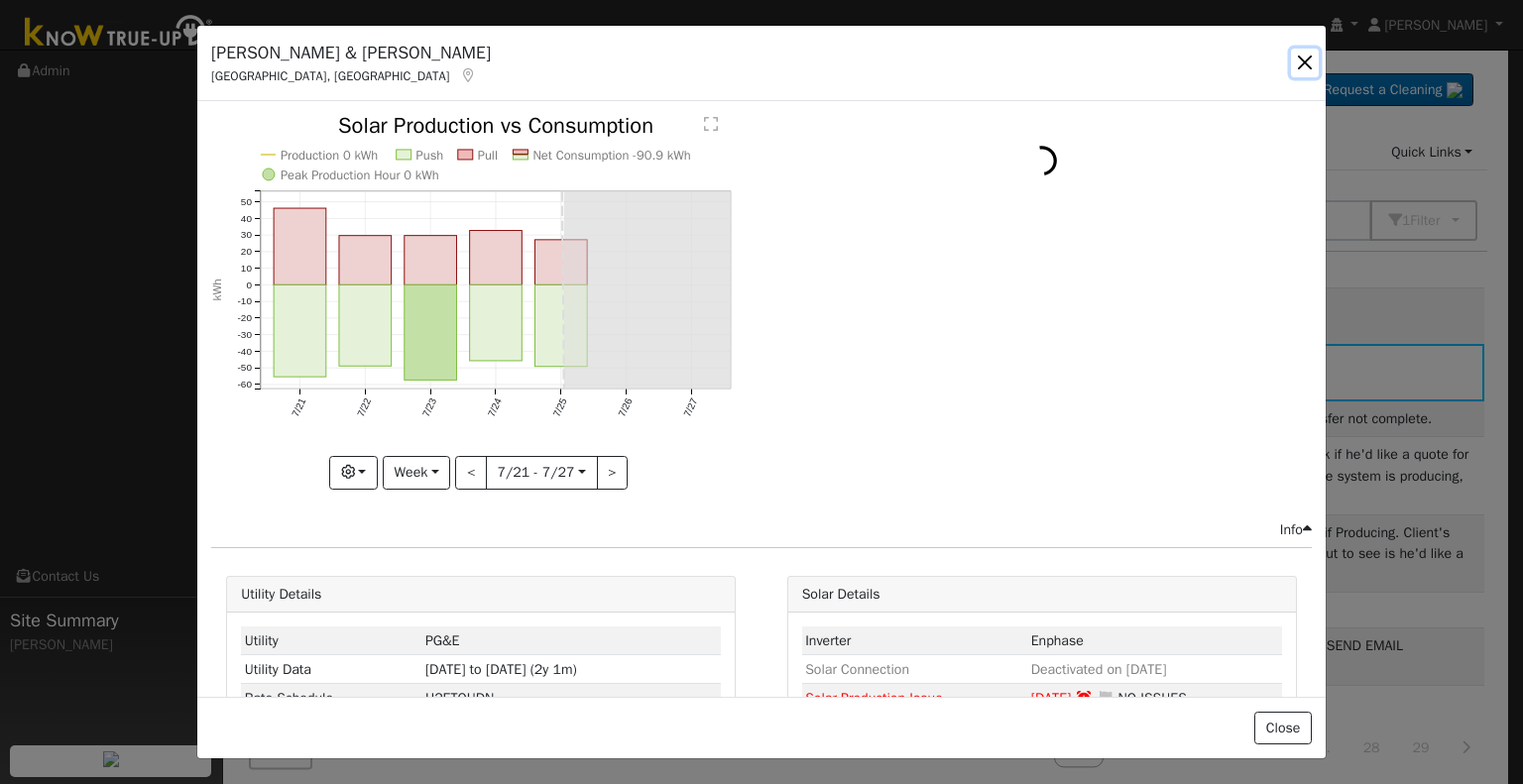 click at bounding box center [1305, 62] 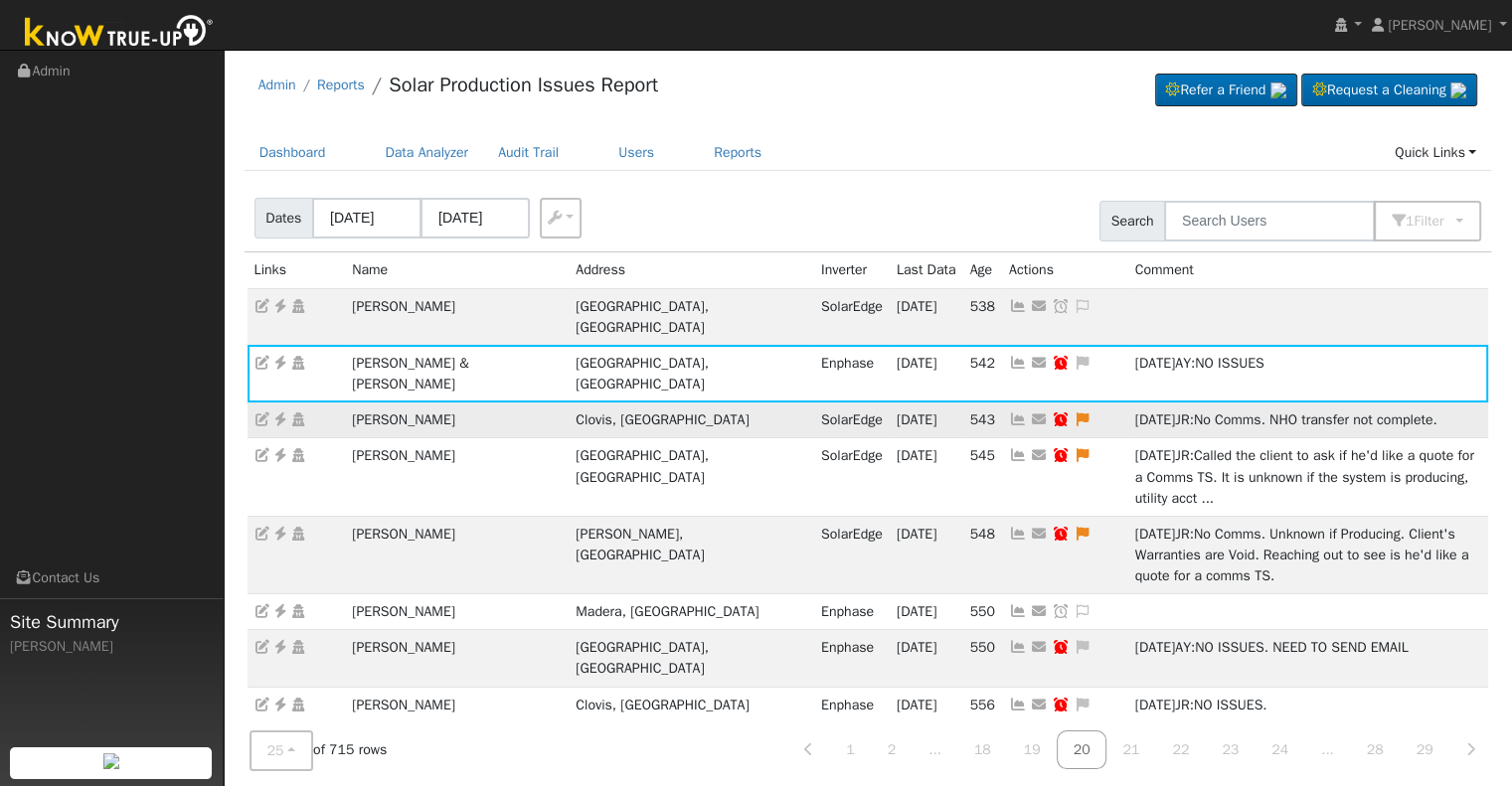 click at bounding box center [1018, 419] 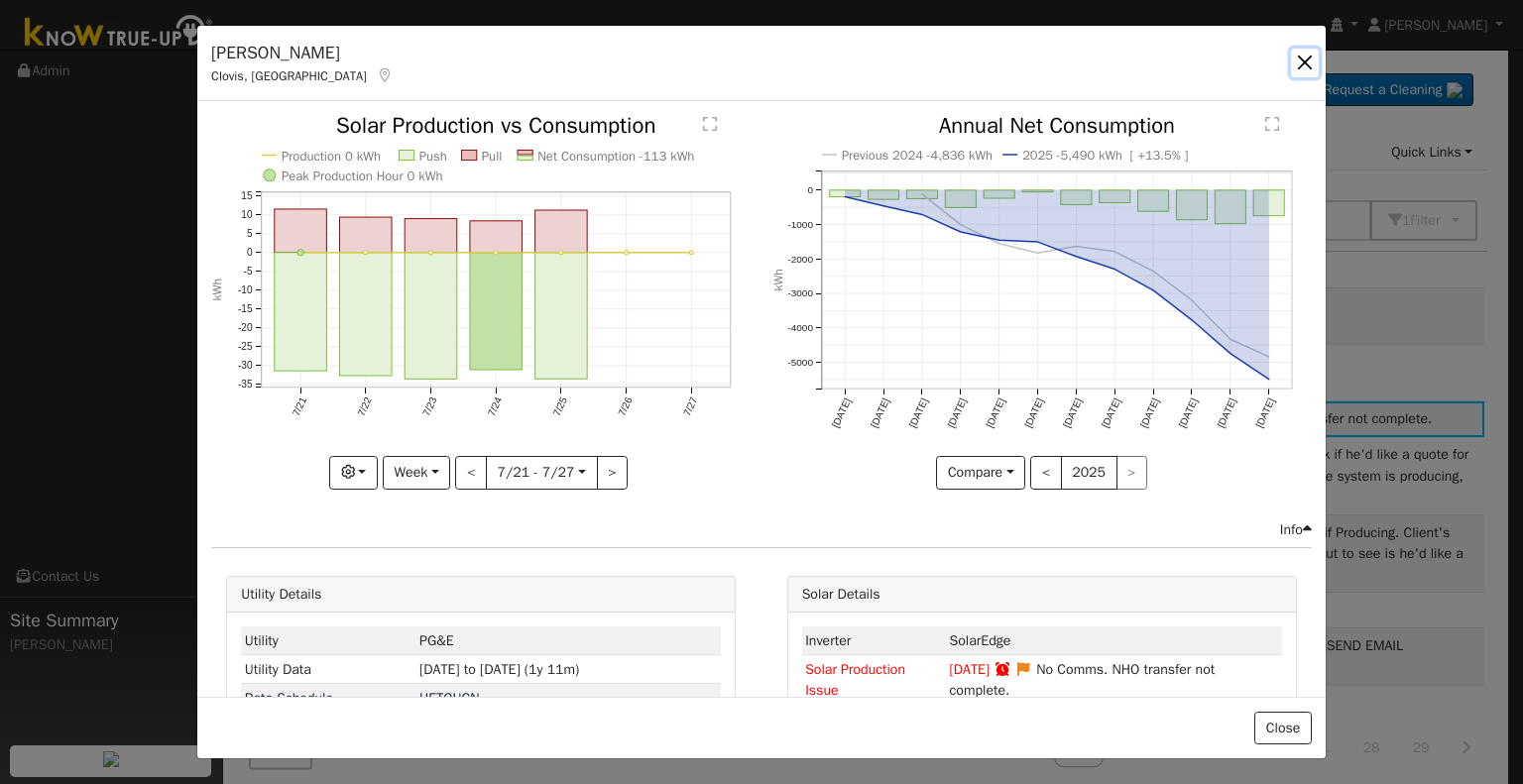 click at bounding box center [1305, 62] 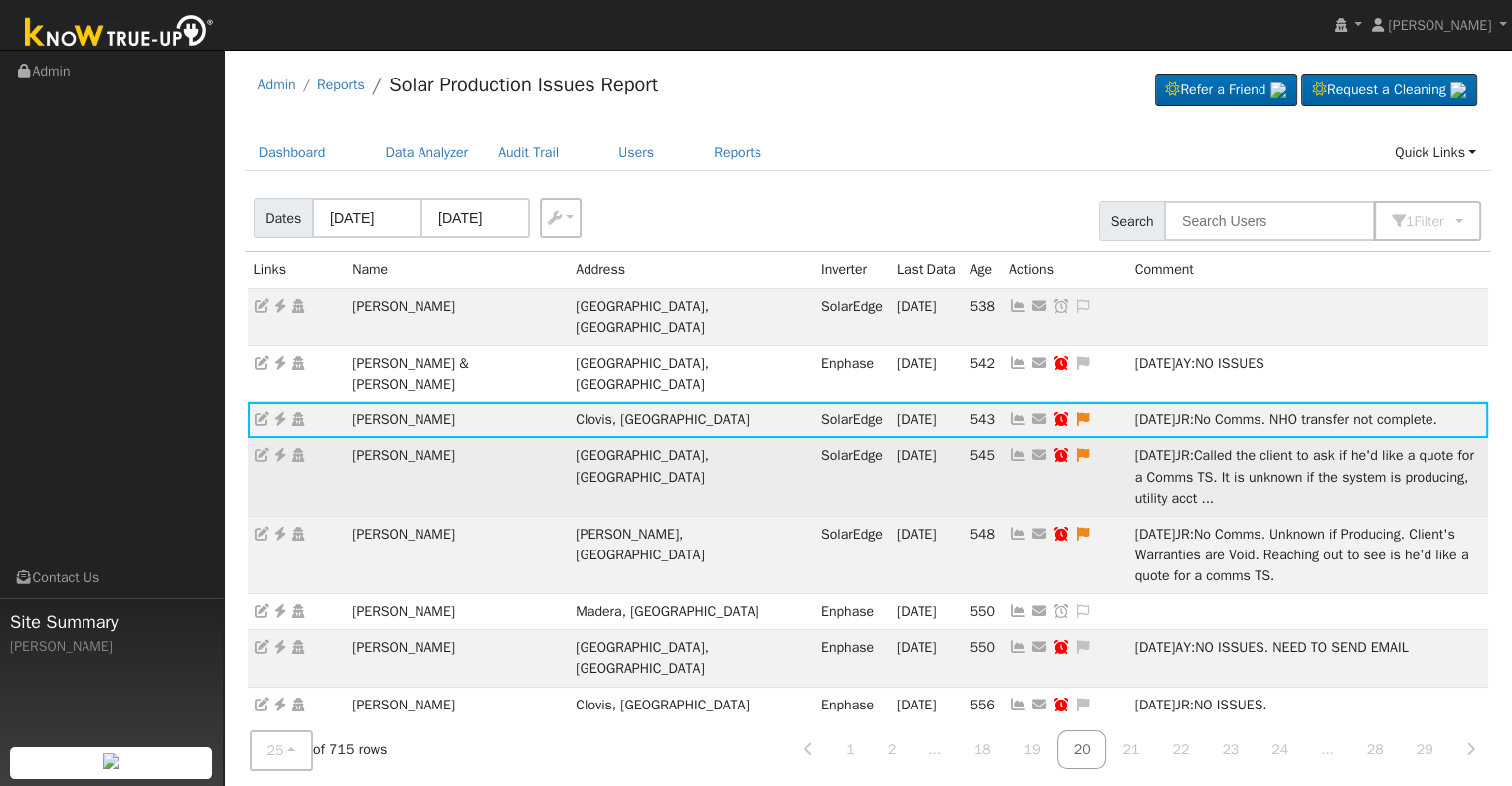 click at bounding box center (1018, 455) 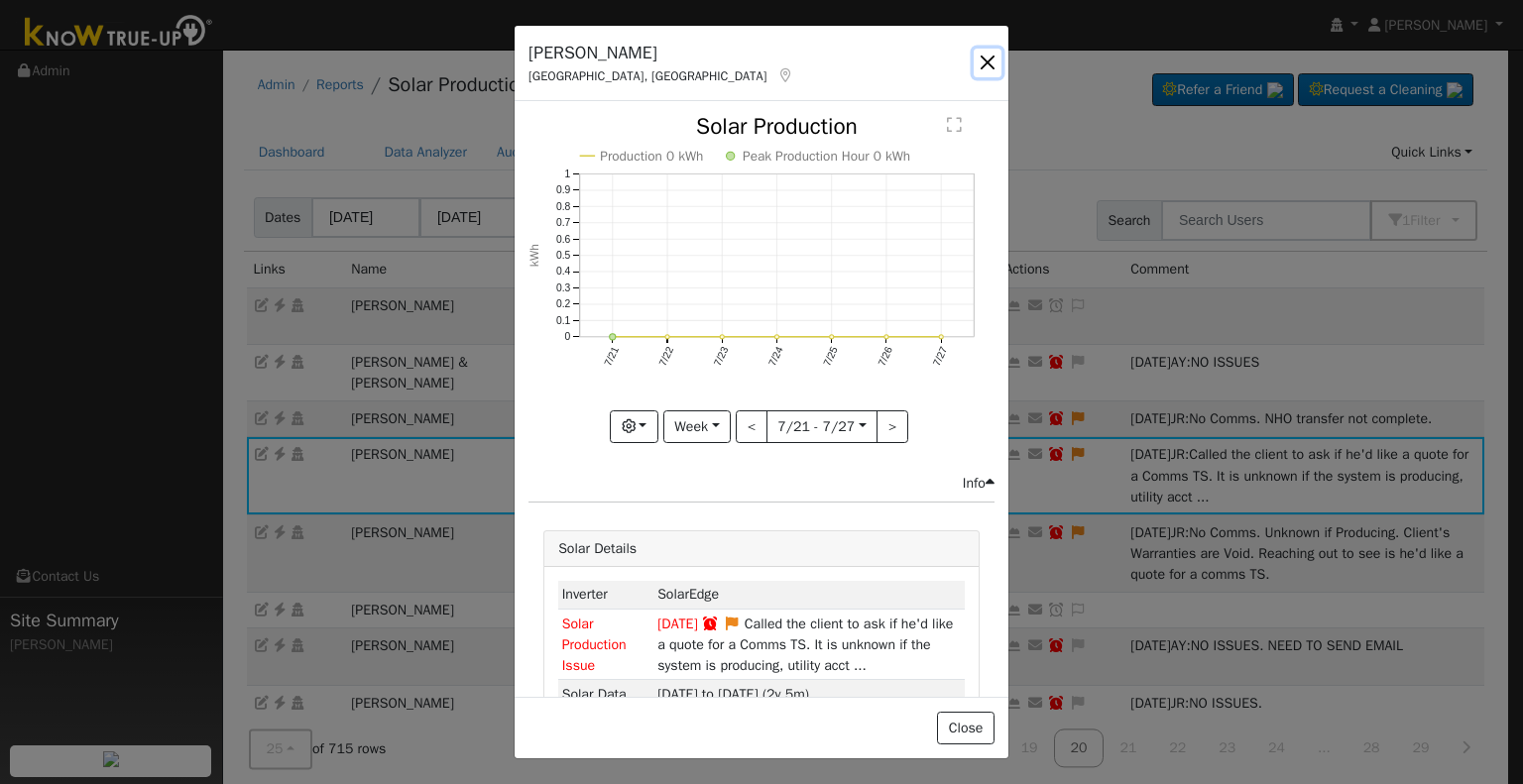 click at bounding box center [988, 62] 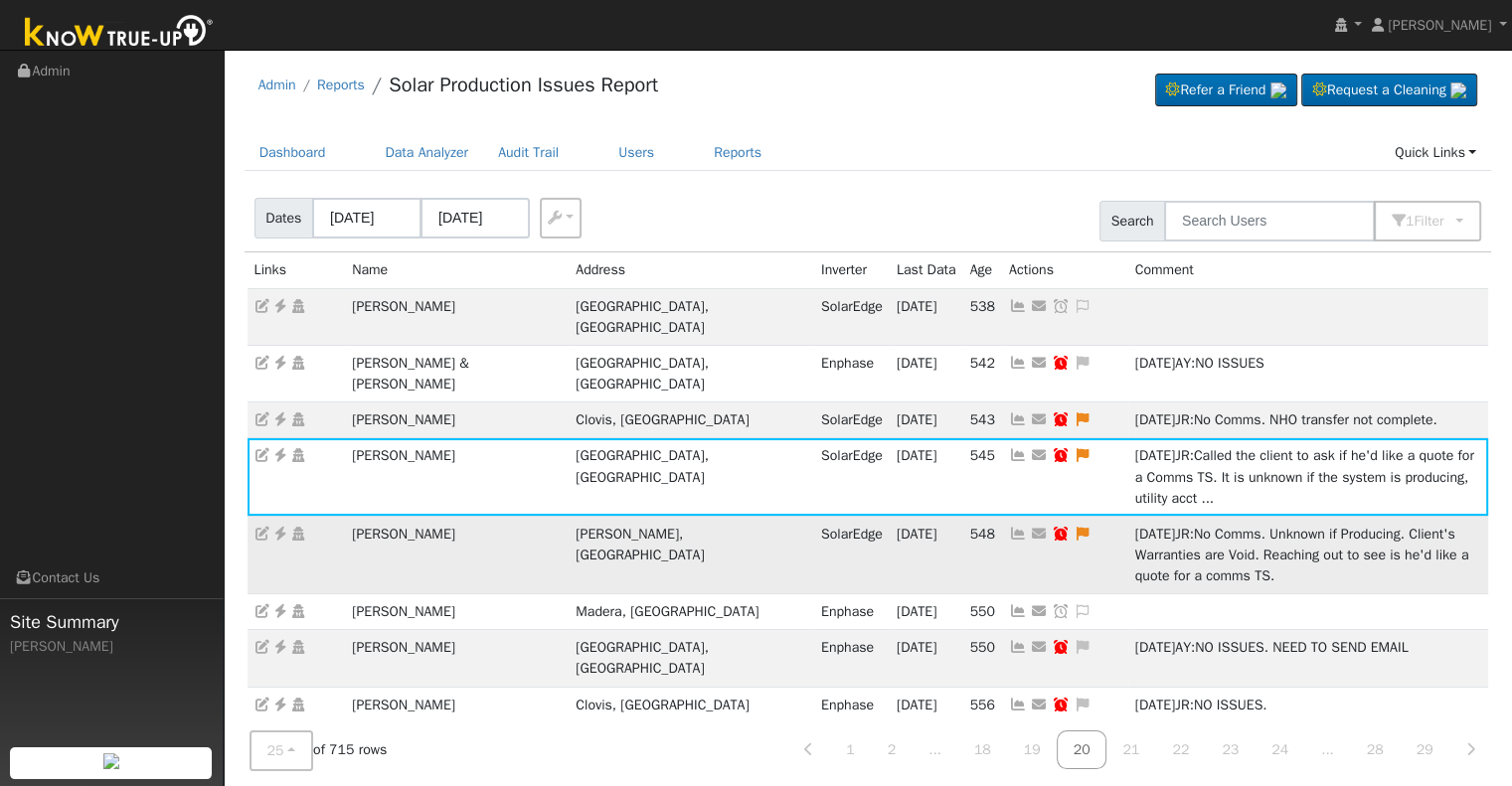 click at bounding box center (1018, 534) 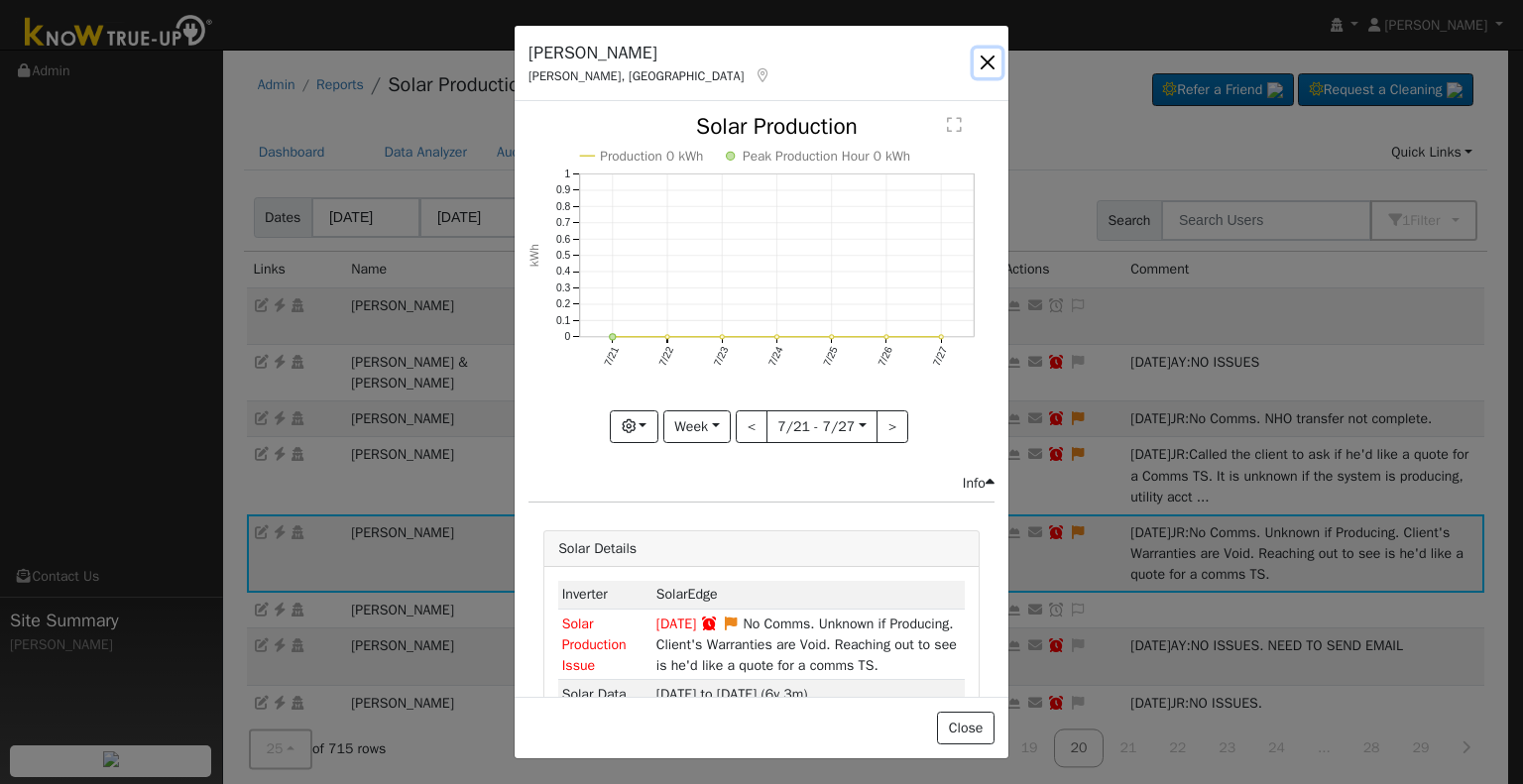 click at bounding box center (988, 62) 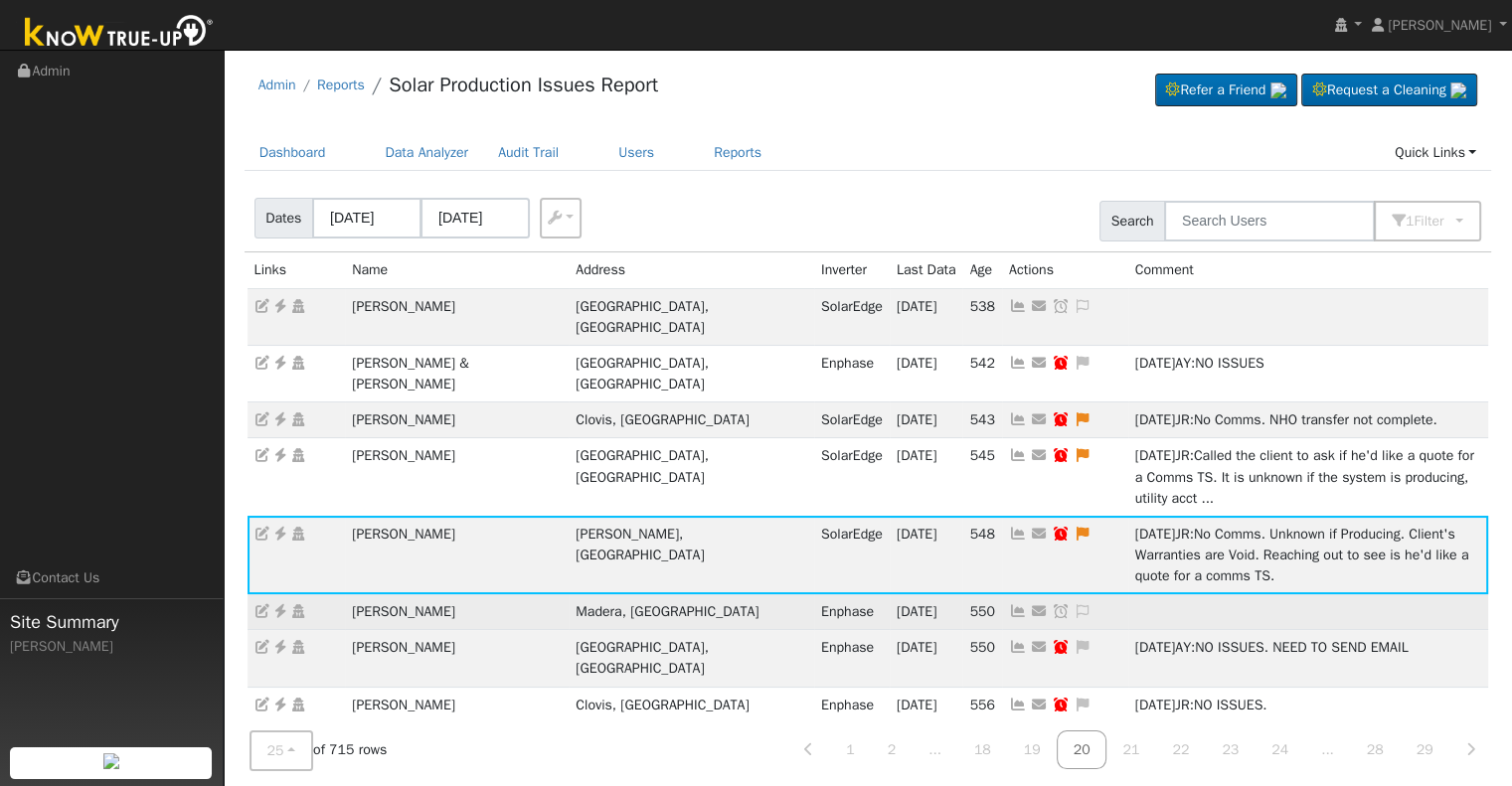 click at bounding box center [1018, 611] 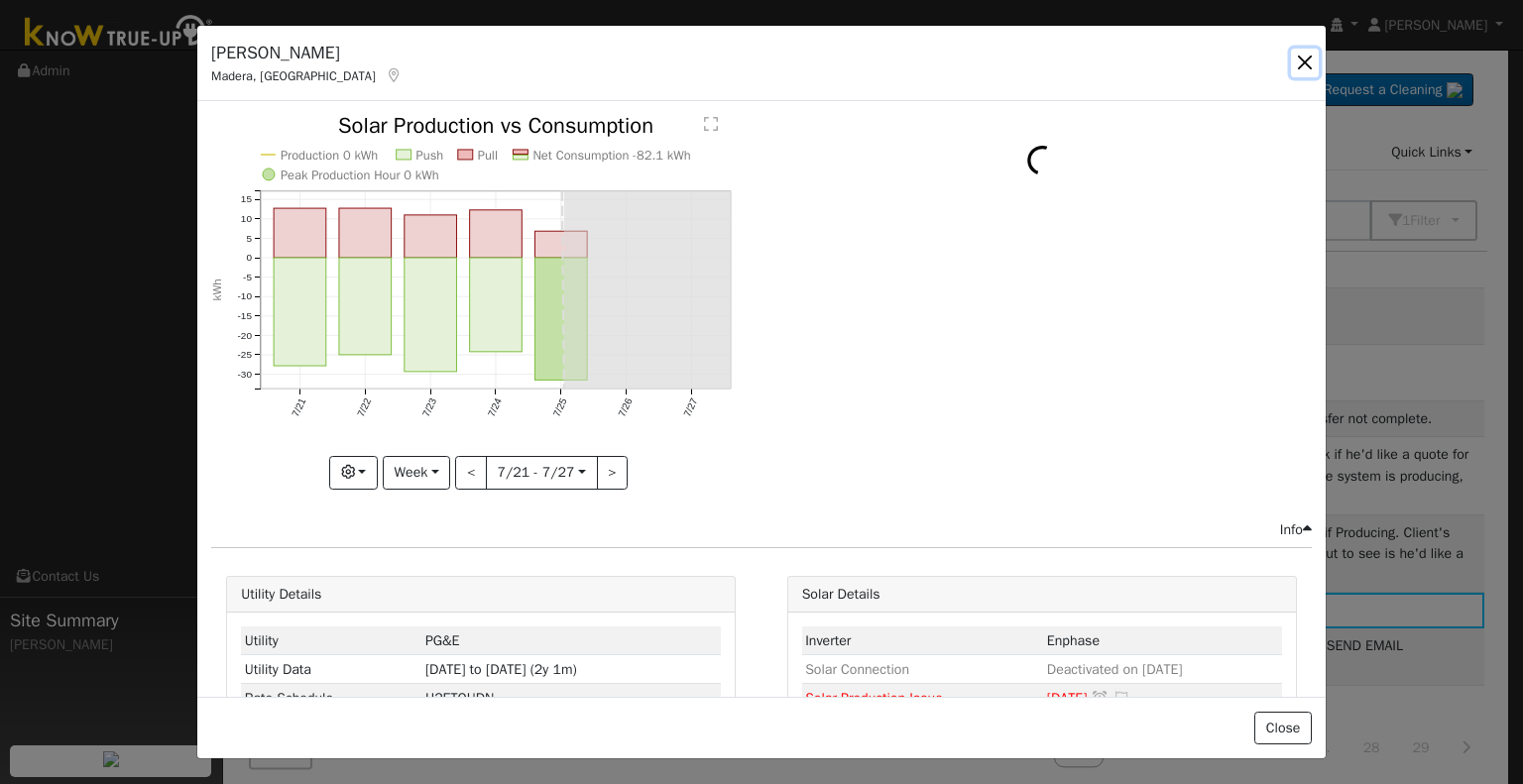 click at bounding box center (1305, 62) 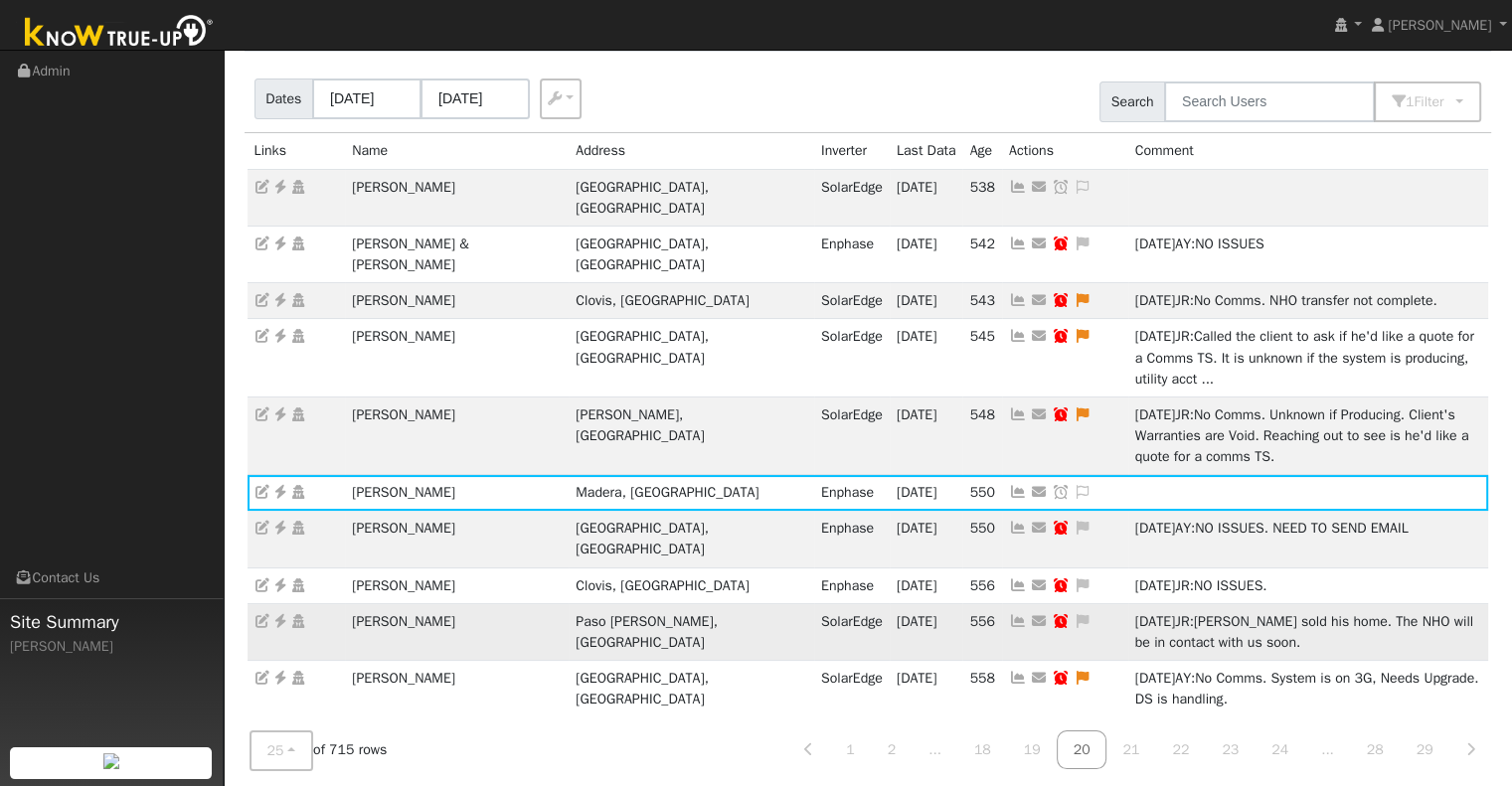scroll, scrollTop: 298, scrollLeft: 0, axis: vertical 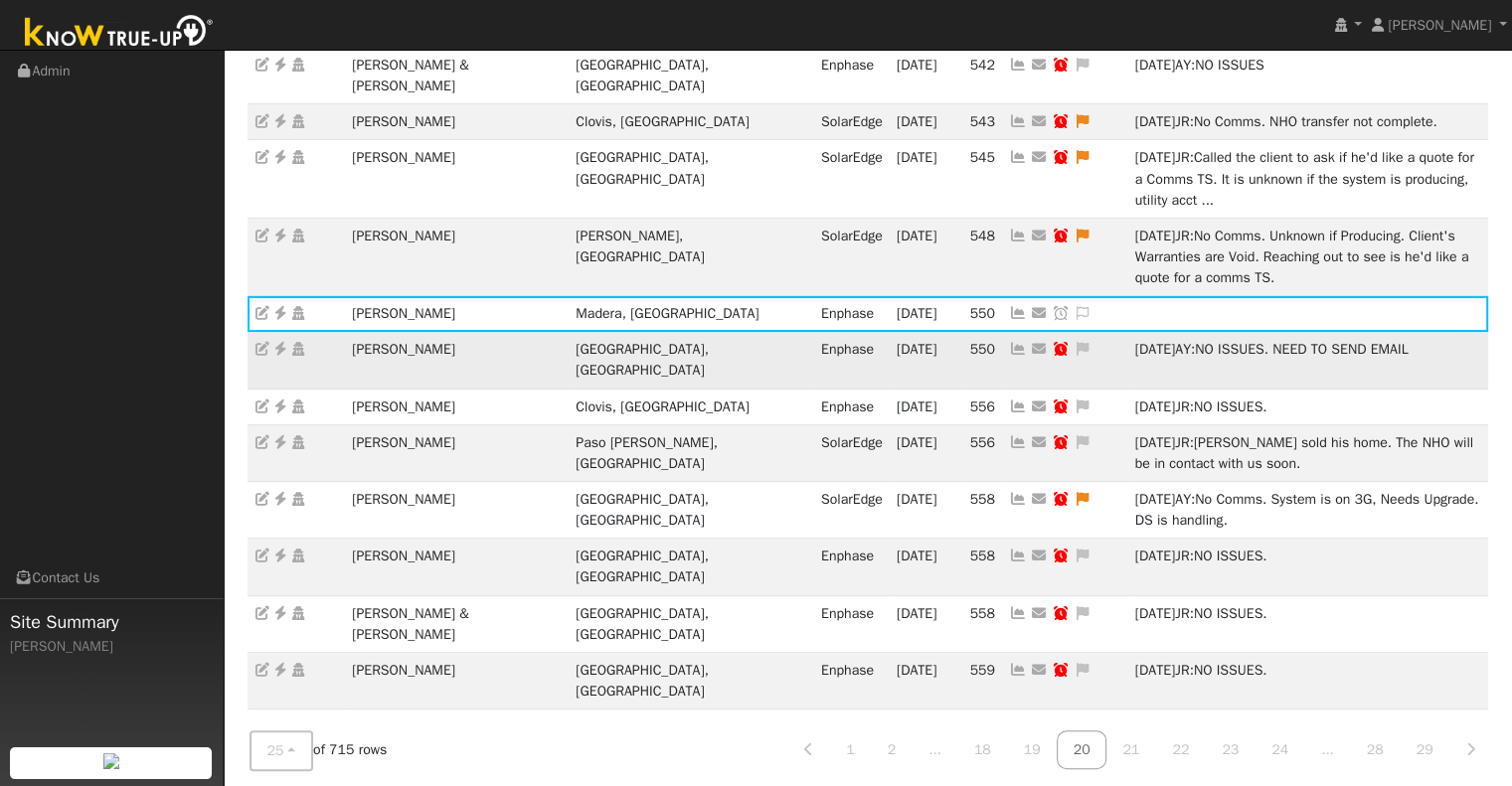 click at bounding box center [1018, 349] 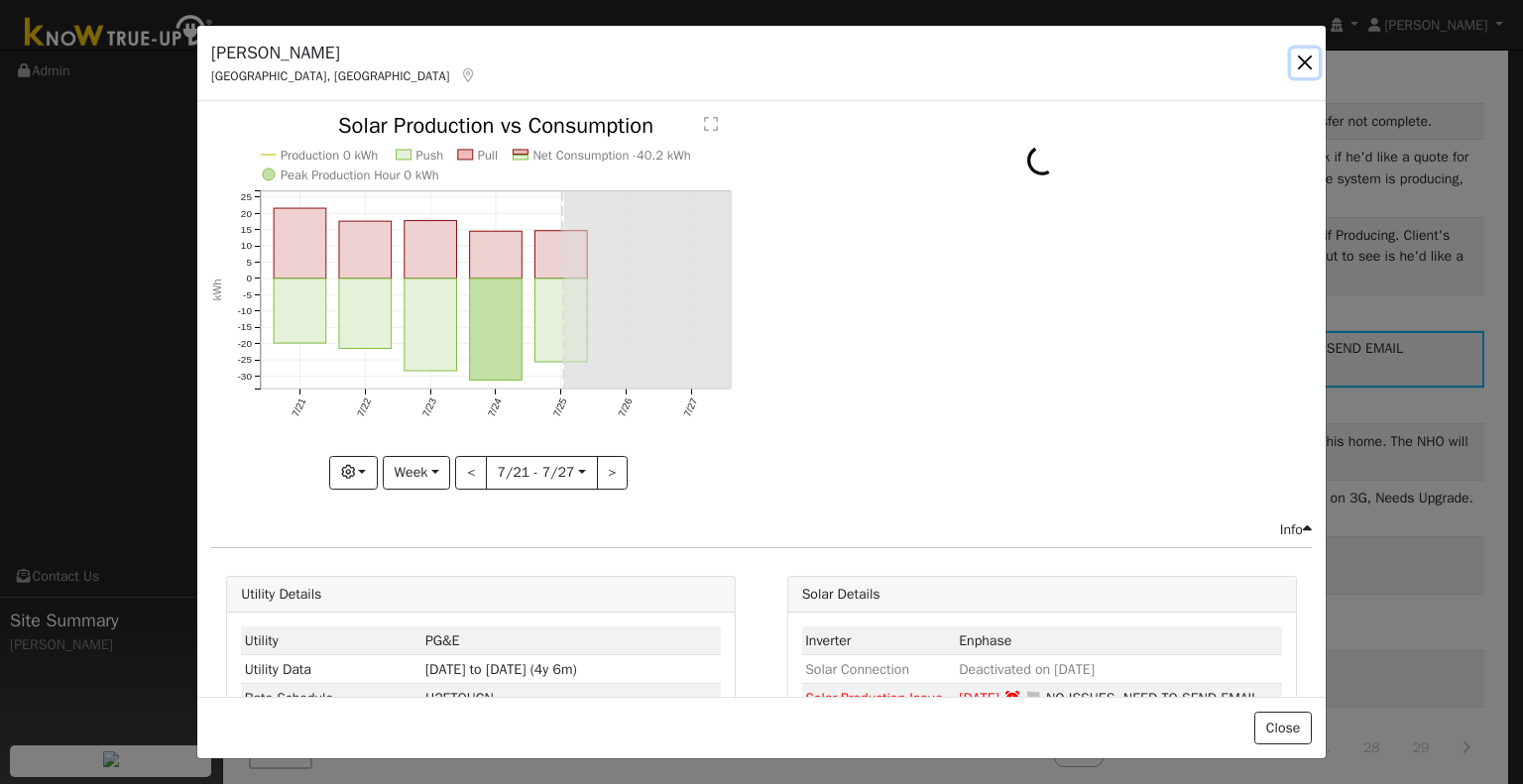 click at bounding box center (1305, 62) 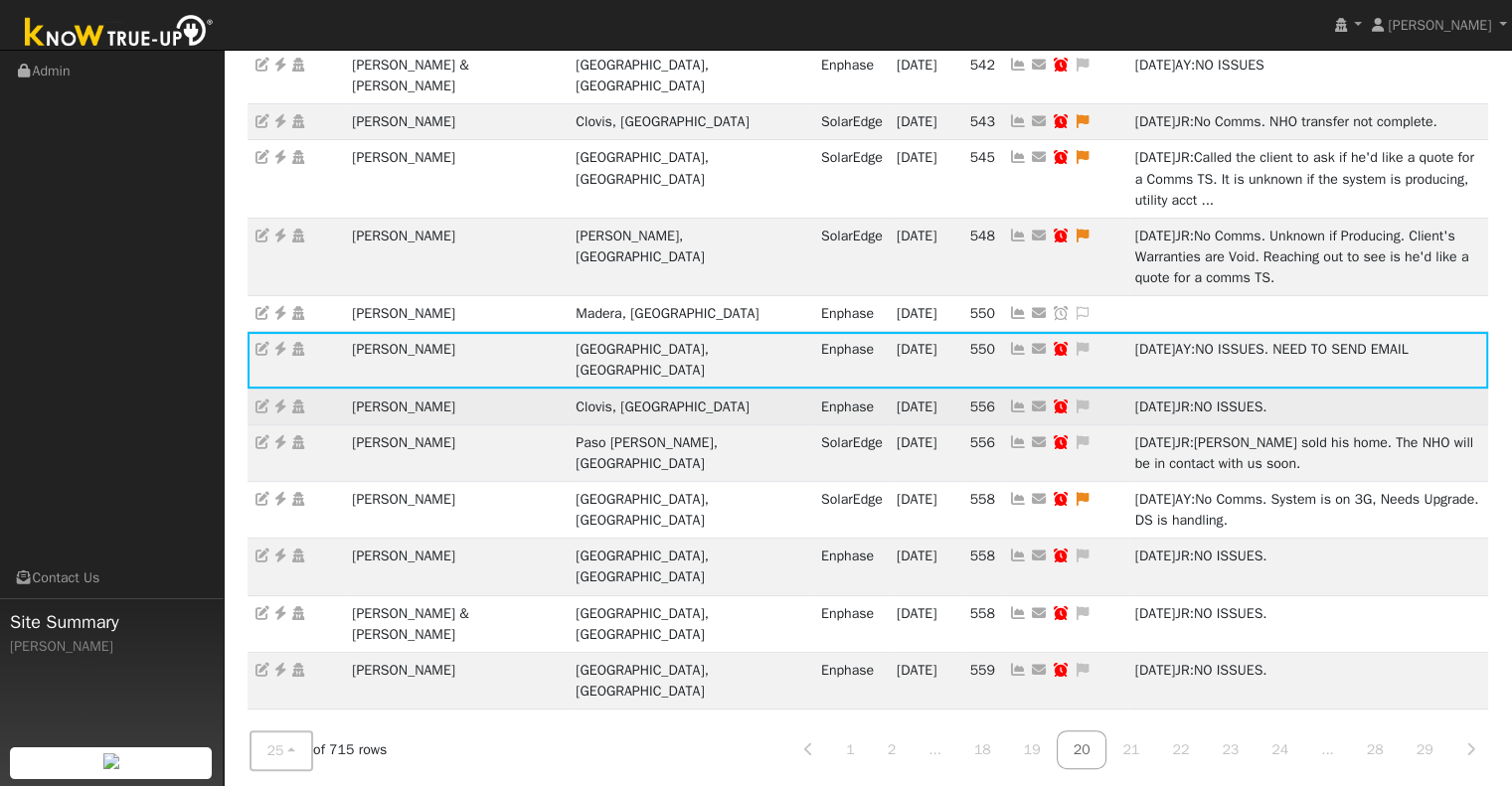 click at bounding box center [1018, 406] 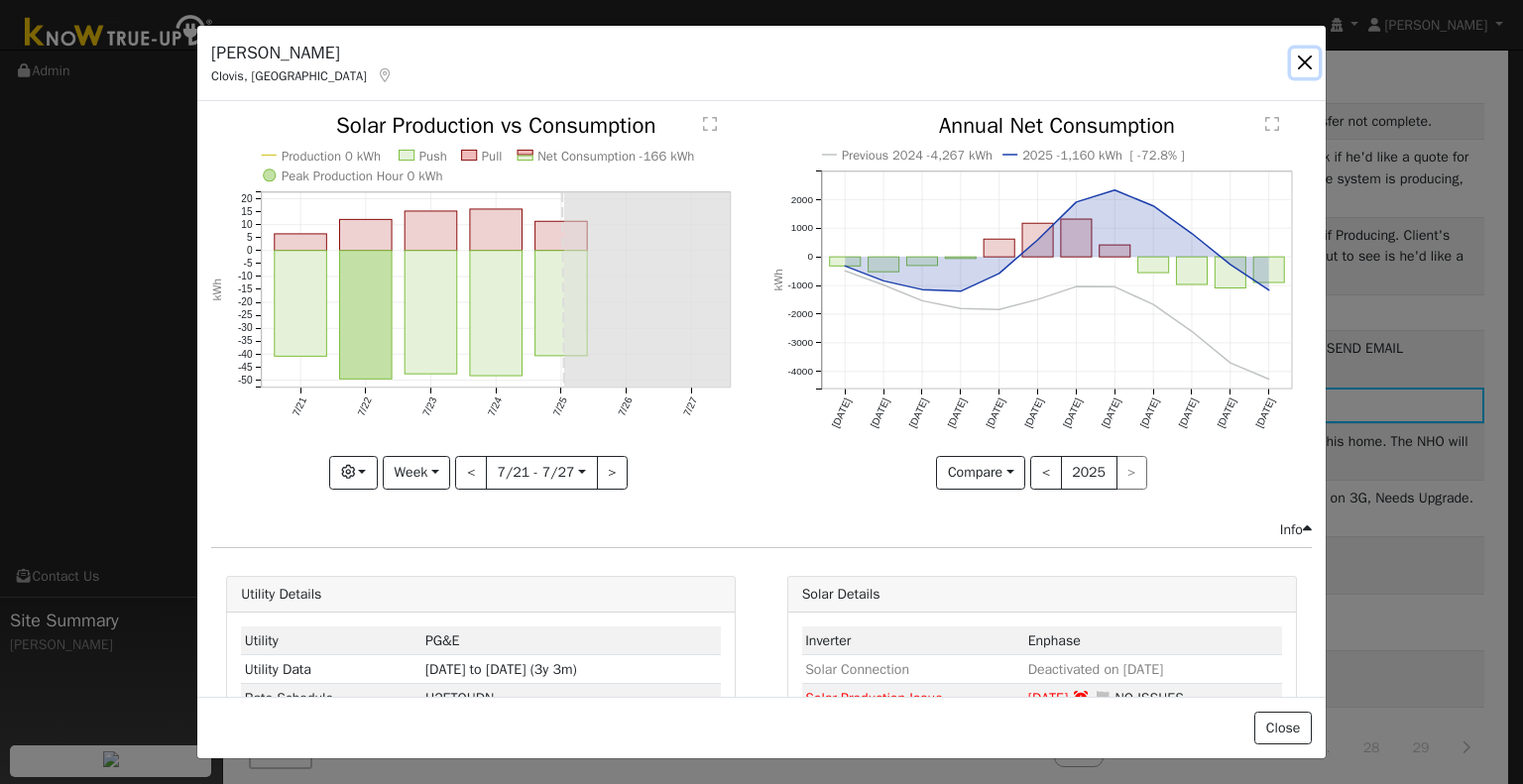 click at bounding box center [1305, 62] 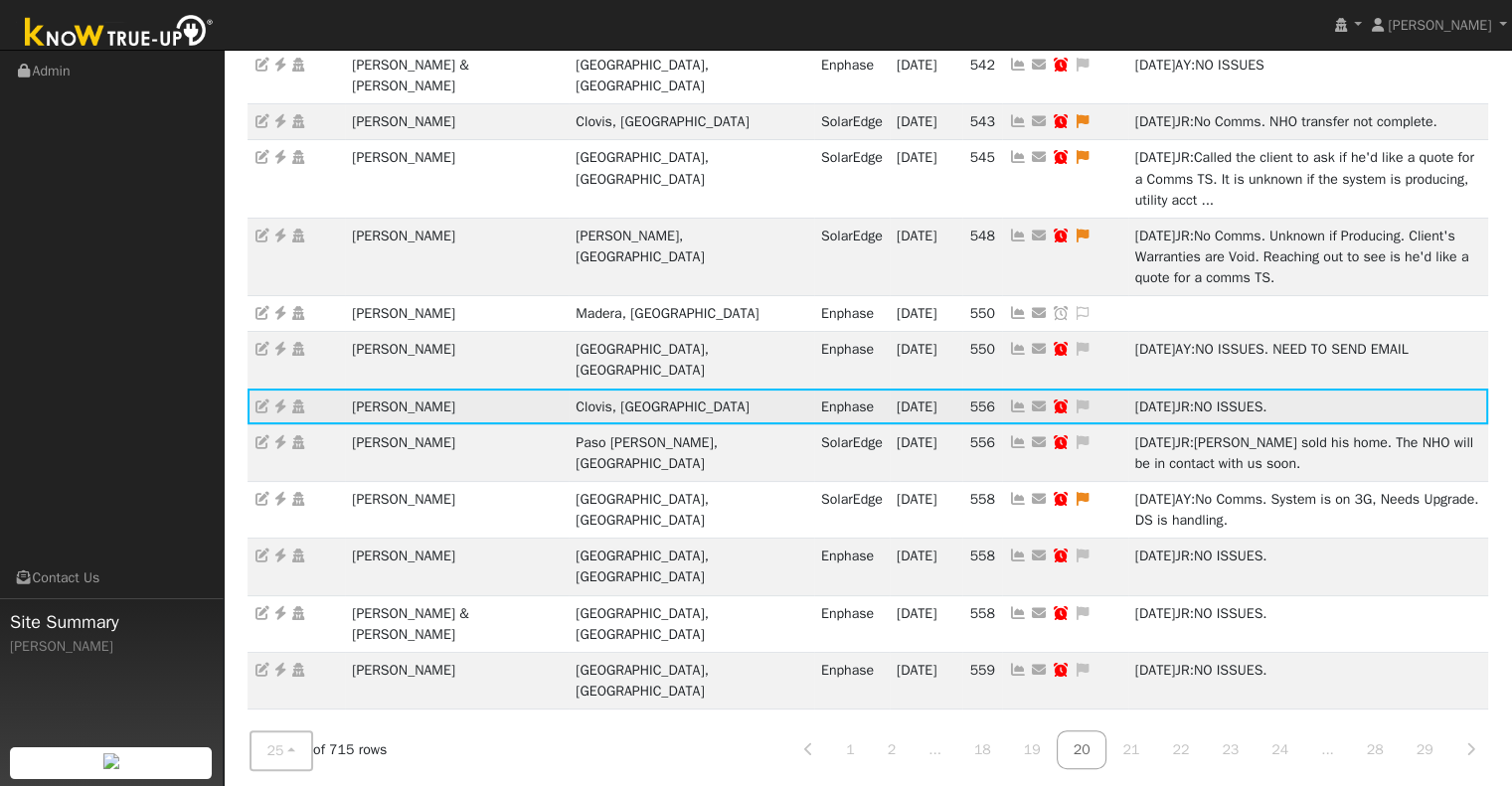 click at bounding box center [1018, 406] 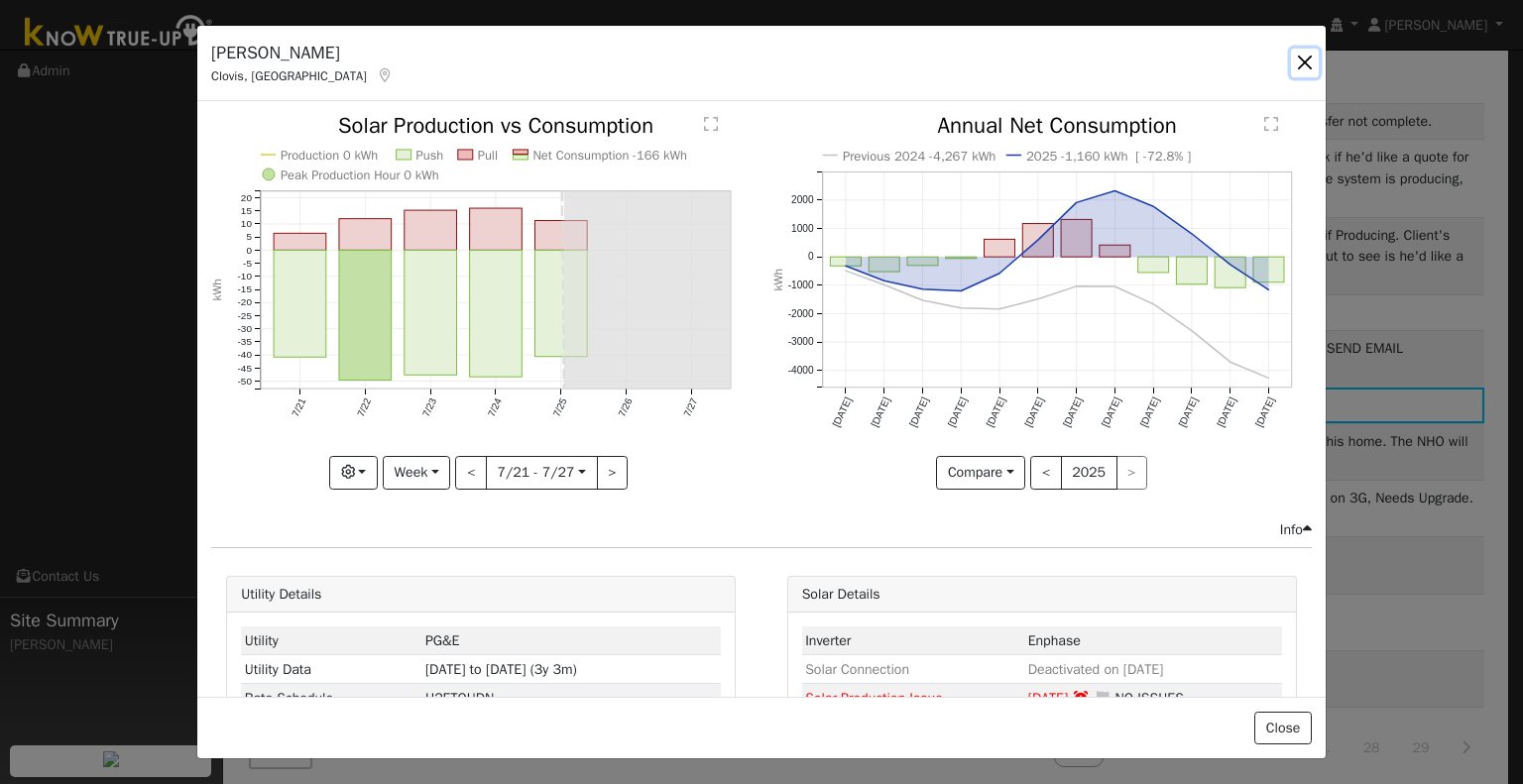 click at bounding box center (1305, 62) 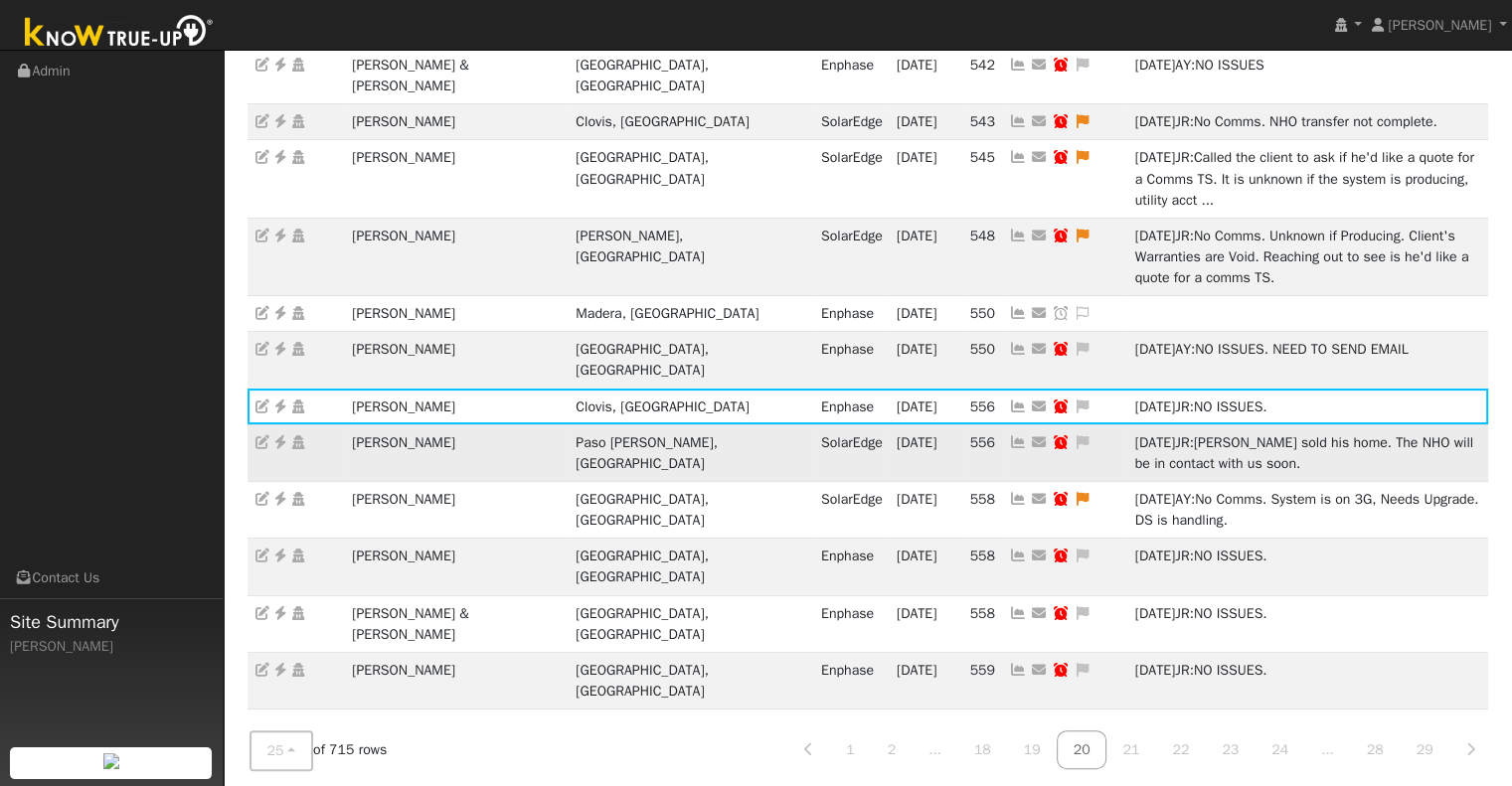 click at bounding box center (1018, 442) 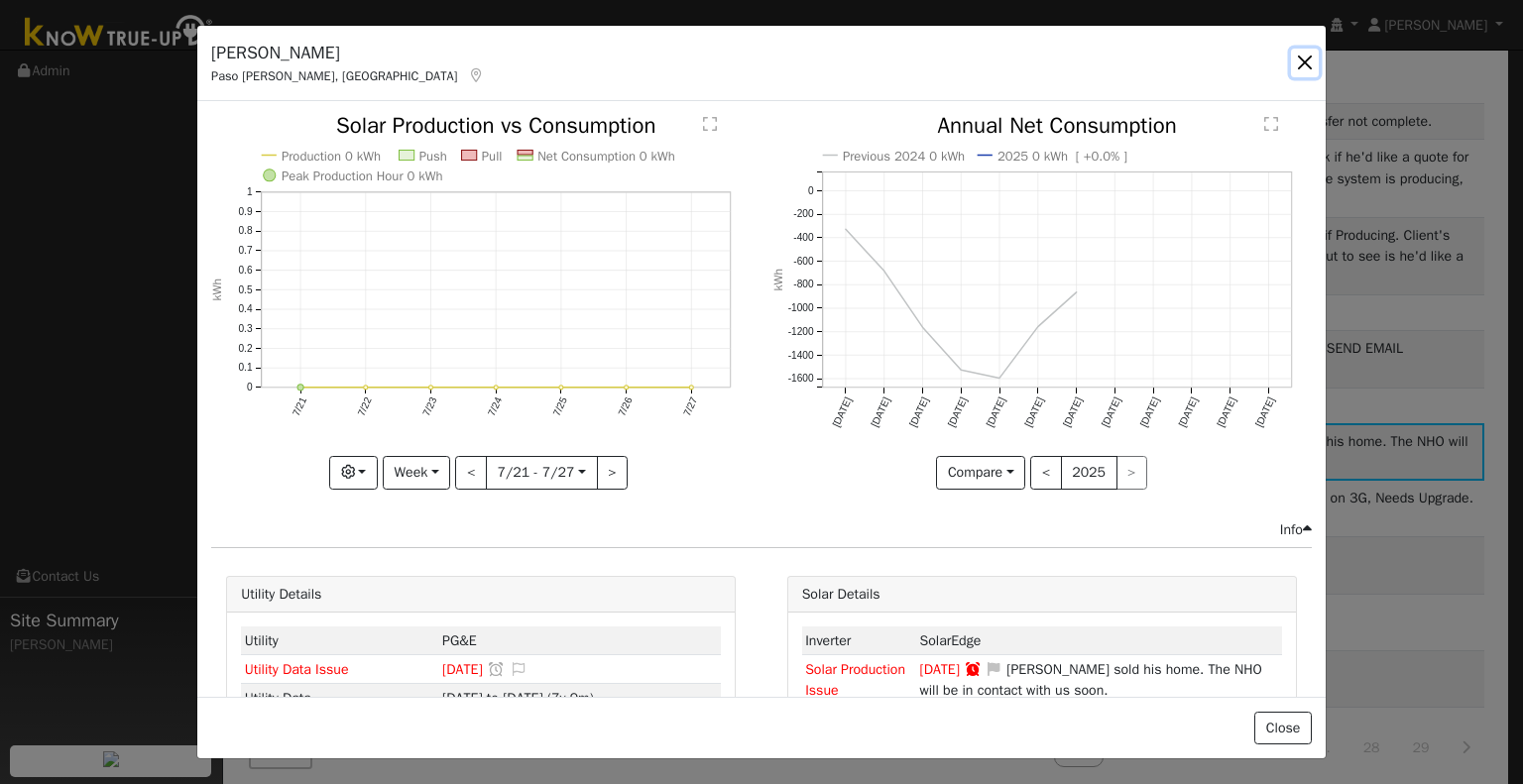 click at bounding box center [1305, 62] 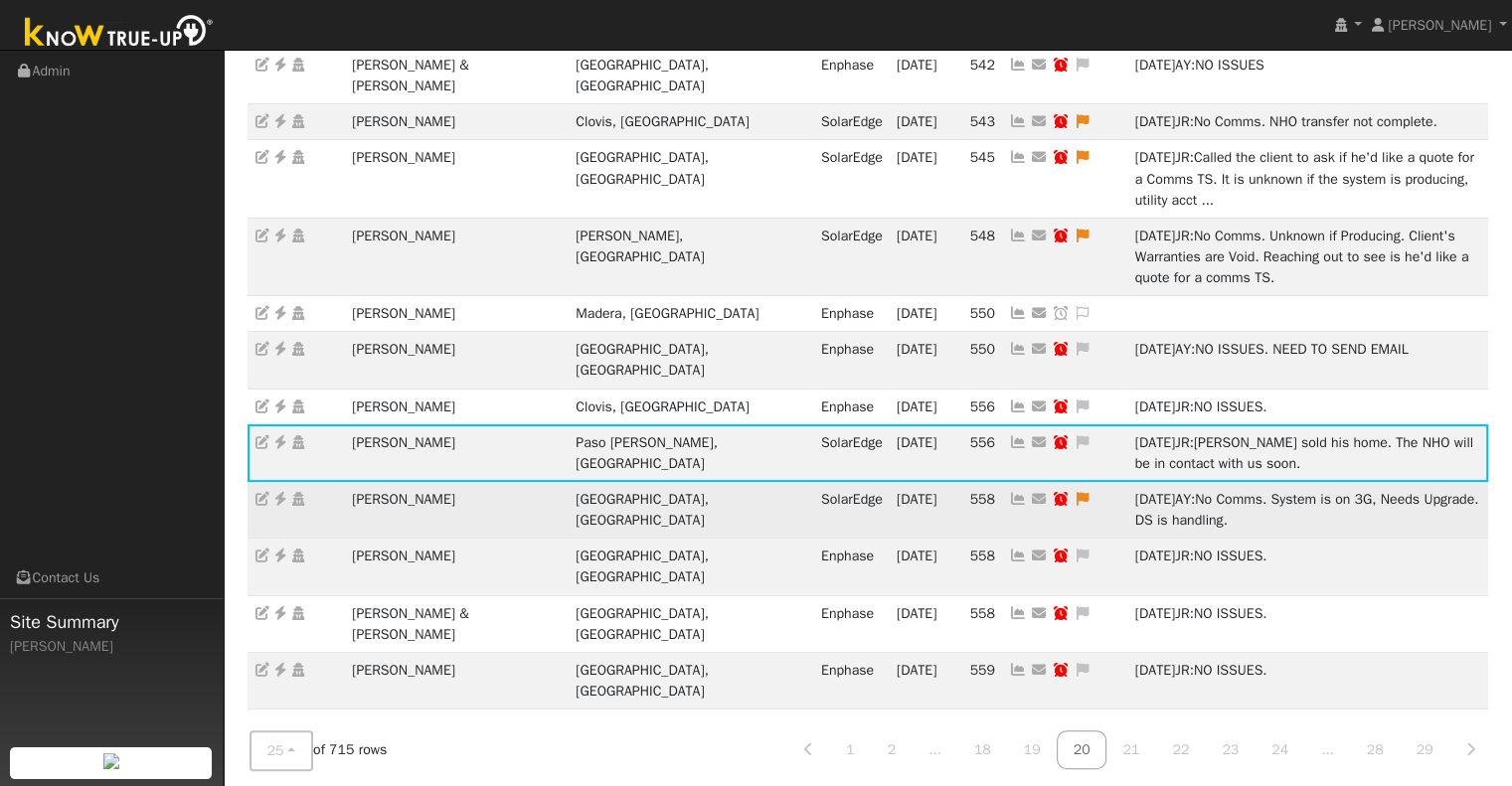 click at bounding box center (1018, 499) 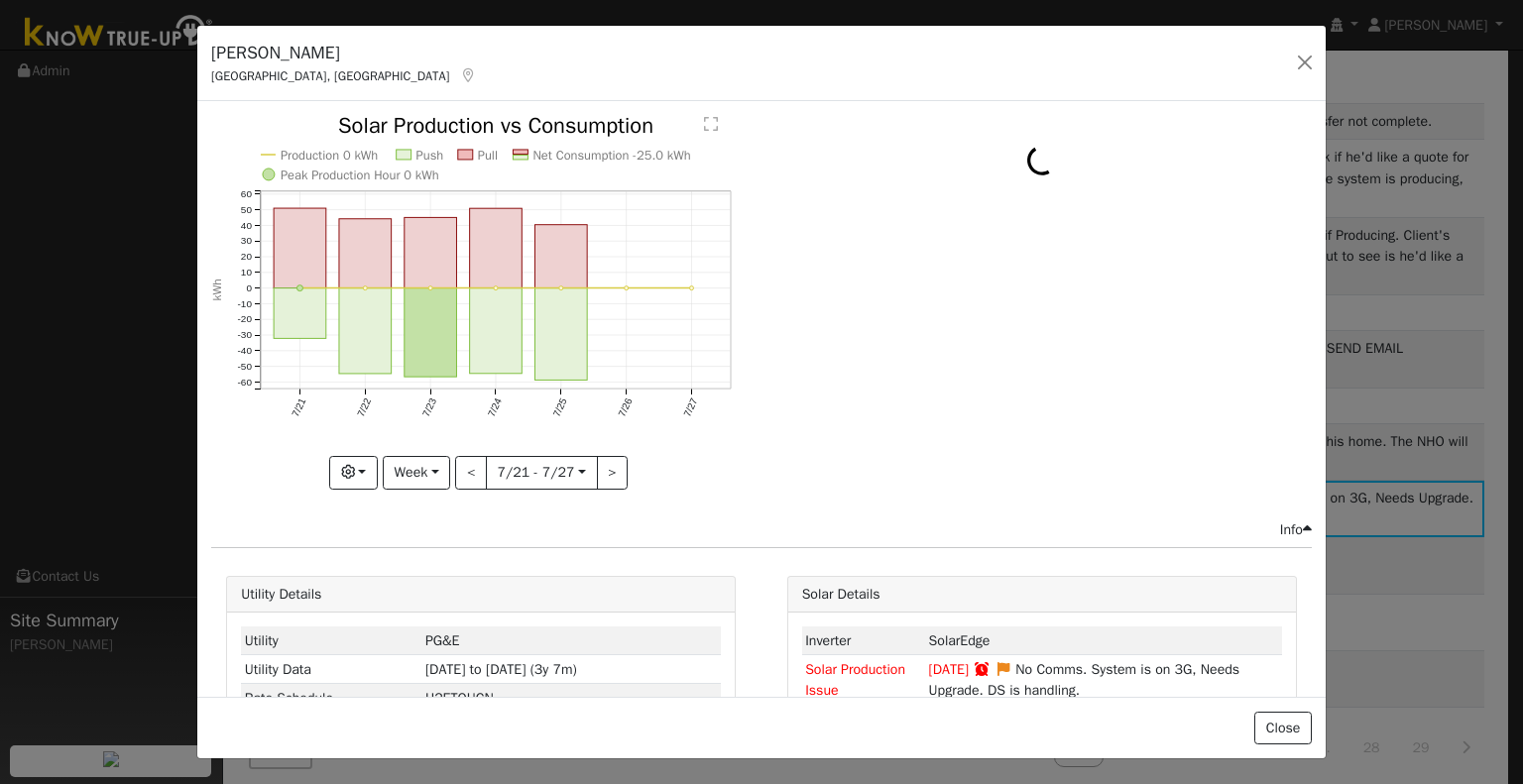 click on "Wayne Kercher Riverdale, CA   Default Account" at bounding box center (762, 63) 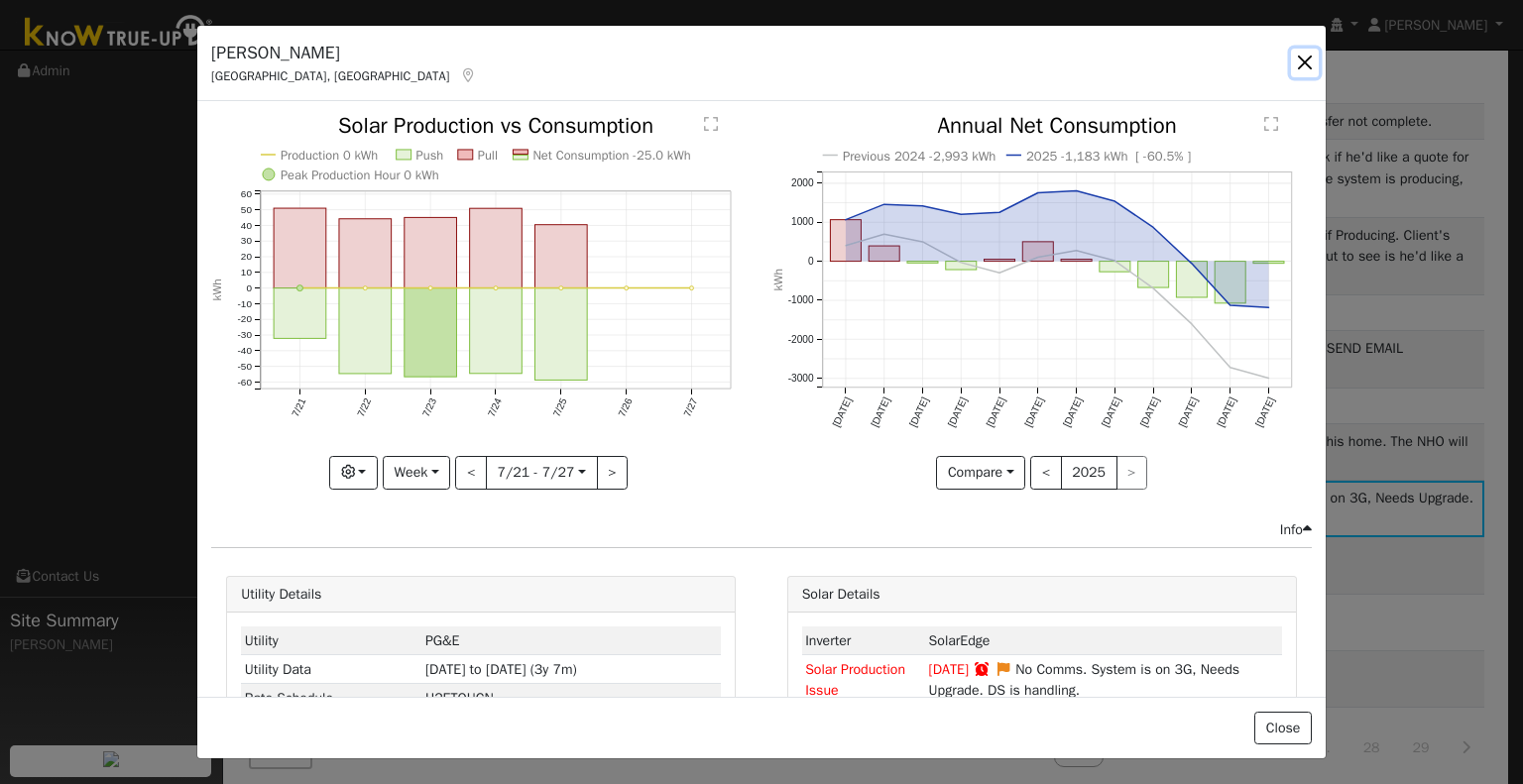 click at bounding box center (1305, 62) 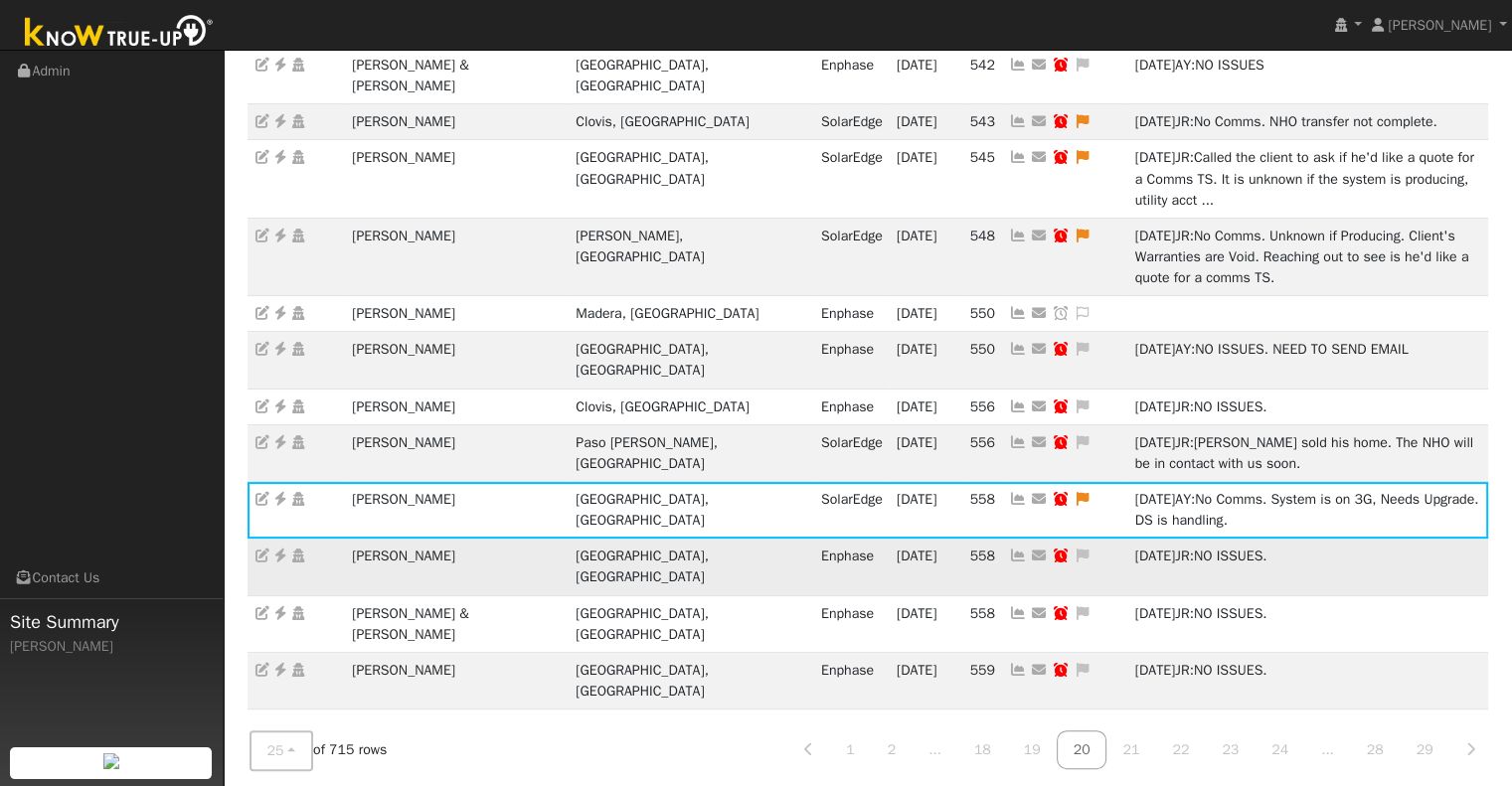 click at bounding box center (1018, 555) 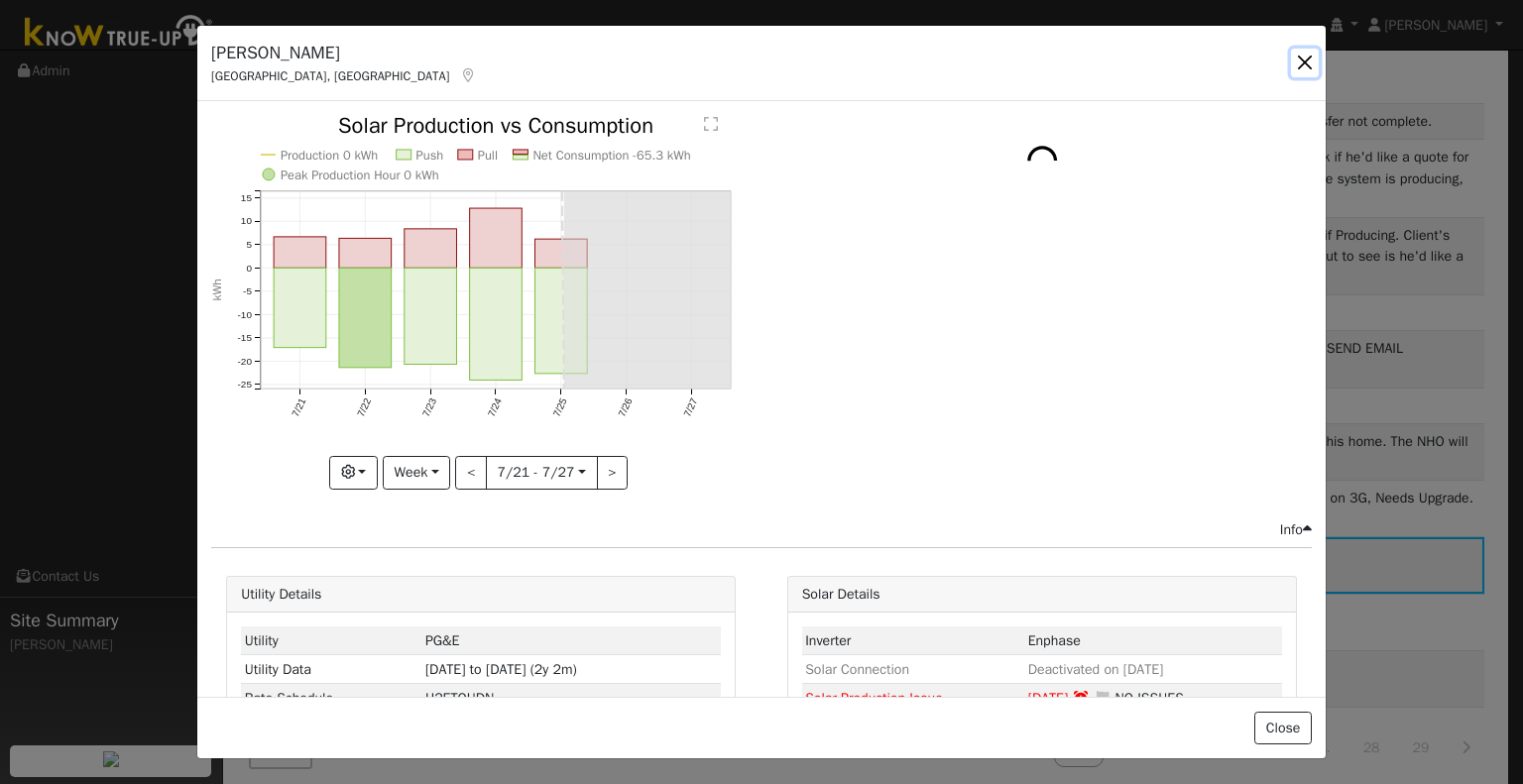 click at bounding box center [1305, 62] 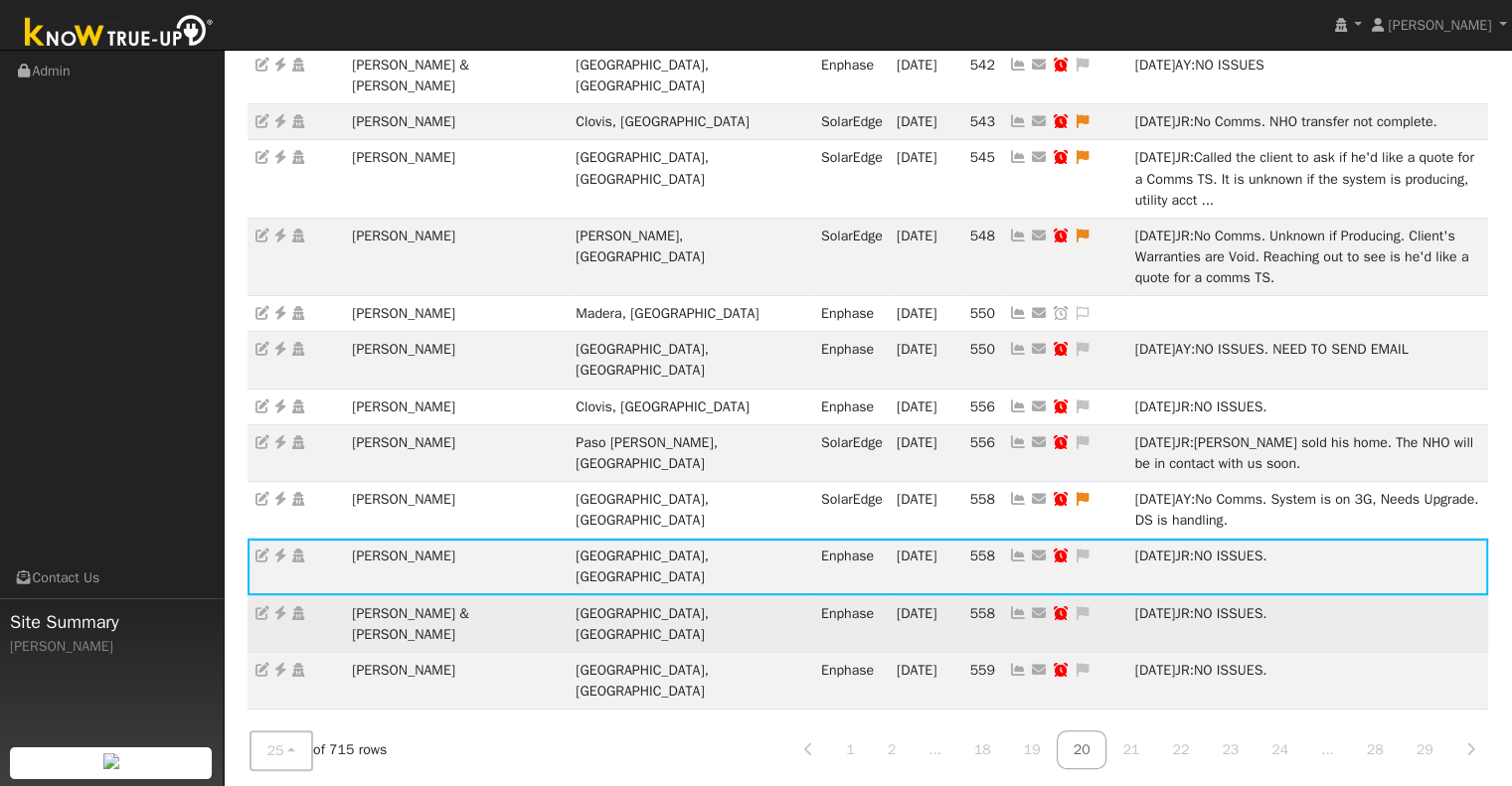 click at bounding box center [1018, 613] 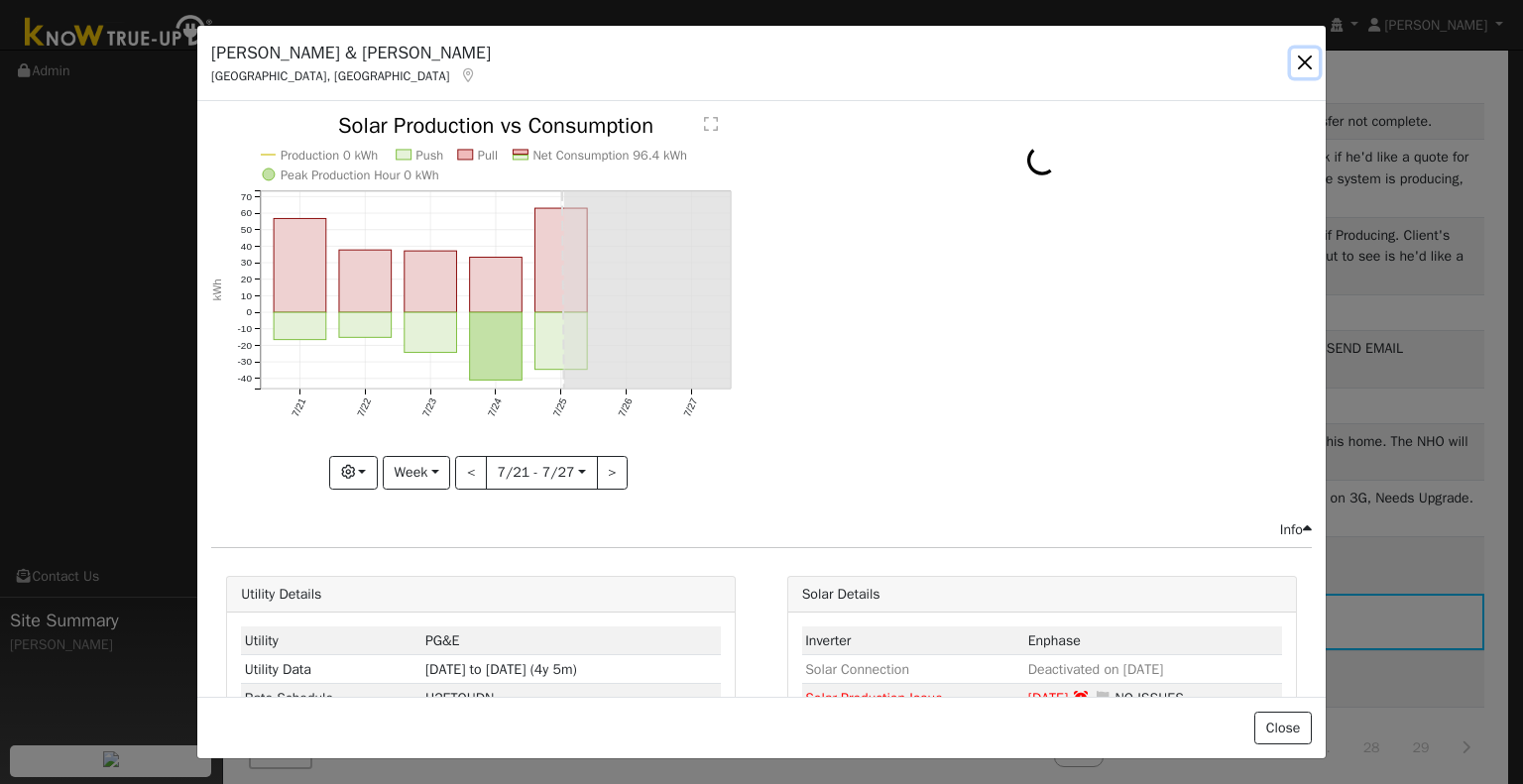 click at bounding box center [1305, 62] 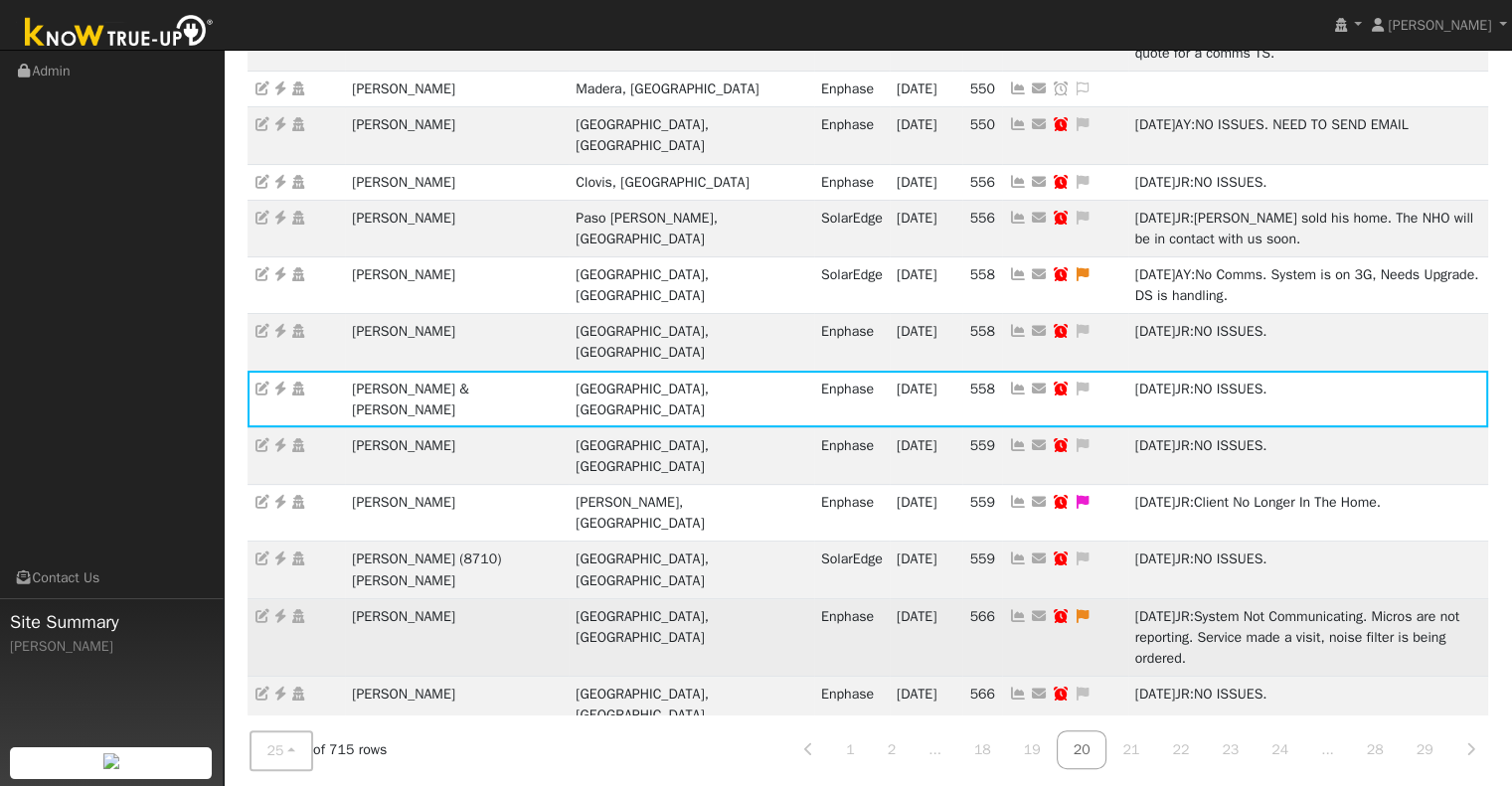 scroll, scrollTop: 596, scrollLeft: 0, axis: vertical 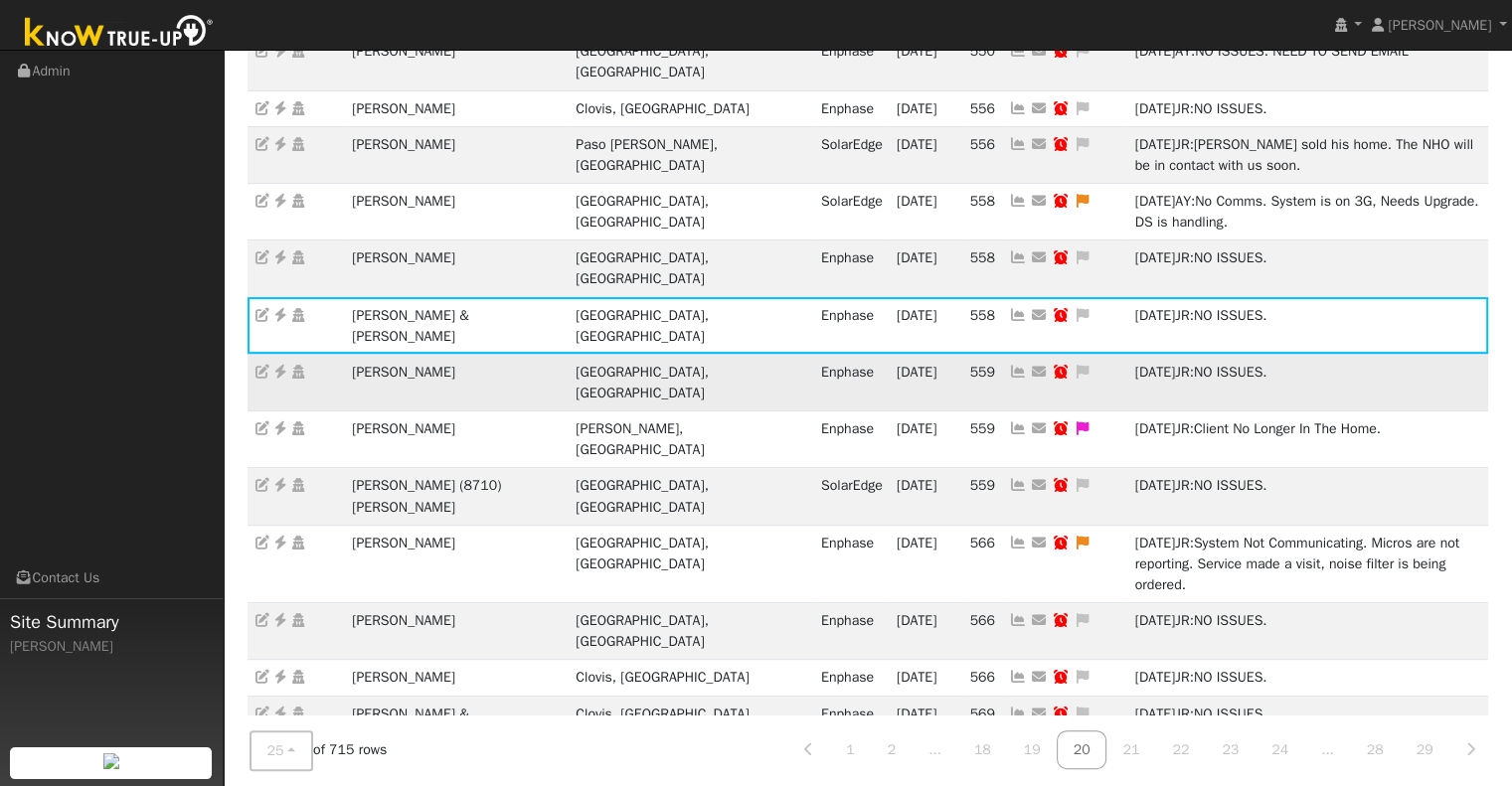 click at bounding box center (1018, 372) 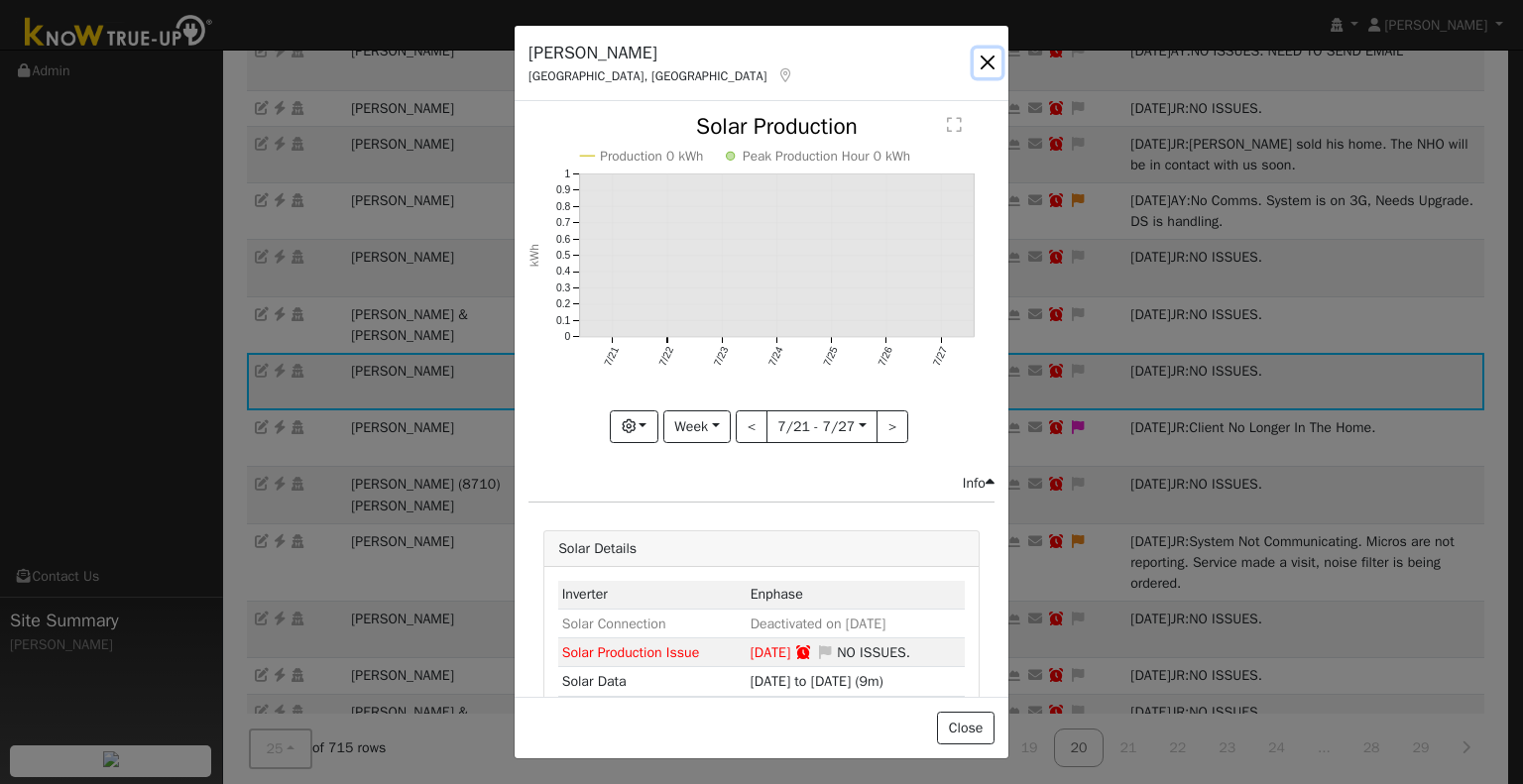 click at bounding box center [988, 62] 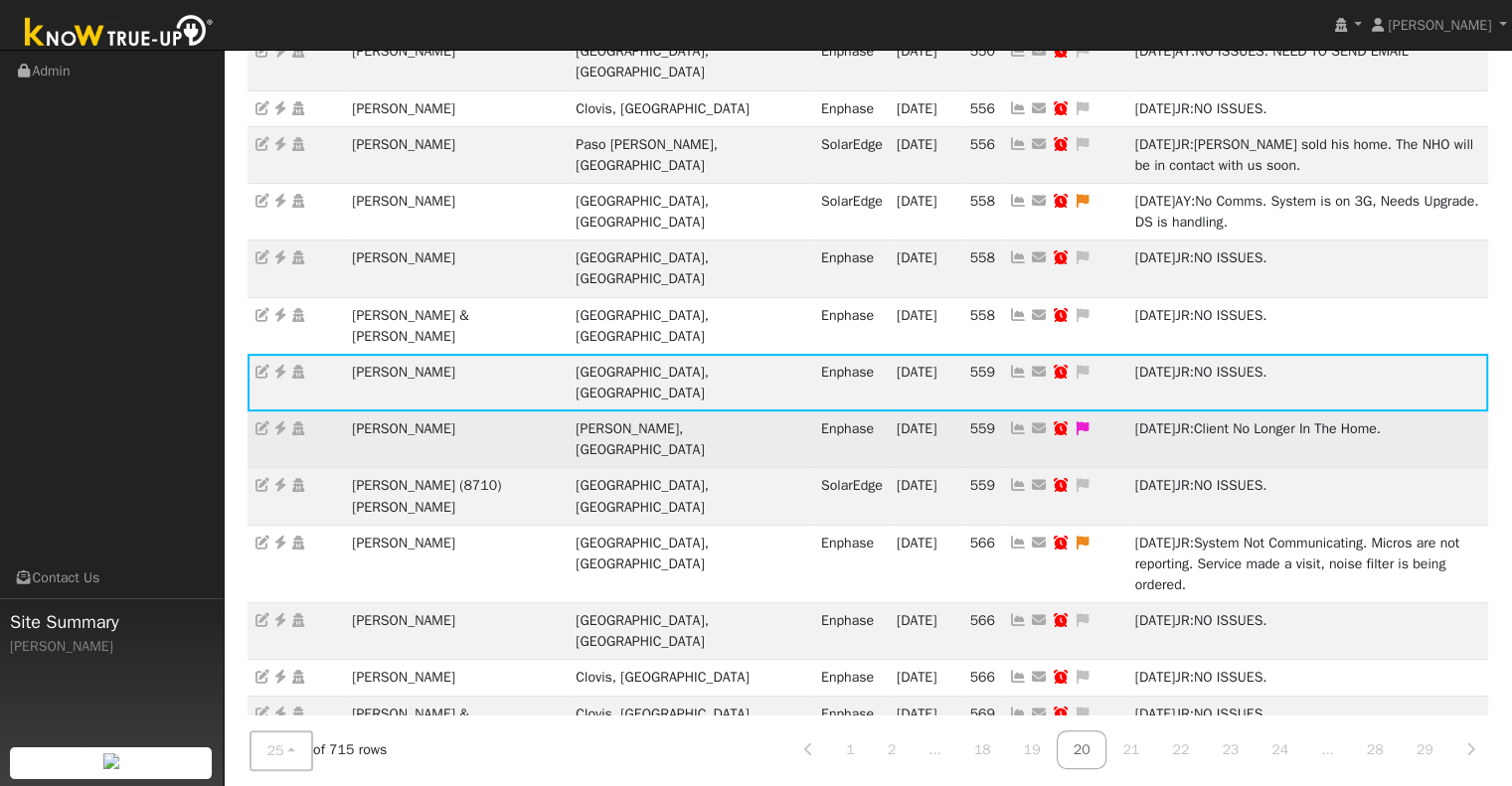 click at bounding box center [1018, 428] 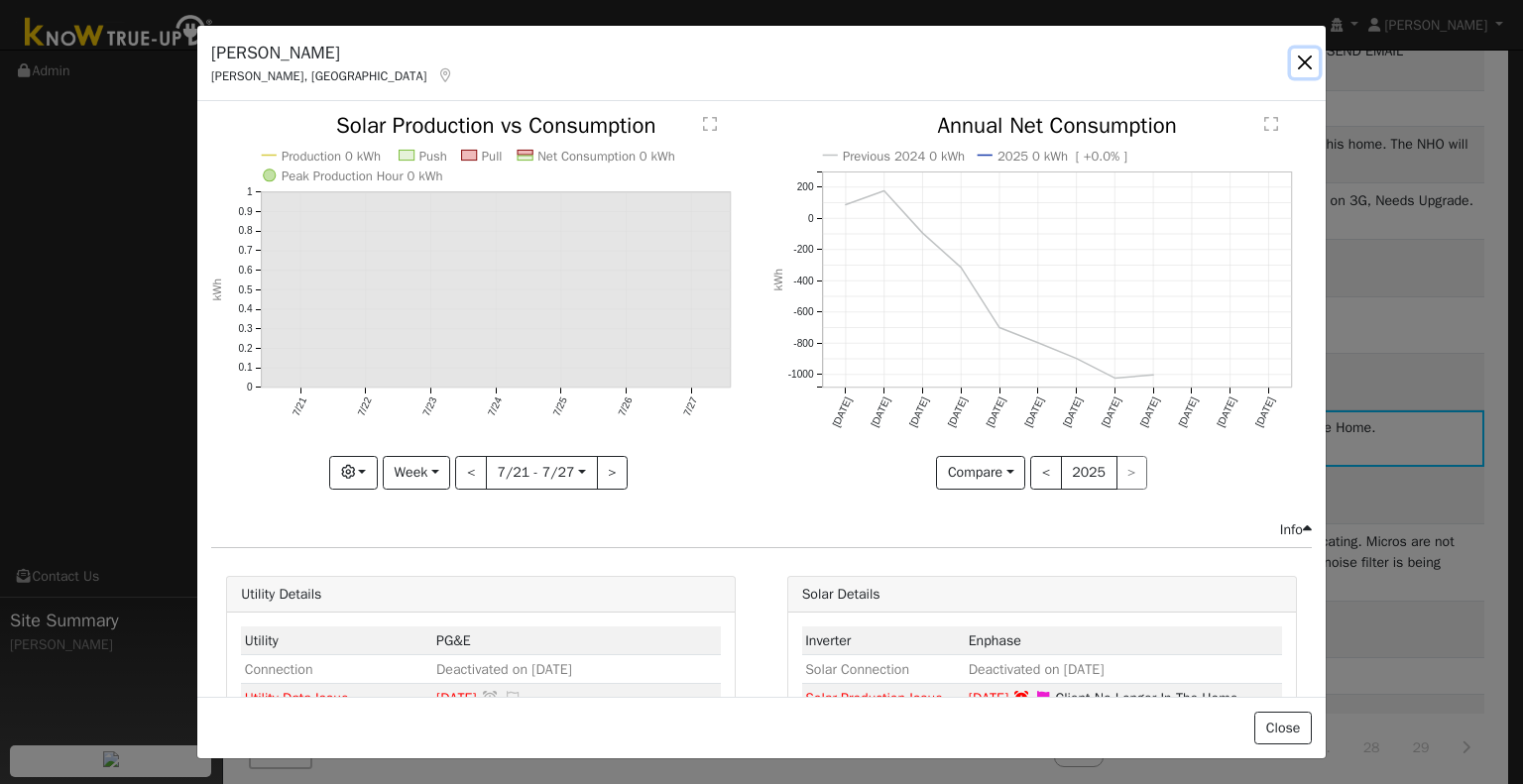 click at bounding box center (1305, 62) 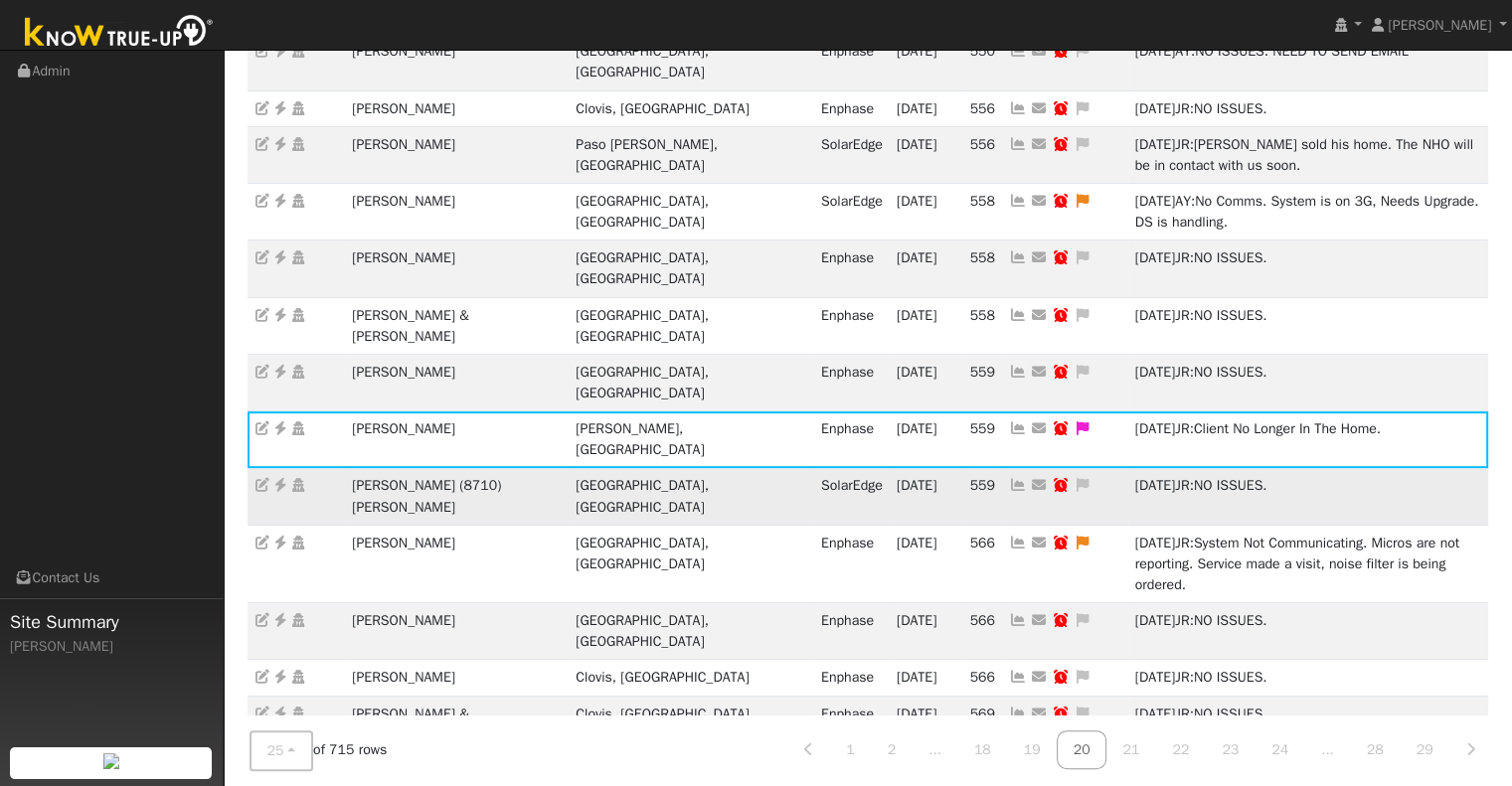 click at bounding box center [1018, 485] 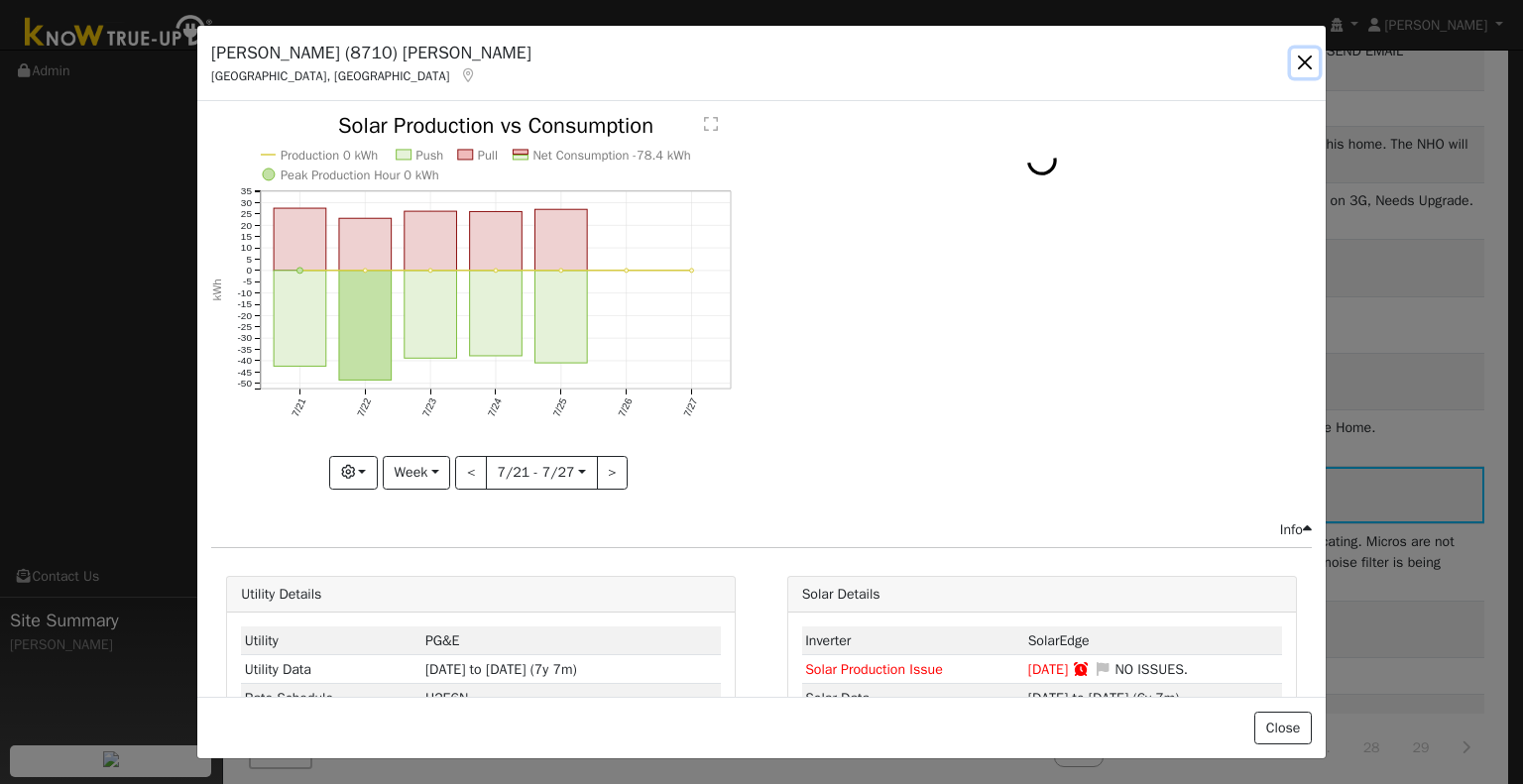 click at bounding box center (1305, 62) 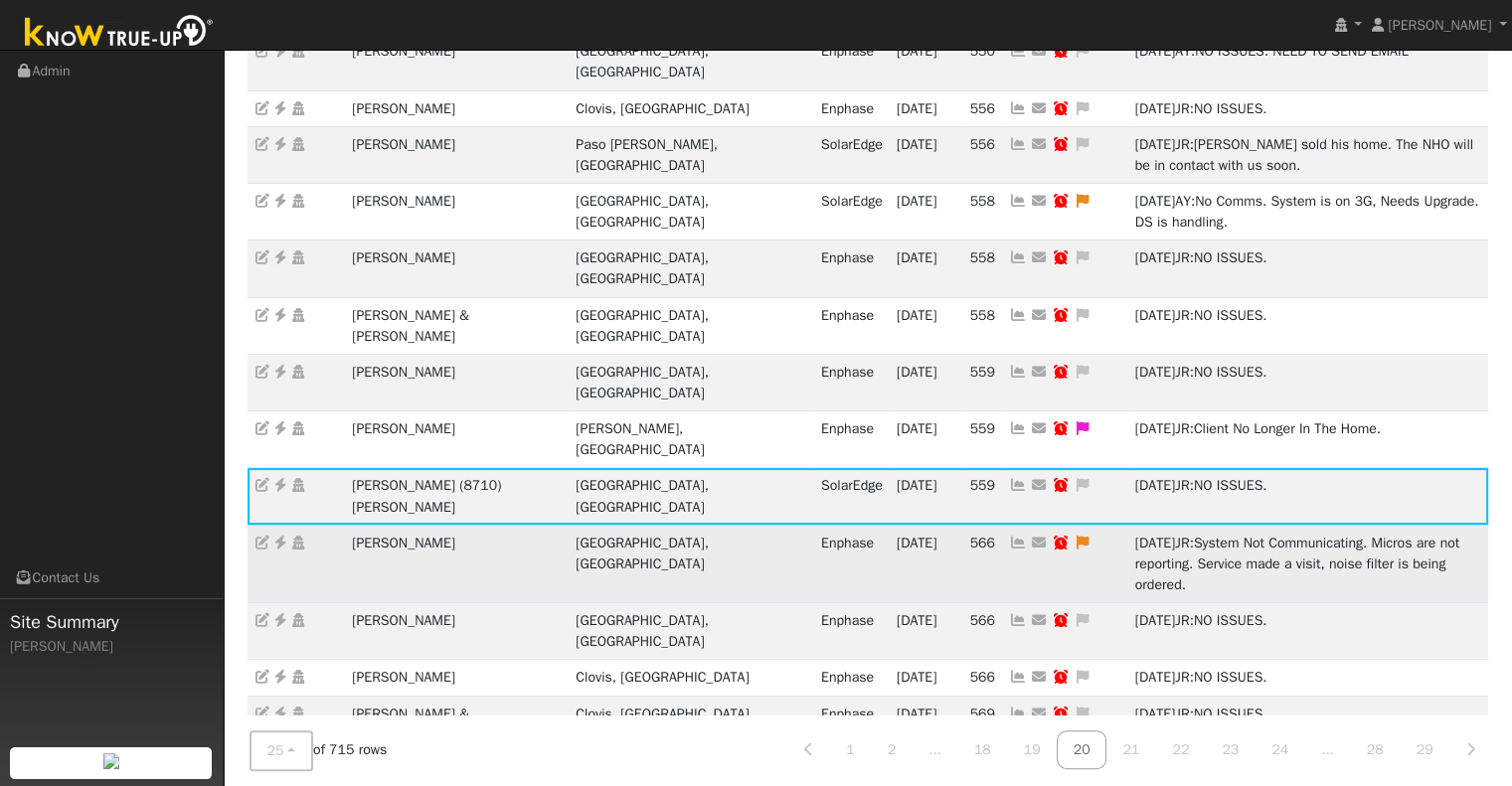click at bounding box center [1018, 543] 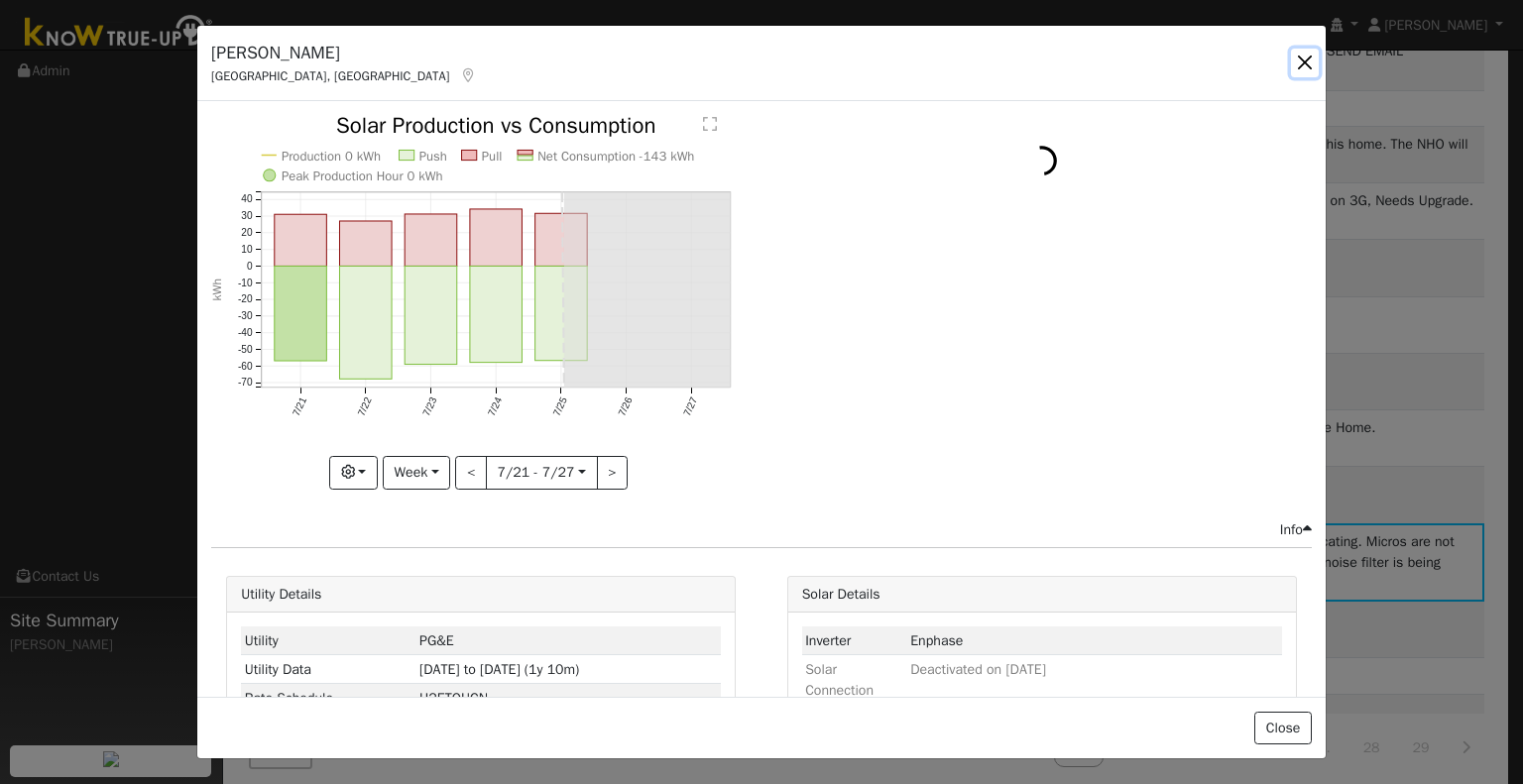 click at bounding box center (1305, 62) 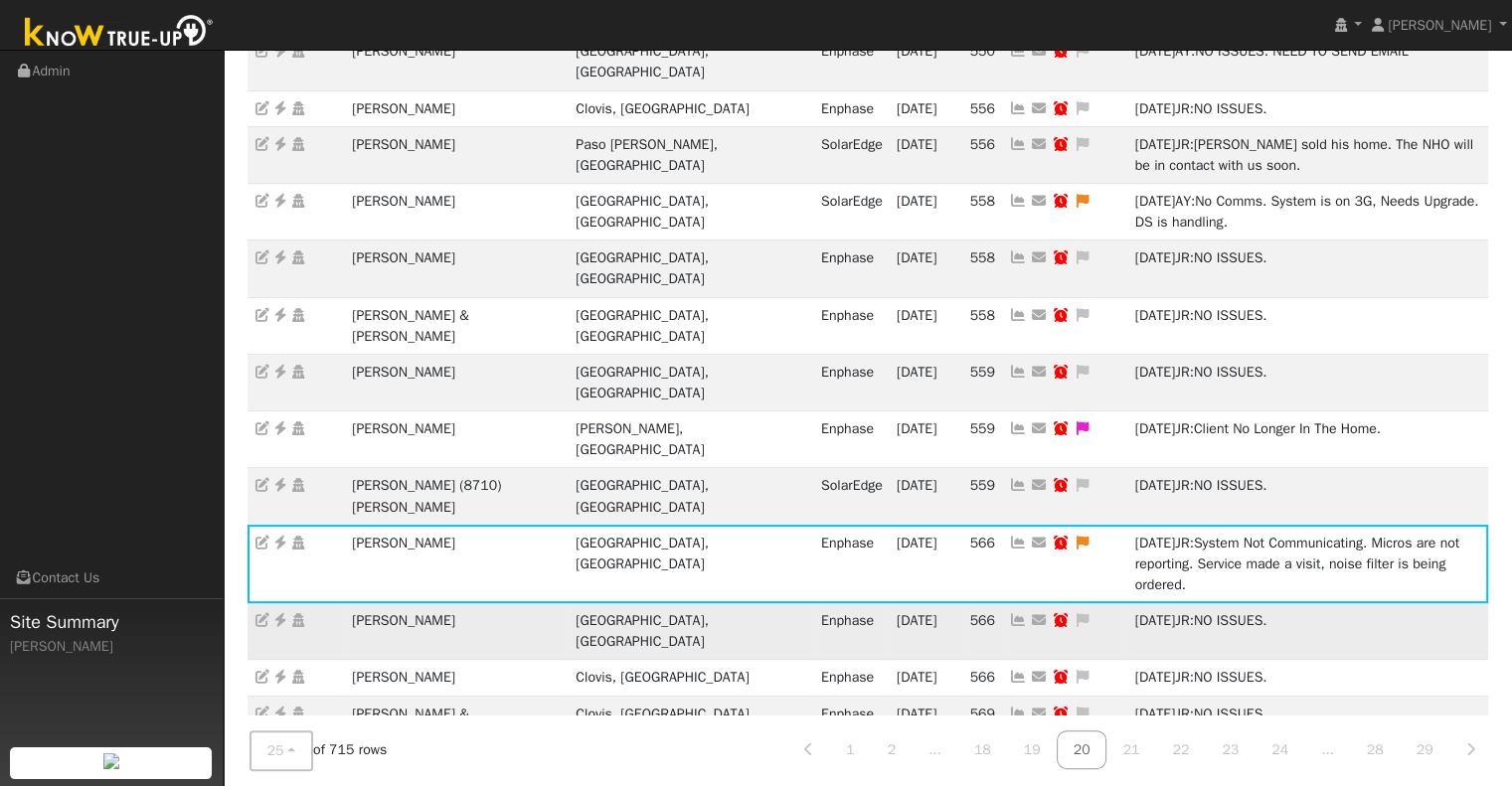click at bounding box center (1018, 620) 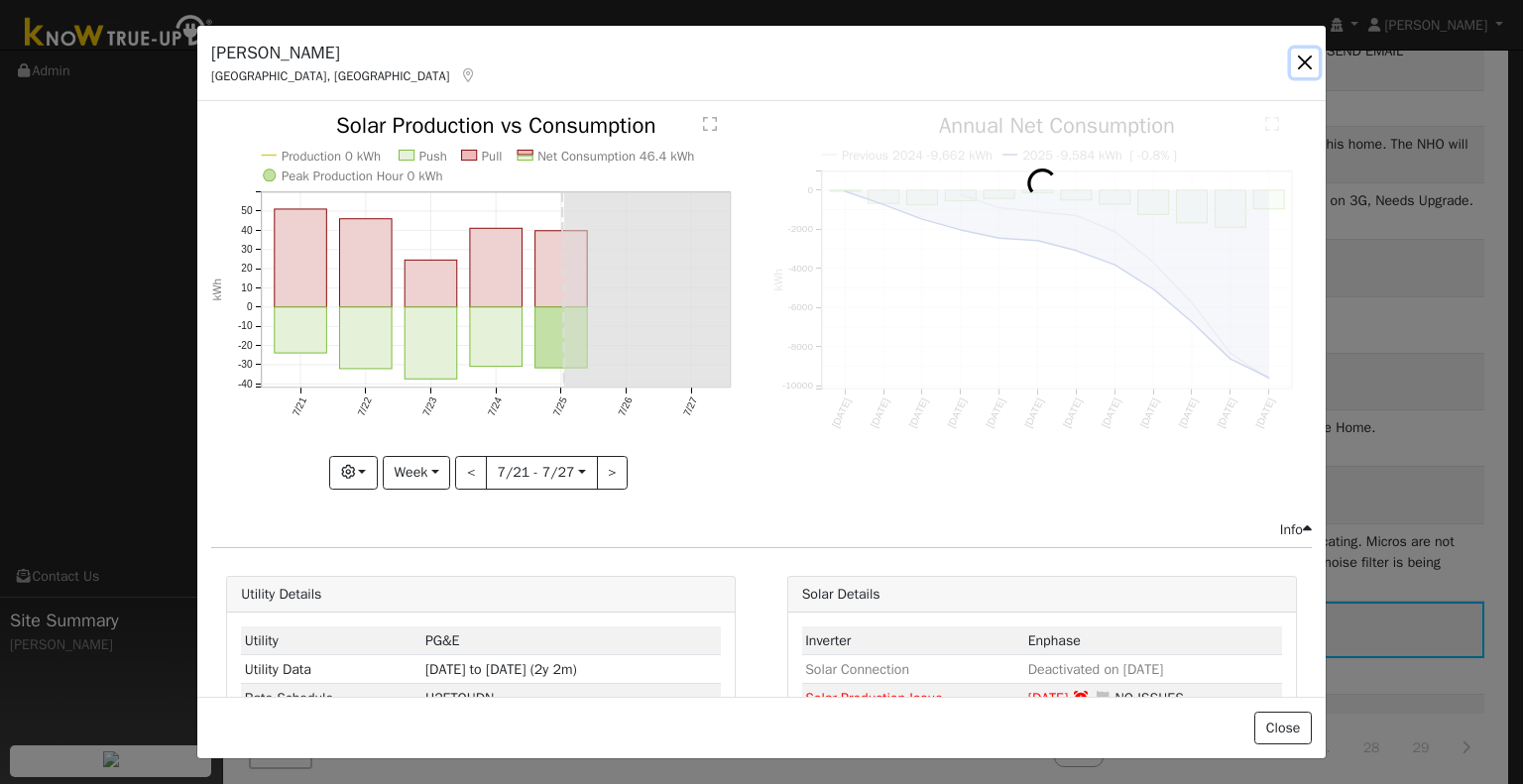 click at bounding box center (1305, 62) 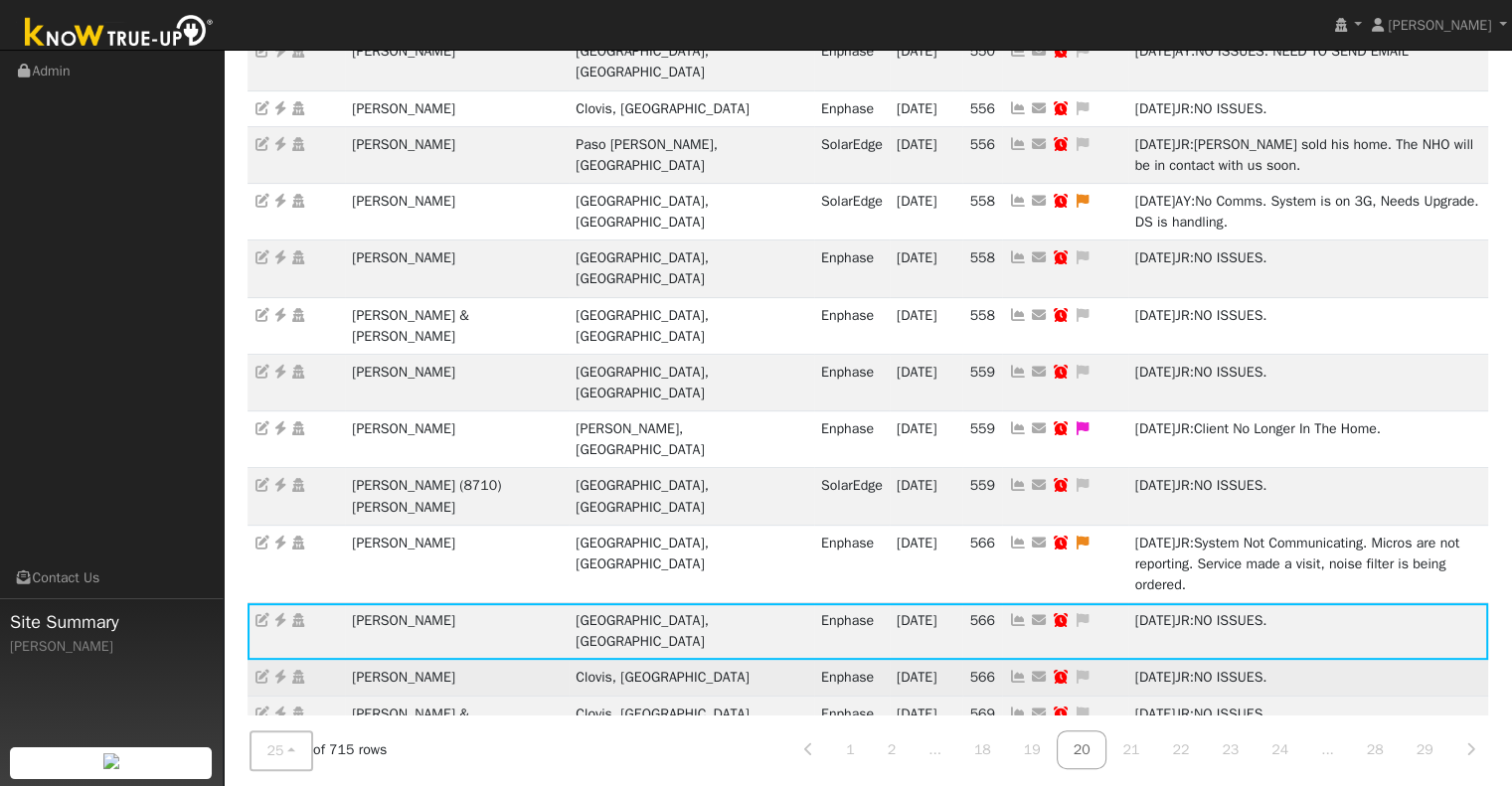 click at bounding box center [1018, 677] 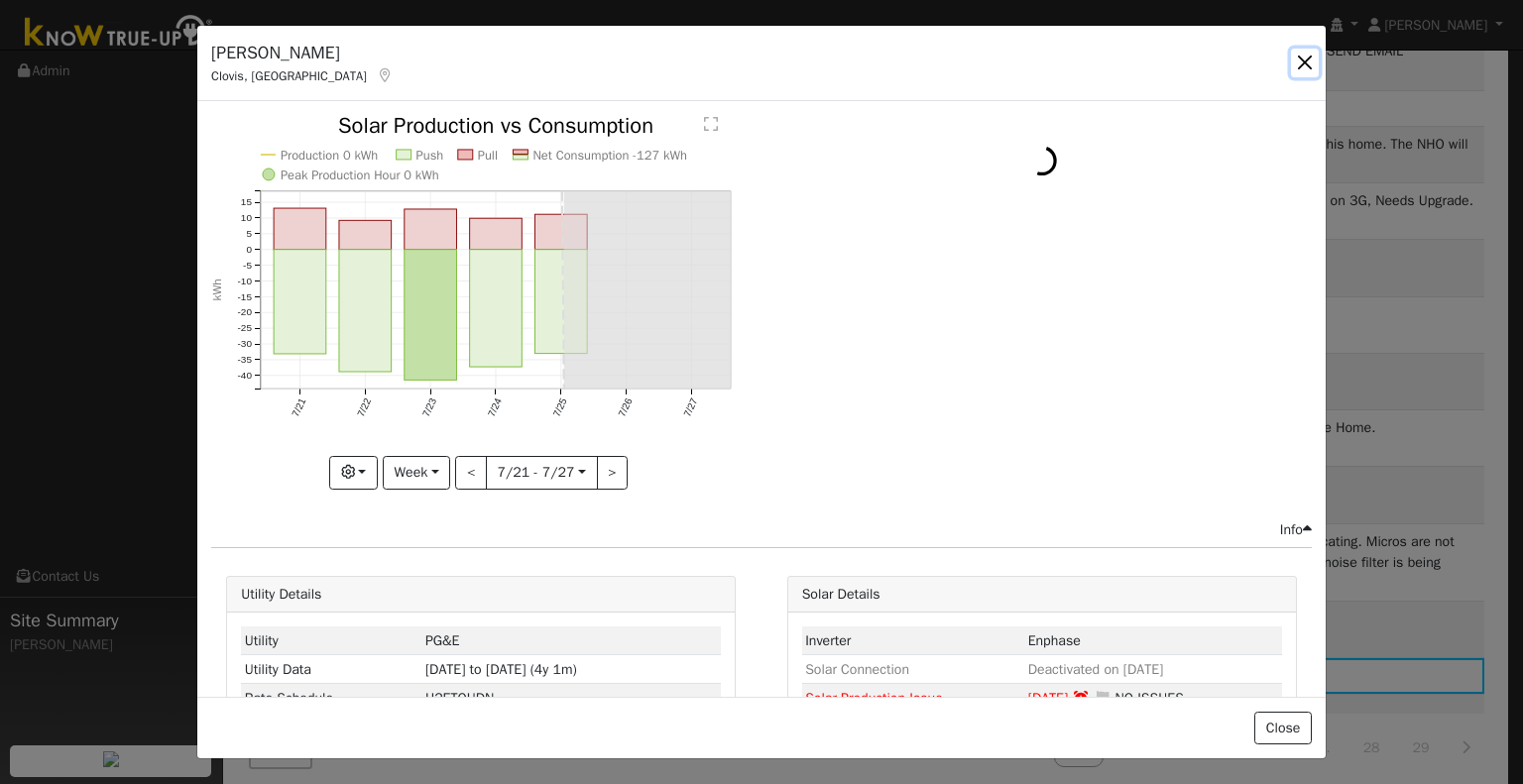 click at bounding box center [1305, 62] 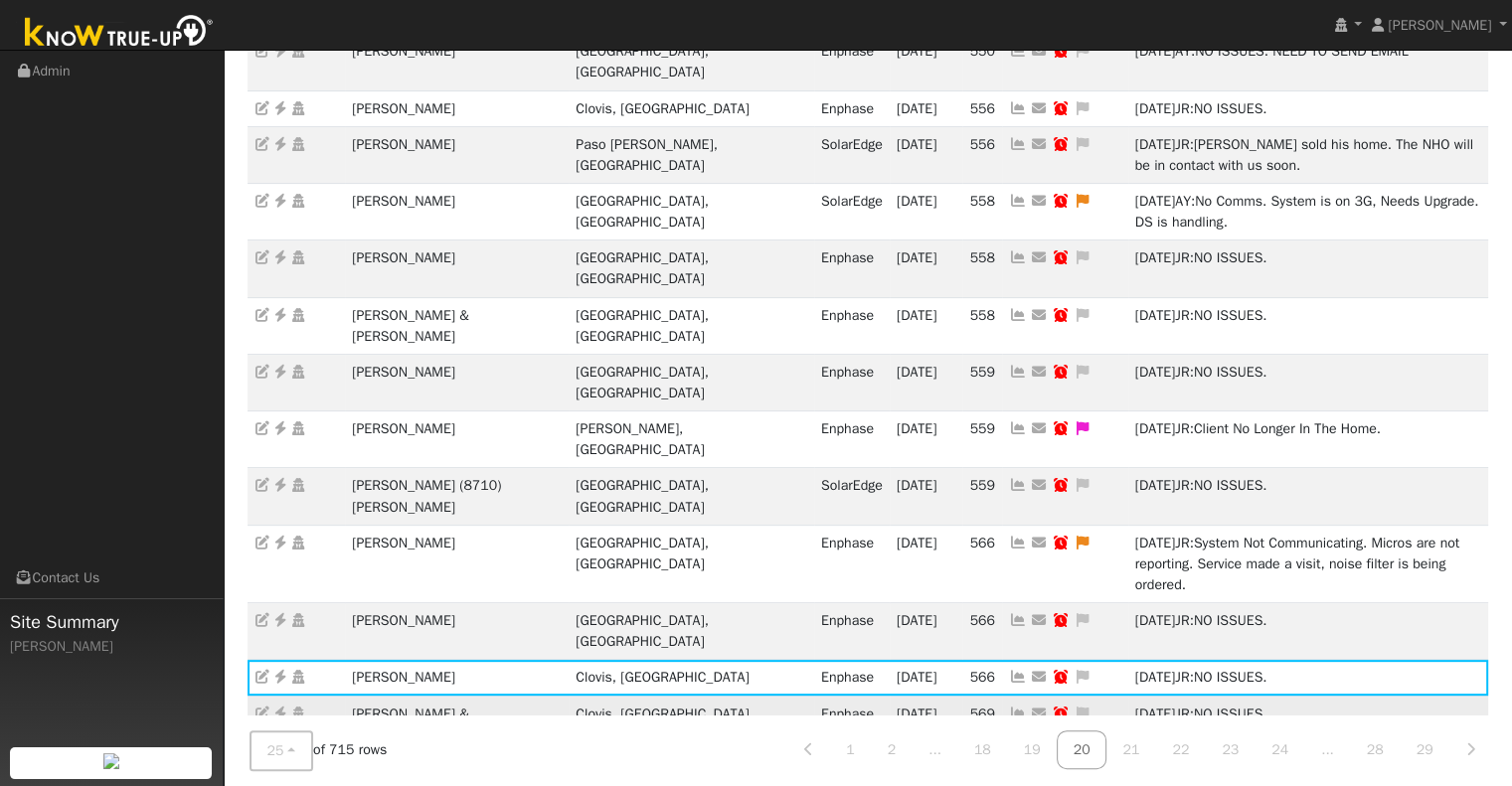 click at bounding box center (1018, 713) 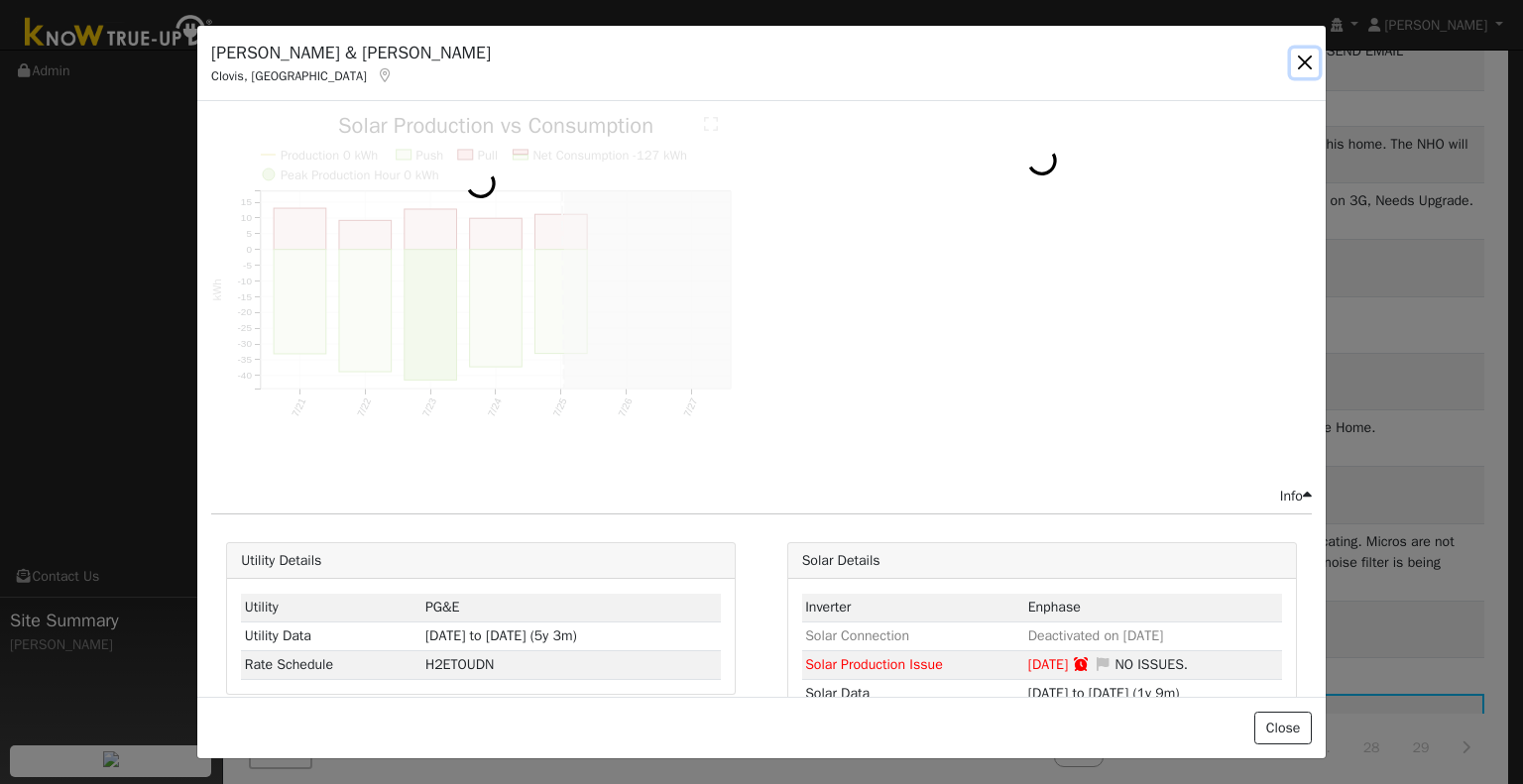 click at bounding box center (1305, 62) 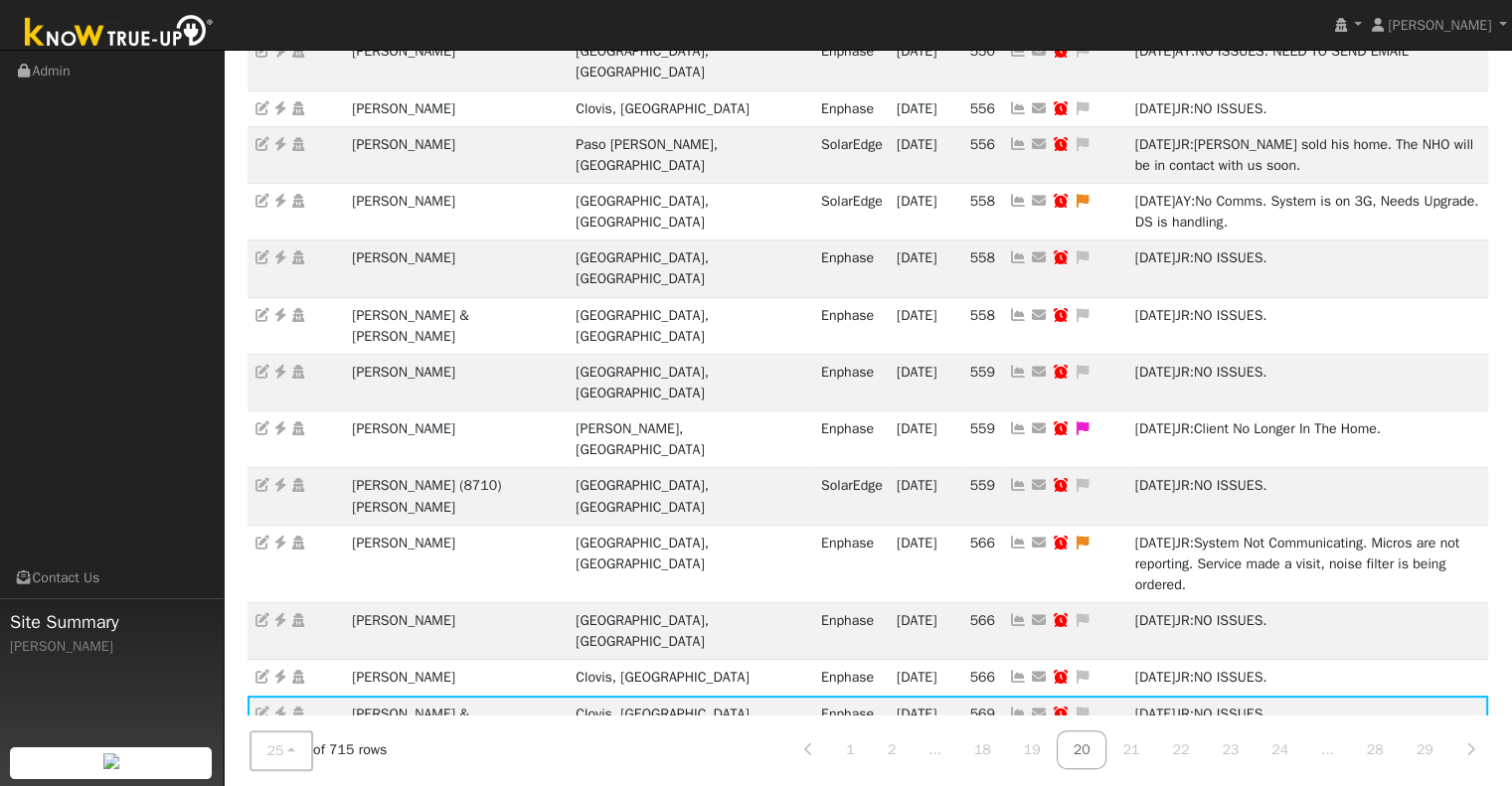 click at bounding box center [1018, 770] 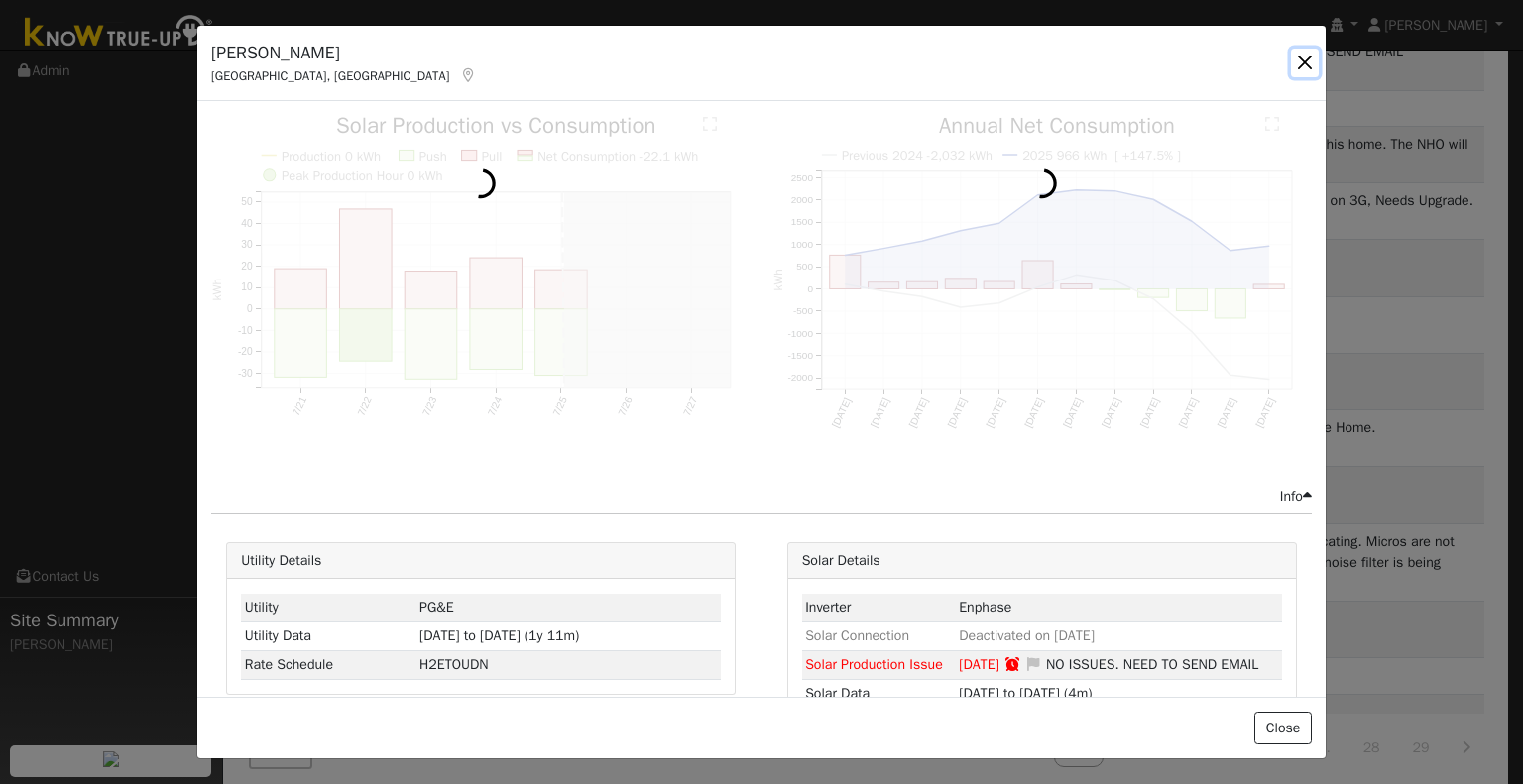 click at bounding box center (1305, 62) 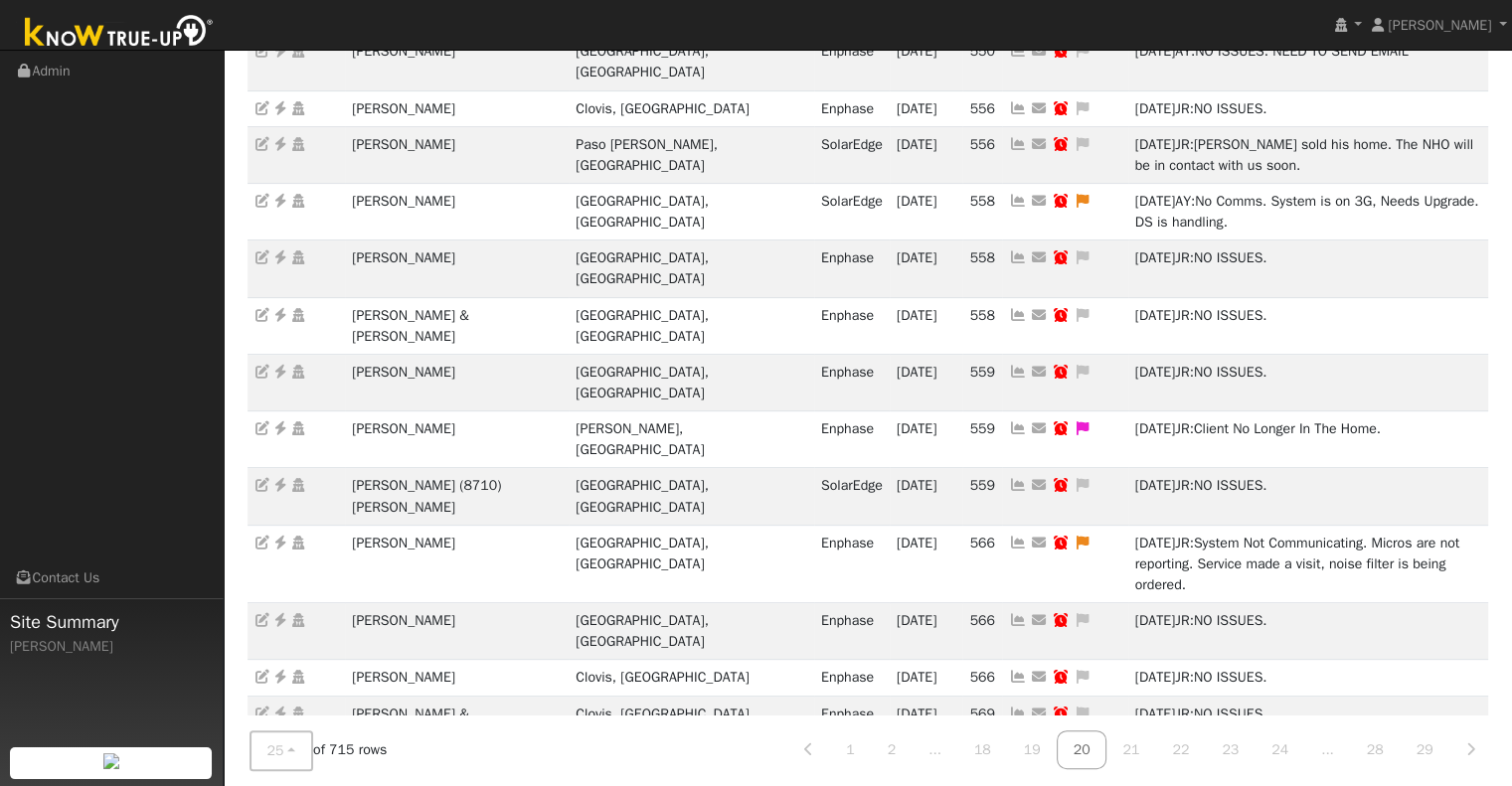 drag, startPoint x: 887, startPoint y: 538, endPoint x: 915, endPoint y: 469, distance: 74.46476 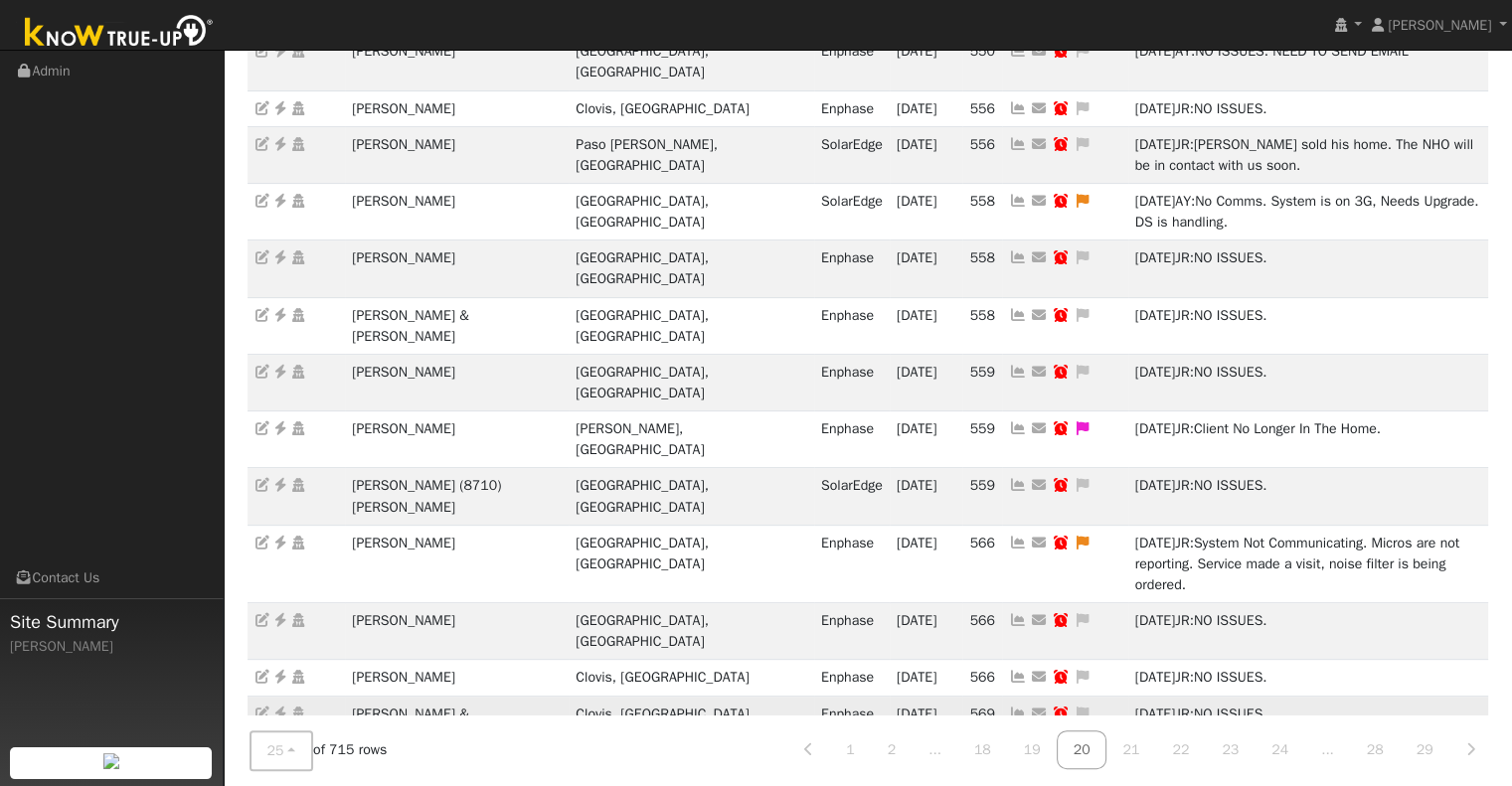 click on "Send Email... Copy a Link Reset Password Open Access Snooze Issue  Snooze Until: 08/28/2025  Snooze Indefinitely Cancel Confirm" at bounding box center (1065, 838) 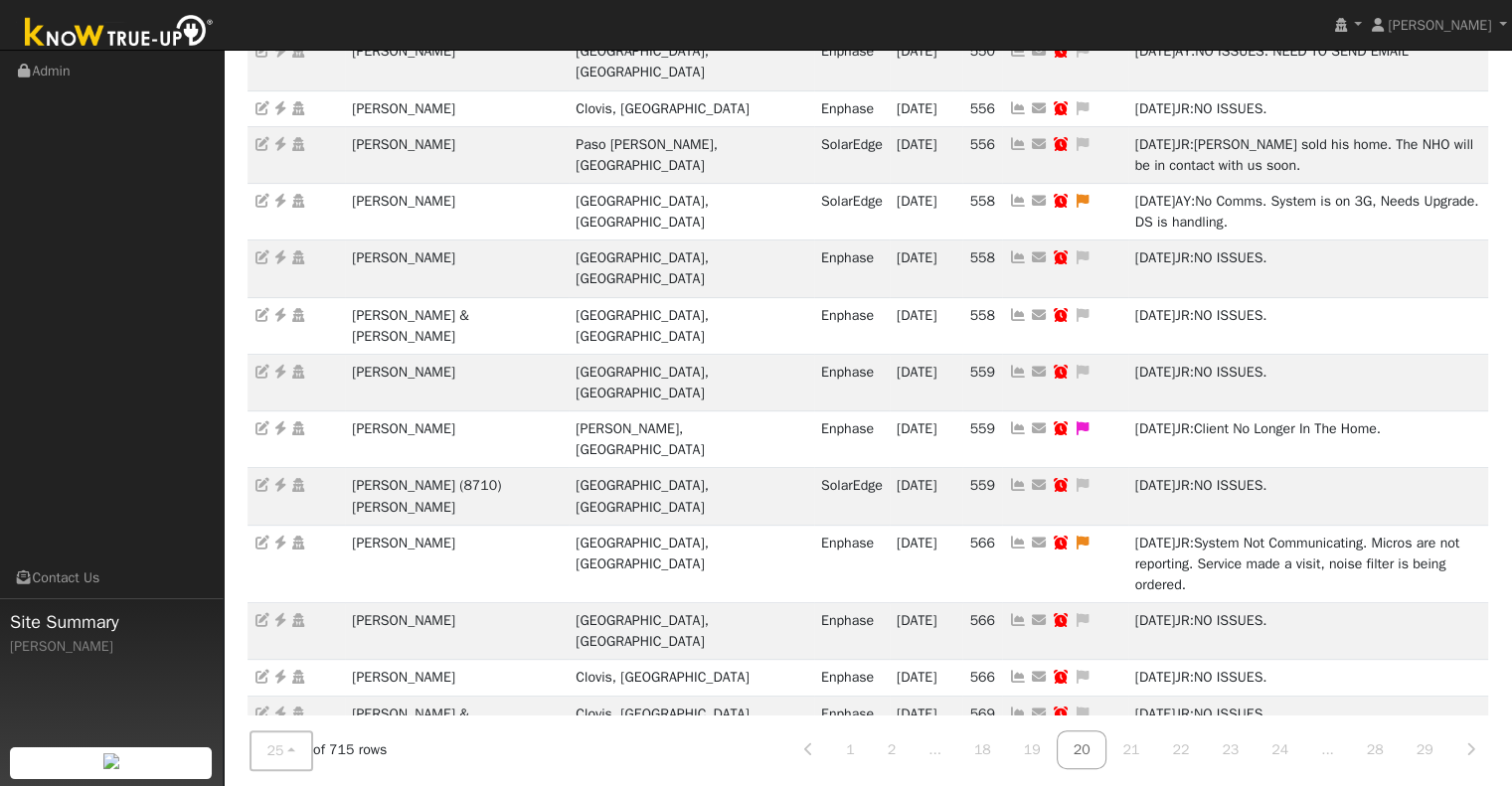 click at bounding box center [1018, 827] 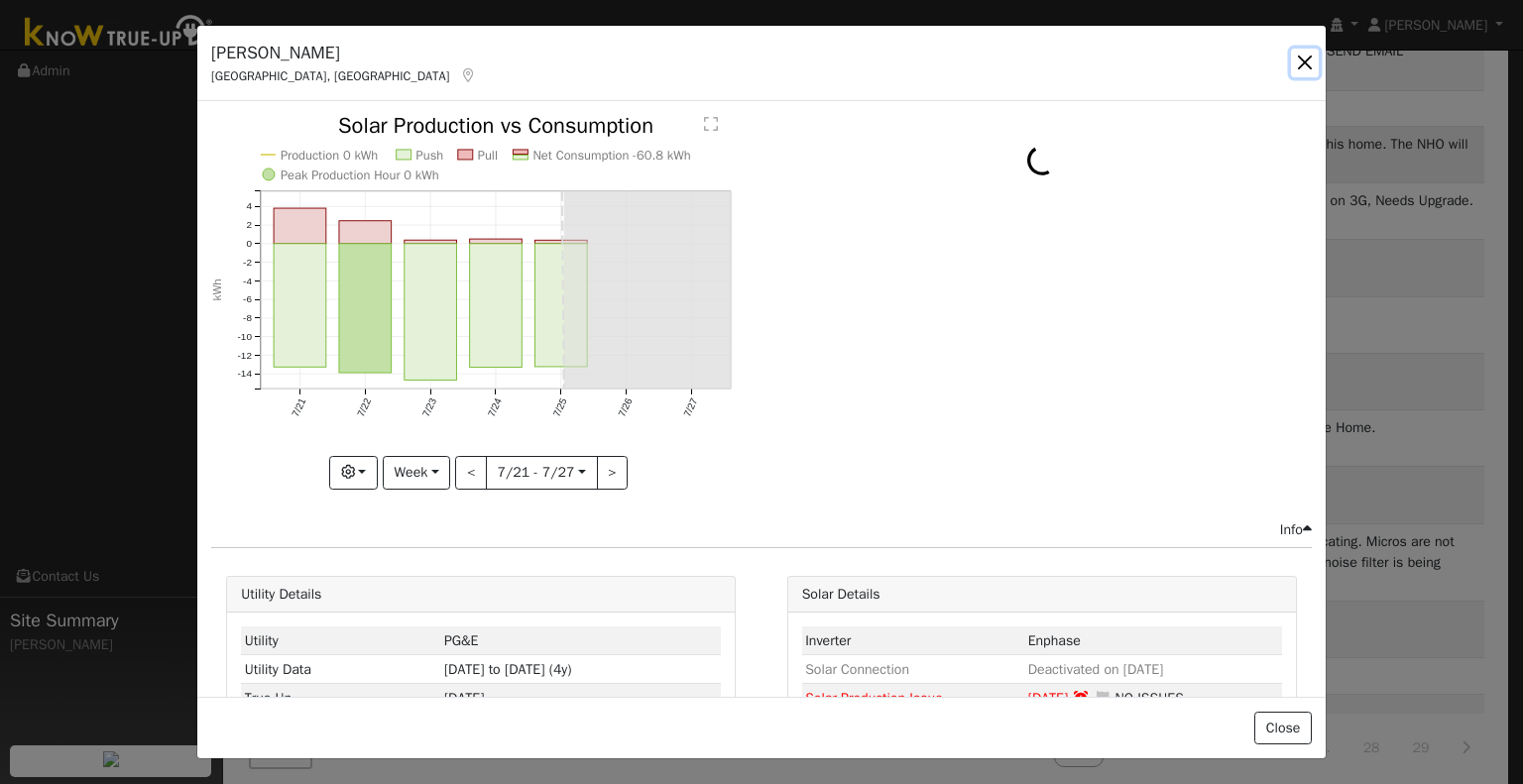 click at bounding box center [1305, 62] 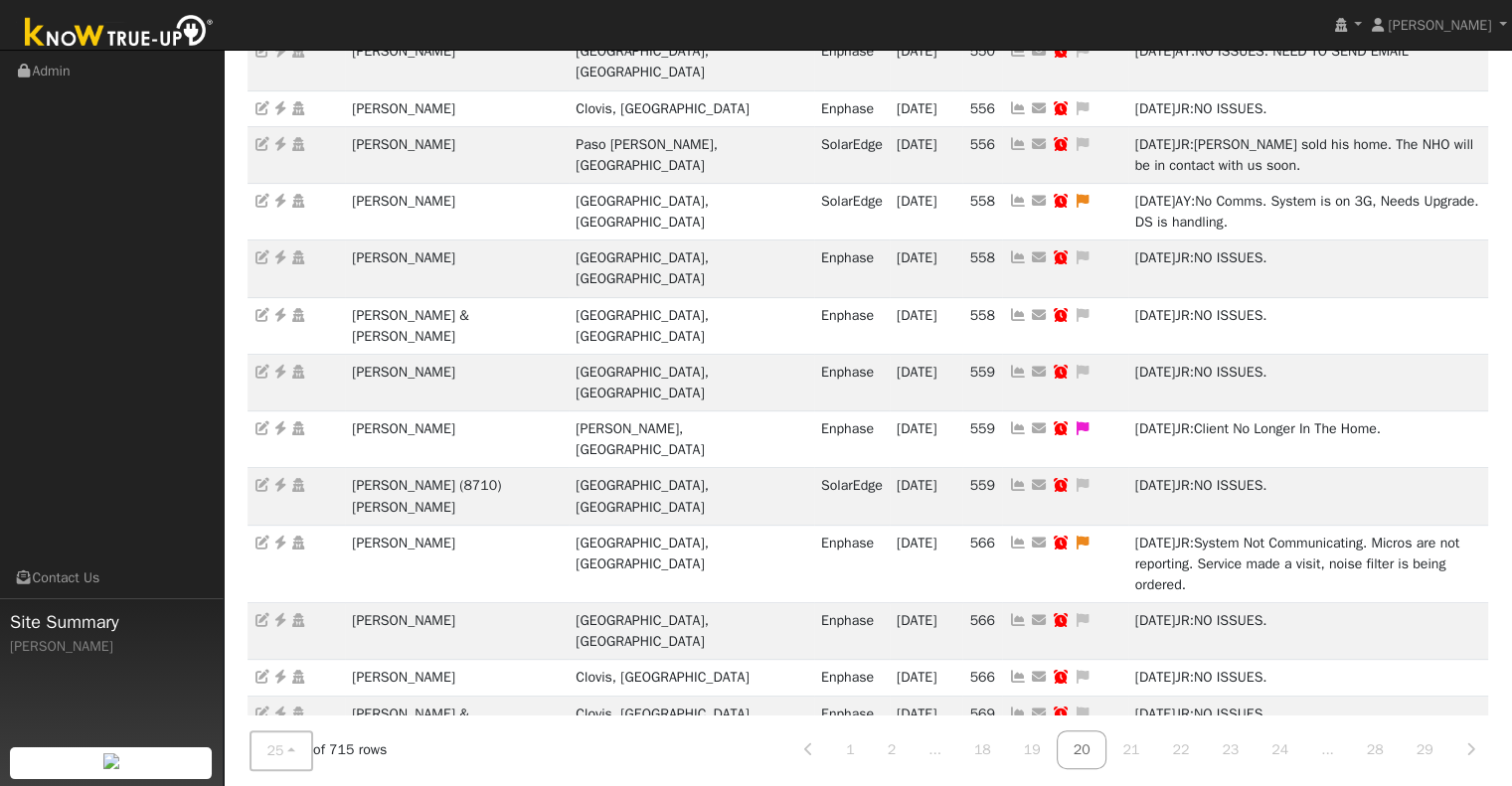 click at bounding box center [1018, 883] 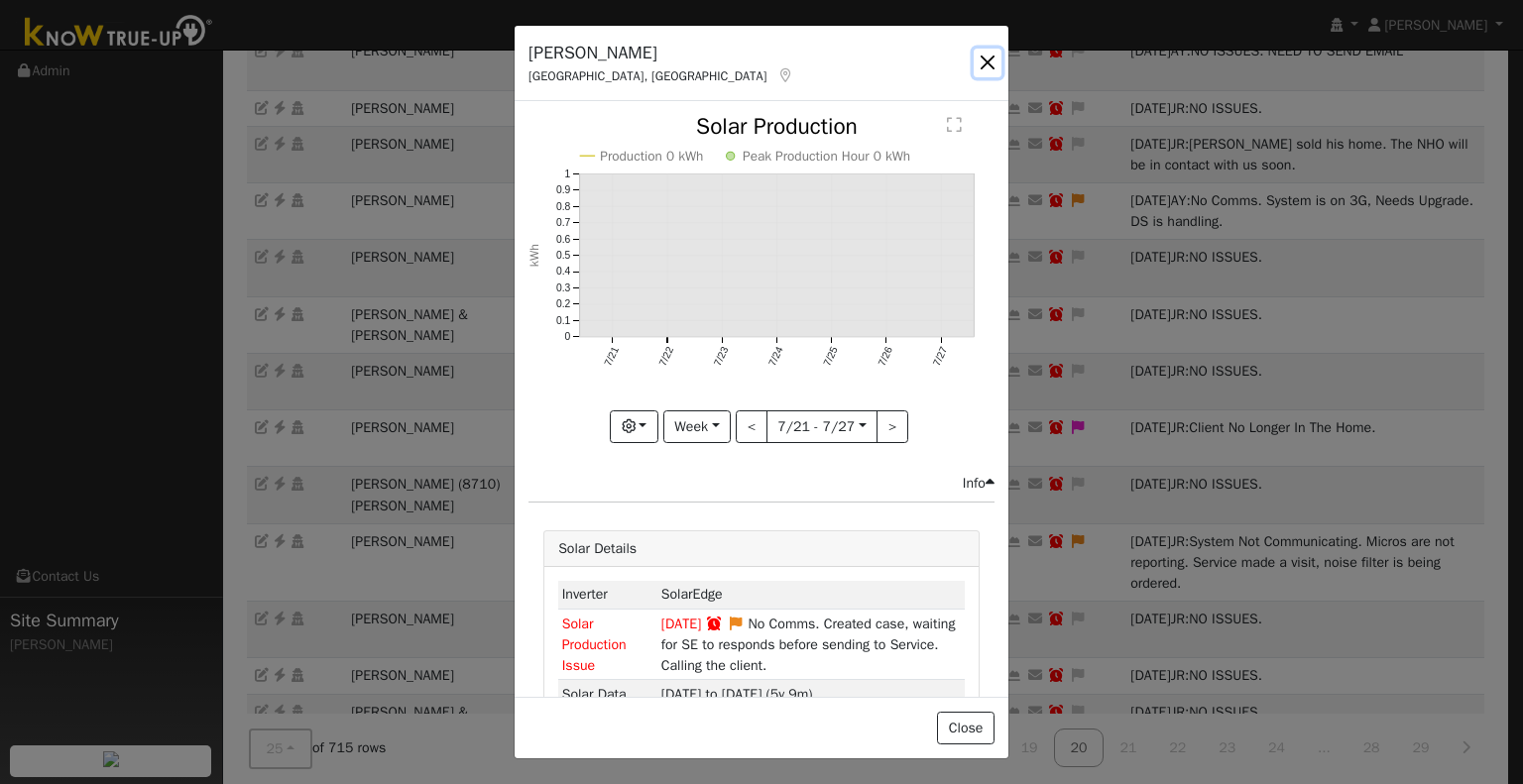 click at bounding box center (988, 62) 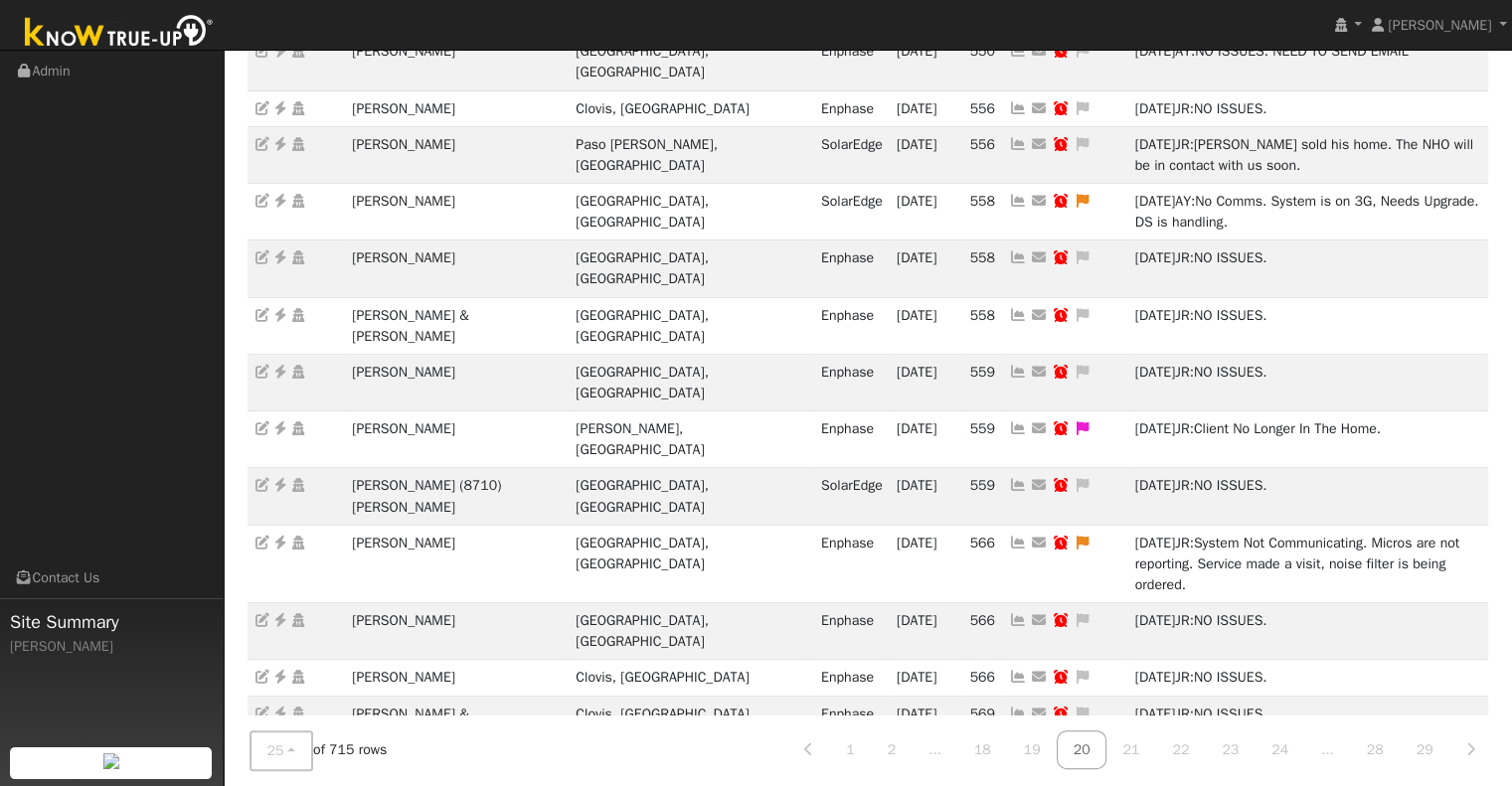 click at bounding box center (1018, 941) 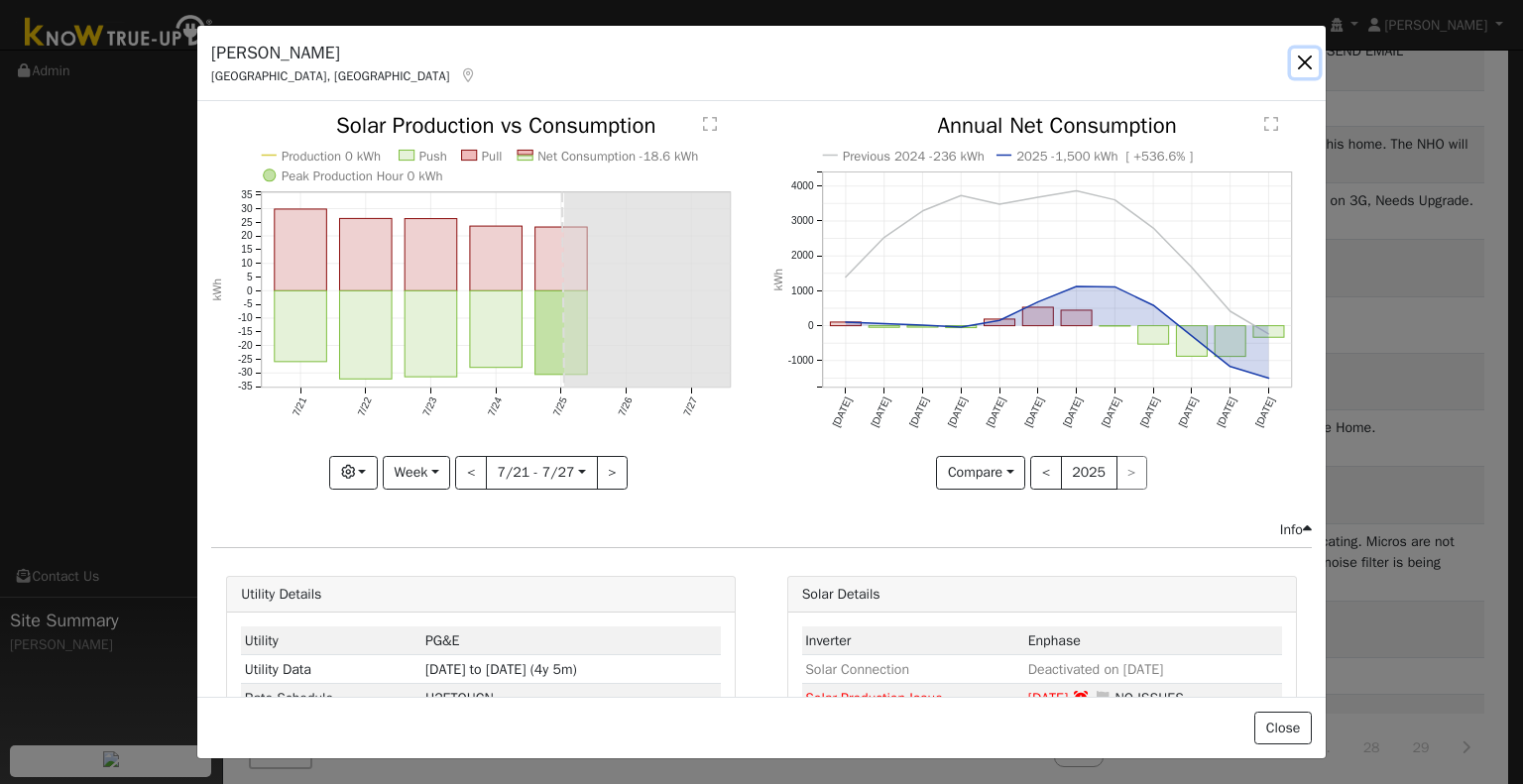 click at bounding box center [1305, 62] 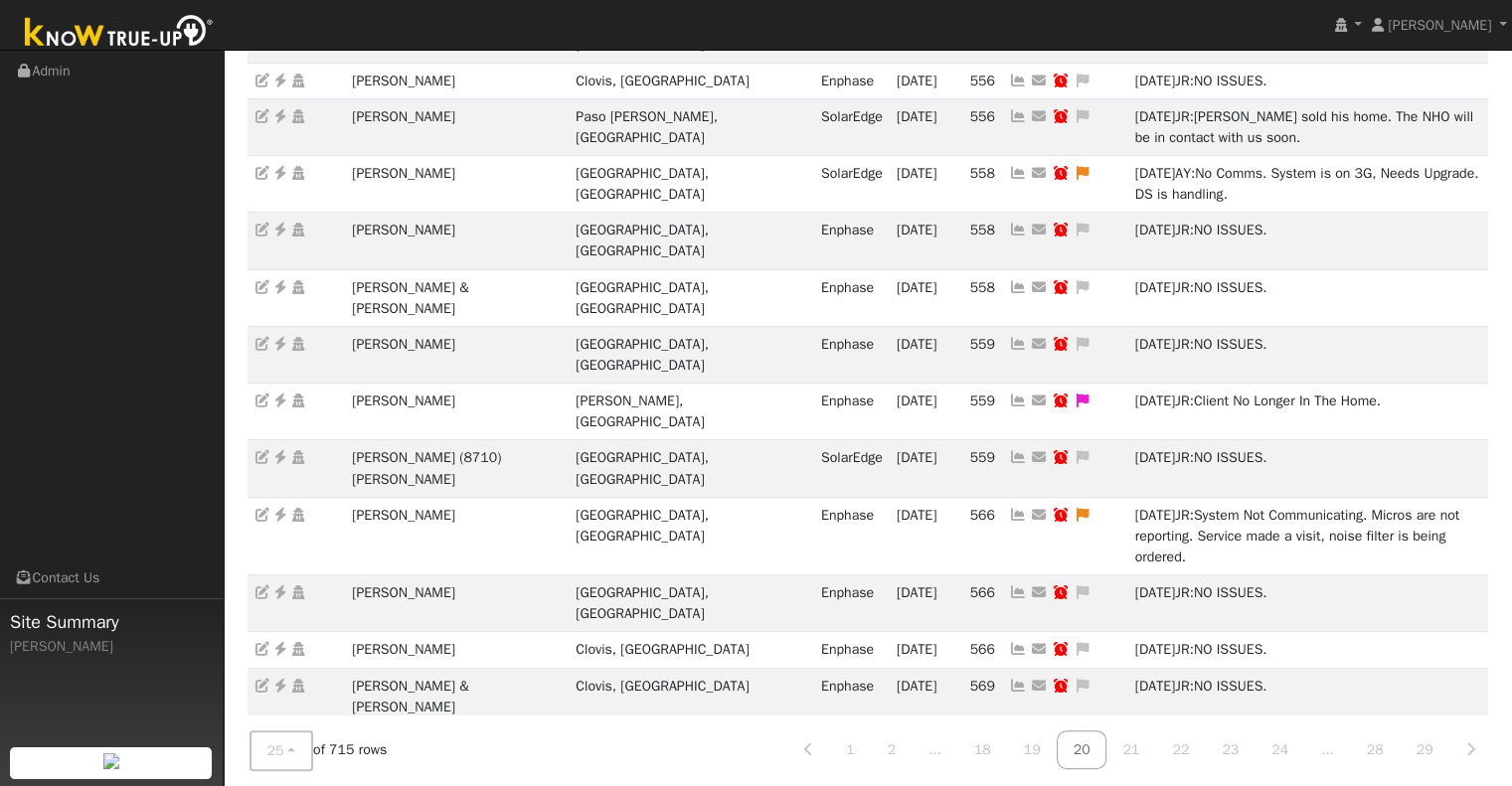 scroll, scrollTop: 638, scrollLeft: 0, axis: vertical 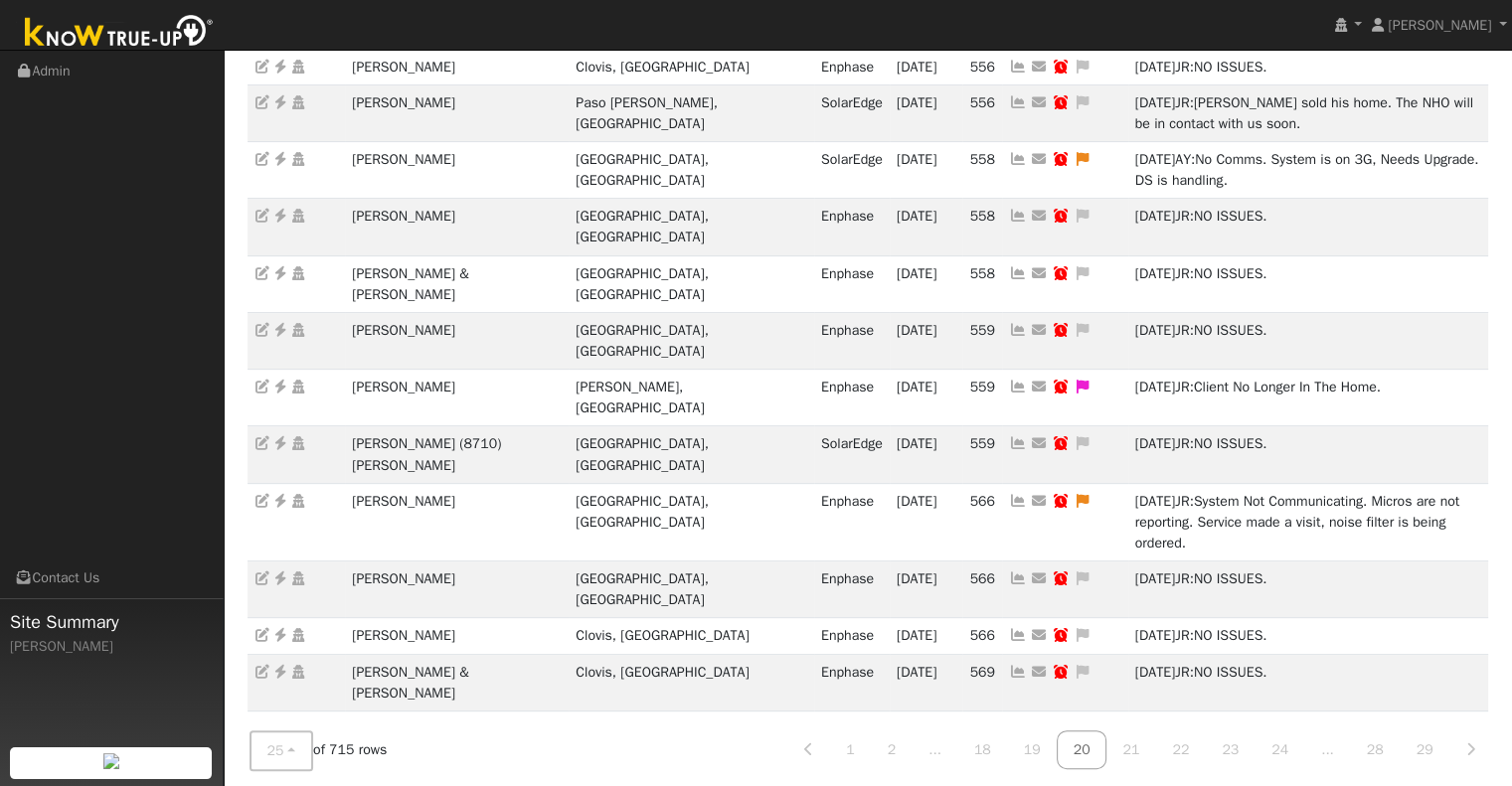 click at bounding box center [1018, 956] 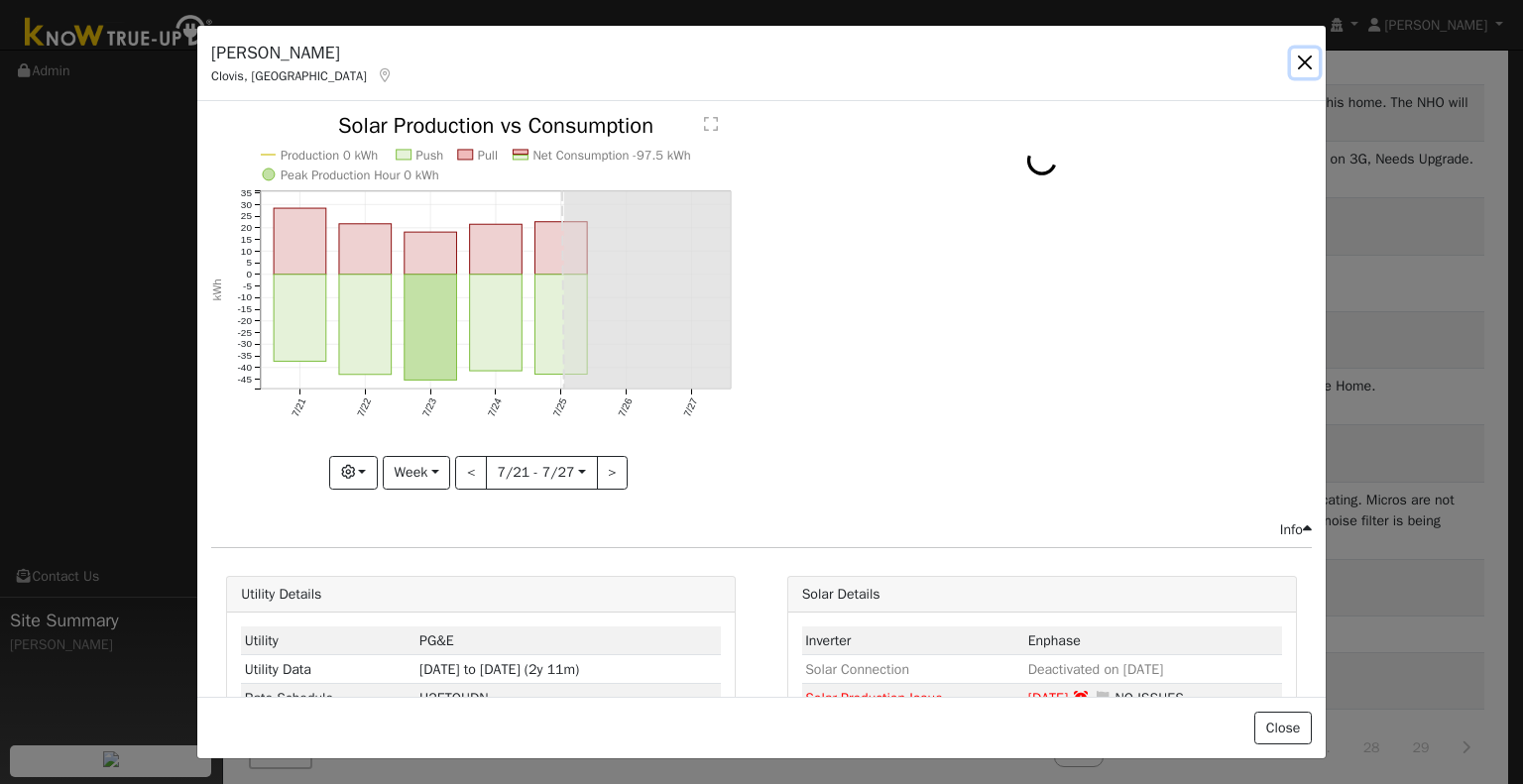 click at bounding box center (1305, 62) 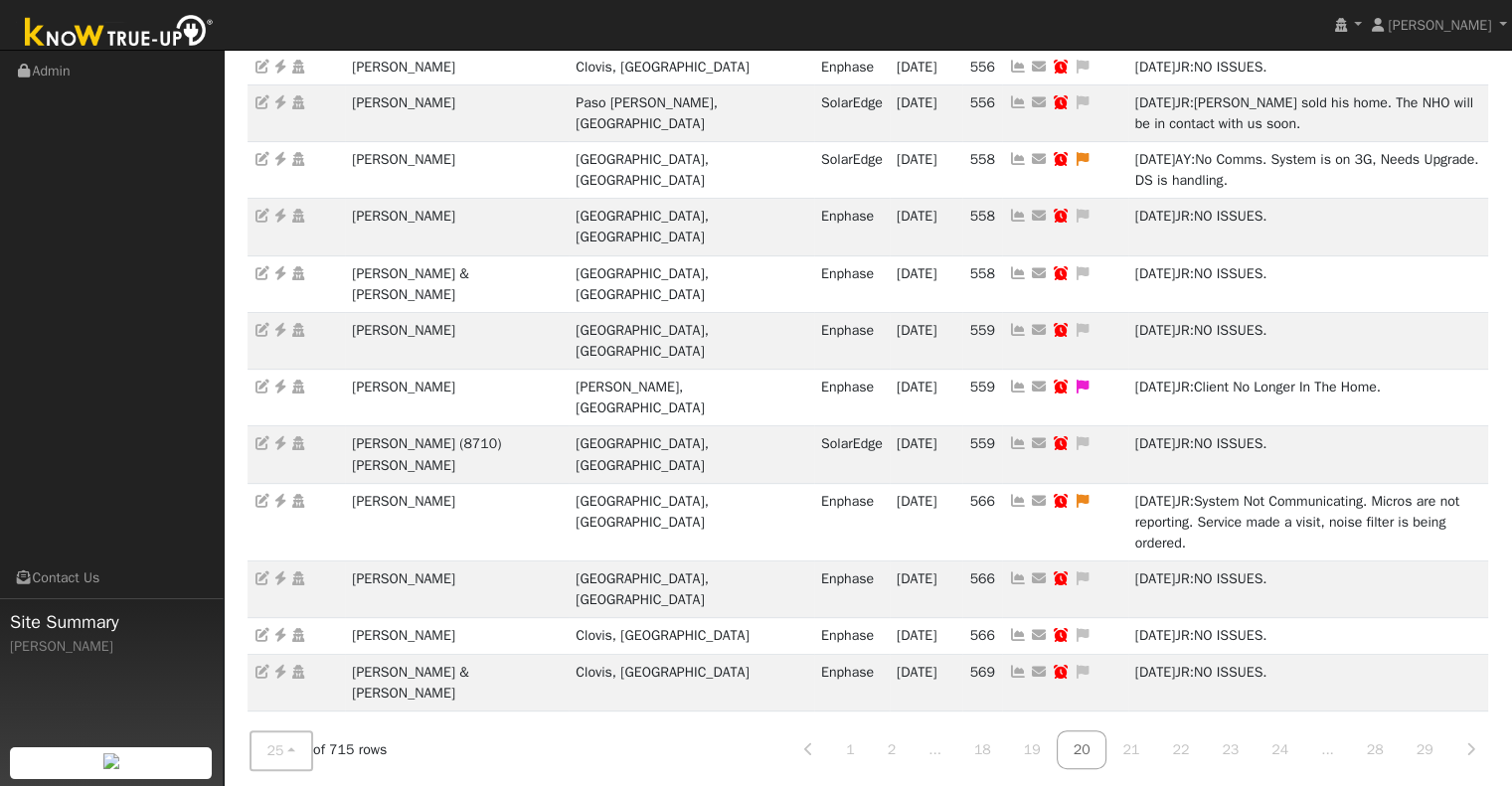 click at bounding box center [1018, 992] 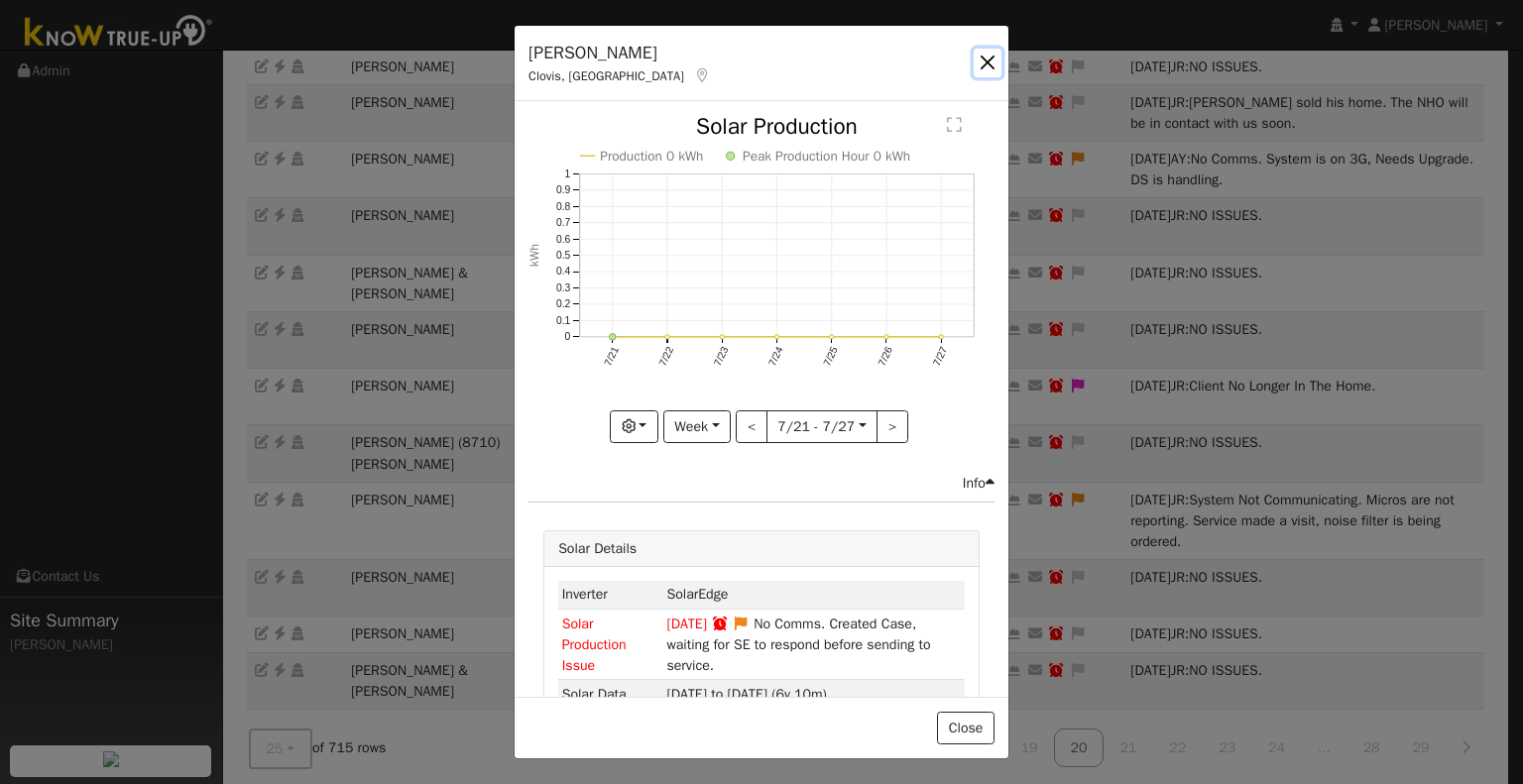 click at bounding box center (988, 62) 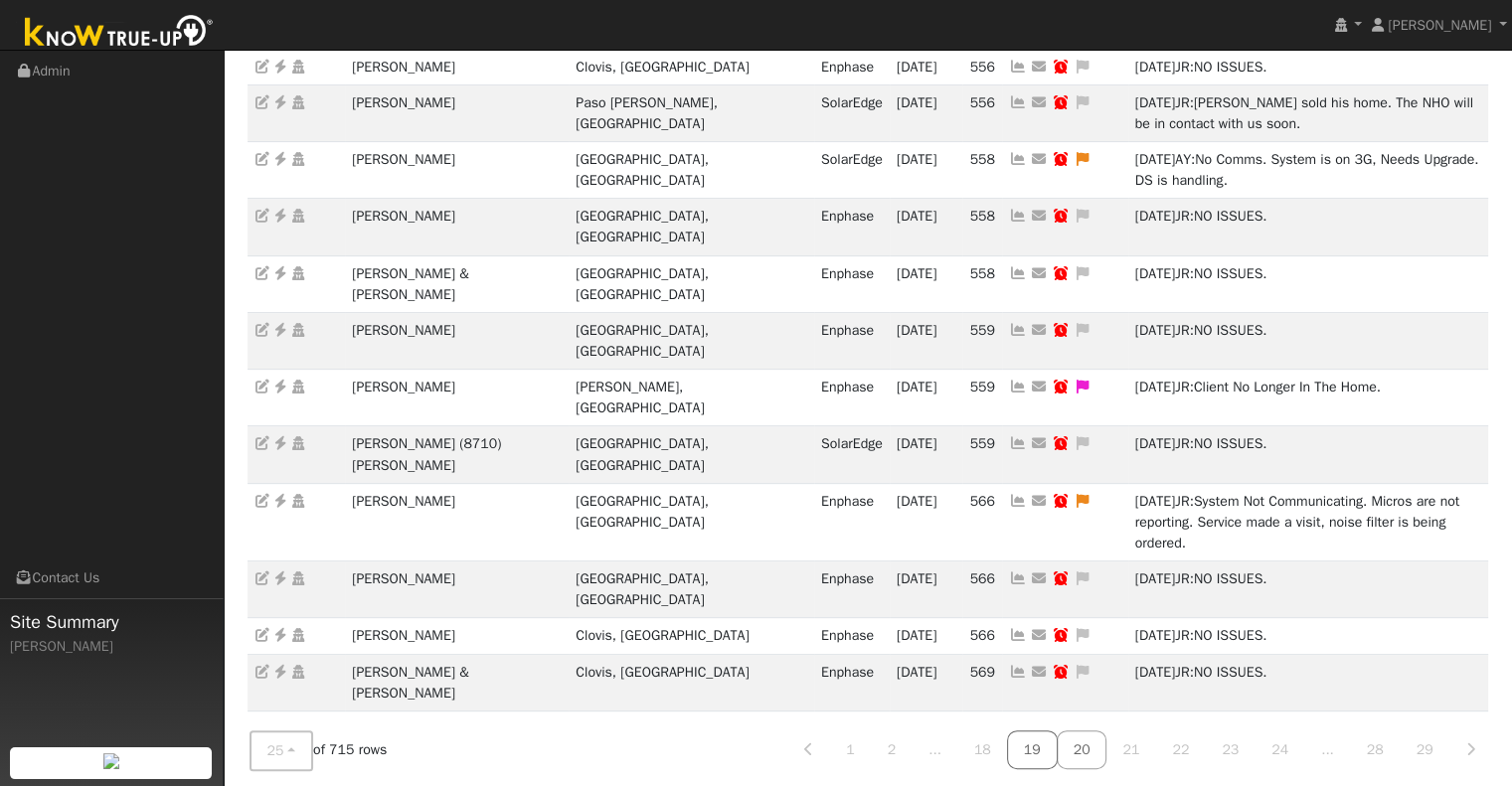 click on "19" at bounding box center [1032, 749] 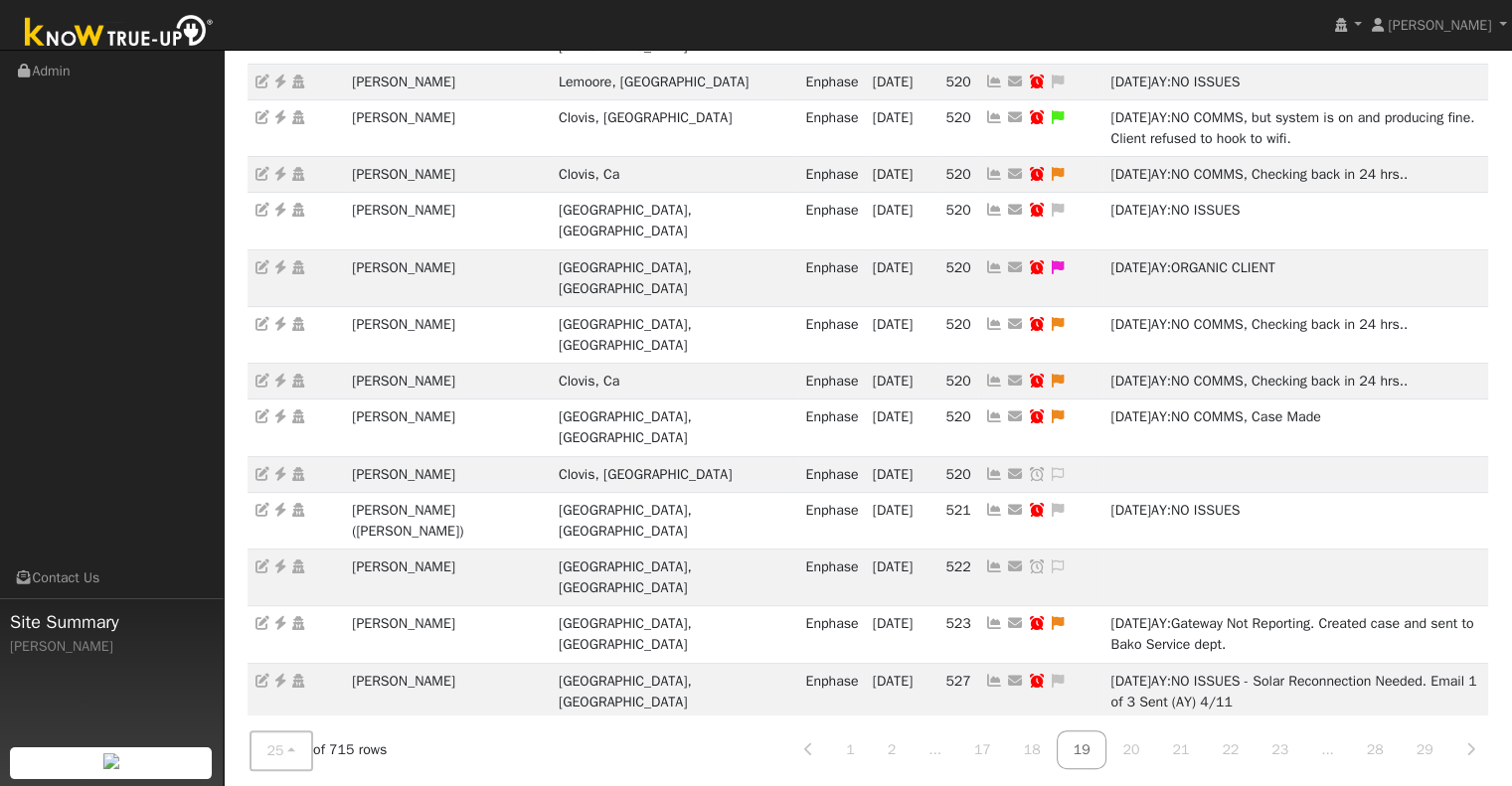 scroll, scrollTop: 596, scrollLeft: 0, axis: vertical 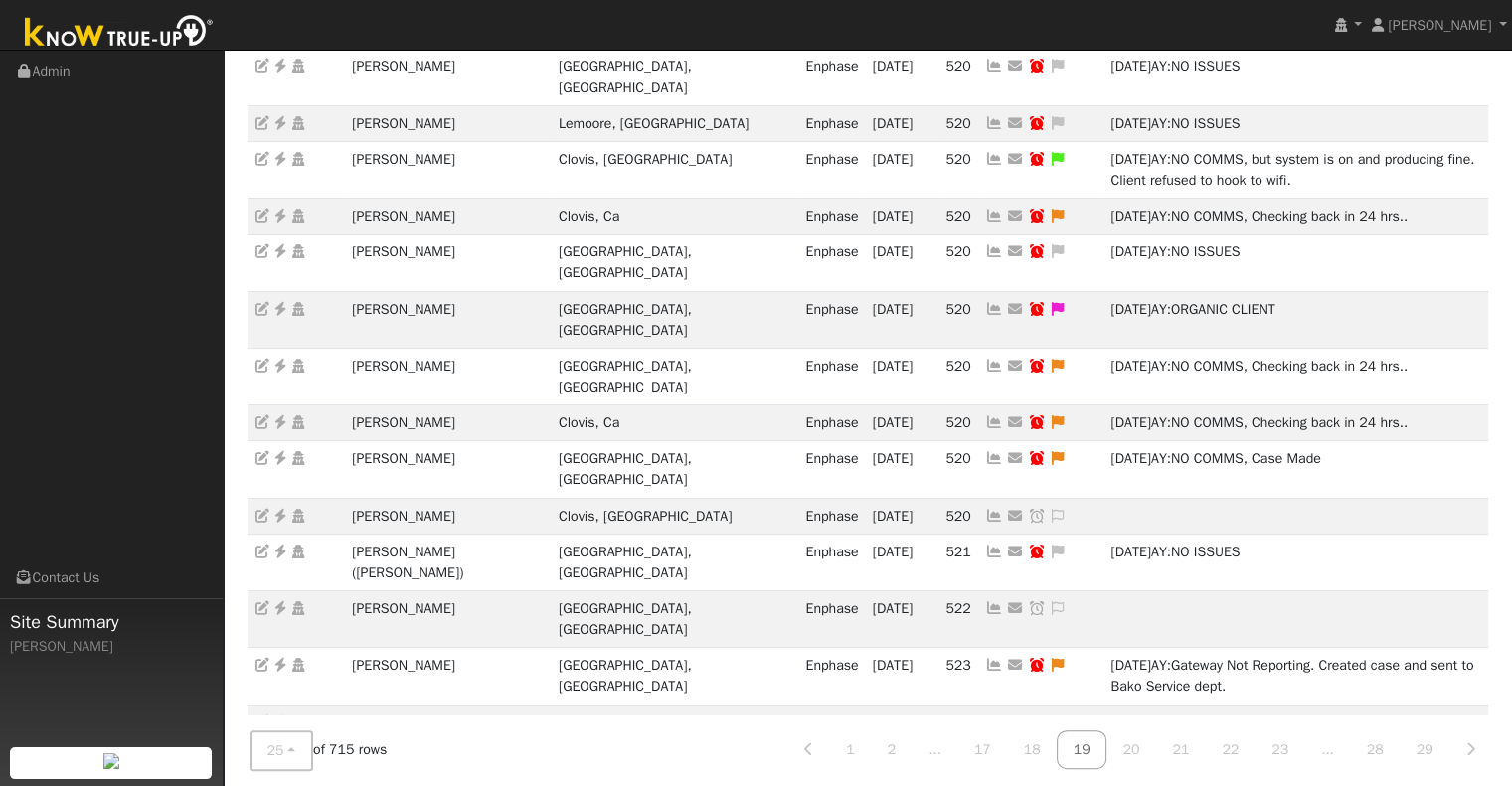 click at bounding box center [994, 929] 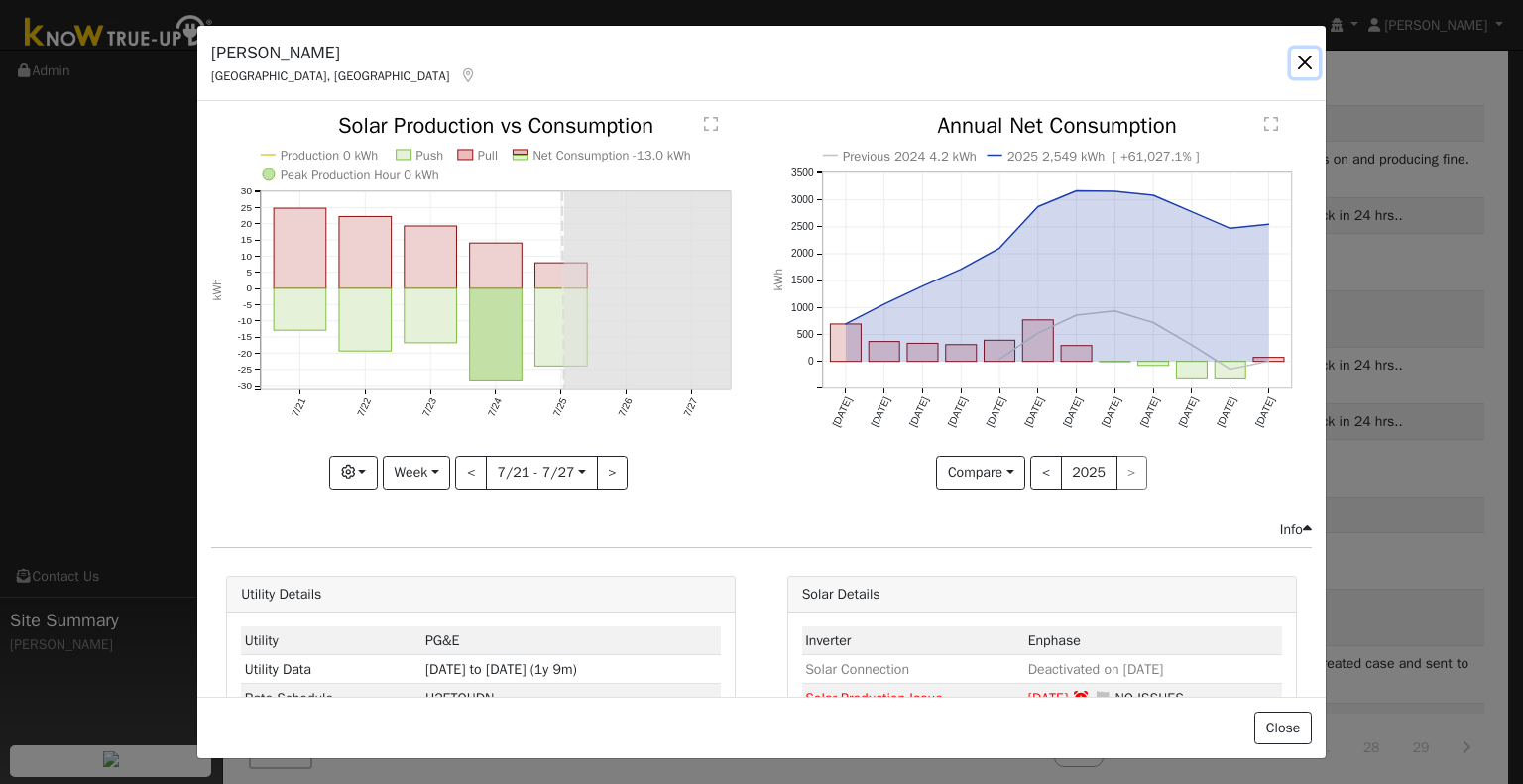 click at bounding box center [1305, 62] 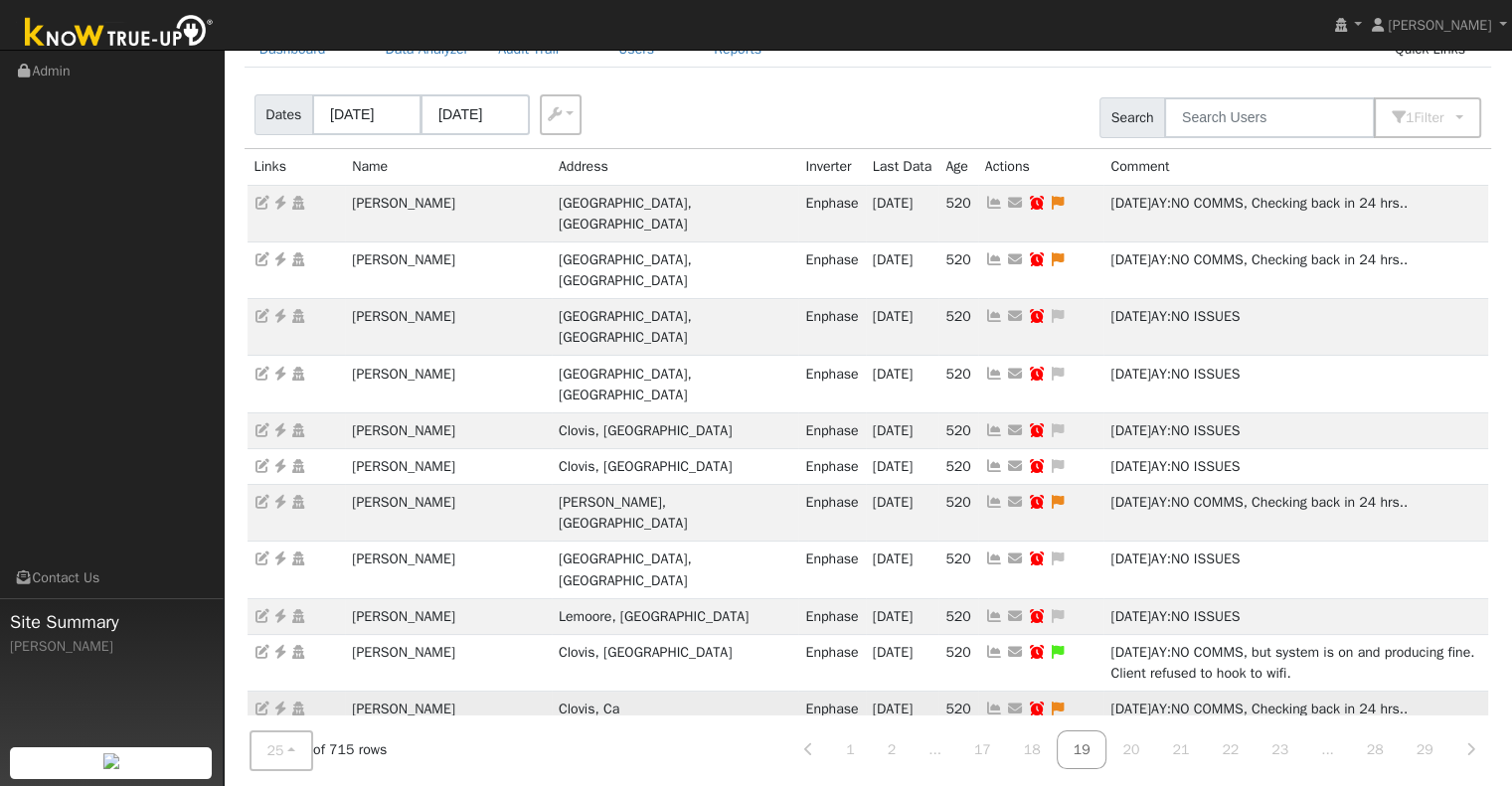scroll, scrollTop: 0, scrollLeft: 0, axis: both 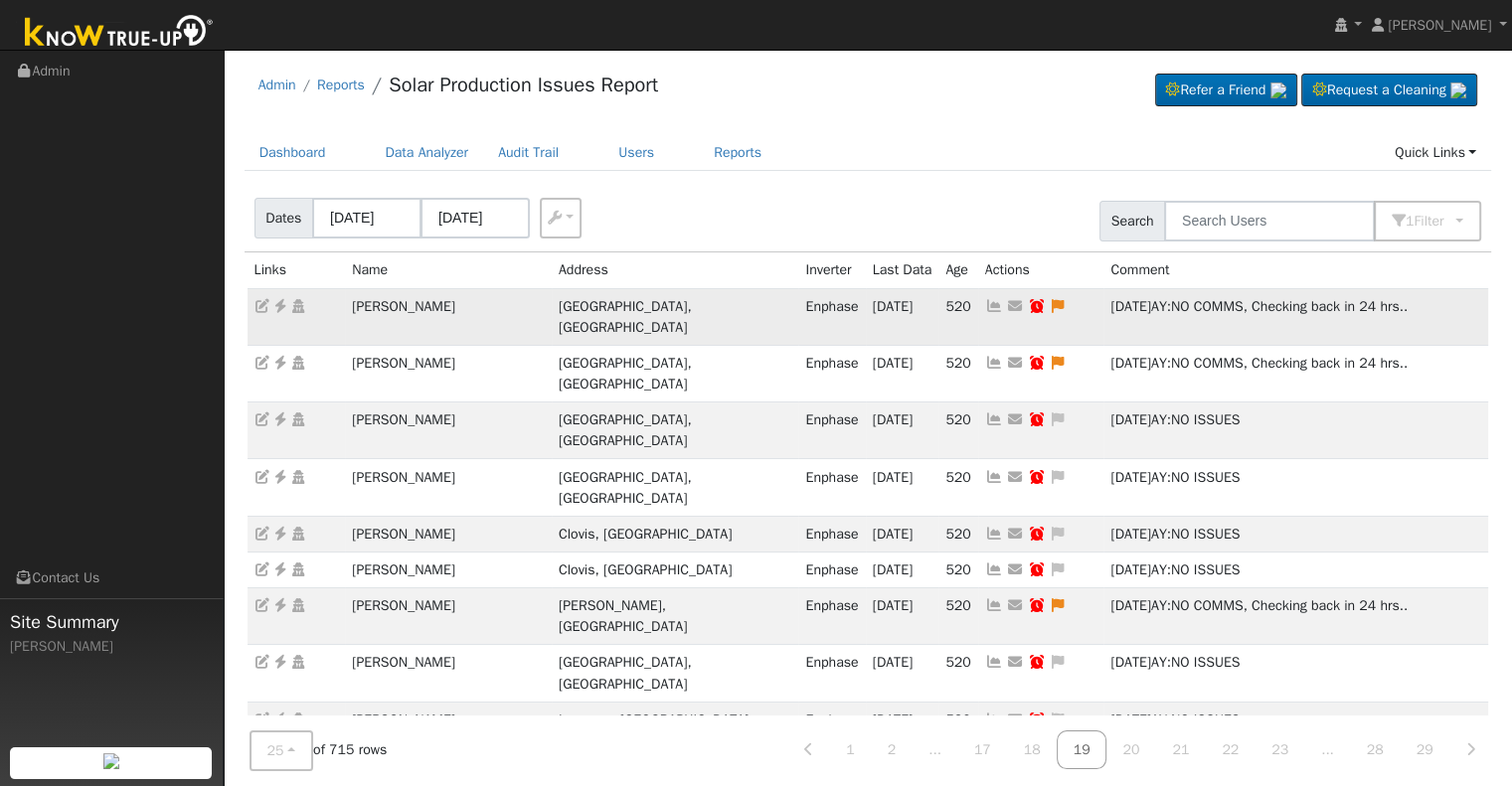 click at bounding box center (994, 306) 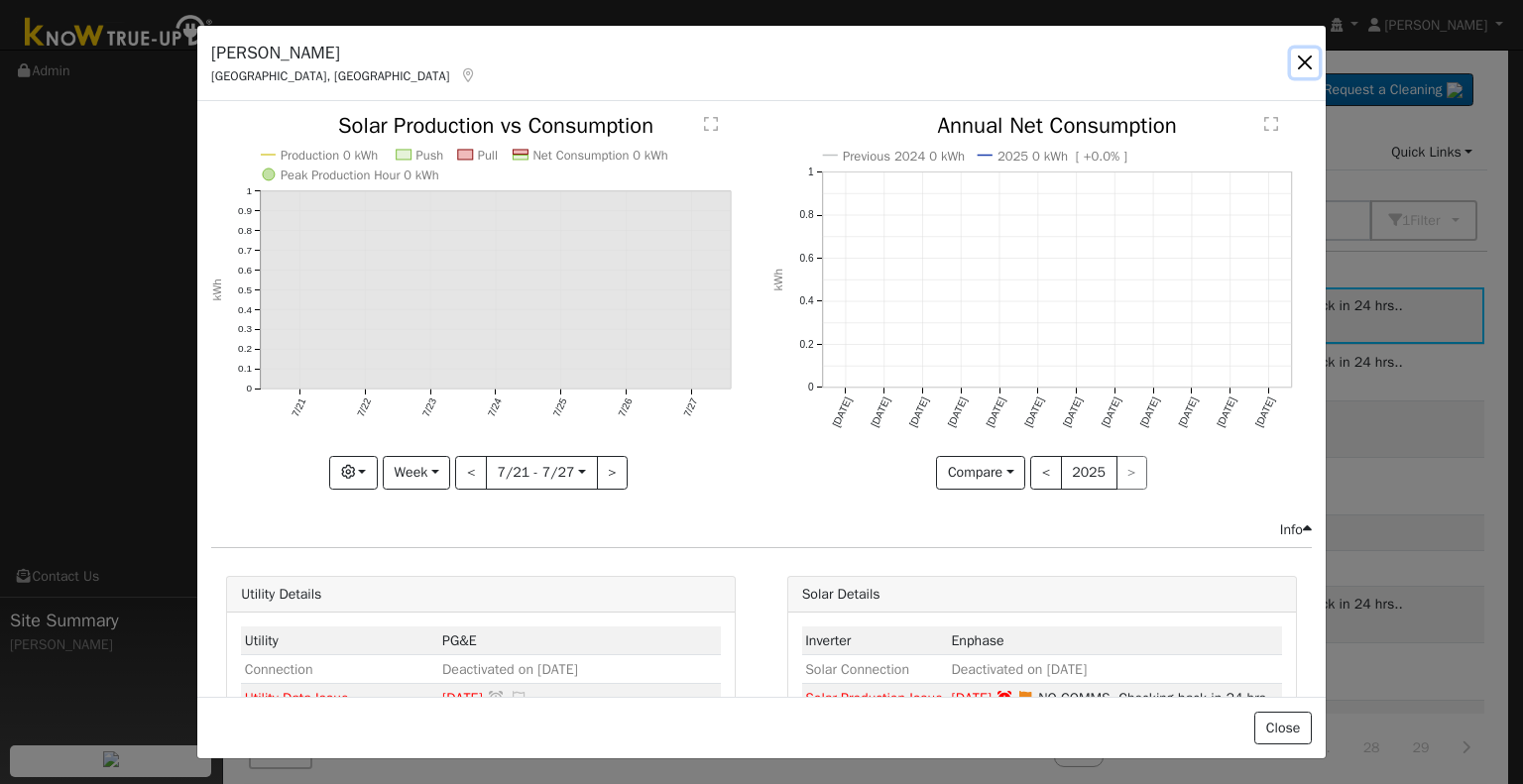 click at bounding box center (1305, 62) 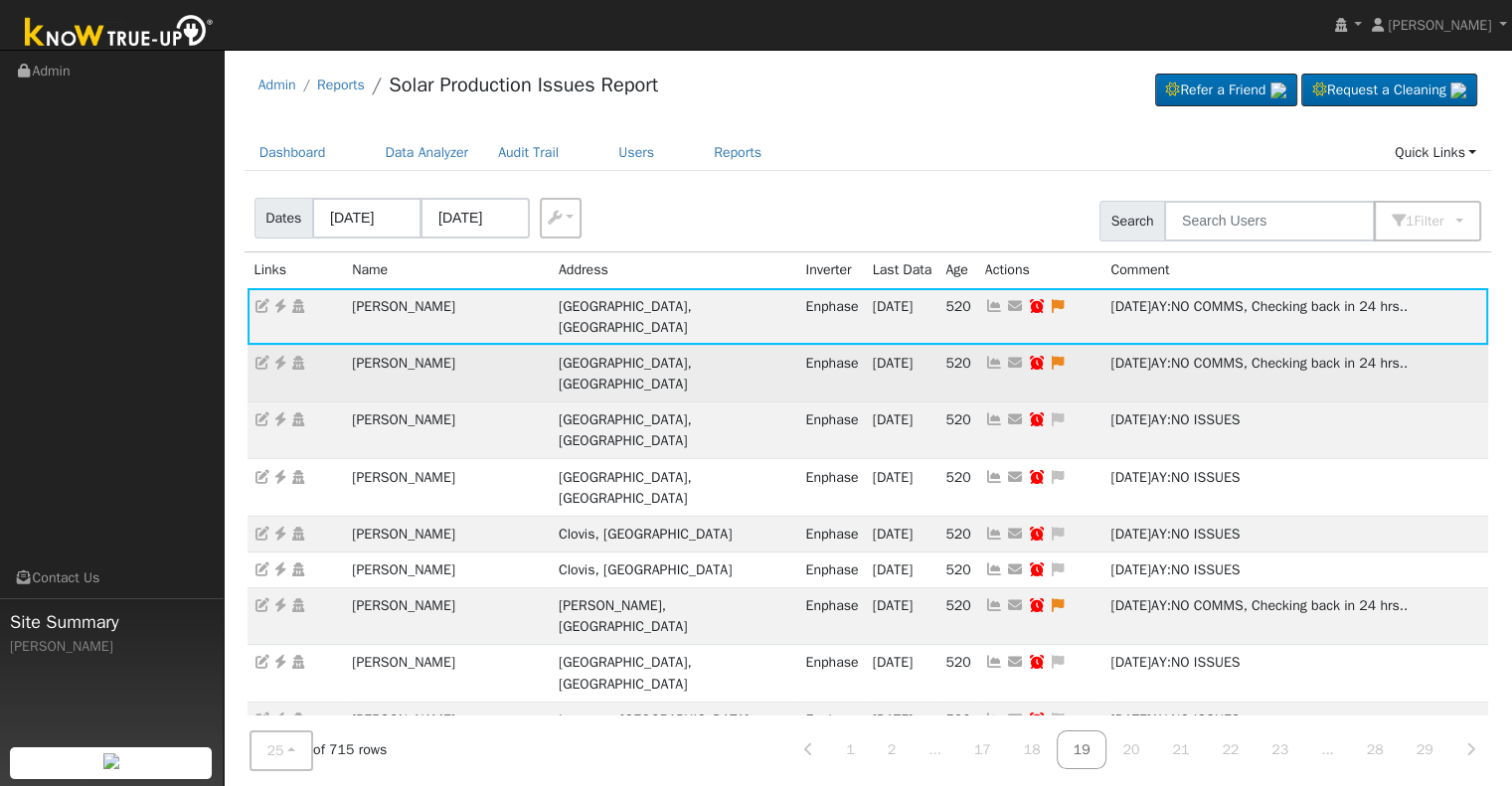 click at bounding box center (994, 363) 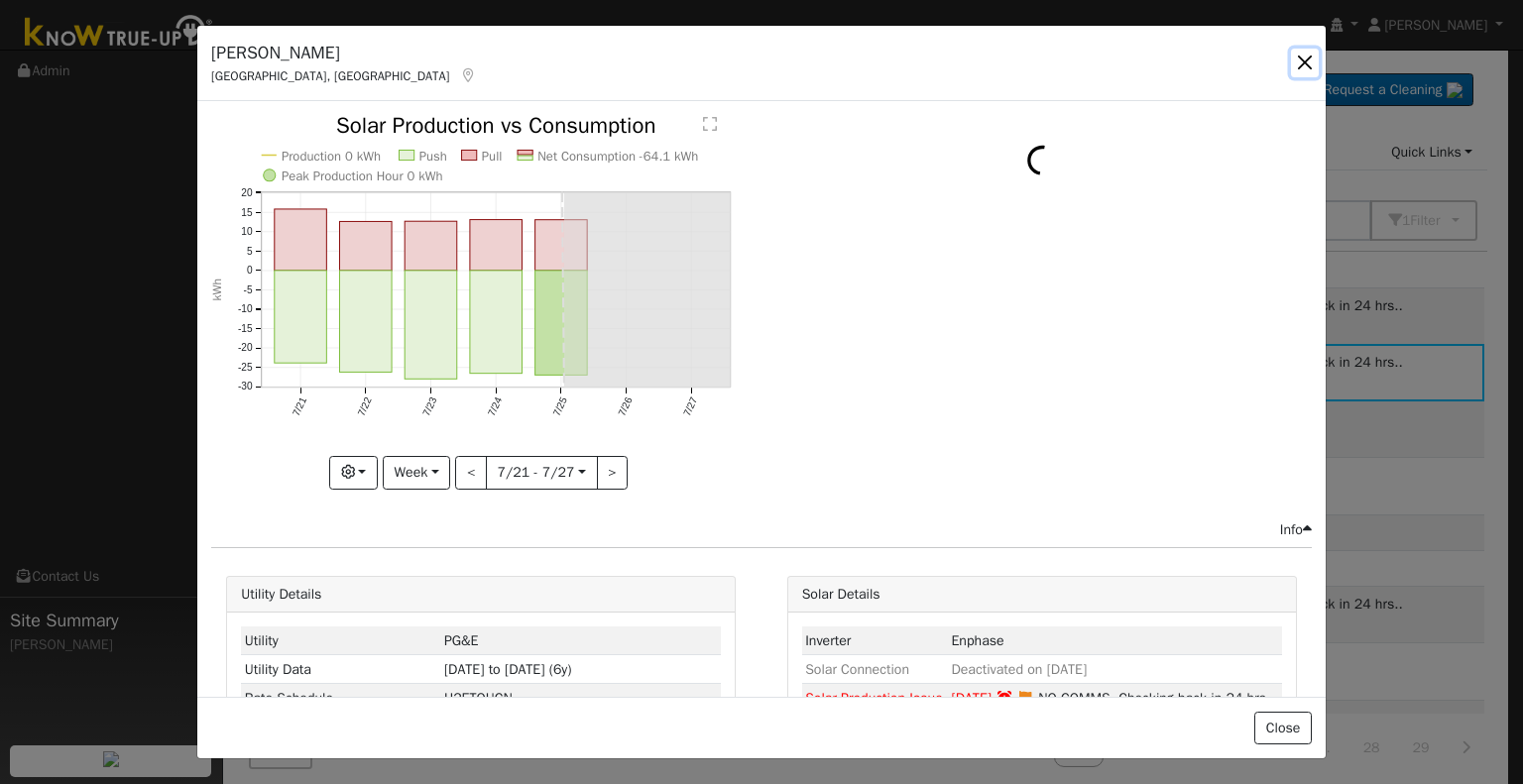 click at bounding box center (1305, 62) 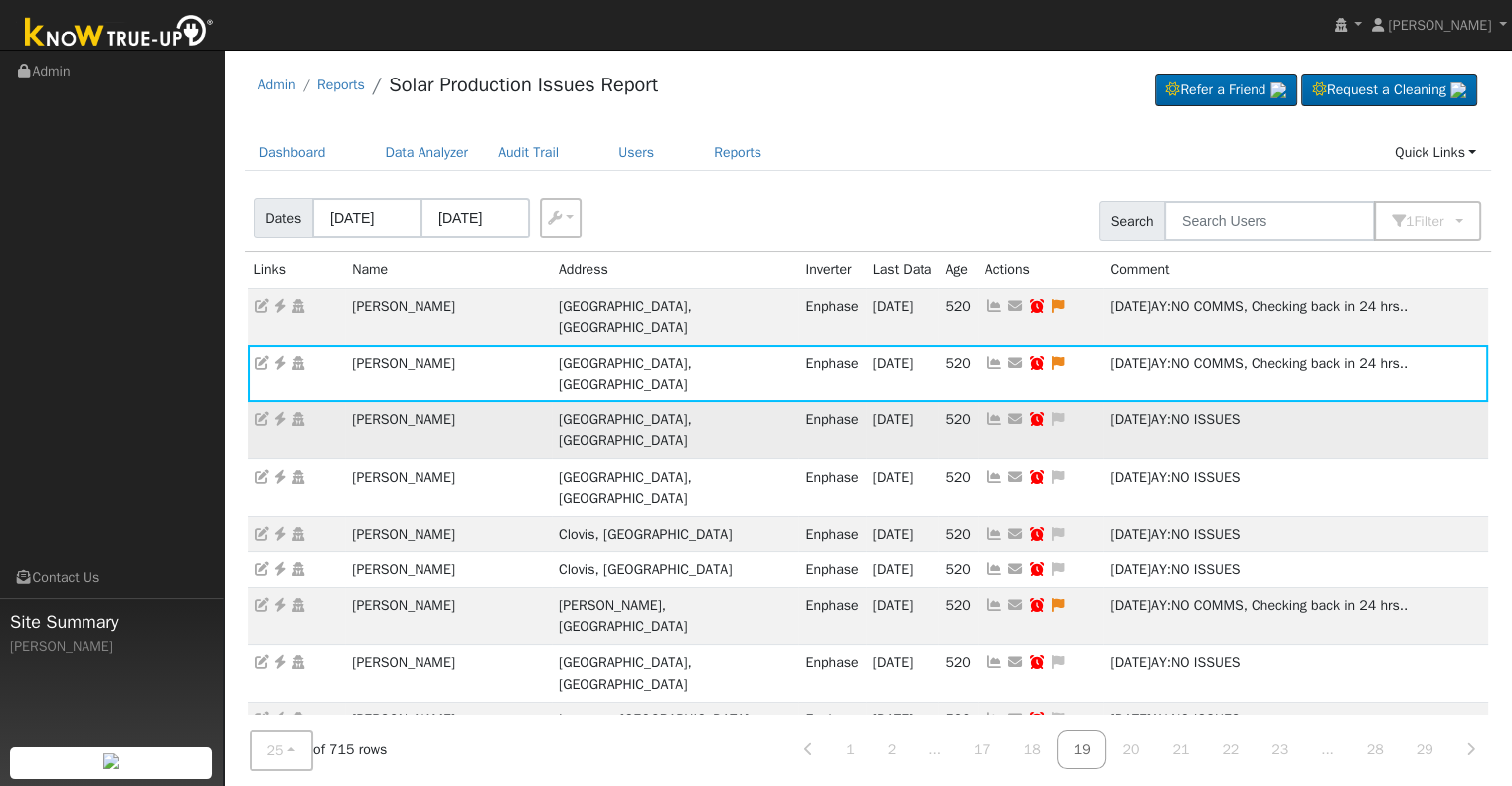 click at bounding box center [994, 419] 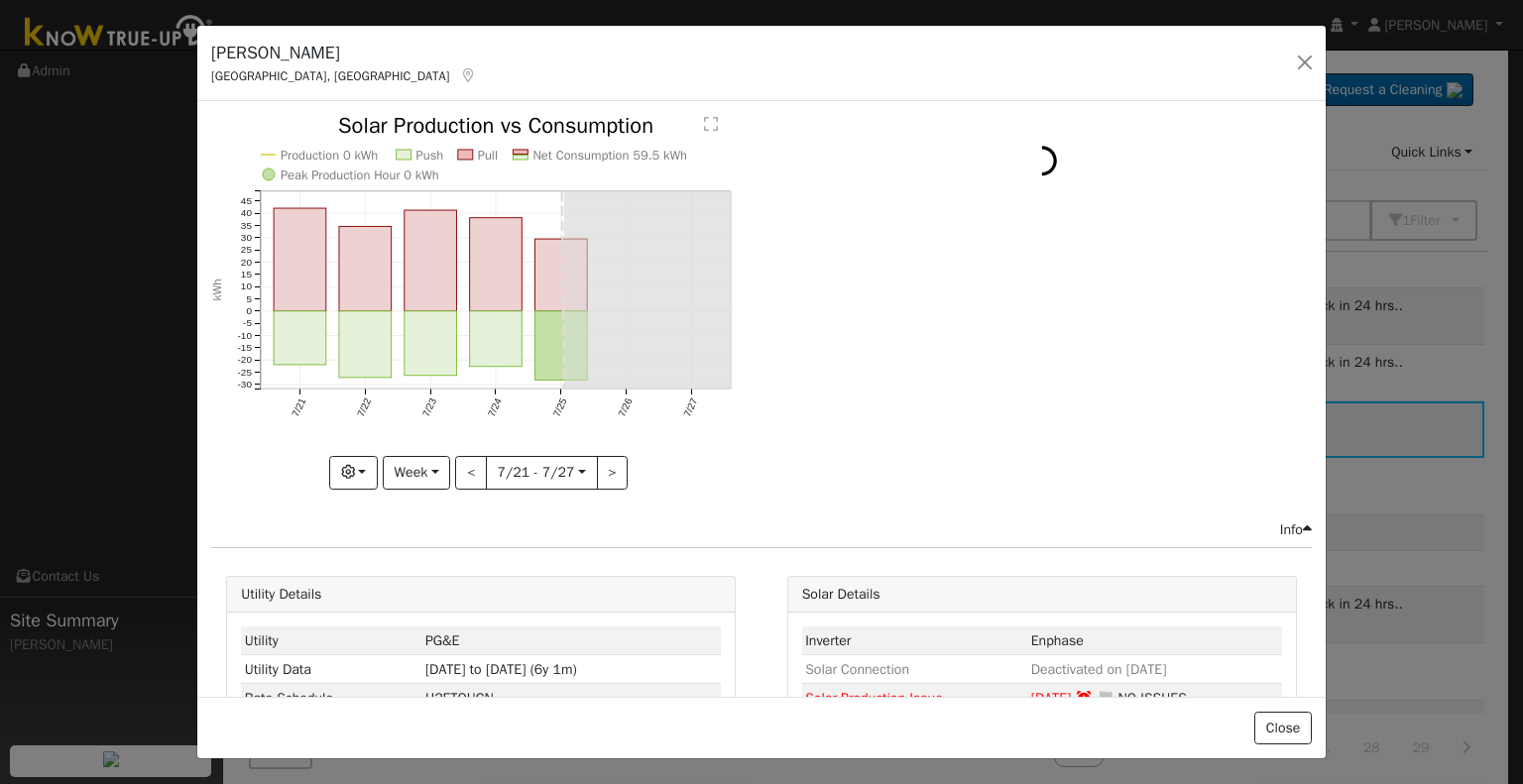 click on "Kelly Trevino Fresno, CA   Default Account" at bounding box center (762, 63) 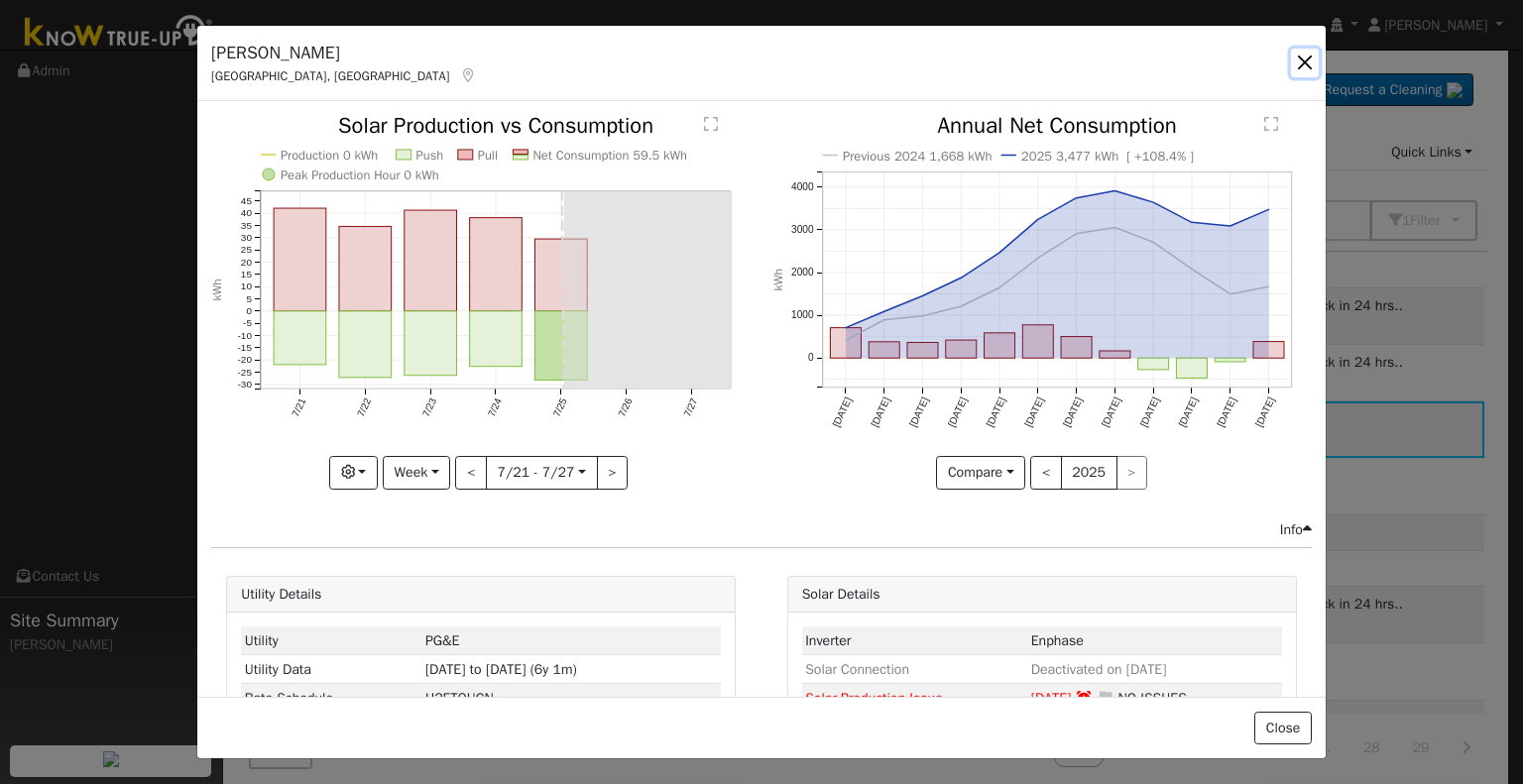 click at bounding box center (1305, 62) 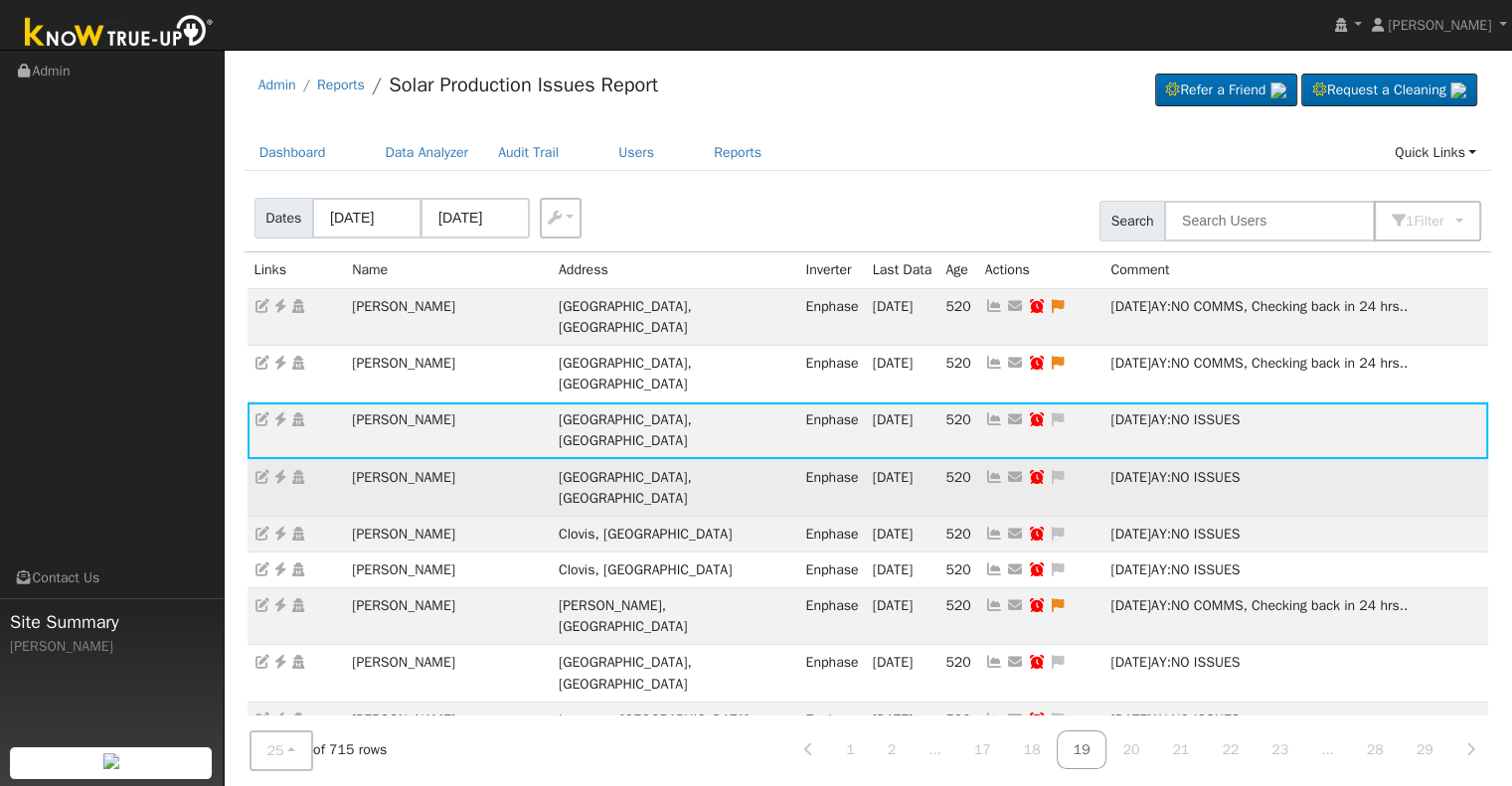 click at bounding box center [994, 477] 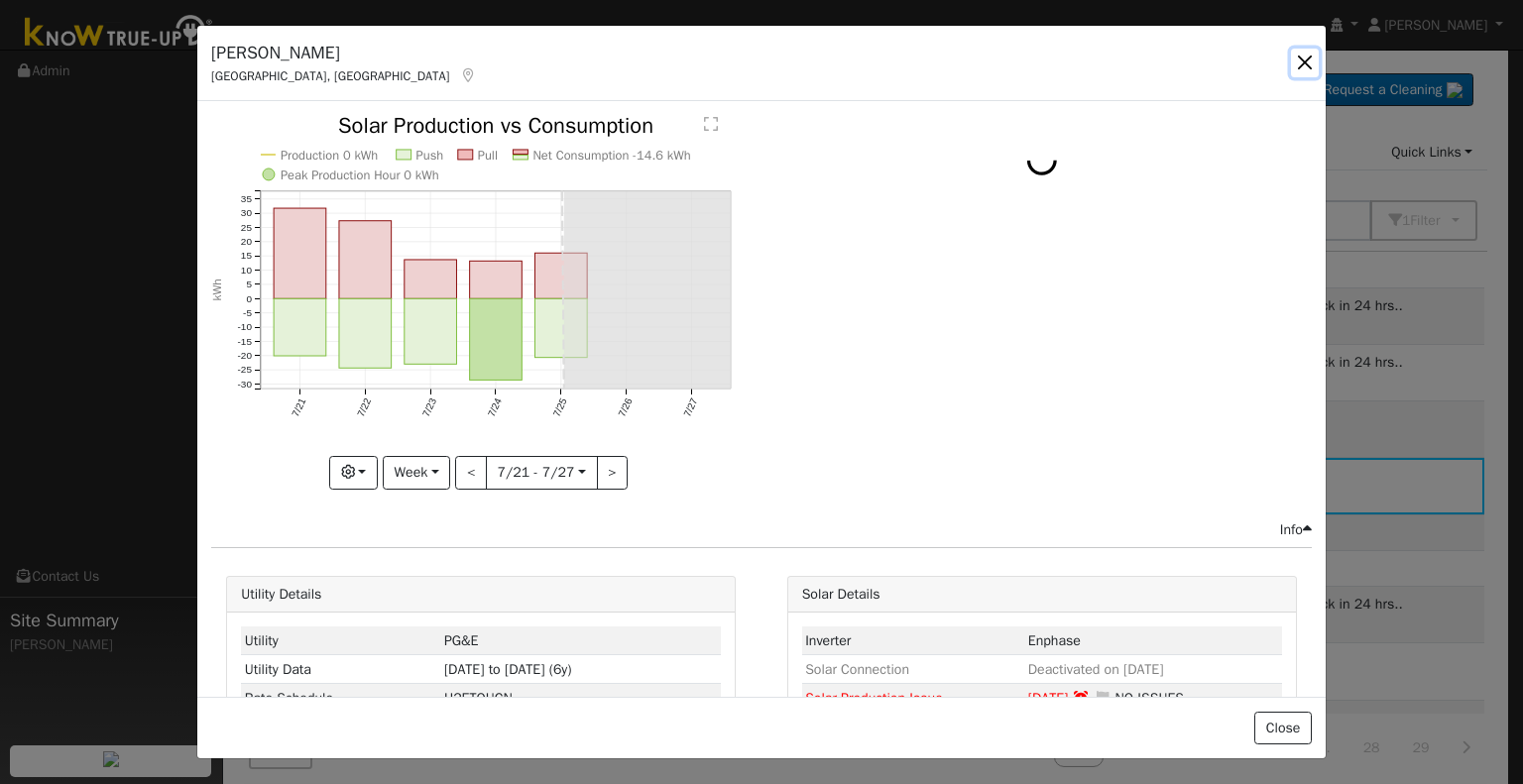 click at bounding box center [1305, 62] 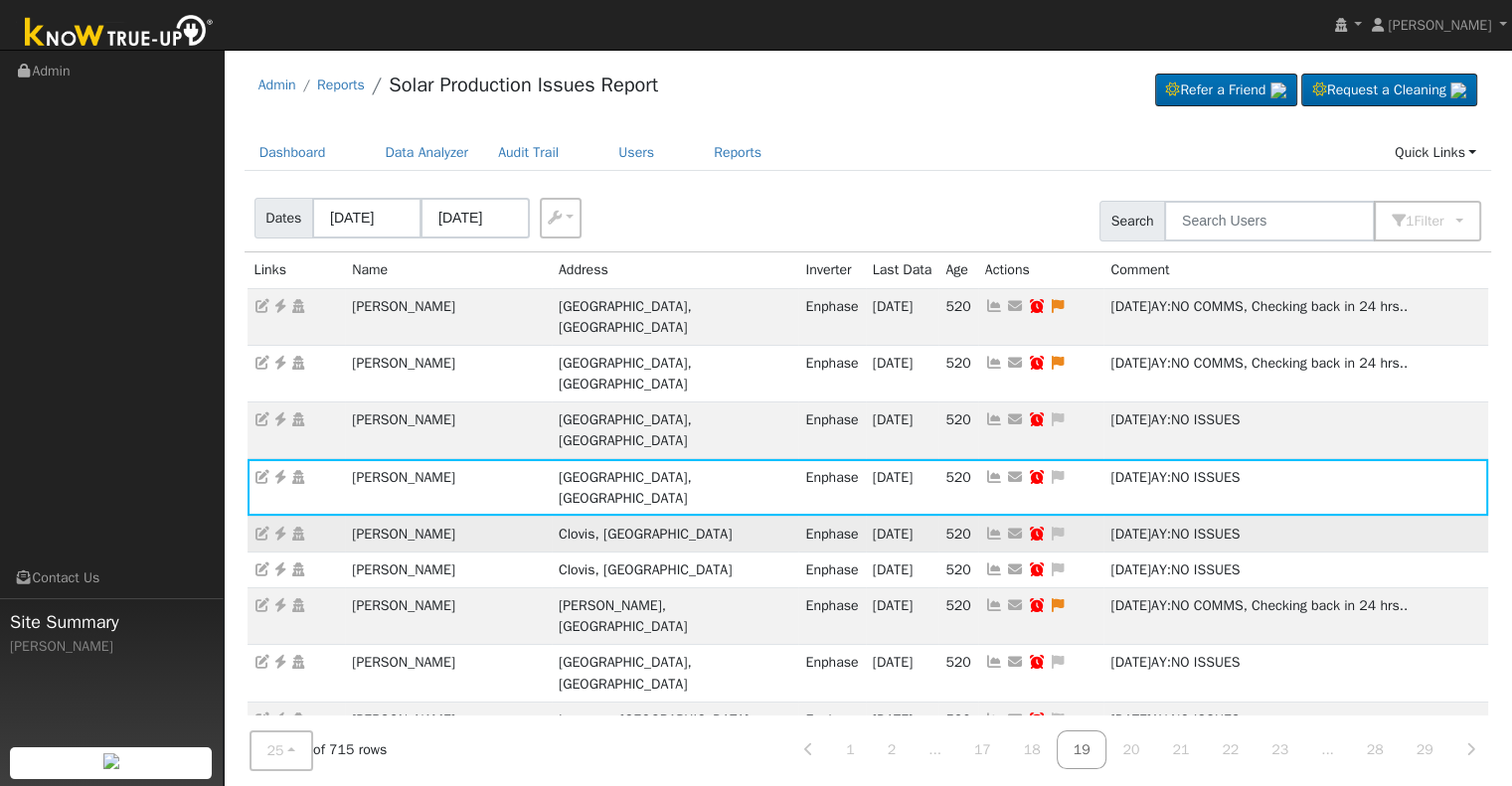 click at bounding box center [994, 534] 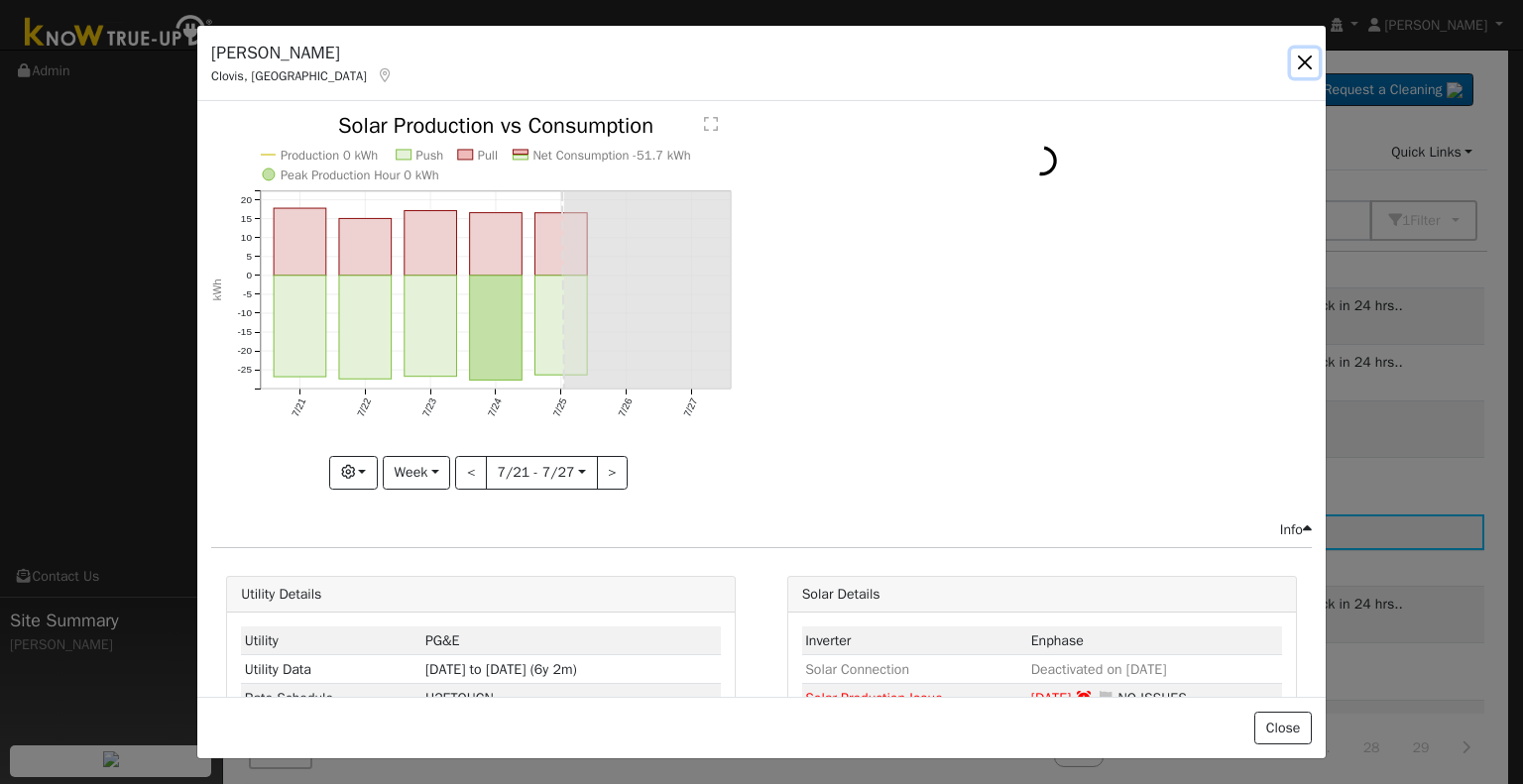 click at bounding box center (1305, 62) 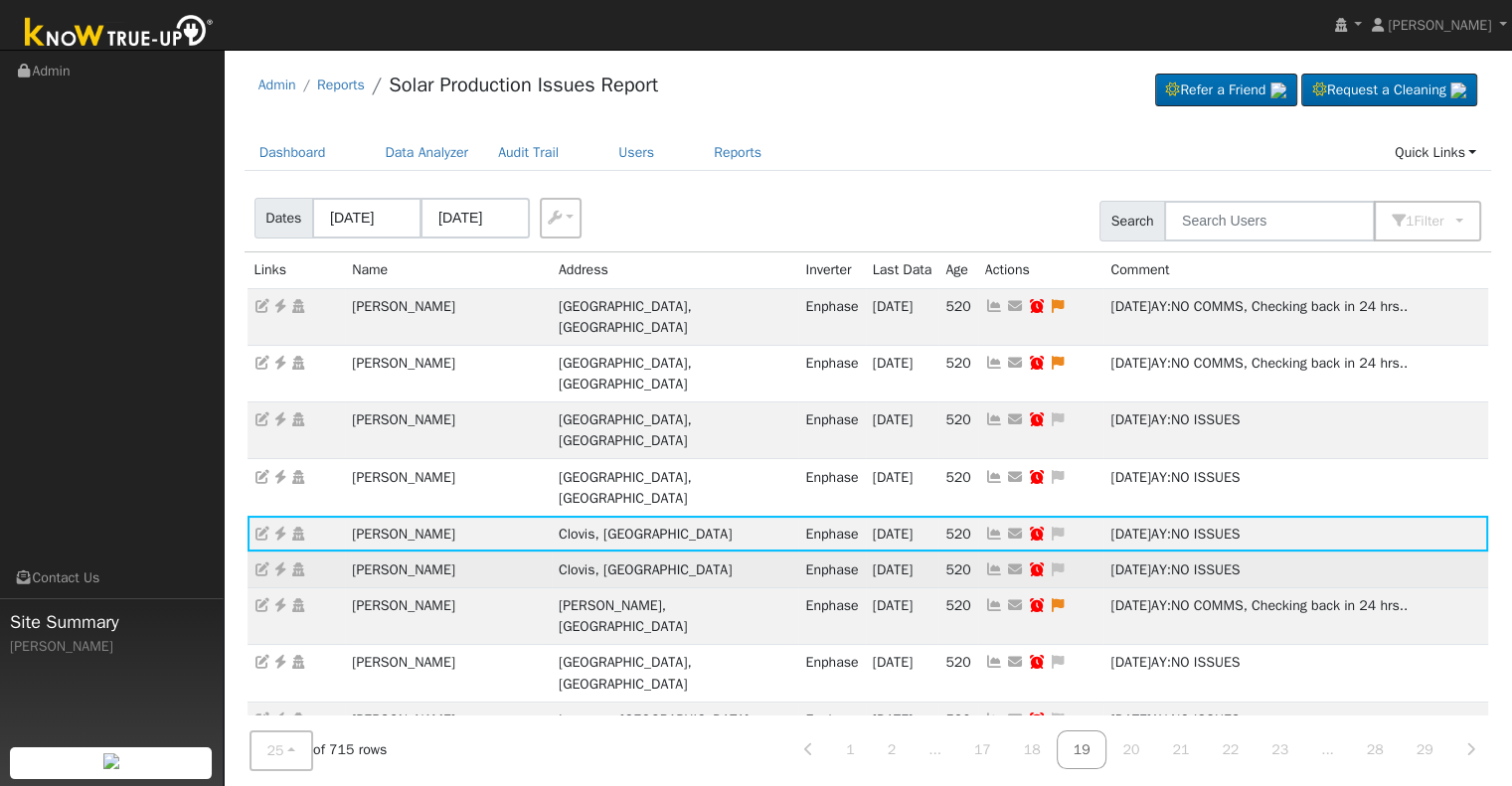click at bounding box center [994, 569] 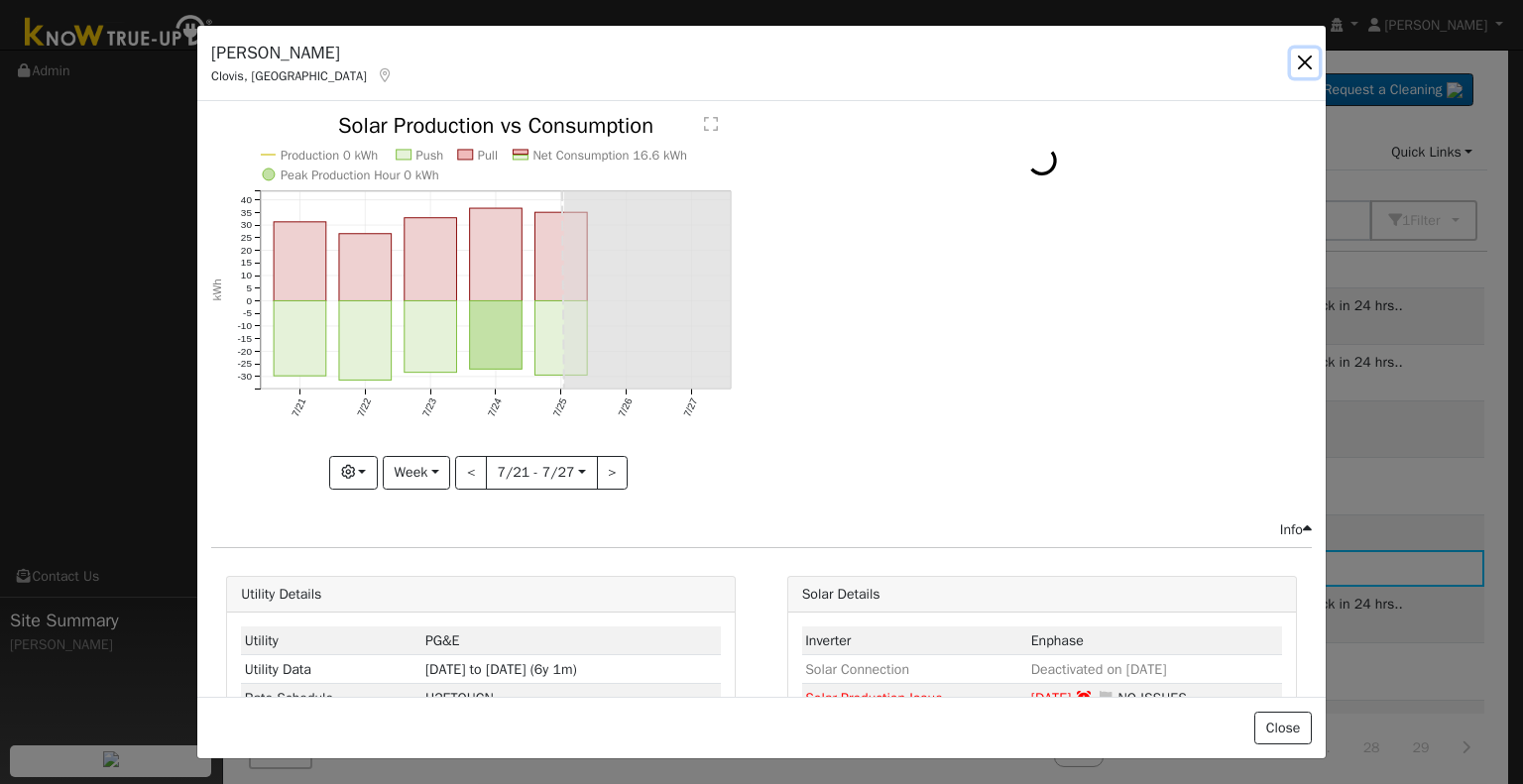 click at bounding box center [1305, 62] 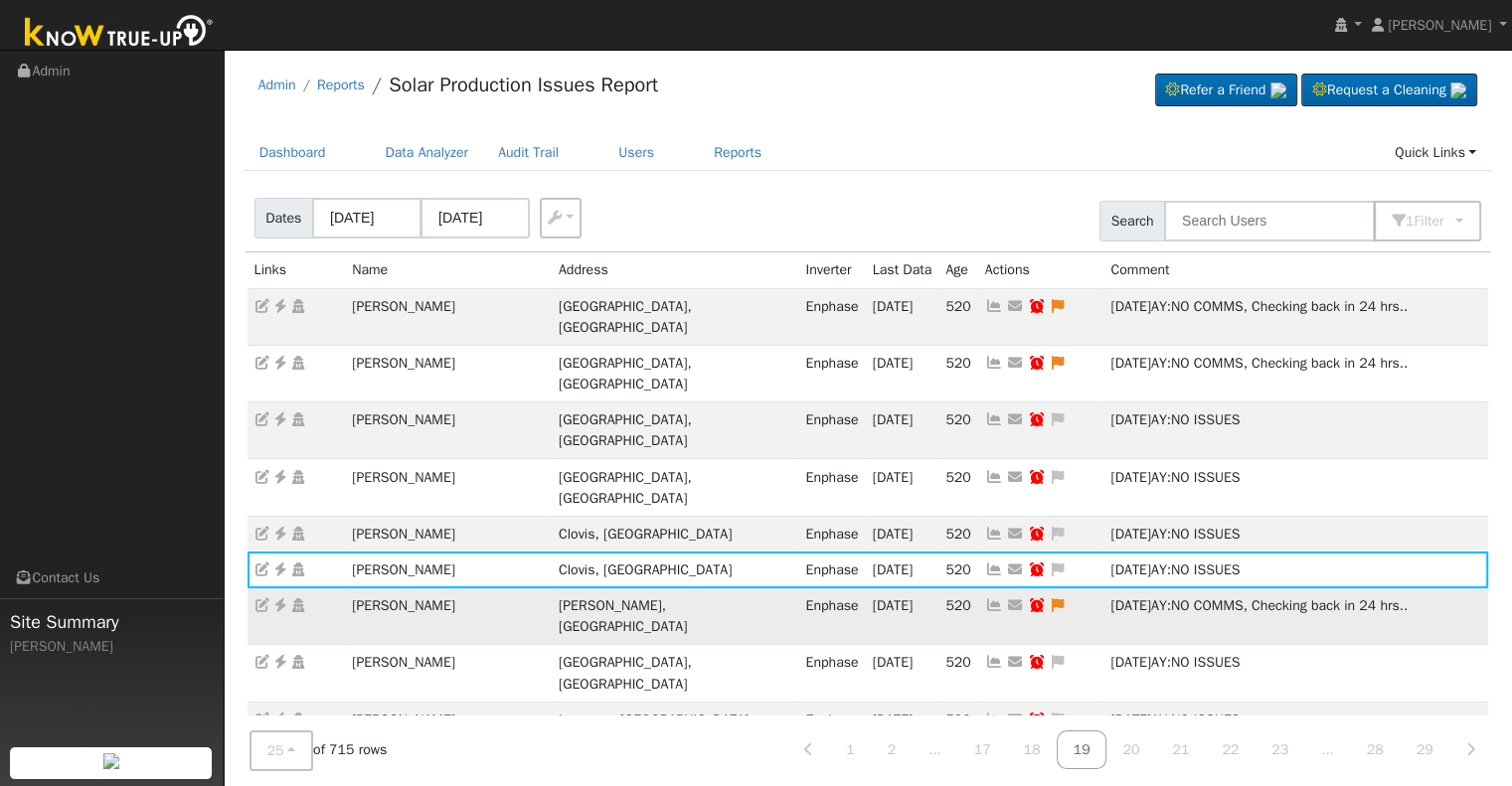 click at bounding box center (994, 605) 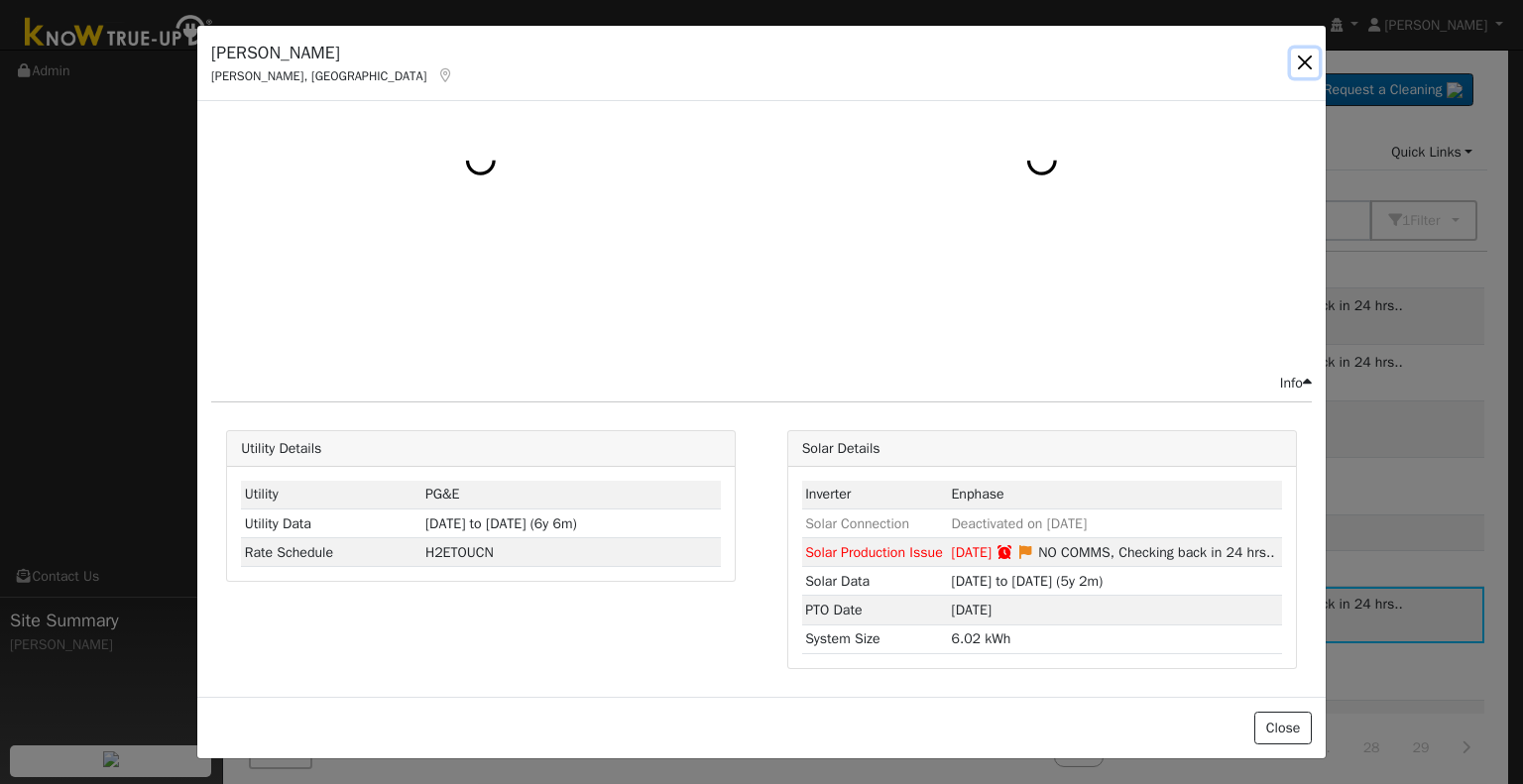 click at bounding box center [1305, 62] 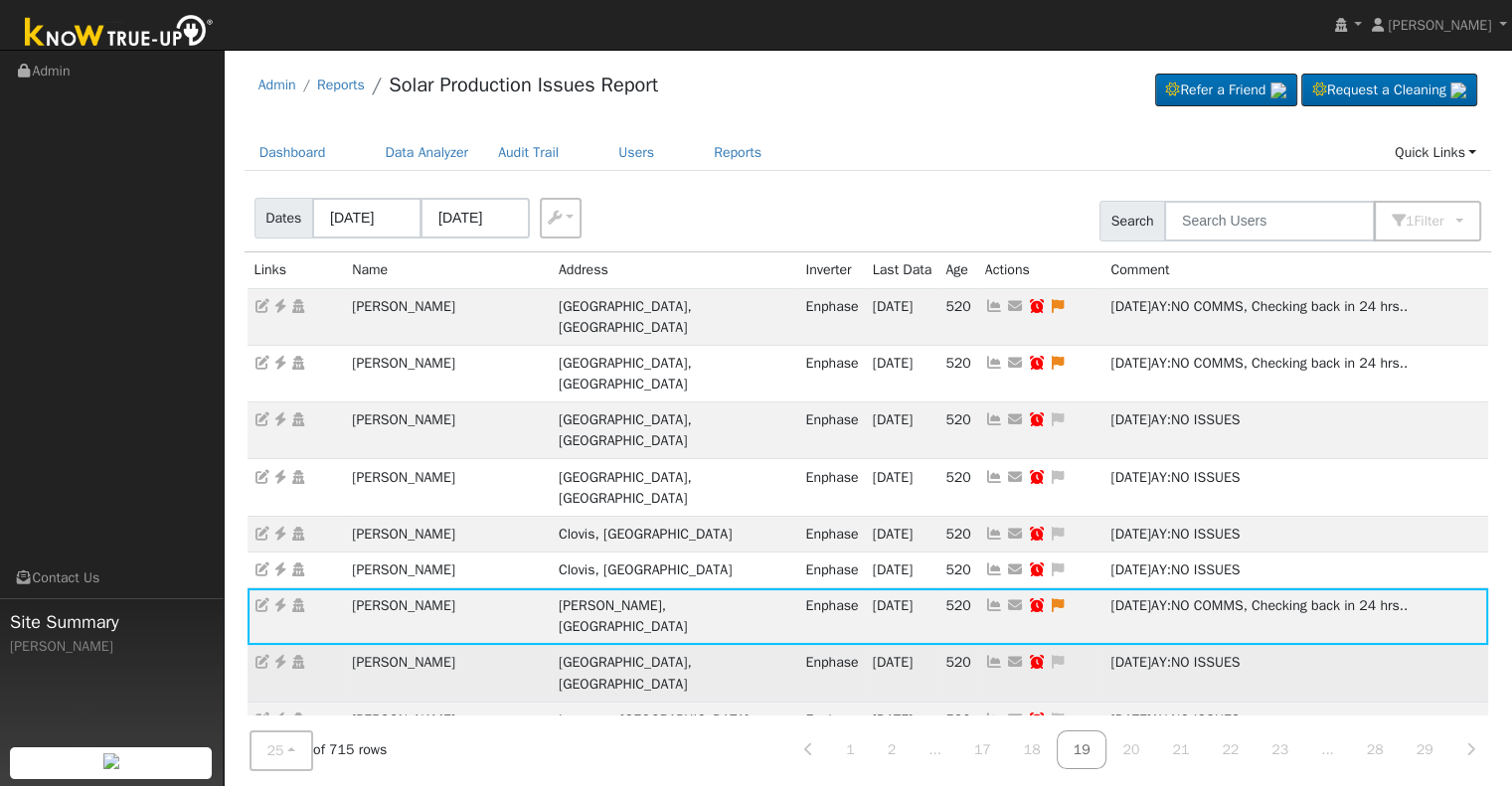 click at bounding box center (994, 662) 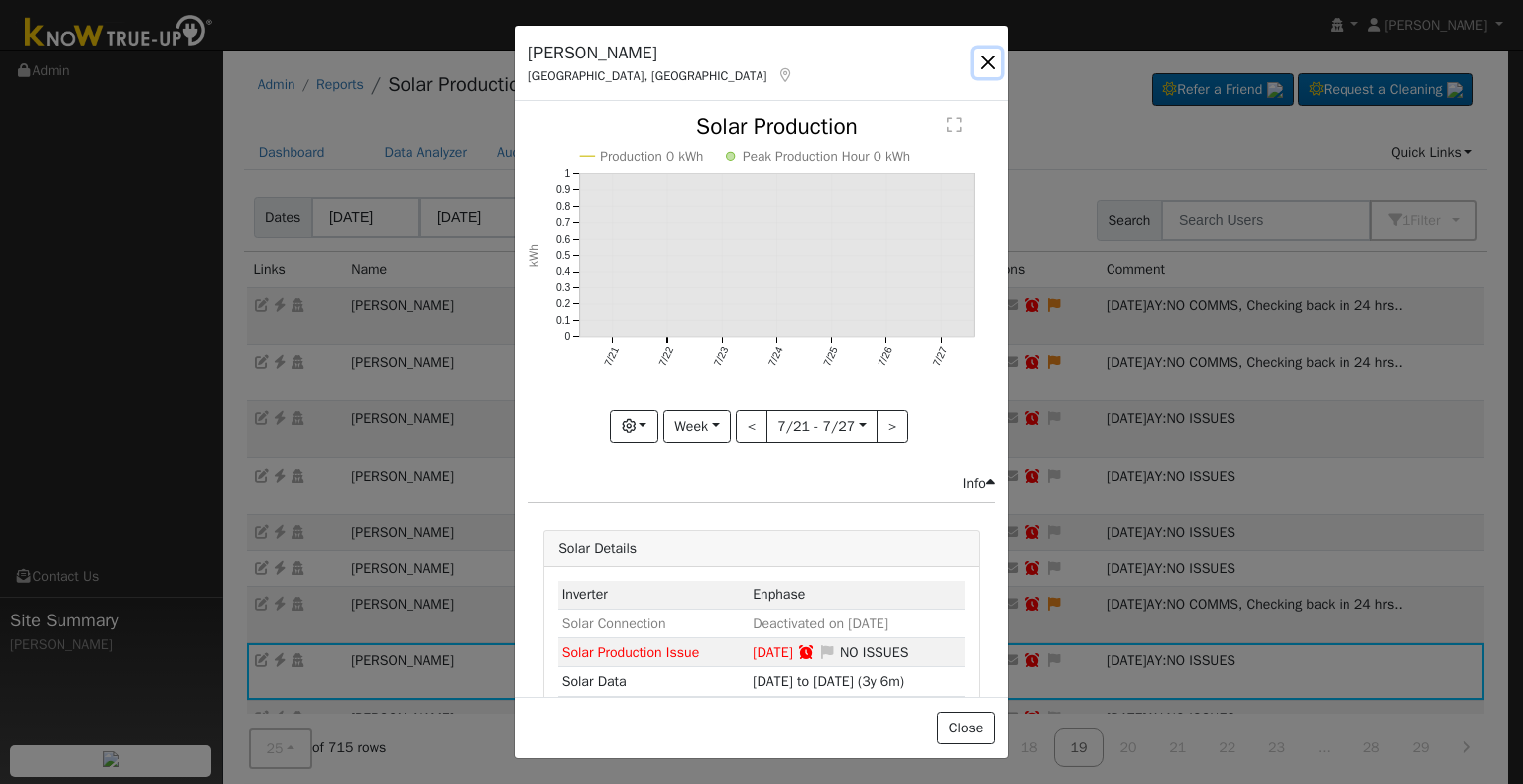 click at bounding box center [988, 62] 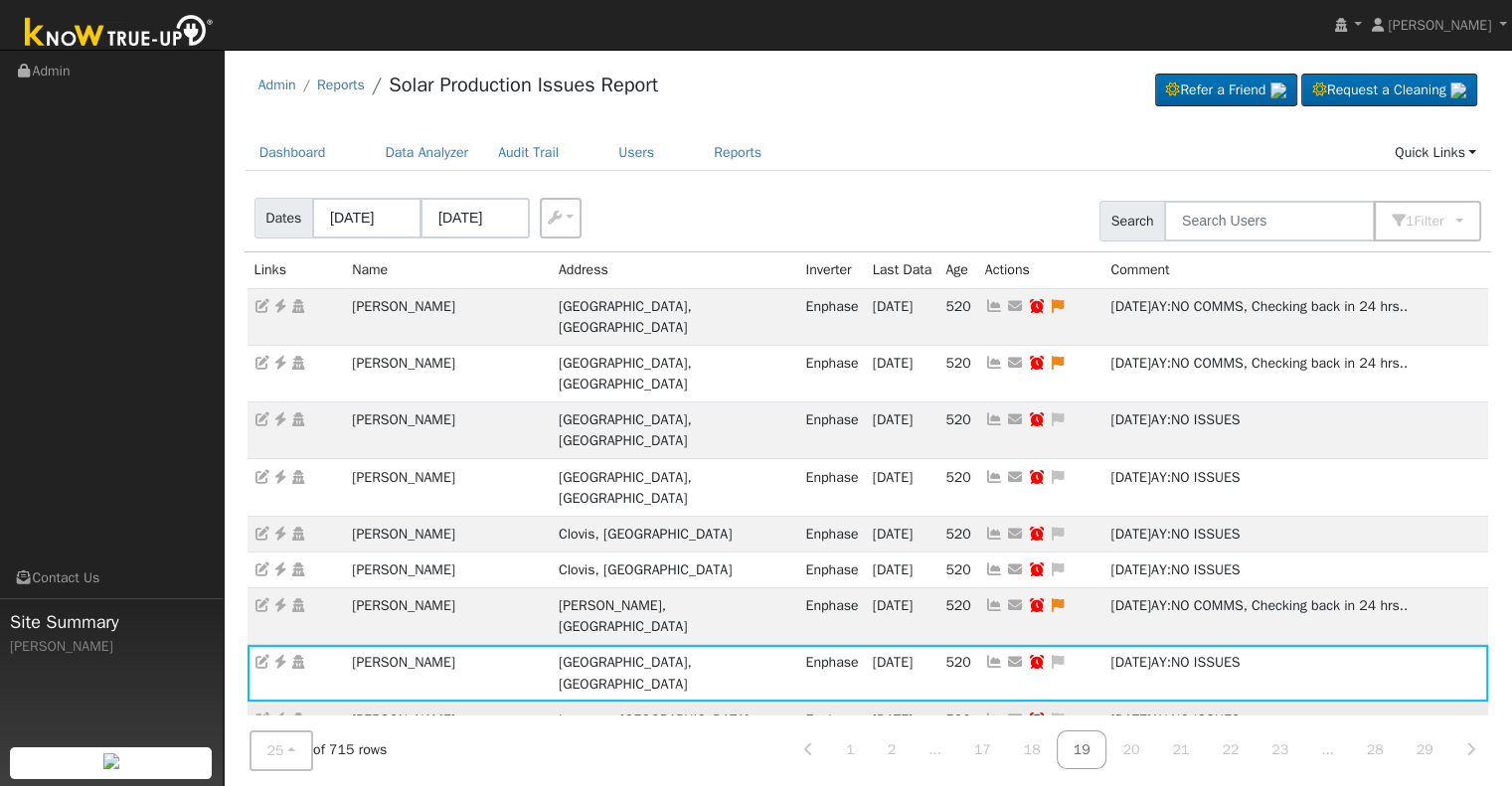 click at bounding box center [994, 719] 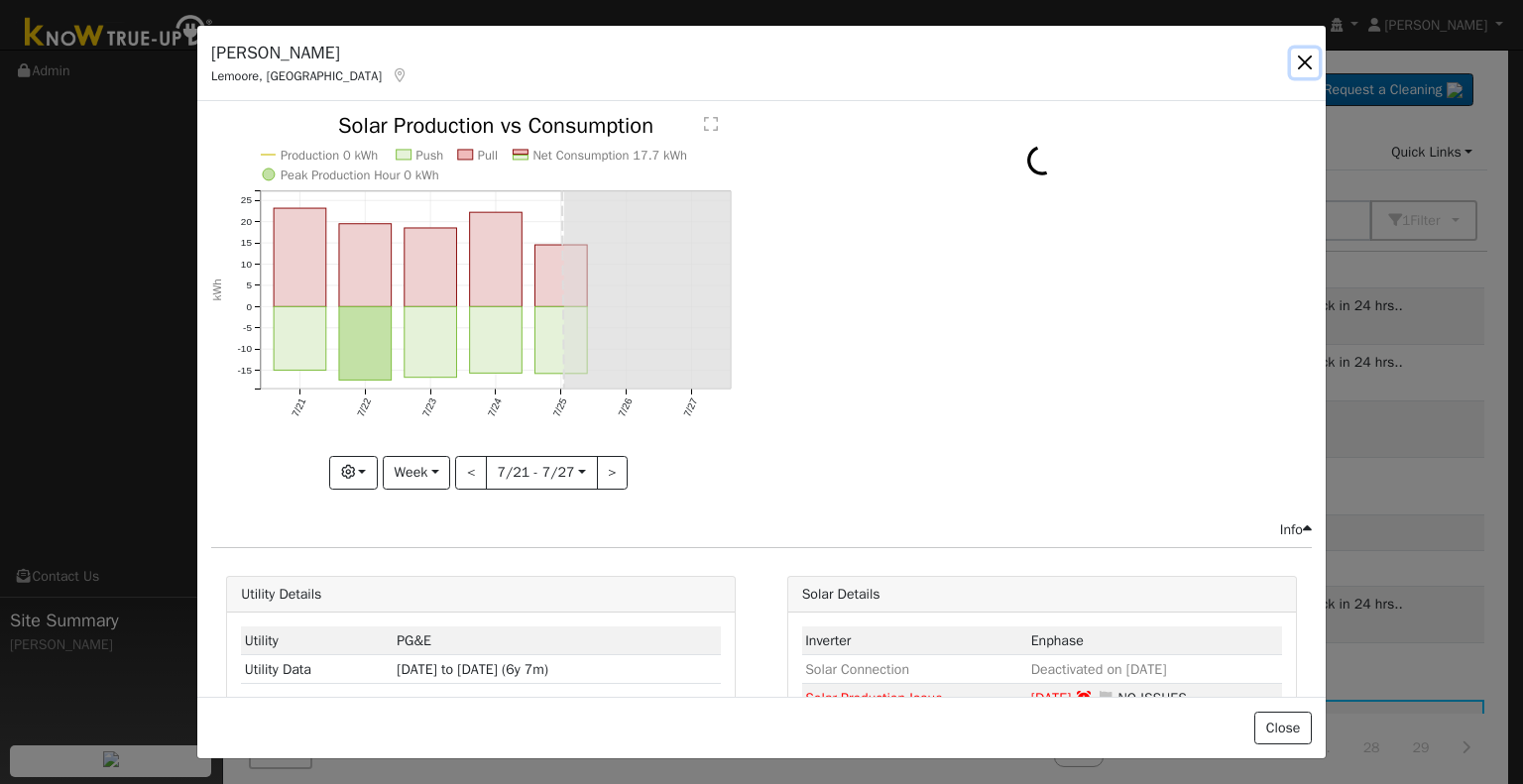 click at bounding box center [1305, 62] 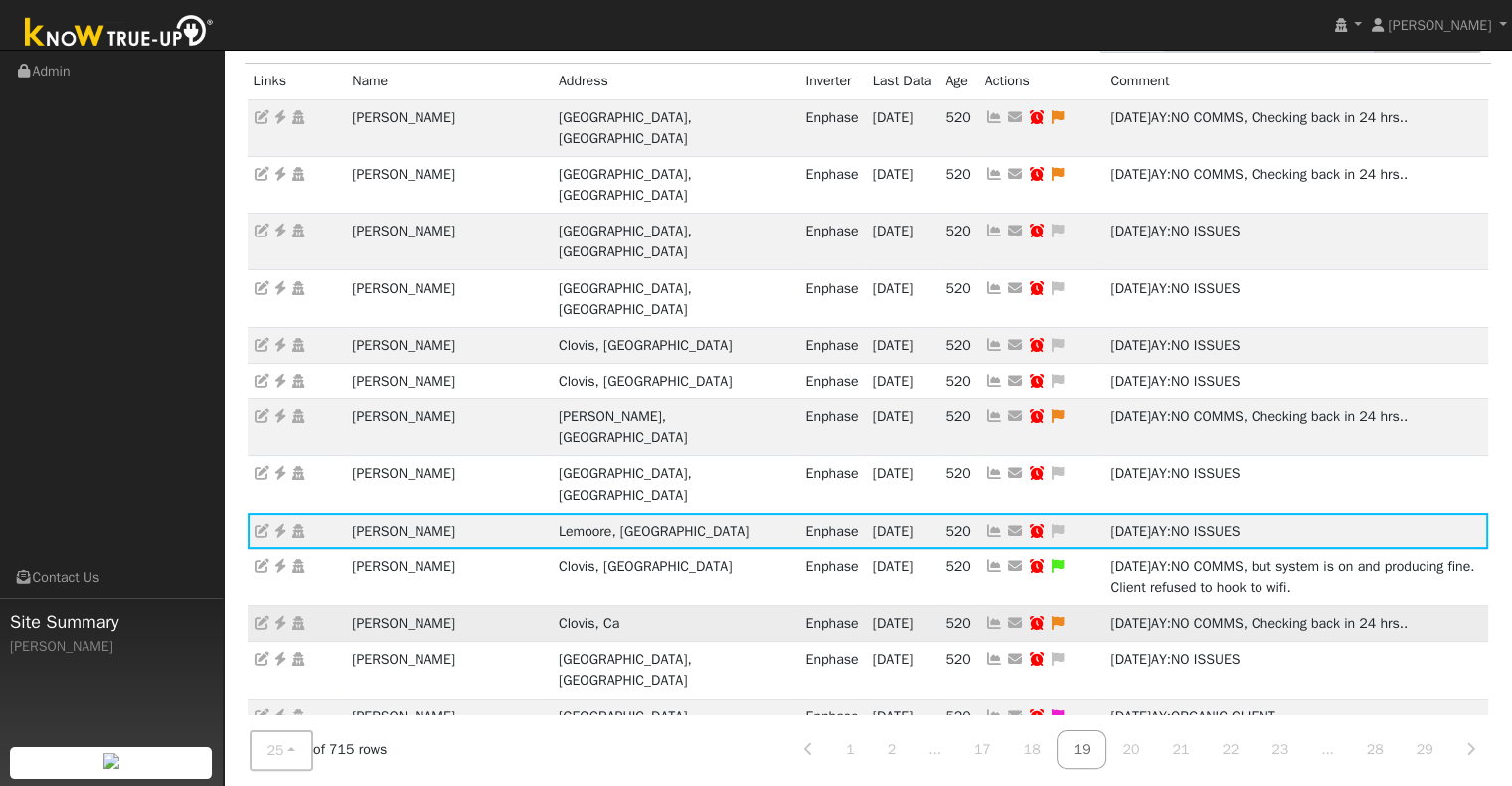 scroll, scrollTop: 199, scrollLeft: 0, axis: vertical 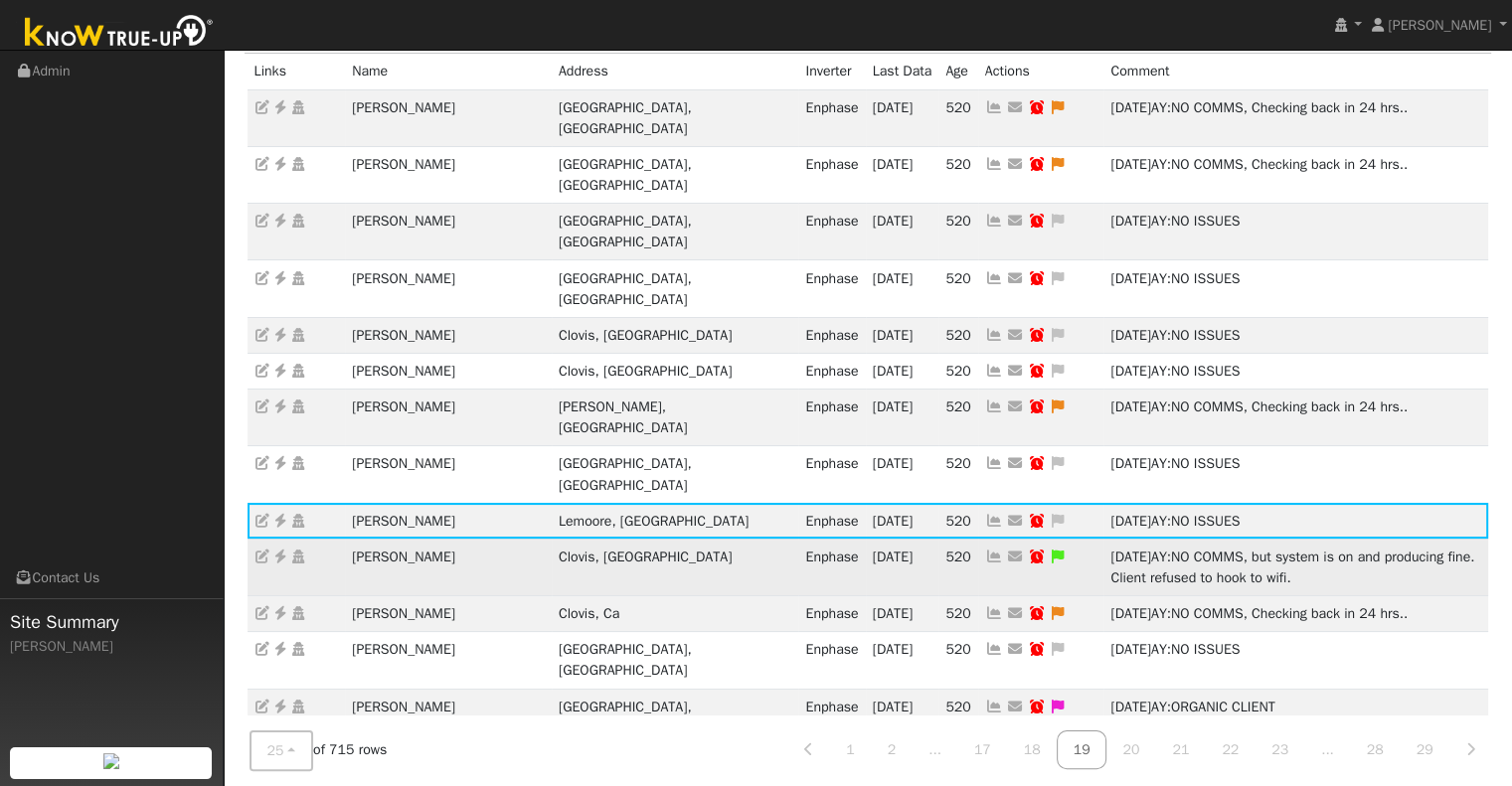 click at bounding box center [994, 556] 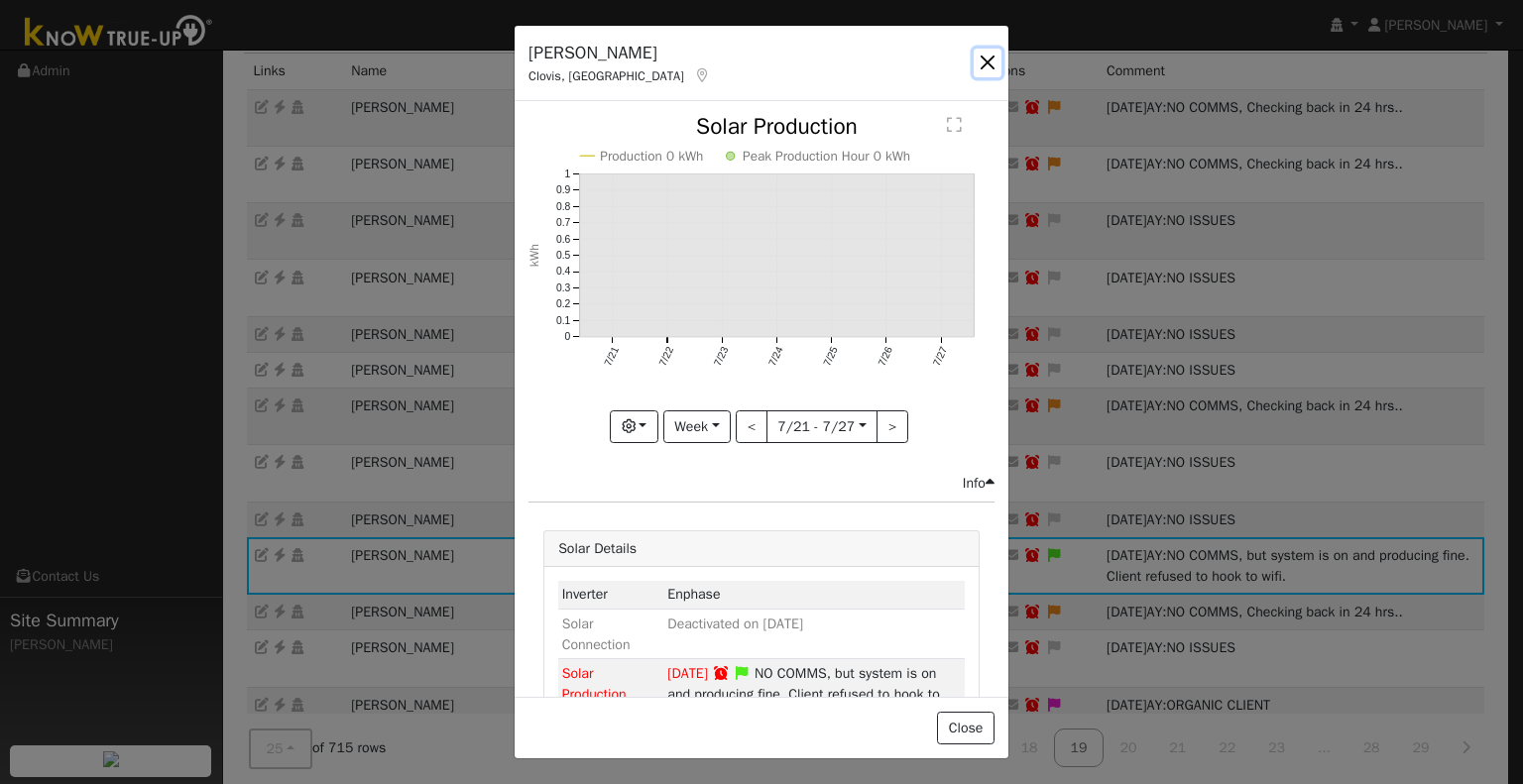 click at bounding box center [988, 62] 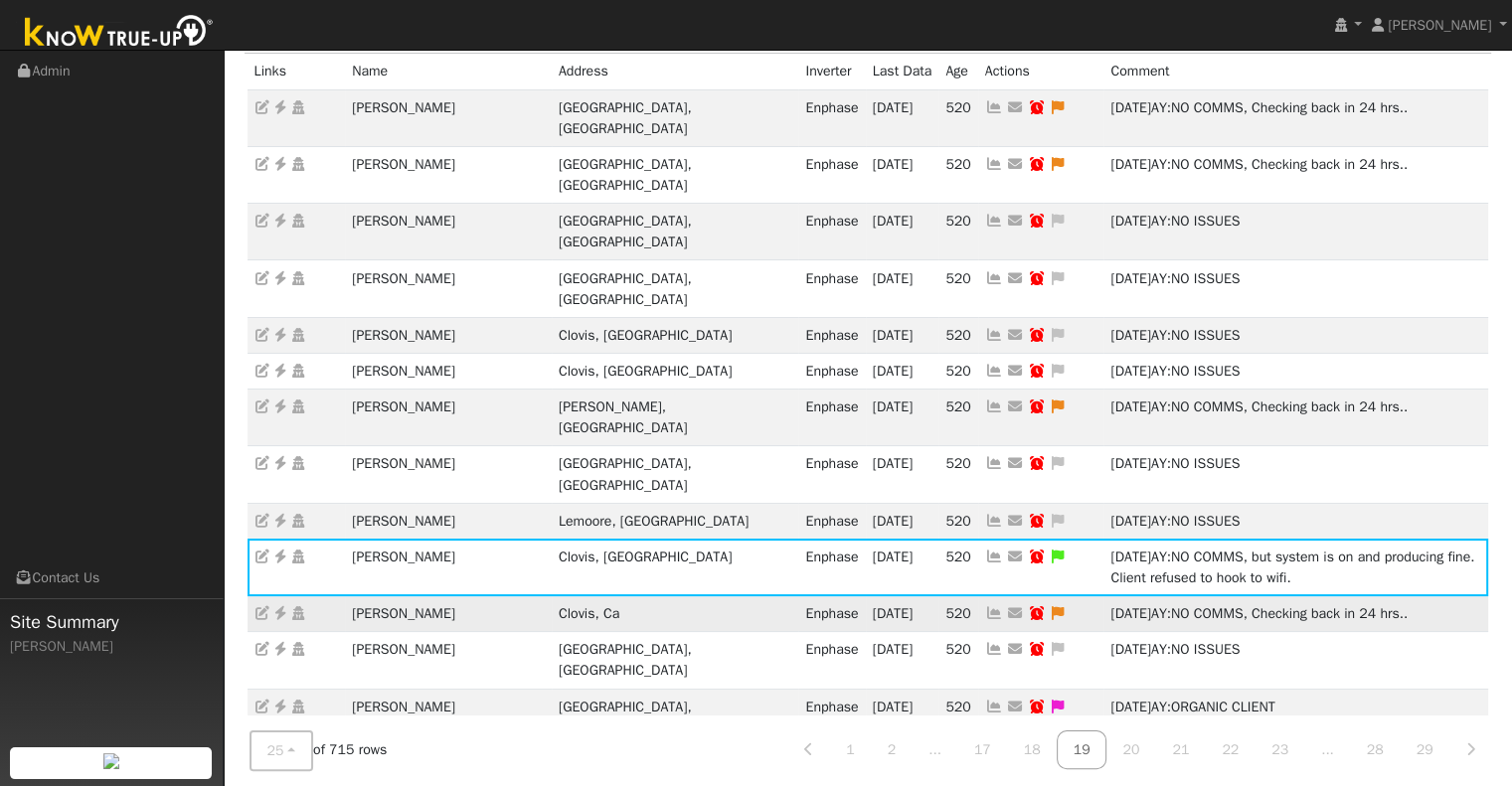 click at bounding box center [994, 613] 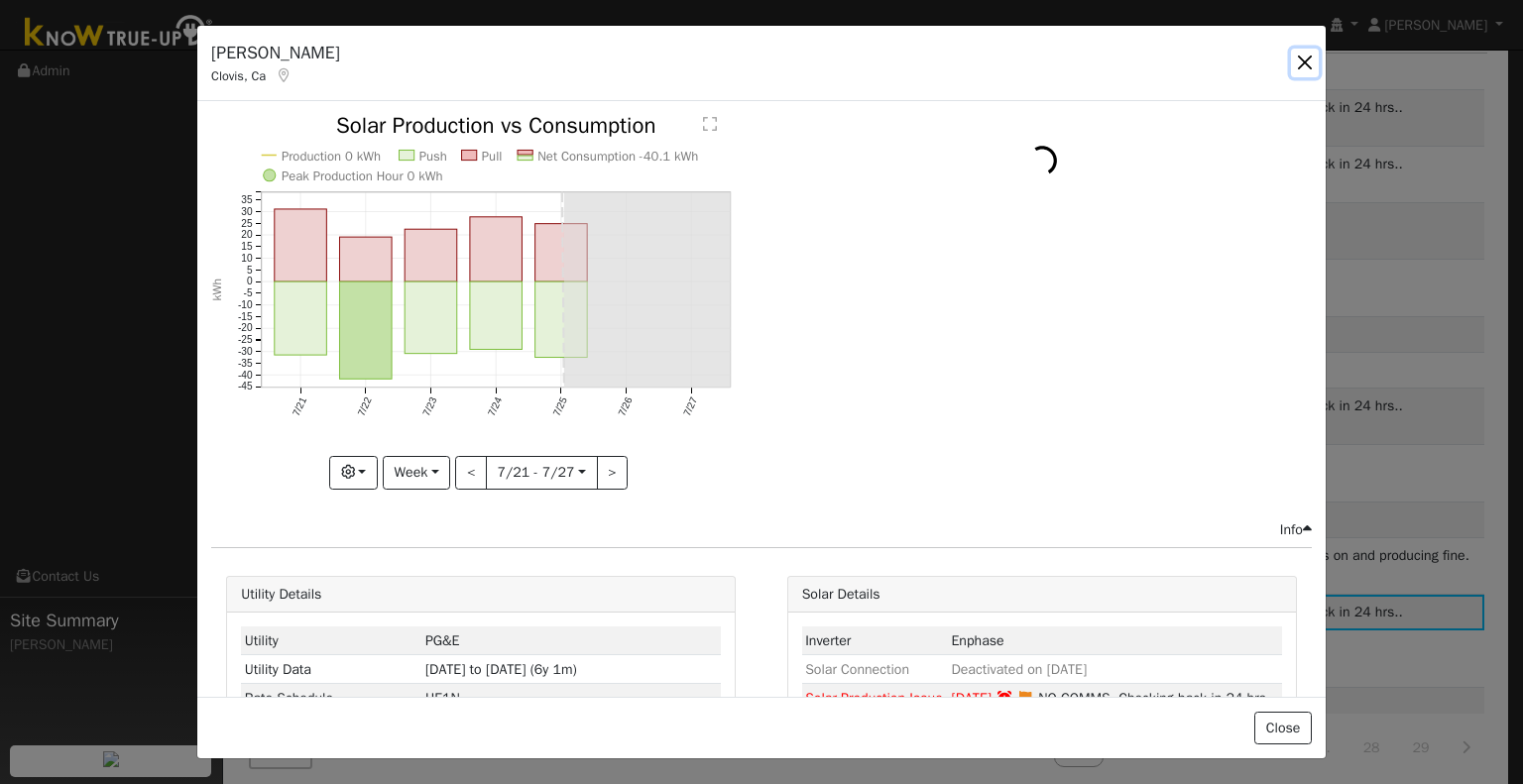 click at bounding box center (1305, 62) 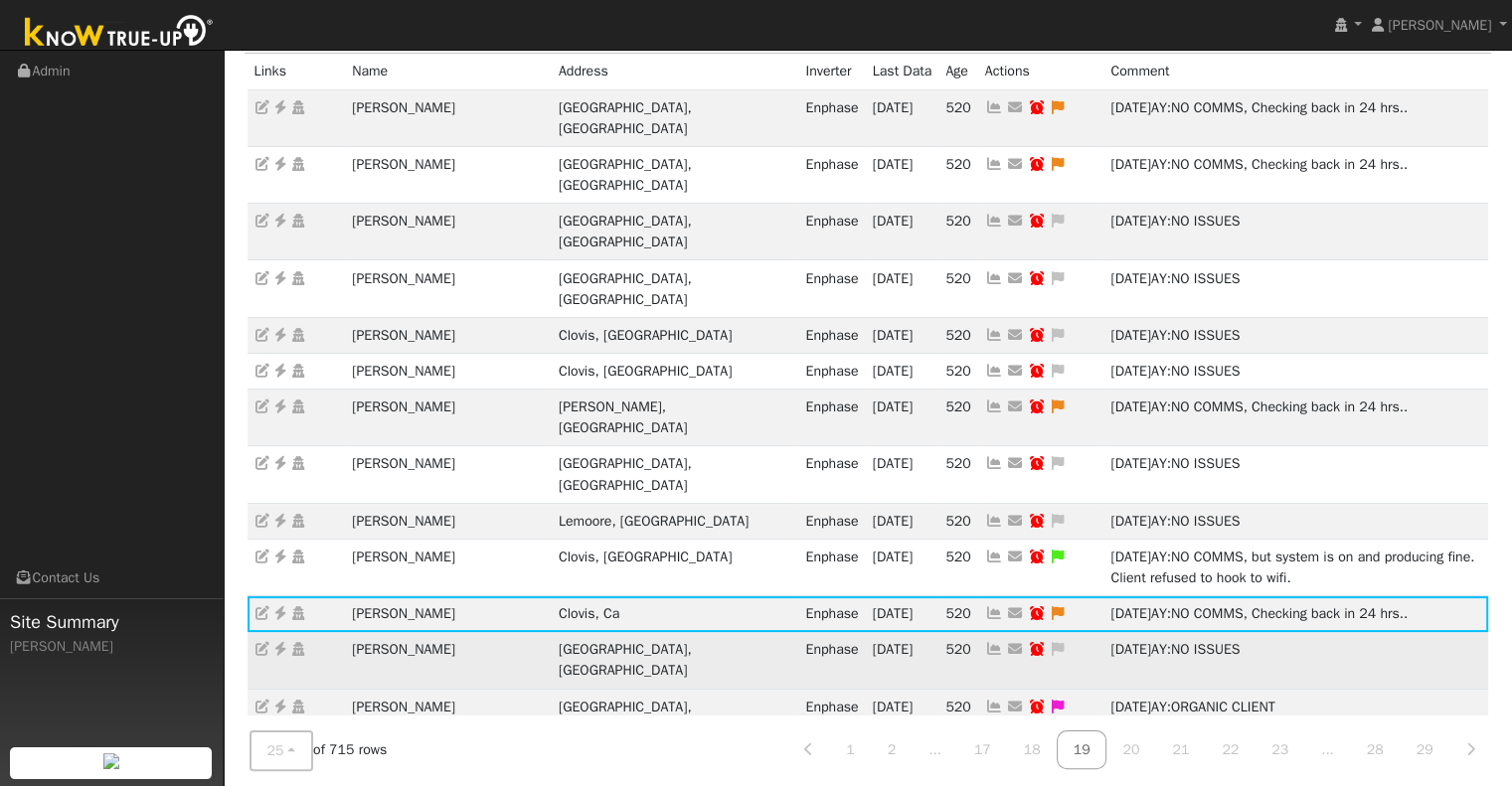 click at bounding box center [994, 649] 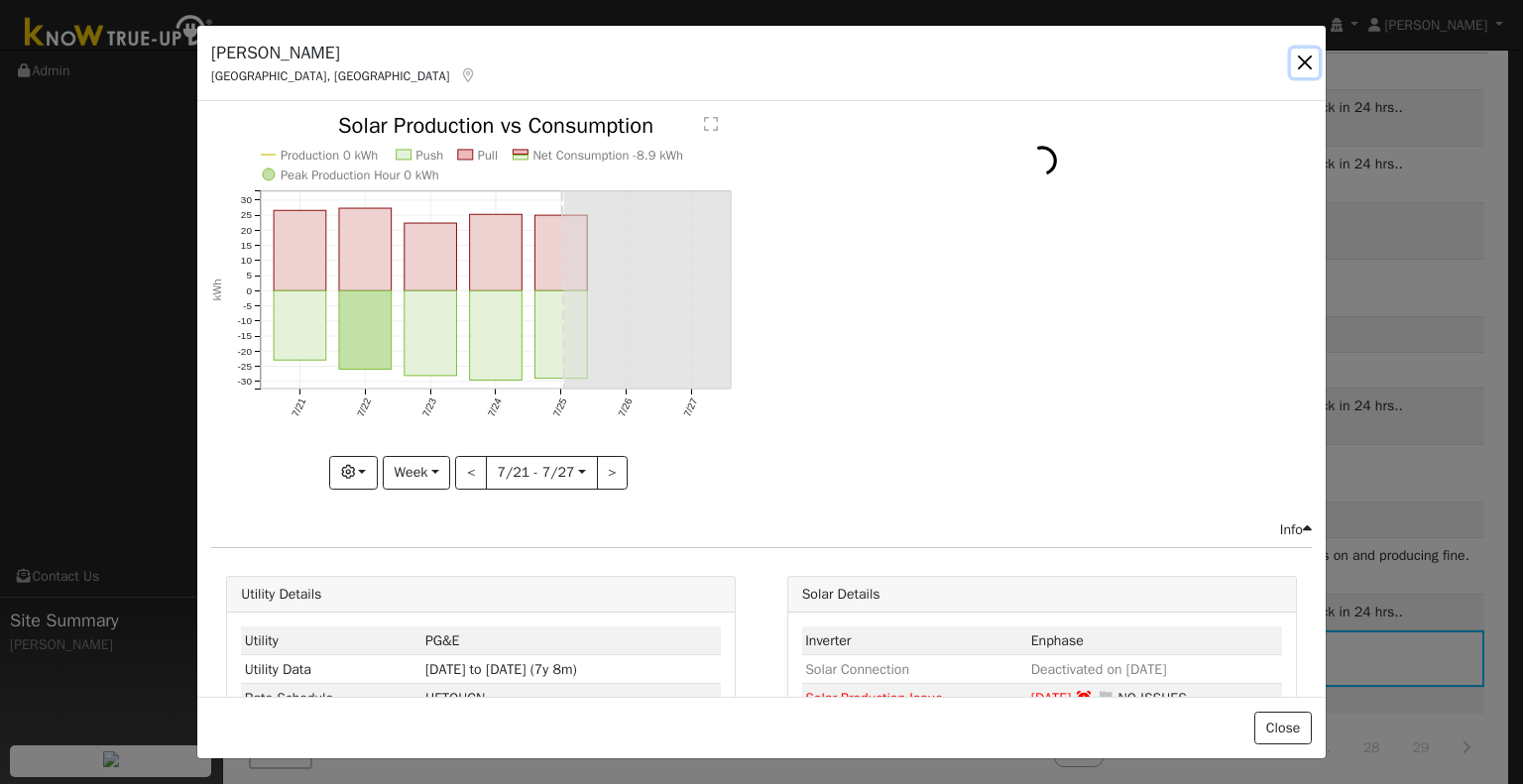click at bounding box center (1305, 62) 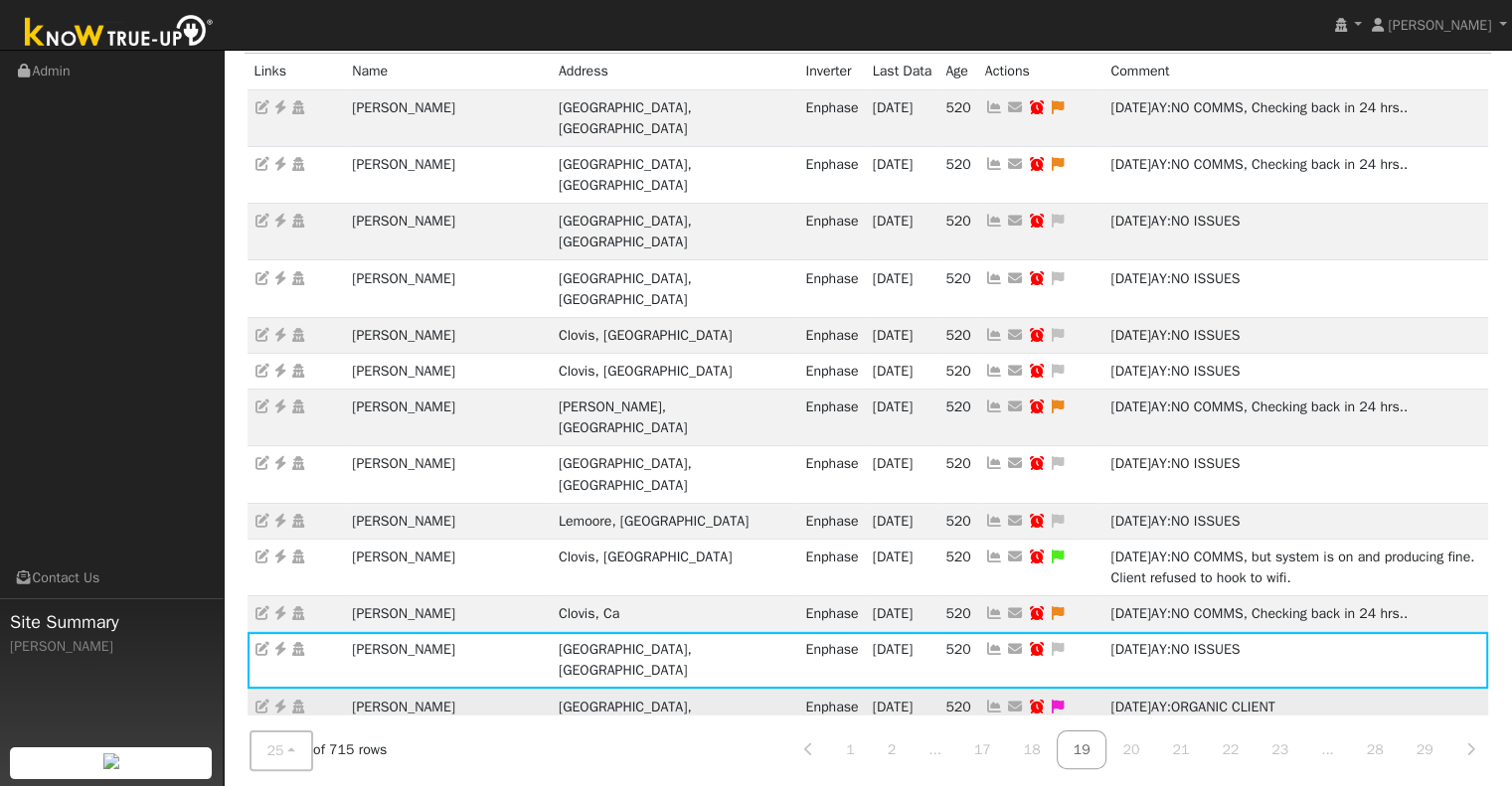 click at bounding box center (994, 707) 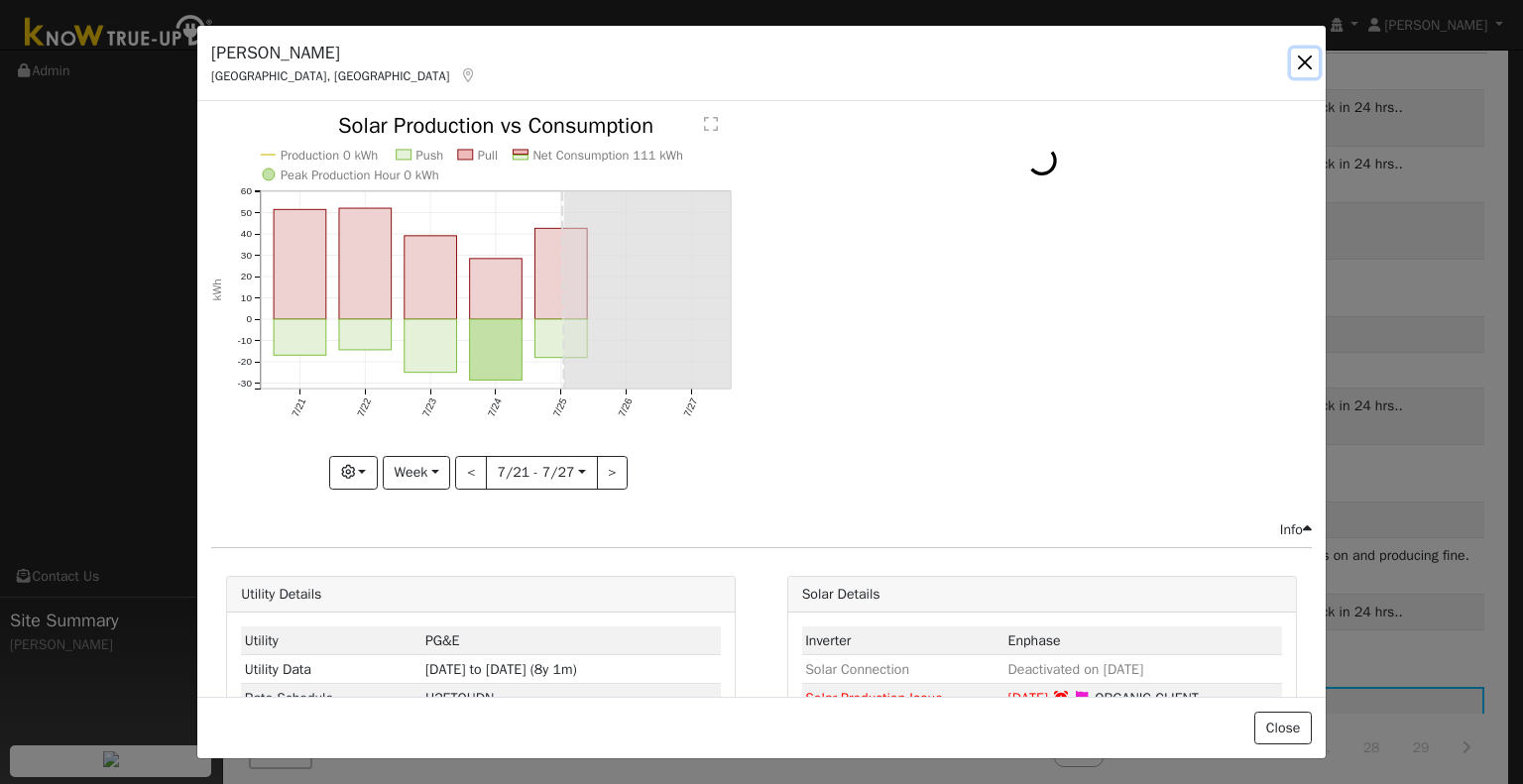 drag, startPoint x: 1299, startPoint y: 59, endPoint x: 1201, endPoint y: 261, distance: 224.51726 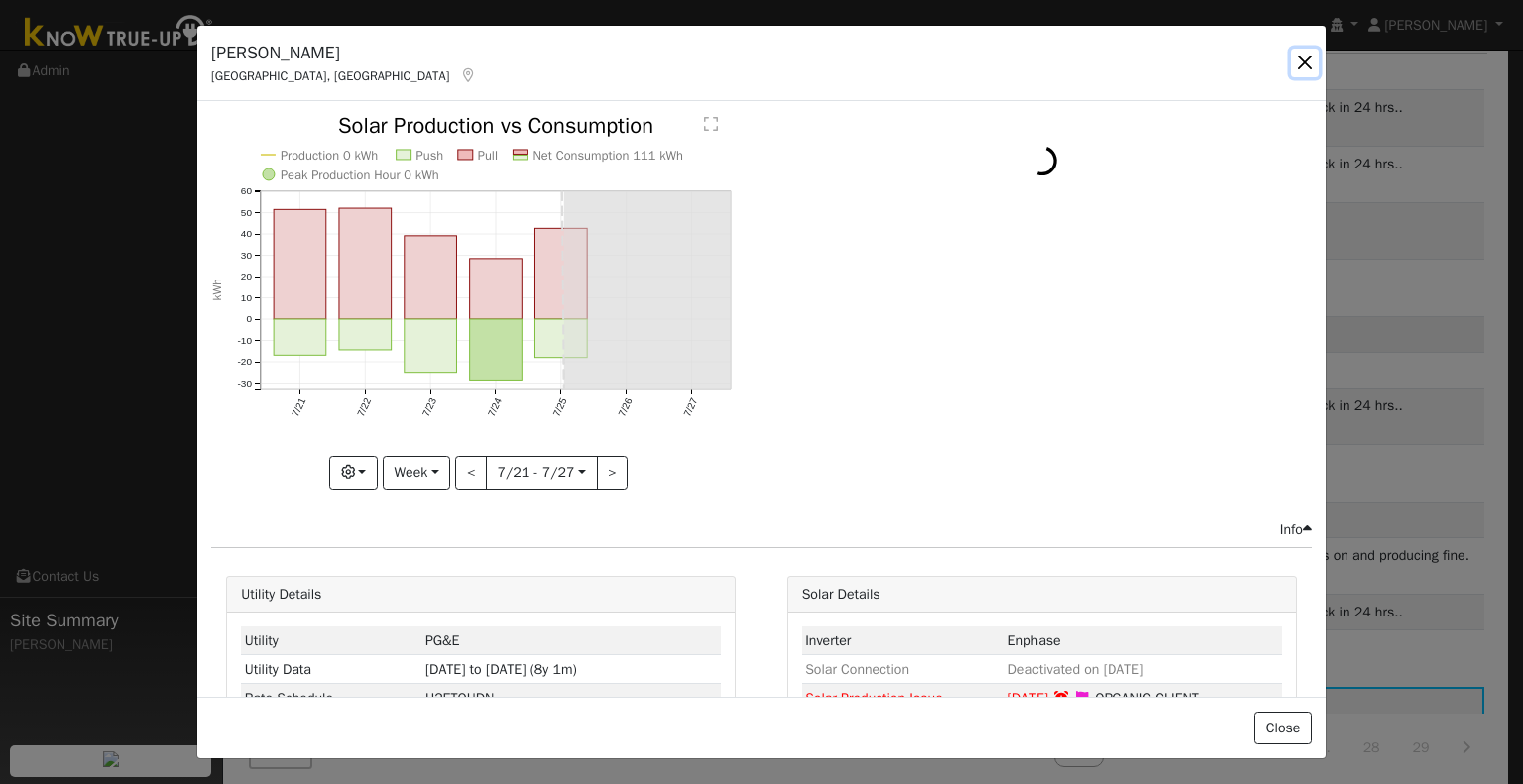 click at bounding box center (1305, 62) 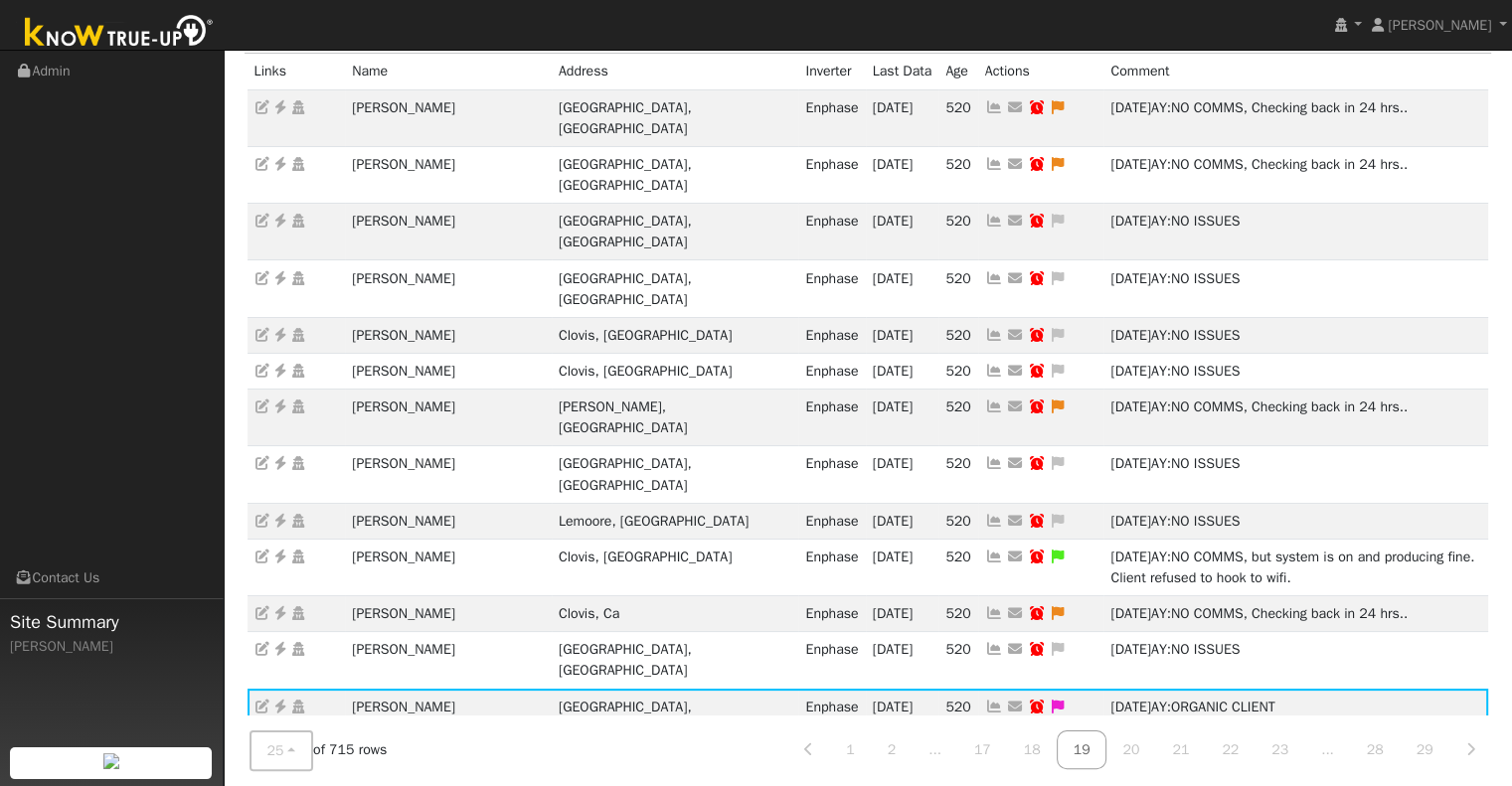 click on "Send Email... Copy a Link Reset Password Open Access Snooze Issue  Snooze Until: 08/28/2025  Snooze Indefinitely Cancel Confirm" at bounding box center [1041, 773] 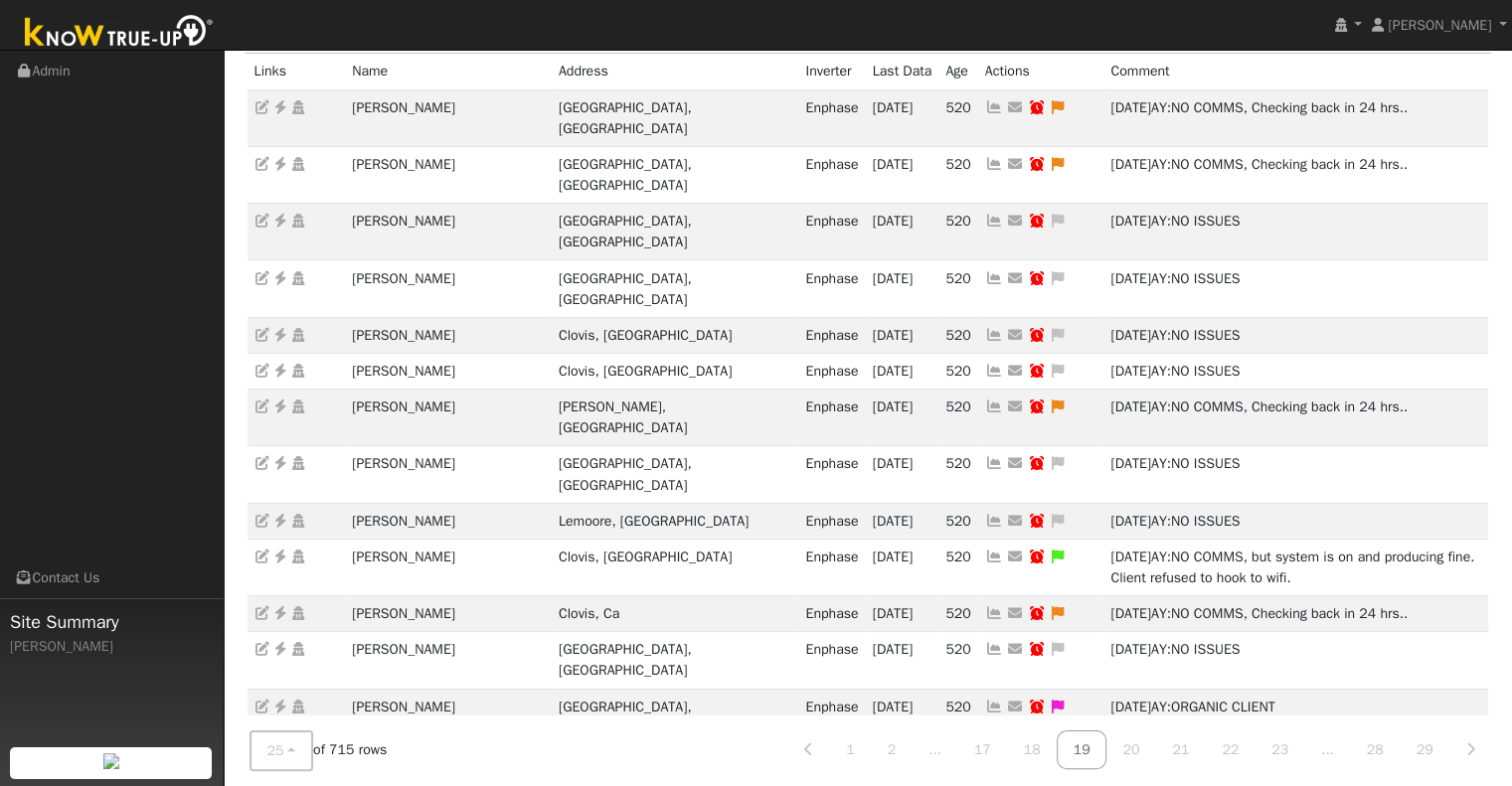 click at bounding box center (994, 763) 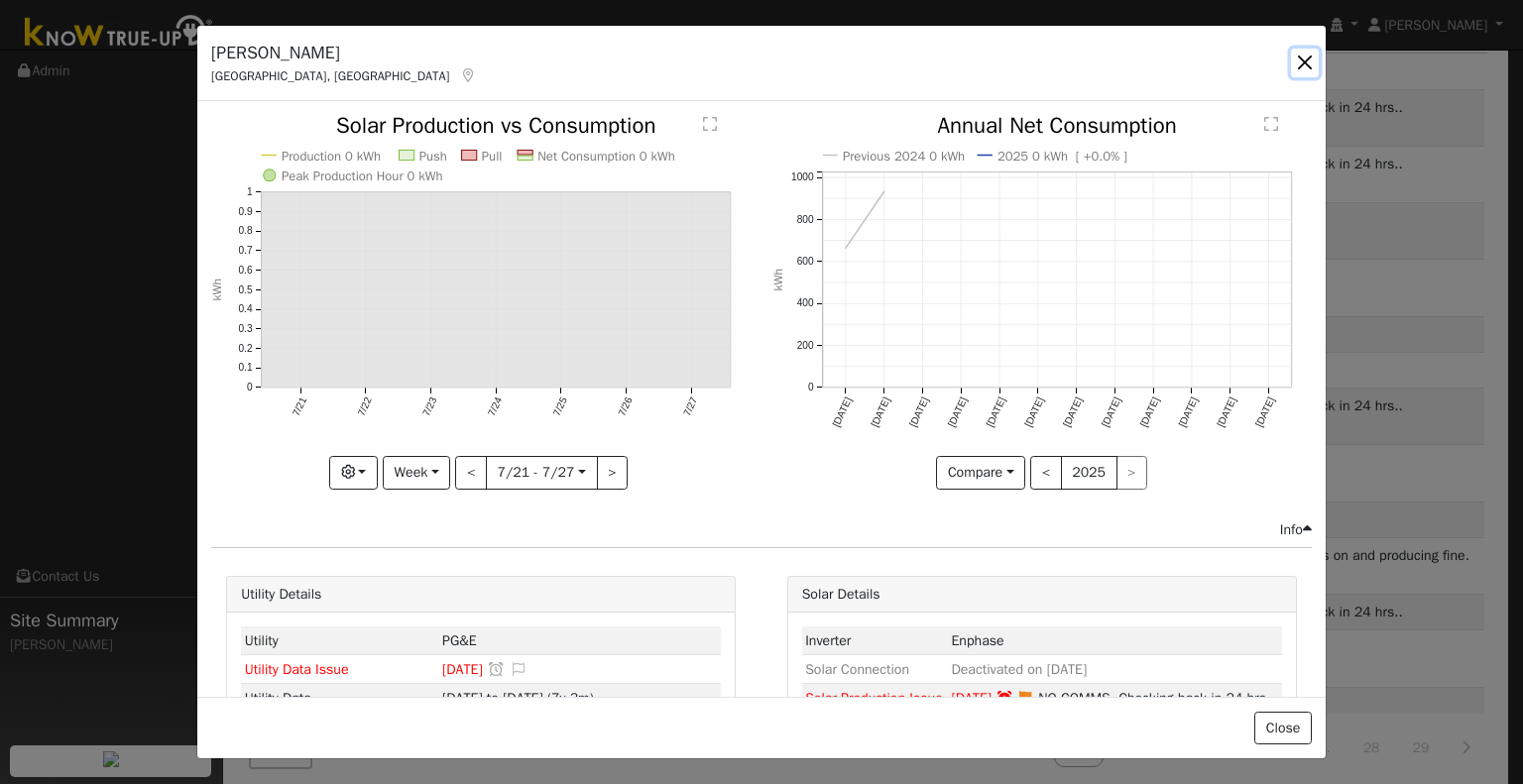 click at bounding box center (1305, 62) 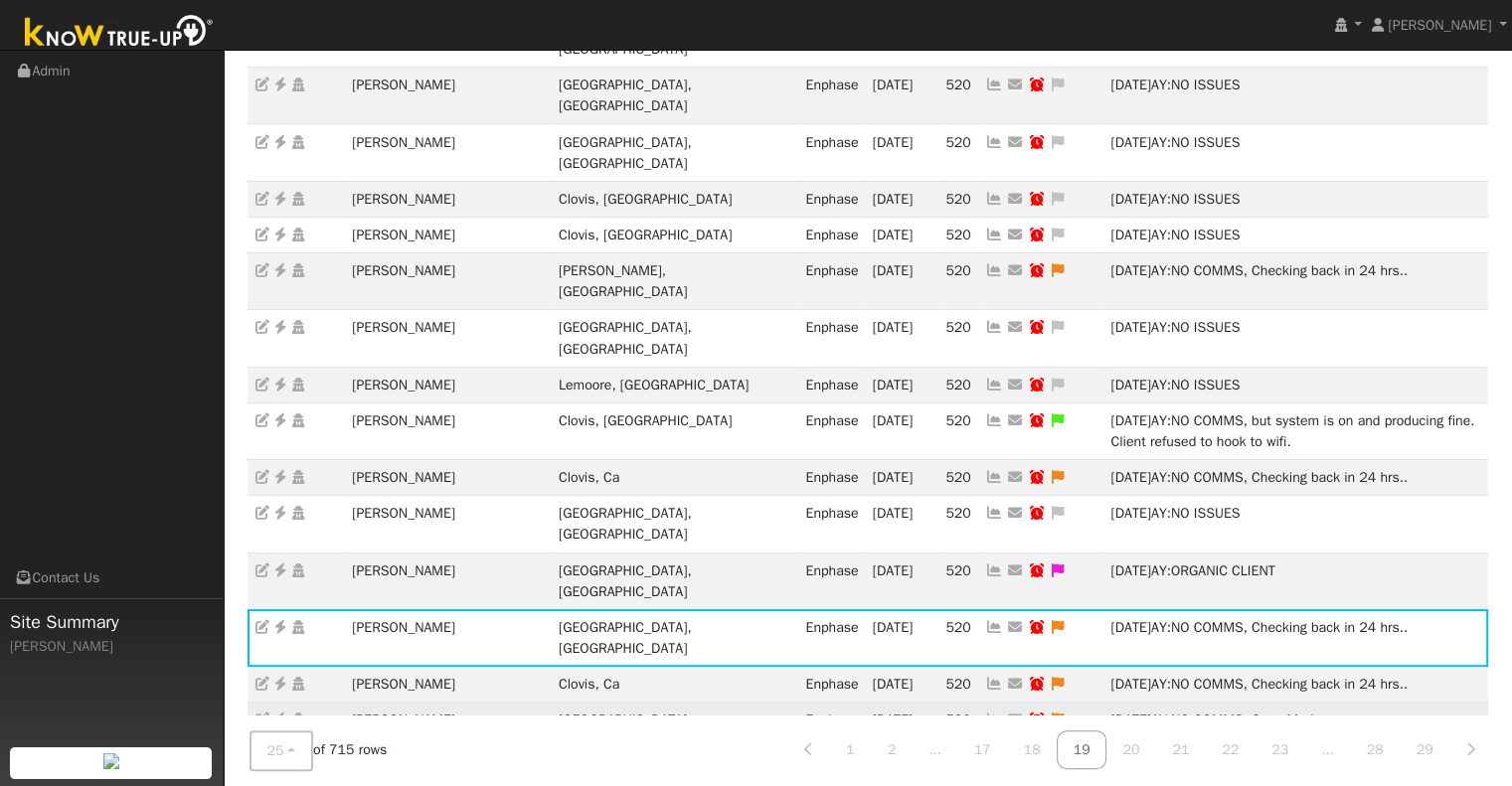 scroll, scrollTop: 497, scrollLeft: 0, axis: vertical 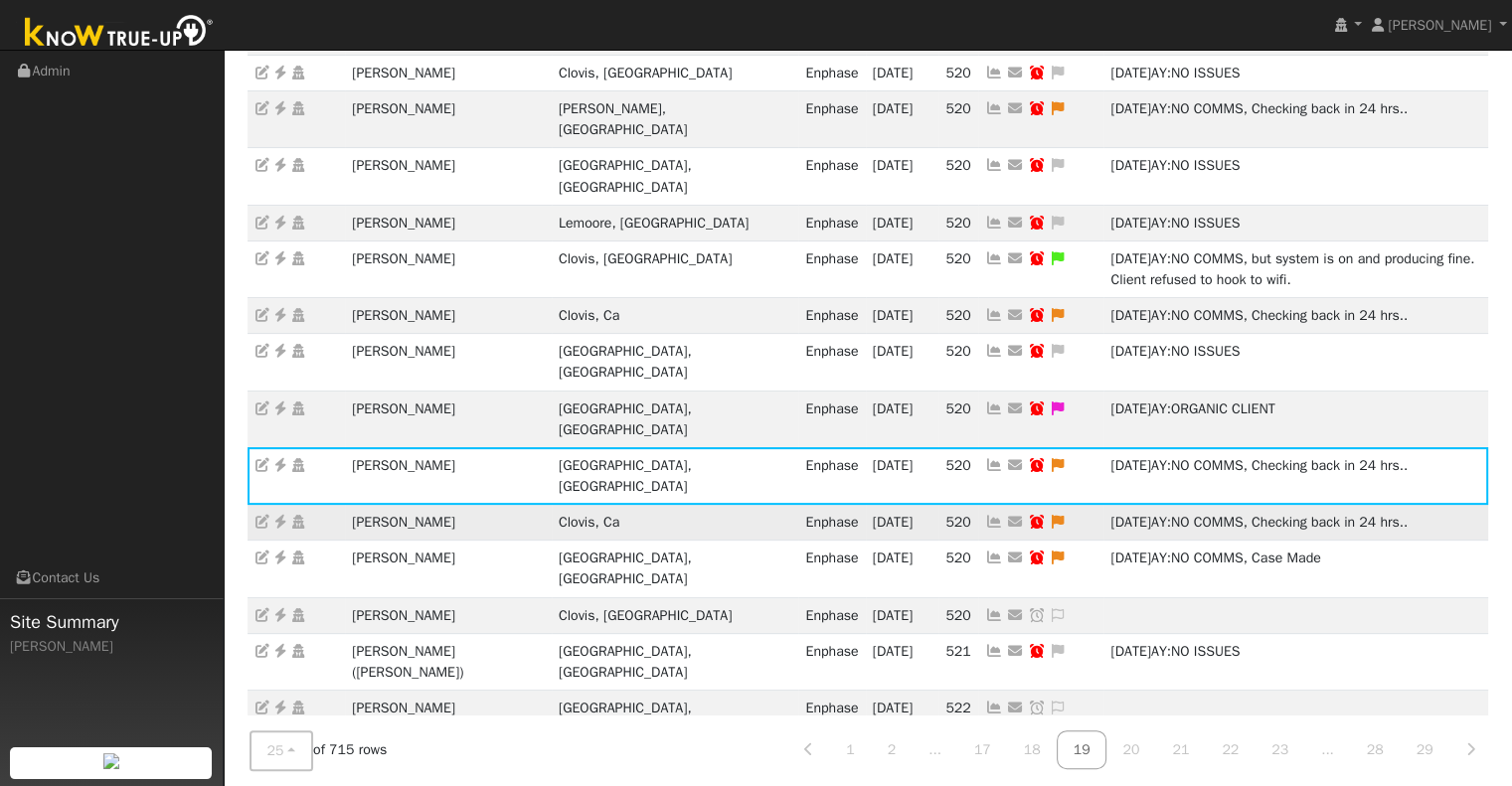 click at bounding box center (994, 522) 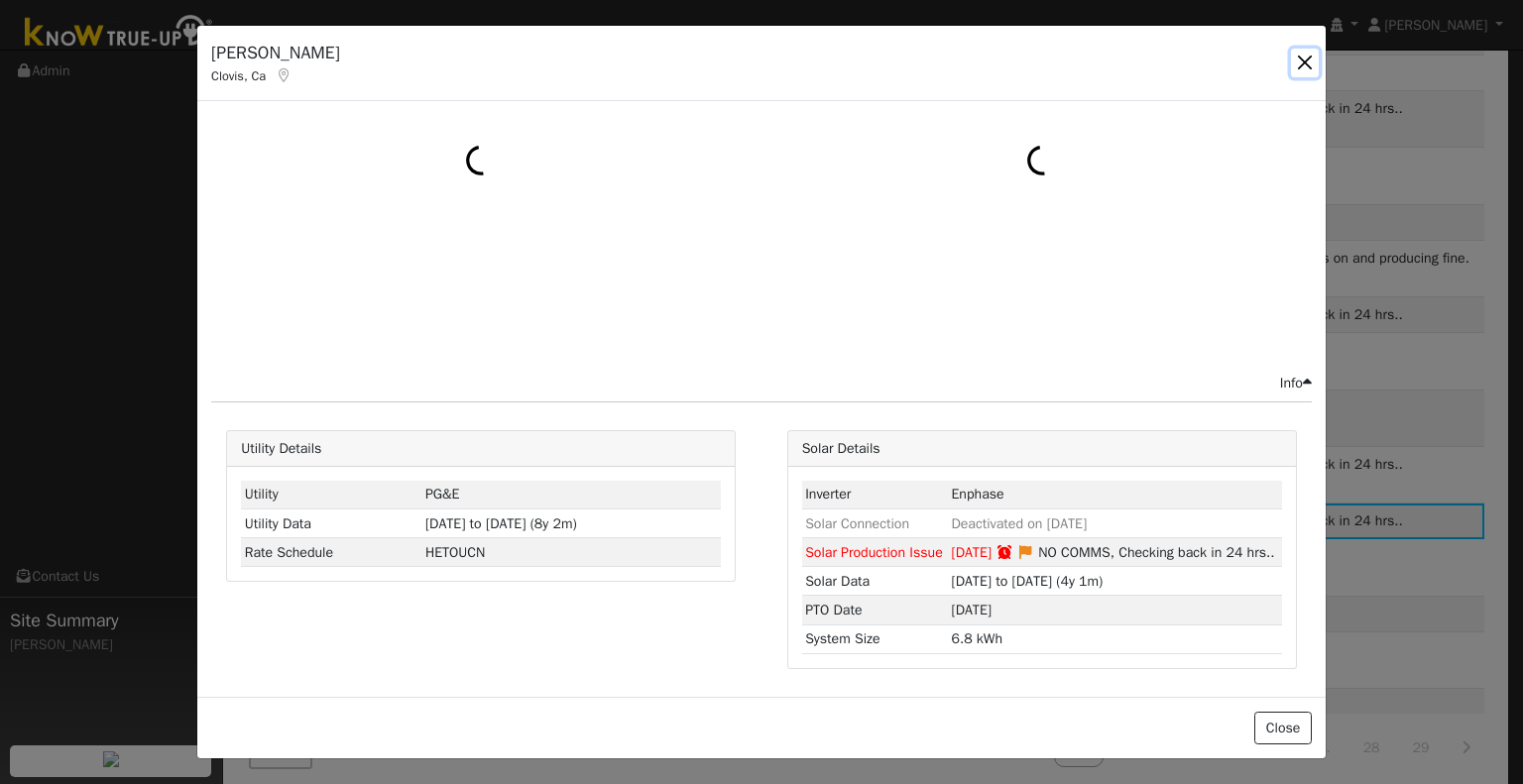 click at bounding box center (1305, 62) 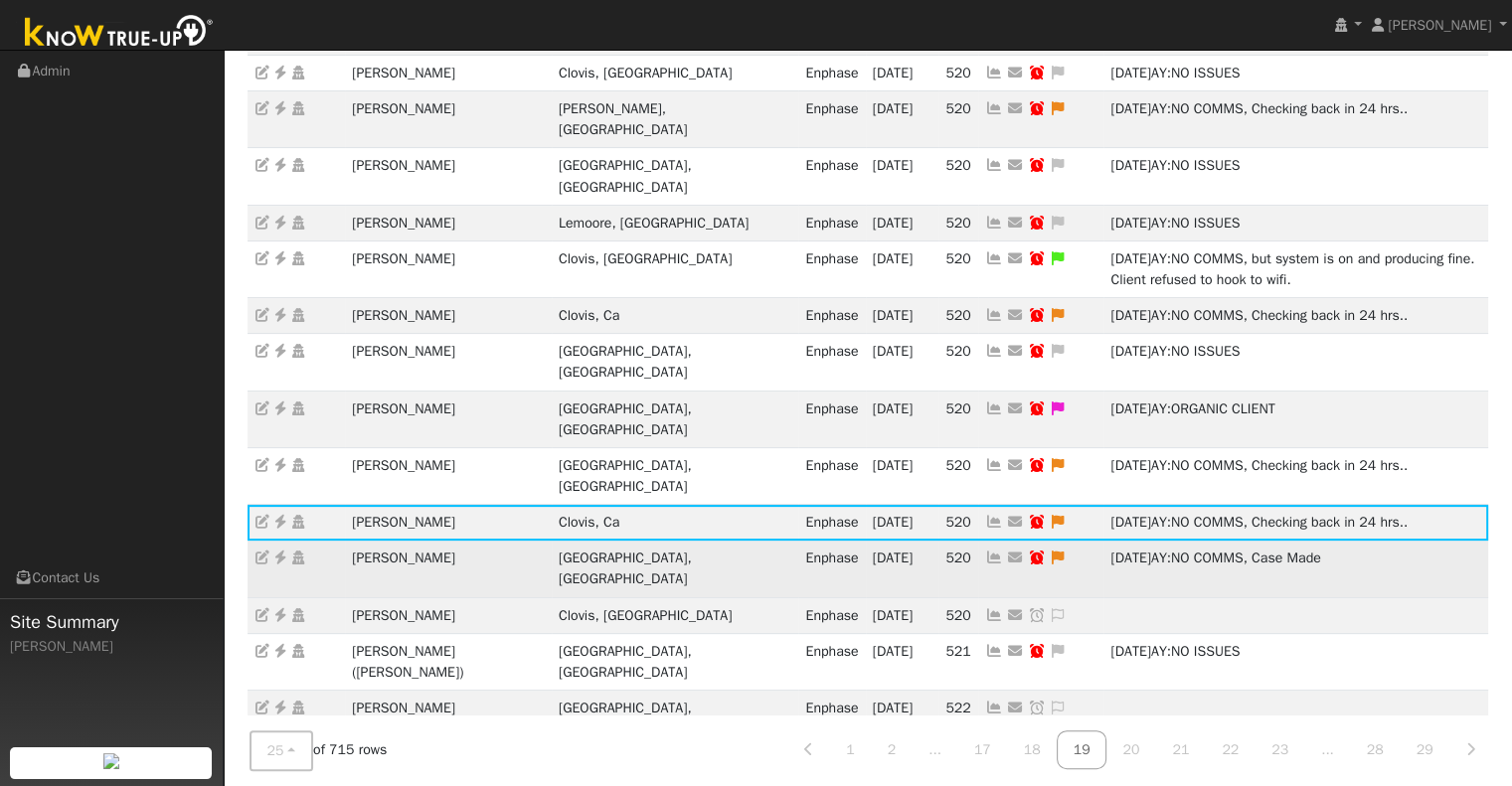 click at bounding box center (994, 557) 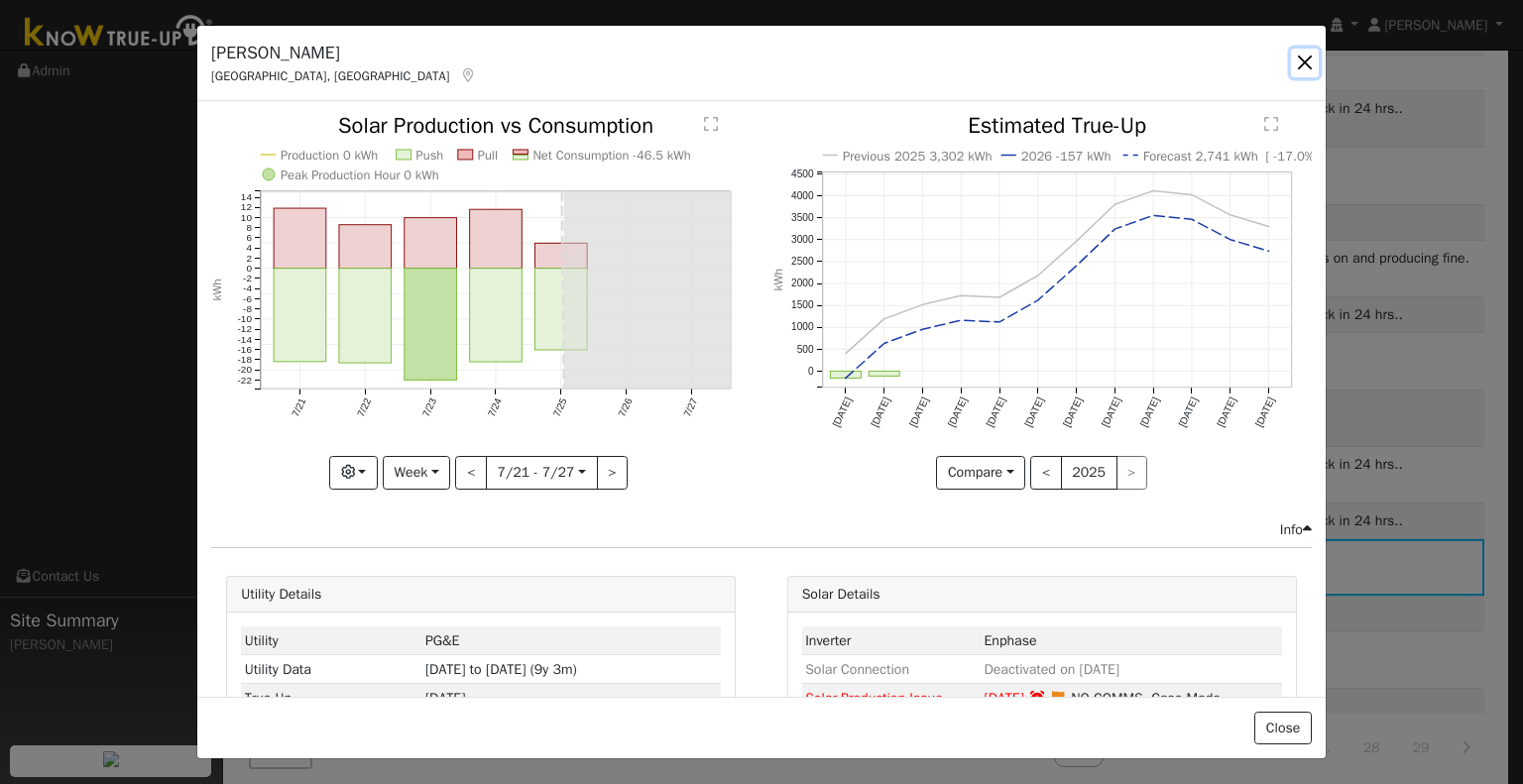 click at bounding box center [1305, 62] 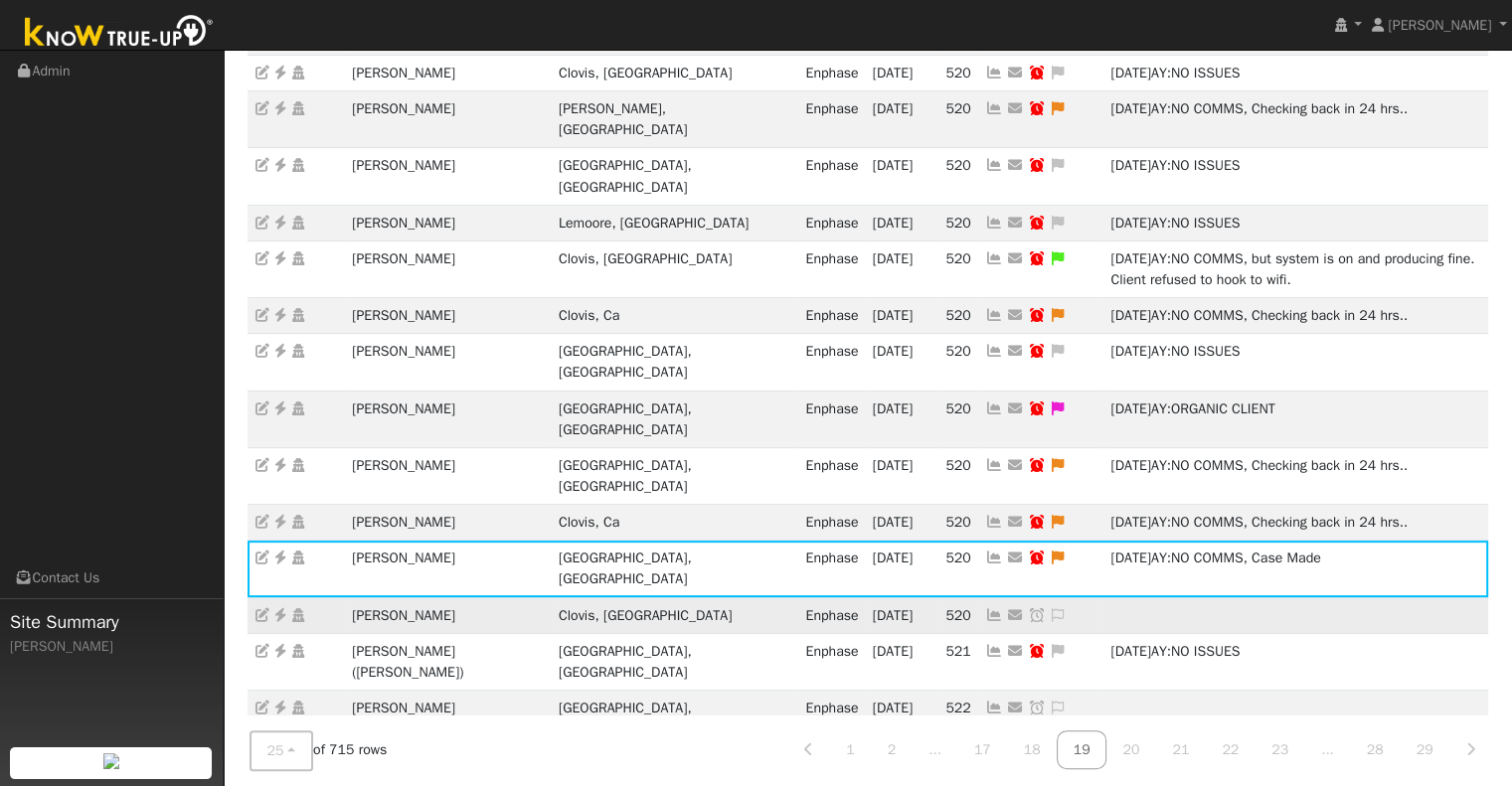 click on "No email address Send Email... Copy a Link Reset Password Open Access Snooze Issue  Snooze Until: 08/28/2025  Snooze Indefinitely Cancel Confirm" at bounding box center [1041, 615] 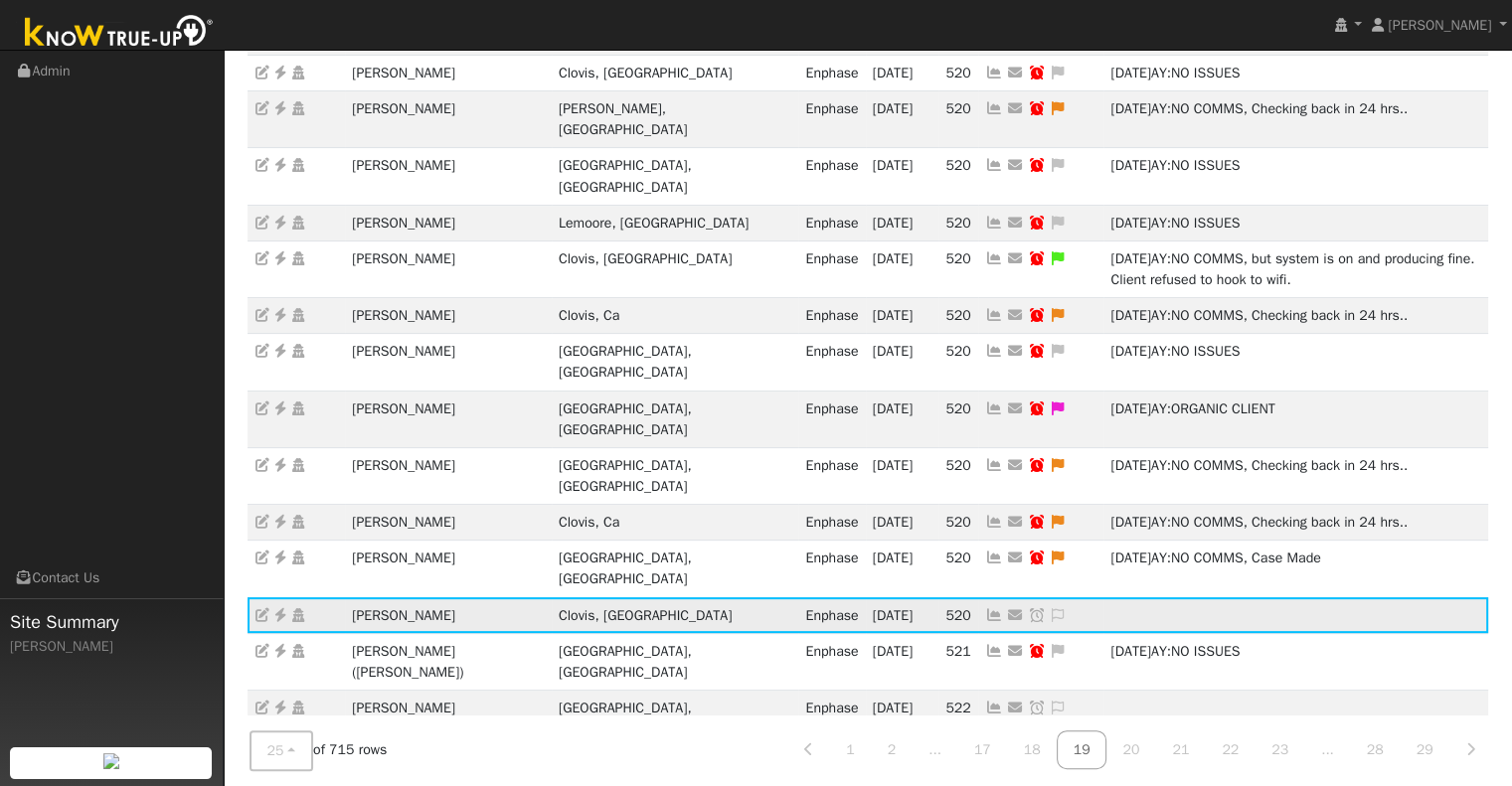 click at bounding box center [994, 615] 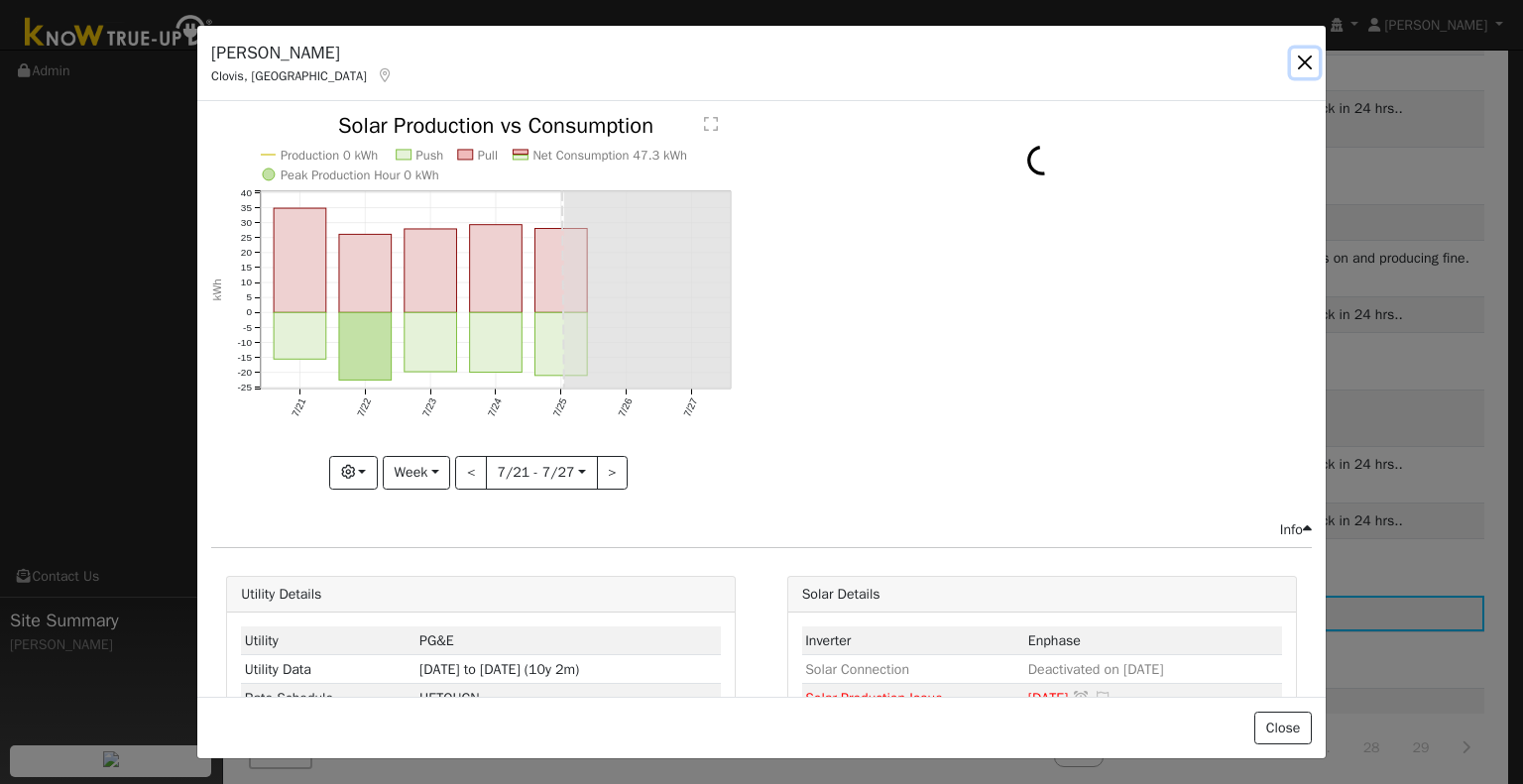 click at bounding box center (1305, 62) 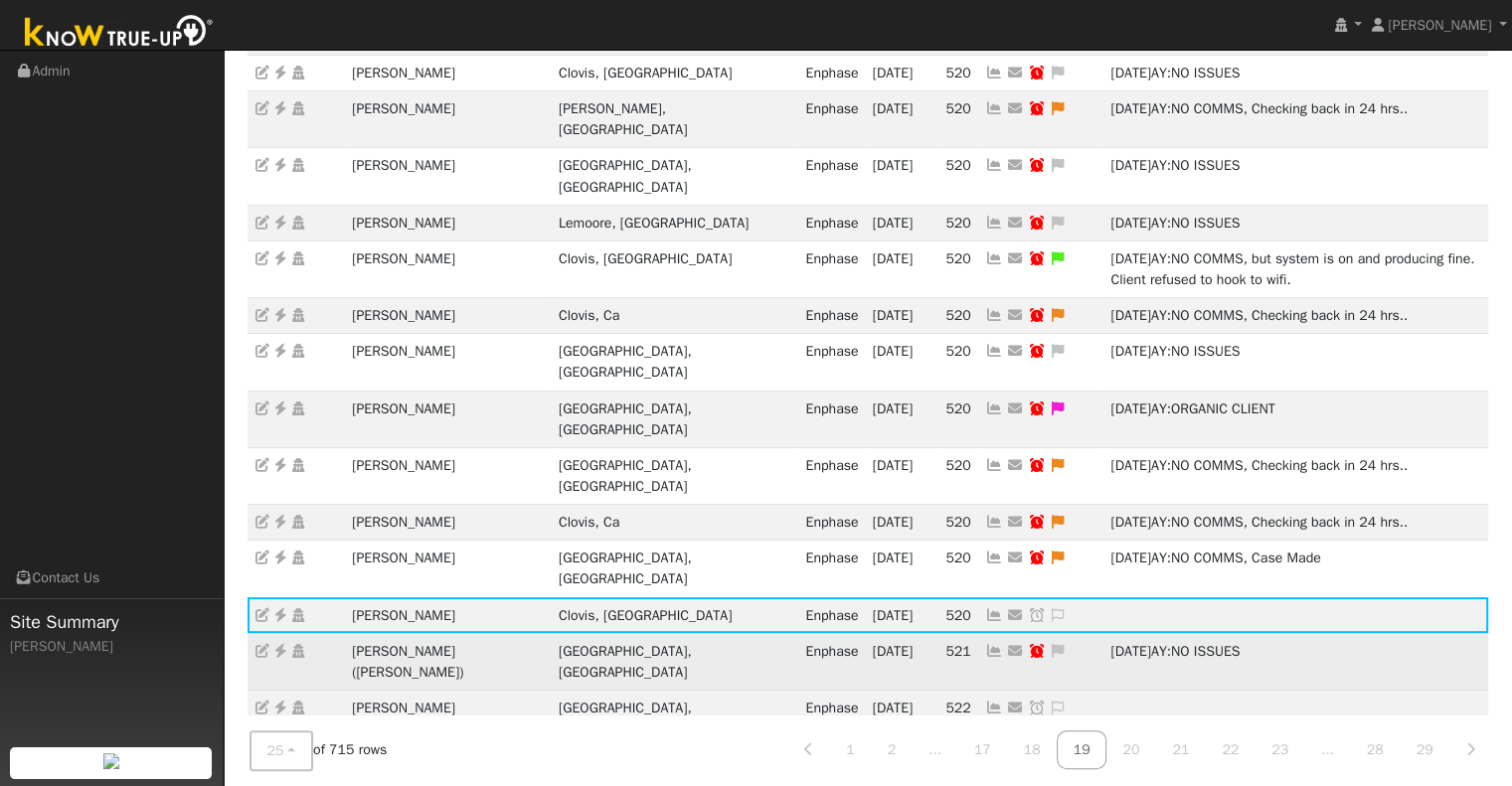 click at bounding box center [994, 651] 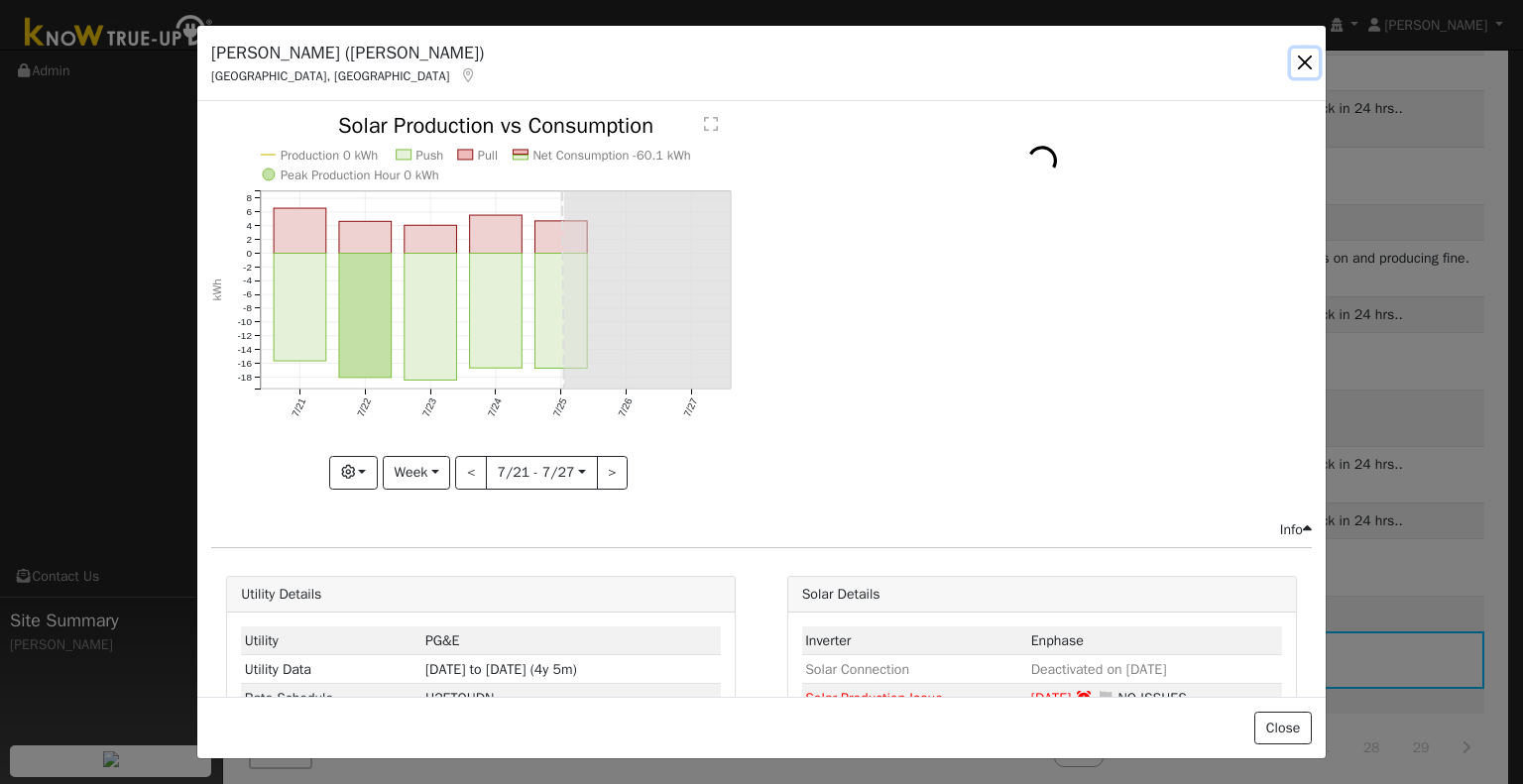 click at bounding box center (1305, 62) 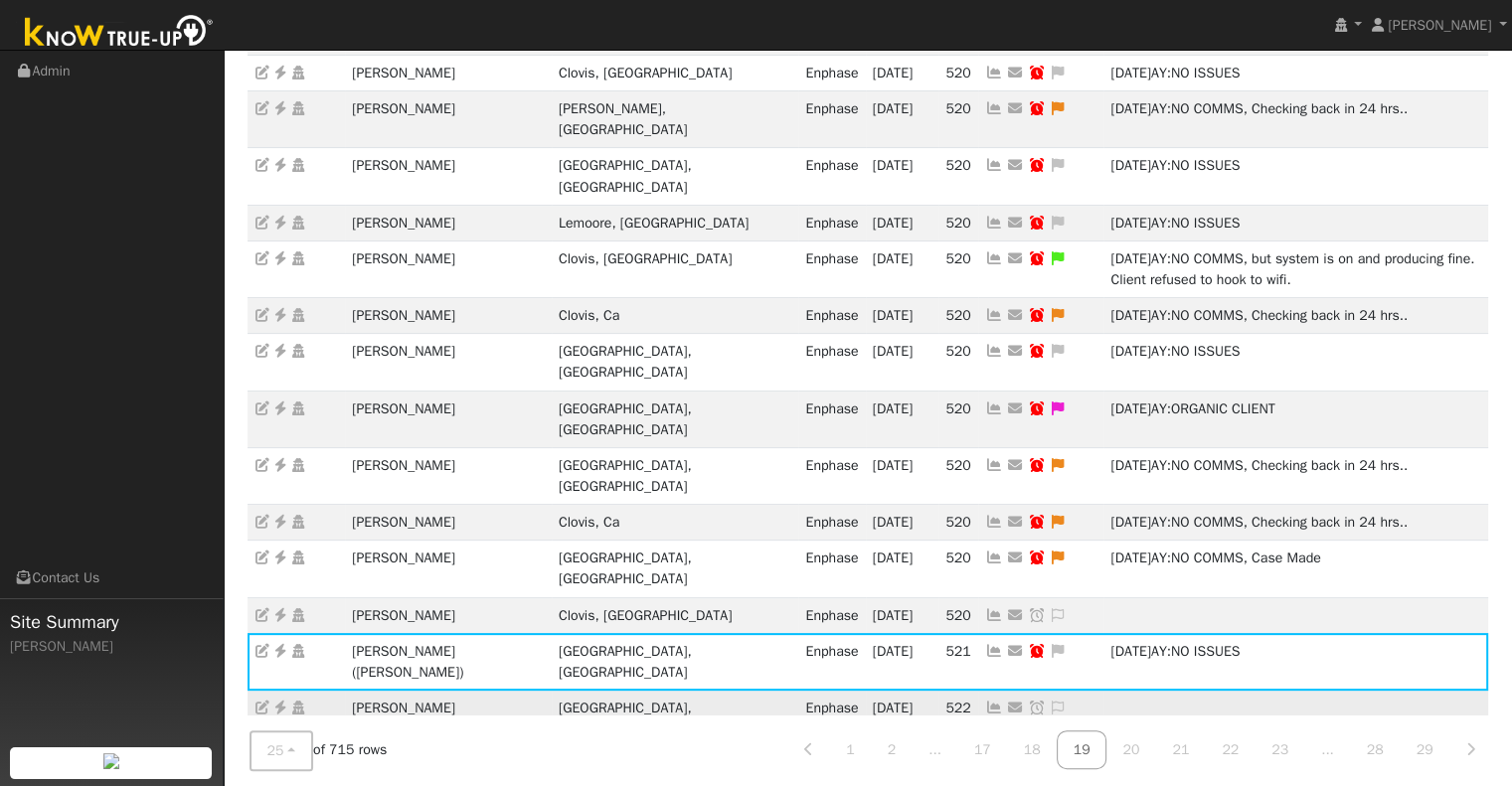 click at bounding box center [994, 707] 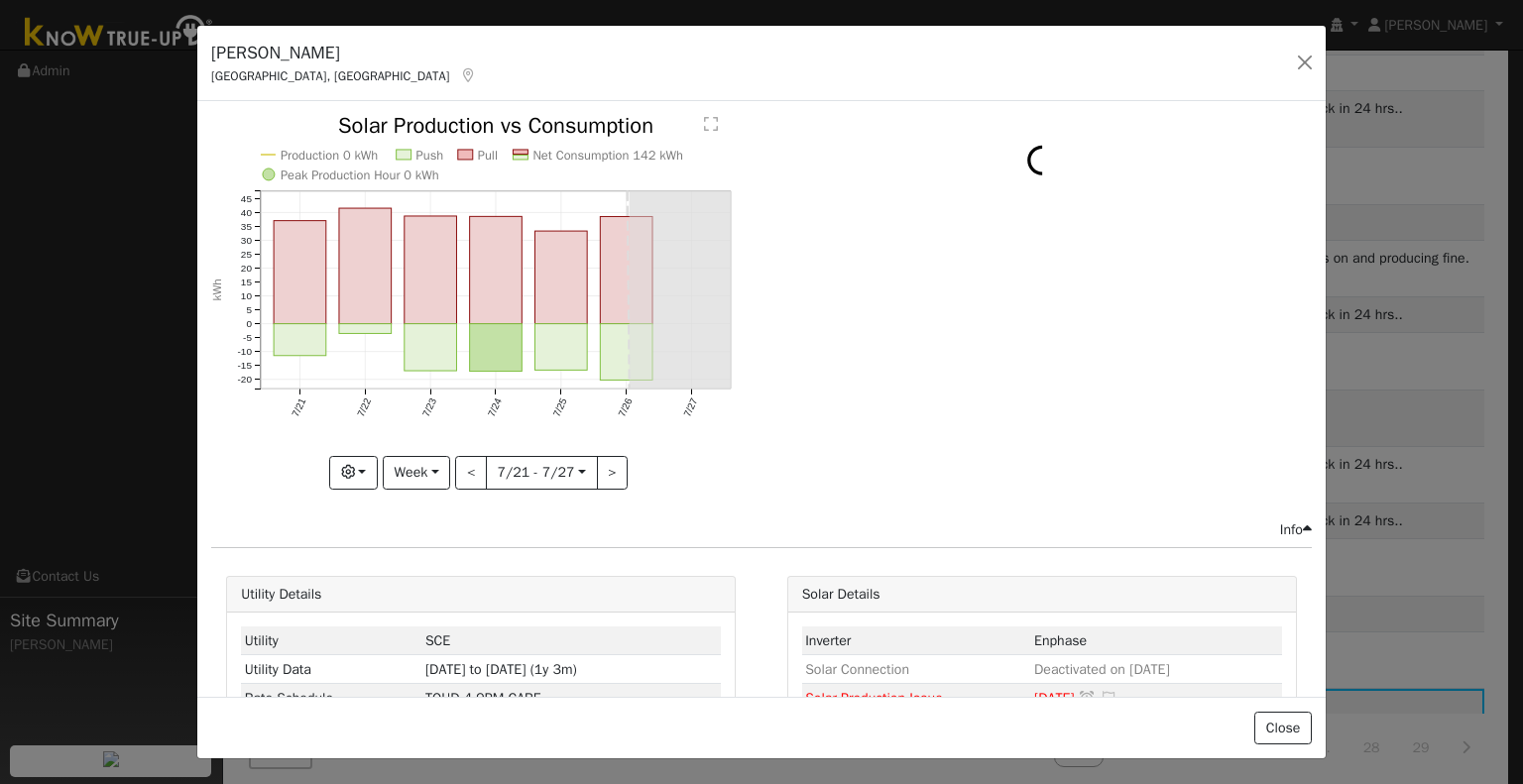 click on "Heidi Earles Farmersville, CA   Default Account" at bounding box center [762, 63] 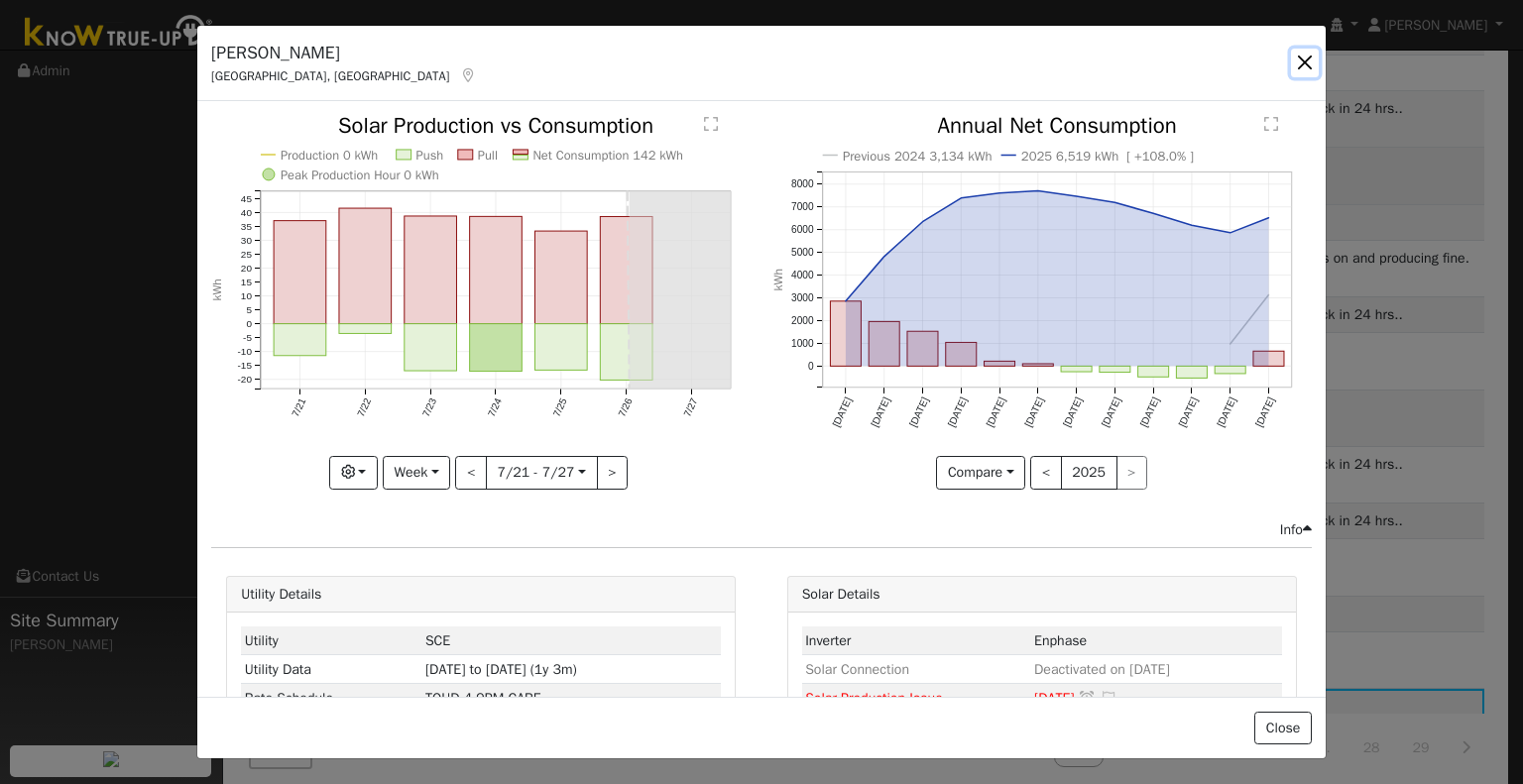 drag, startPoint x: 1308, startPoint y: 51, endPoint x: 1301, endPoint y: 61, distance: 12.206556 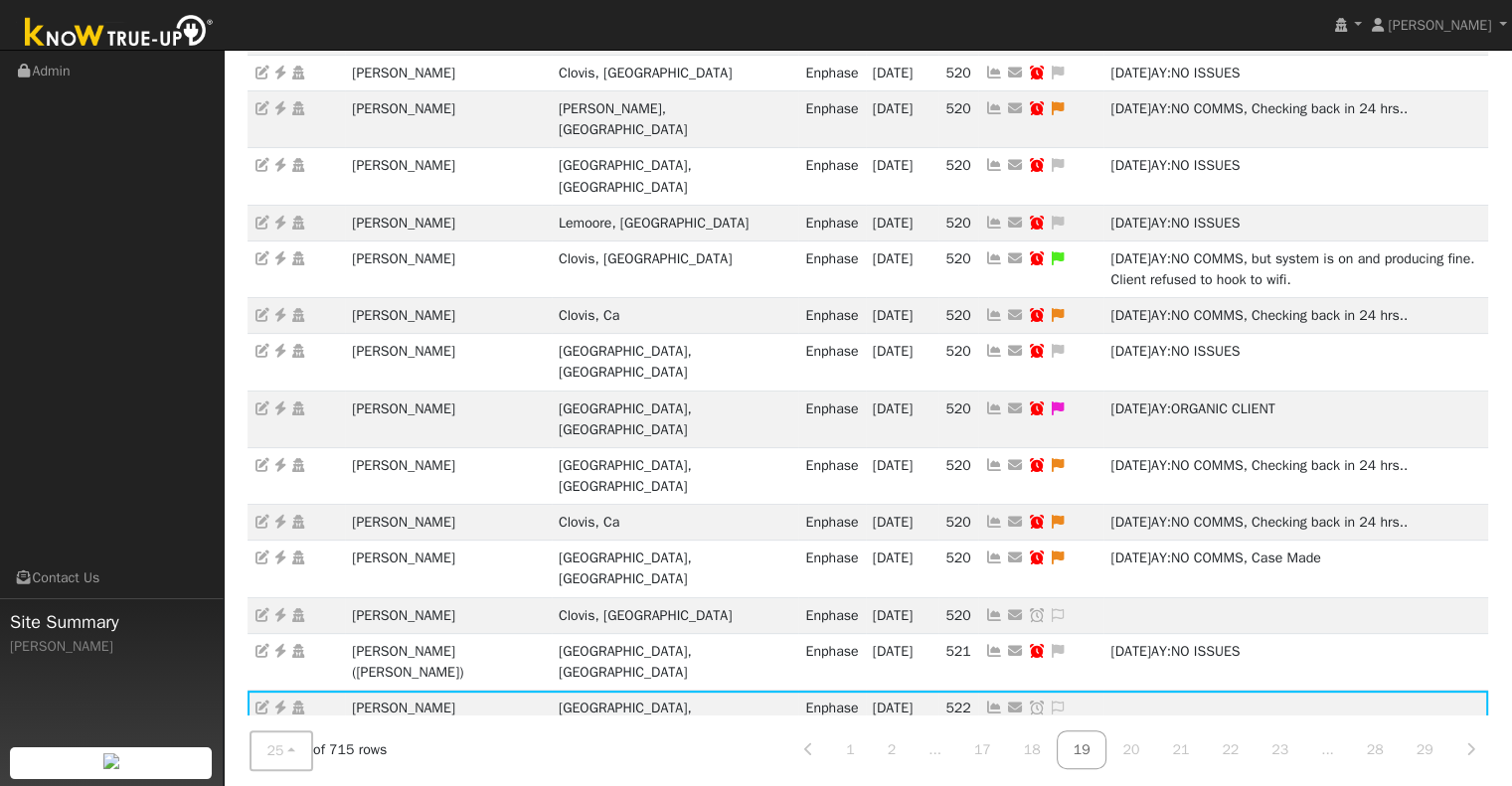 click at bounding box center (994, 764) 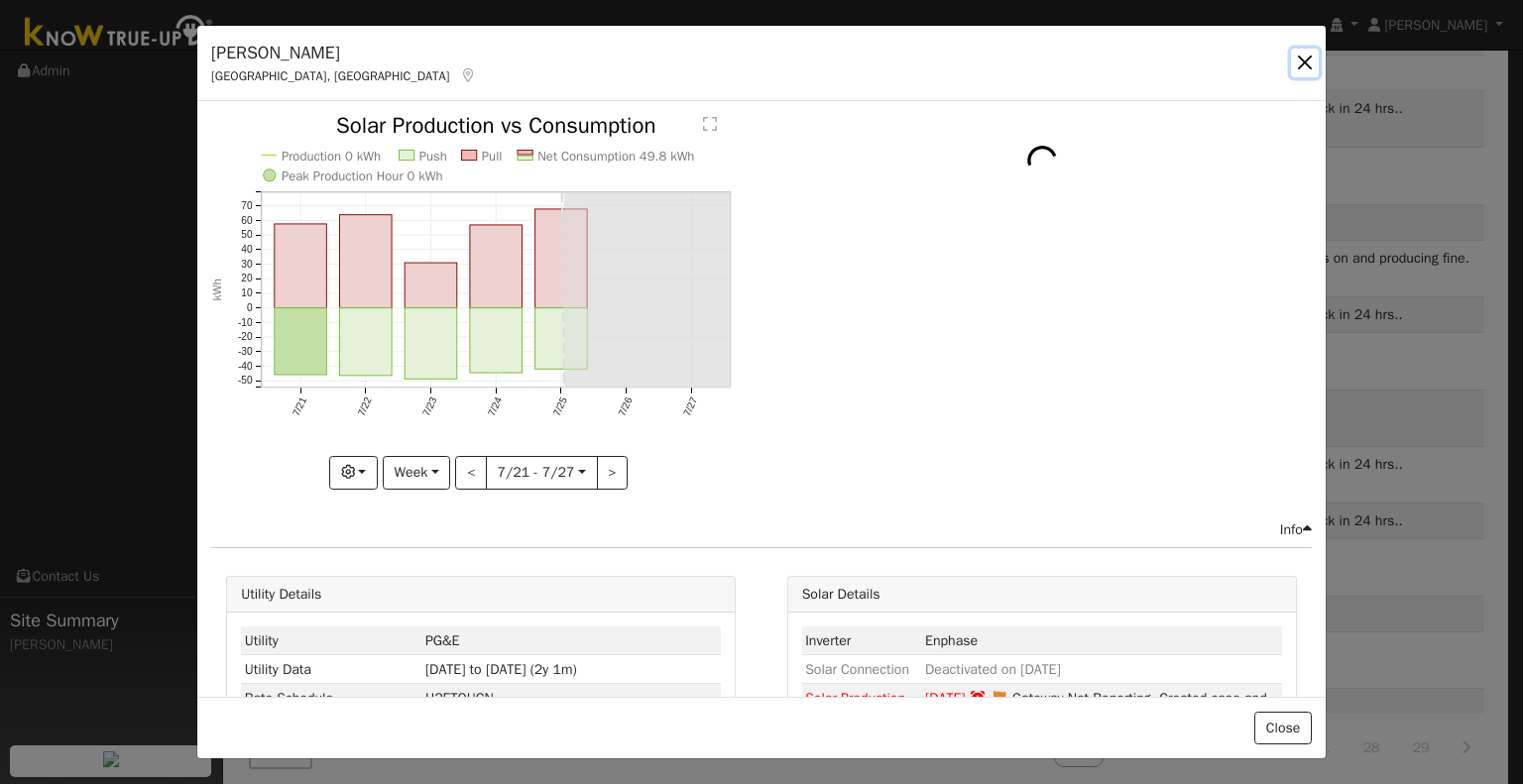 click at bounding box center [1305, 62] 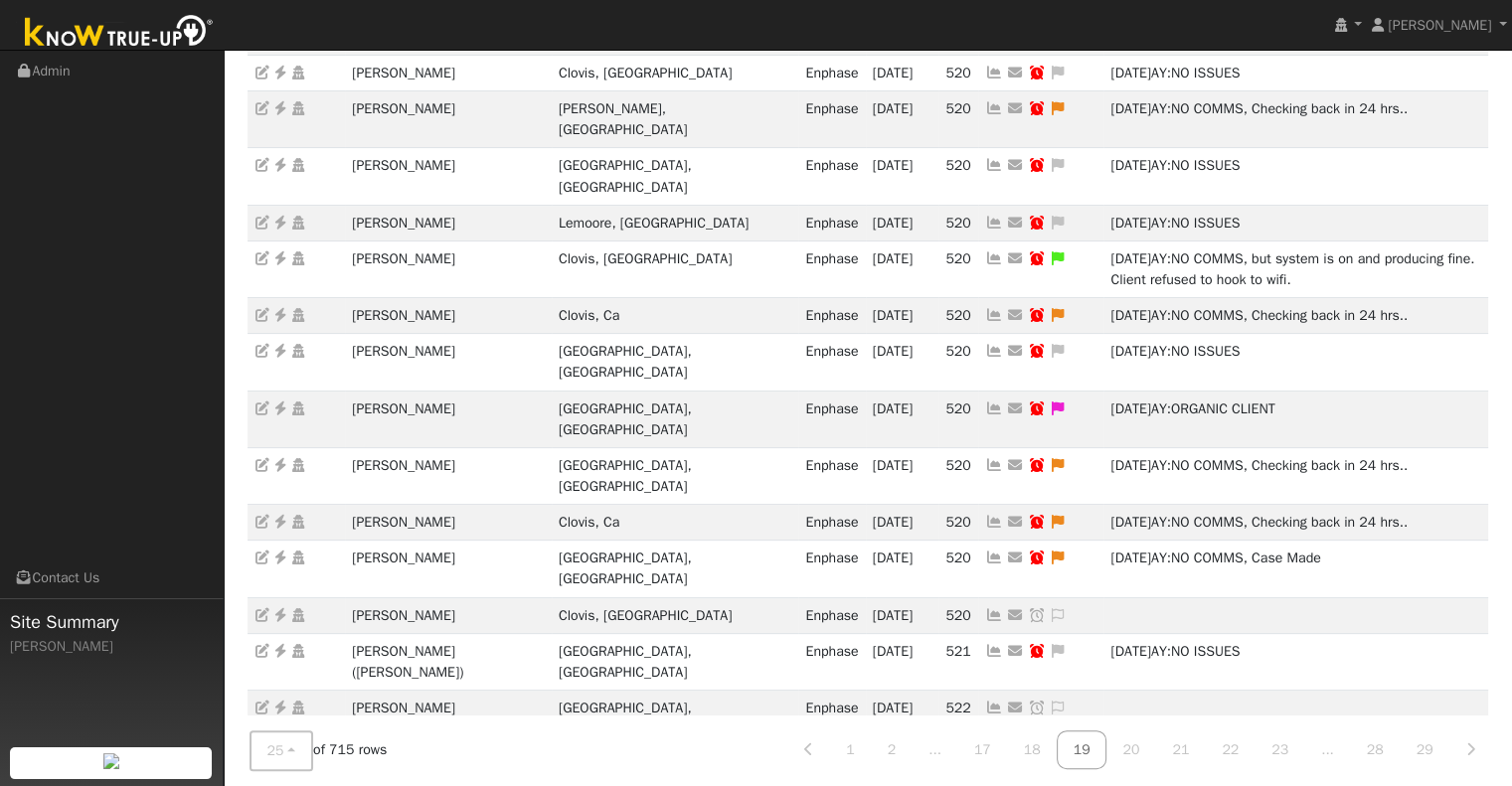 click at bounding box center (994, 822) 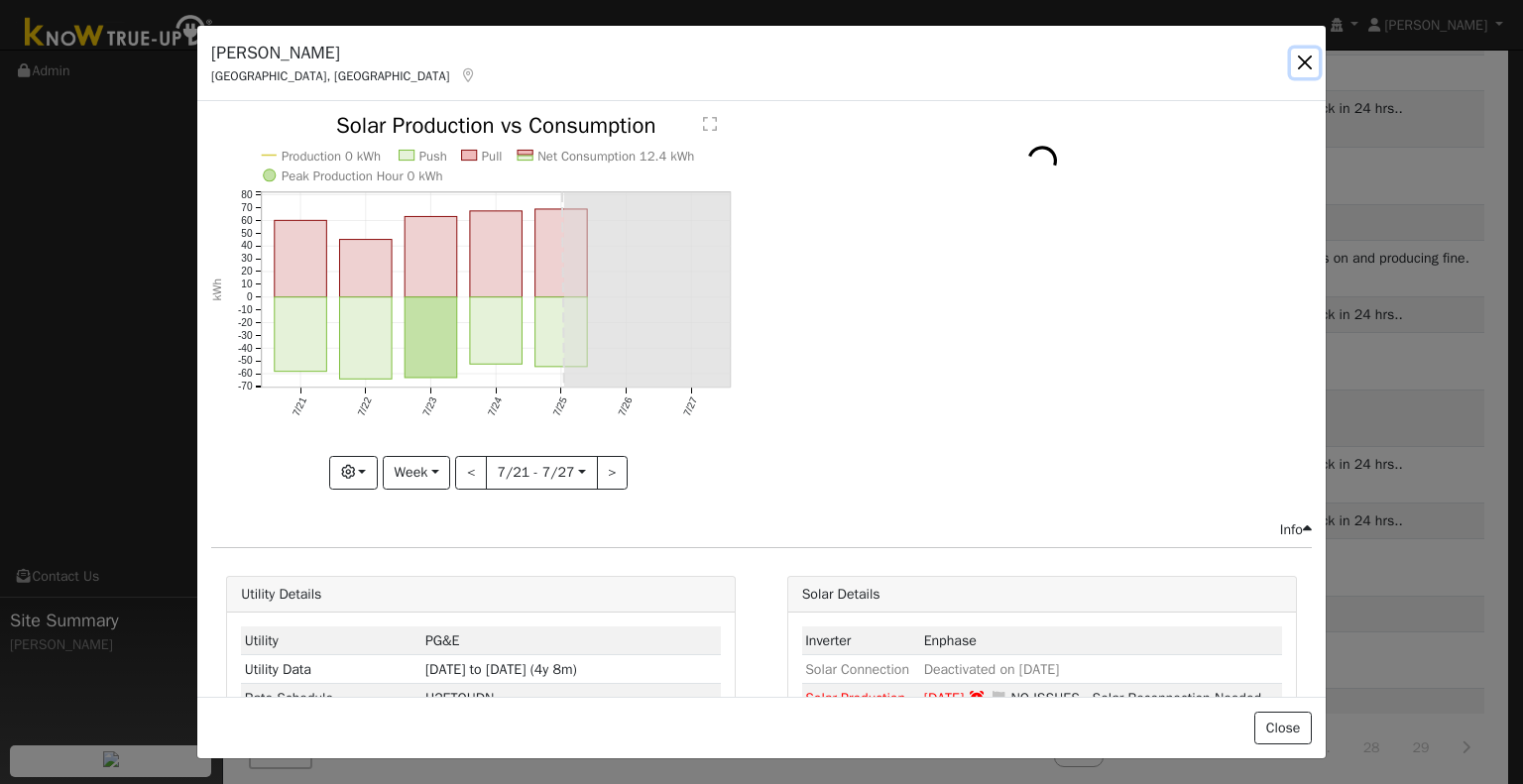 click at bounding box center (1305, 62) 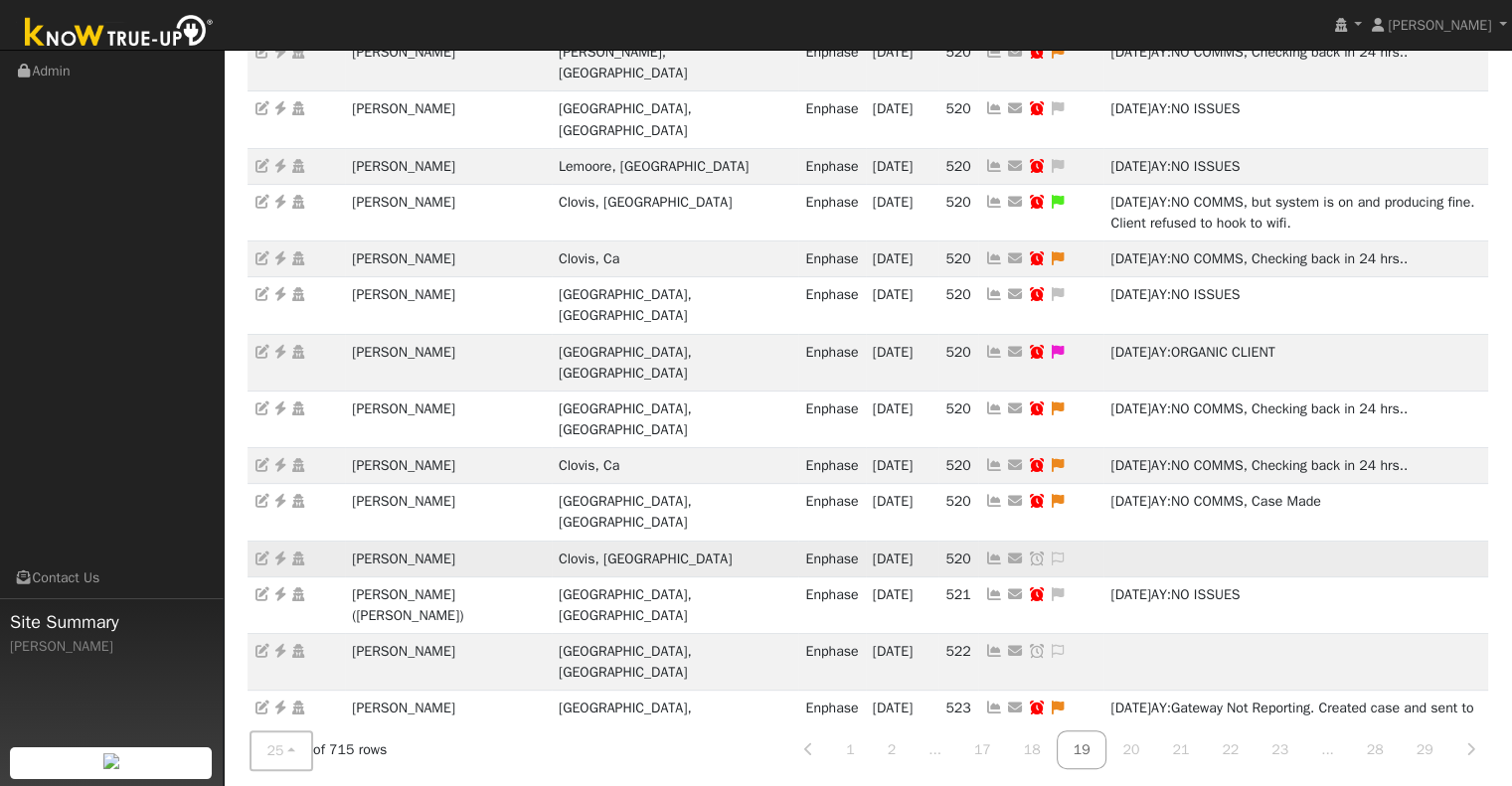 scroll, scrollTop: 596, scrollLeft: 0, axis: vertical 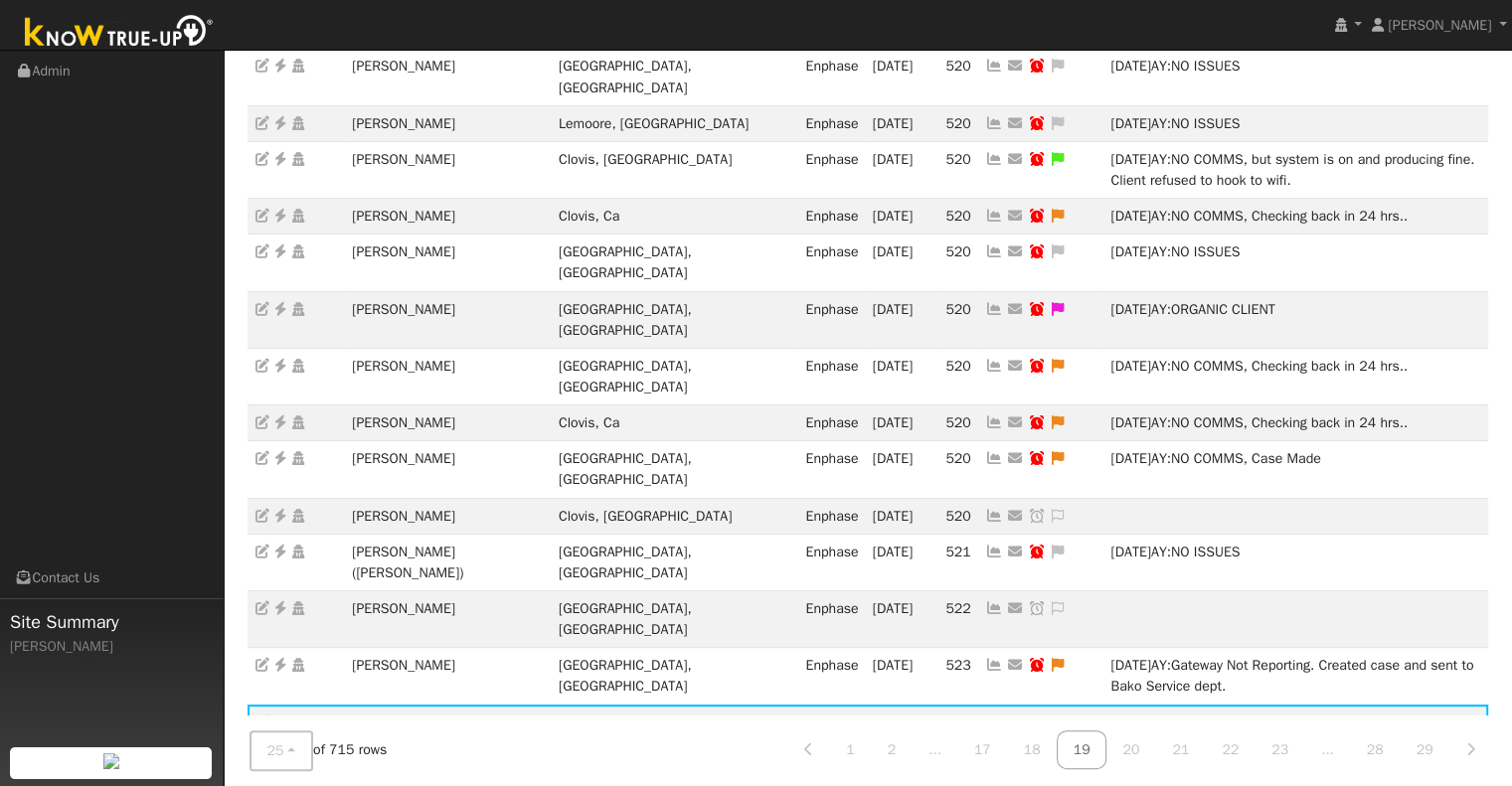click at bounding box center (994, 779) 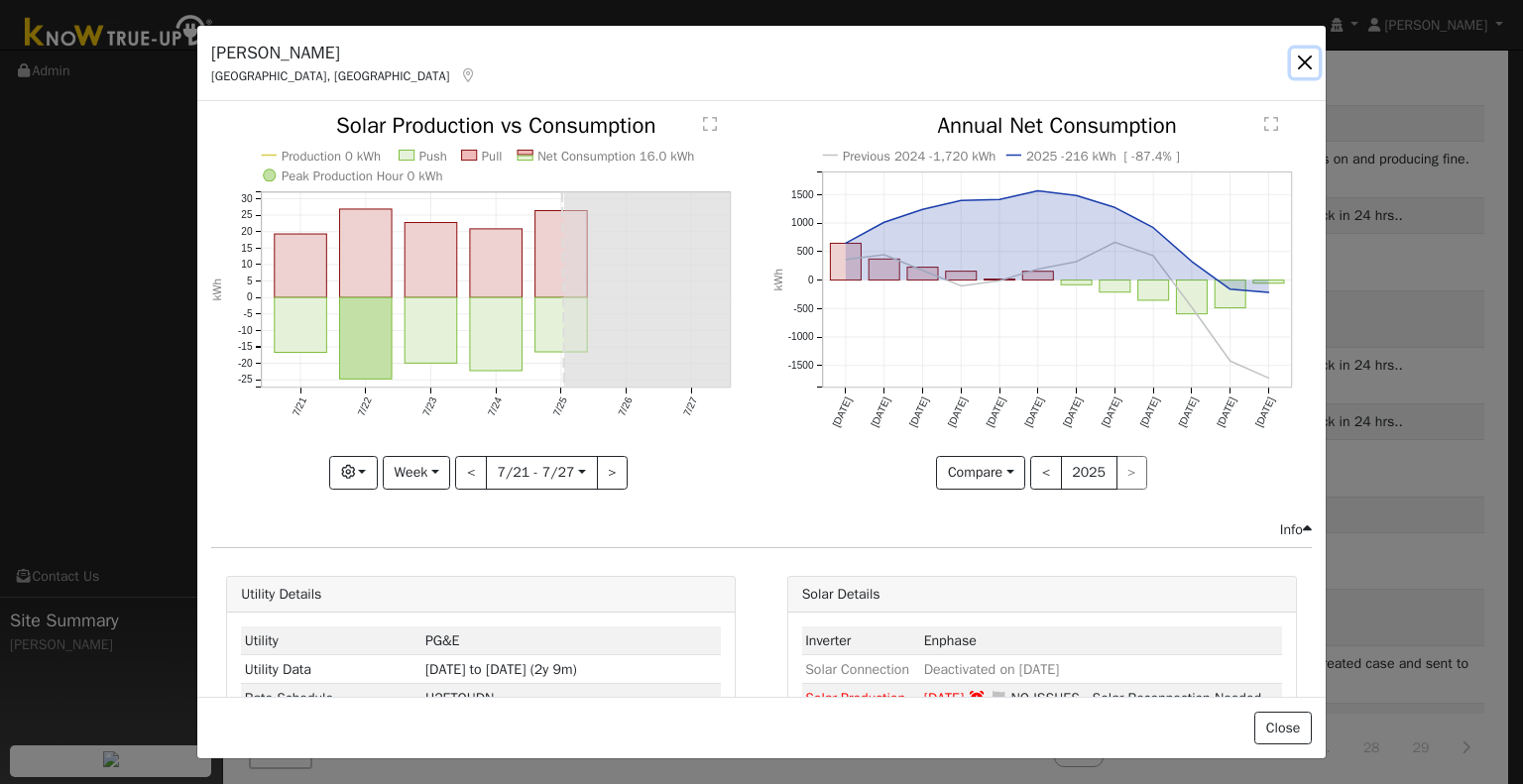 click at bounding box center [1305, 62] 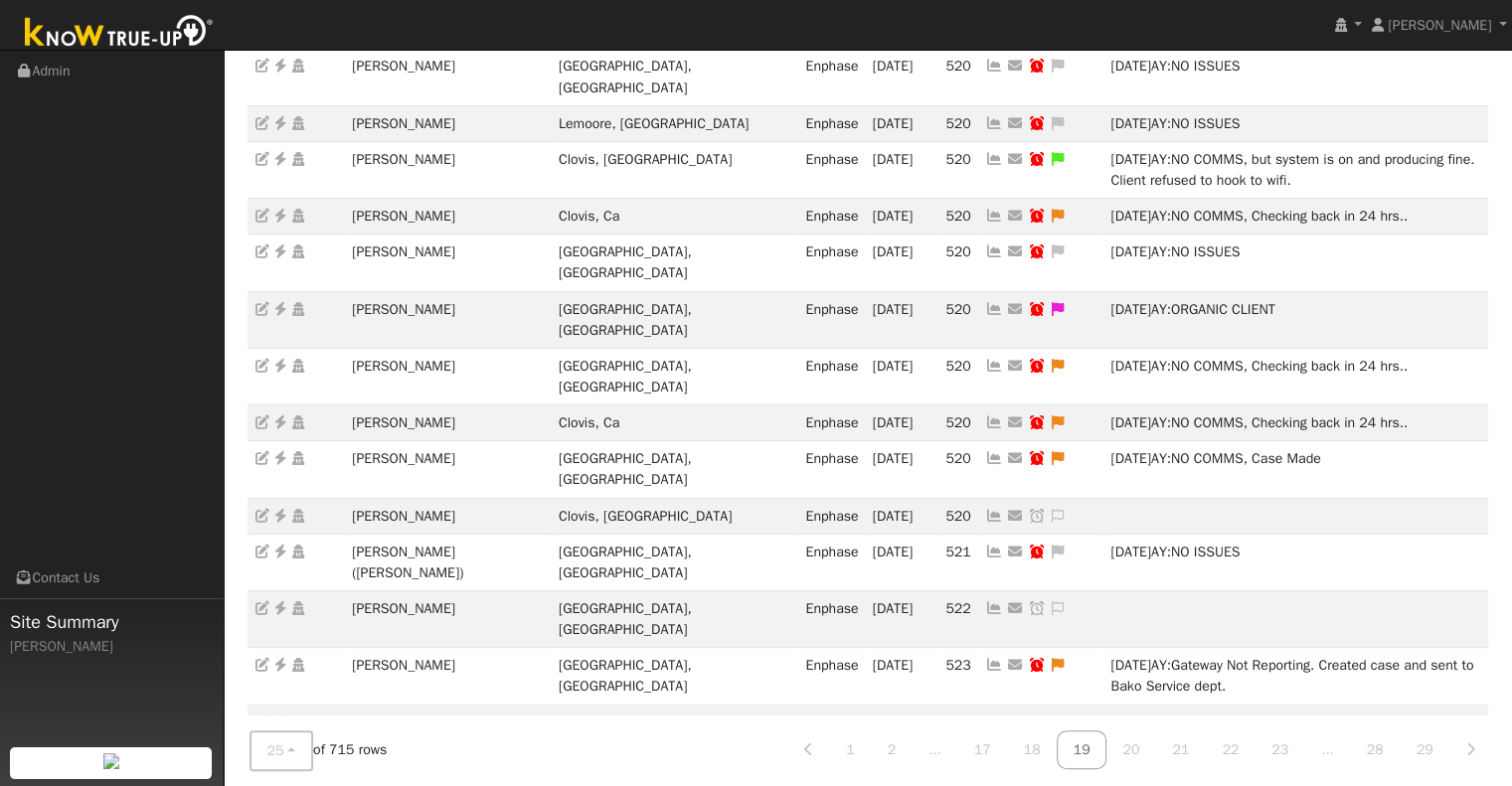 click at bounding box center [994, 836] 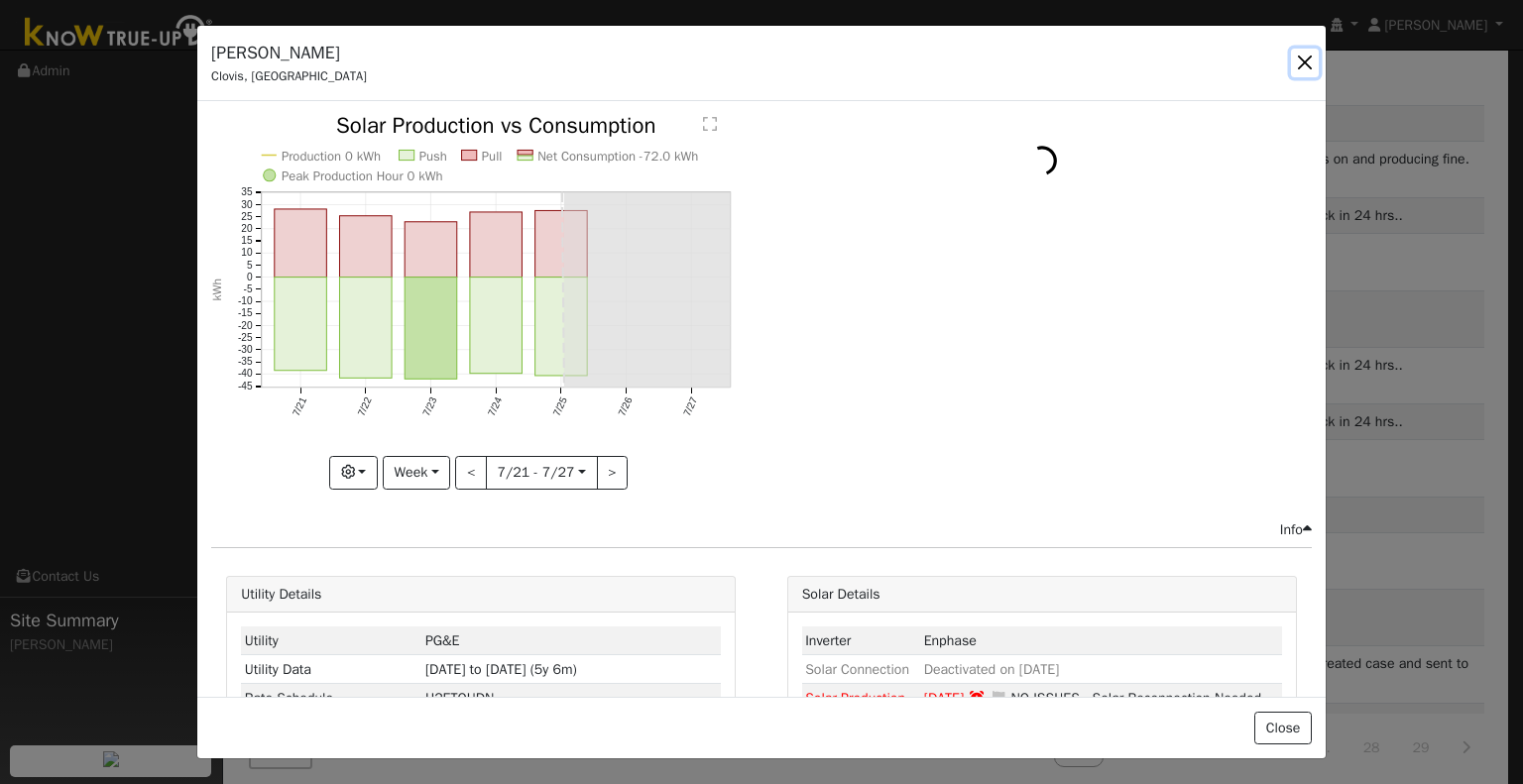 click at bounding box center (1305, 62) 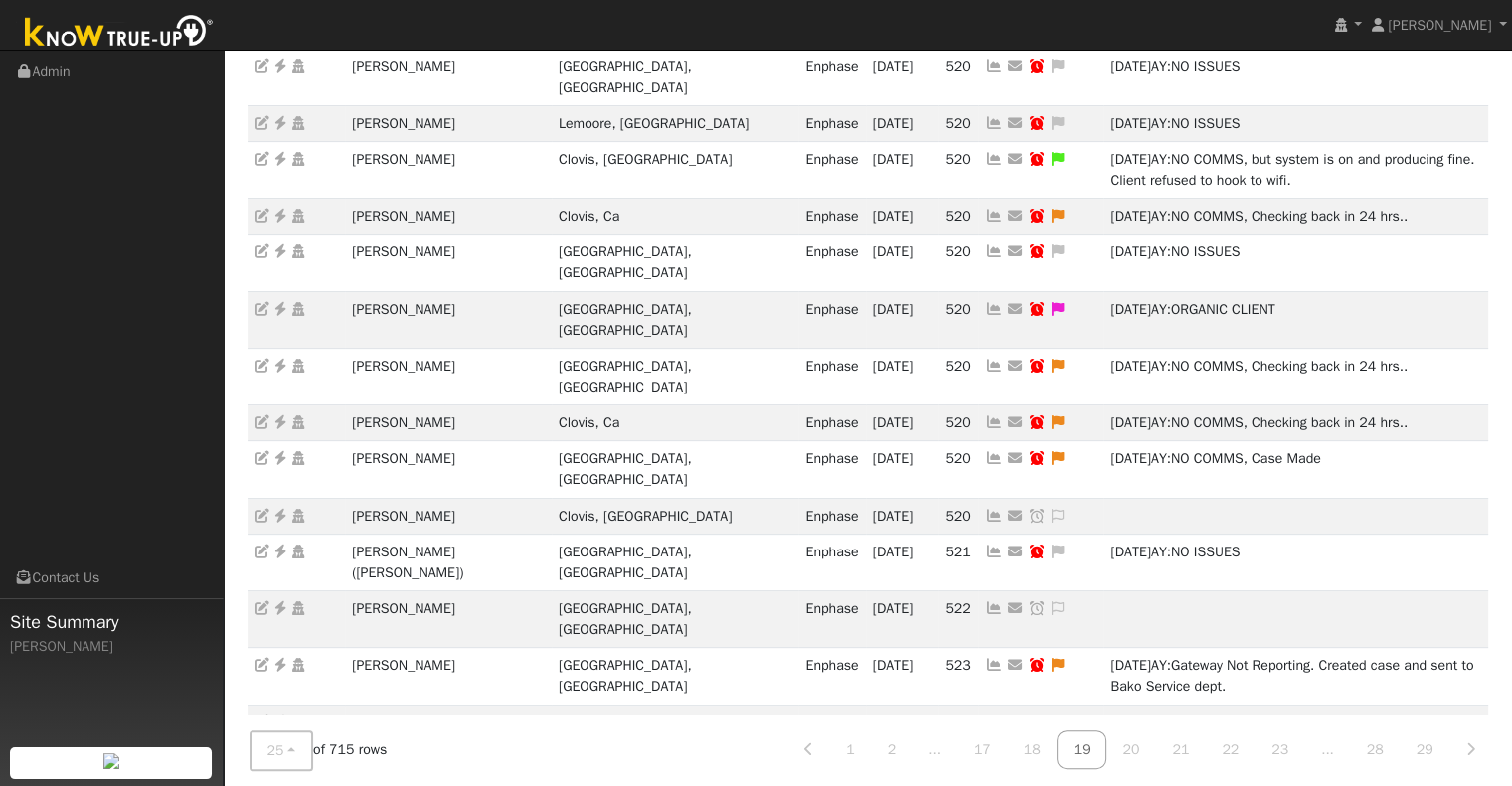 click at bounding box center (994, 892) 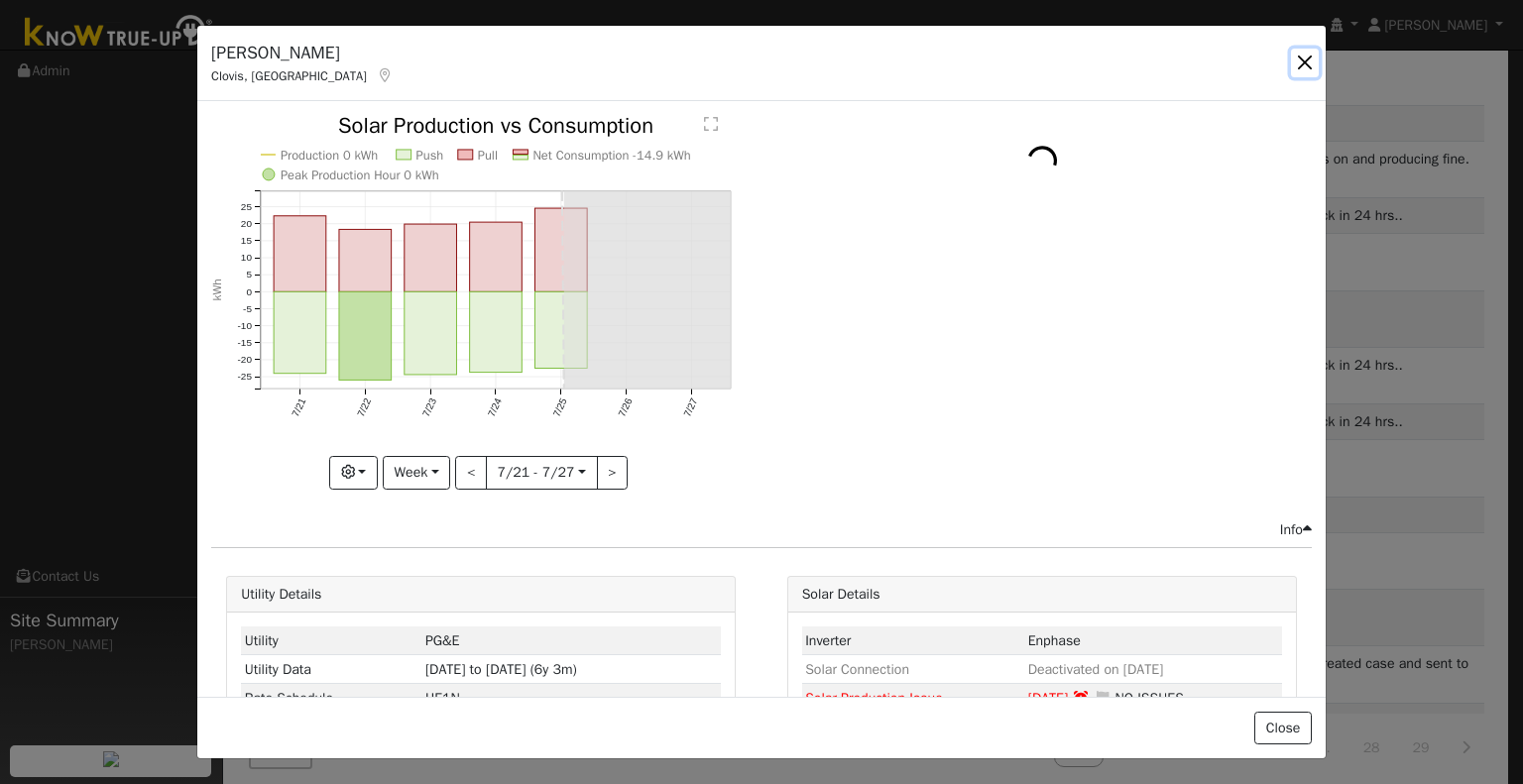 click at bounding box center (1305, 62) 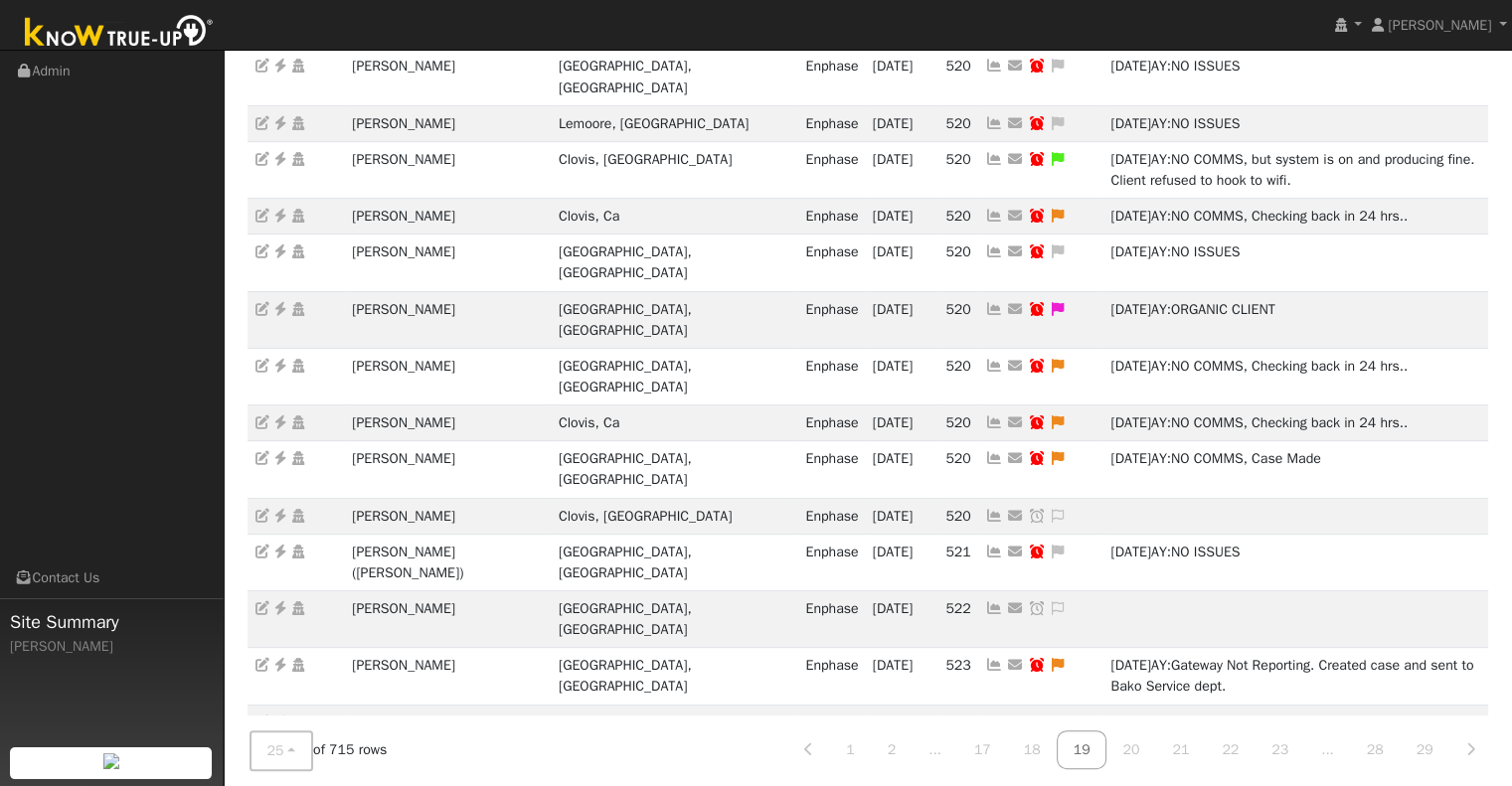 click at bounding box center (994, 929) 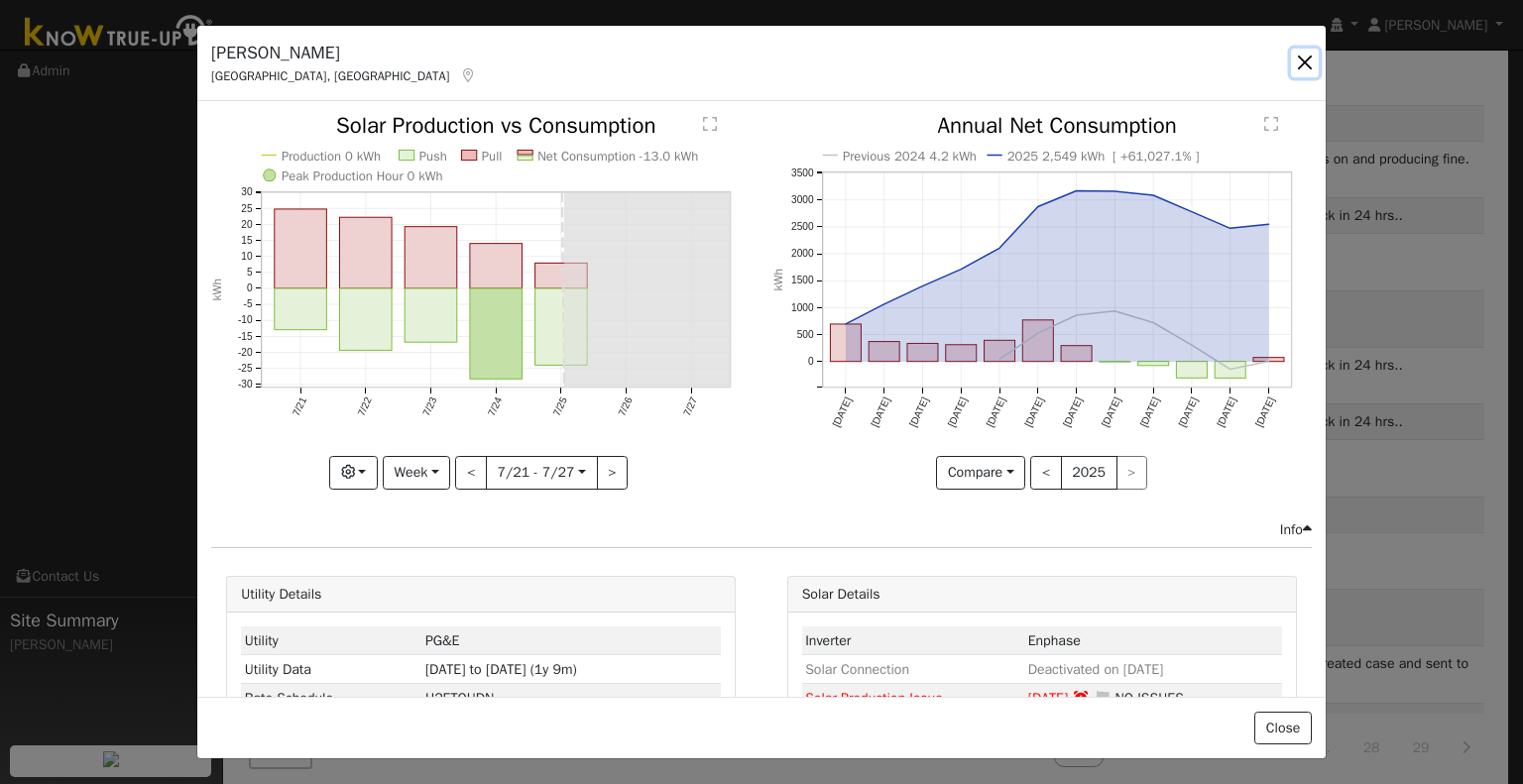 click at bounding box center (1305, 62) 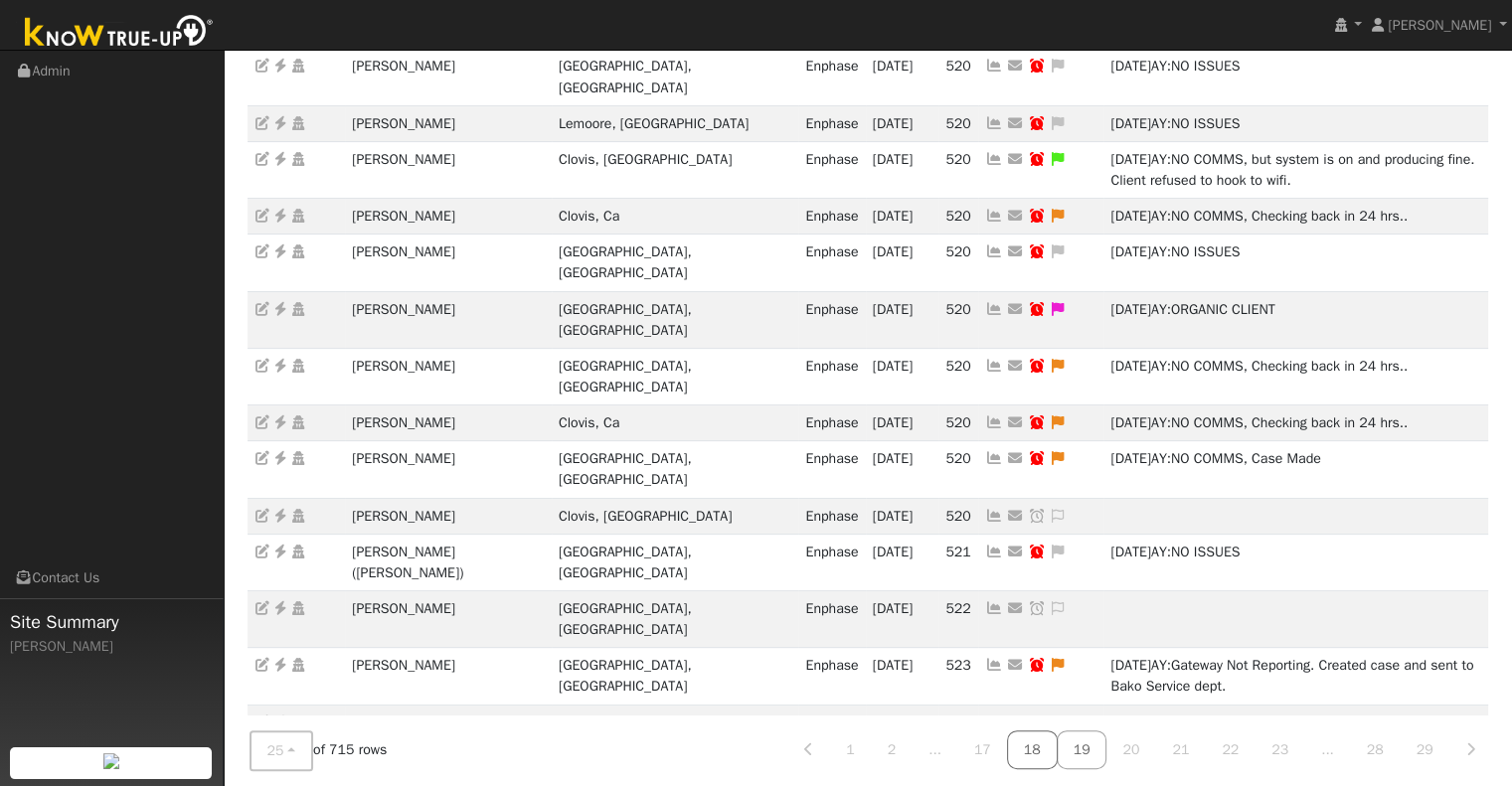 click on "18" at bounding box center (1032, 749) 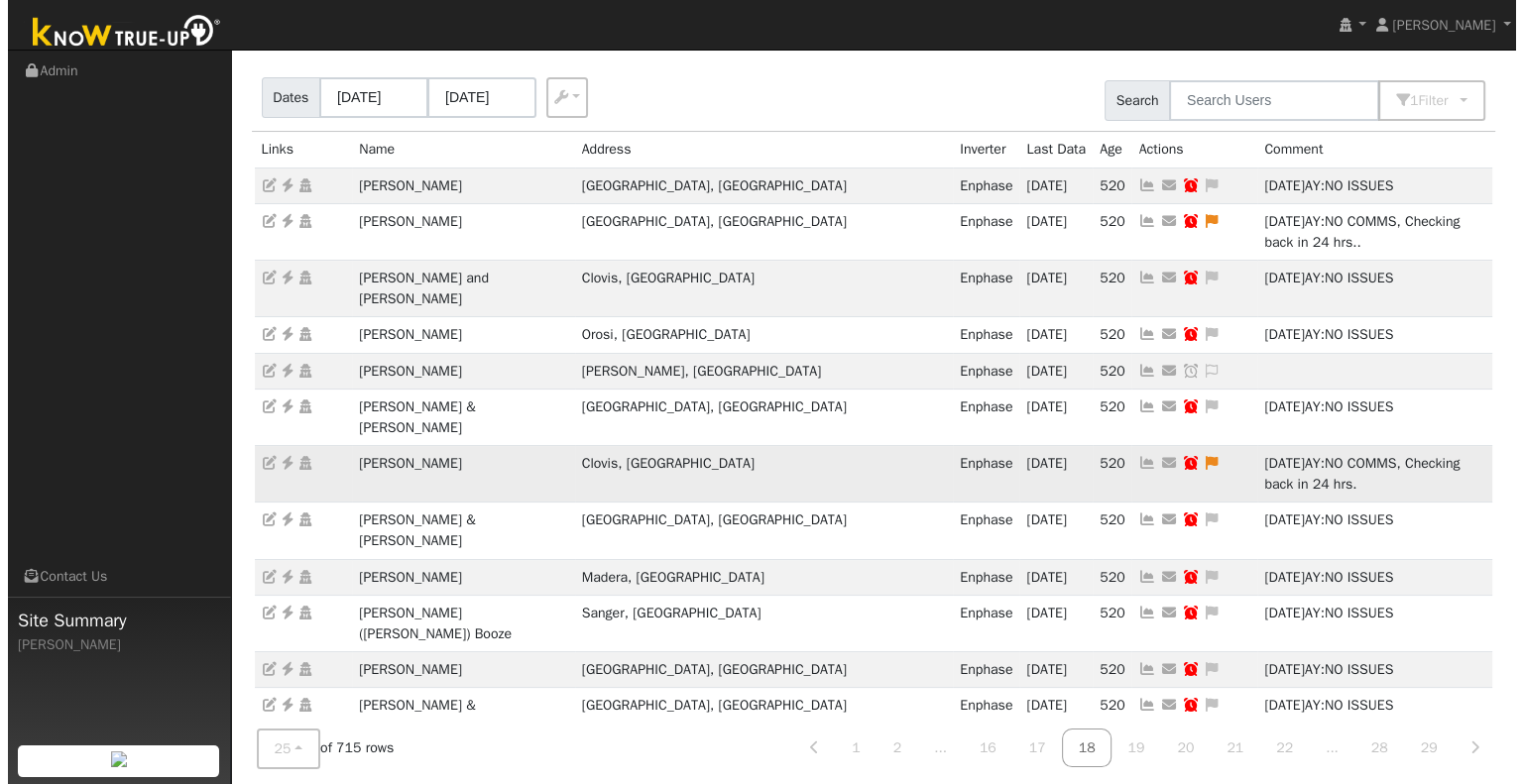 scroll, scrollTop: 0, scrollLeft: 0, axis: both 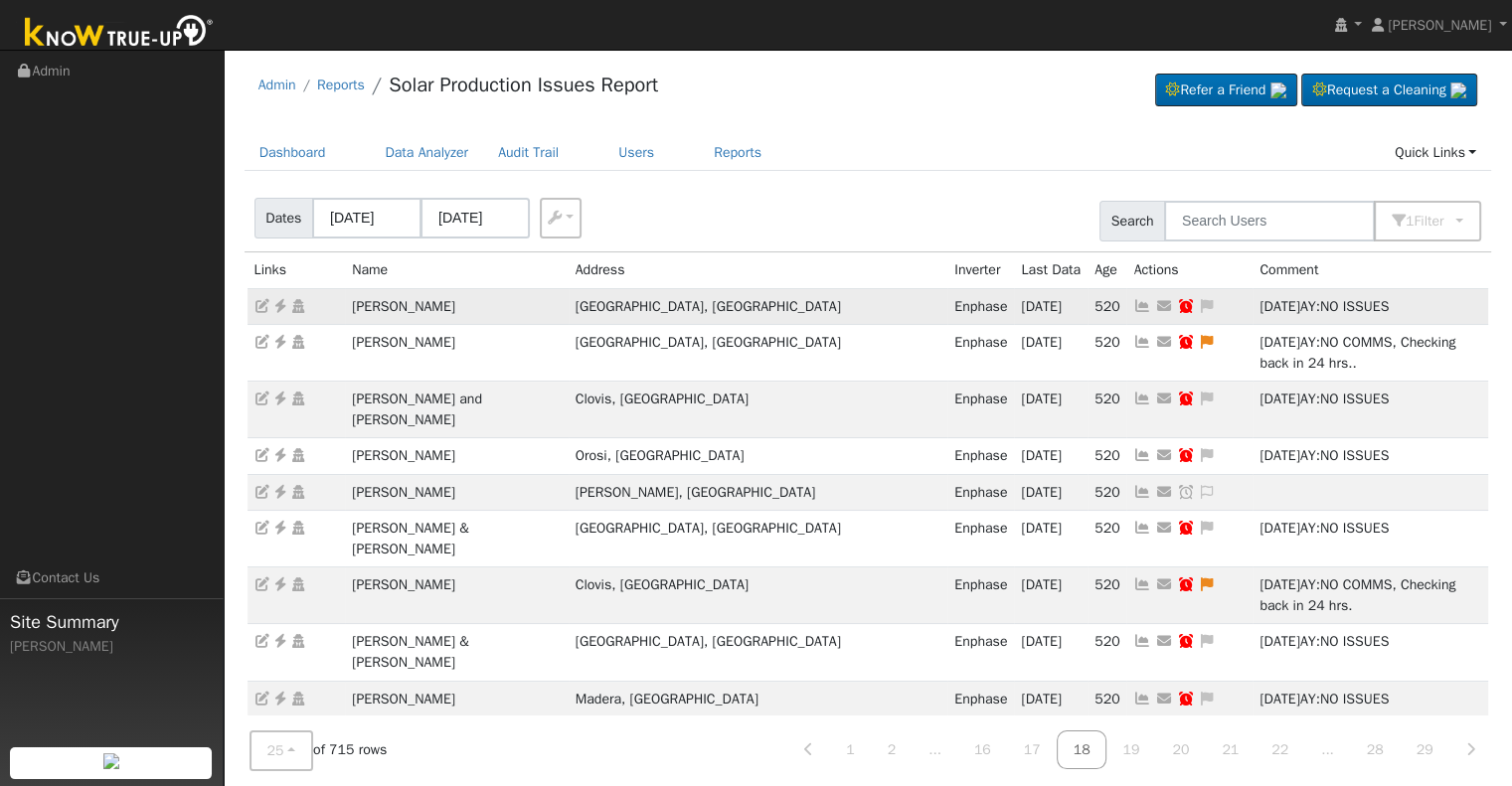 click at bounding box center (1143, 306) 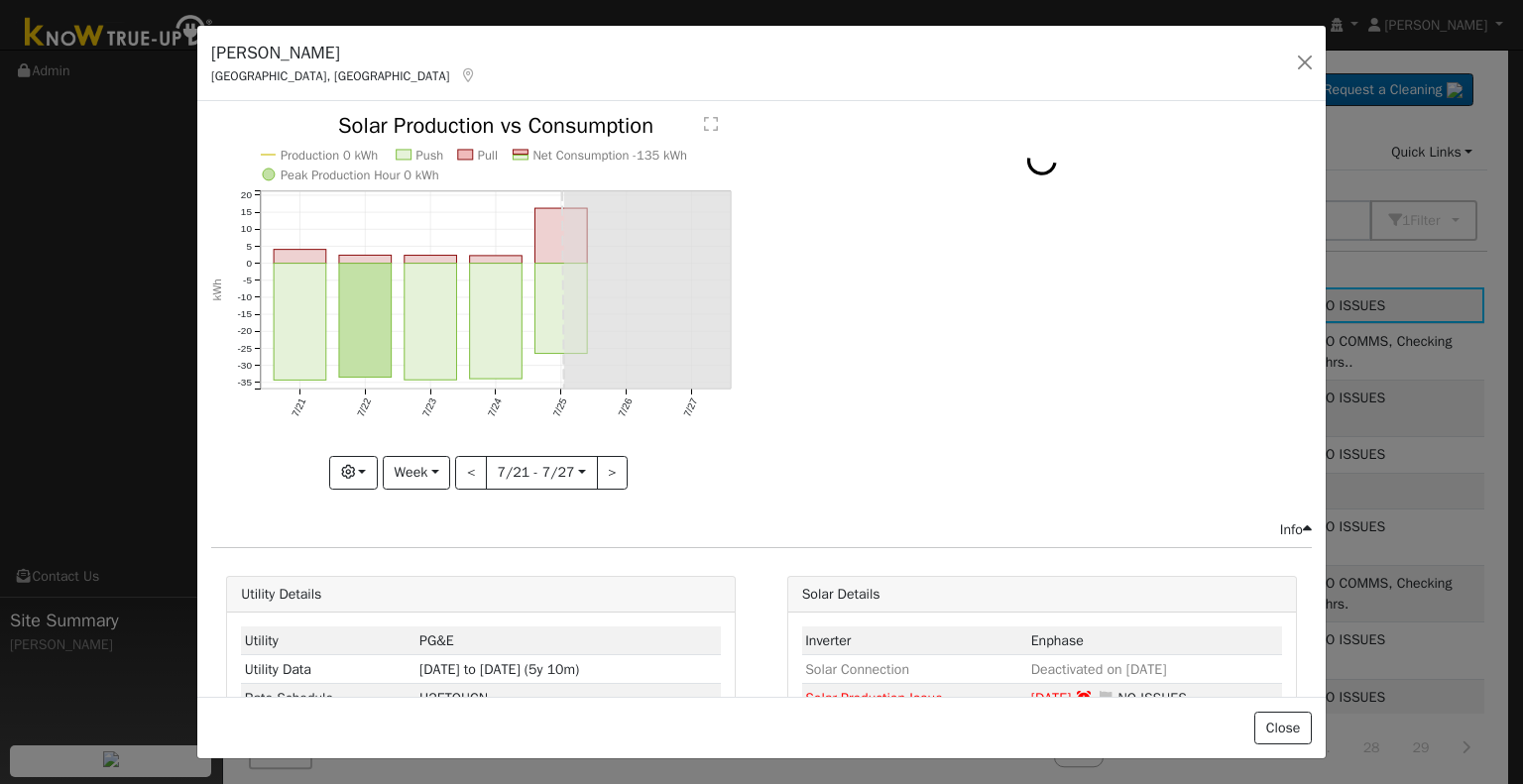 click on "Bob Morse Catheys Valley, CA   Default Account" at bounding box center (762, 63) 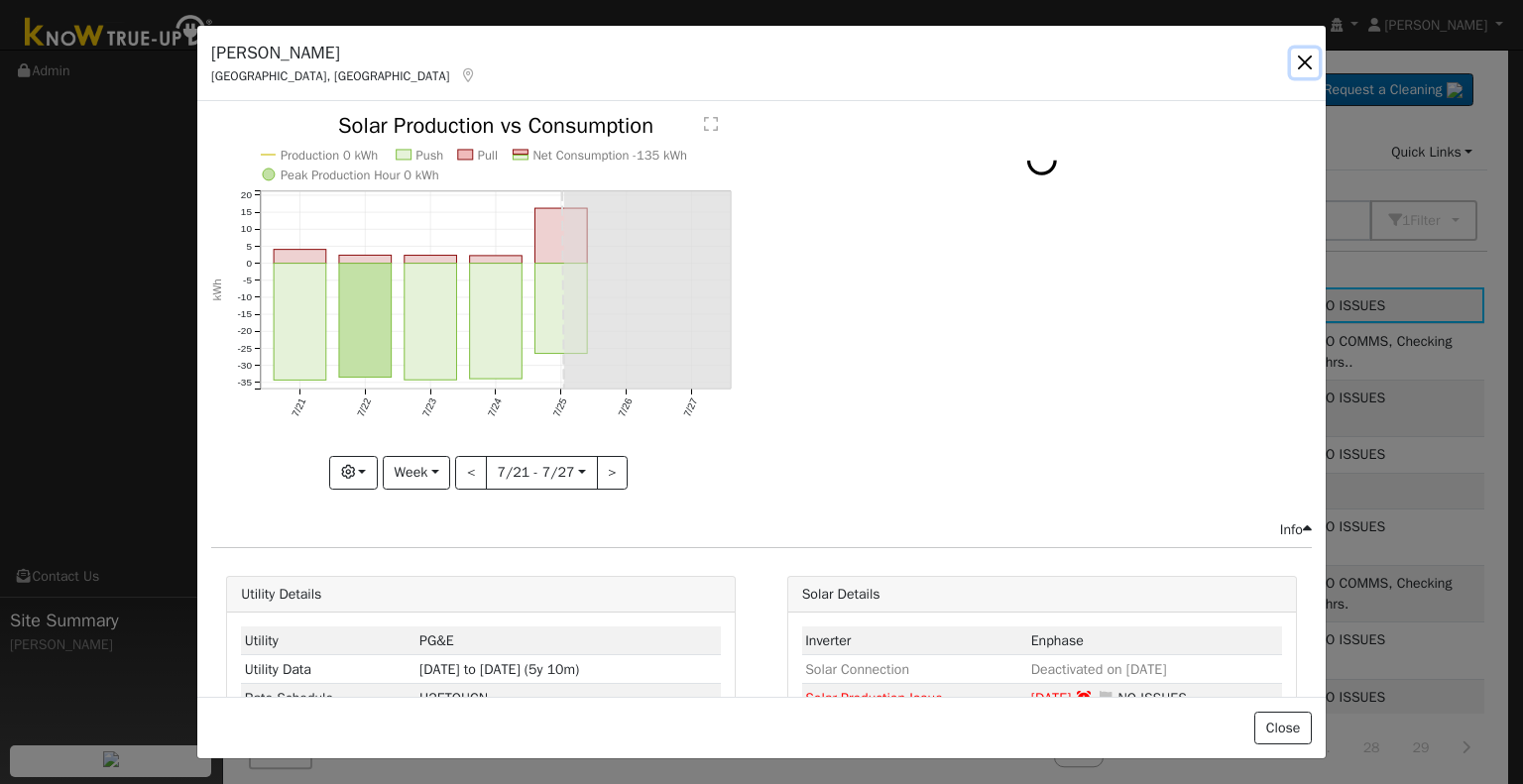 click at bounding box center [1305, 62] 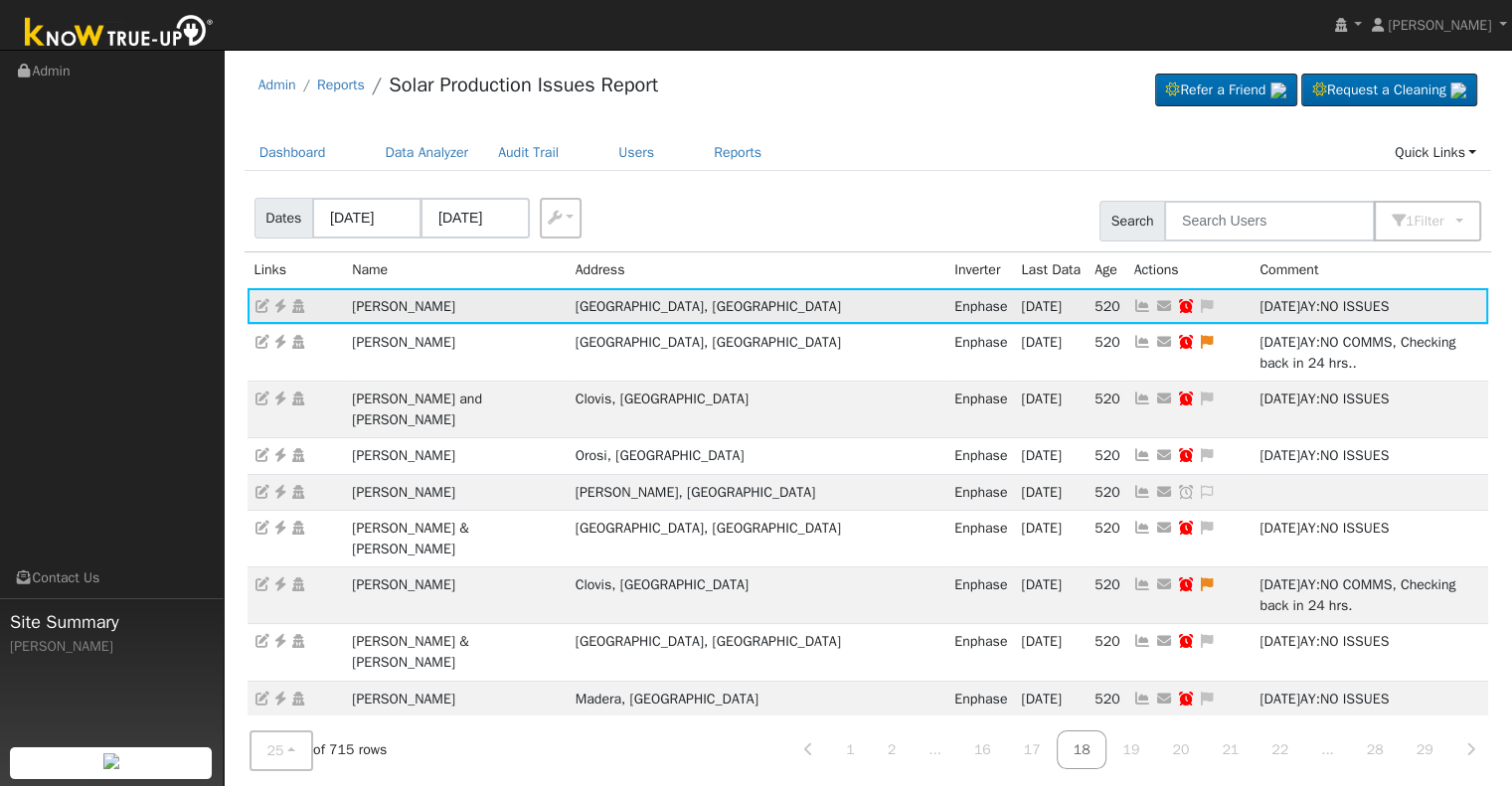 click at bounding box center [1143, 306] 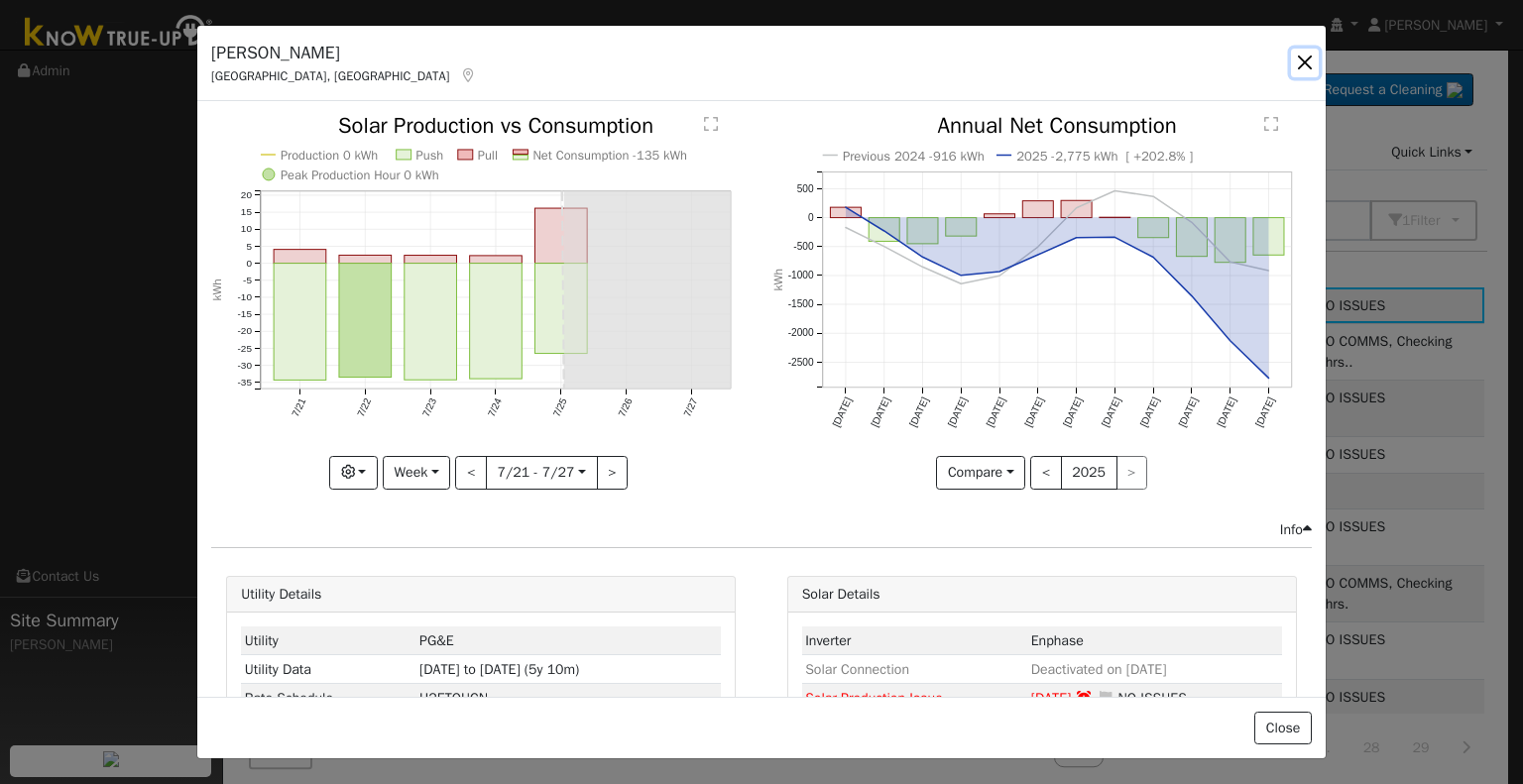 click at bounding box center (1305, 62) 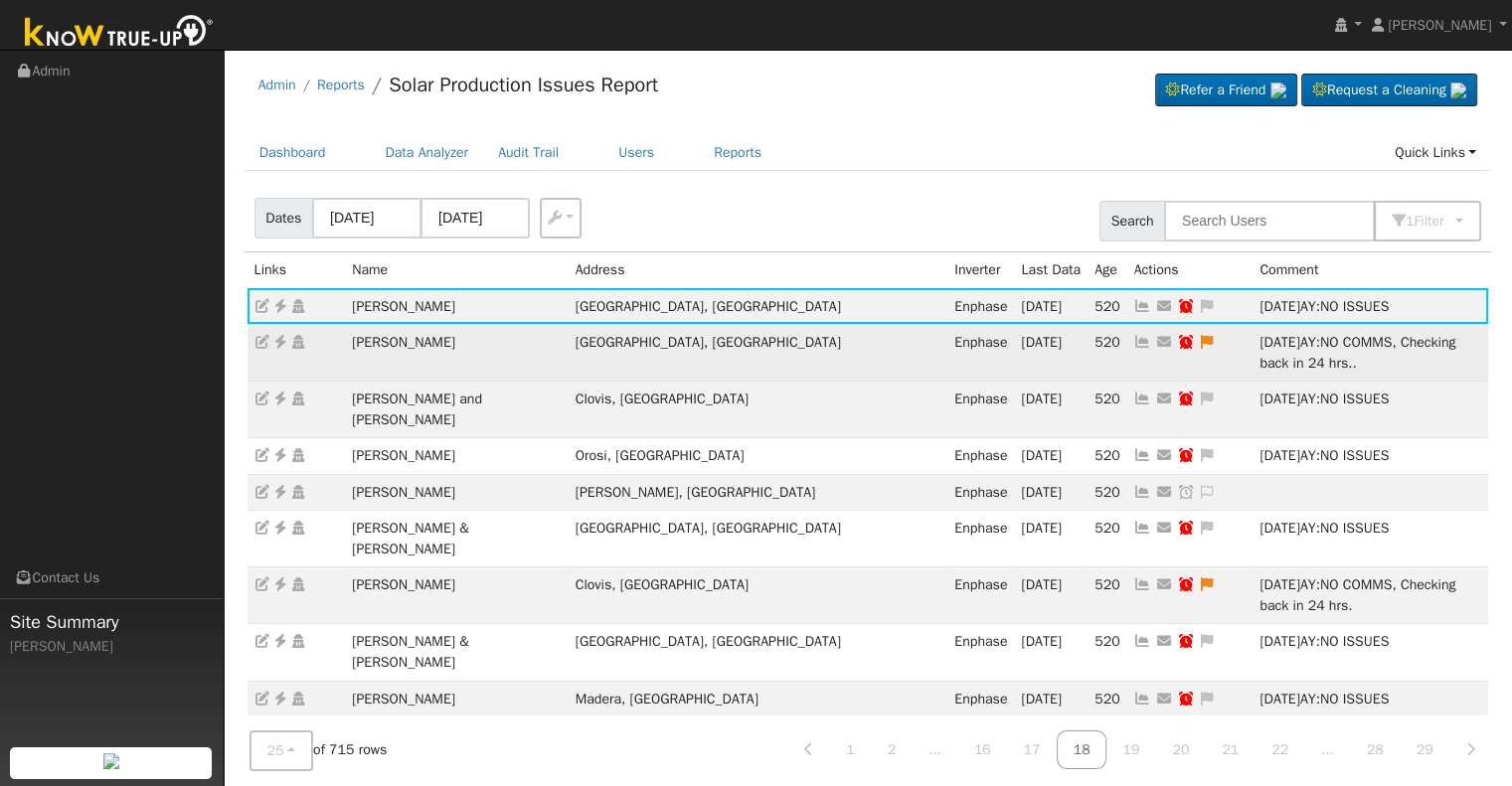 click at bounding box center [1143, 342] 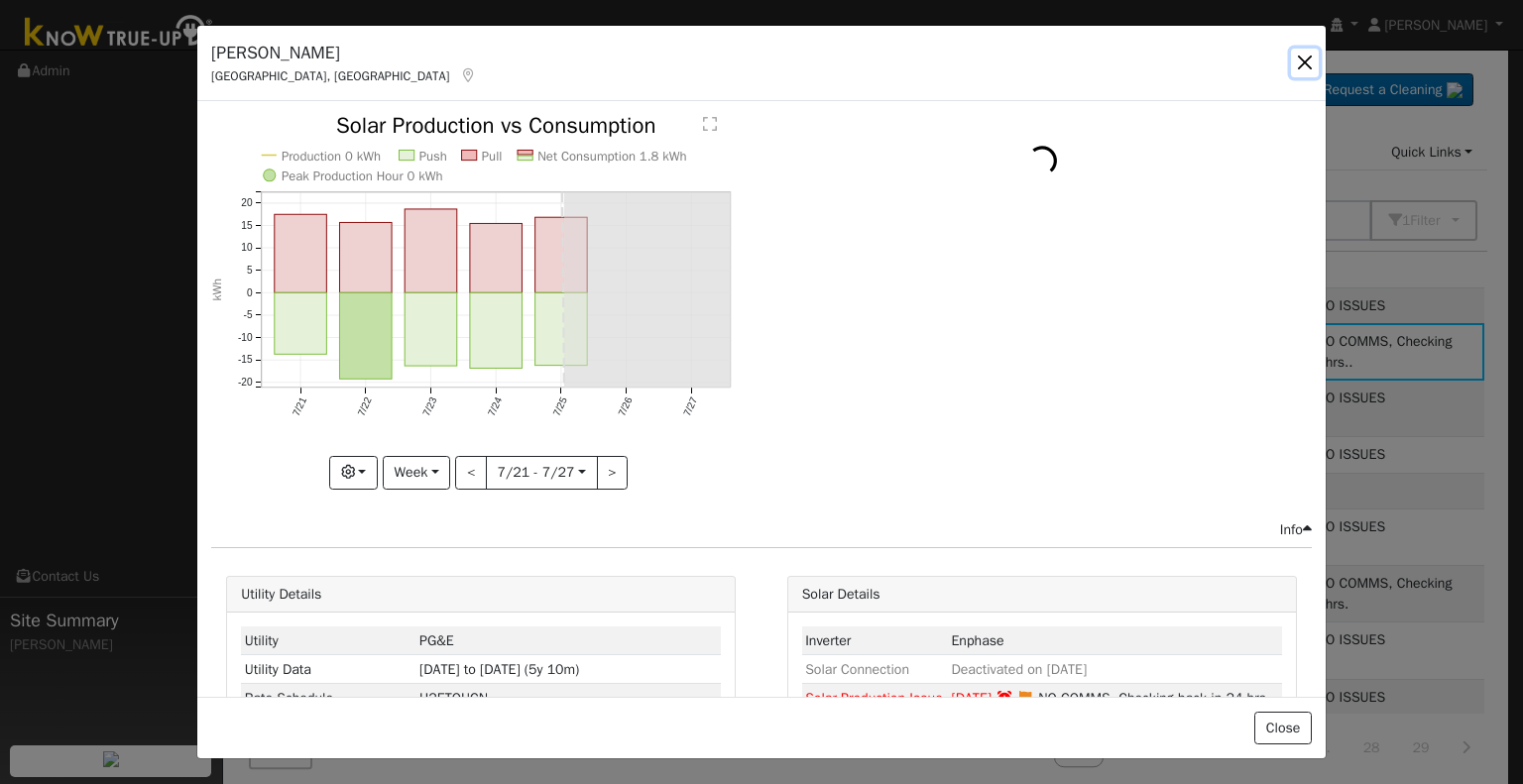click at bounding box center (1305, 62) 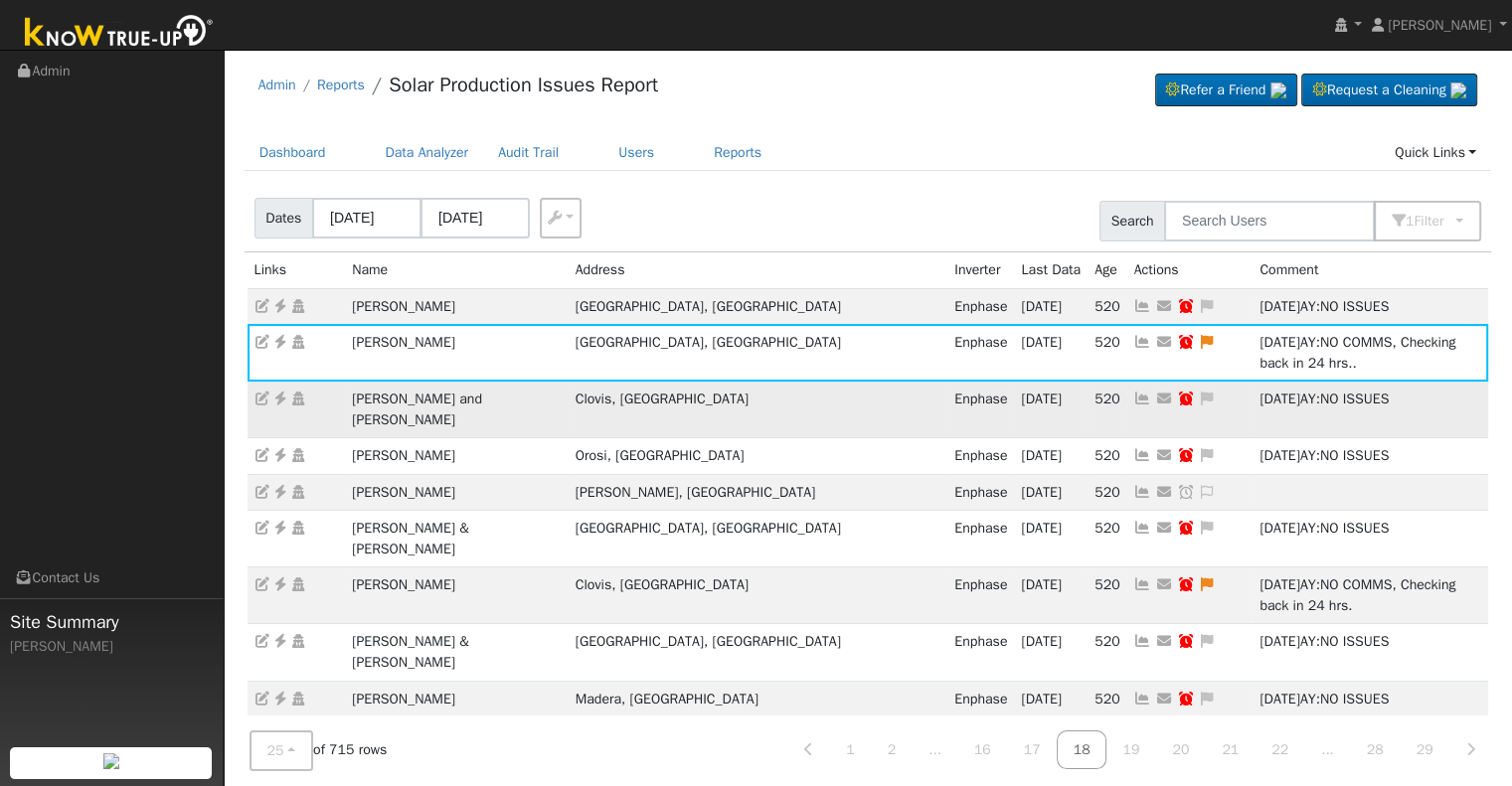 click at bounding box center (1143, 398) 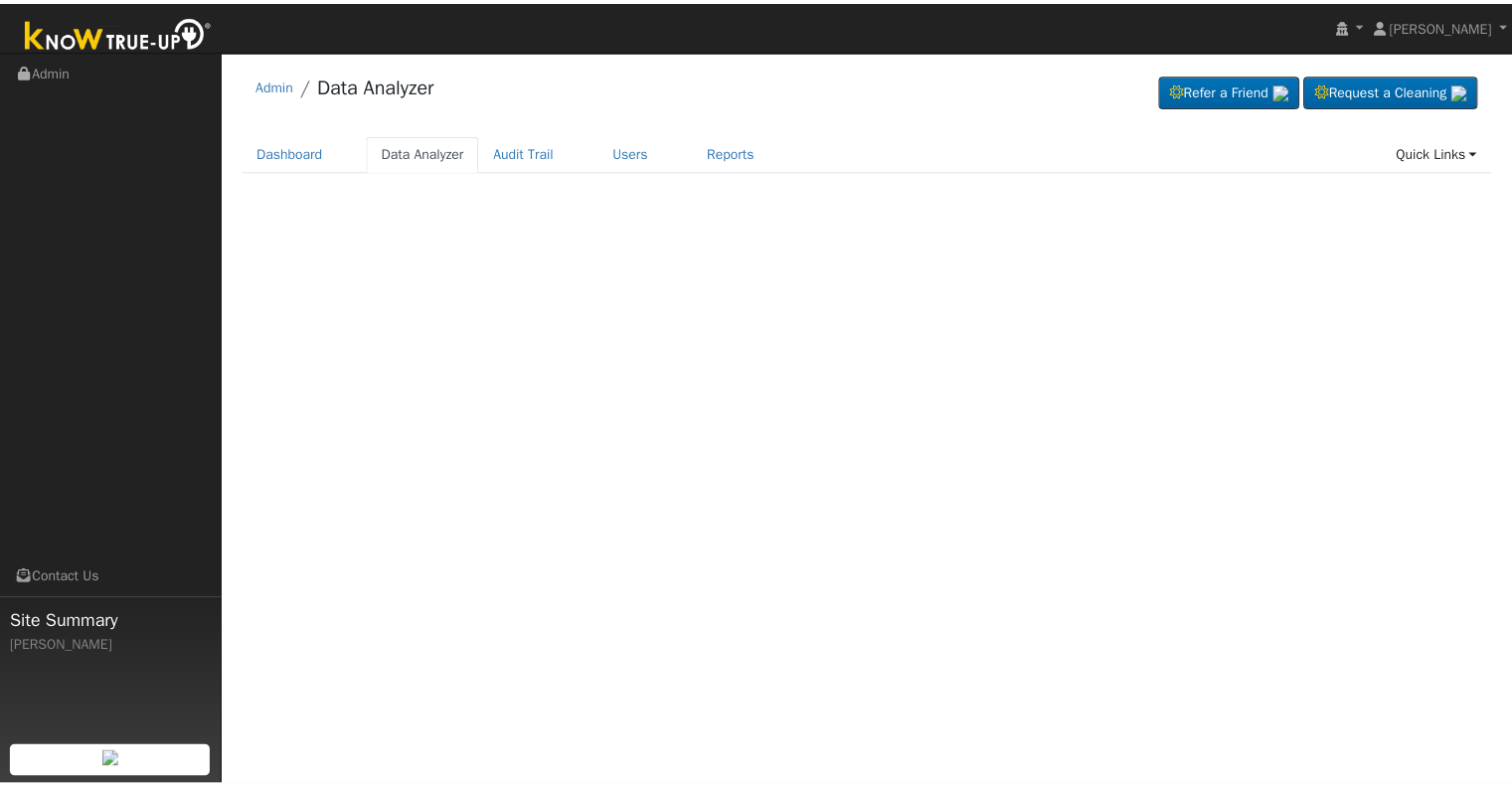 scroll, scrollTop: 0, scrollLeft: 0, axis: both 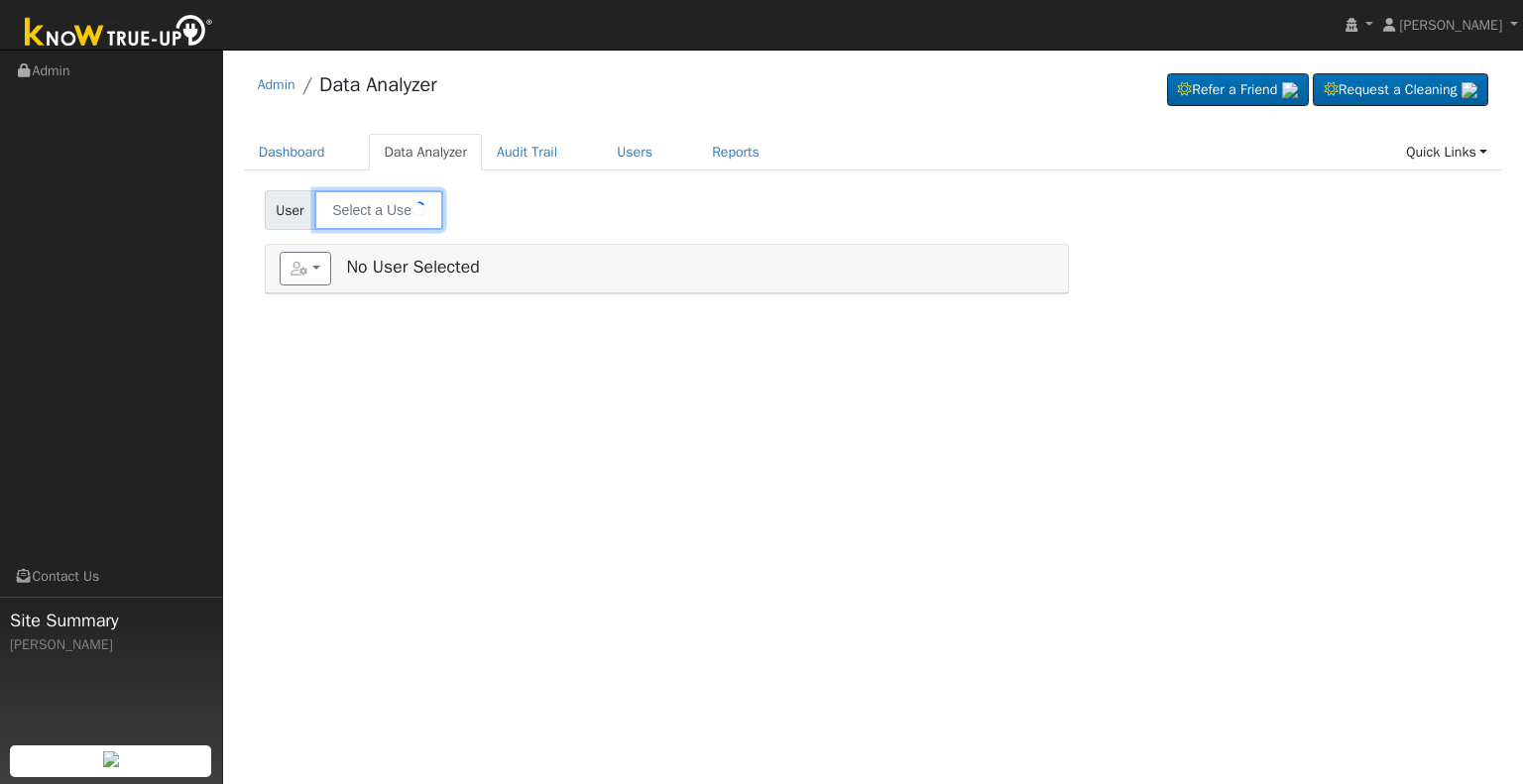 type on "[PERSON_NAME]" 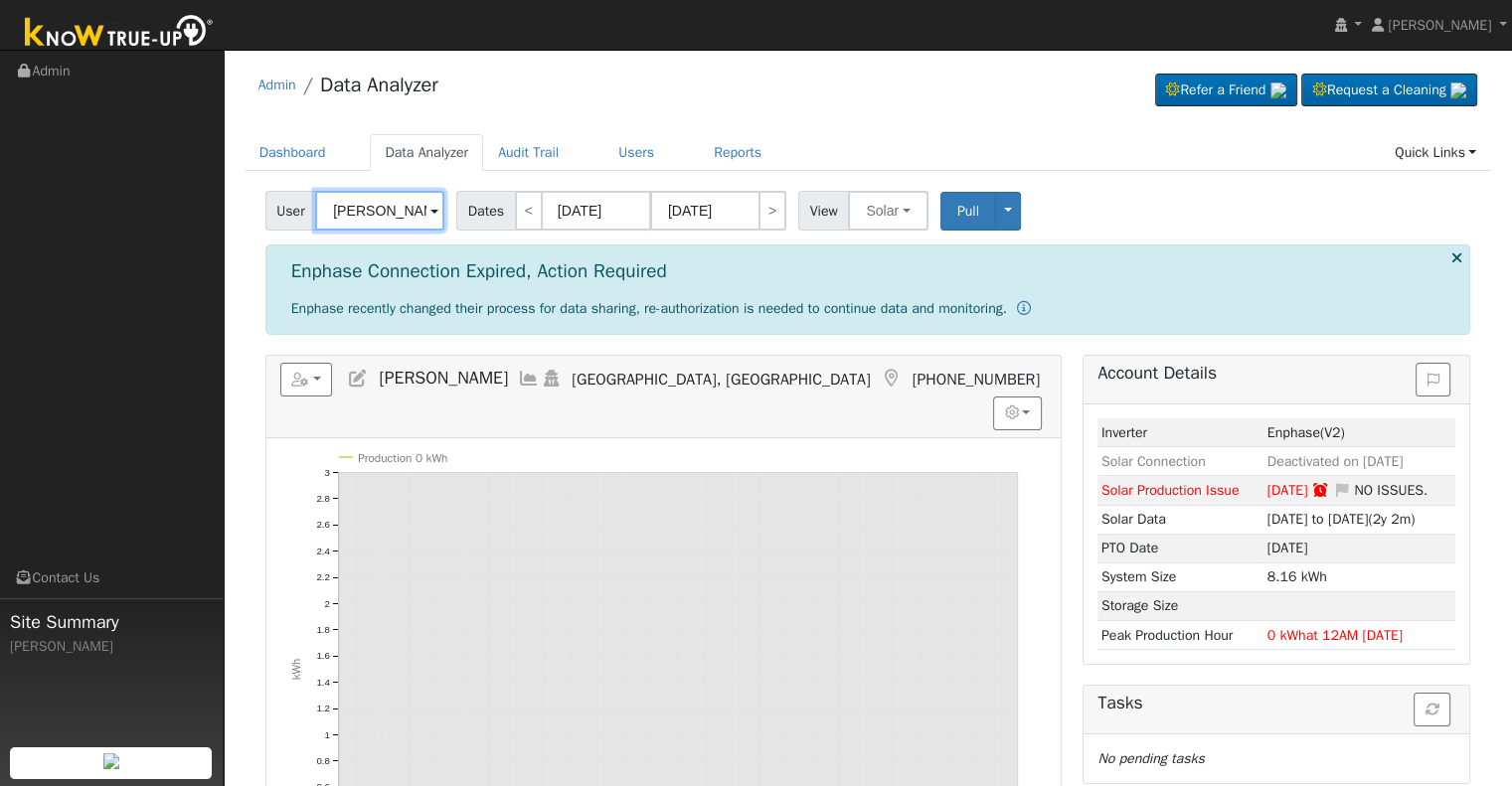 click on "[PERSON_NAME]" at bounding box center [380, 211] 